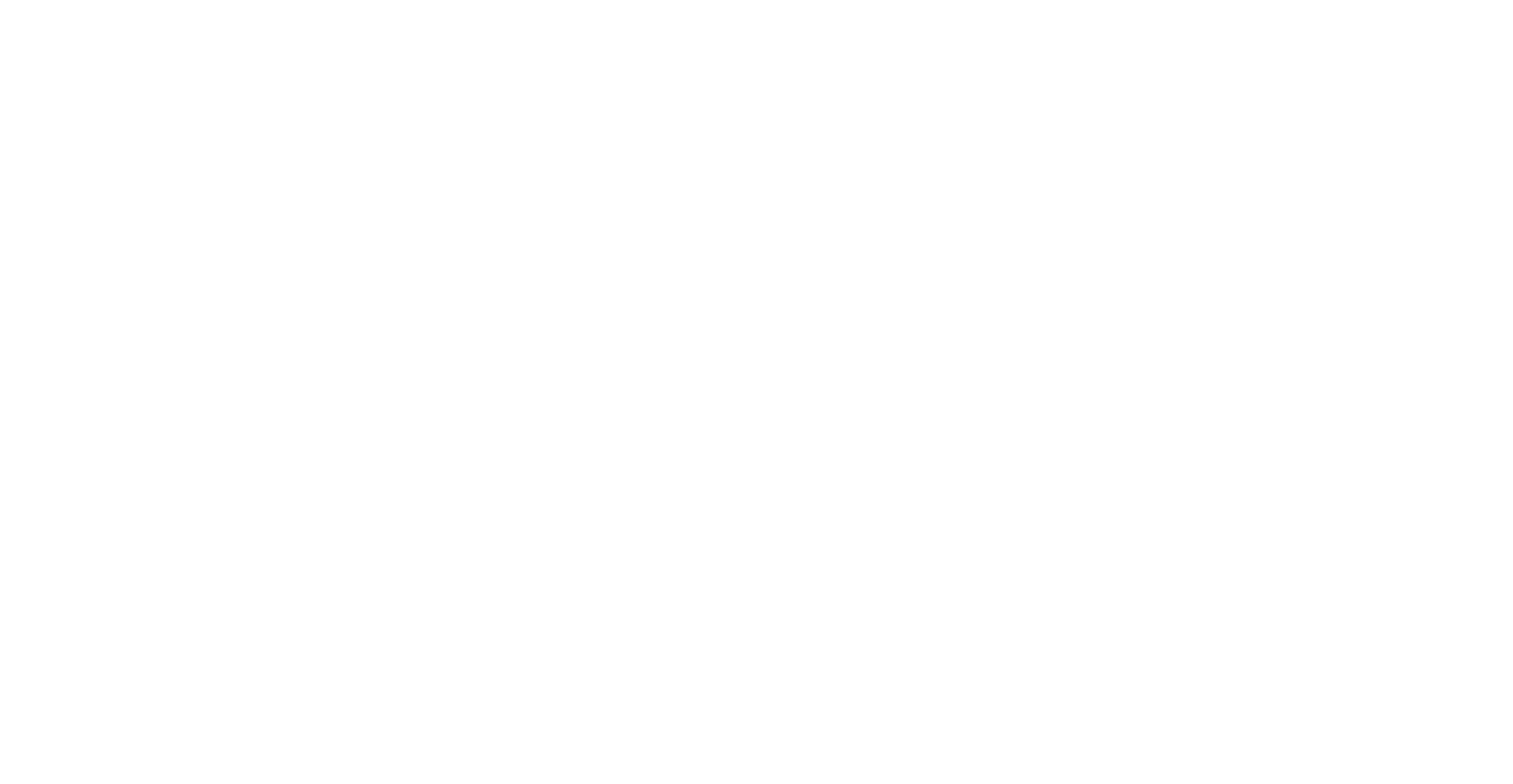 scroll, scrollTop: 0, scrollLeft: 0, axis: both 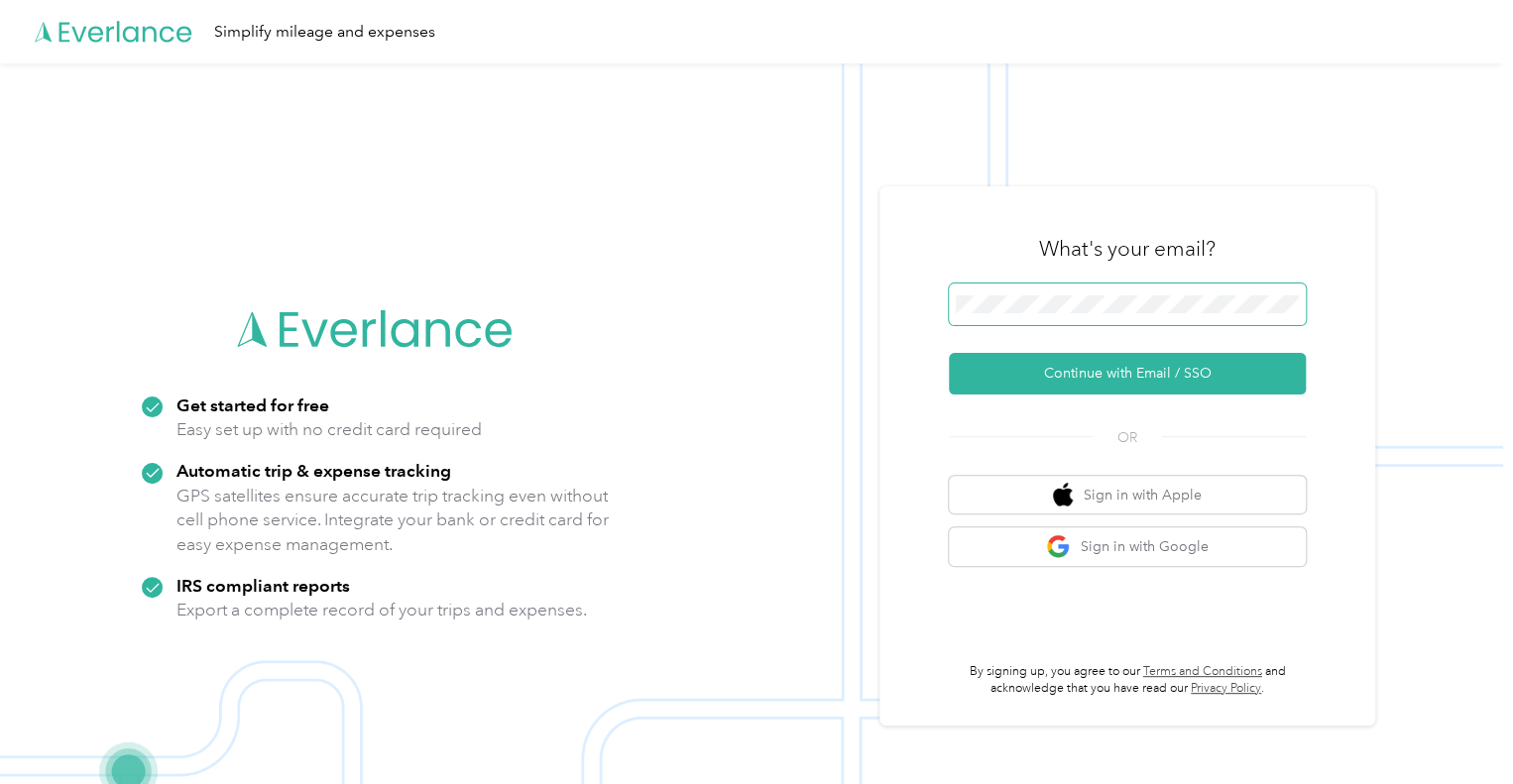 click at bounding box center (1127, 304) 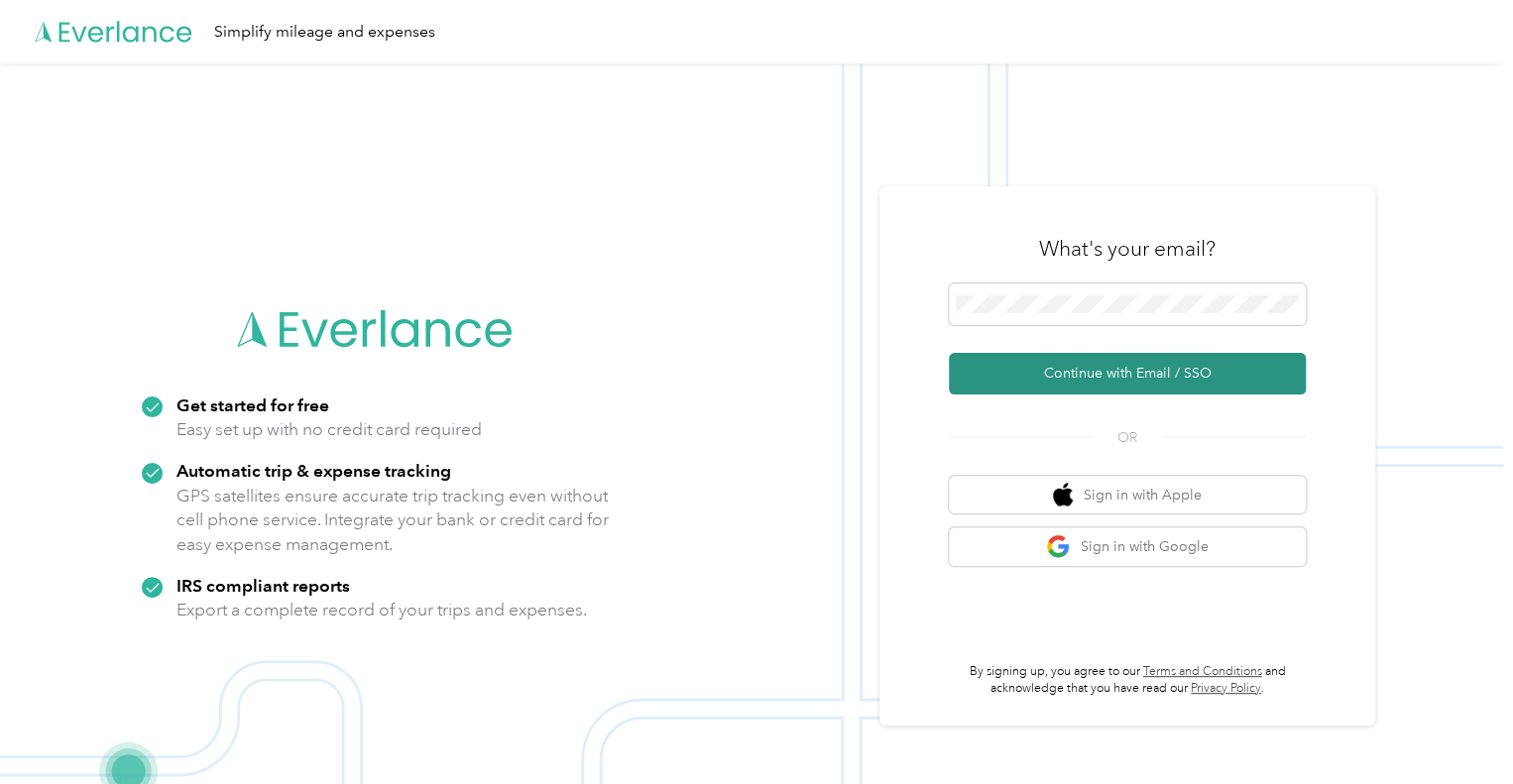 click on "Continue with Email / SSO" at bounding box center (1127, 374) 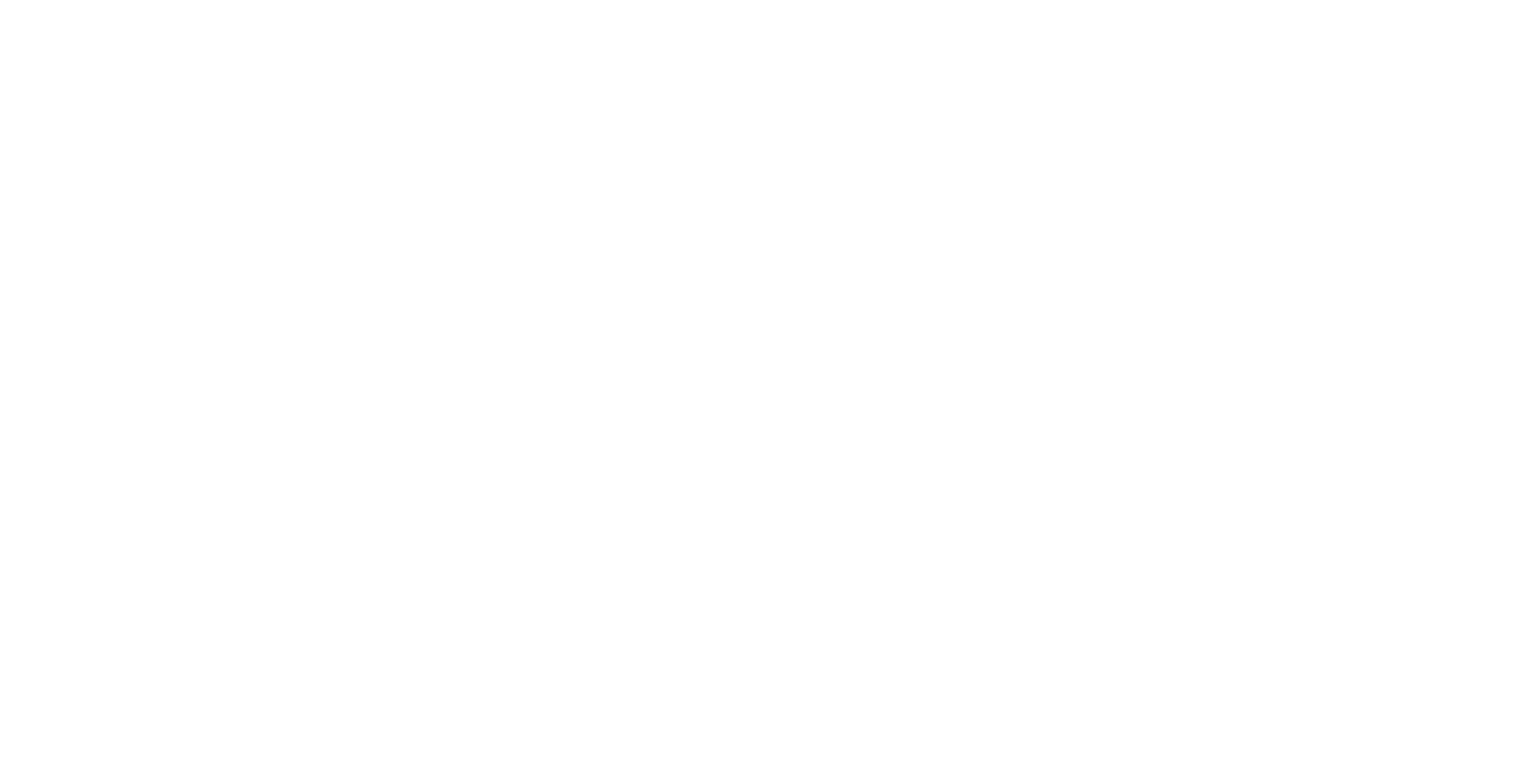scroll, scrollTop: 0, scrollLeft: 0, axis: both 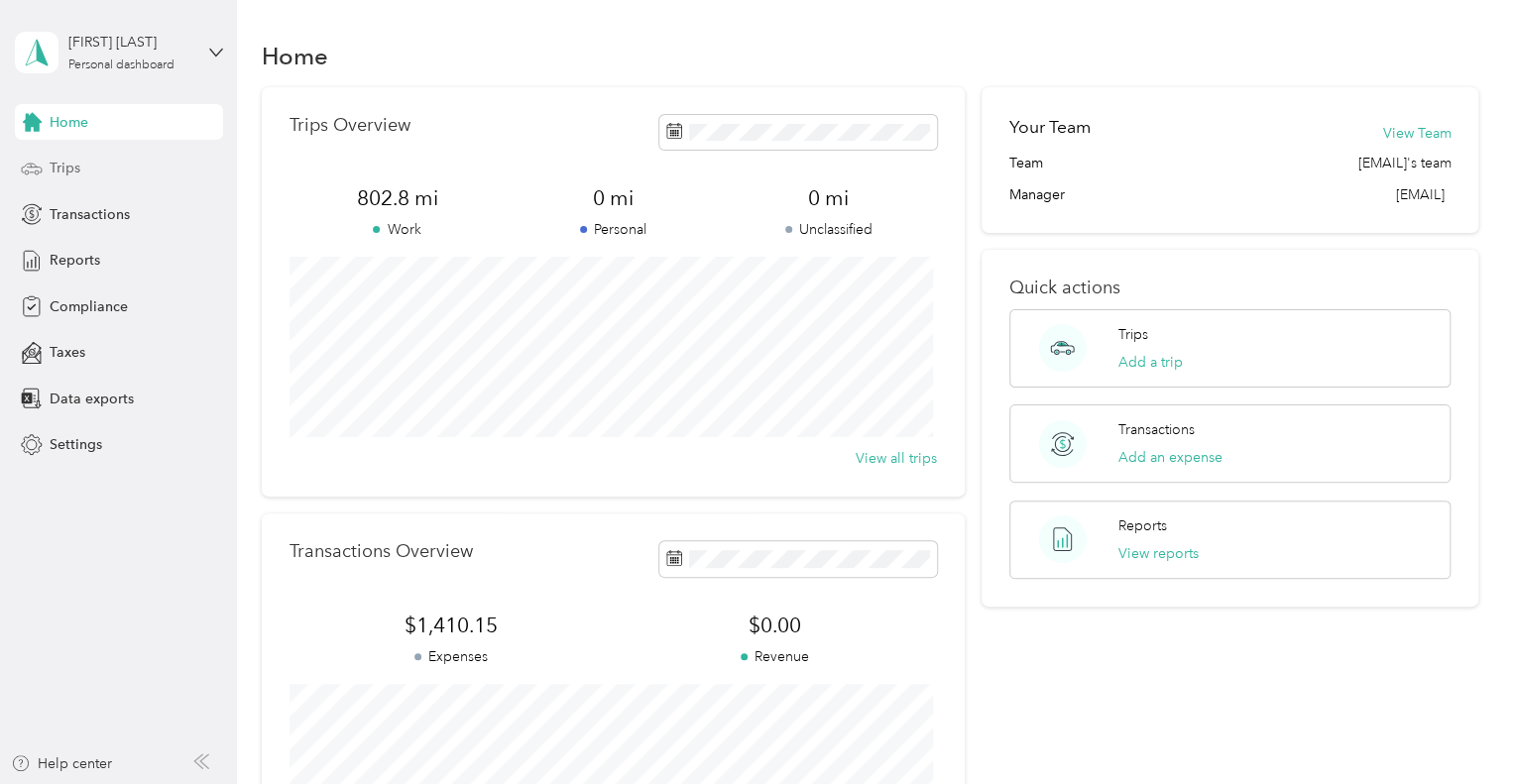 click on "Trips" at bounding box center [119, 168] 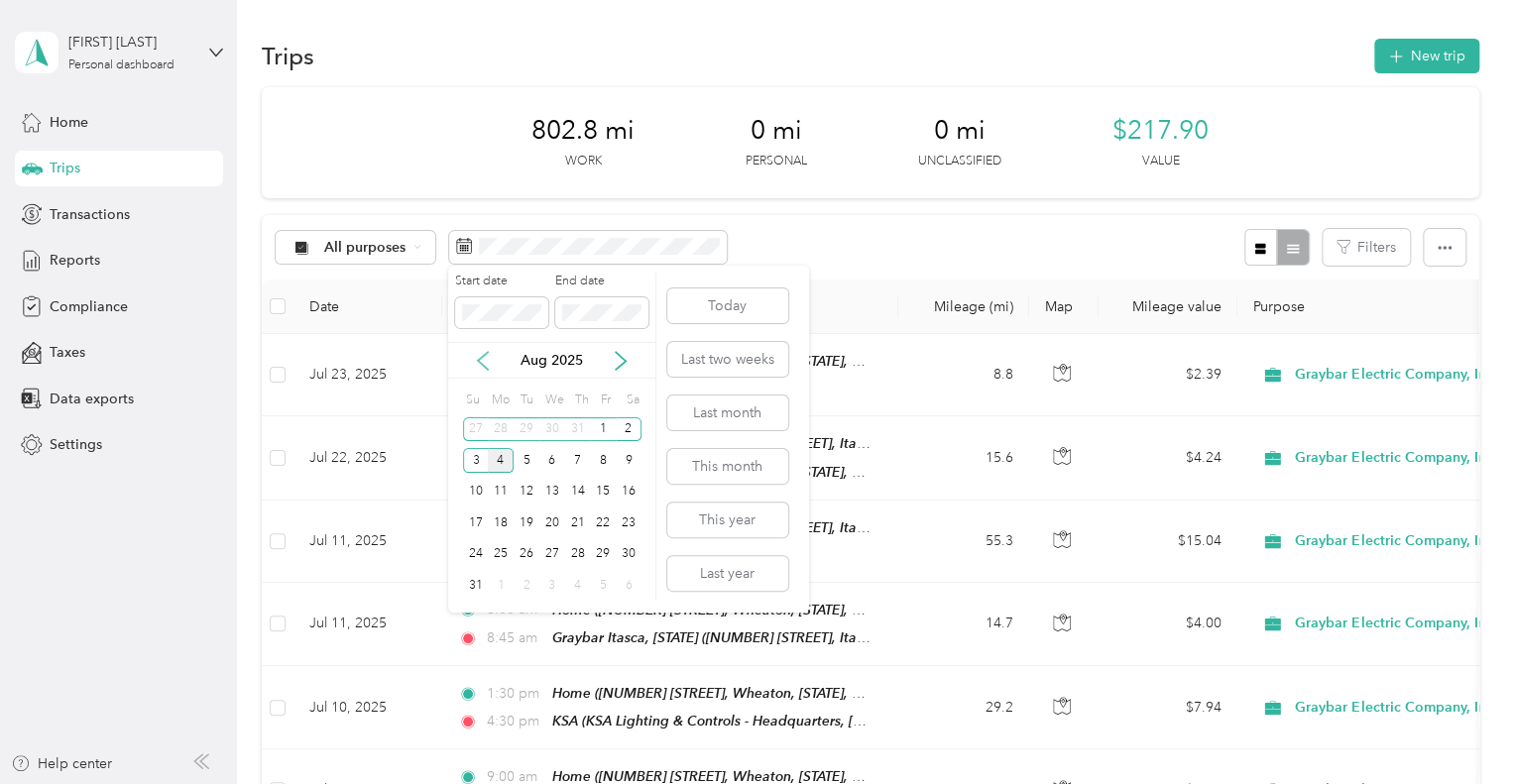 click 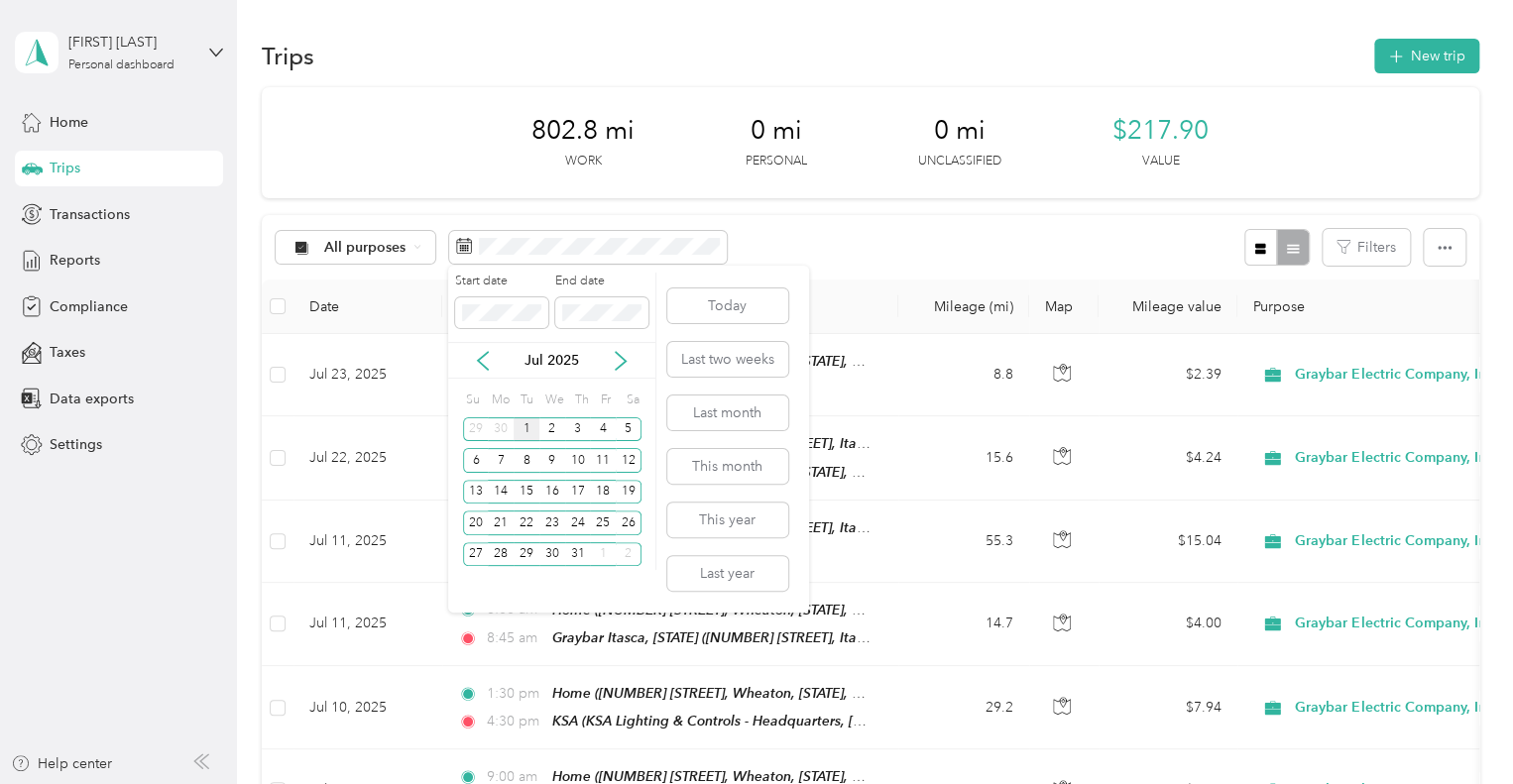 click on "1" at bounding box center [526, 429] 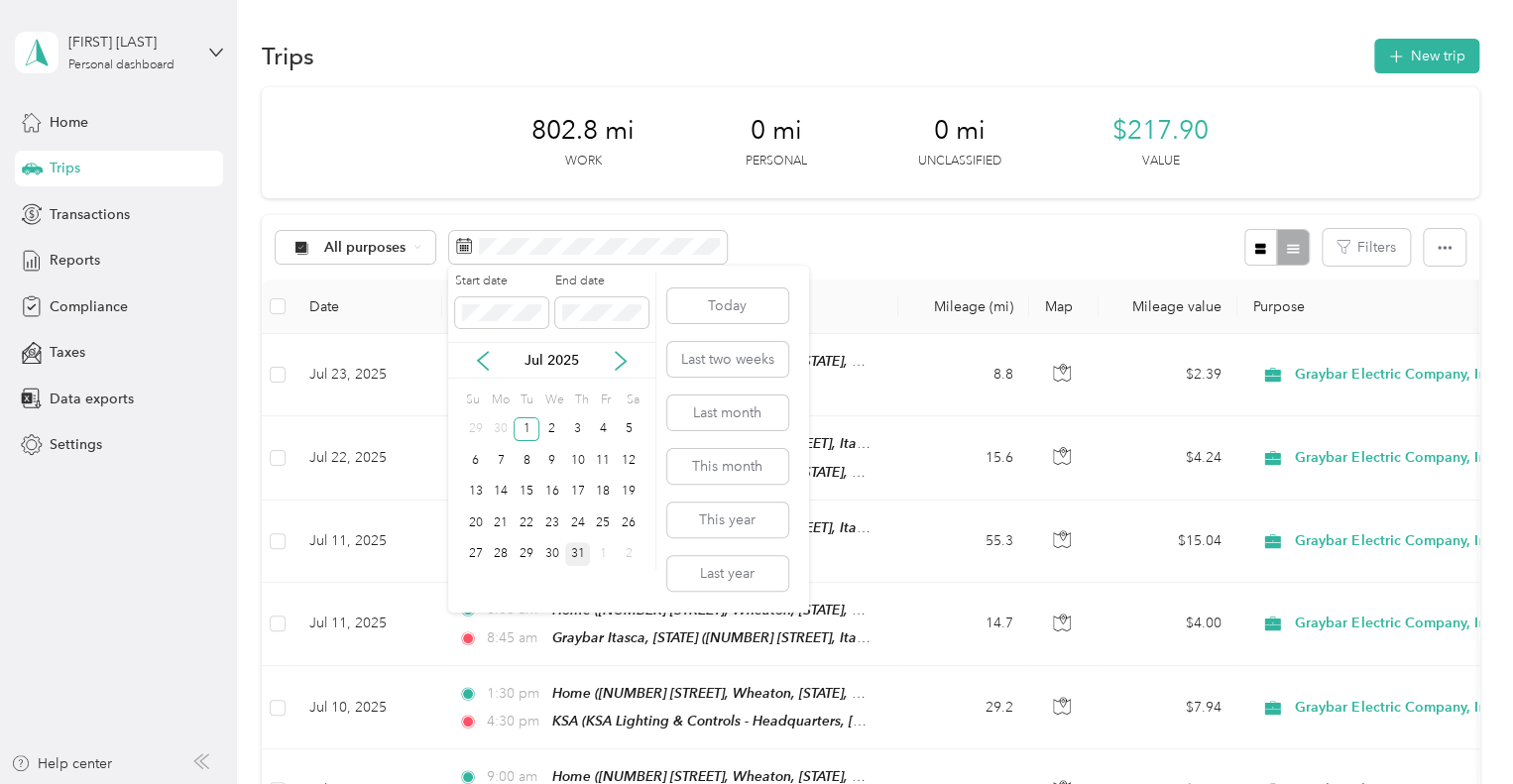 click on "31" at bounding box center (578, 554) 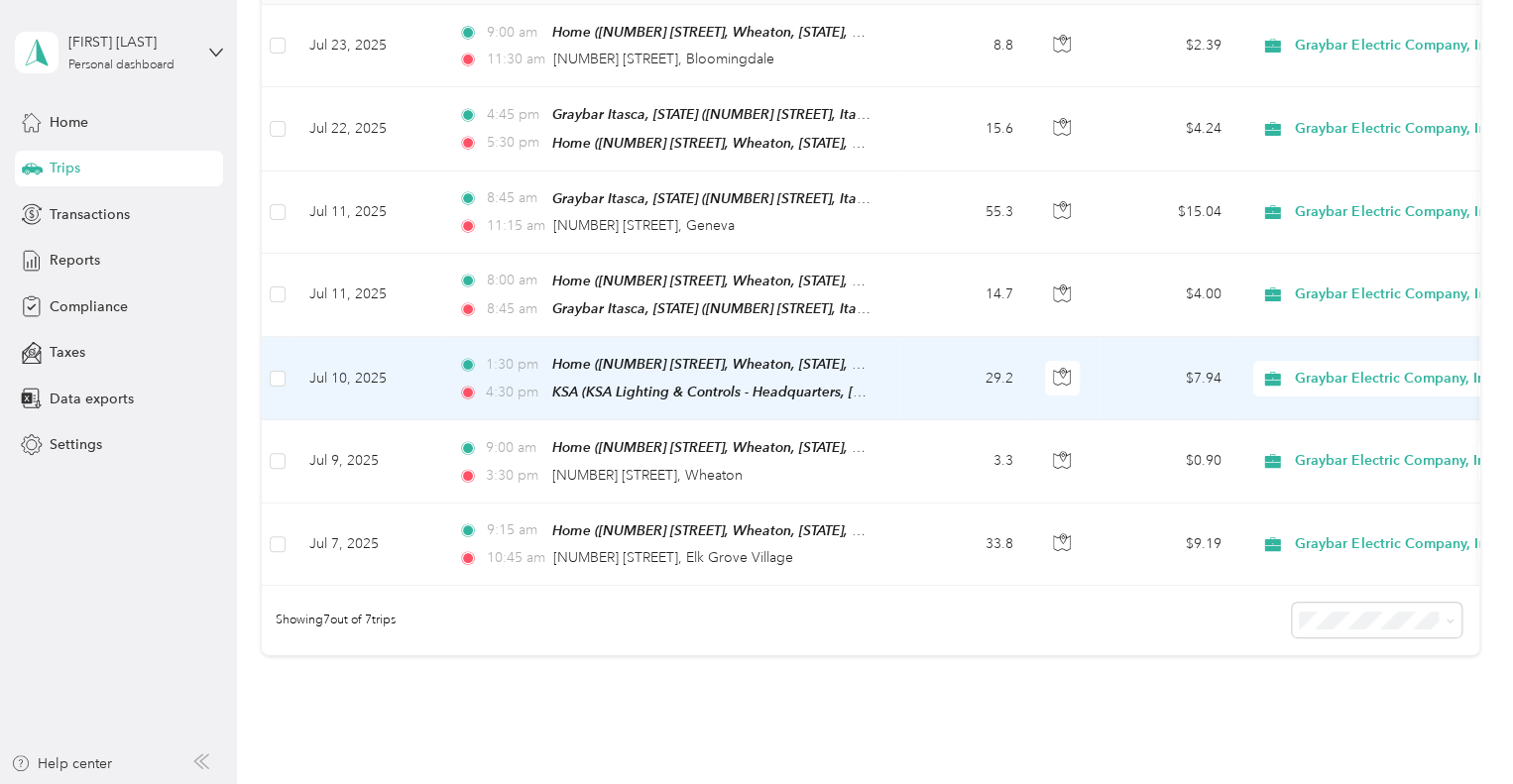 scroll, scrollTop: 0, scrollLeft: 0, axis: both 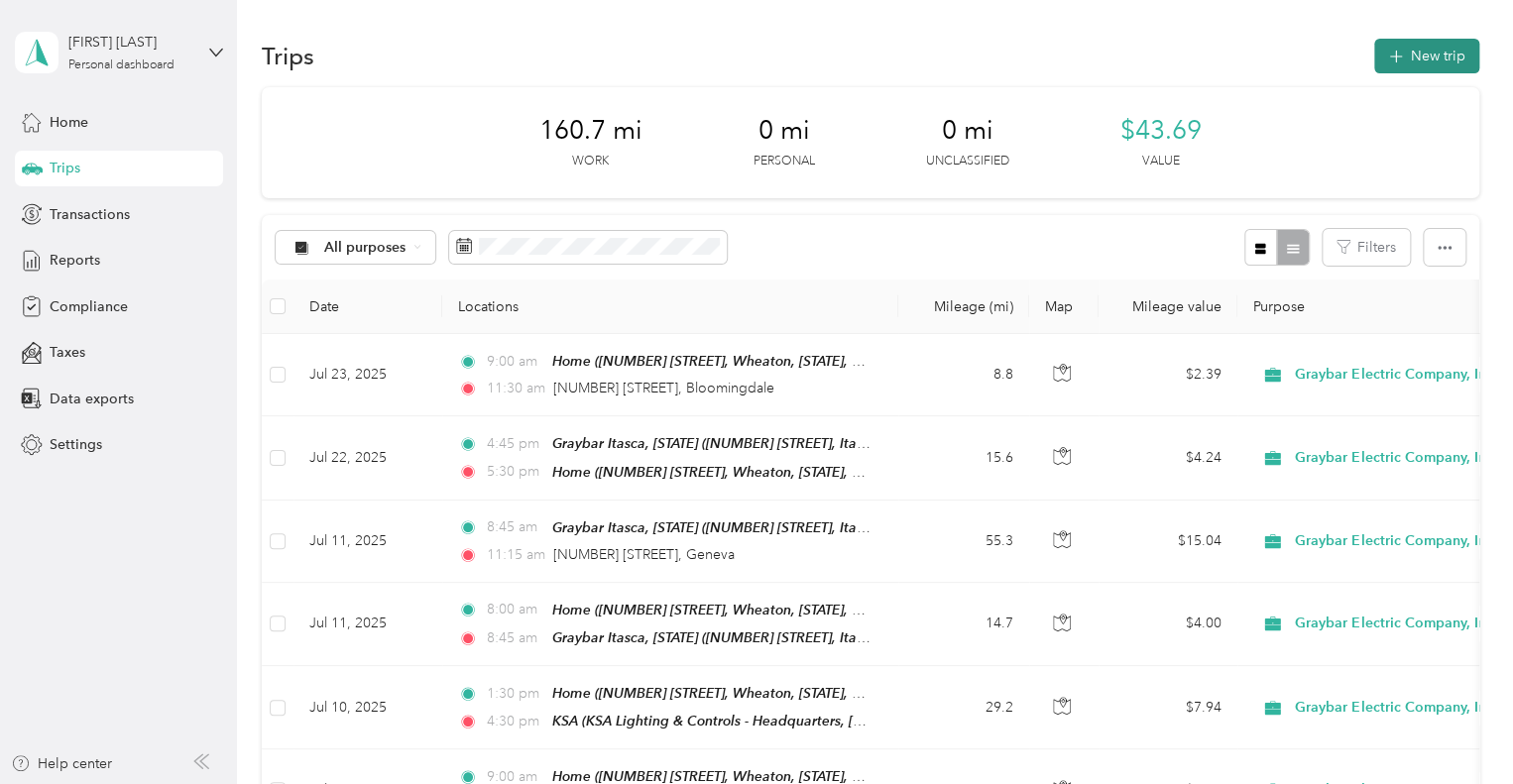 click on "New trip" at bounding box center [1427, 56] 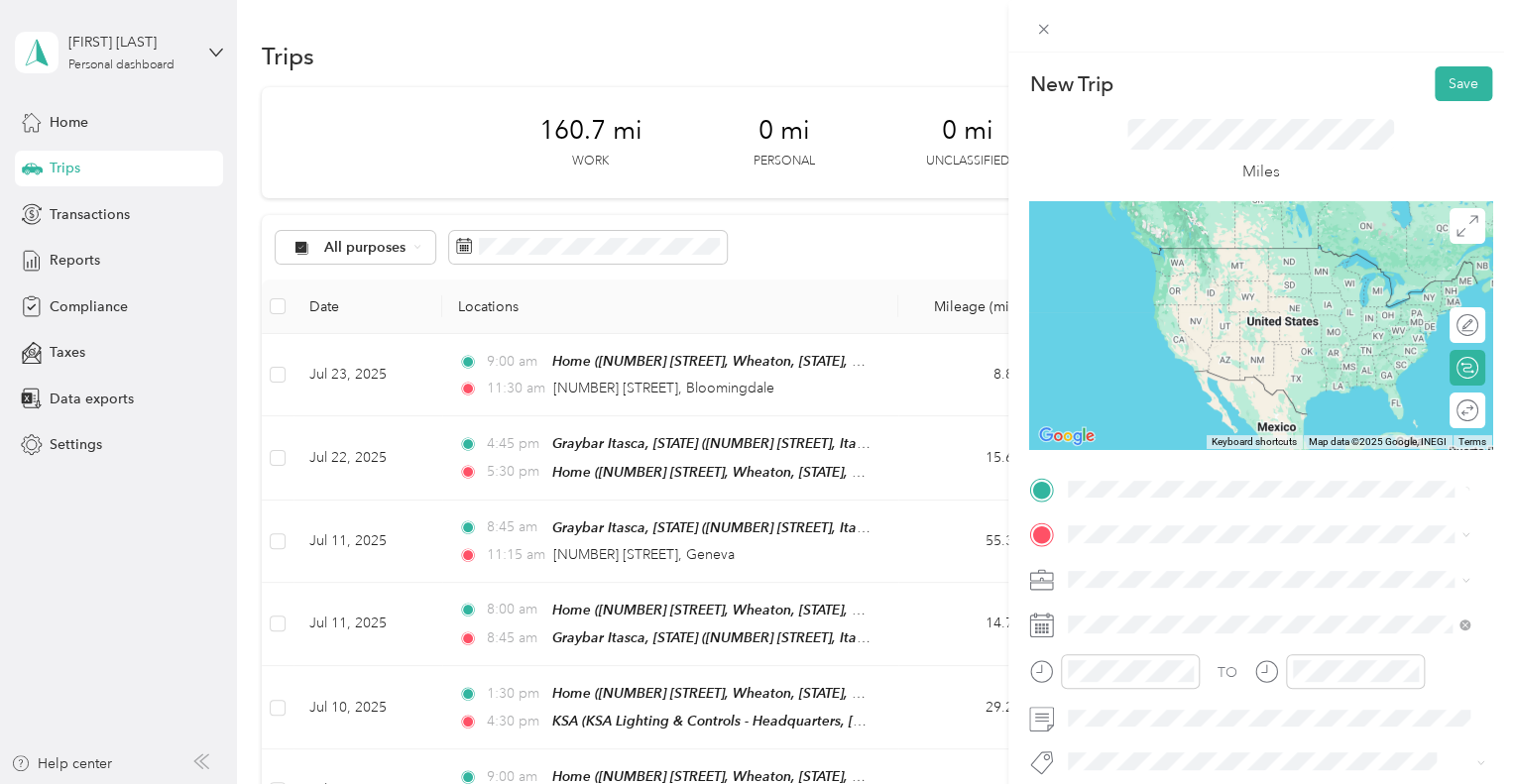 click on "Home" at bounding box center [1284, 568] 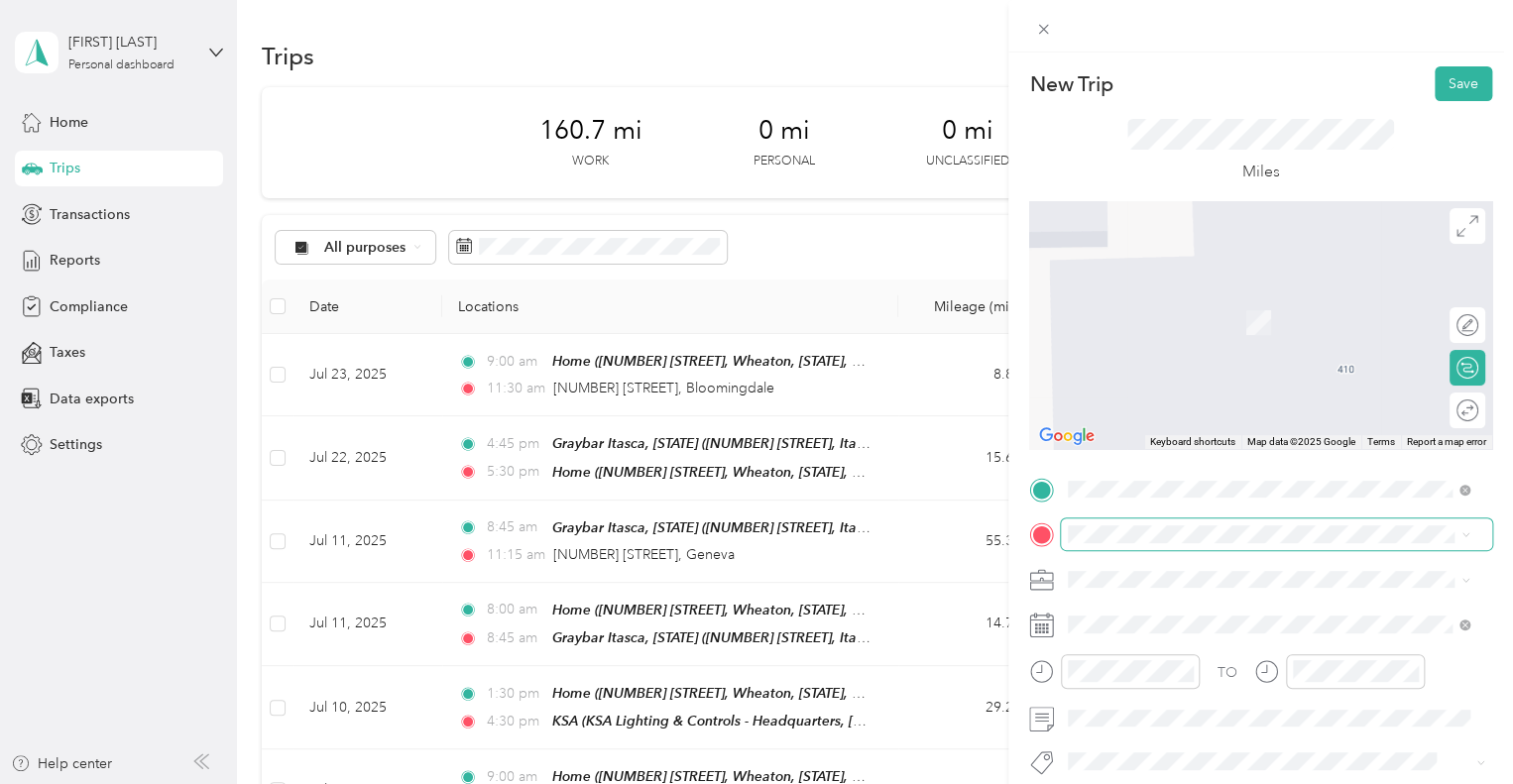 click at bounding box center [1276, 534] 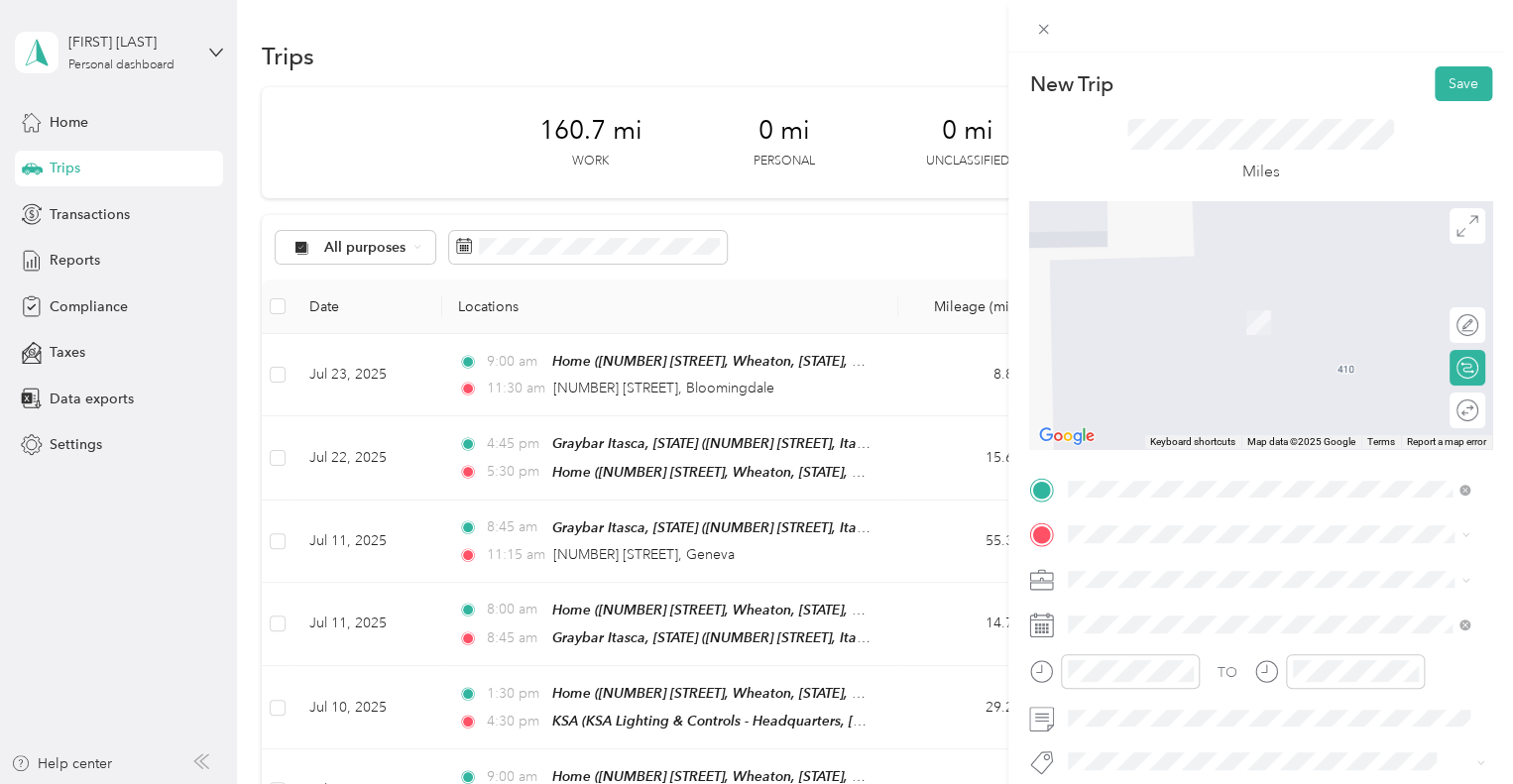 click on "TEAM [COMPANY] [CITY], [STATE] [NUMBER] [STREET], Suite [NUMBER], [POSTAL_CODE], [CITY], [STATE]" at bounding box center [1284, 638] 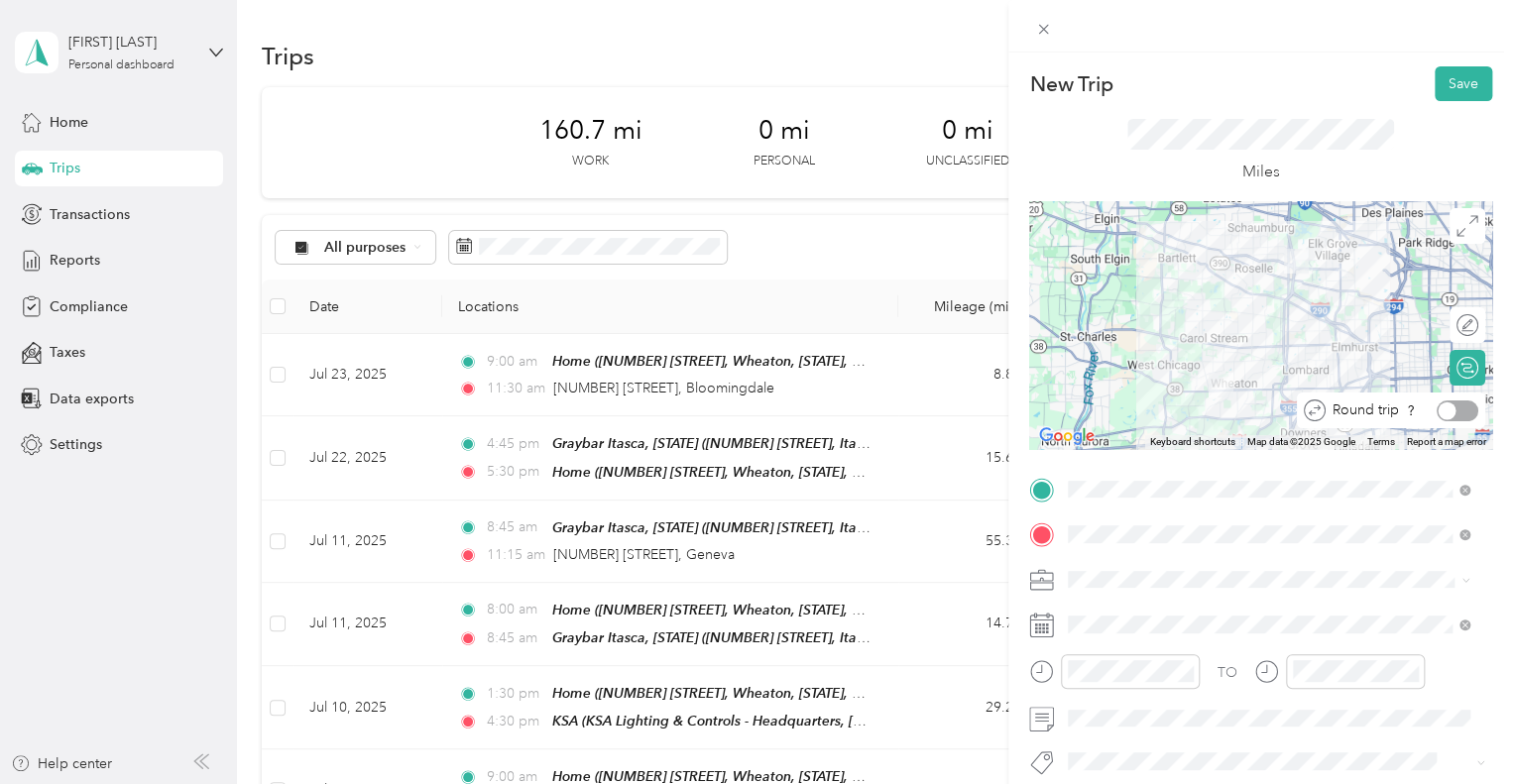 click at bounding box center [1457, 410] 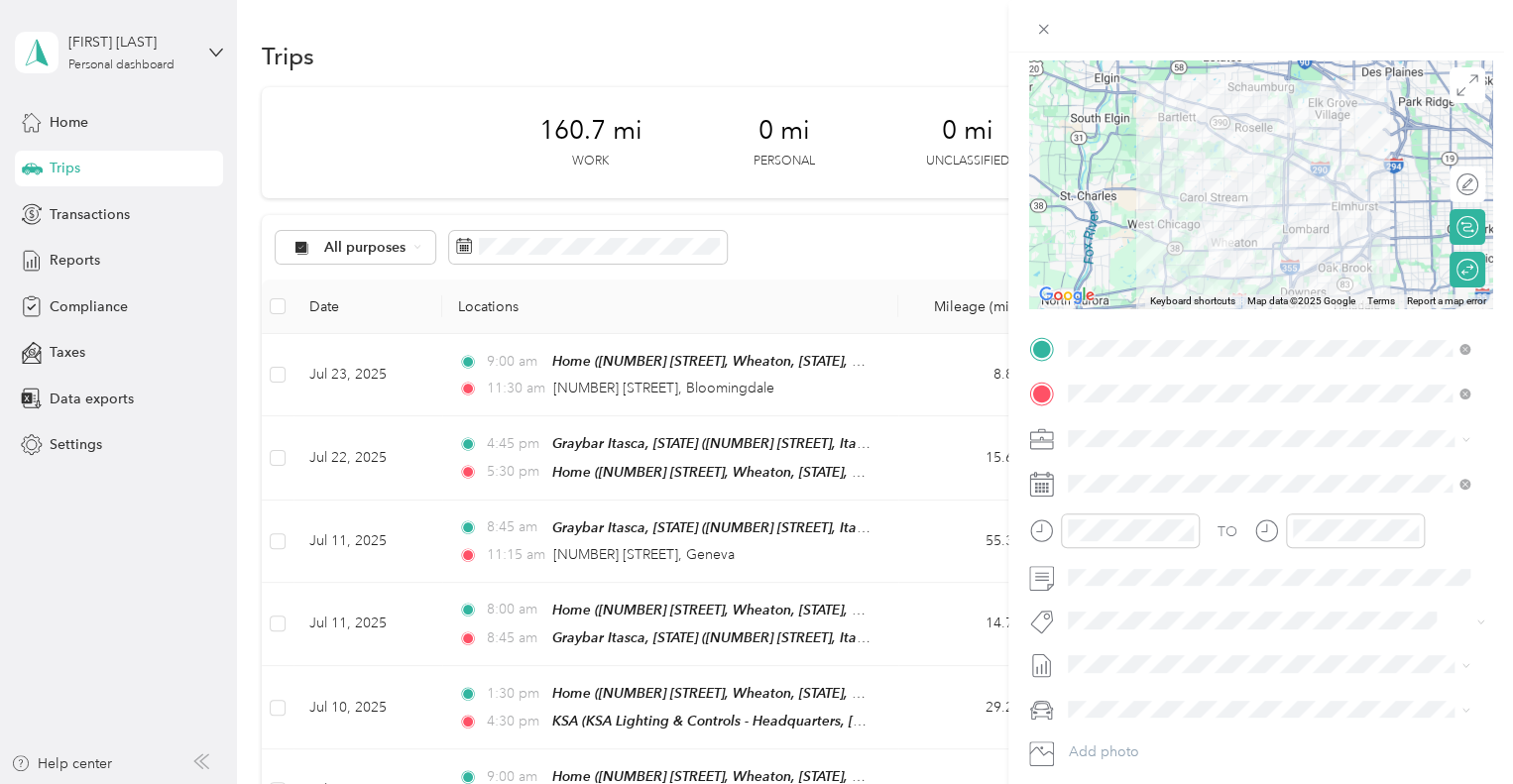 scroll, scrollTop: 150, scrollLeft: 0, axis: vertical 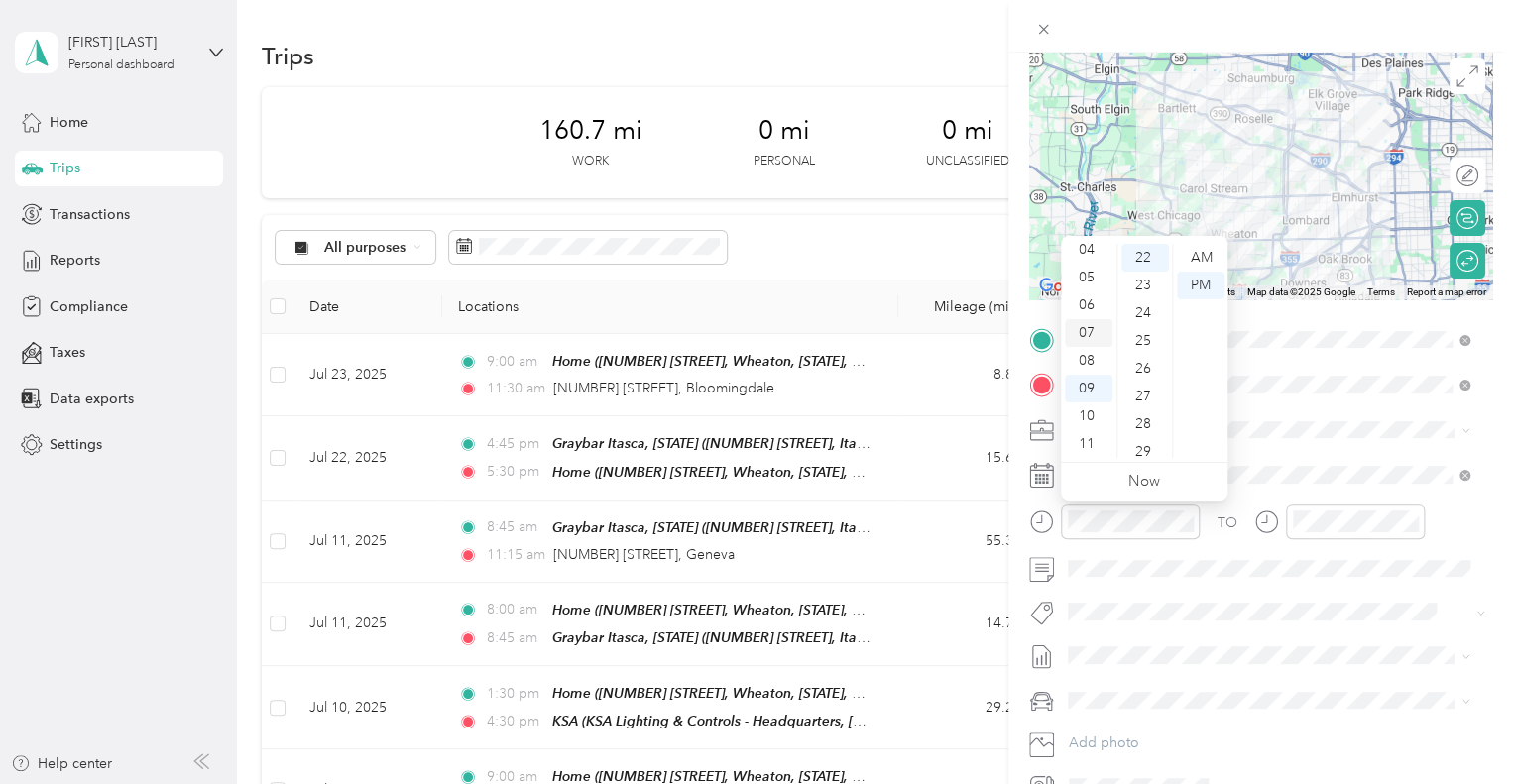 click on "07" at bounding box center (1089, 333) 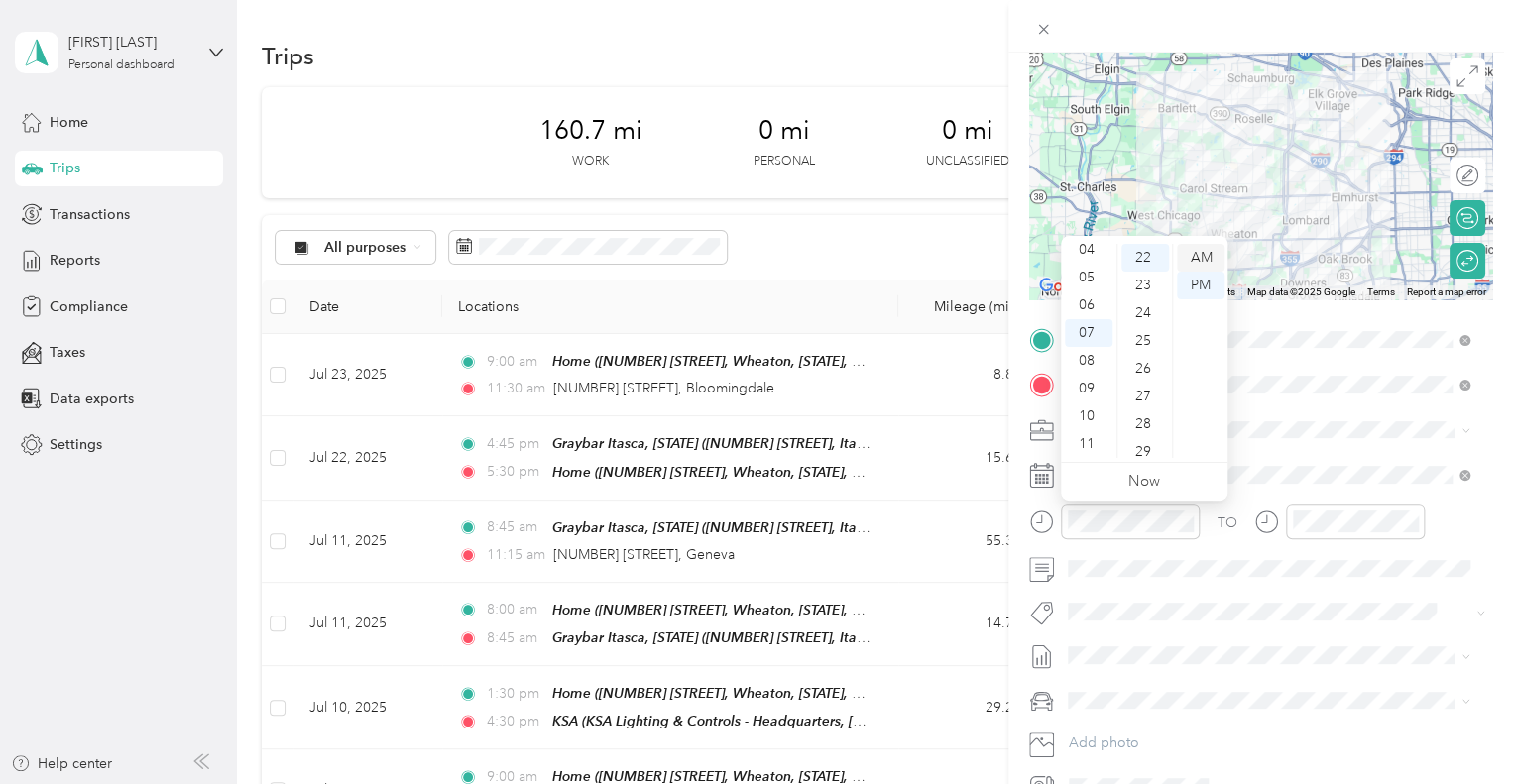 click on "AM" at bounding box center [1201, 258] 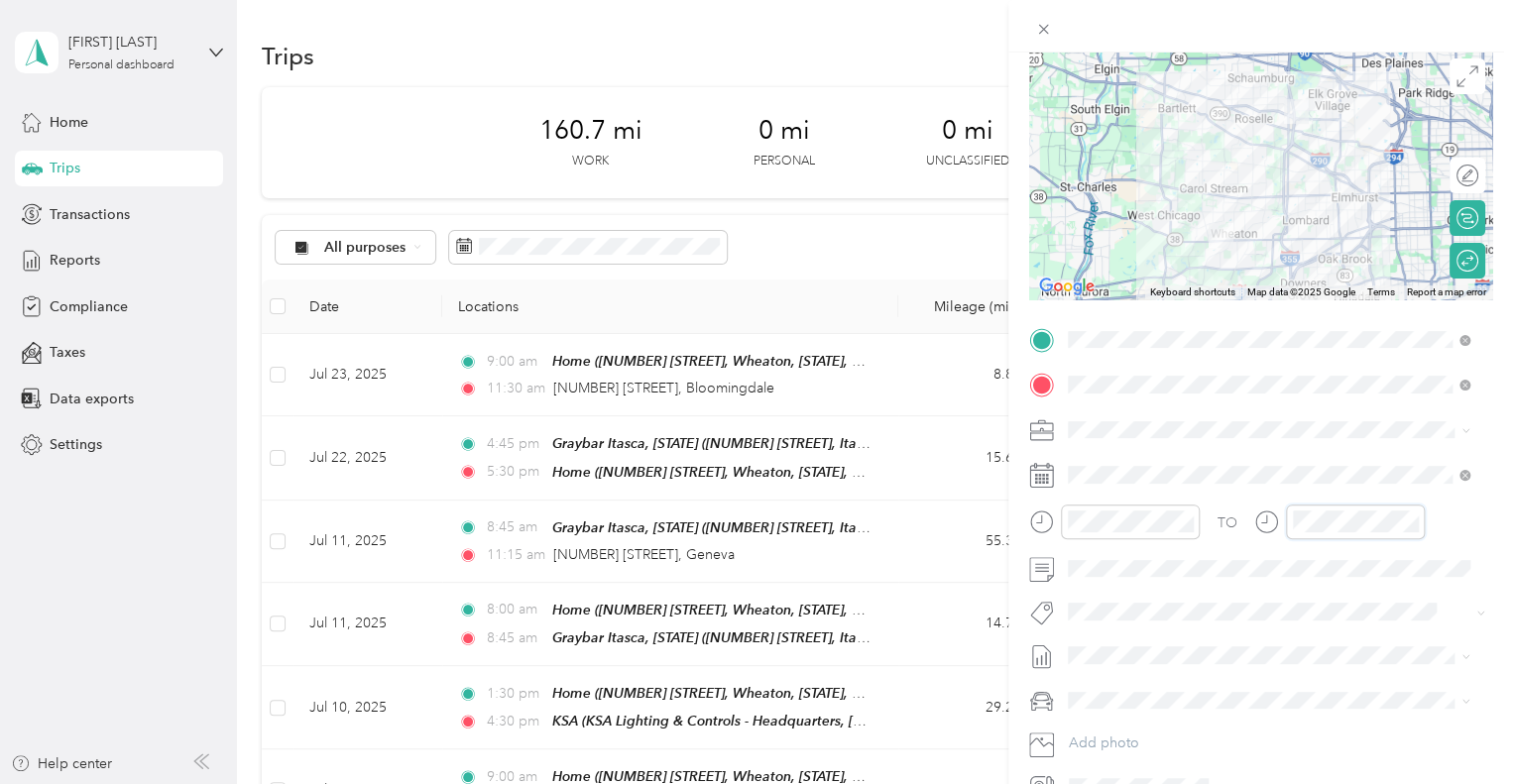 scroll, scrollTop: 119, scrollLeft: 0, axis: vertical 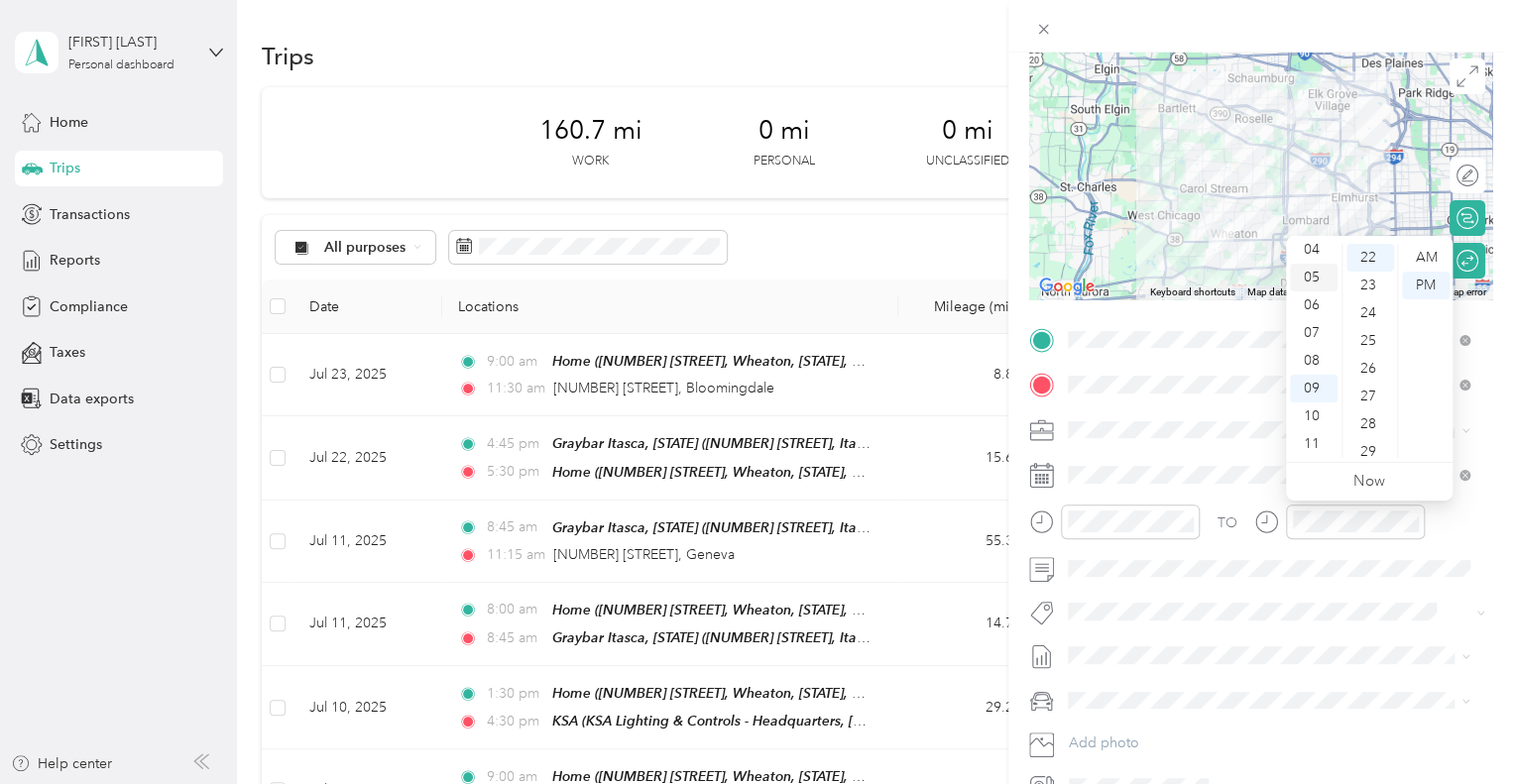 click on "05" at bounding box center (1314, 278) 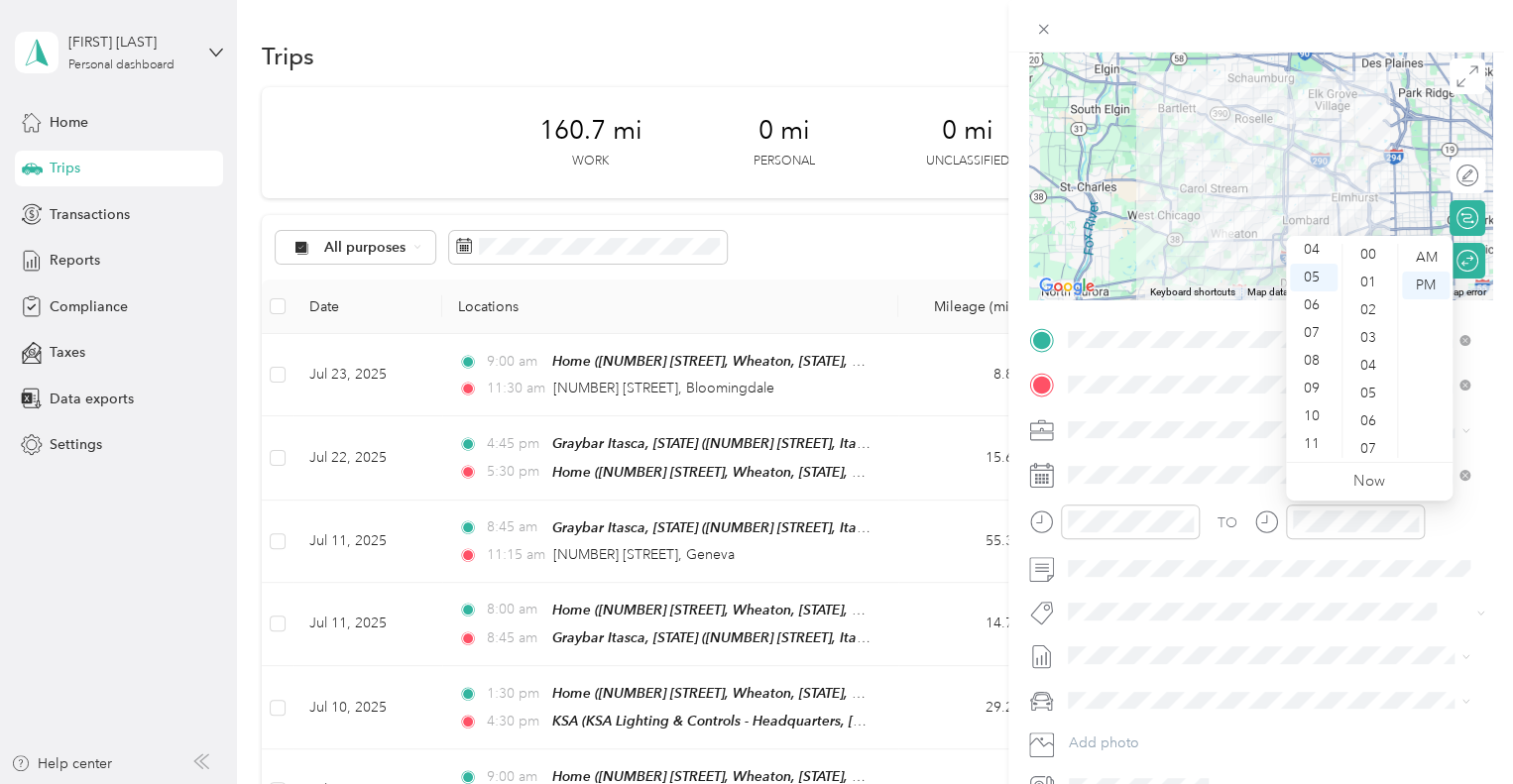 scroll, scrollTop: 3, scrollLeft: 0, axis: vertical 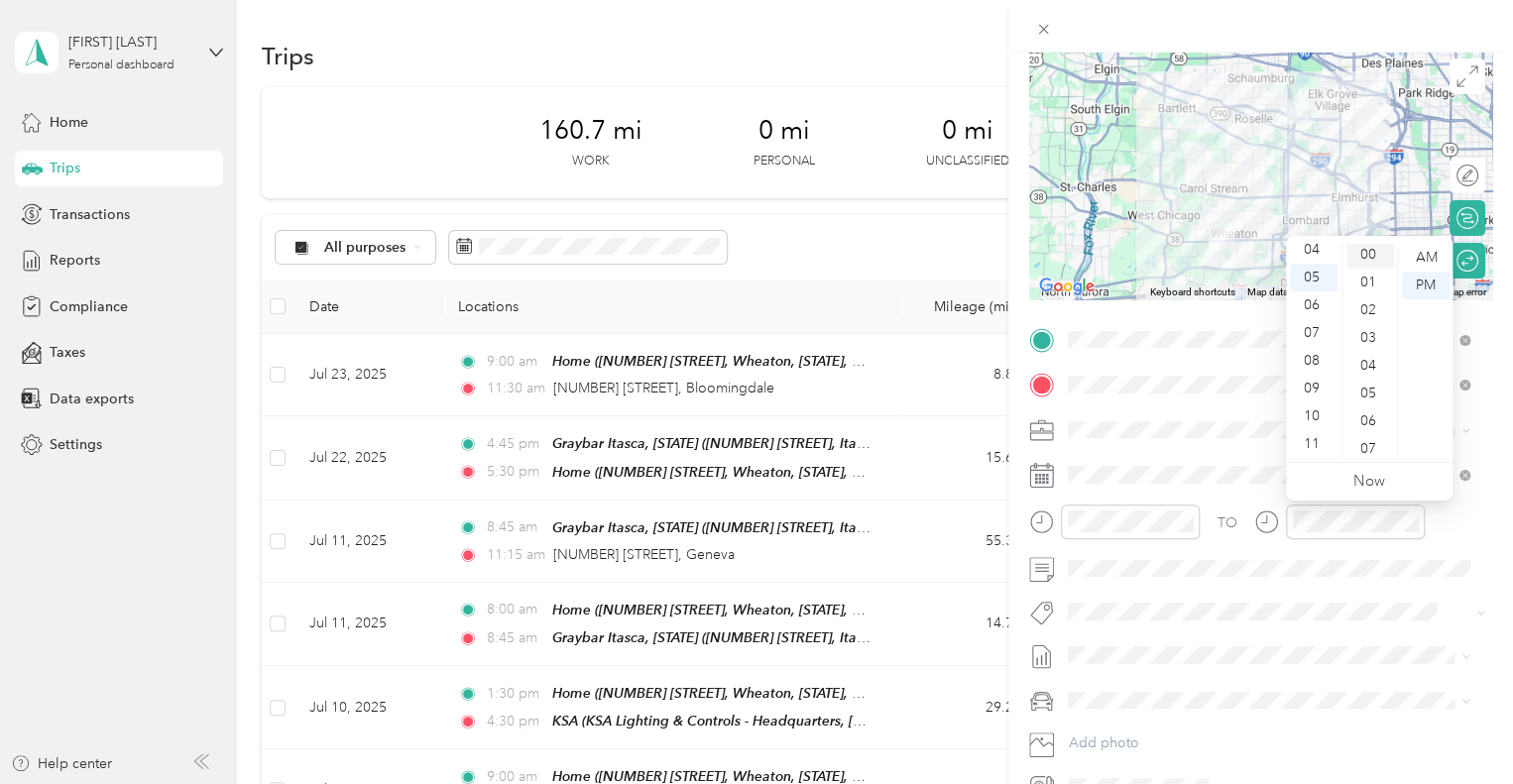 click on "00" at bounding box center [1370, 255] 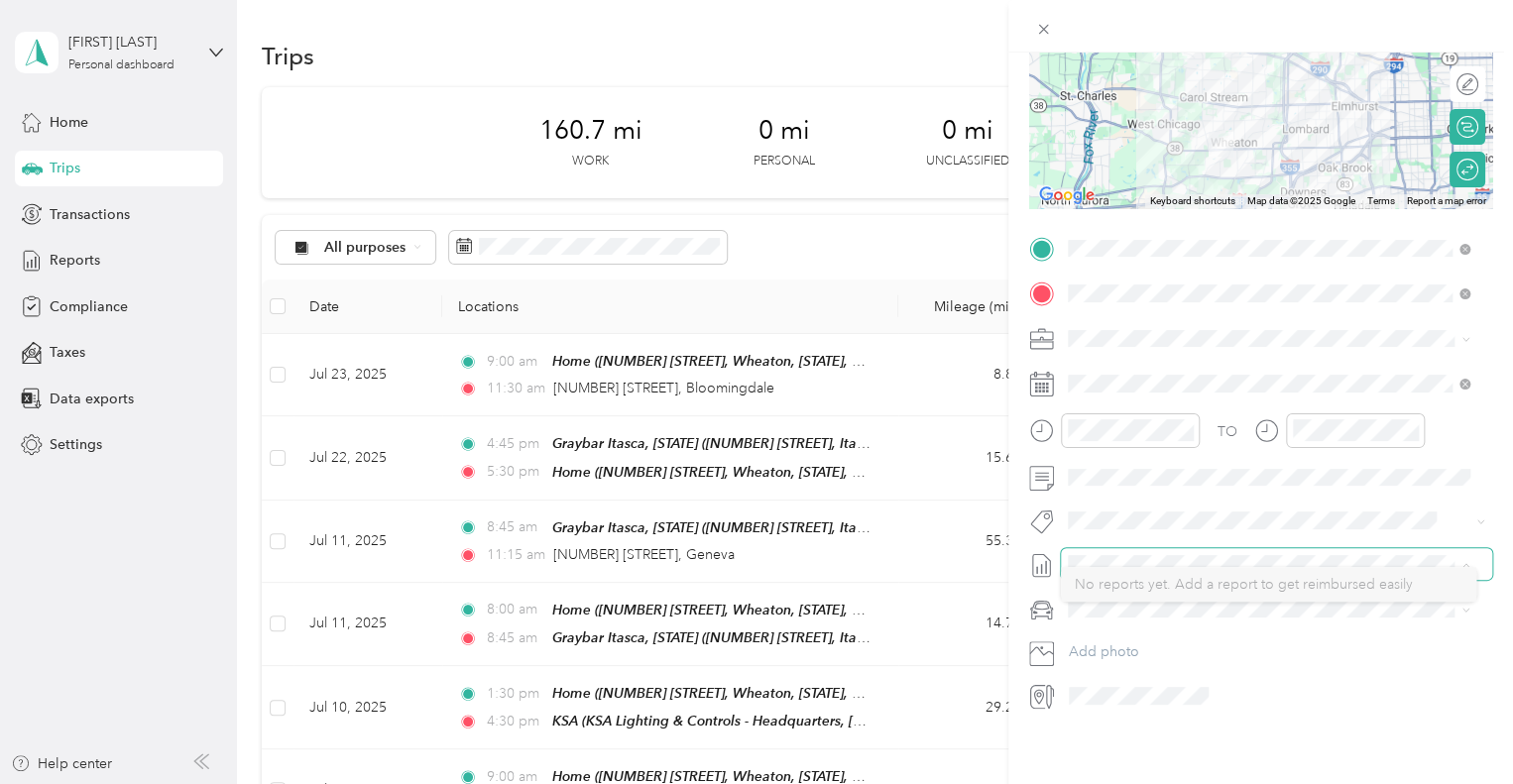 scroll, scrollTop: 255, scrollLeft: 0, axis: vertical 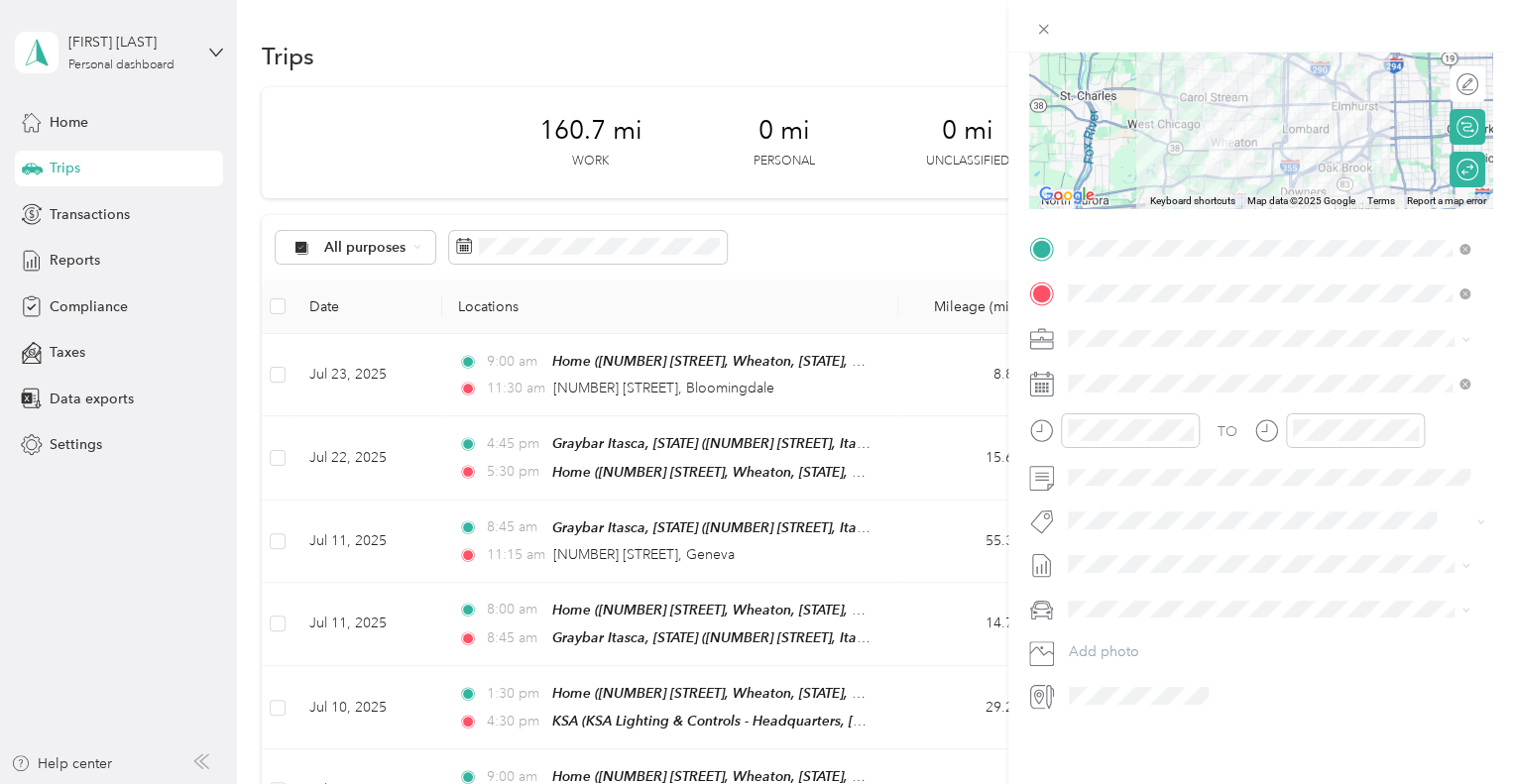 click on "No reports yet. Add a report to get reimbursed easily" at bounding box center [1268, 584] 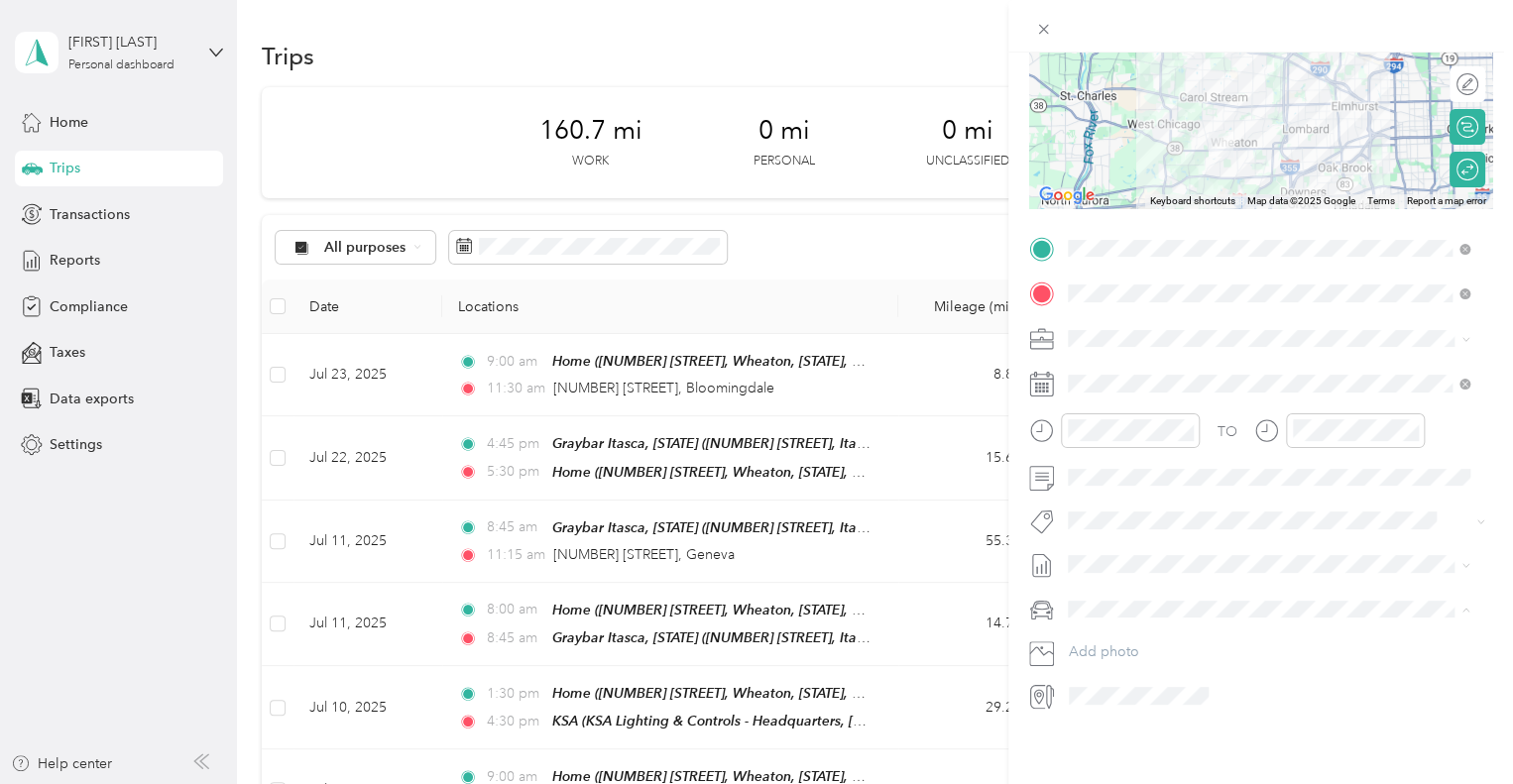 click on "TESLA Y" at bounding box center (1101, 628) 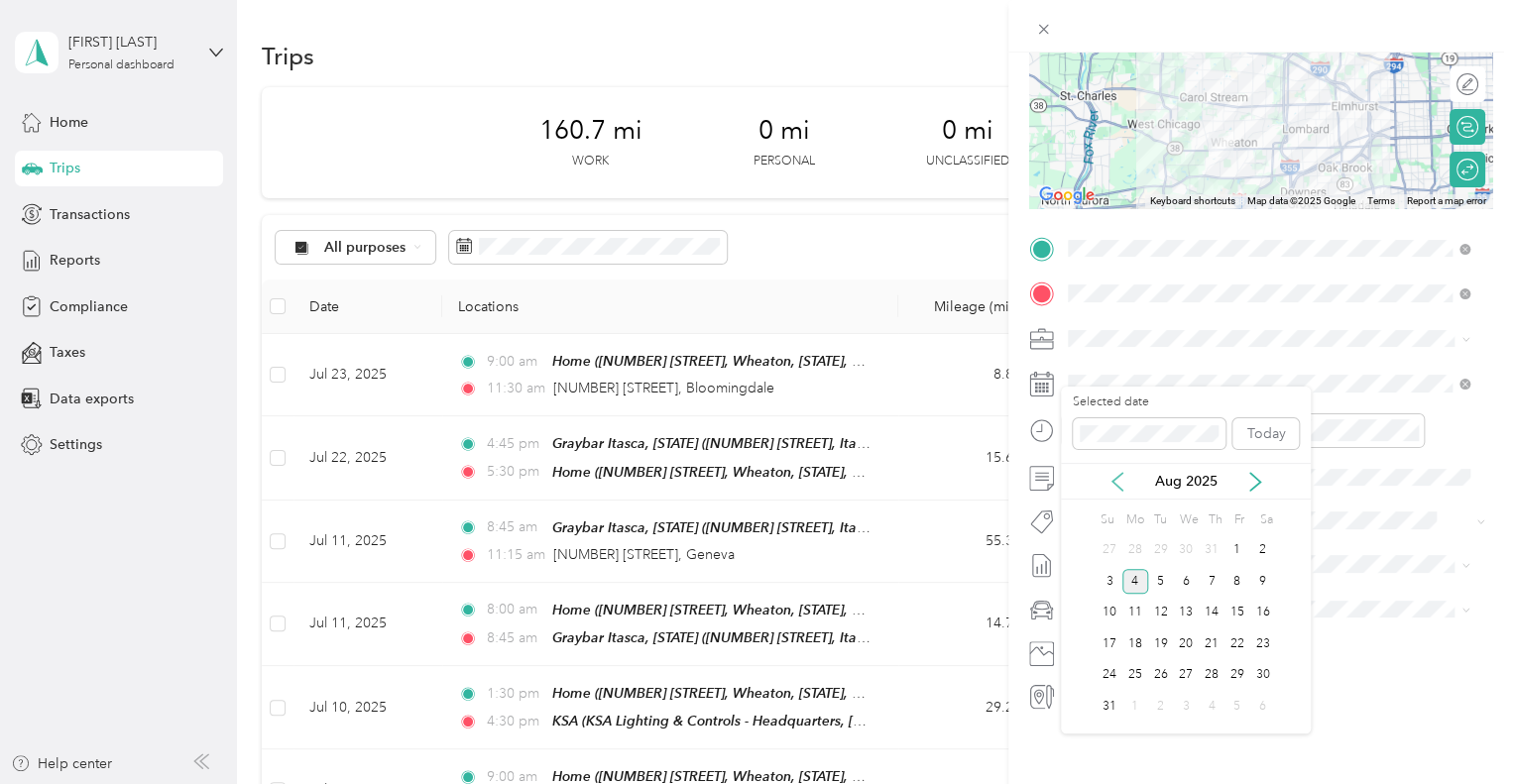 click 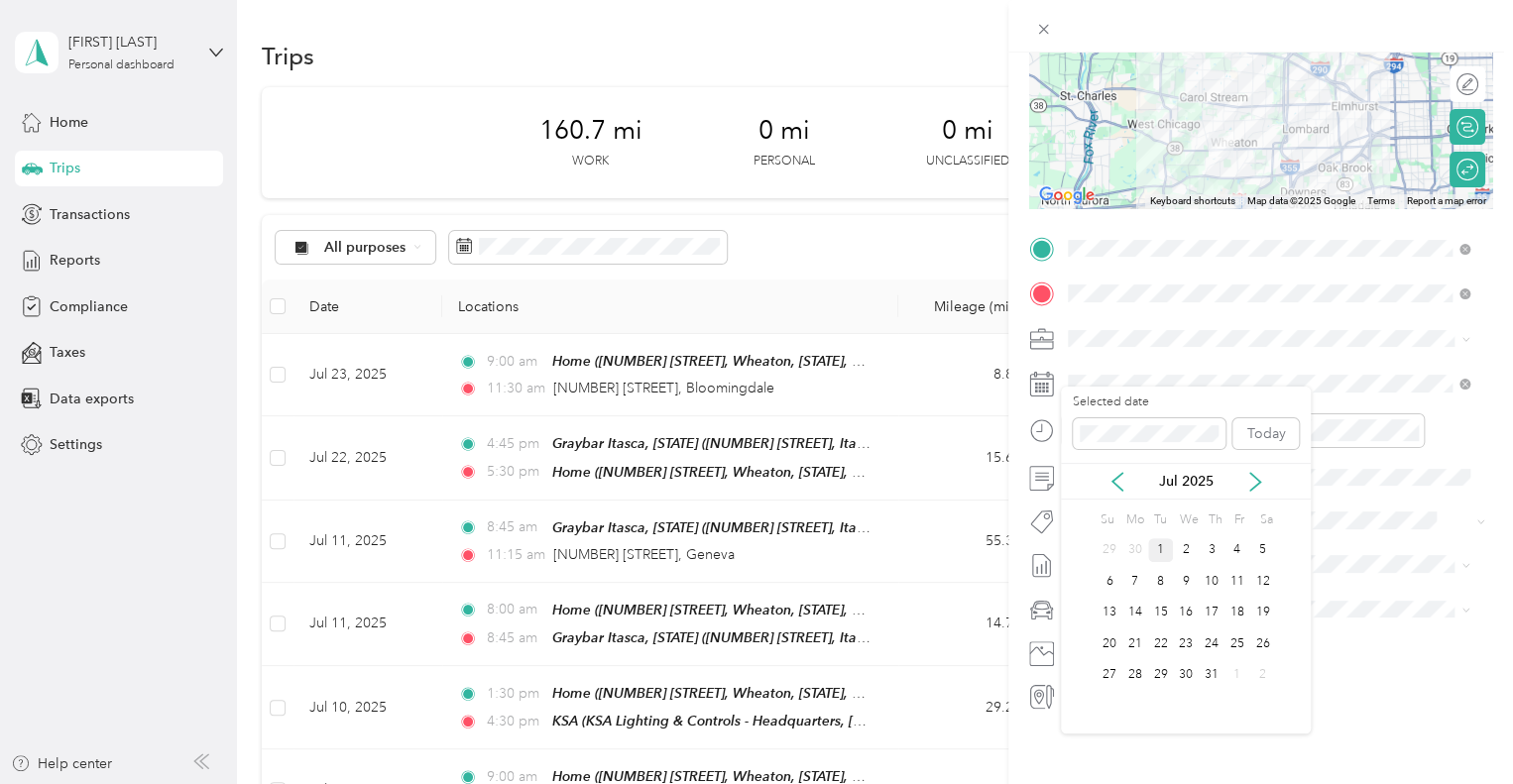 click on "1" at bounding box center (1161, 550) 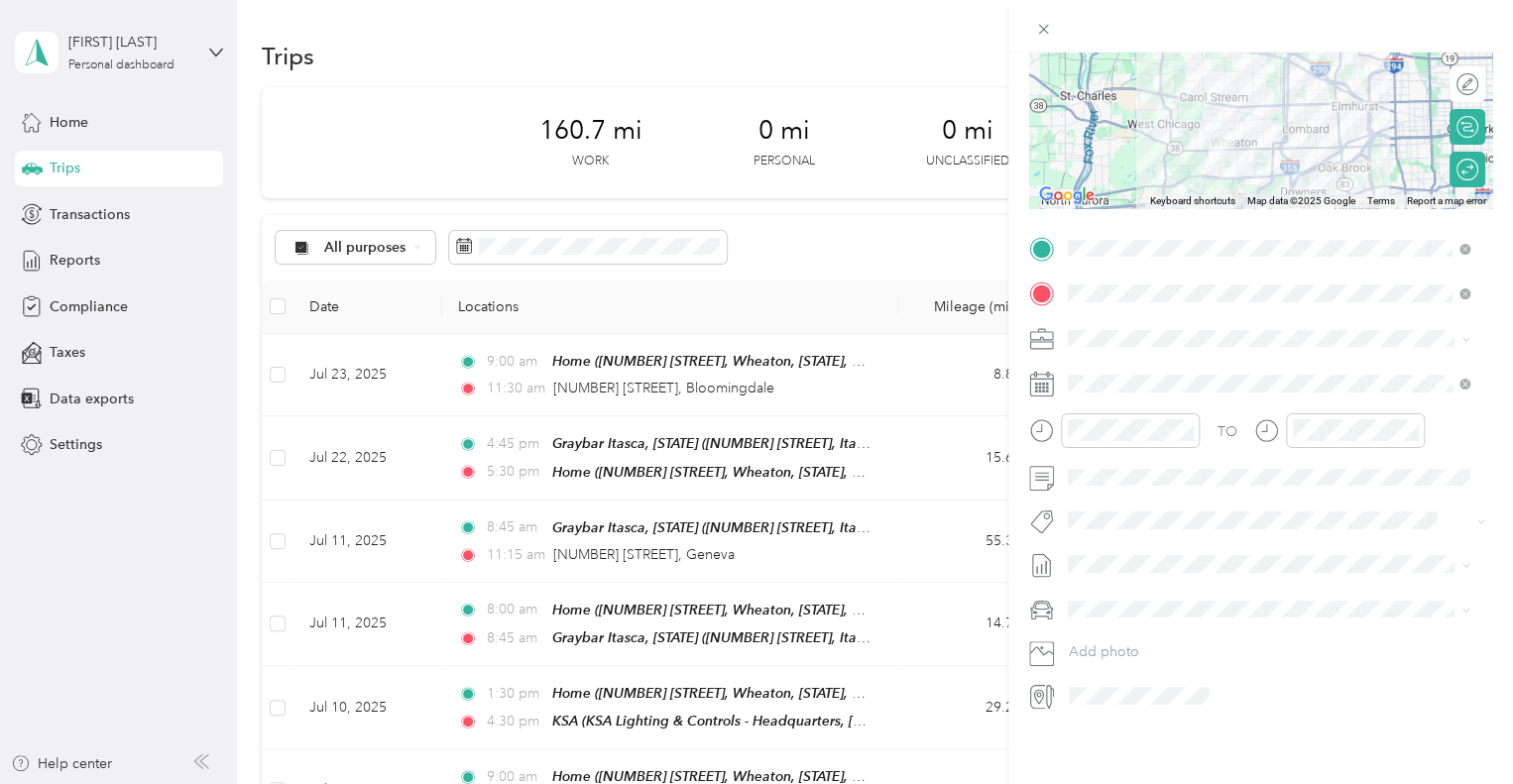 click on "[MONTH] [DAY] - [DAY], [YEAR]" at bounding box center (1142, 611) 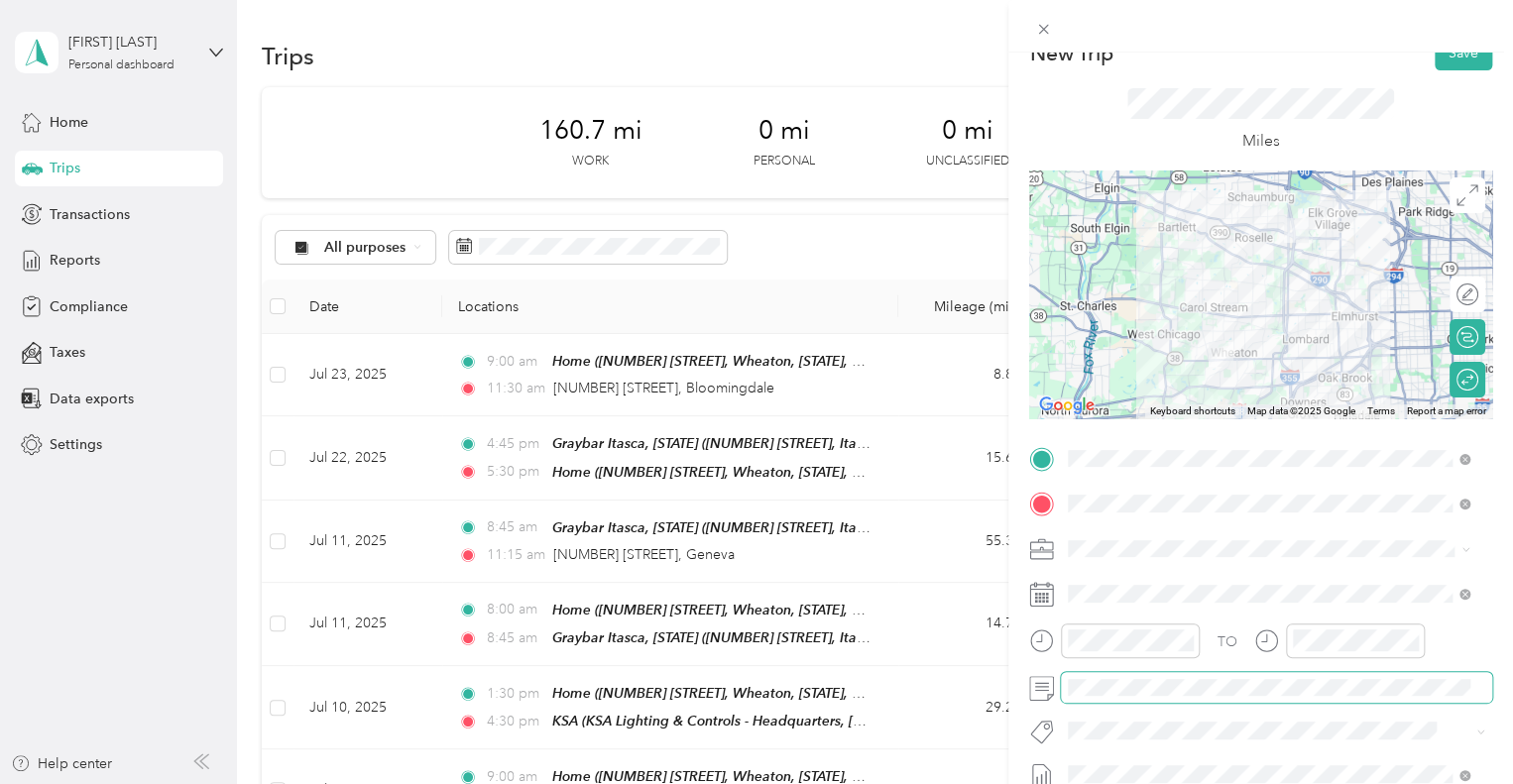 scroll, scrollTop: 0, scrollLeft: 0, axis: both 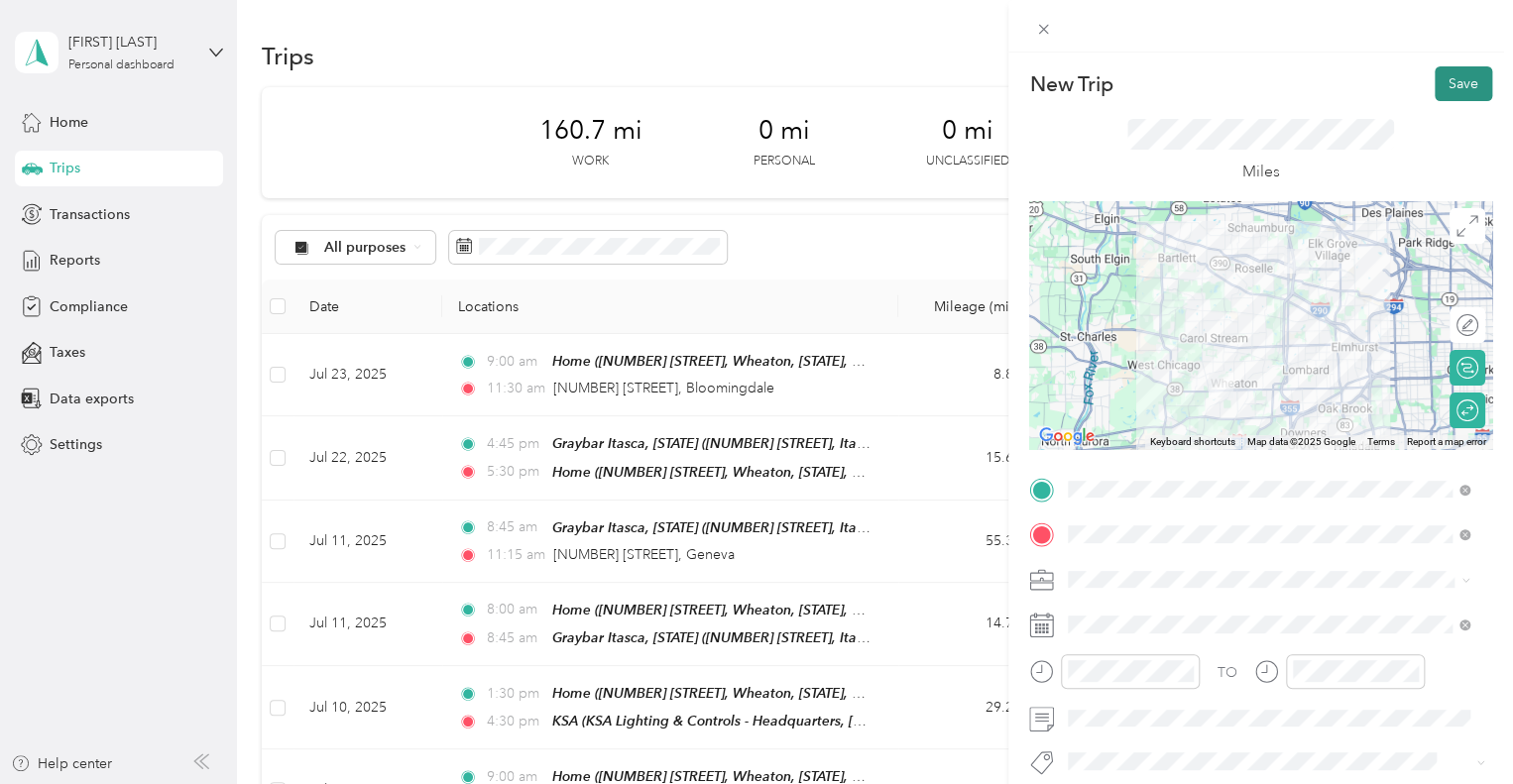 click on "Save" at bounding box center (1463, 83) 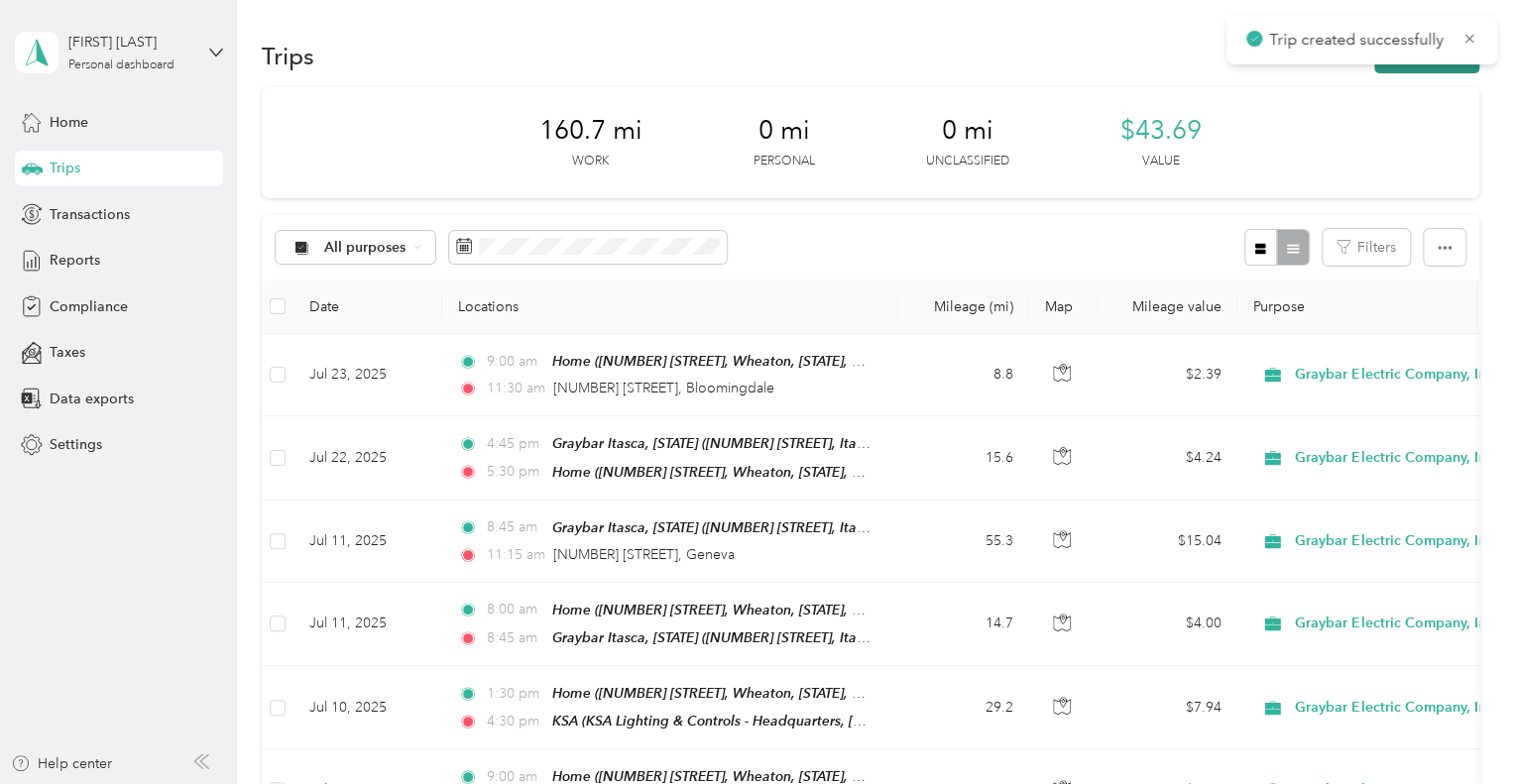 click on "New trip" at bounding box center [1427, 56] 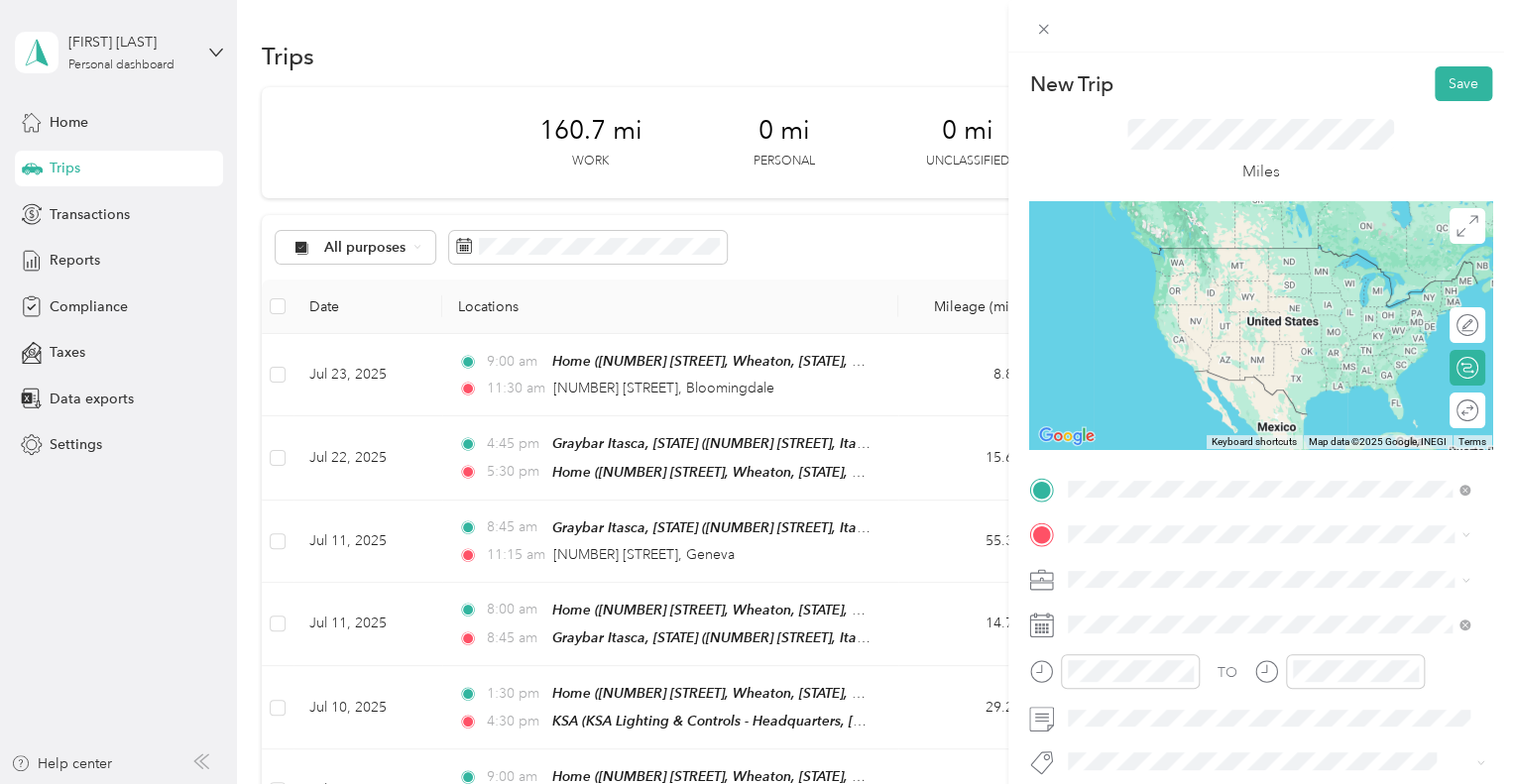 click on "[NUMBER] [STREET], [CITY], [STATE], [COUNTRY] , [POSTAL_CODE], [CITY], [STATE]" at bounding box center [1277, 287] 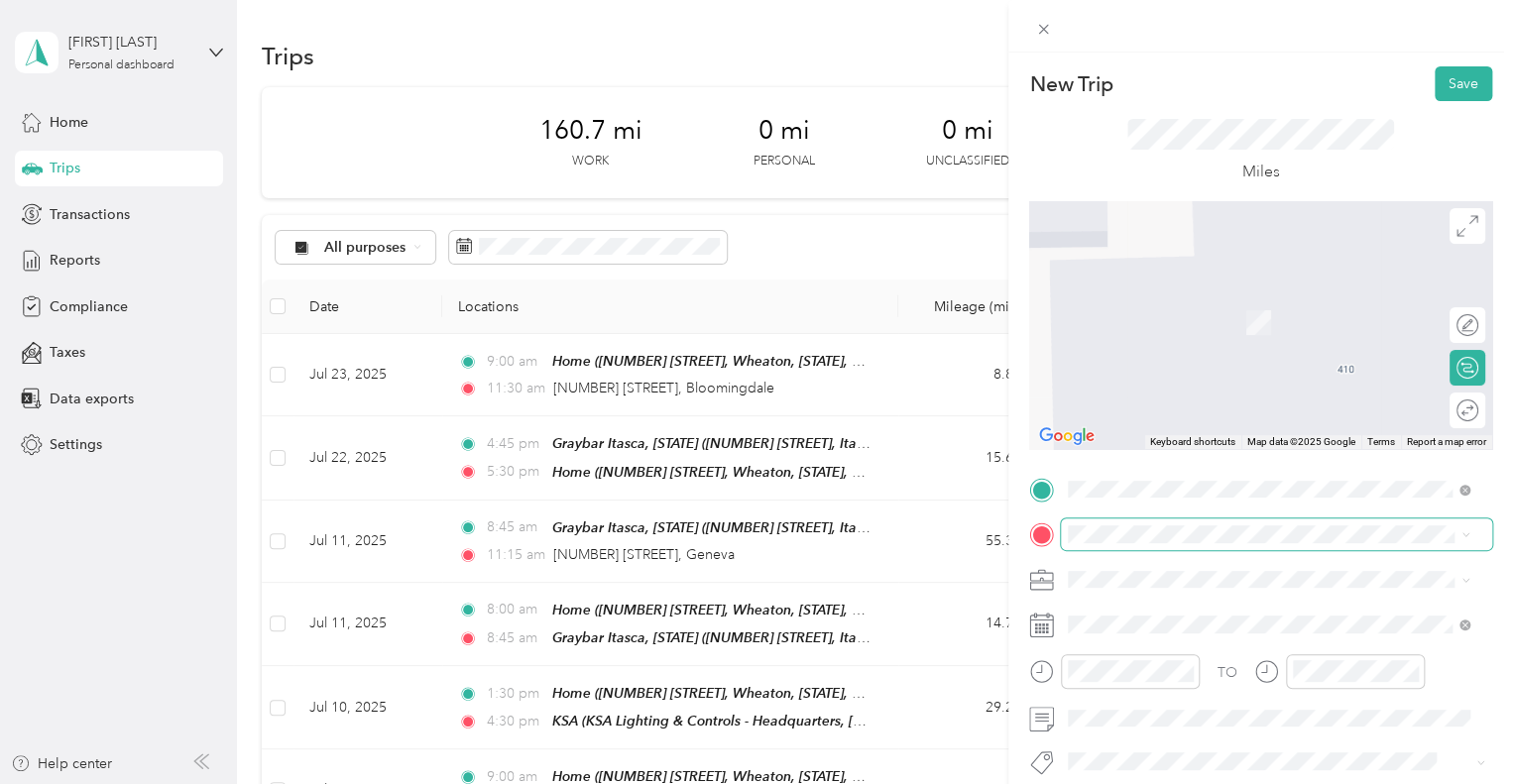 click at bounding box center (1276, 534) 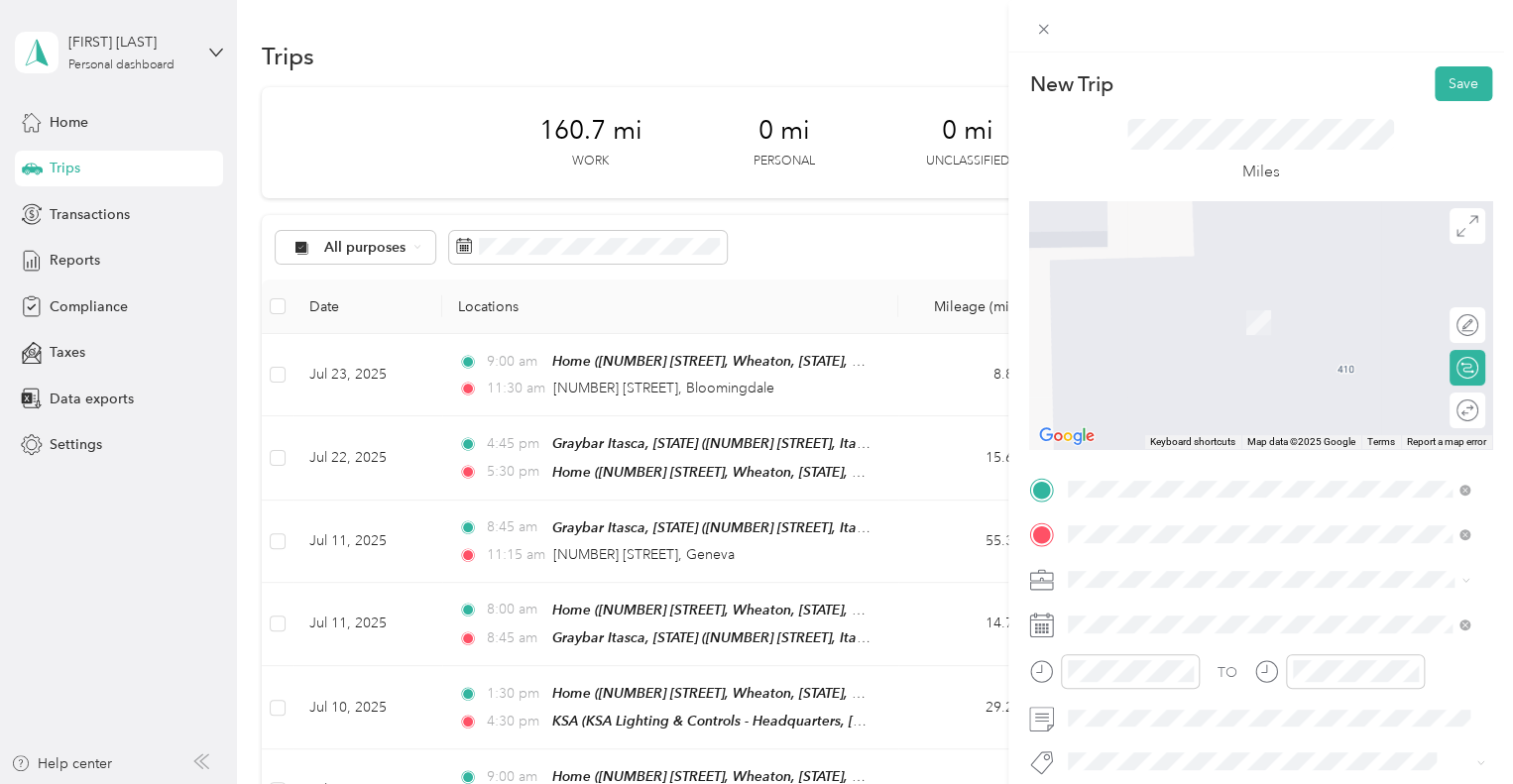 click on "[COMPANY] [CITY], [STATE]" at bounding box center [1250, 616] 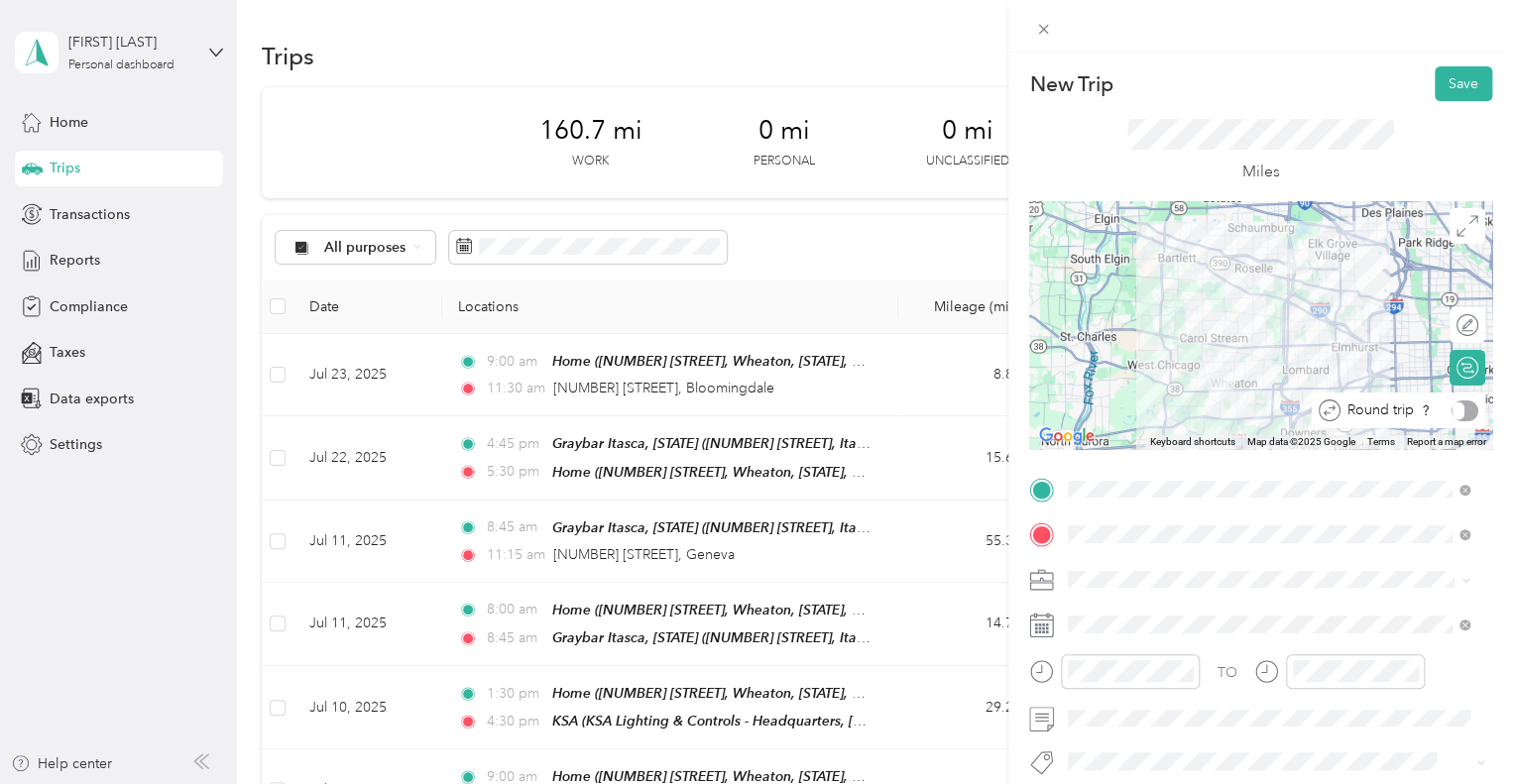 click on "Round trip" at bounding box center [1409, 410] 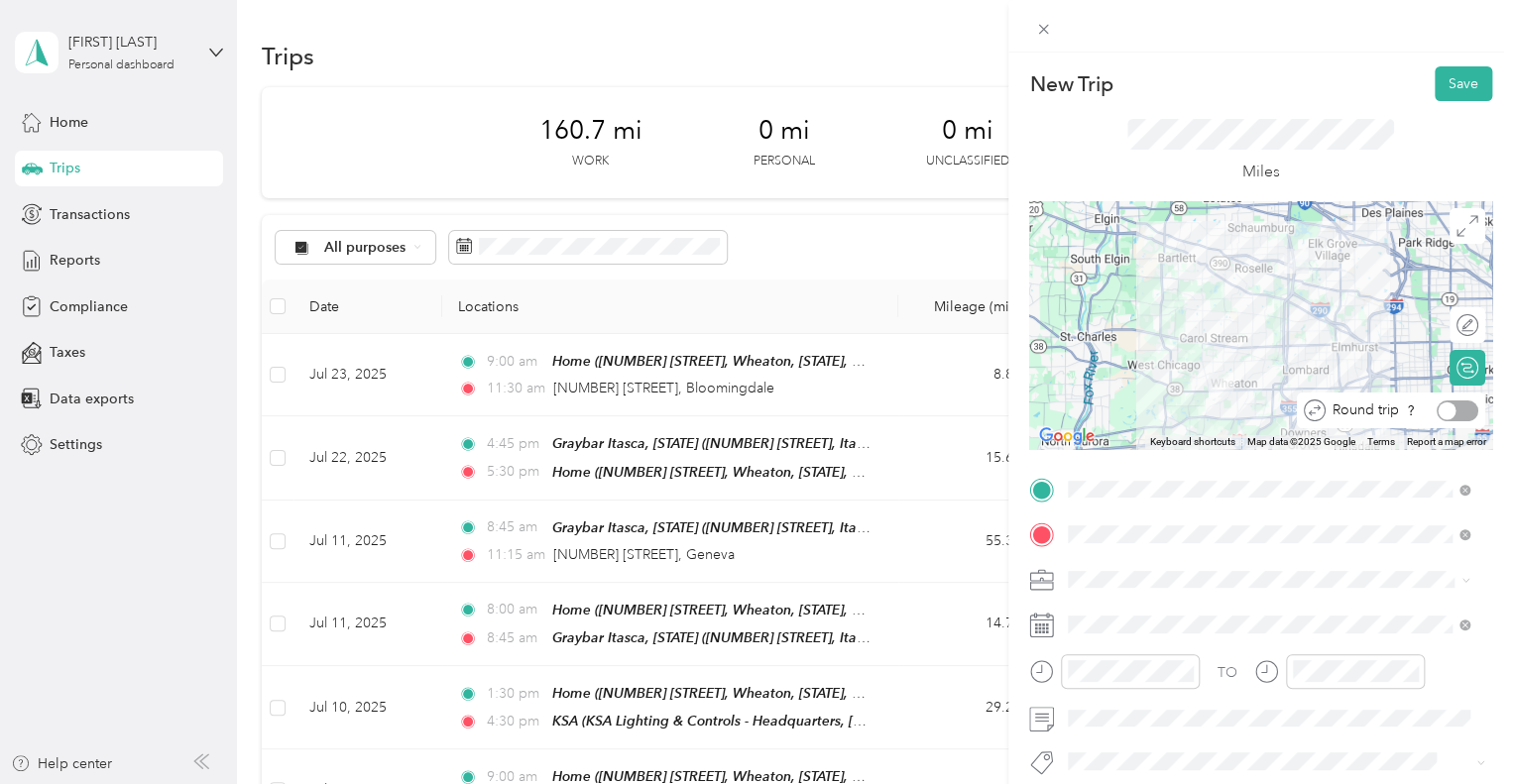 click at bounding box center (1457, 410) 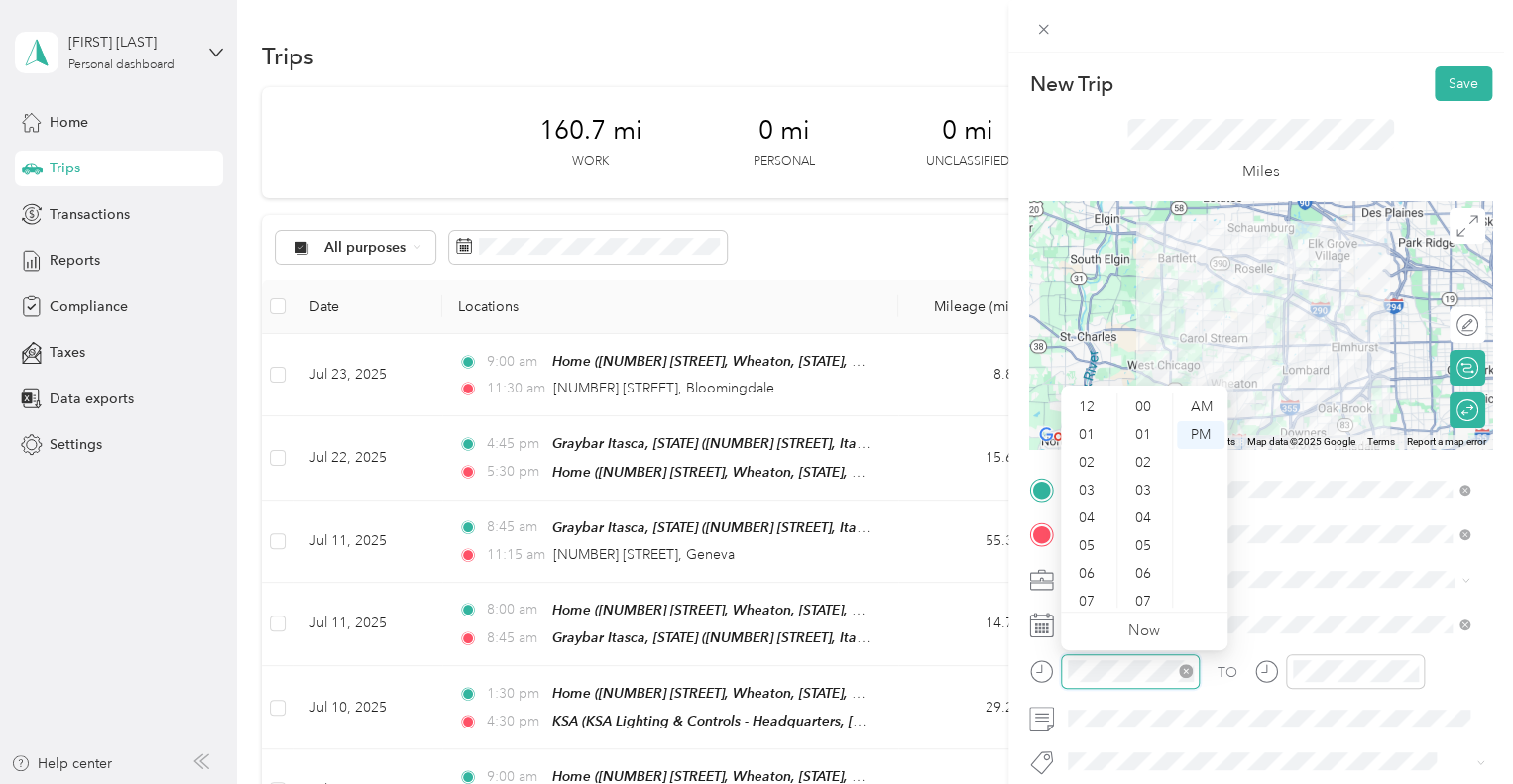 scroll, scrollTop: 638, scrollLeft: 0, axis: vertical 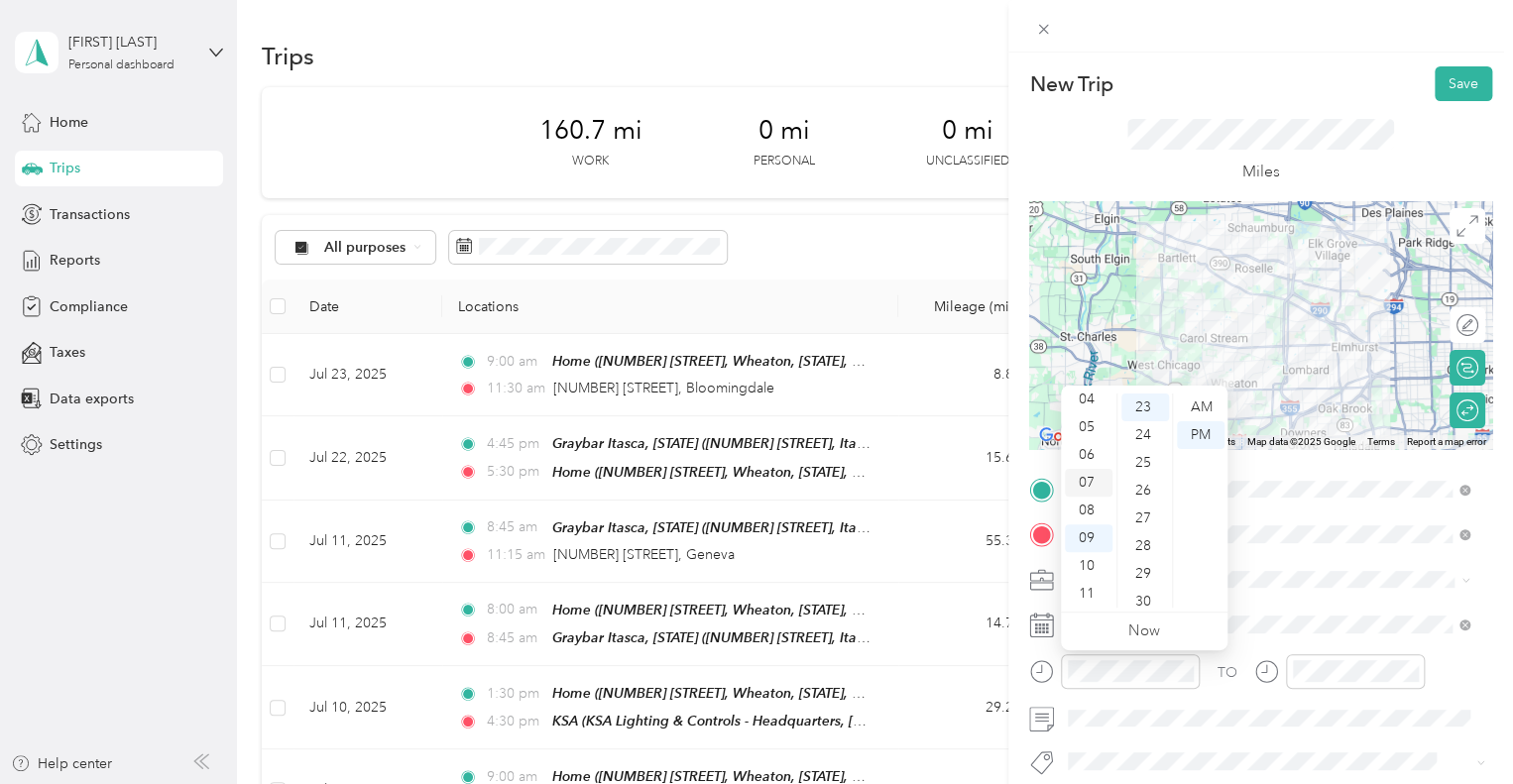click on "07" at bounding box center [1089, 483] 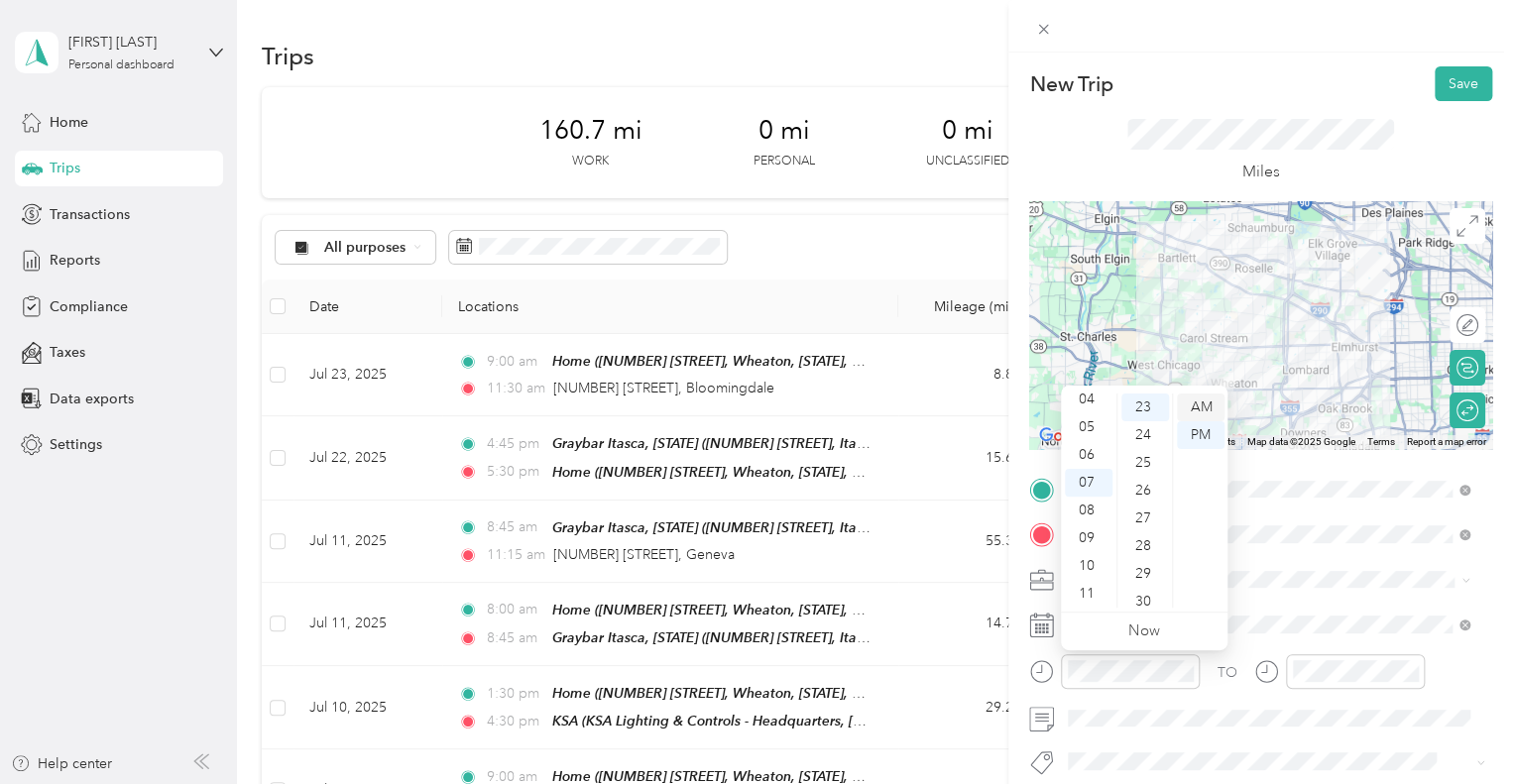 click on "AM" at bounding box center [1201, 407] 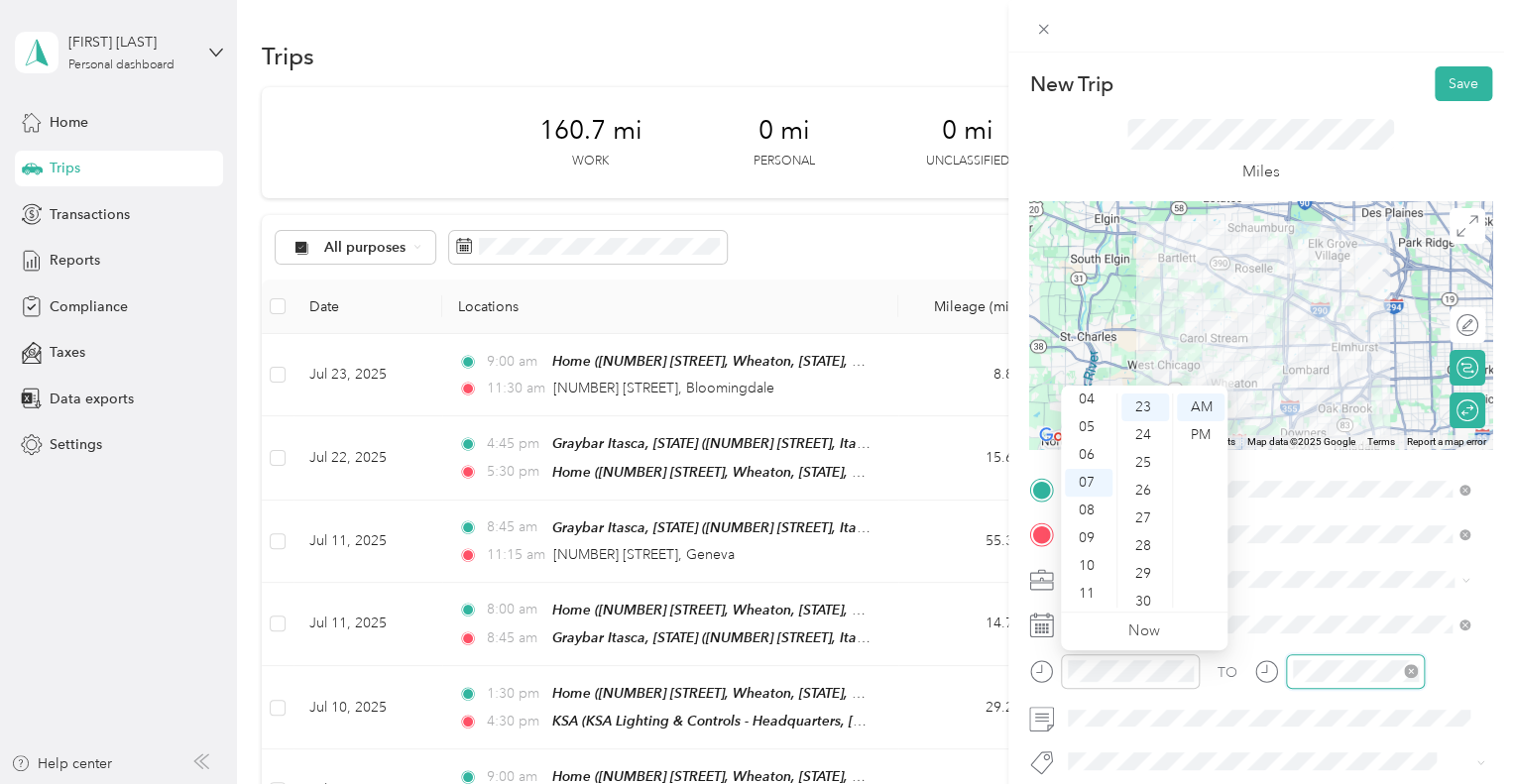 scroll, scrollTop: 119, scrollLeft: 0, axis: vertical 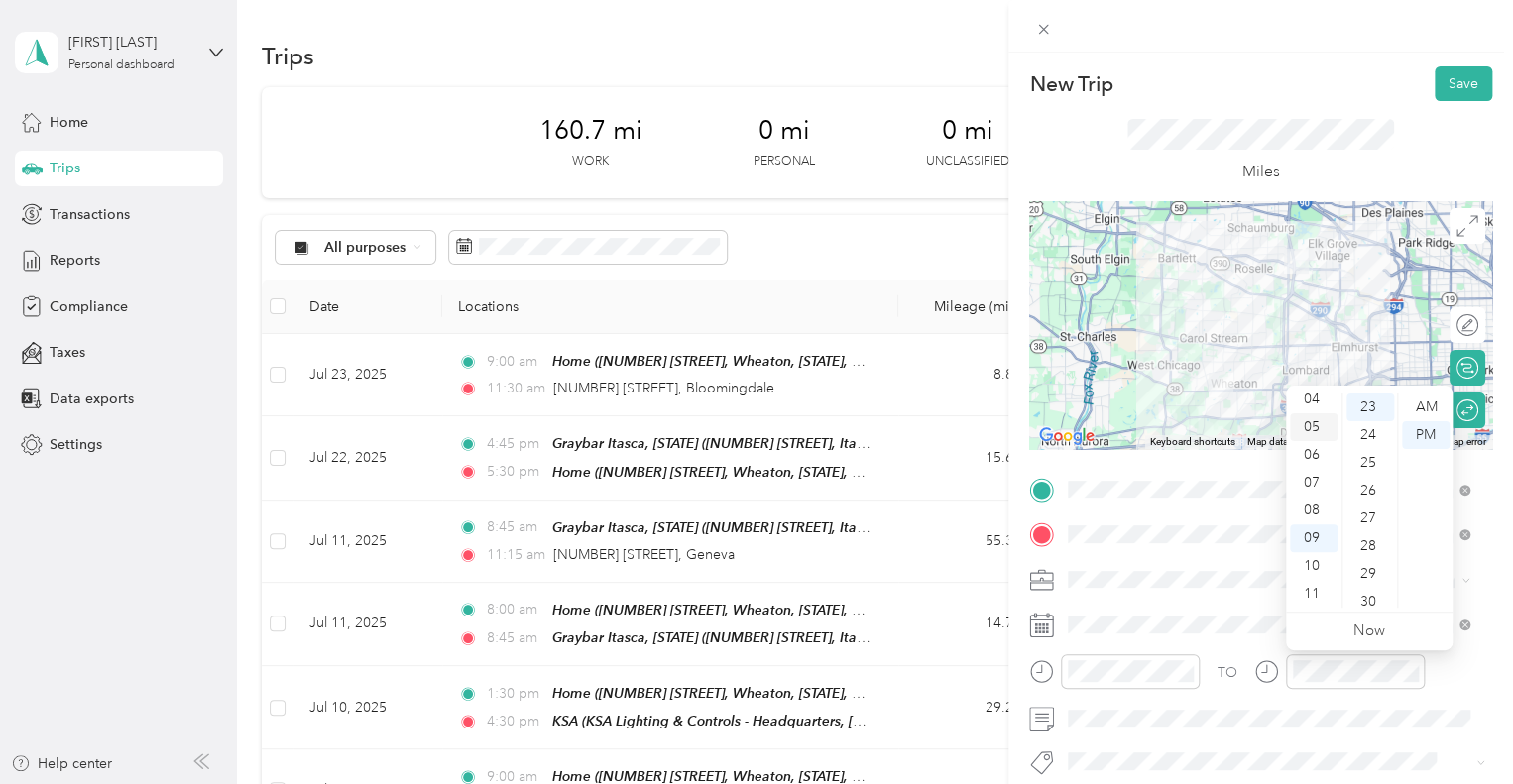 click on "05" at bounding box center [1314, 427] 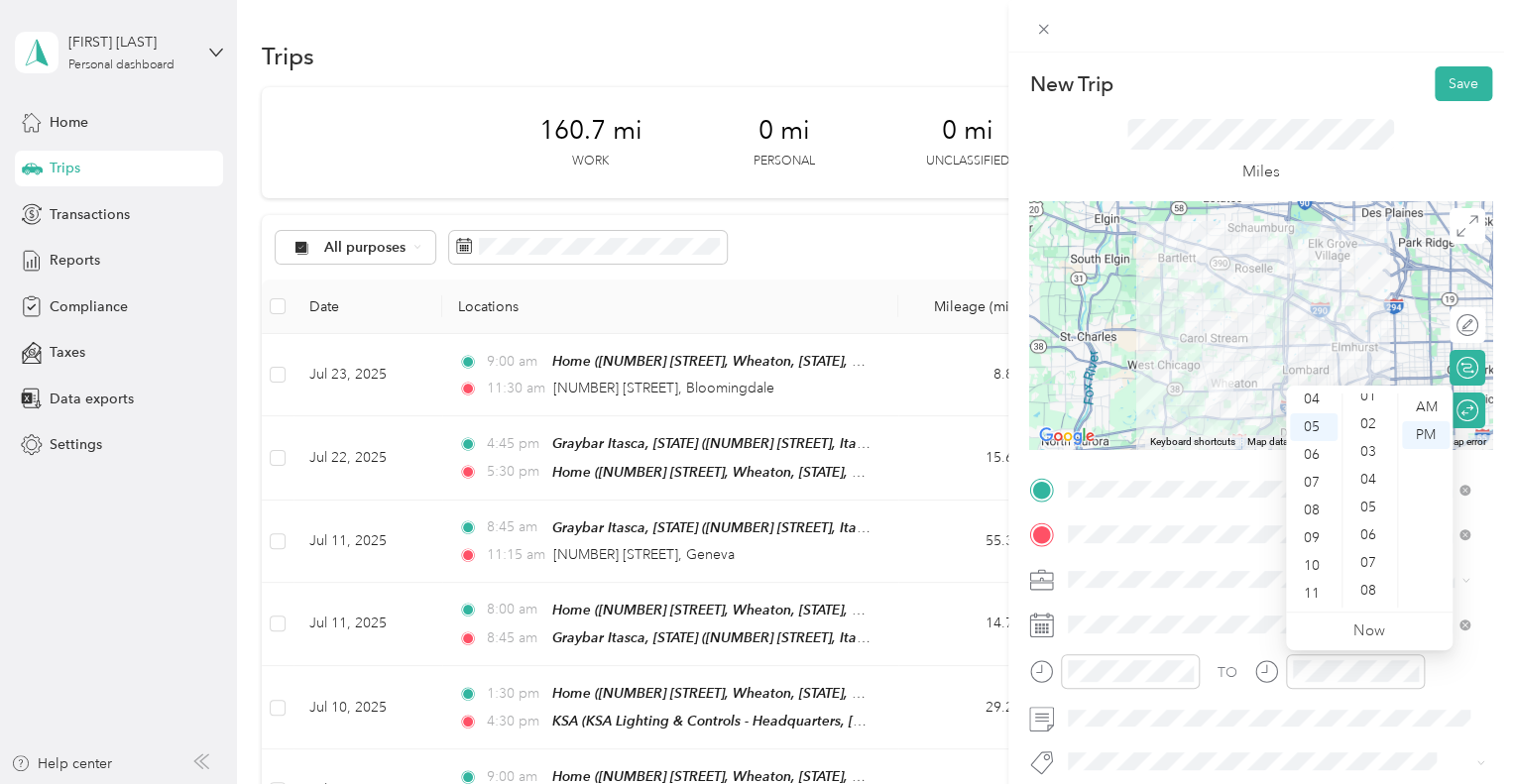 scroll, scrollTop: 0, scrollLeft: 0, axis: both 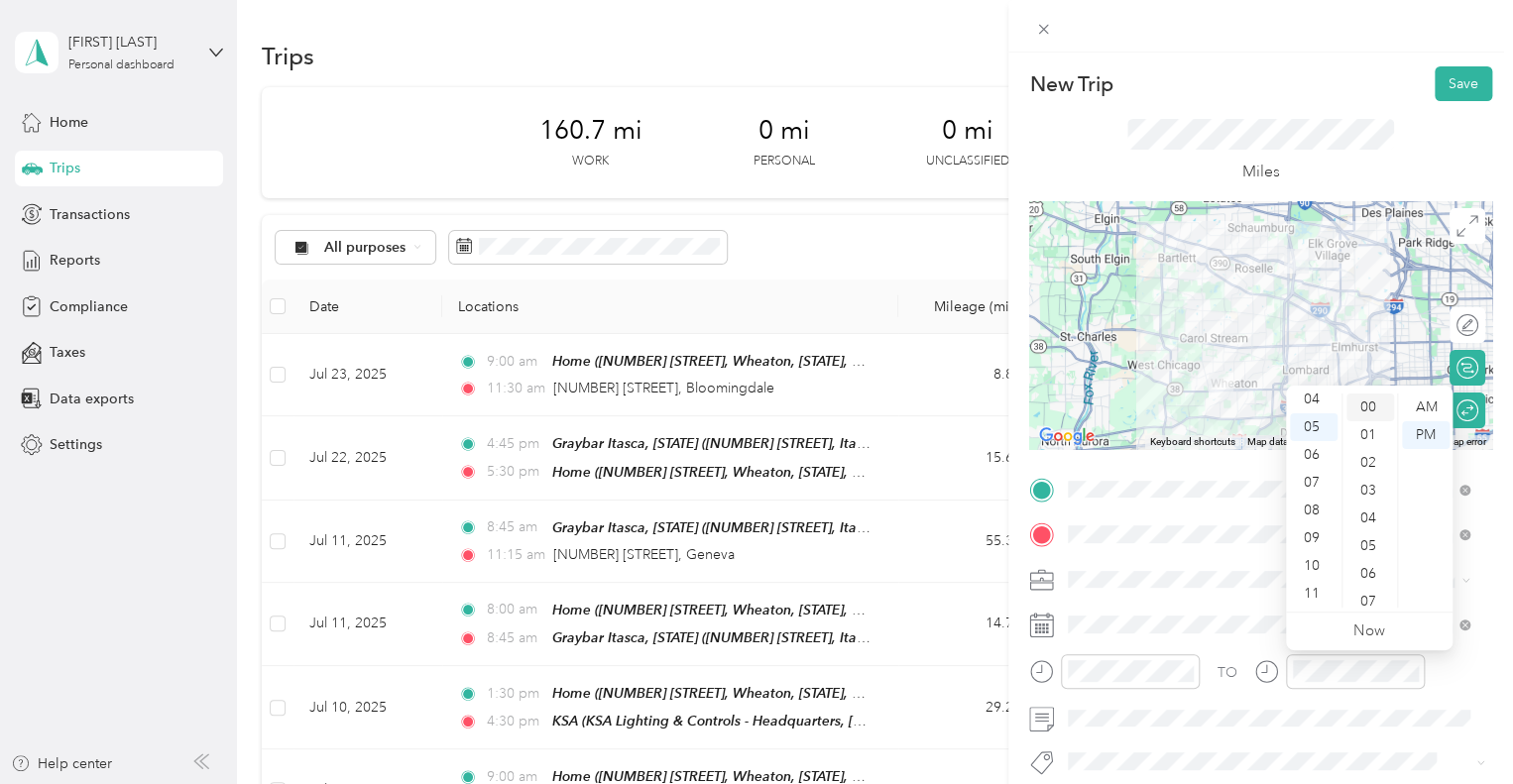 click on "00" at bounding box center (1370, 407) 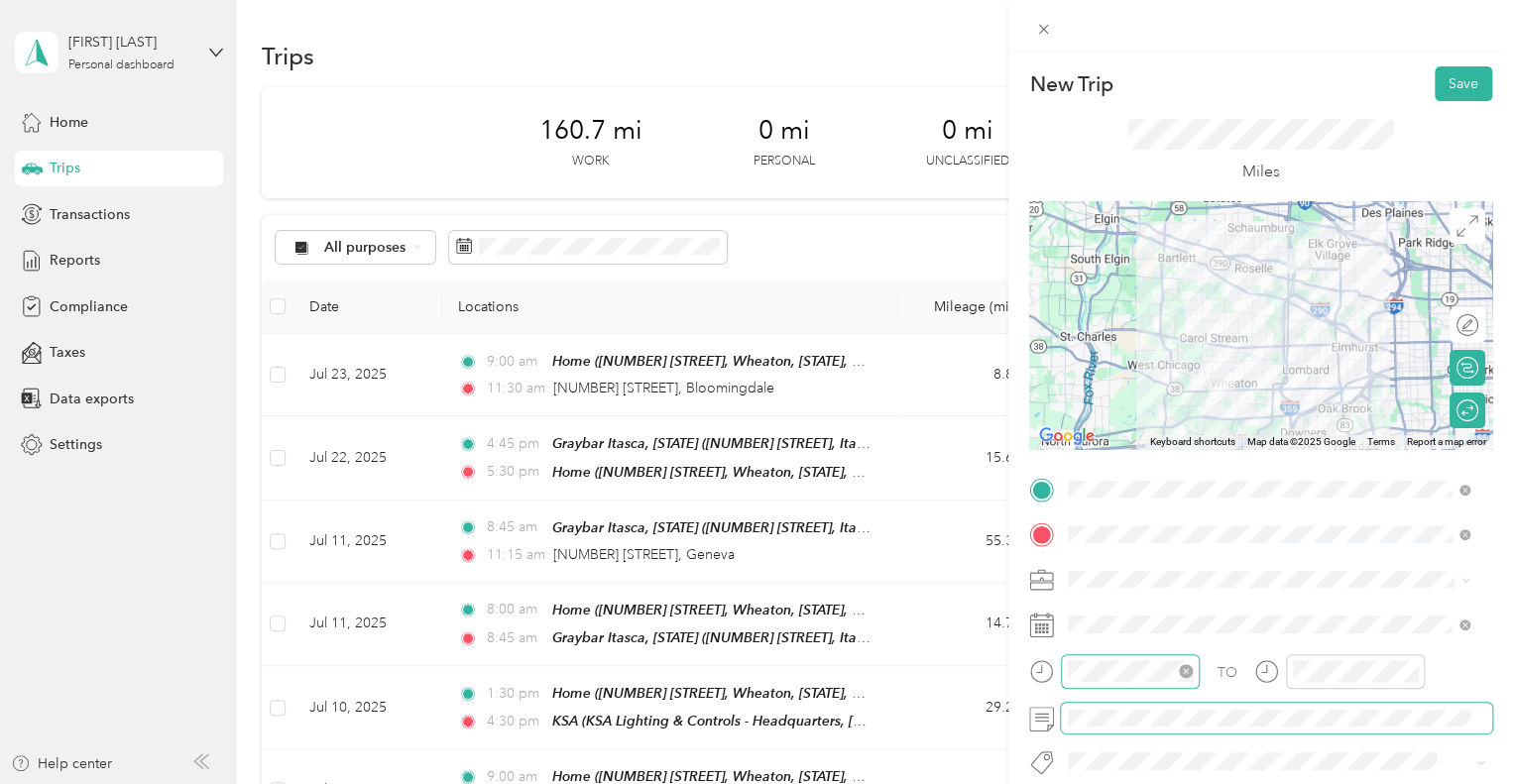 scroll, scrollTop: 86, scrollLeft: 0, axis: vertical 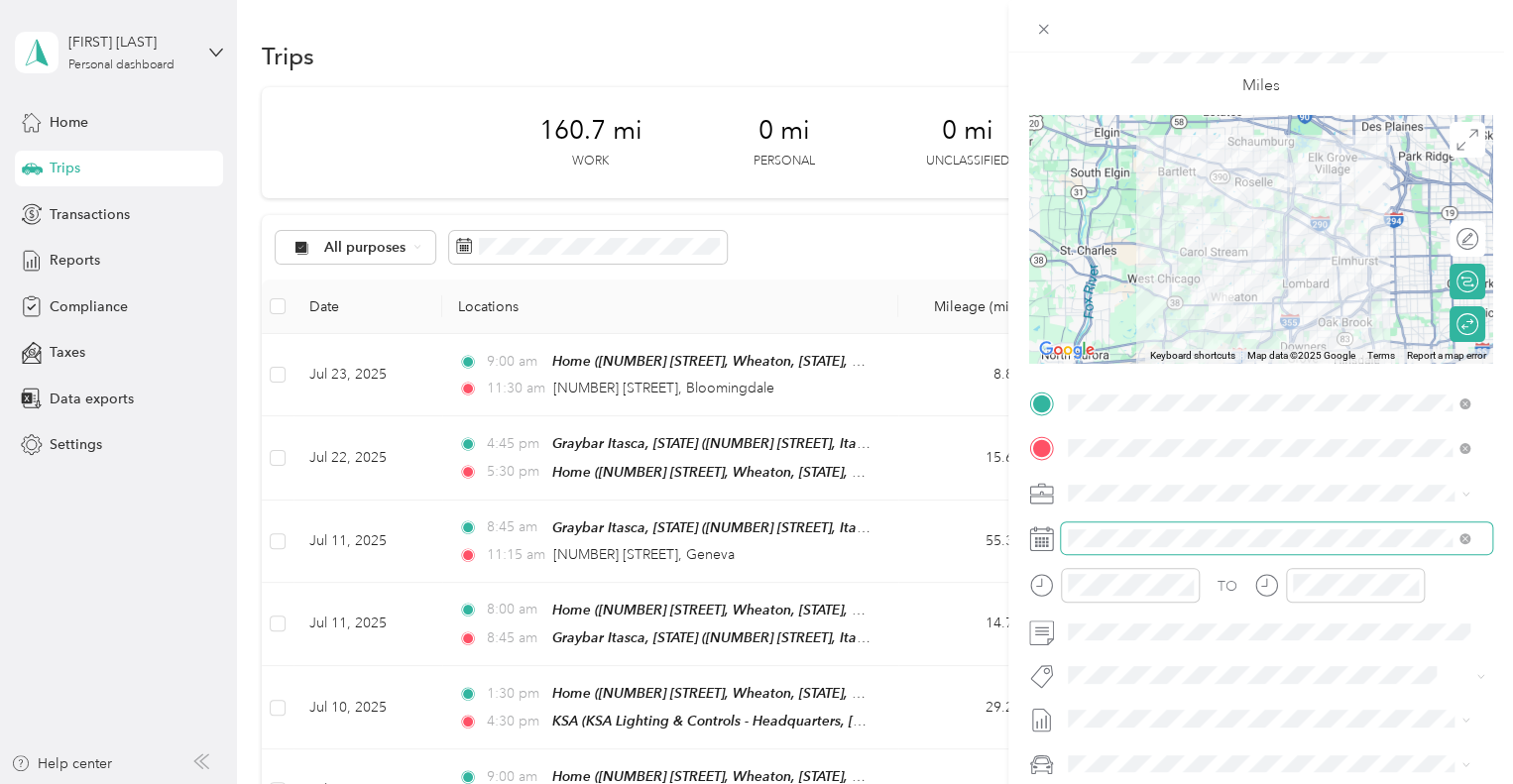 click at bounding box center (1276, 538) 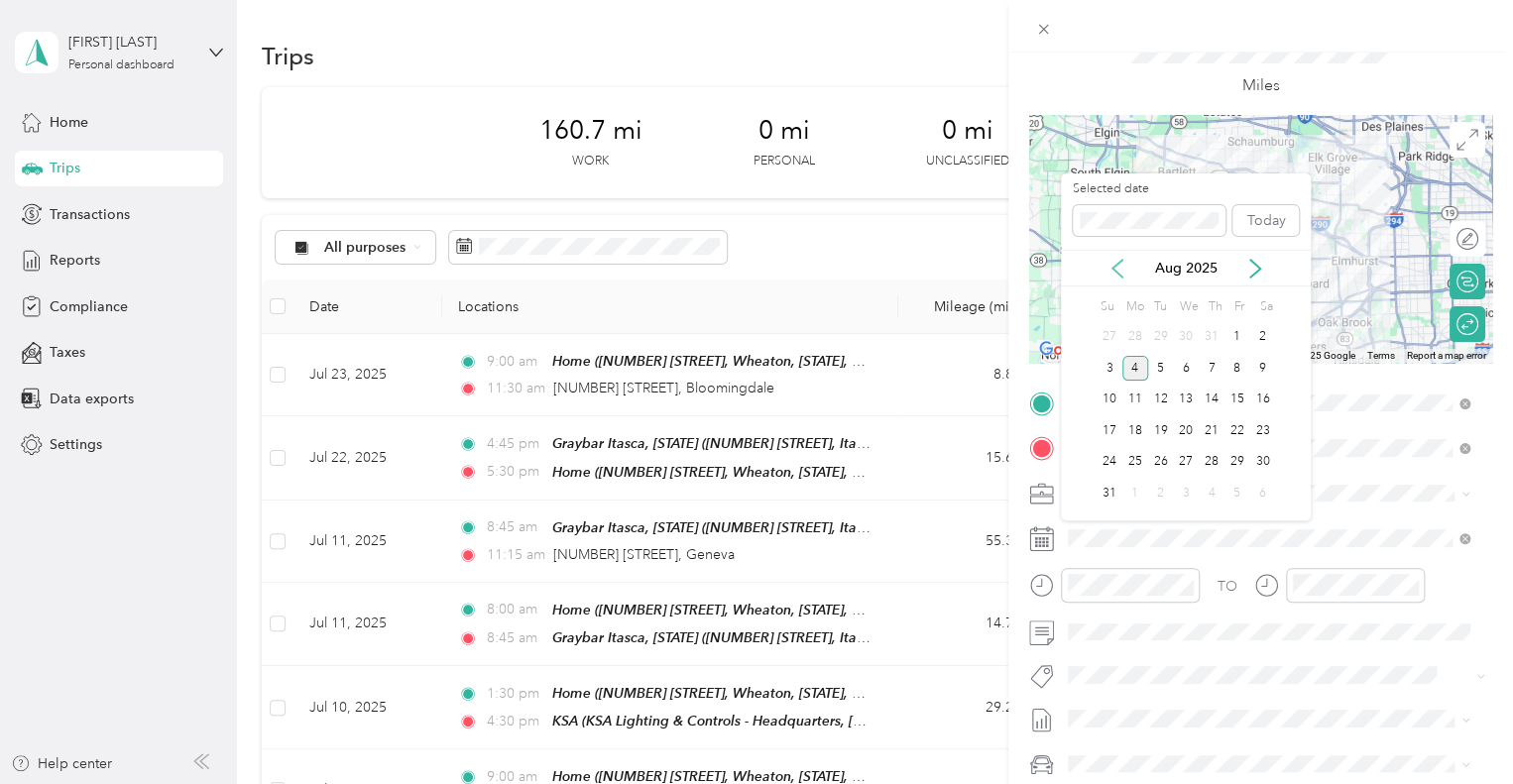 click 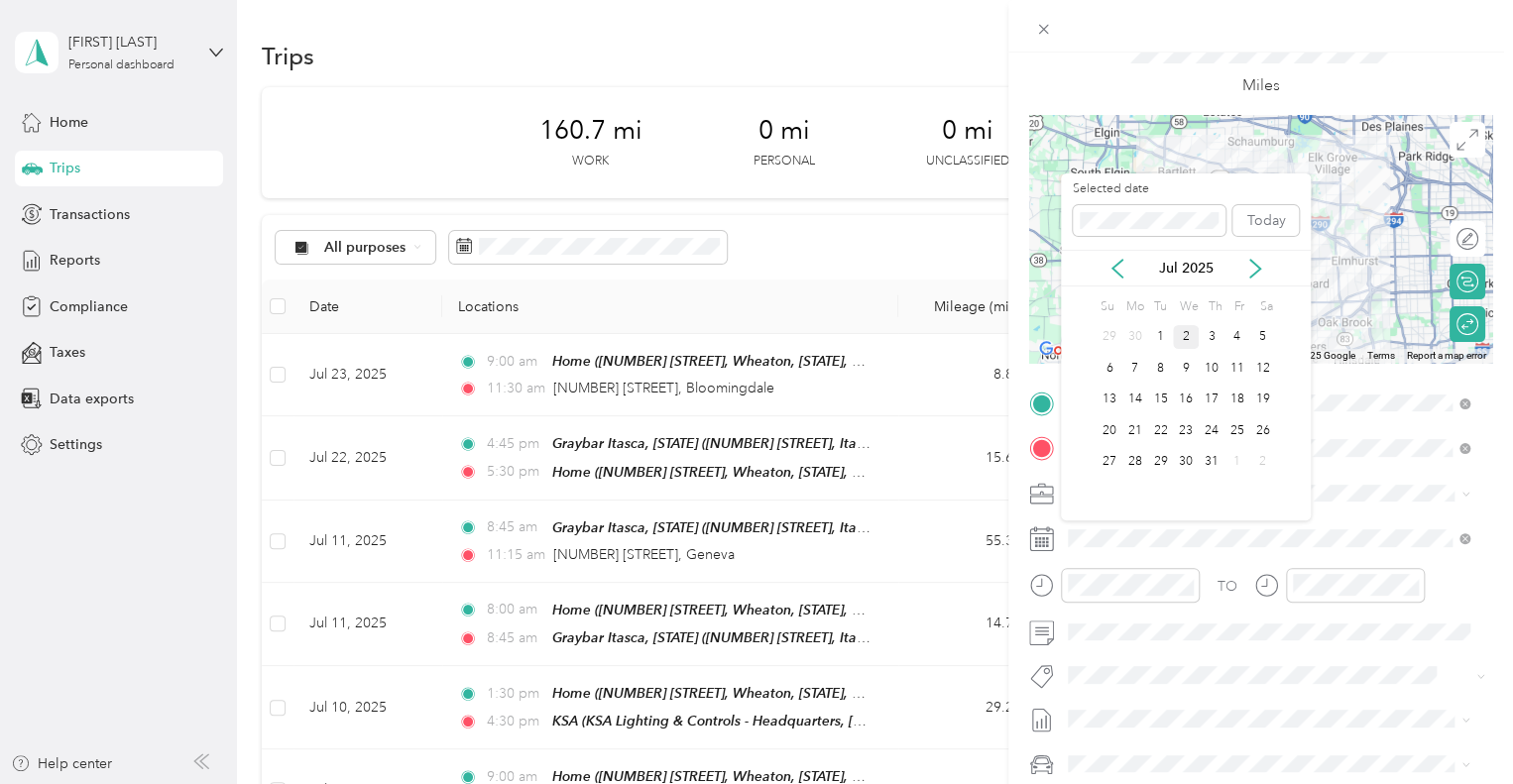 click on "2" at bounding box center (1186, 337) 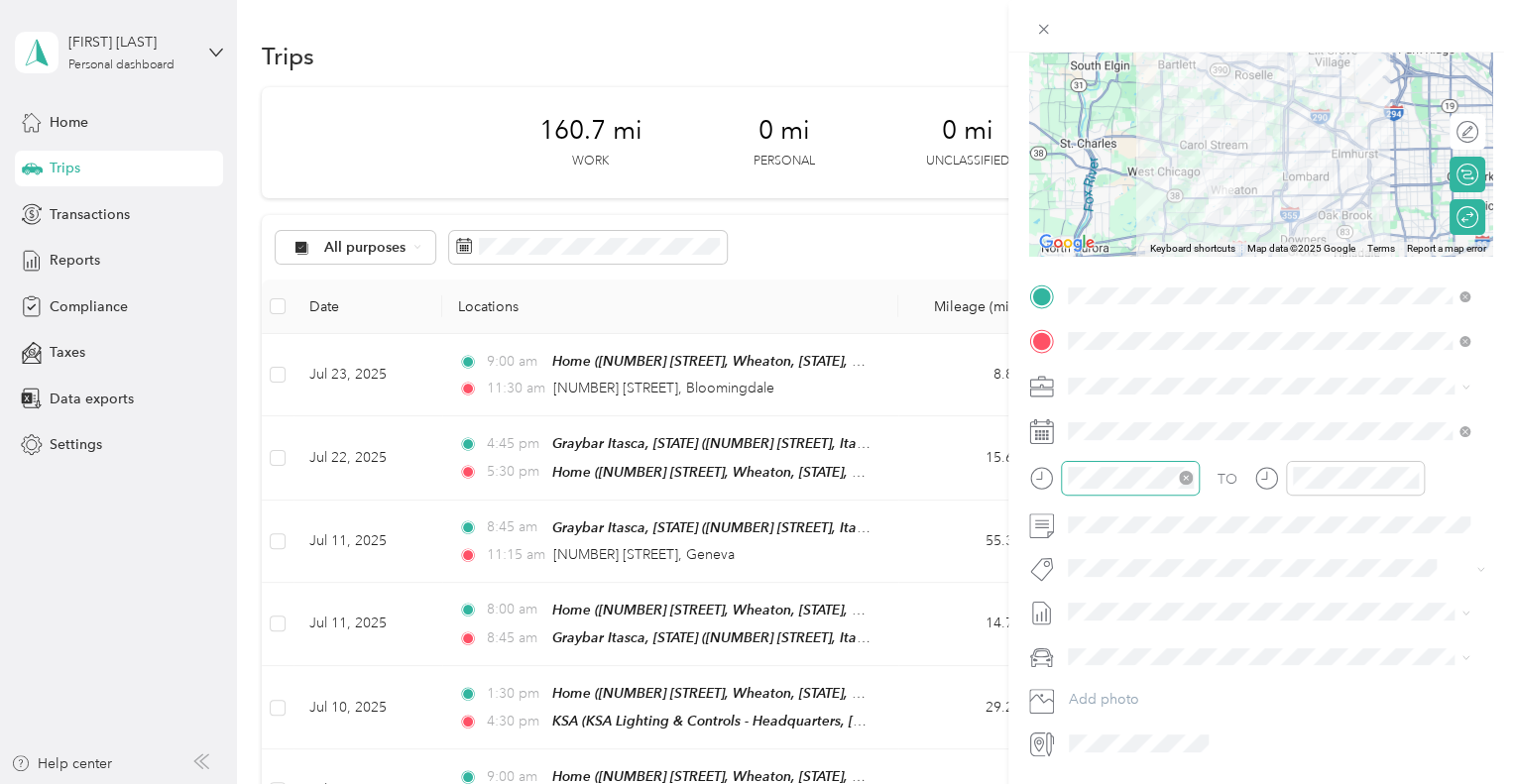 scroll, scrollTop: 204, scrollLeft: 0, axis: vertical 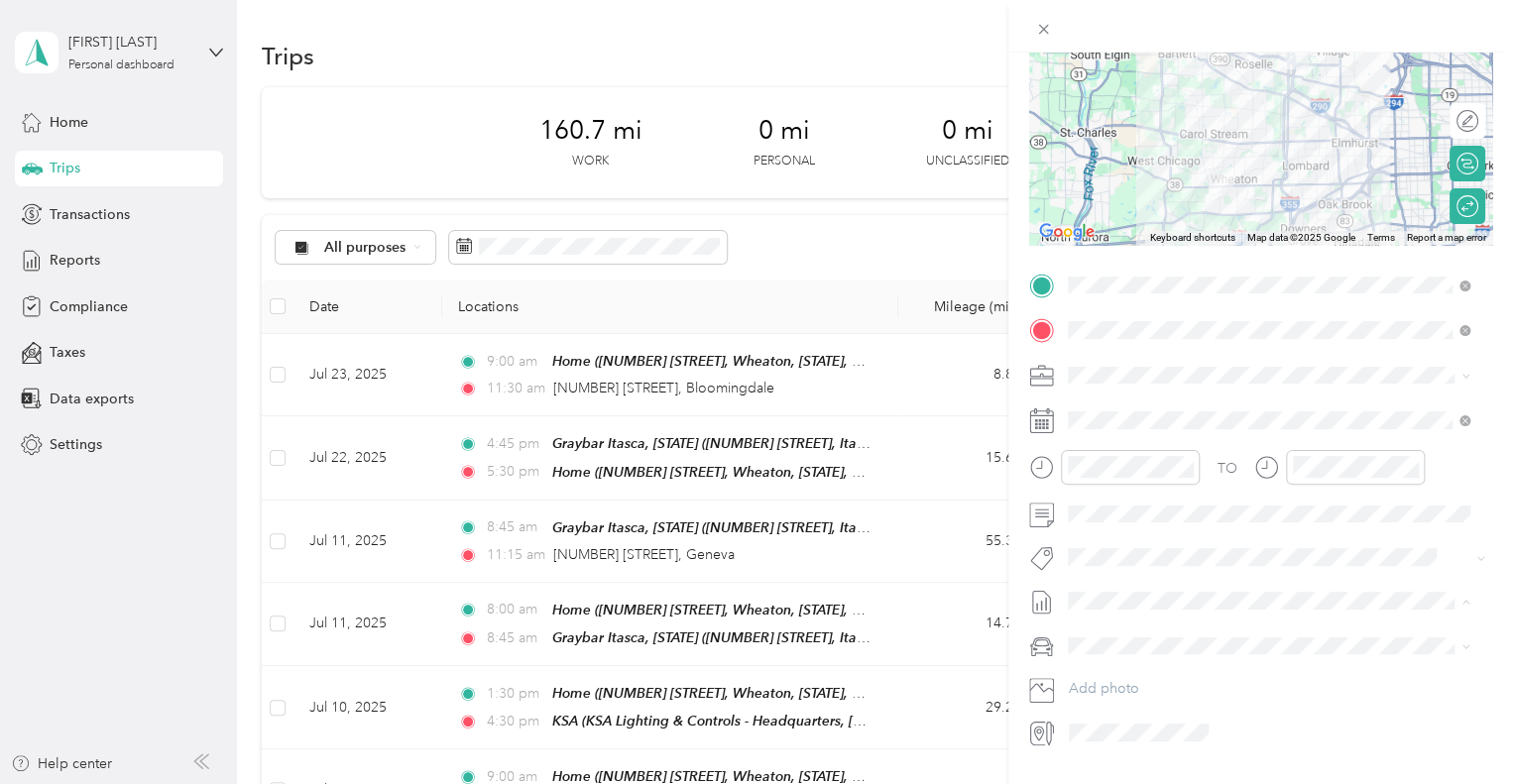 click on "[MONTH] [DAY] - [DAY], [YEAR]" at bounding box center (1142, 665) 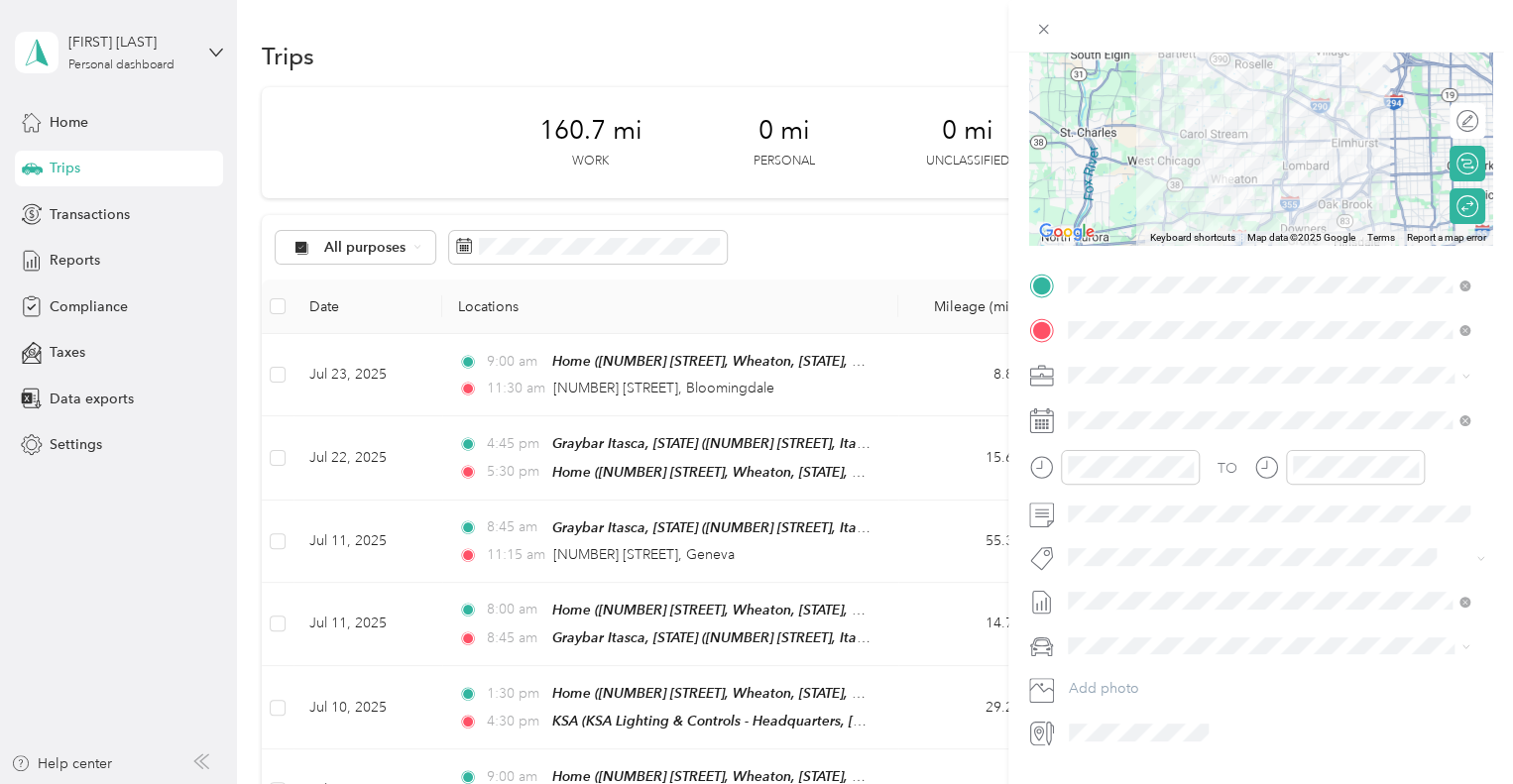click at bounding box center (1276, 646) 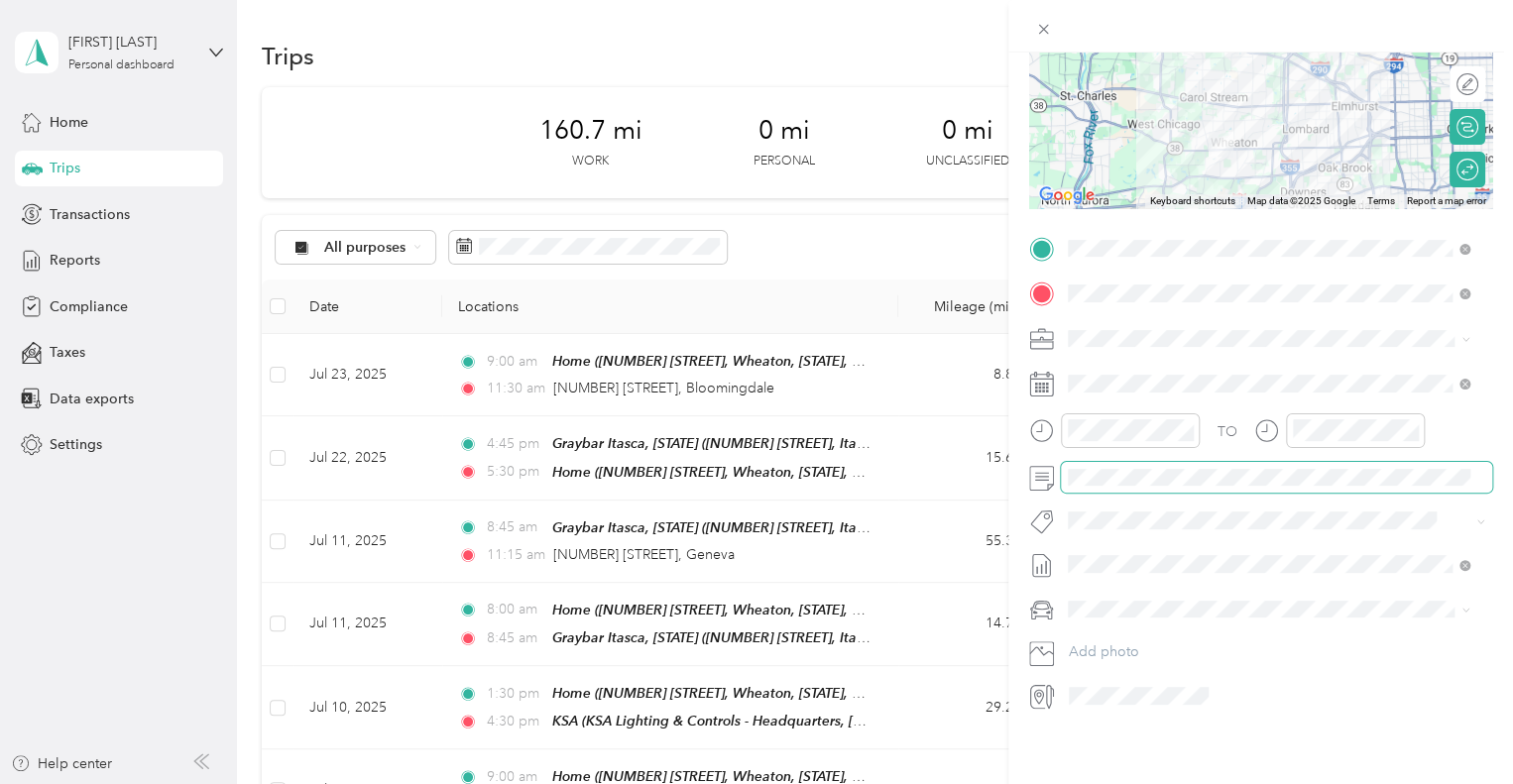 scroll, scrollTop: 0, scrollLeft: 0, axis: both 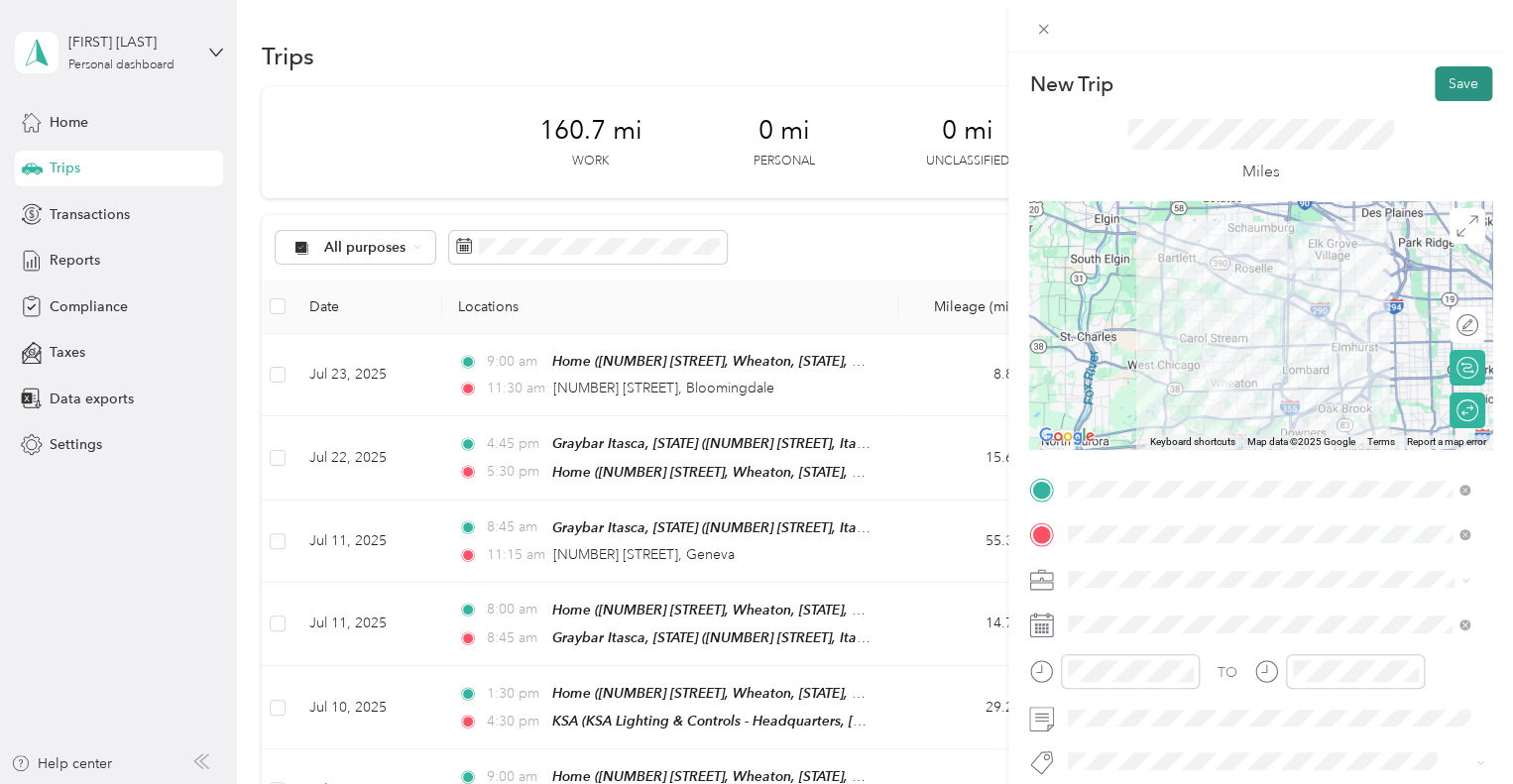 click on "Save" at bounding box center [1463, 83] 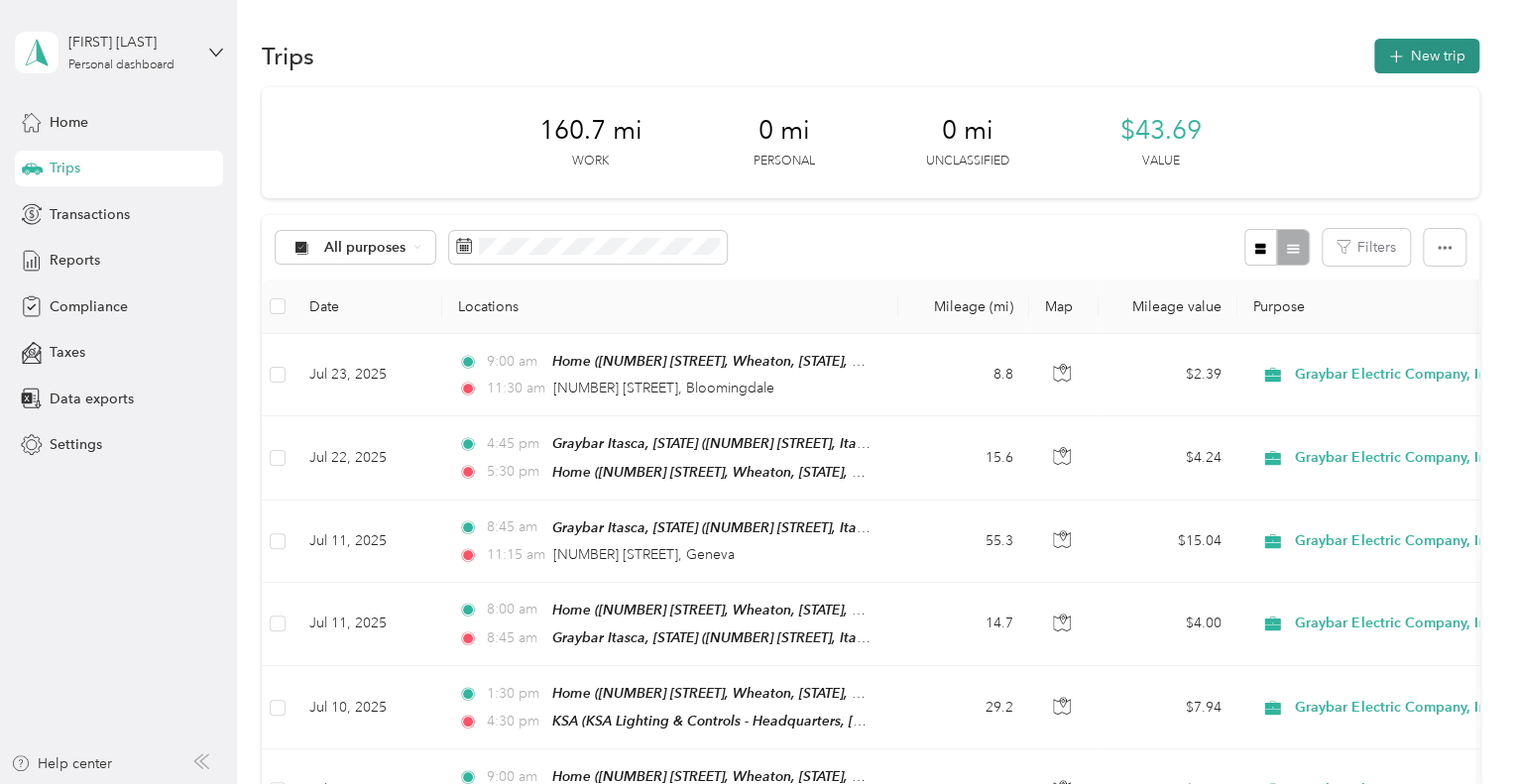 click 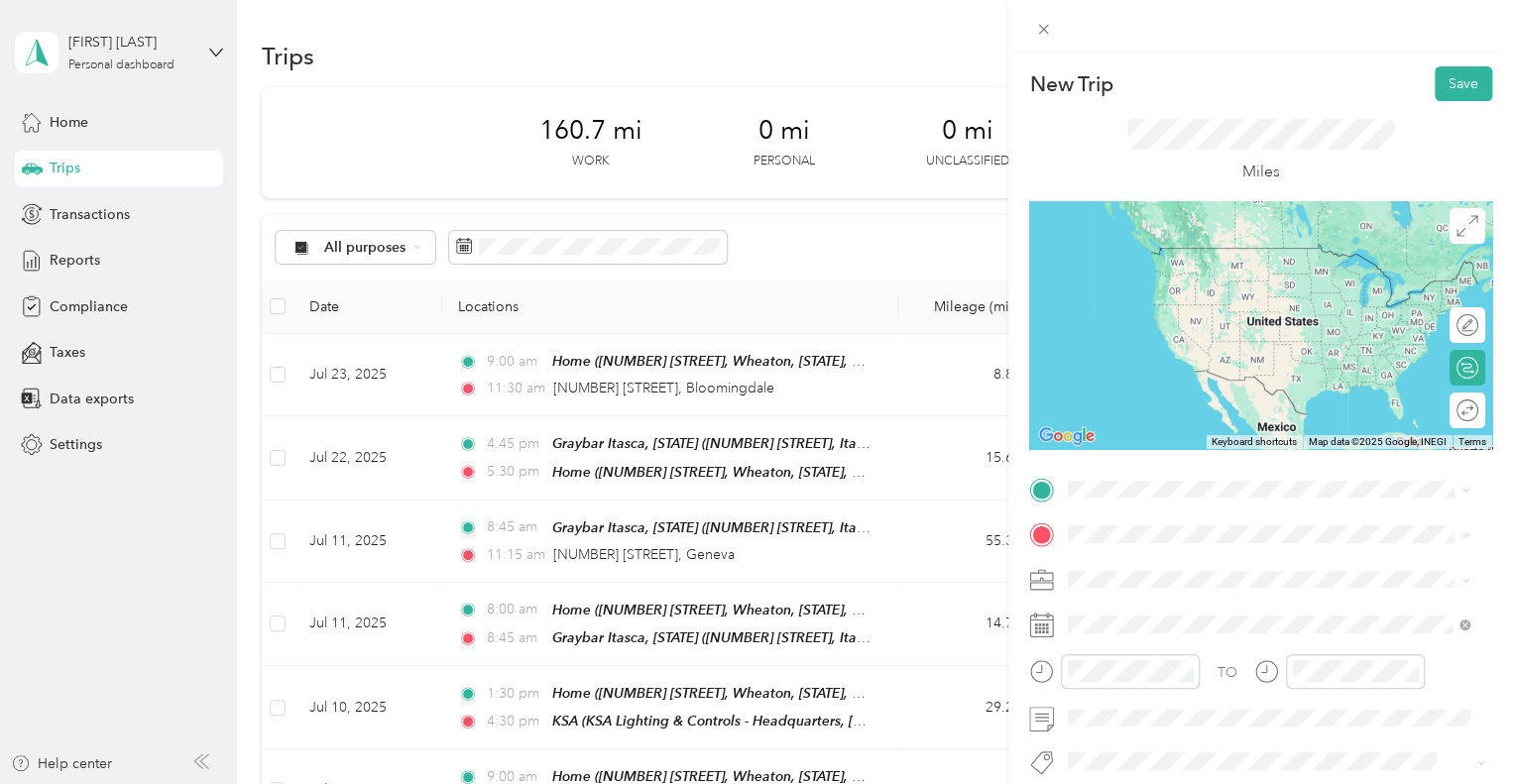 click on "[NUMBER] [STREET], [CITY], [STATE], [COUNTRY] , [POSTAL_CODE], [CITY], [STATE]" at bounding box center (1277, 283) 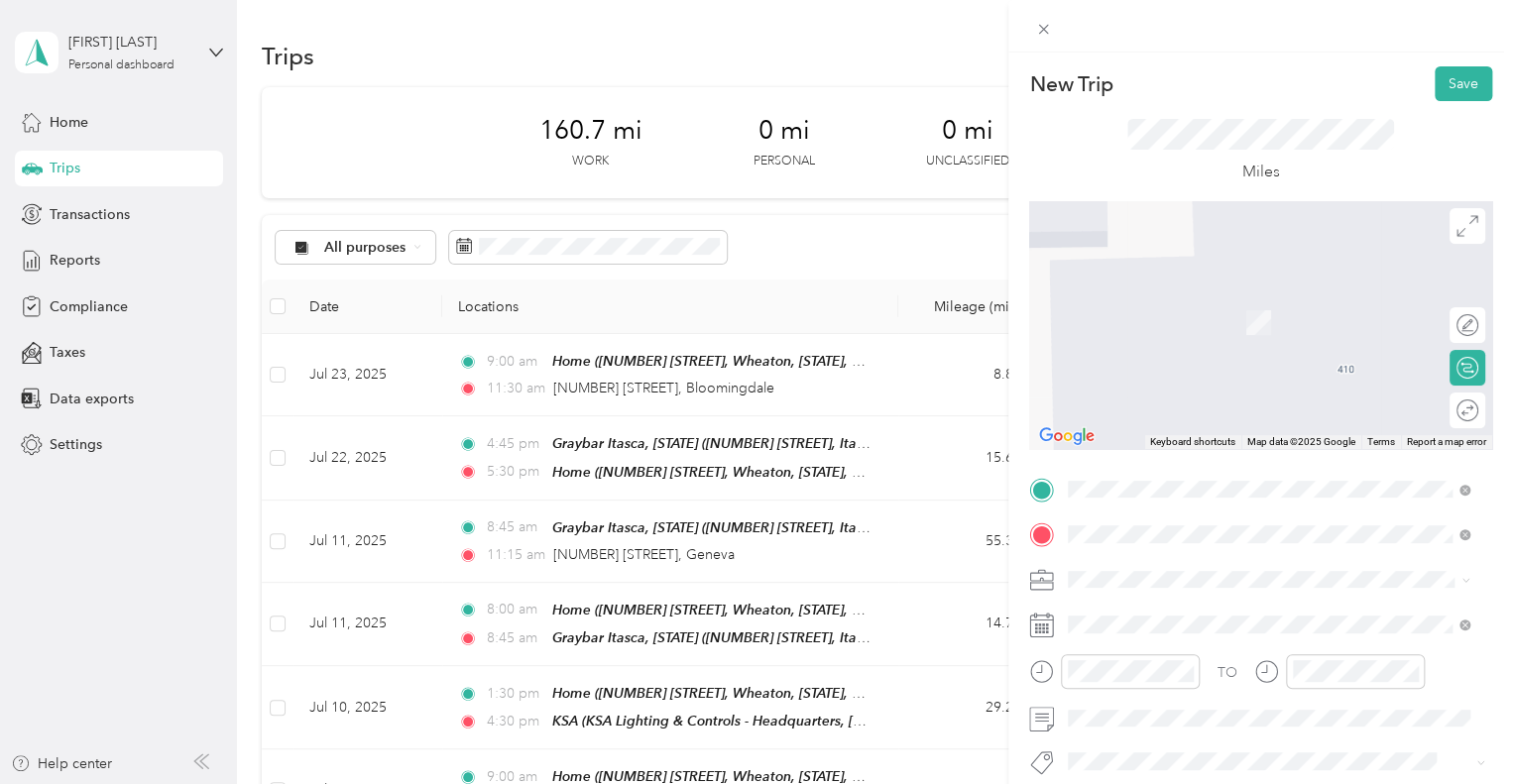 click on "500 West Elk Grove Boulevard
Elk Grove Village, Illinois 60007, United States" at bounding box center (1283, 301) 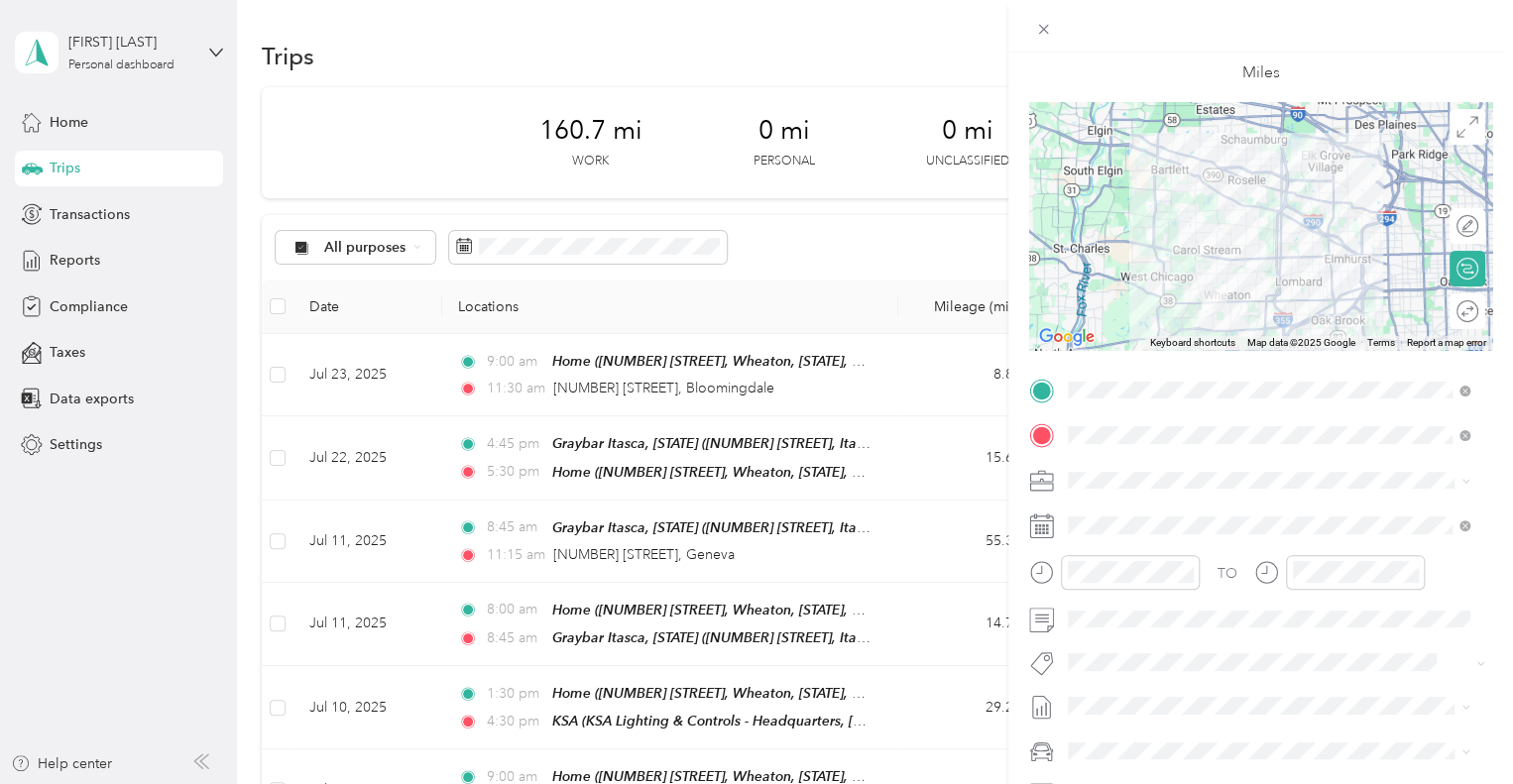 scroll, scrollTop: 102, scrollLeft: 0, axis: vertical 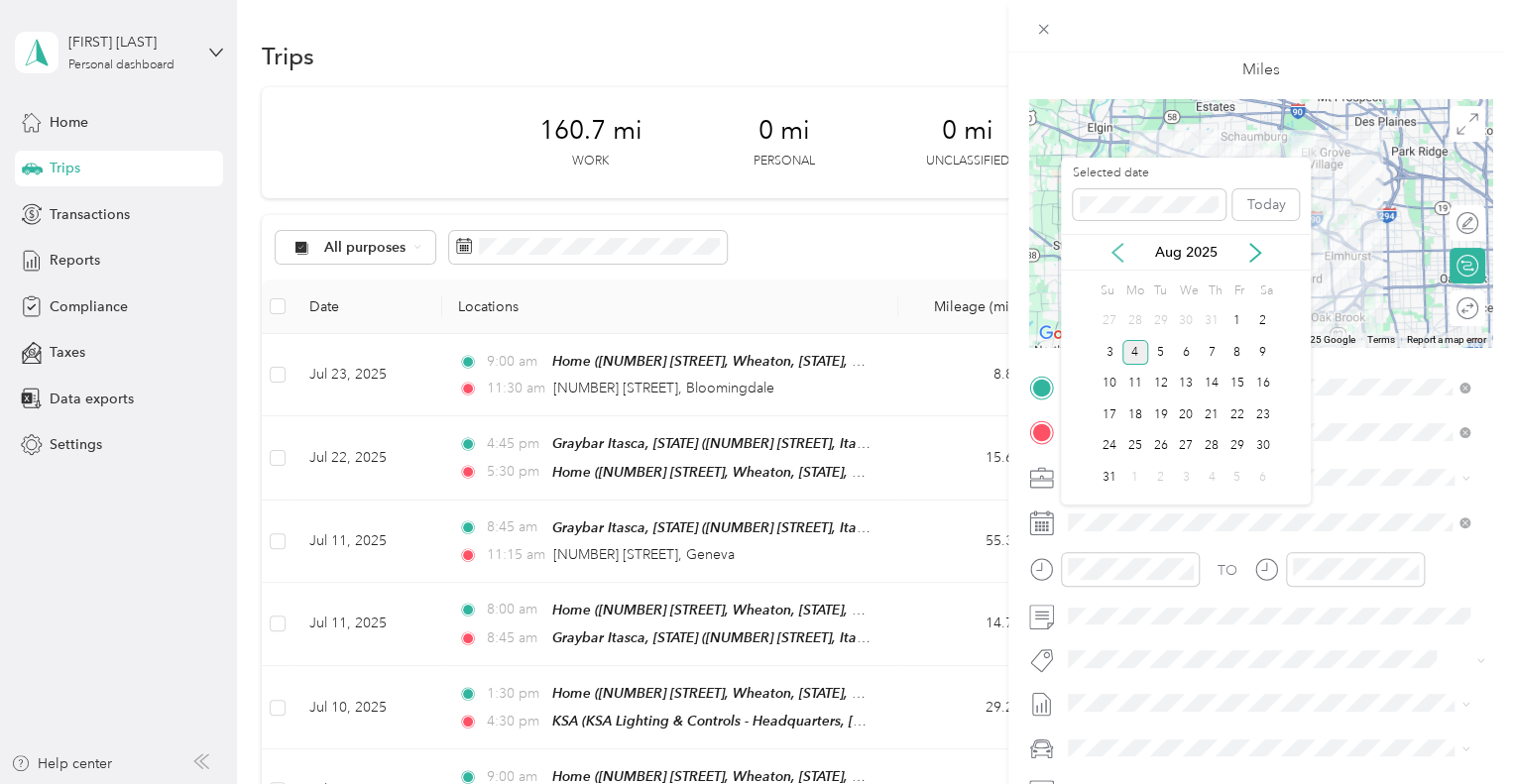 click 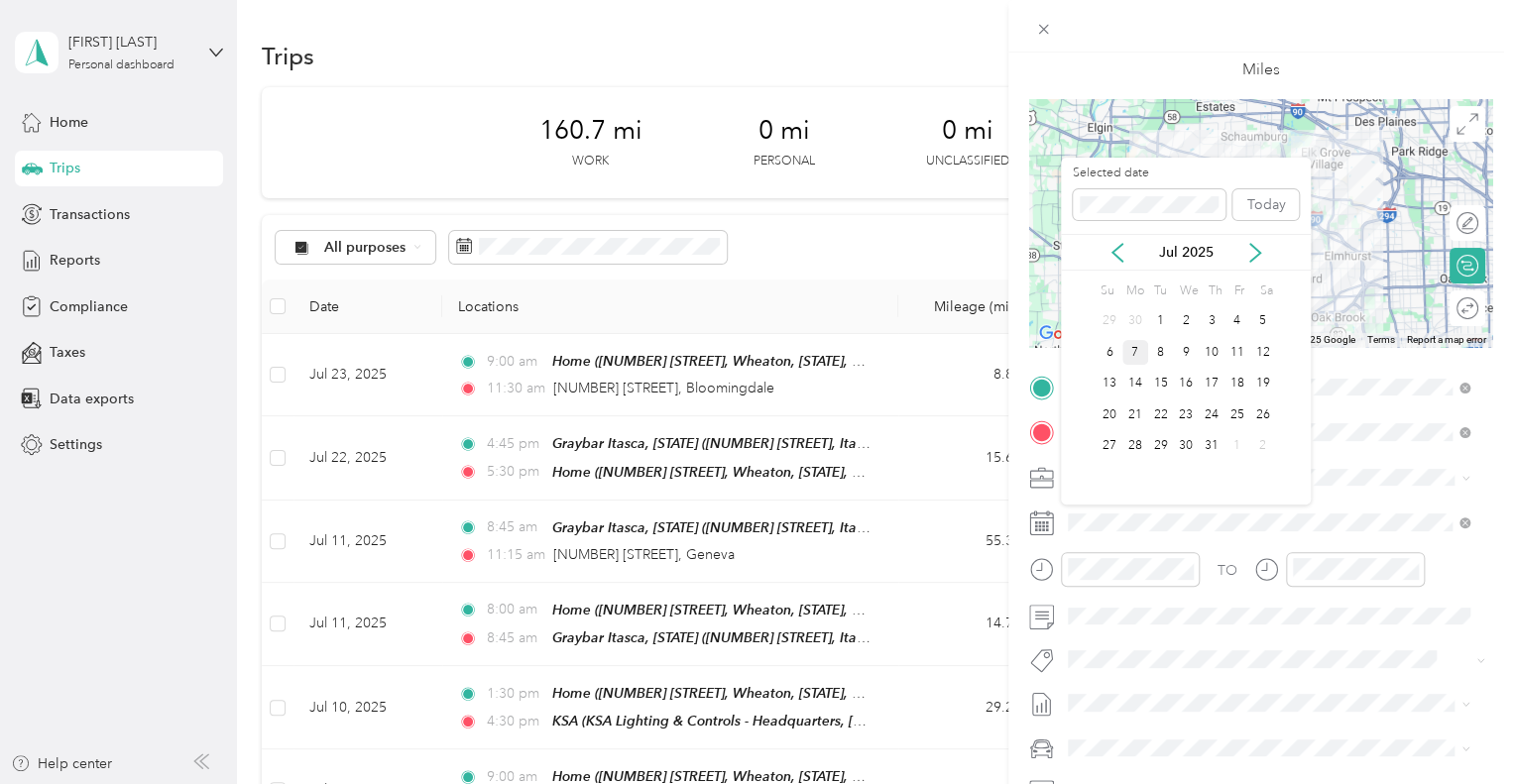 click on "7" at bounding box center [1135, 352] 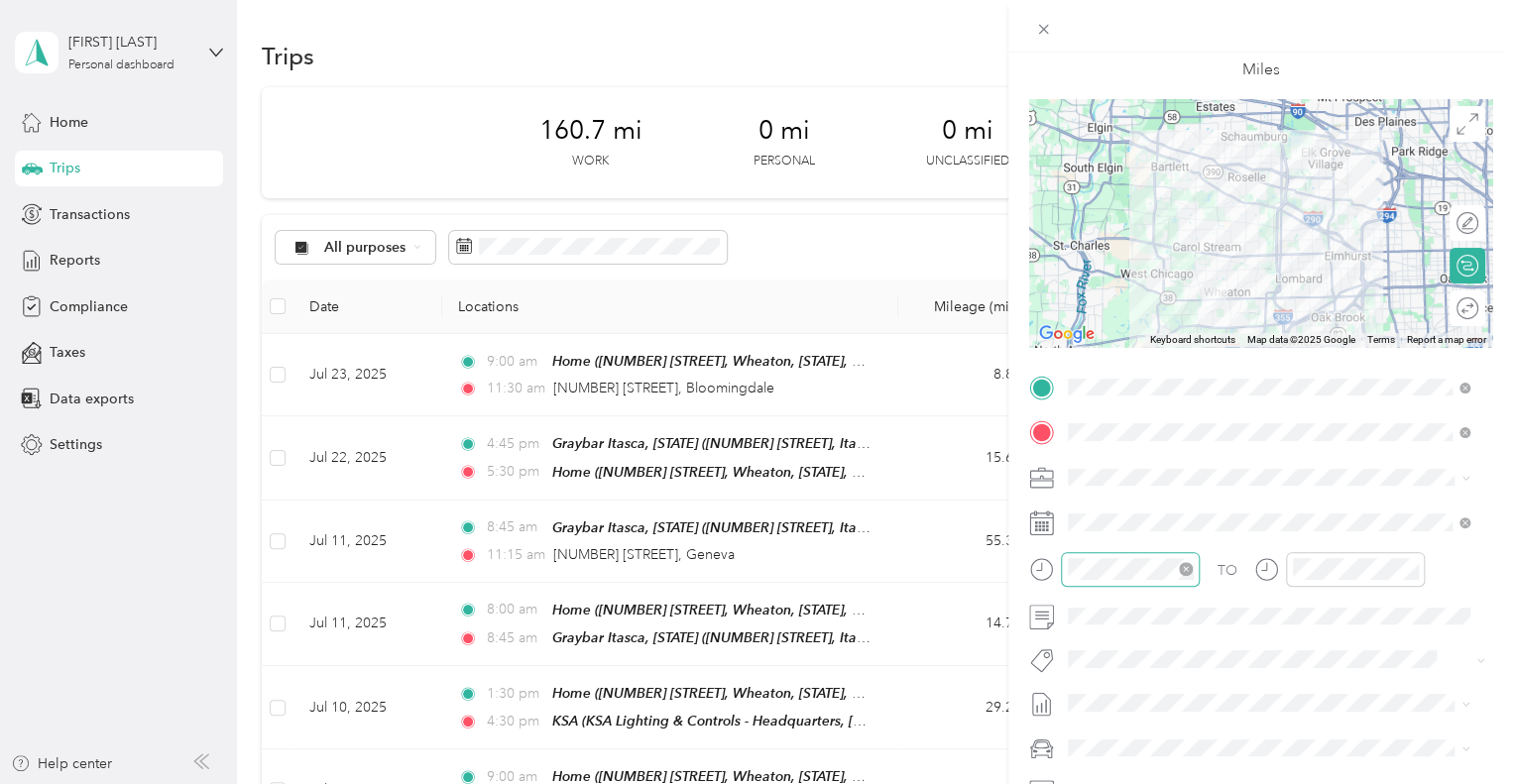 click at bounding box center (1130, 569) 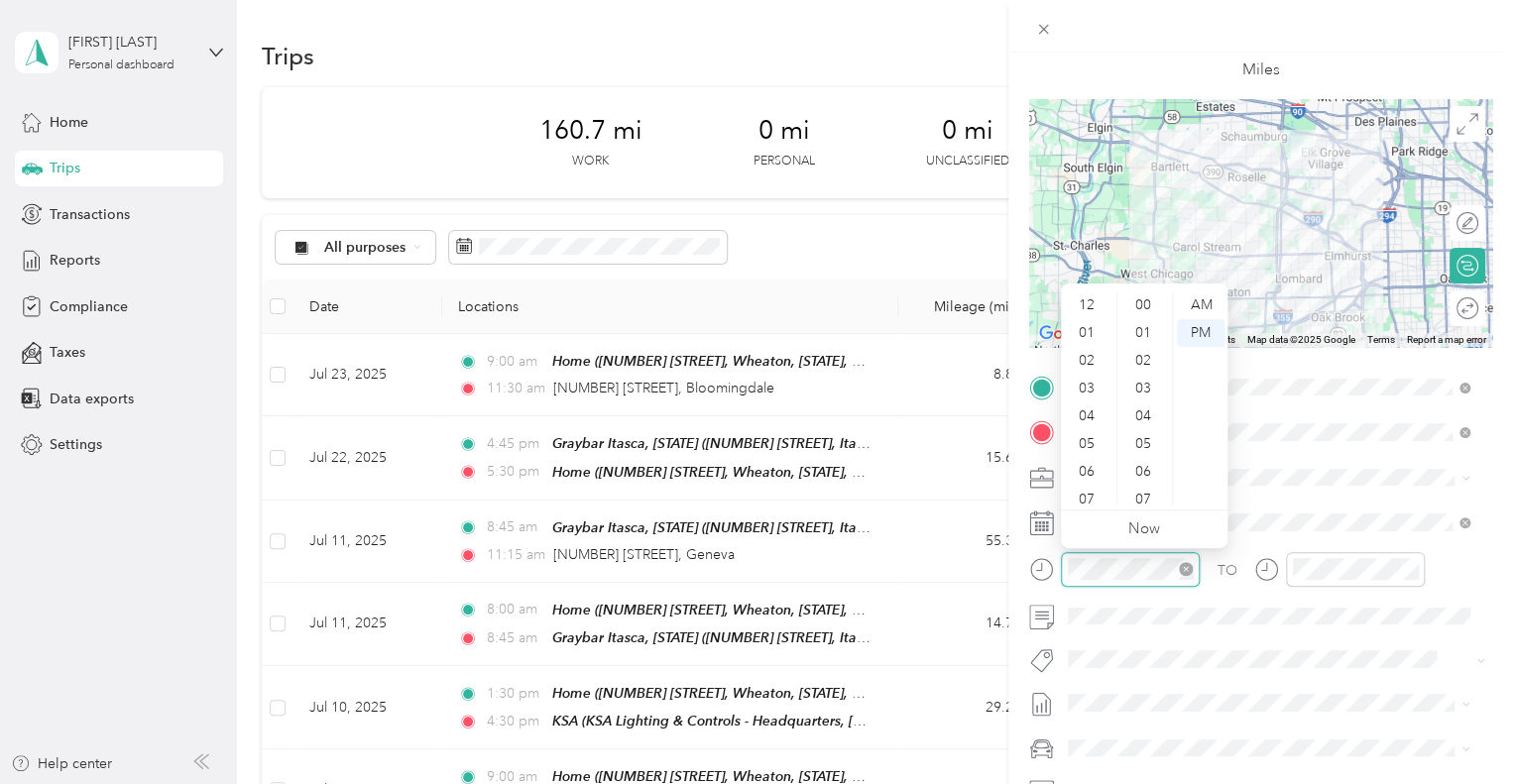 scroll, scrollTop: 666, scrollLeft: 0, axis: vertical 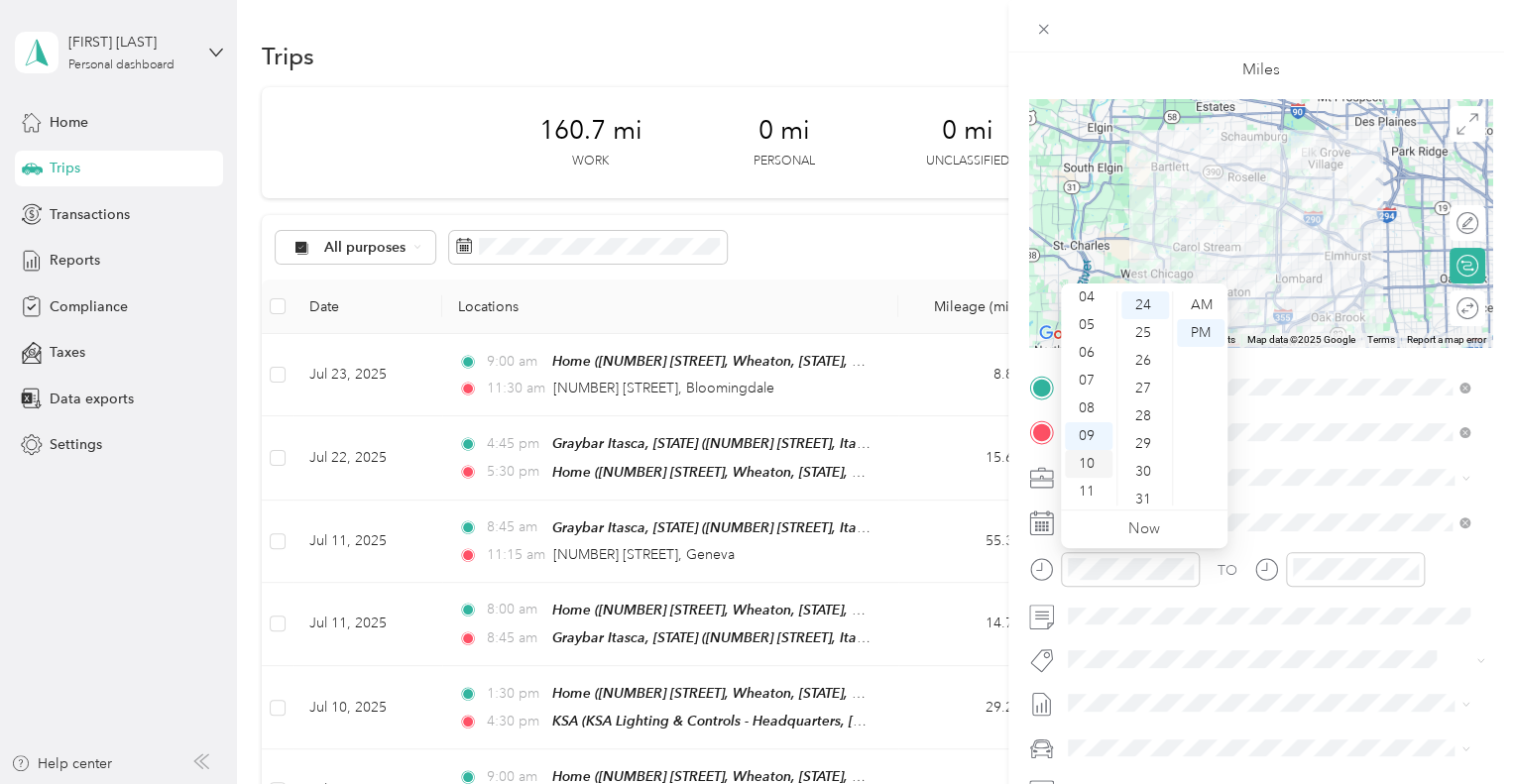 click on "10" at bounding box center [1089, 464] 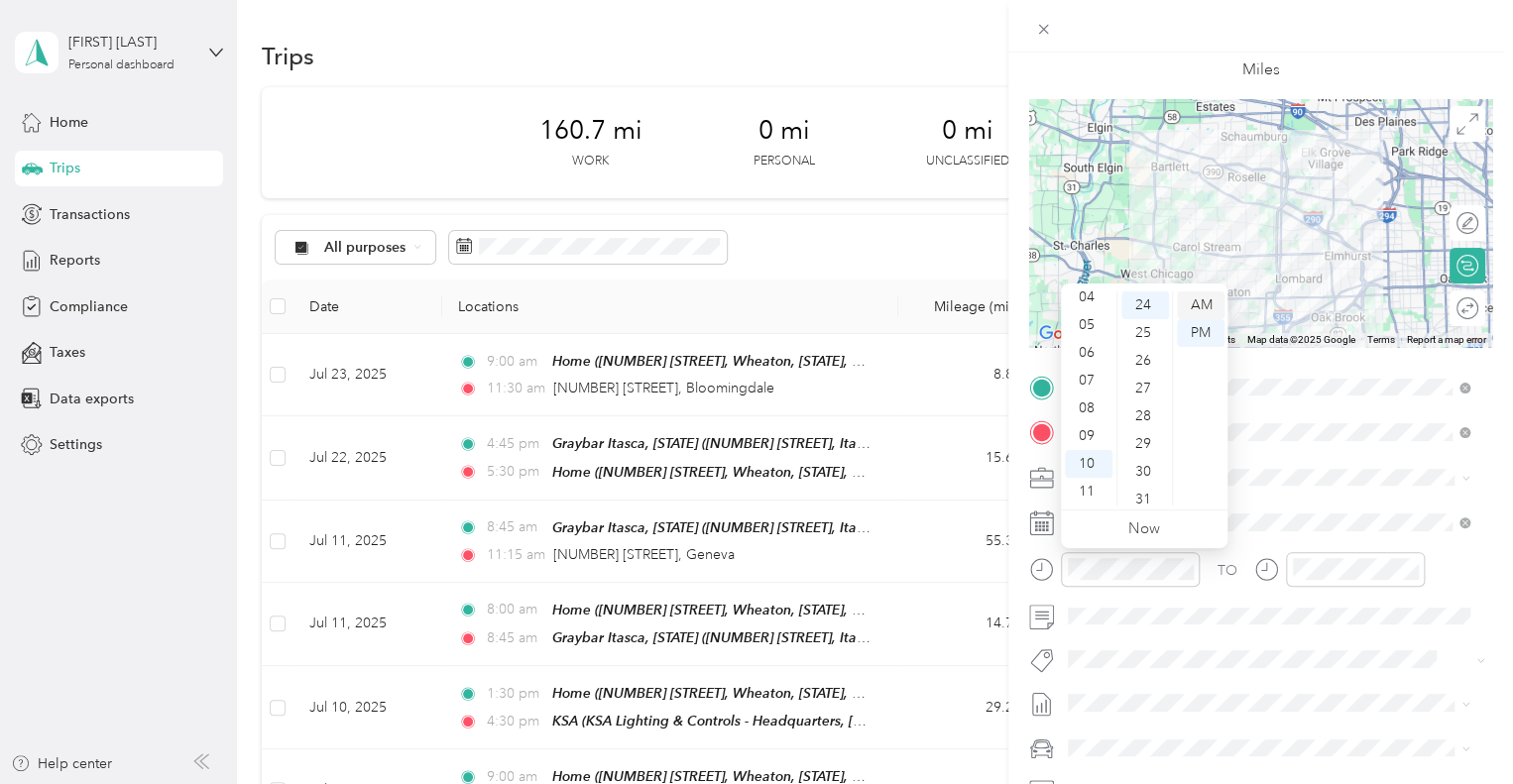click on "AM" at bounding box center (1201, 305) 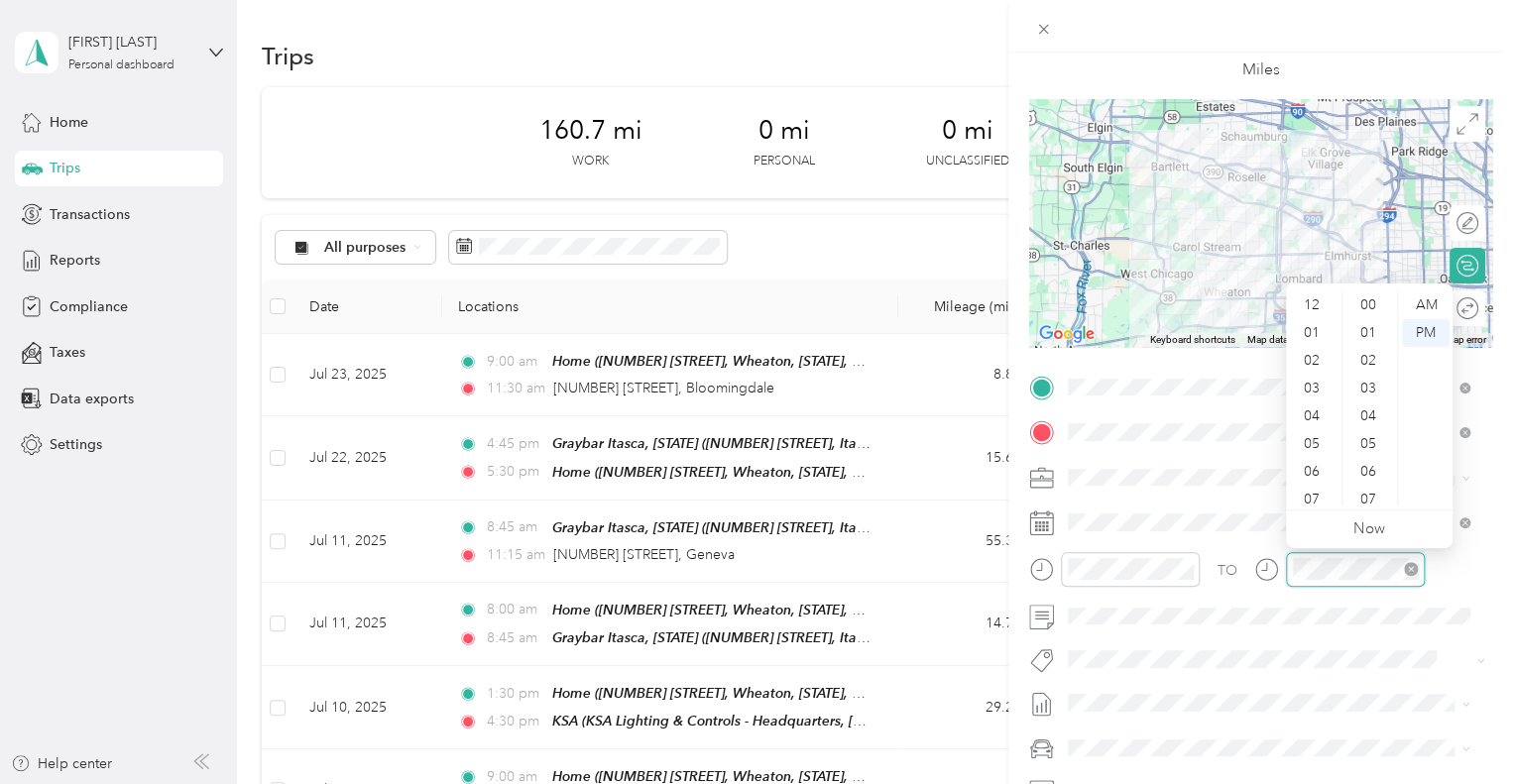 scroll, scrollTop: 666, scrollLeft: 0, axis: vertical 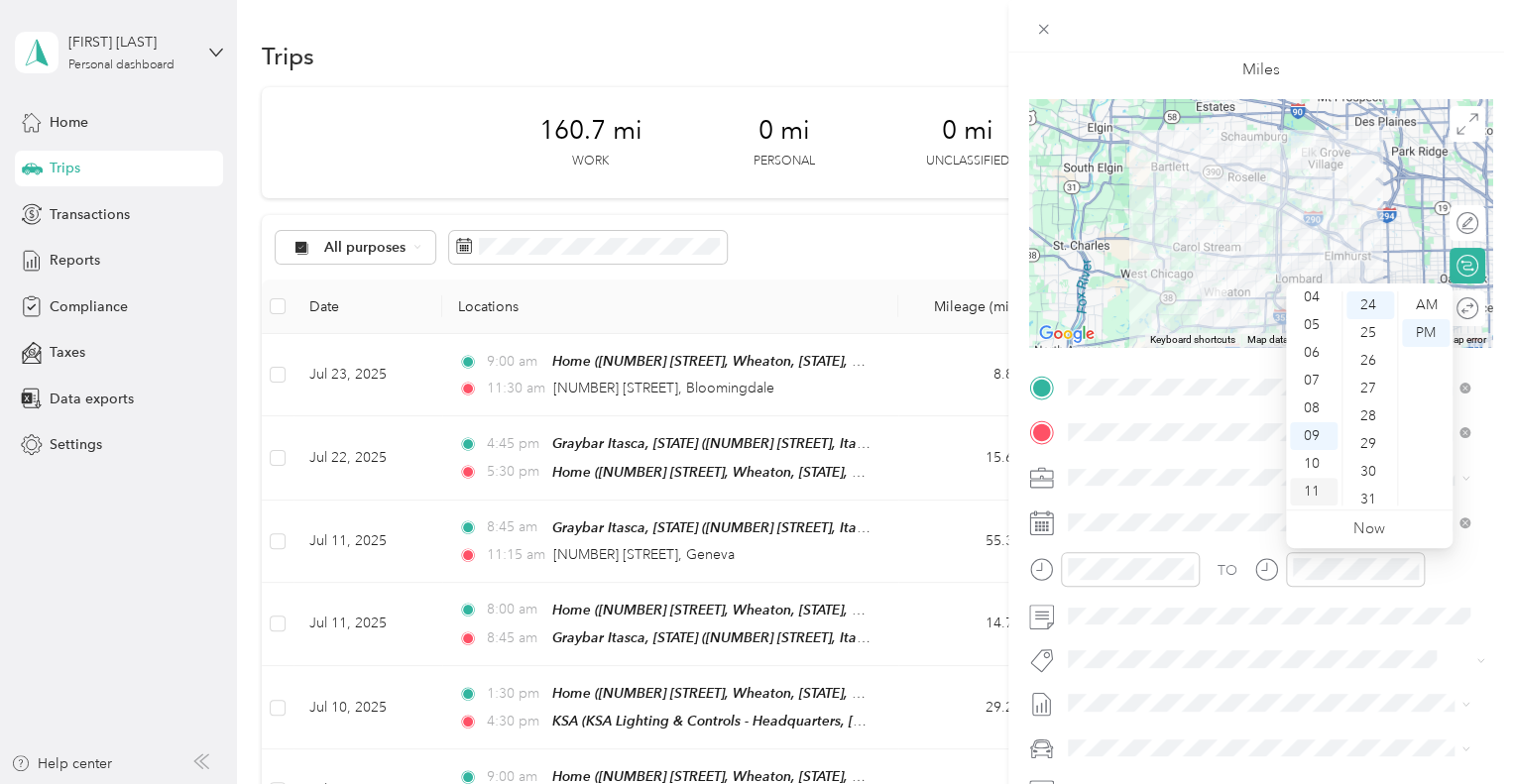 click on "11" at bounding box center (1314, 492) 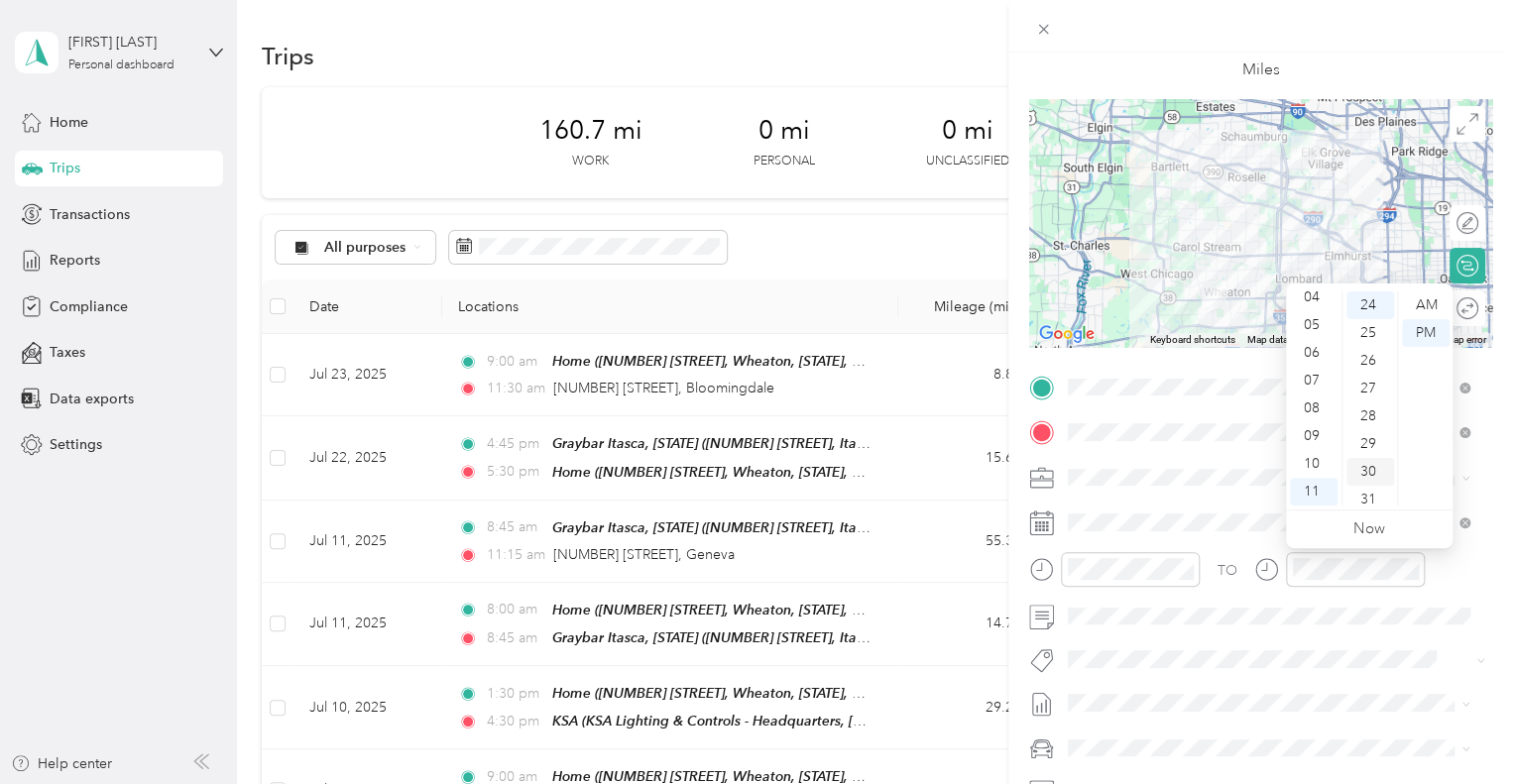 click on "30" at bounding box center [1370, 472] 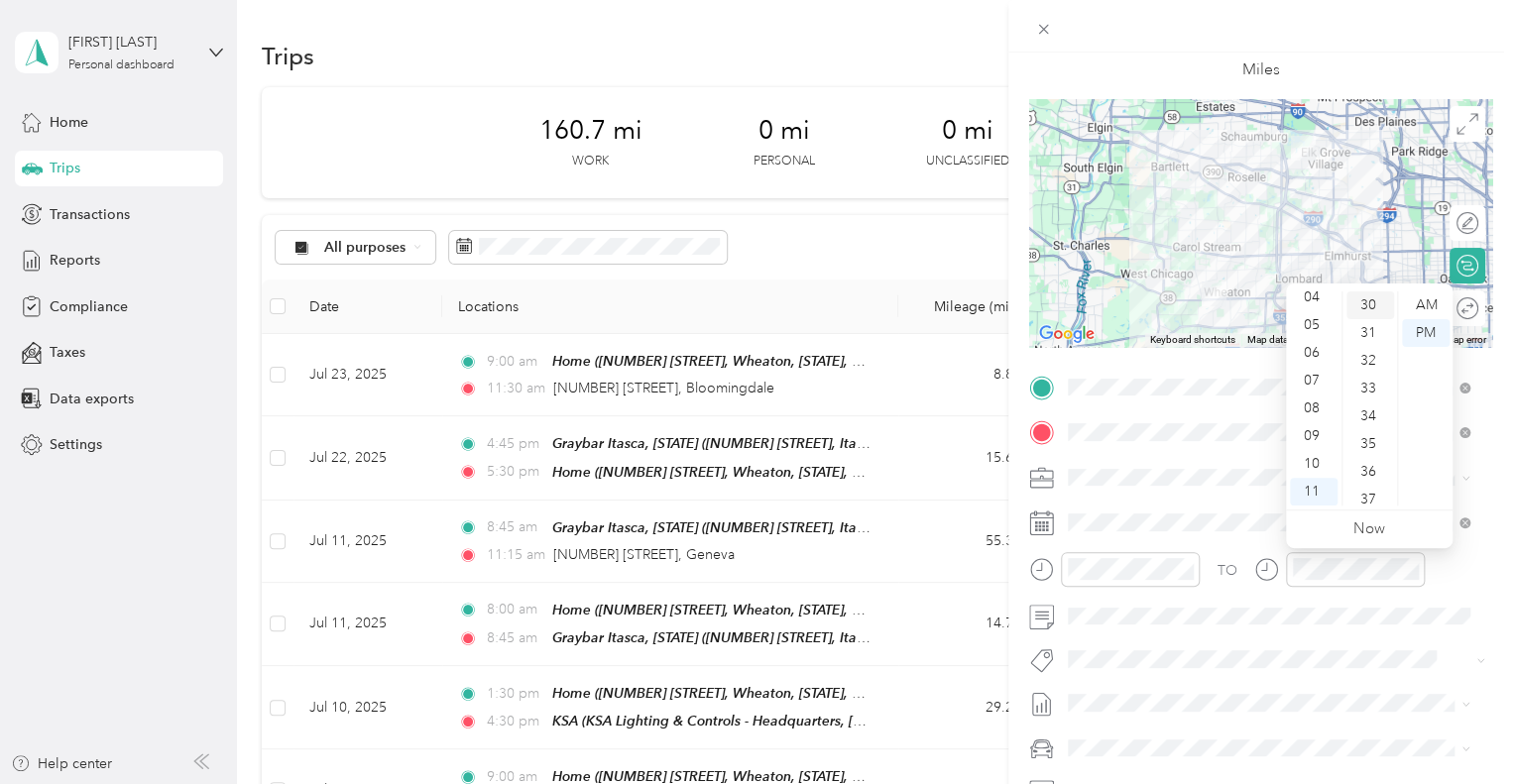 scroll, scrollTop: 833, scrollLeft: 0, axis: vertical 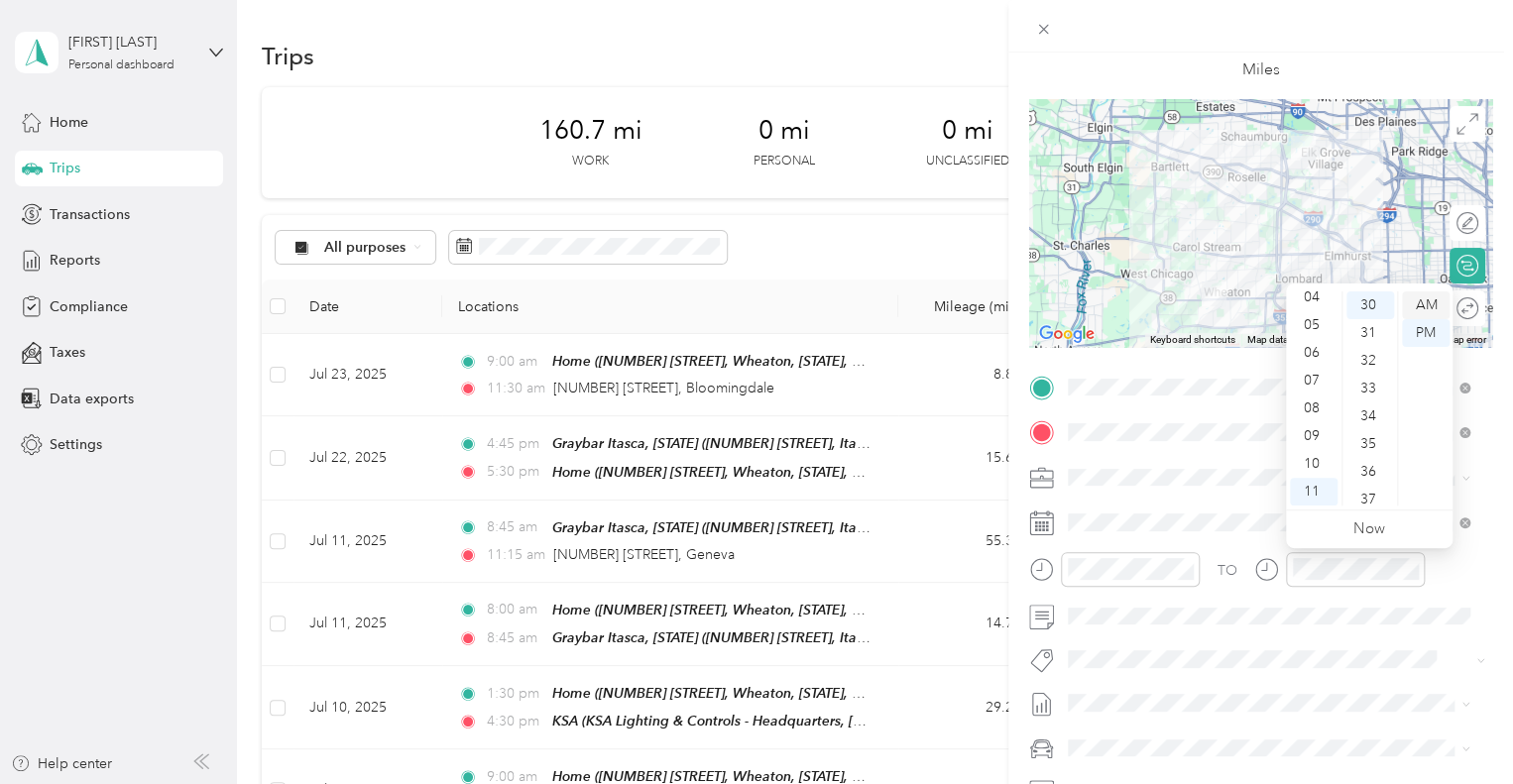 click on "AM" at bounding box center (1426, 305) 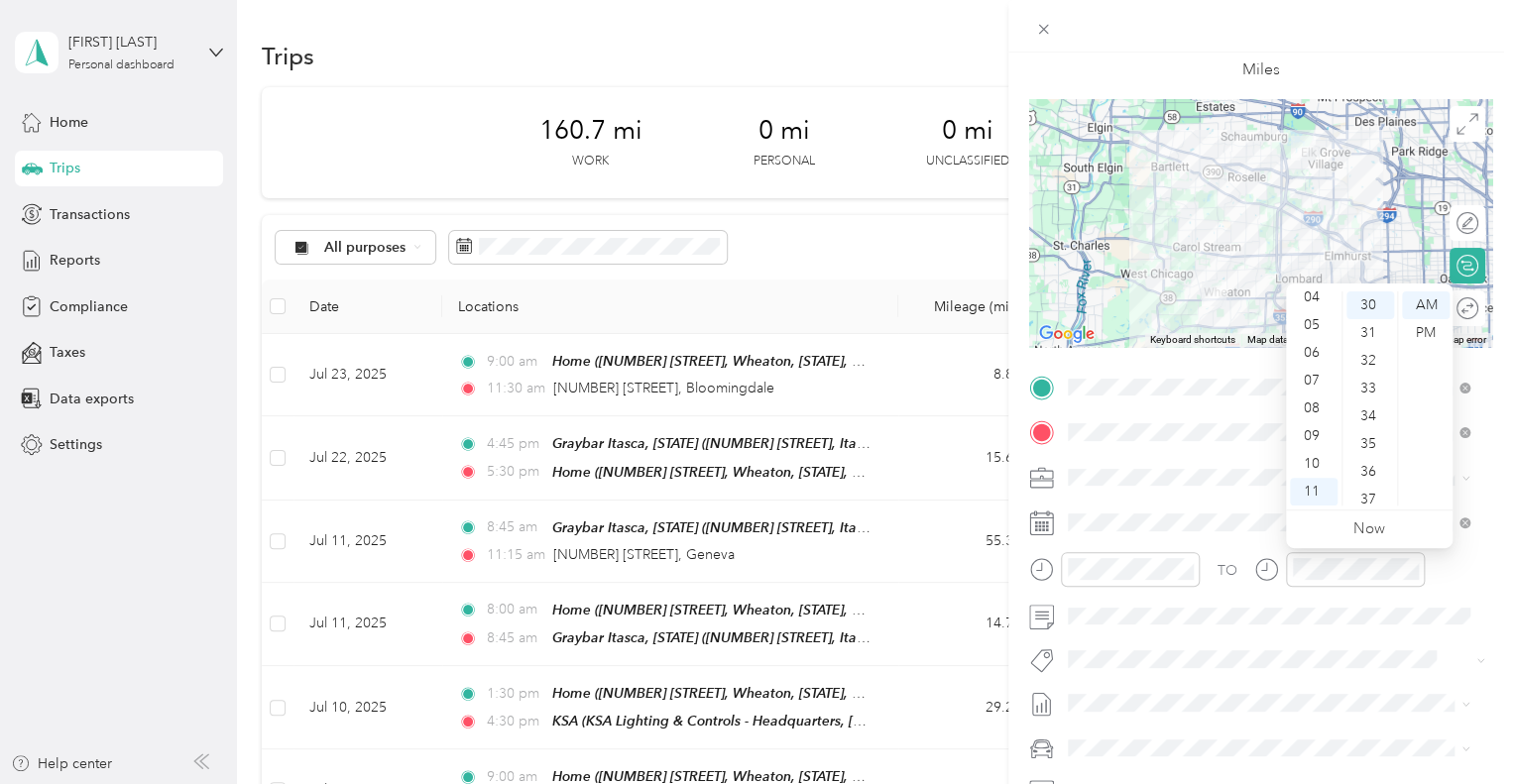 click at bounding box center [1114, 576] 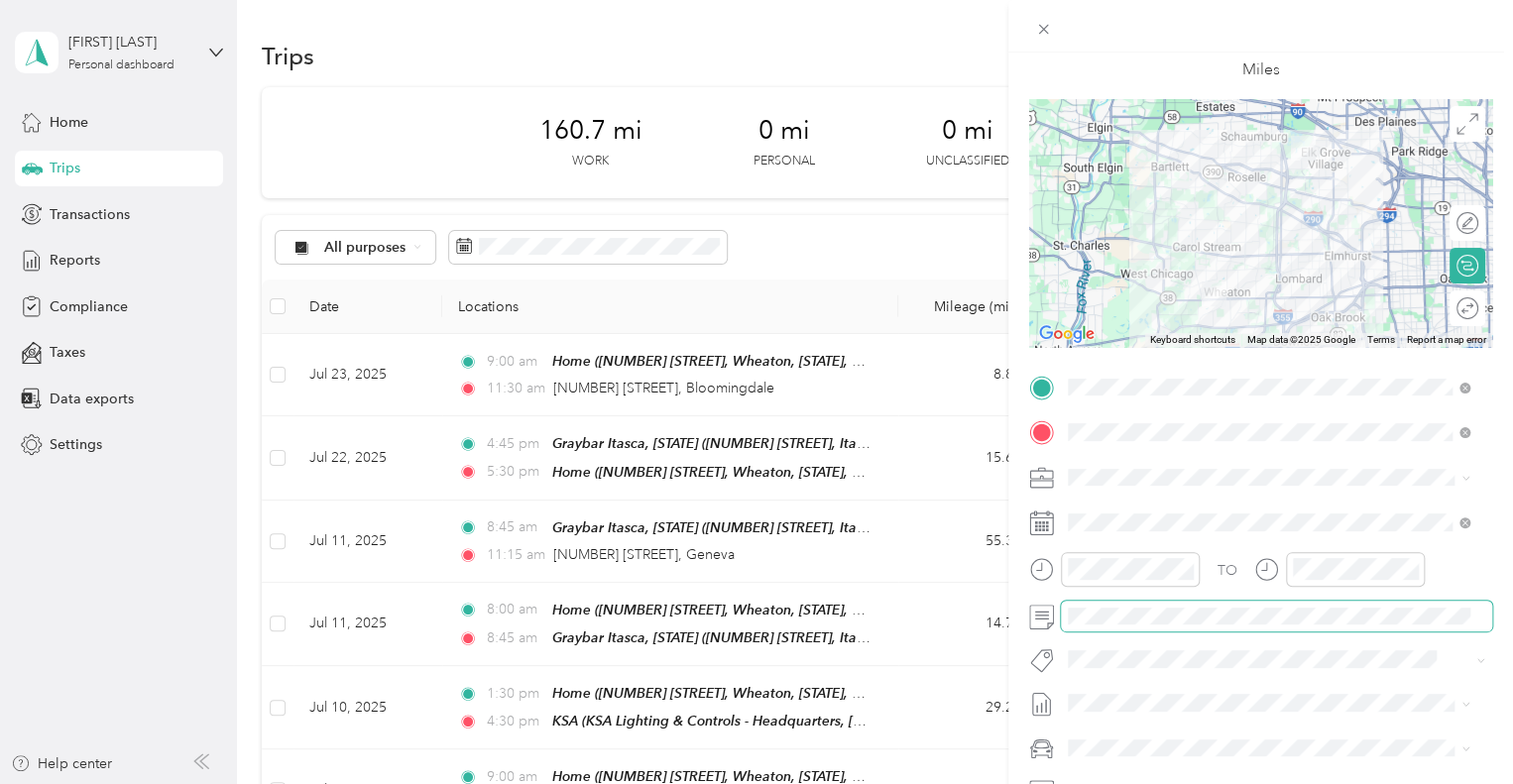click at bounding box center (1276, 616) 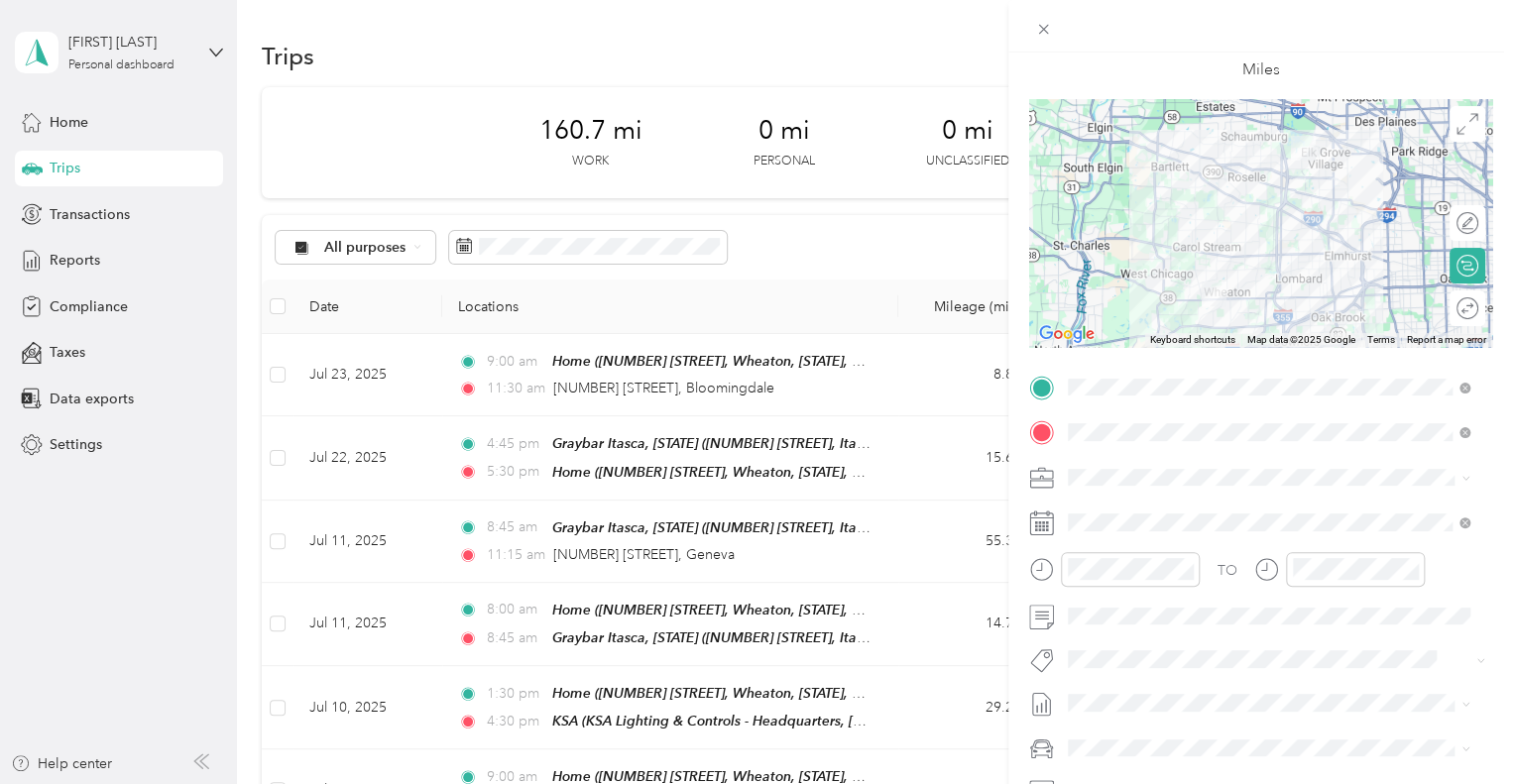 click on "[MONTH] [DAY] - [DAY], [YEAR]" at bounding box center [1142, 763] 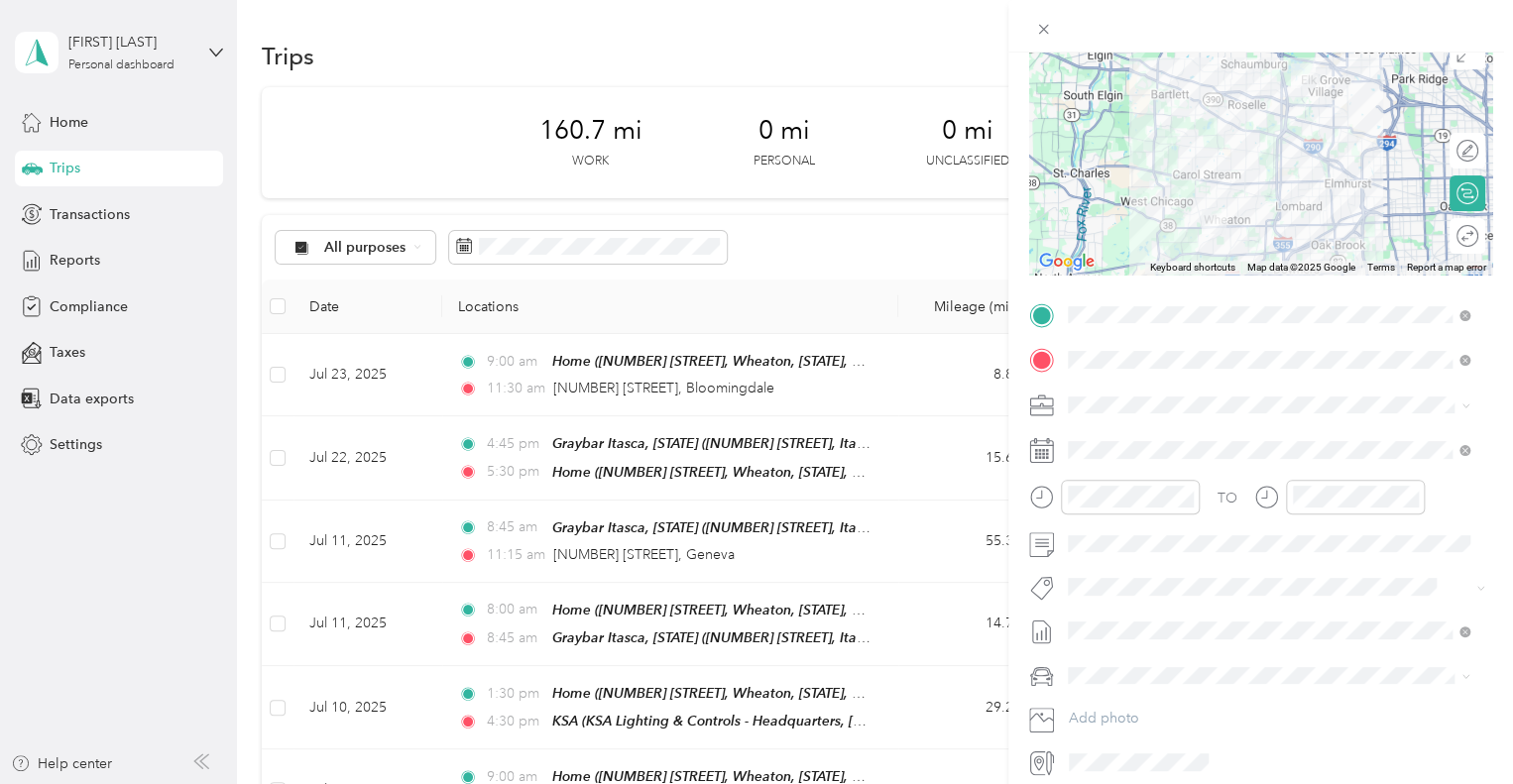 scroll, scrollTop: 178, scrollLeft: 0, axis: vertical 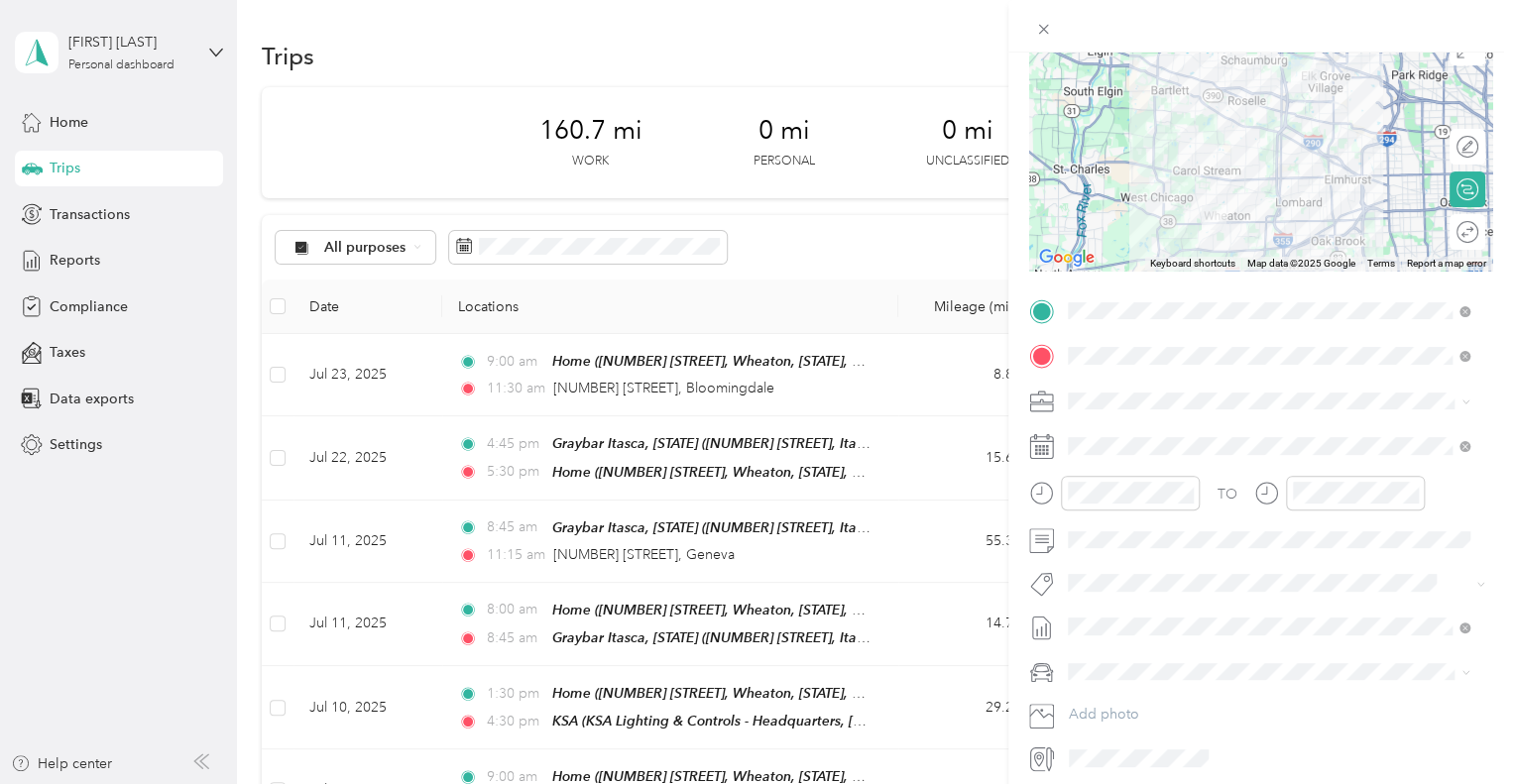 click on "TESLA Y" at bounding box center [1101, 706] 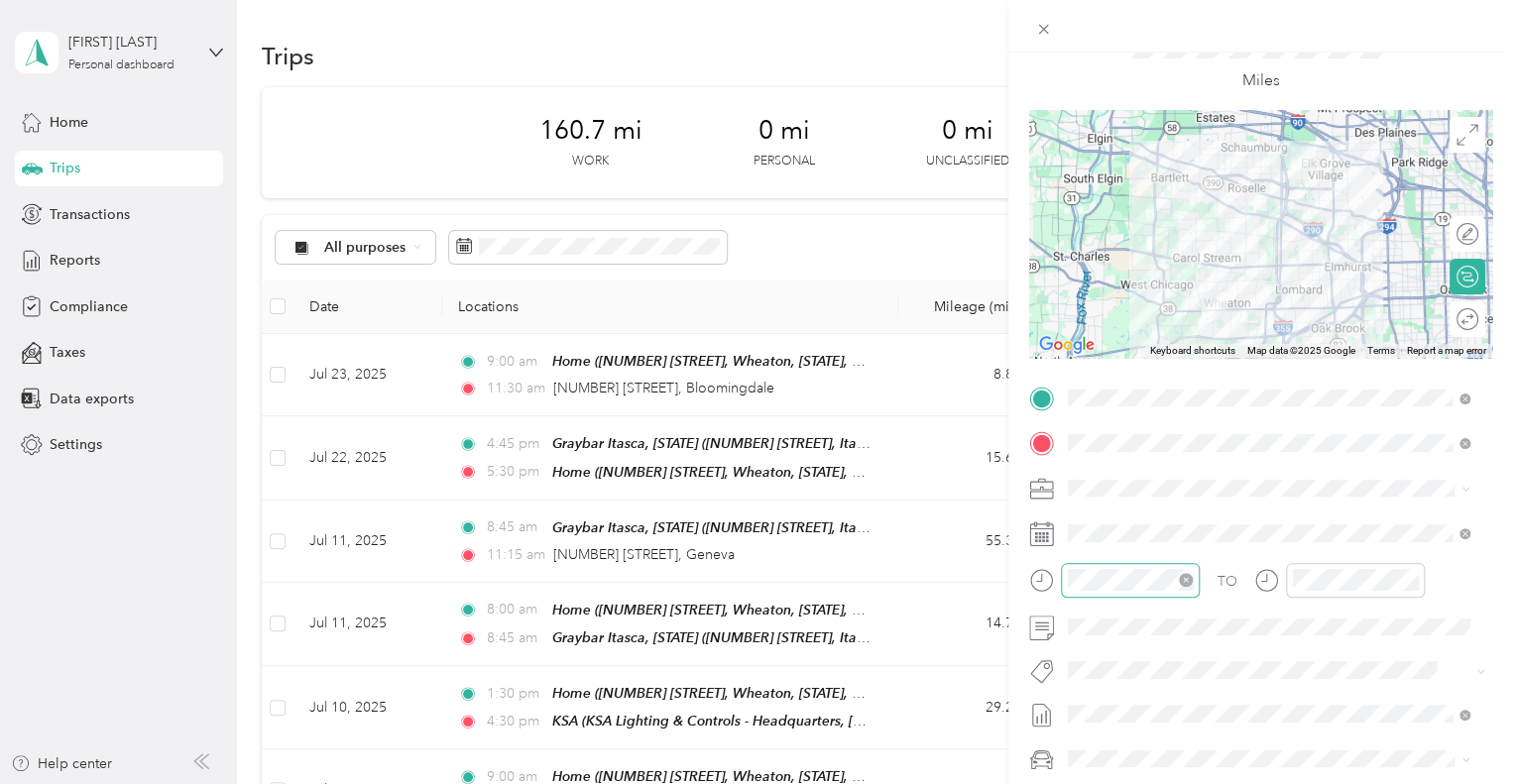 scroll, scrollTop: 0, scrollLeft: 0, axis: both 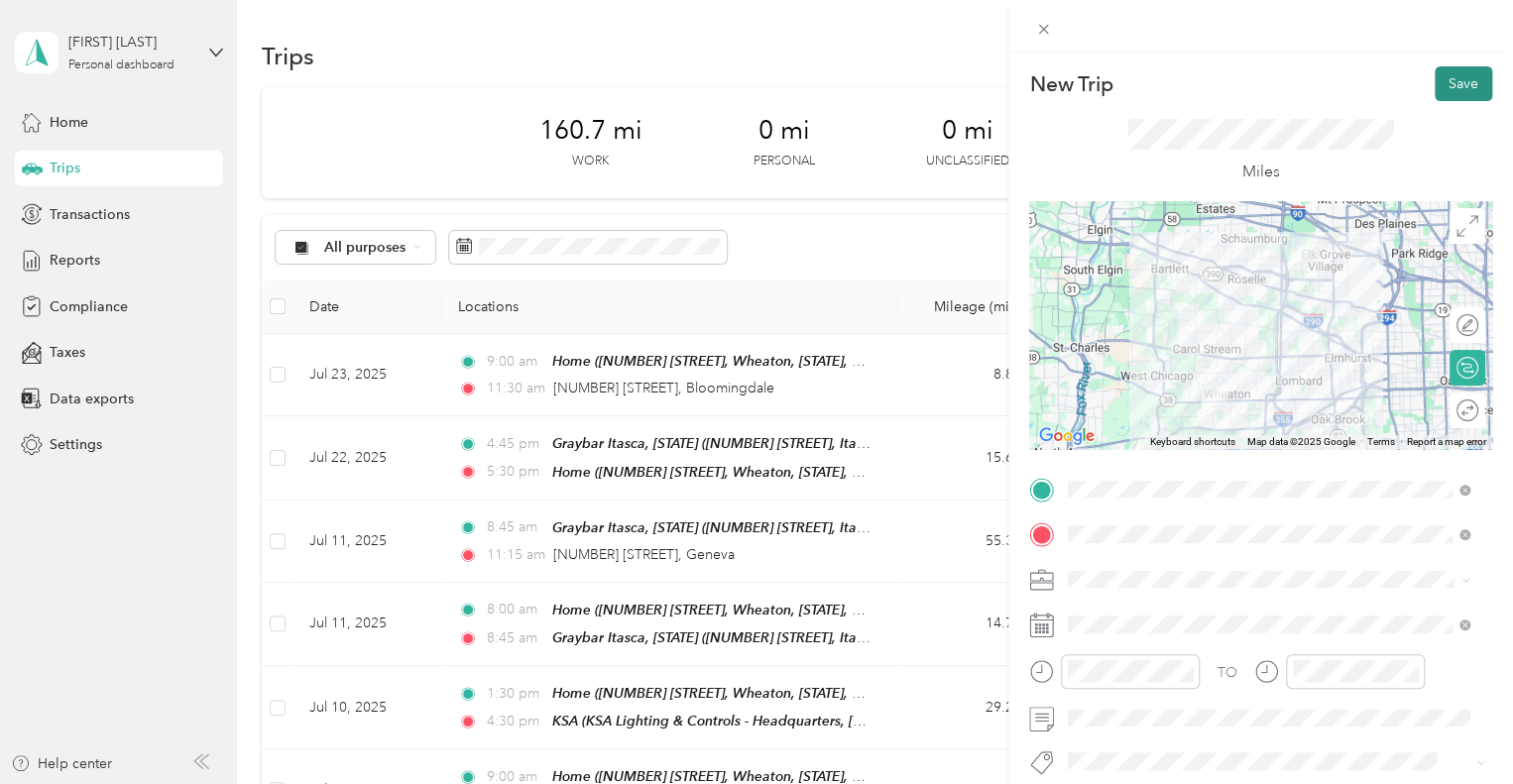 click on "Save" at bounding box center [1463, 83] 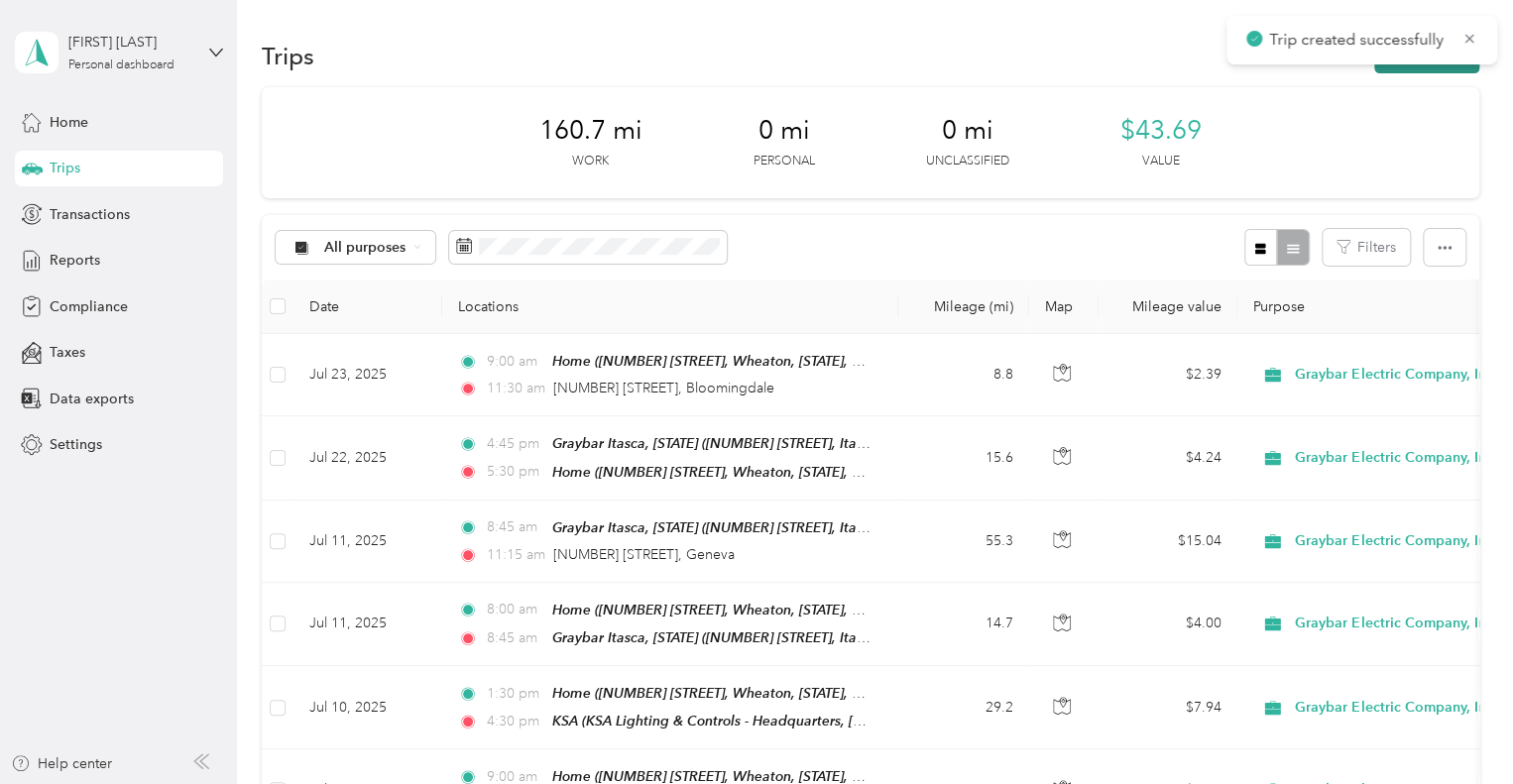 click on "New trip" at bounding box center [1427, 56] 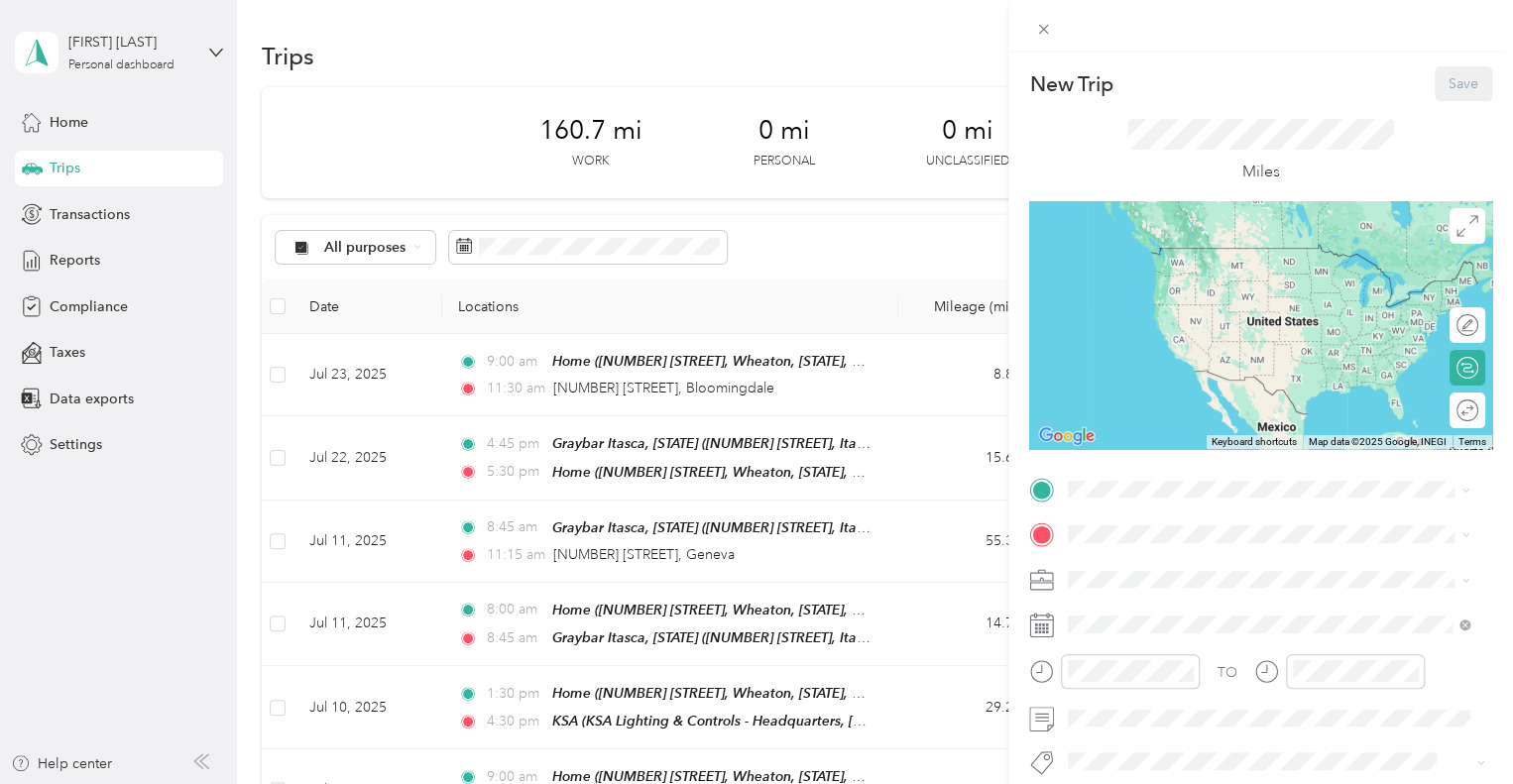 click on "New Trip Save This trip cannot be edited because it is either under review, approved, or paid. Contact your Team Manager to edit it. Miles ← Move left → Move right ↑ Move up ↓ Move down + Zoom in - Zoom out Home Jump left by 75% End Jump right by 75% Page Up Jump up by 75% Page Down Jump down by 75% Keyboard shortcuts Map Data Map data ©2025 Google, INEGI Map data ©2025 Google, INEGI 1000 km  Click to toggle between metric and imperial units Terms Report a map error Edit route Calculate route Round trip TO Add photo" at bounding box center (1260, 509) 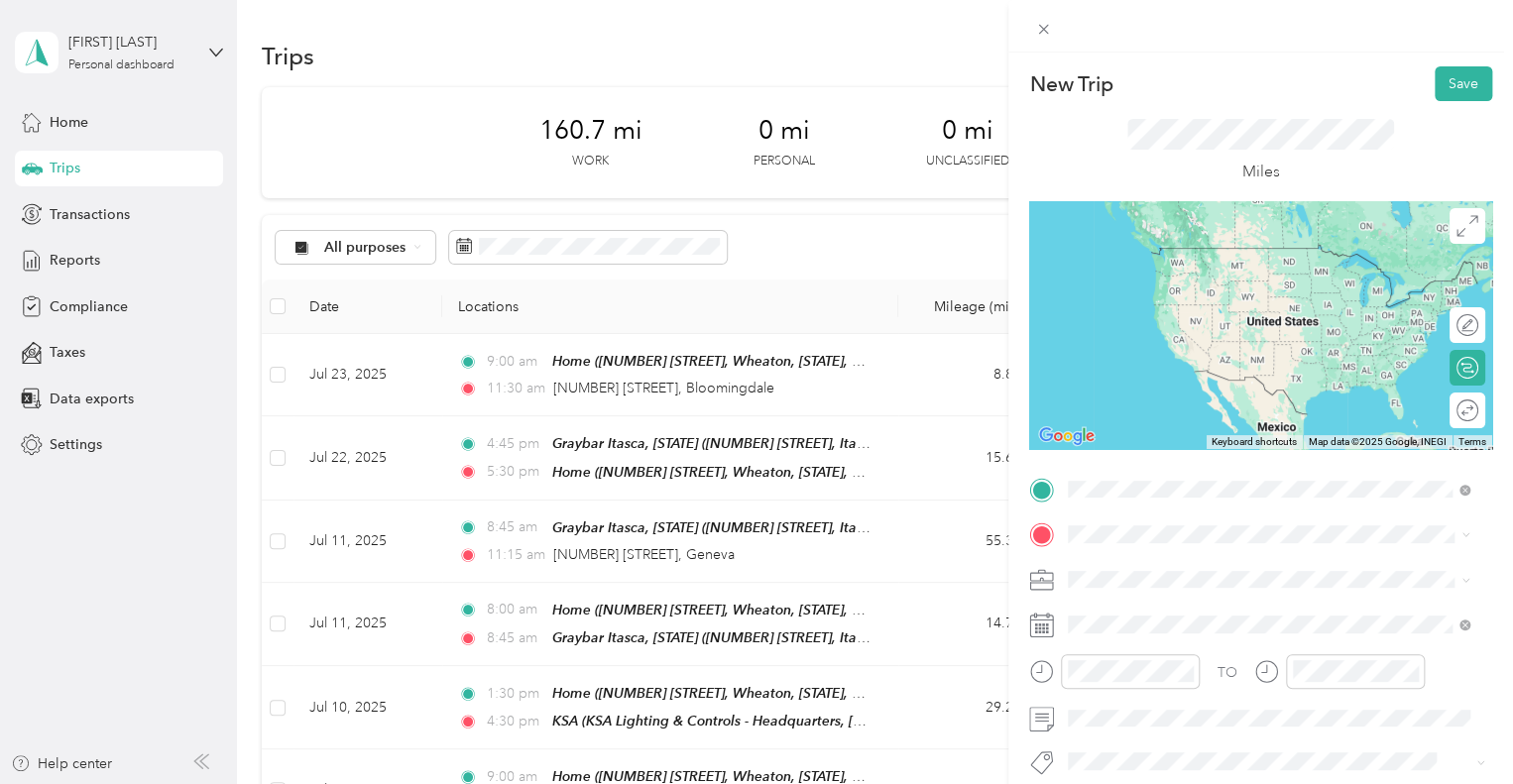 click on "500 West Elk Grove Boulevard
Elk Grove Village, Illinois 60007, United States" at bounding box center [1283, 256] 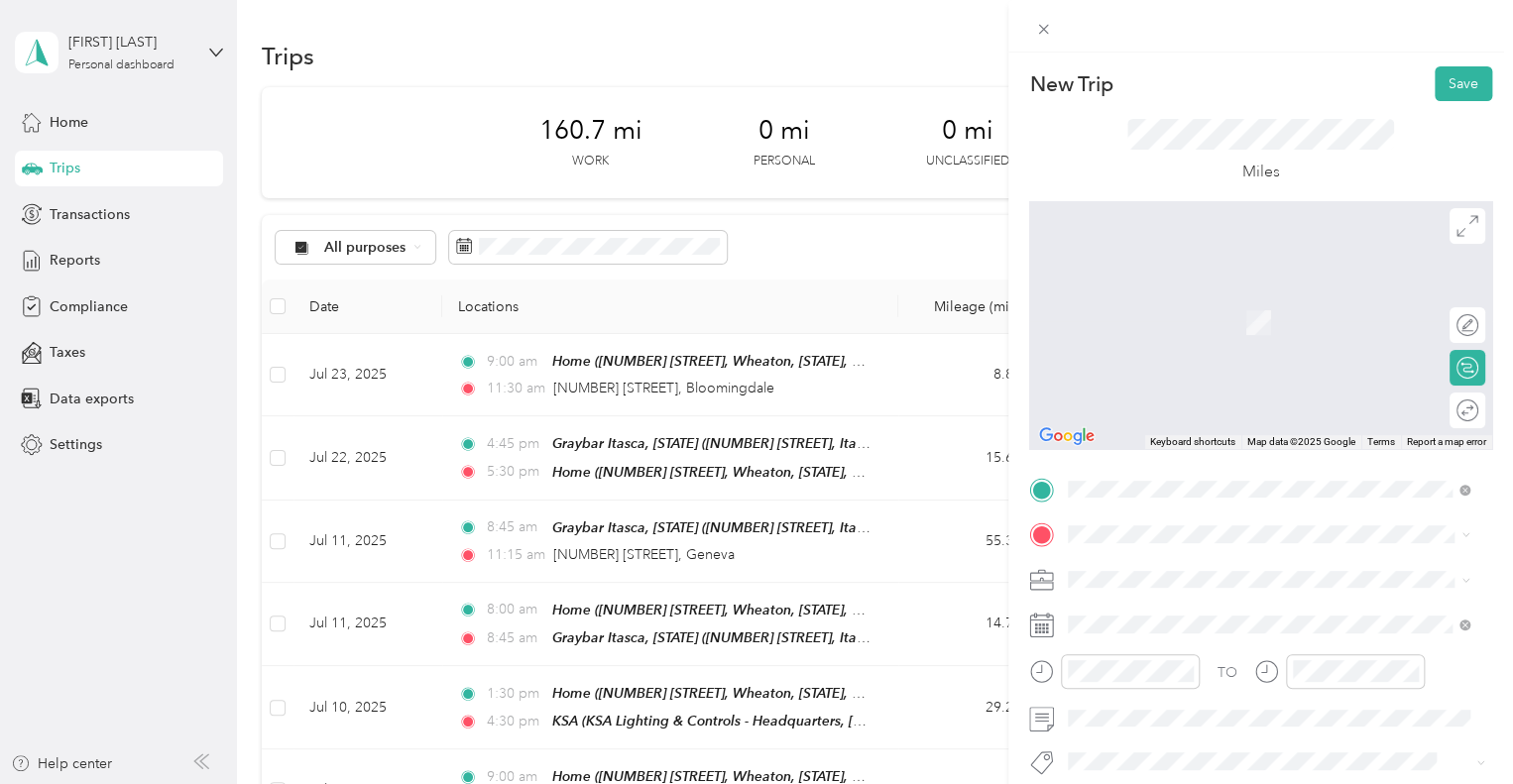 click on "[COMPANY] [CITY], [STATE]" at bounding box center [1250, 616] 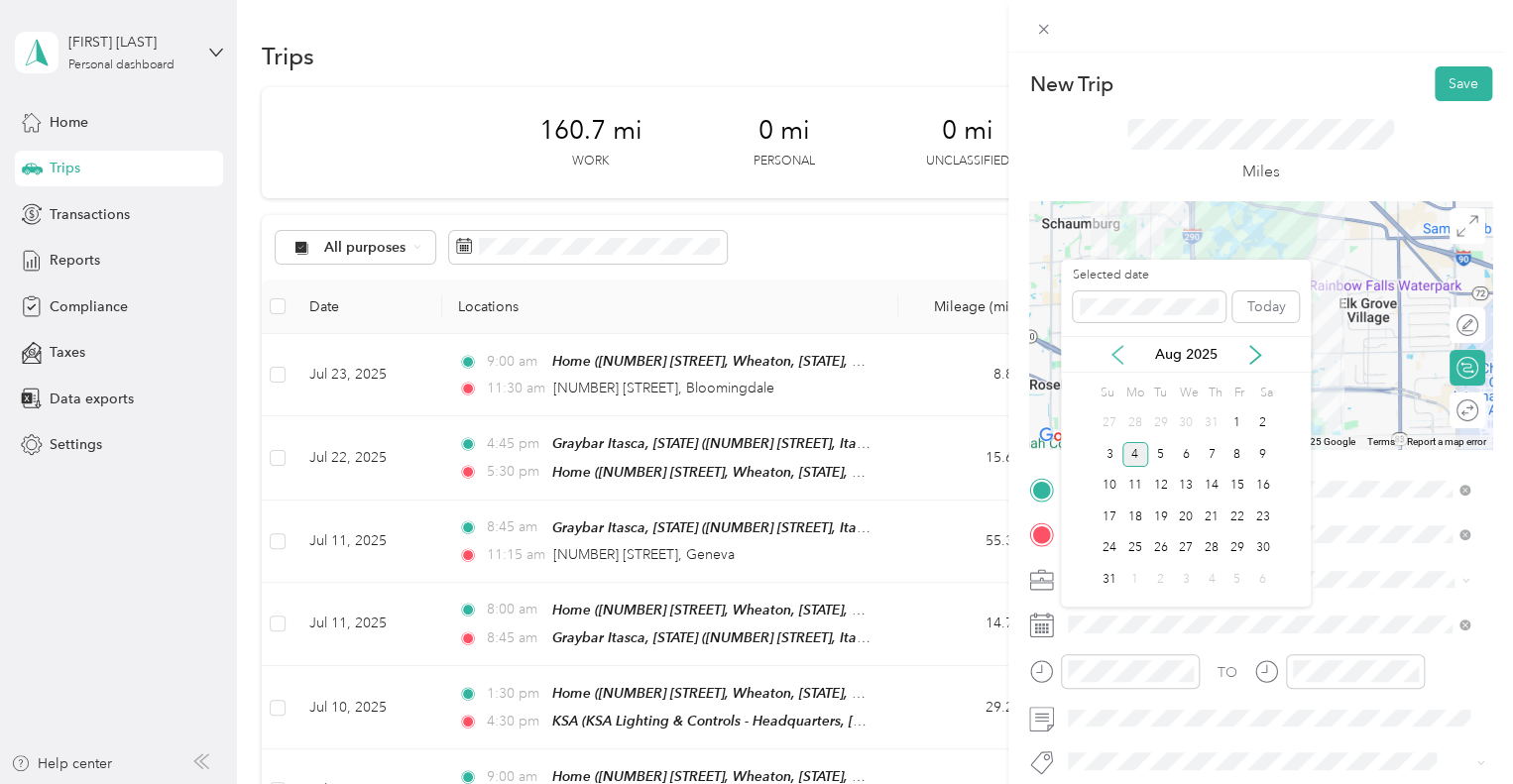 click 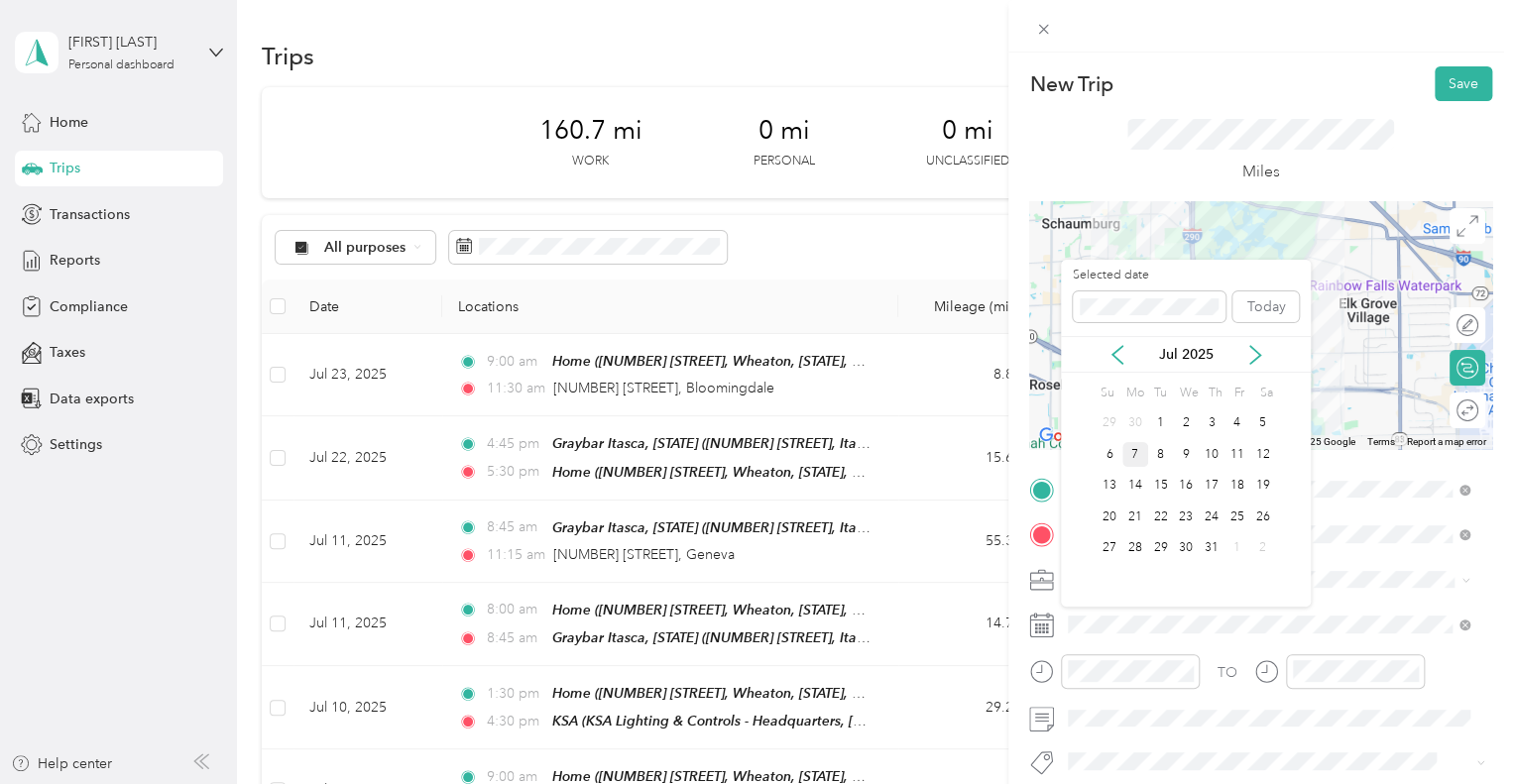 click on "7" at bounding box center (1135, 454) 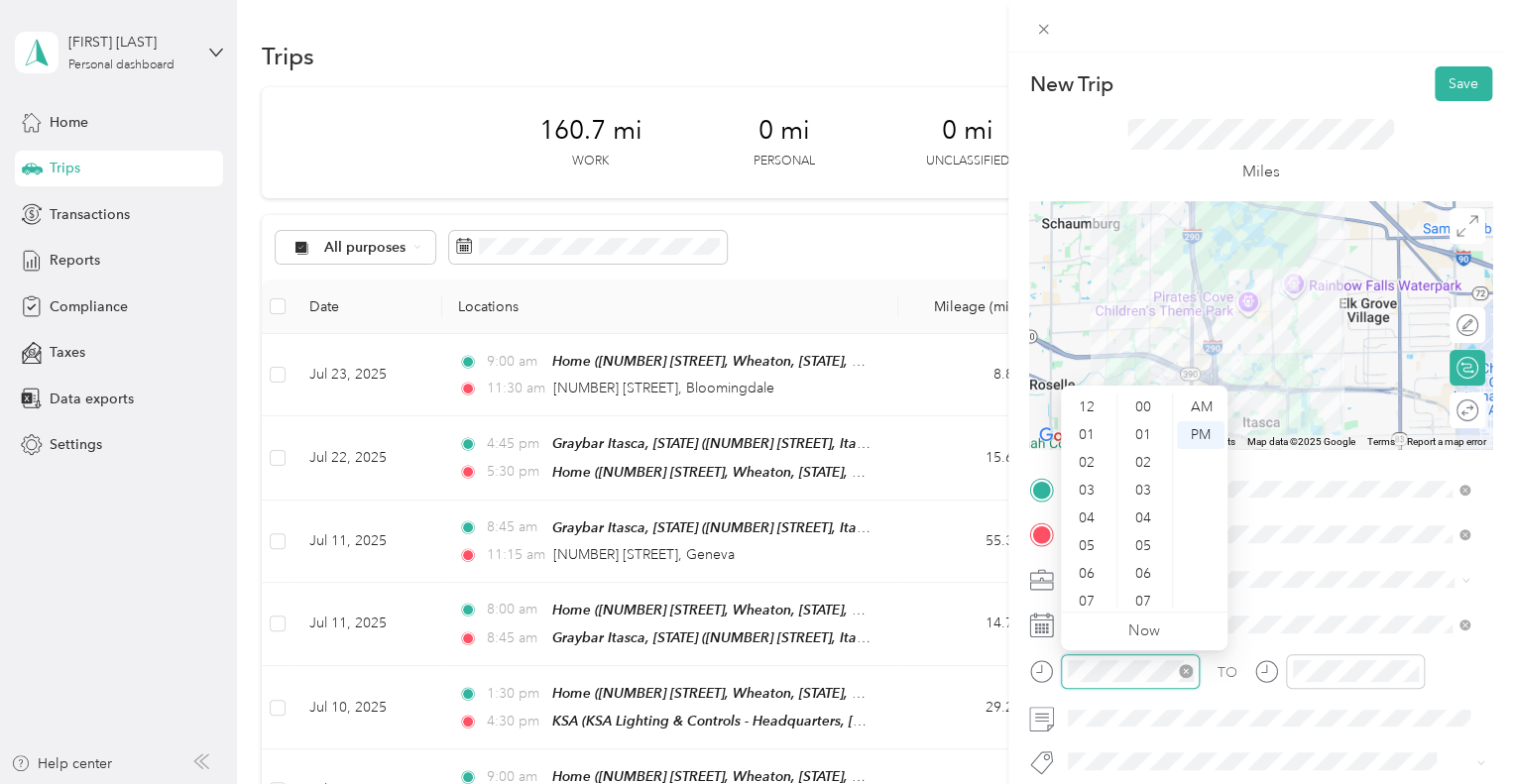 scroll, scrollTop: 694, scrollLeft: 0, axis: vertical 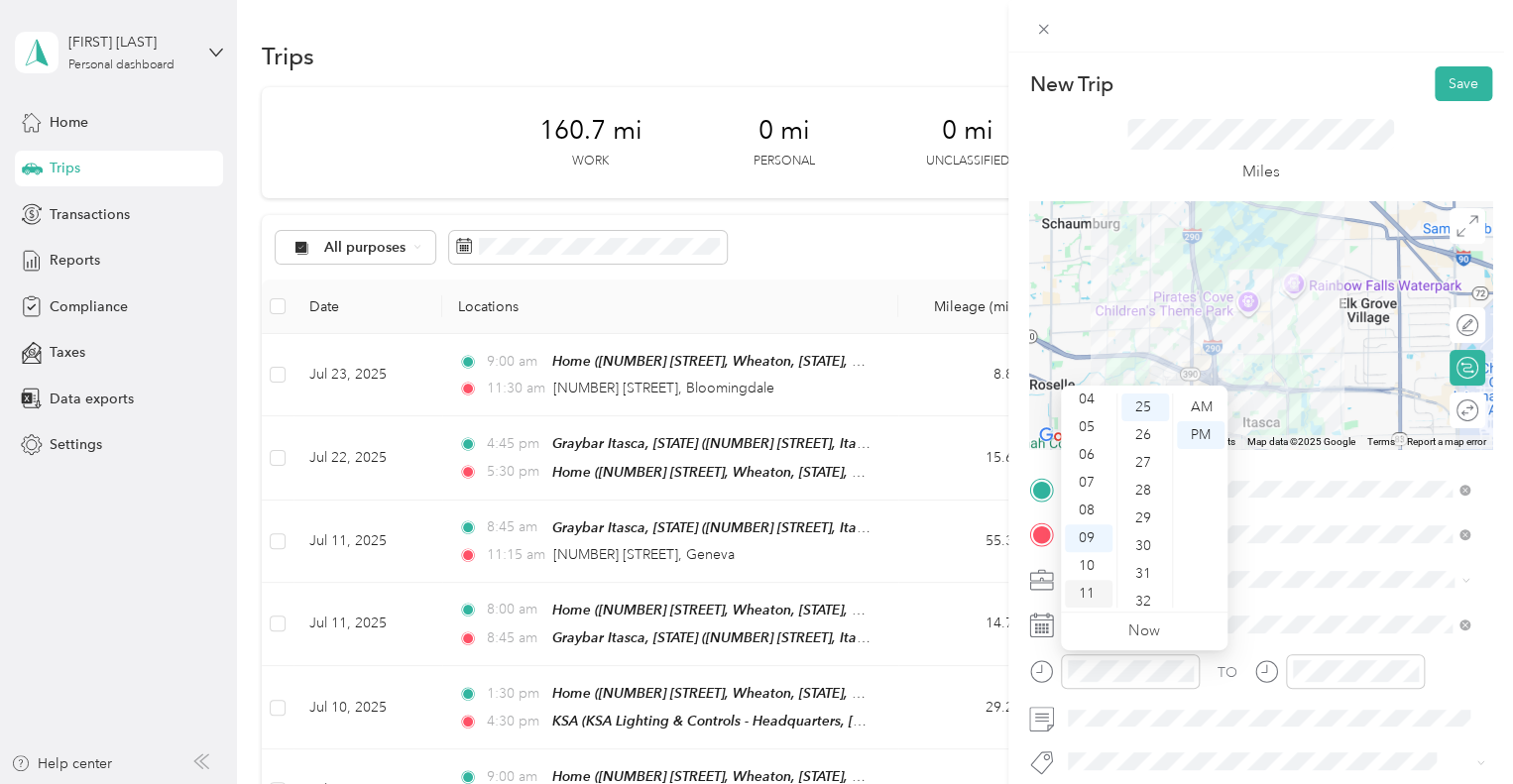 click on "11" at bounding box center (1089, 594) 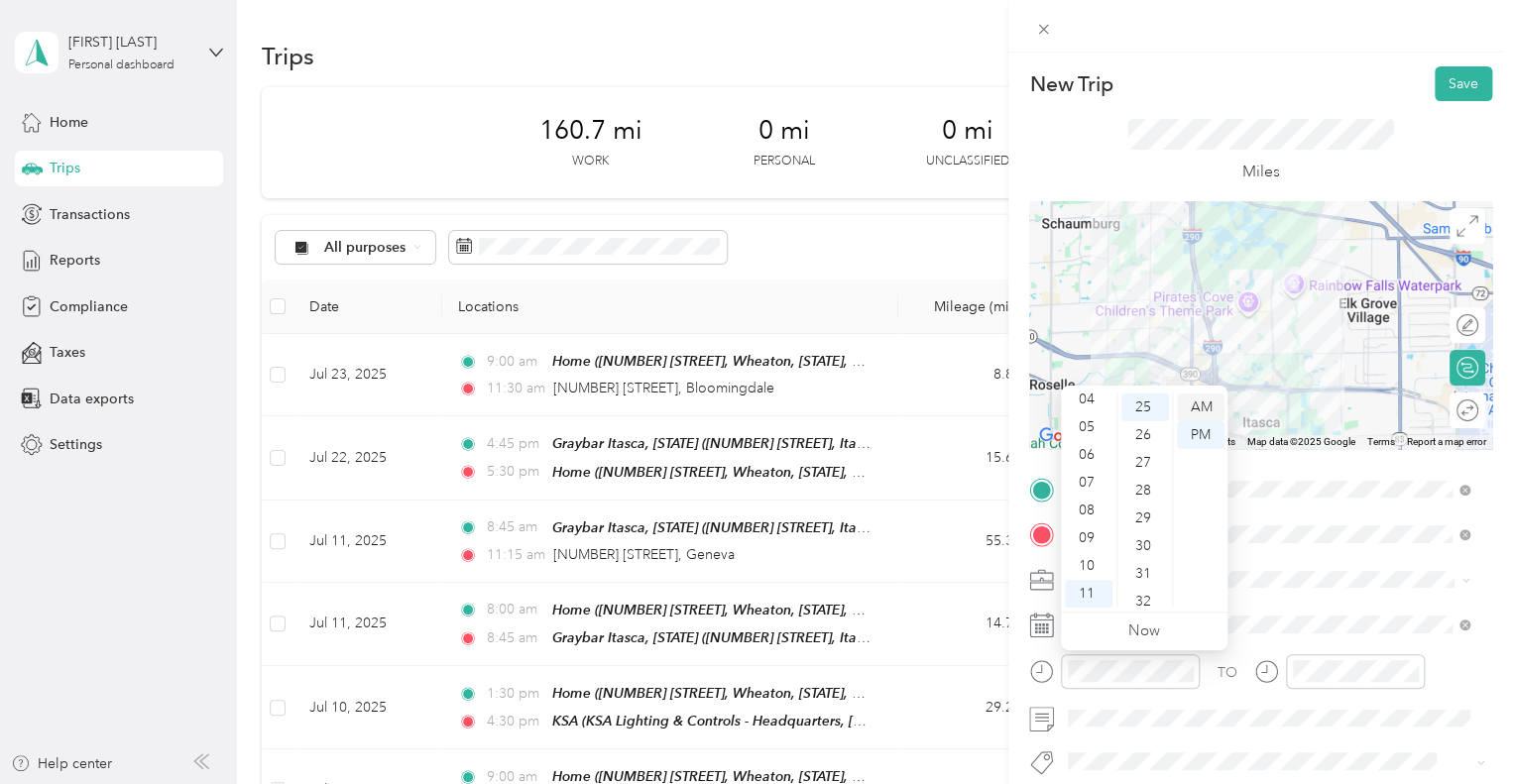 click on "AM" at bounding box center [1201, 407] 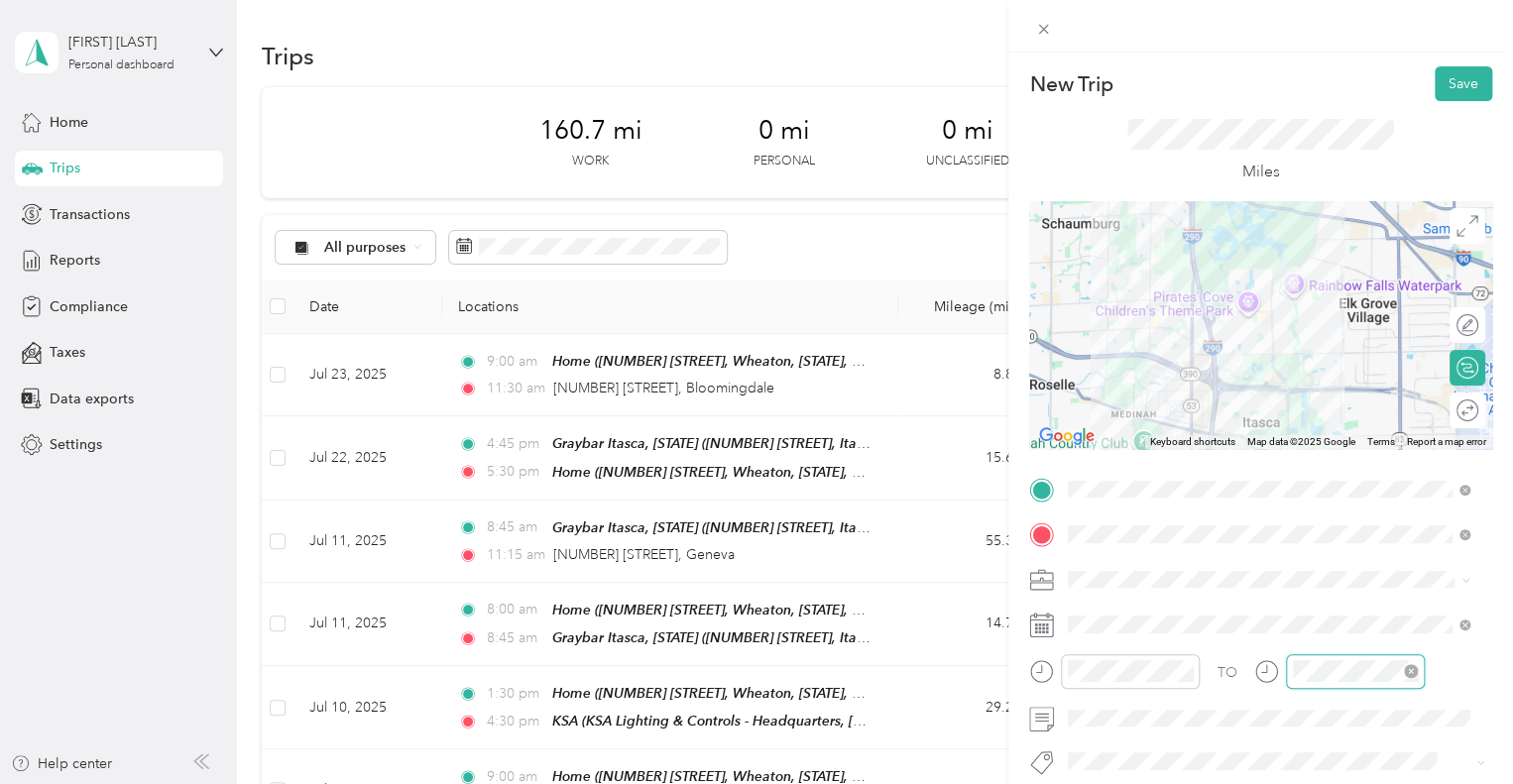 scroll, scrollTop: 694, scrollLeft: 0, axis: vertical 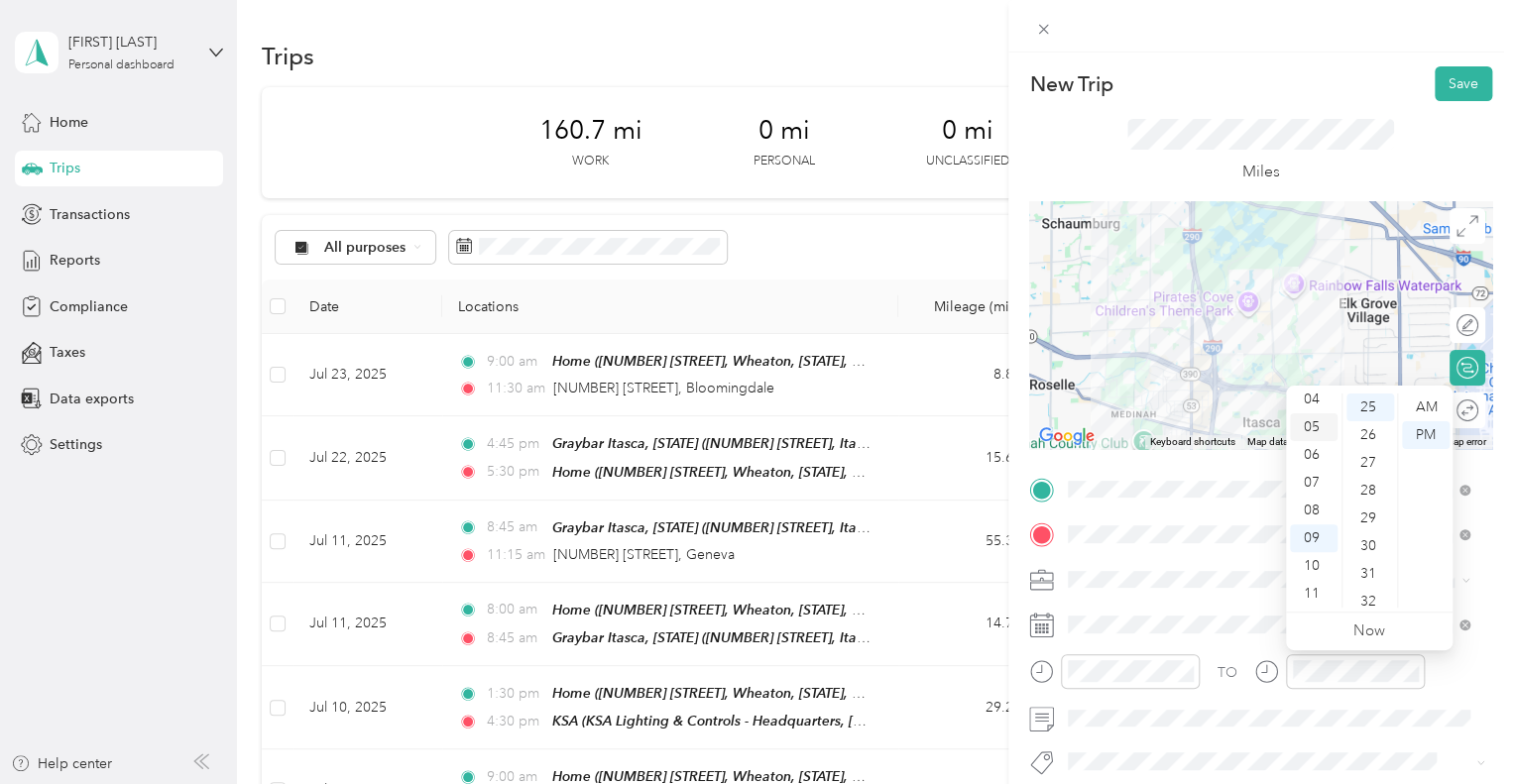 click on "05" at bounding box center [1314, 427] 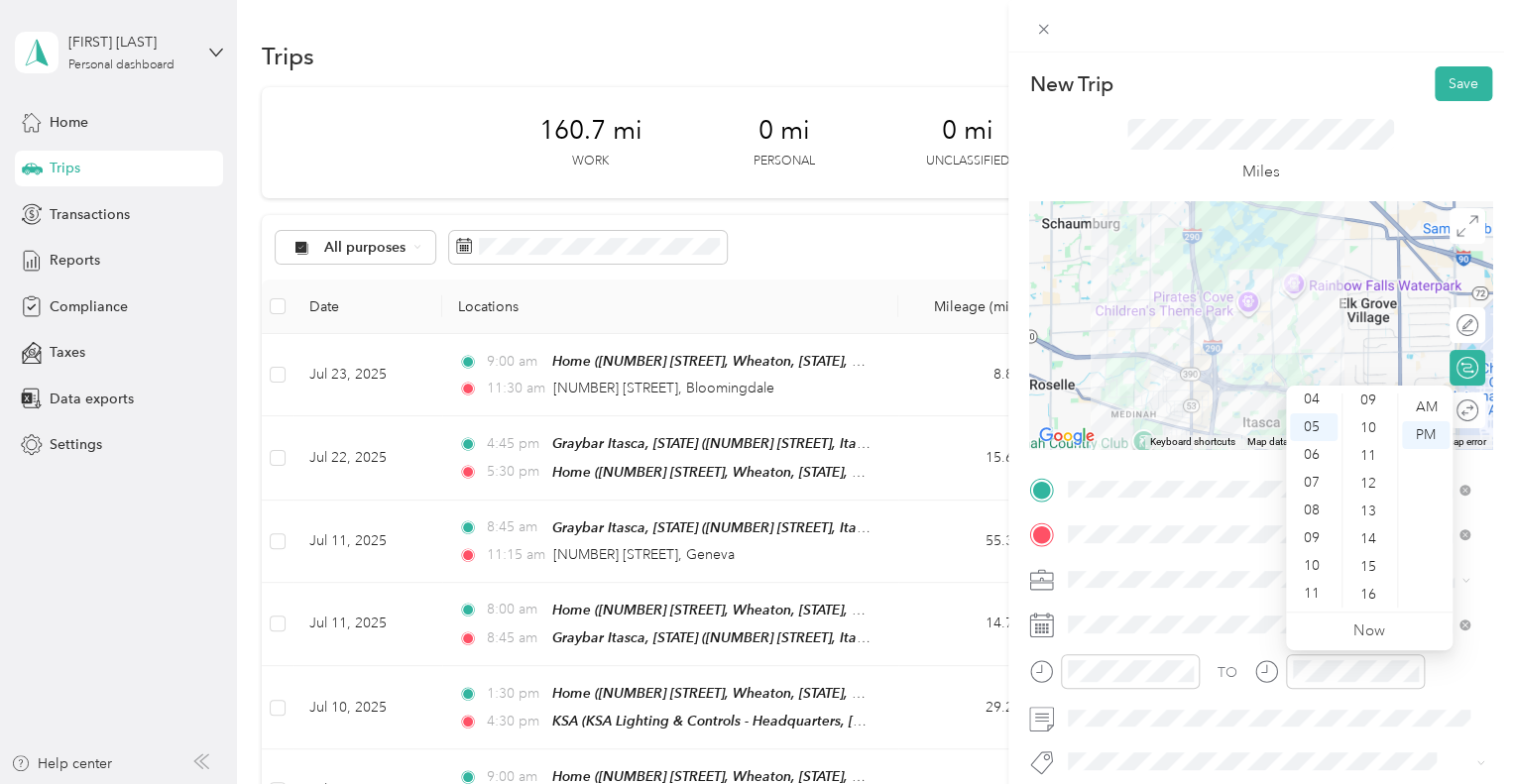 scroll, scrollTop: 0, scrollLeft: 0, axis: both 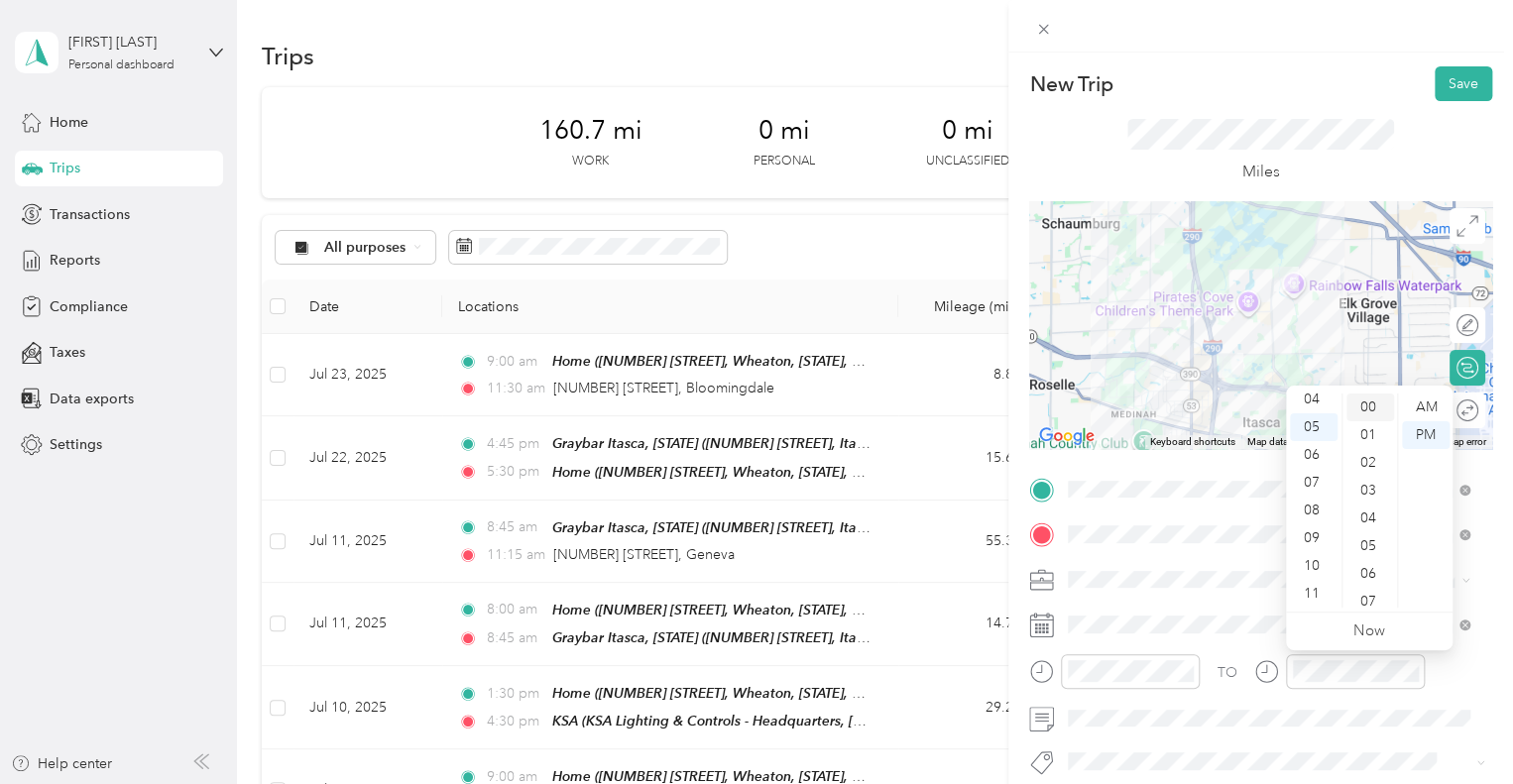 click on "00" at bounding box center (1370, 407) 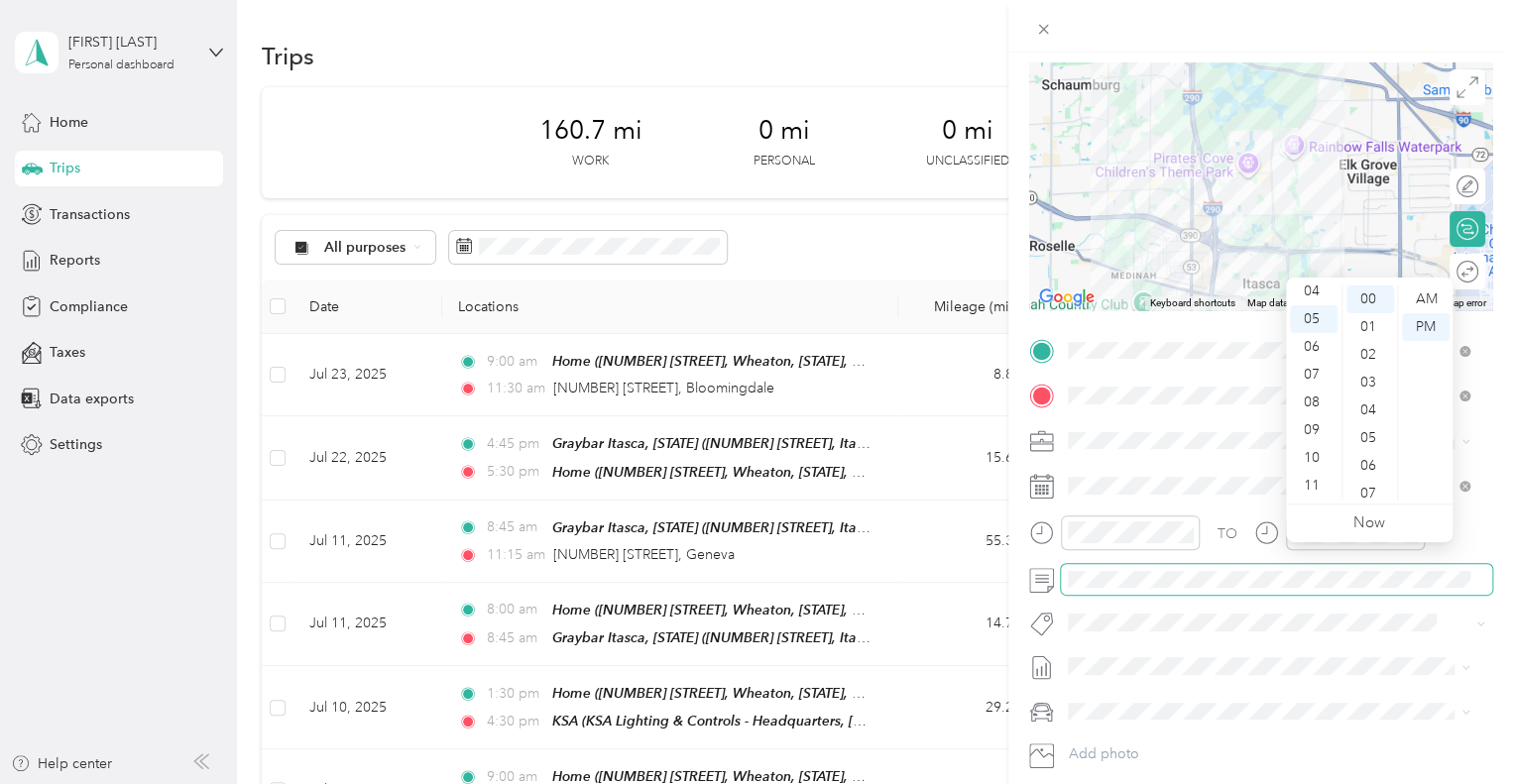scroll, scrollTop: 166, scrollLeft: 0, axis: vertical 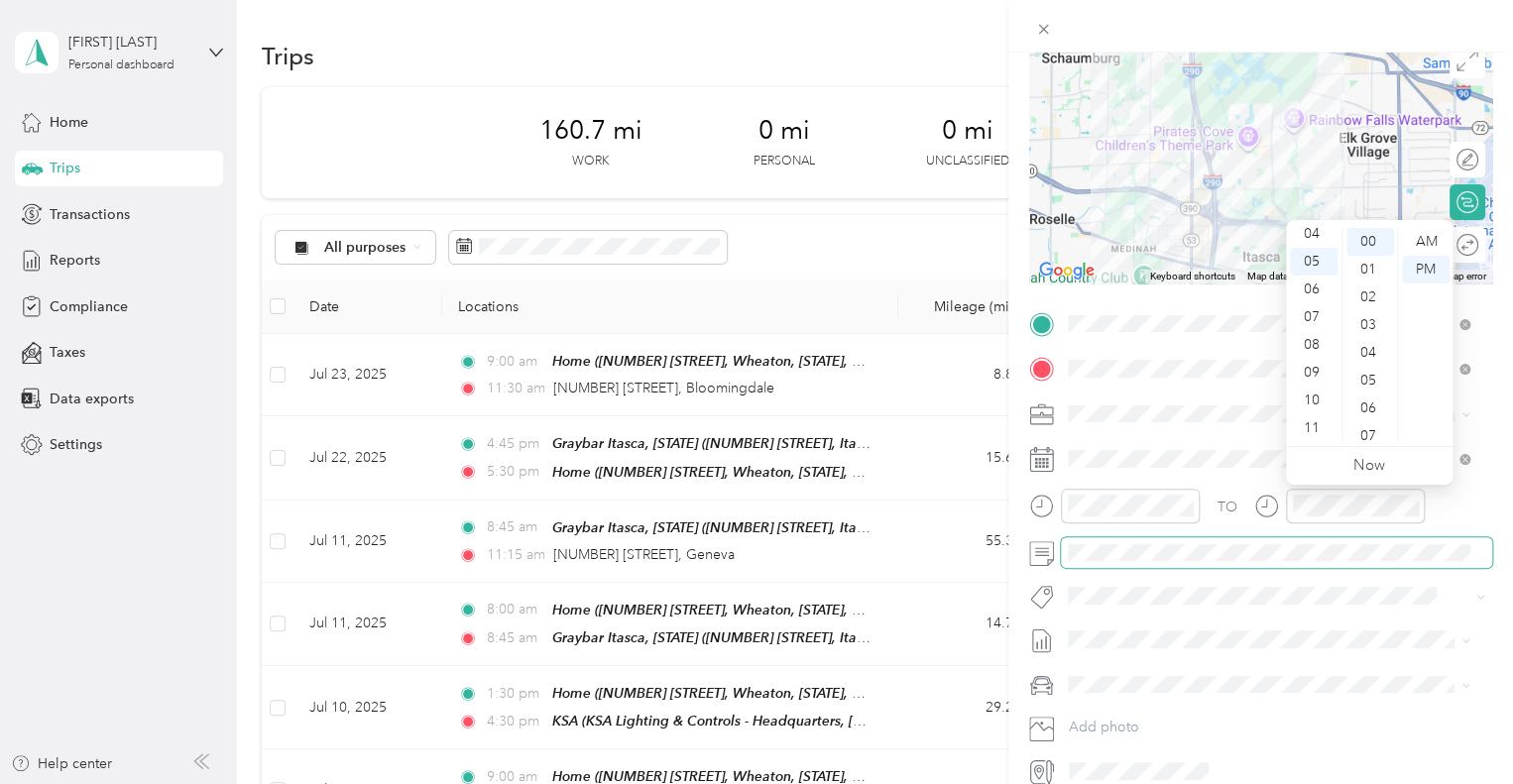 click at bounding box center (1276, 553) 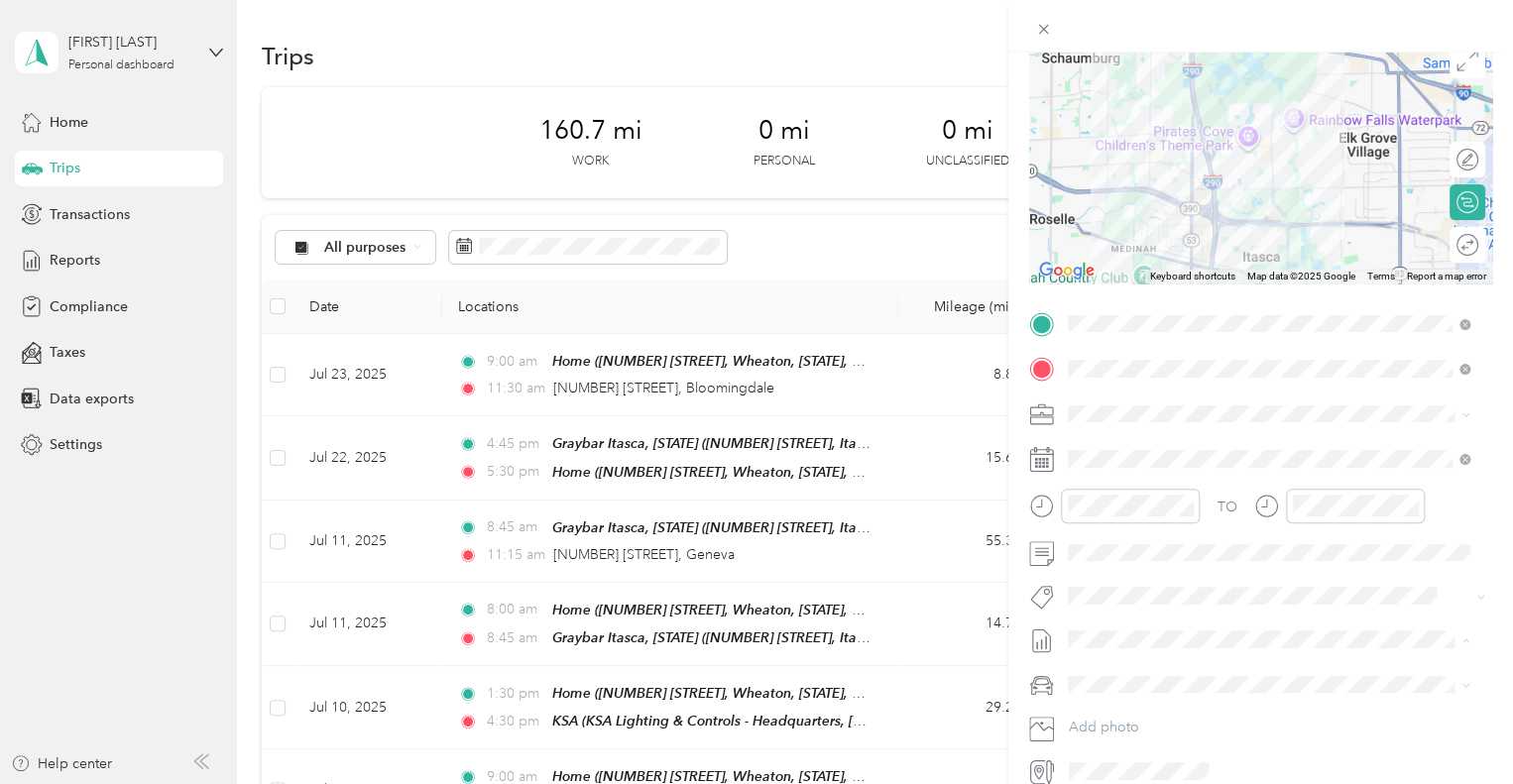 click on "[MONTH] [DAY] - [DAY], [YEAR]" at bounding box center (1142, 704) 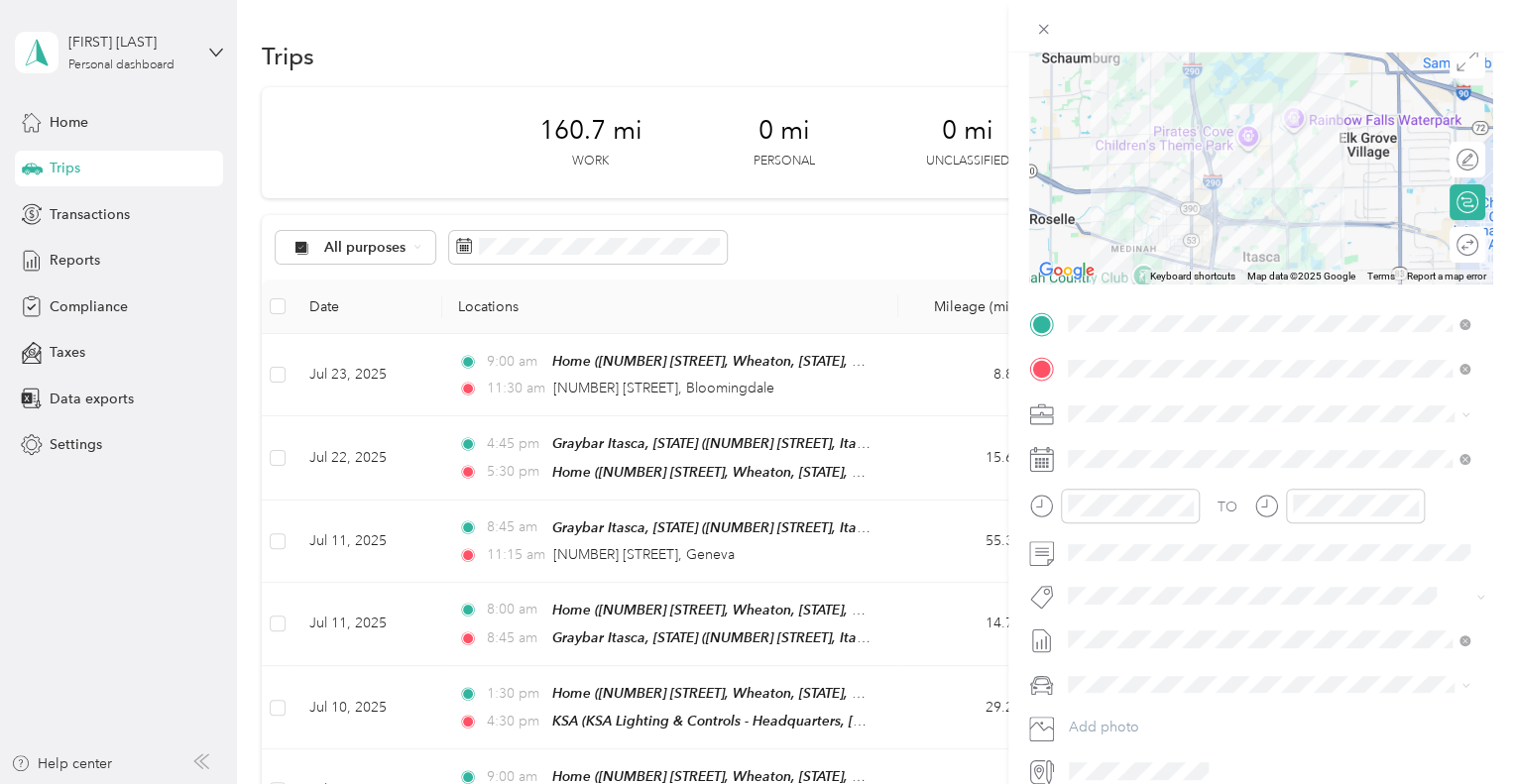 click on "TESLA Y" at bounding box center [1268, 718] 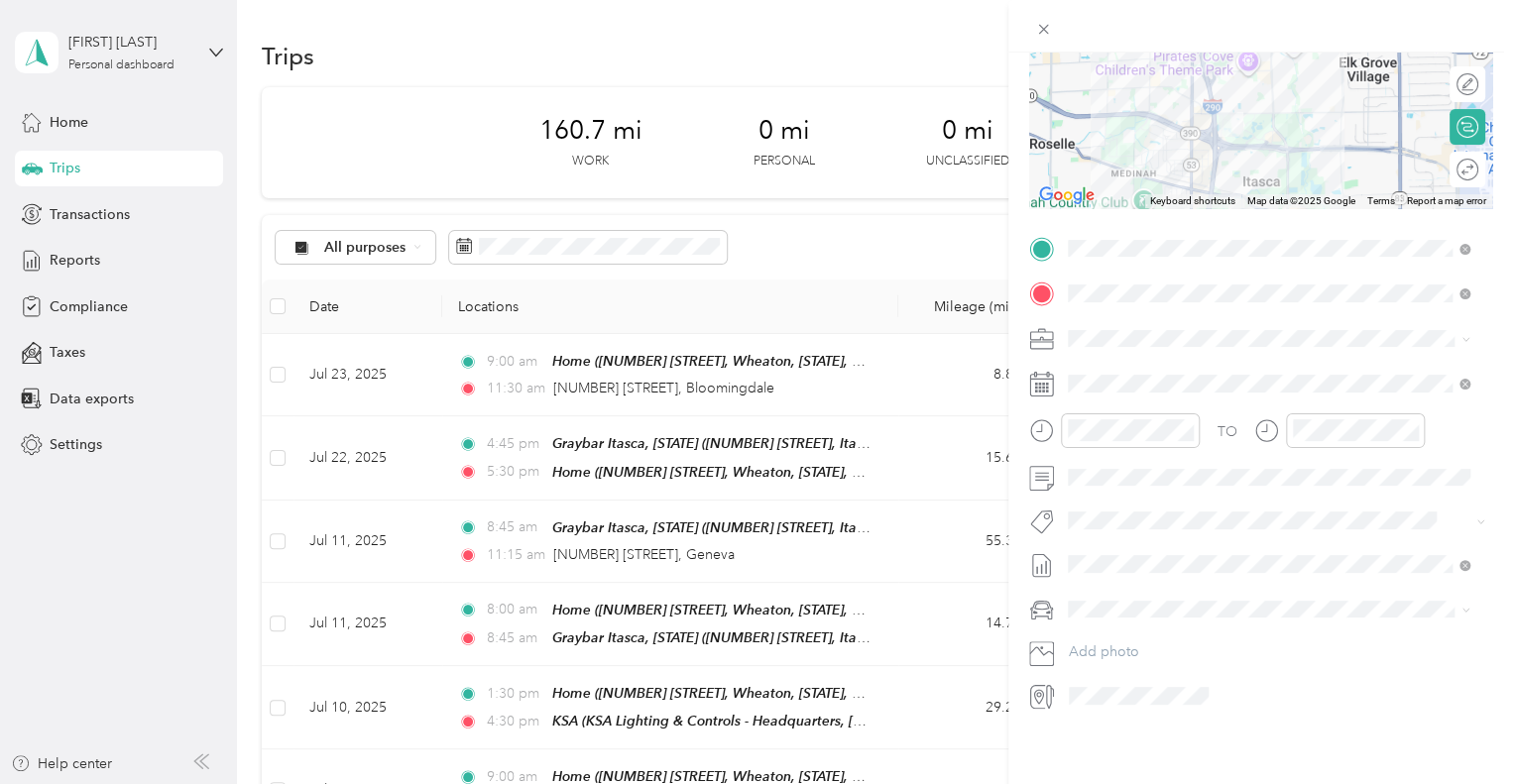 scroll, scrollTop: 0, scrollLeft: 0, axis: both 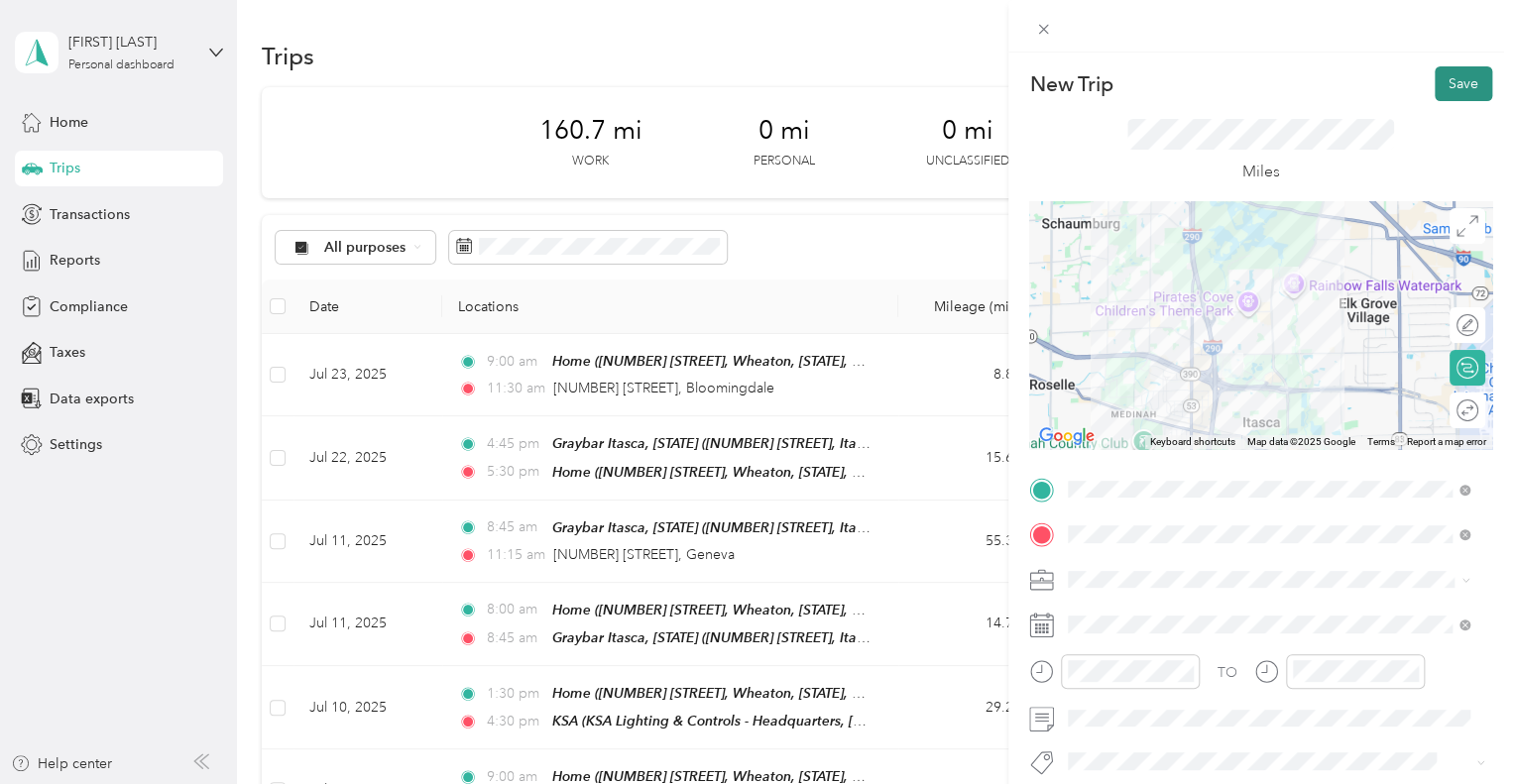 click on "Save" at bounding box center (1463, 83) 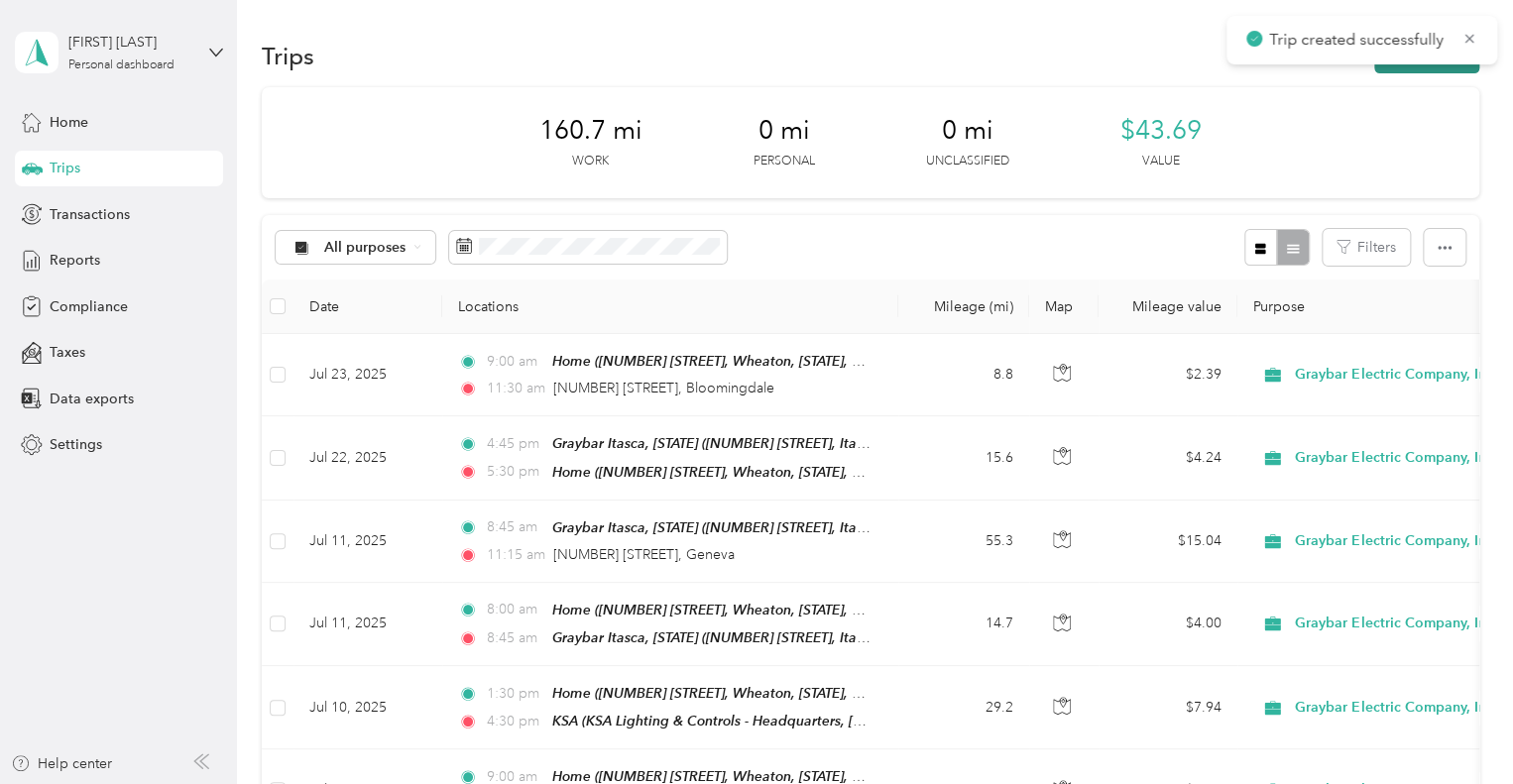 click on "New trip" at bounding box center [1427, 56] 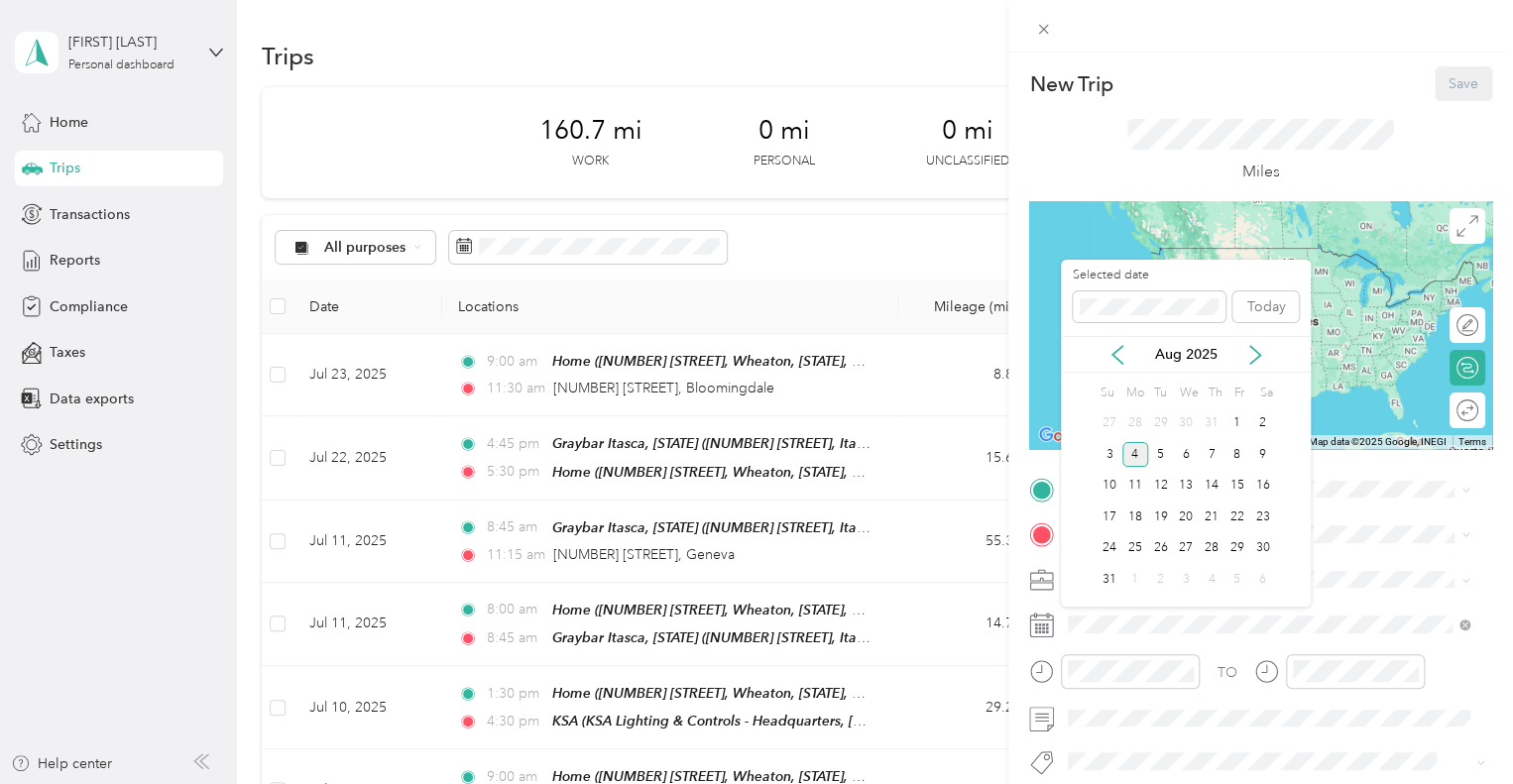 click on "Aug 2025" at bounding box center (1186, 354) 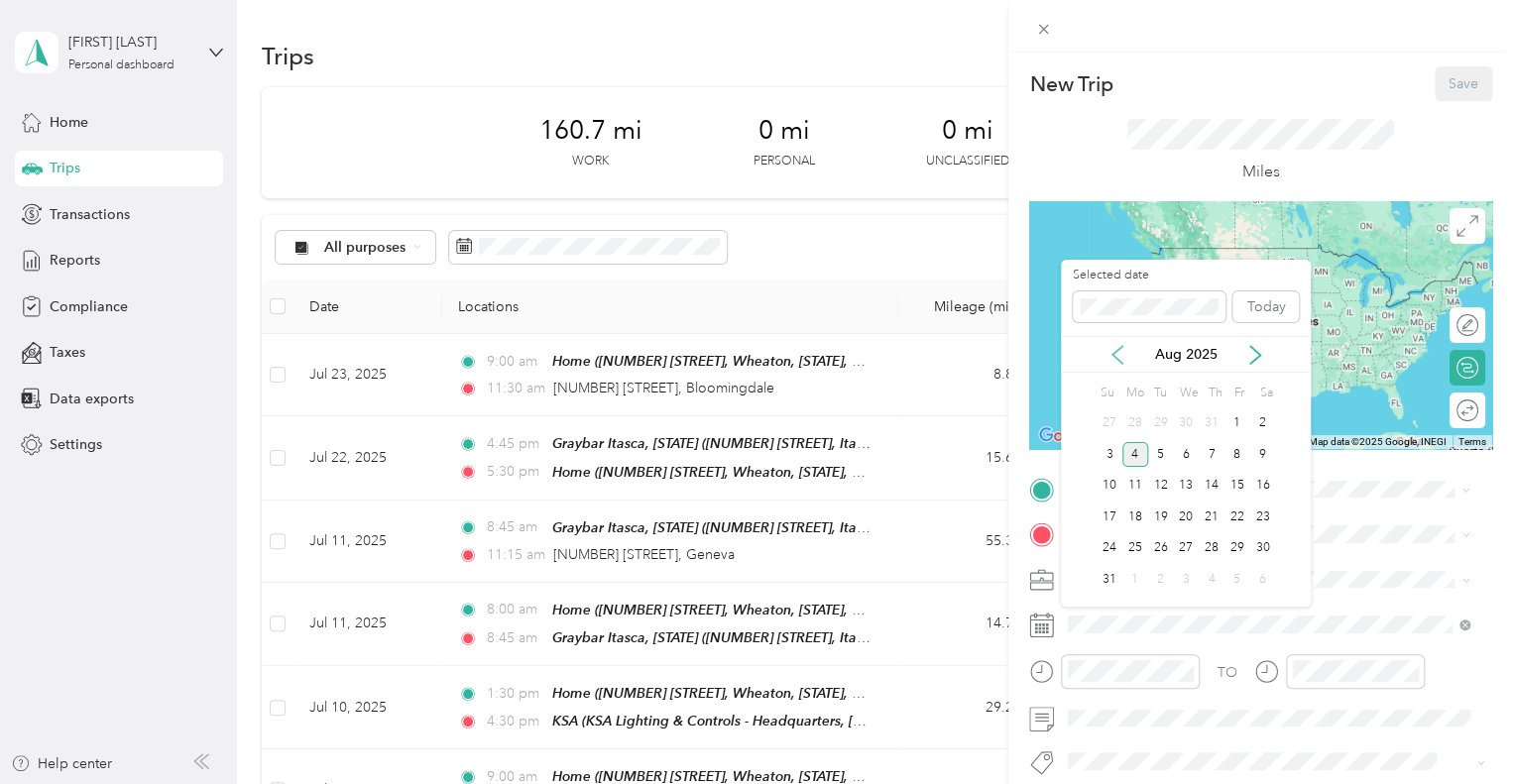 click 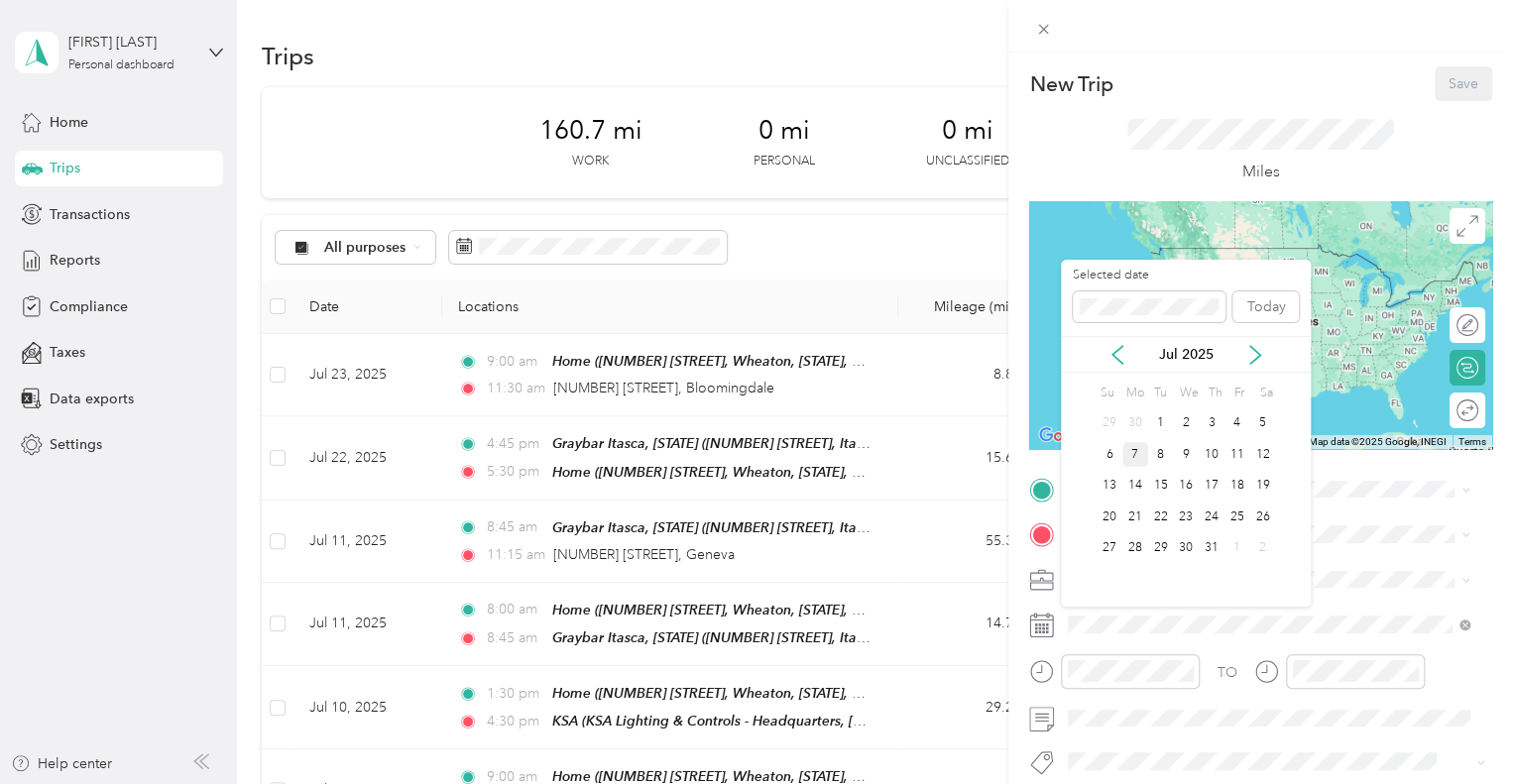 click on "7" at bounding box center [1135, 454] 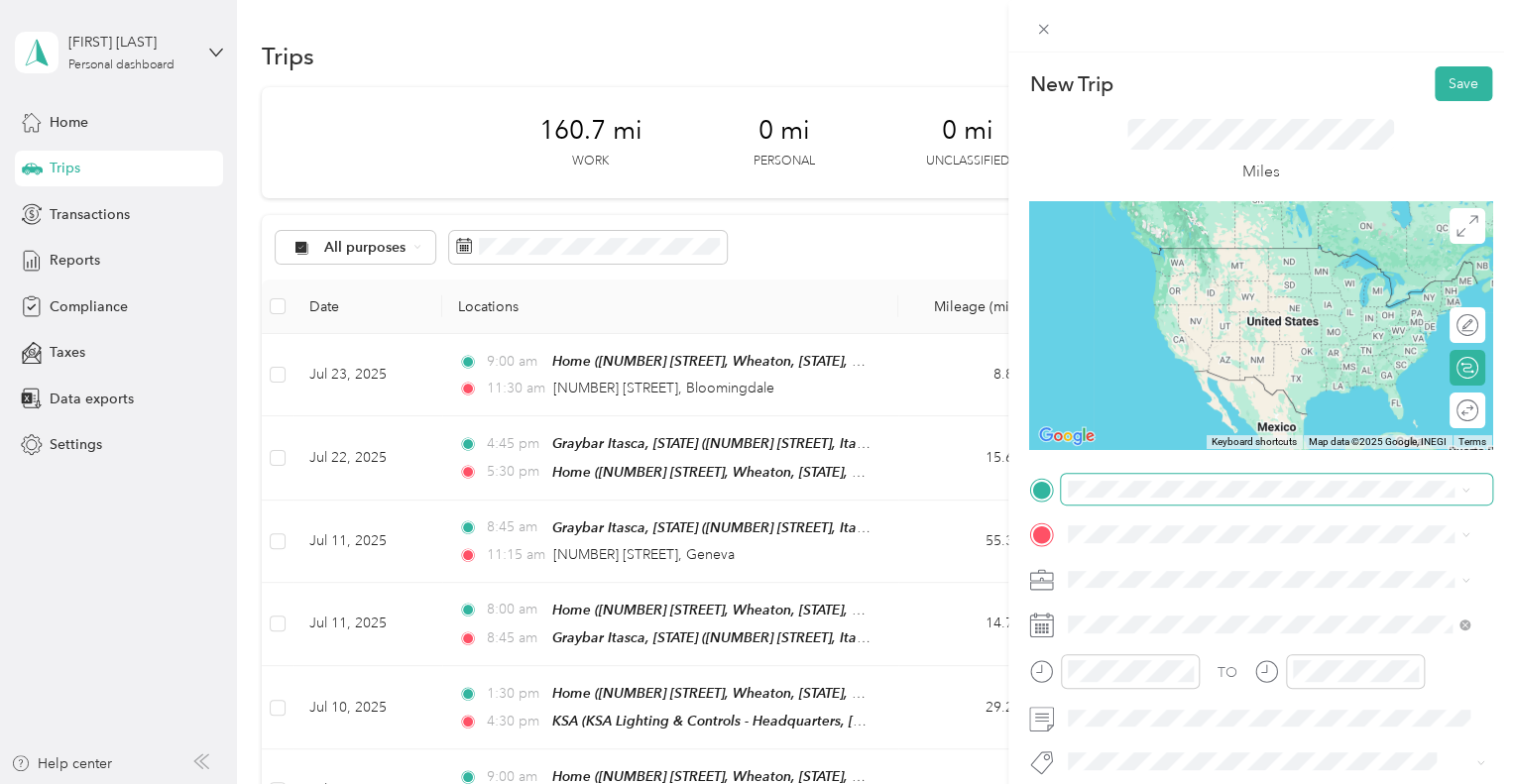 click at bounding box center [1276, 490] 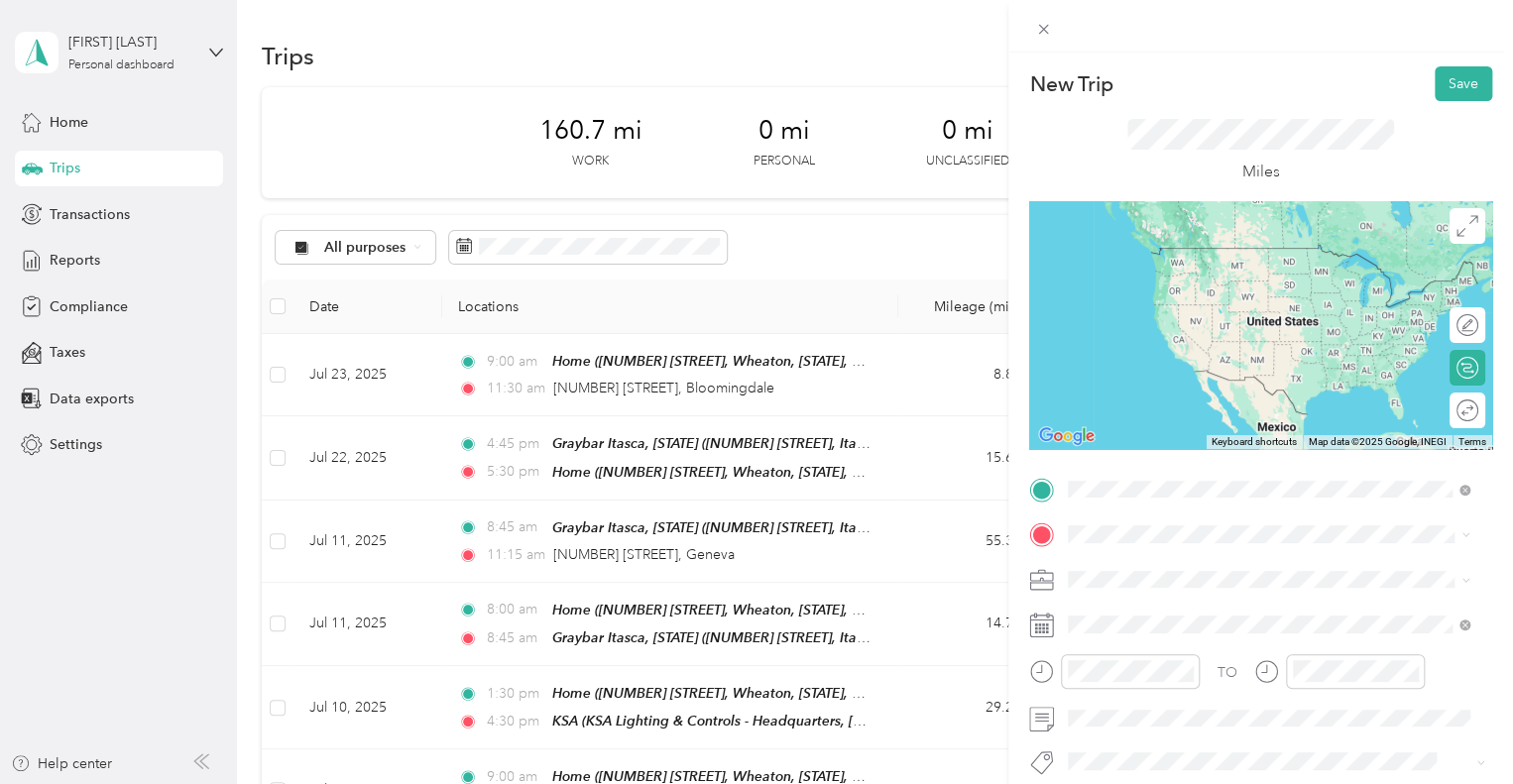 click on "[COMPANY] [CITY], [STATE]" at bounding box center (1250, 384) 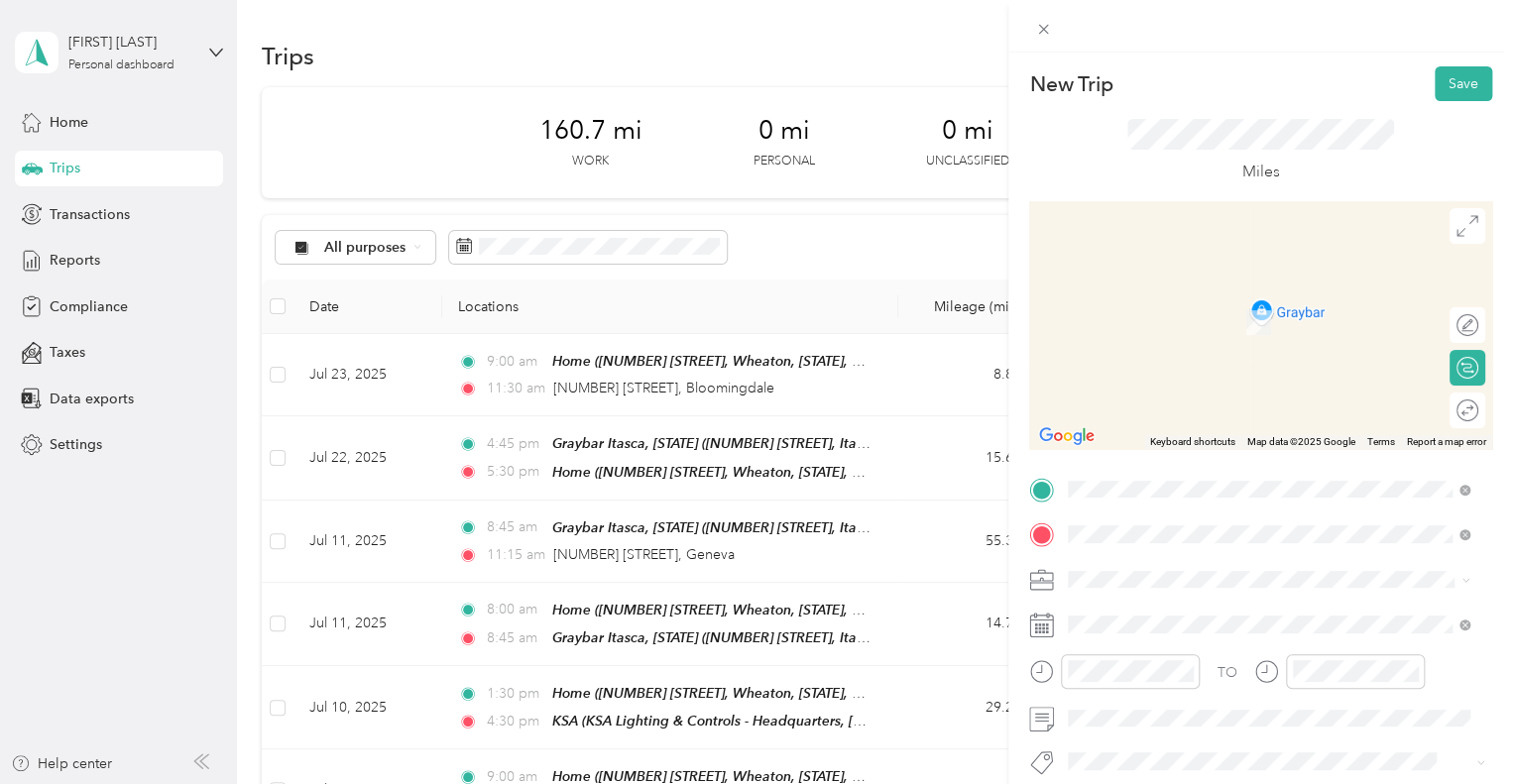 click on "Home [NUMBER] [STREET], [CITY], [STATE], [COUNTRY] , [POSTAL_CODE], [CITY], [STATE]" at bounding box center [1284, 322] 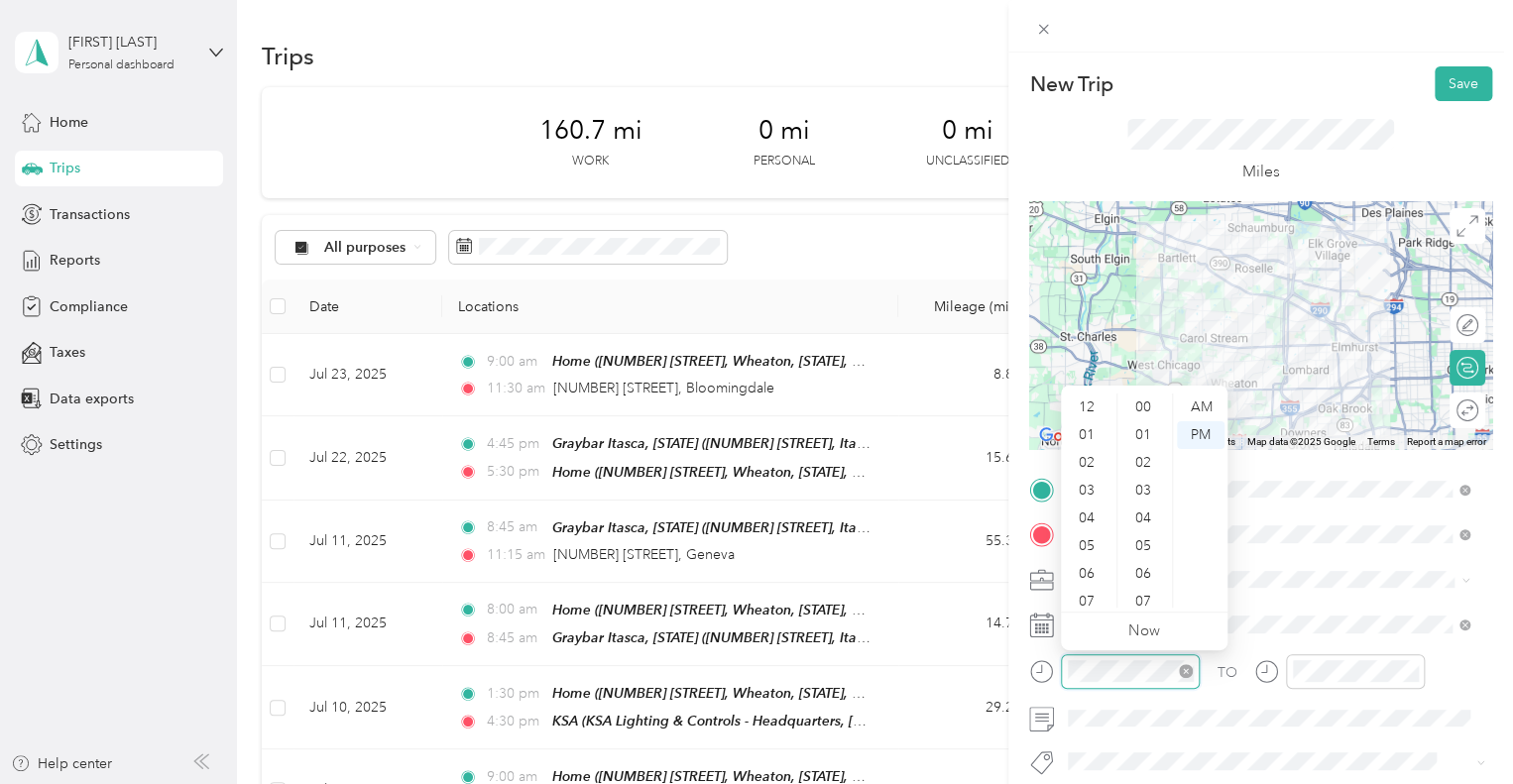 scroll, scrollTop: 694, scrollLeft: 0, axis: vertical 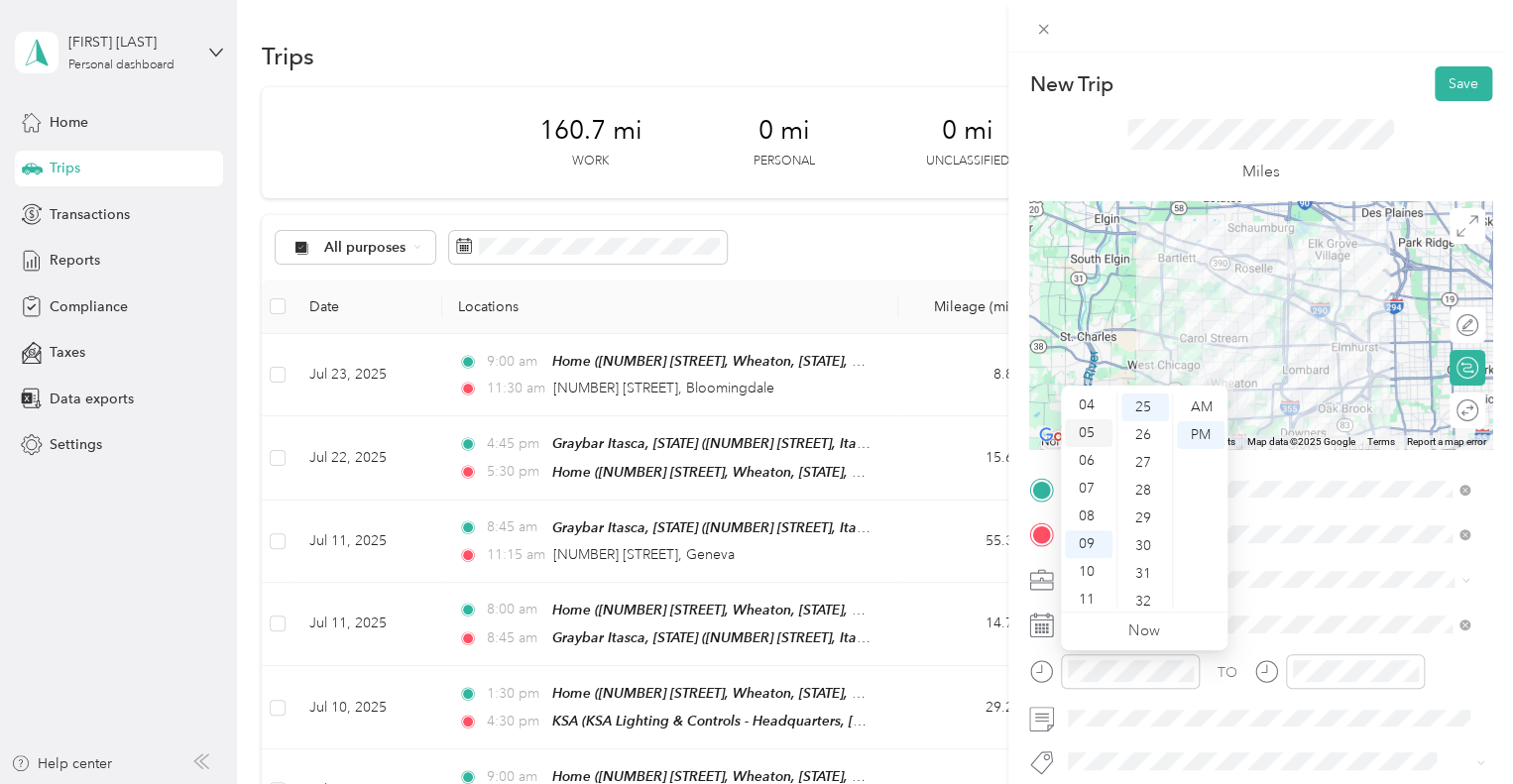 click on "05" at bounding box center (1089, 433) 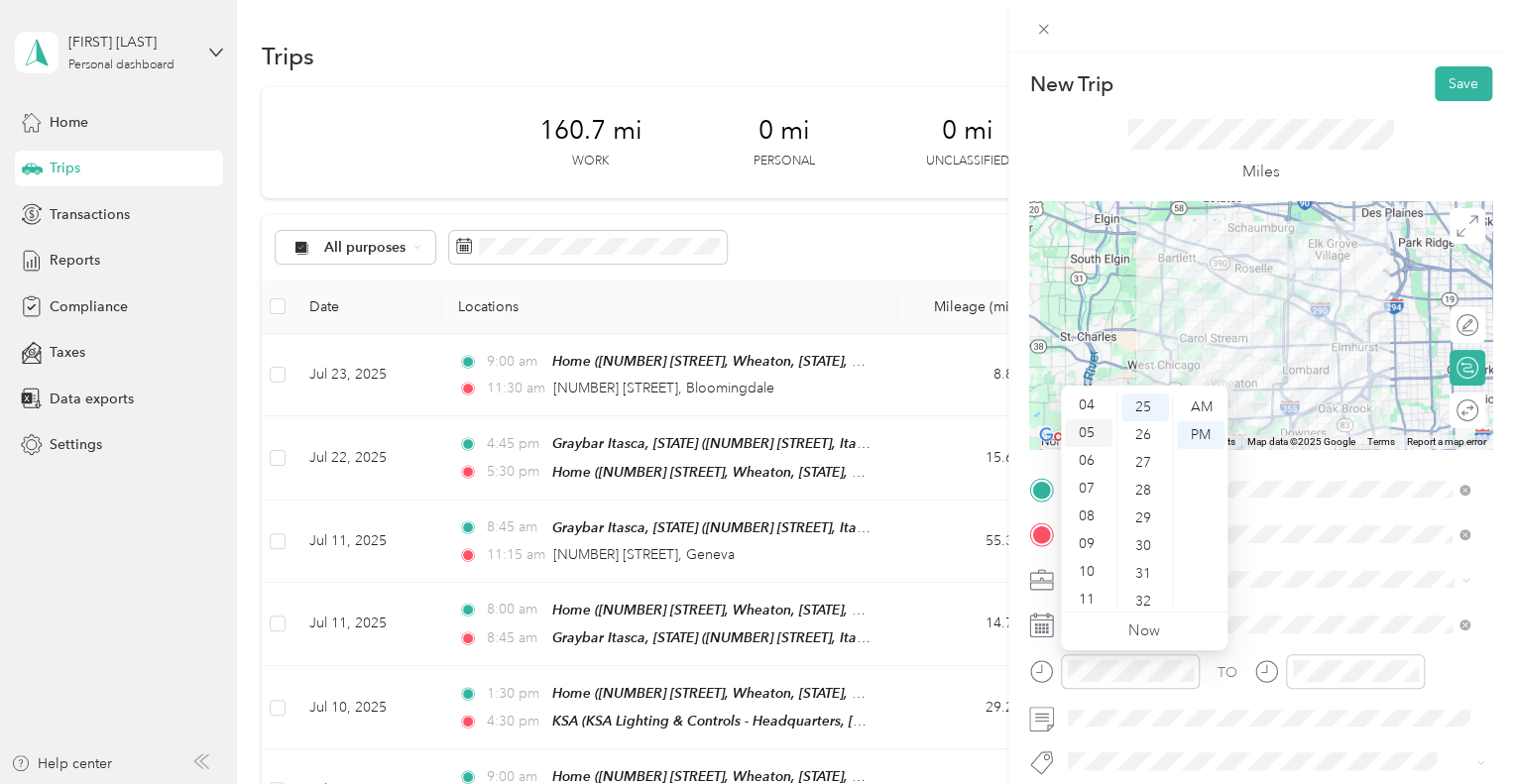 scroll, scrollTop: 119, scrollLeft: 0, axis: vertical 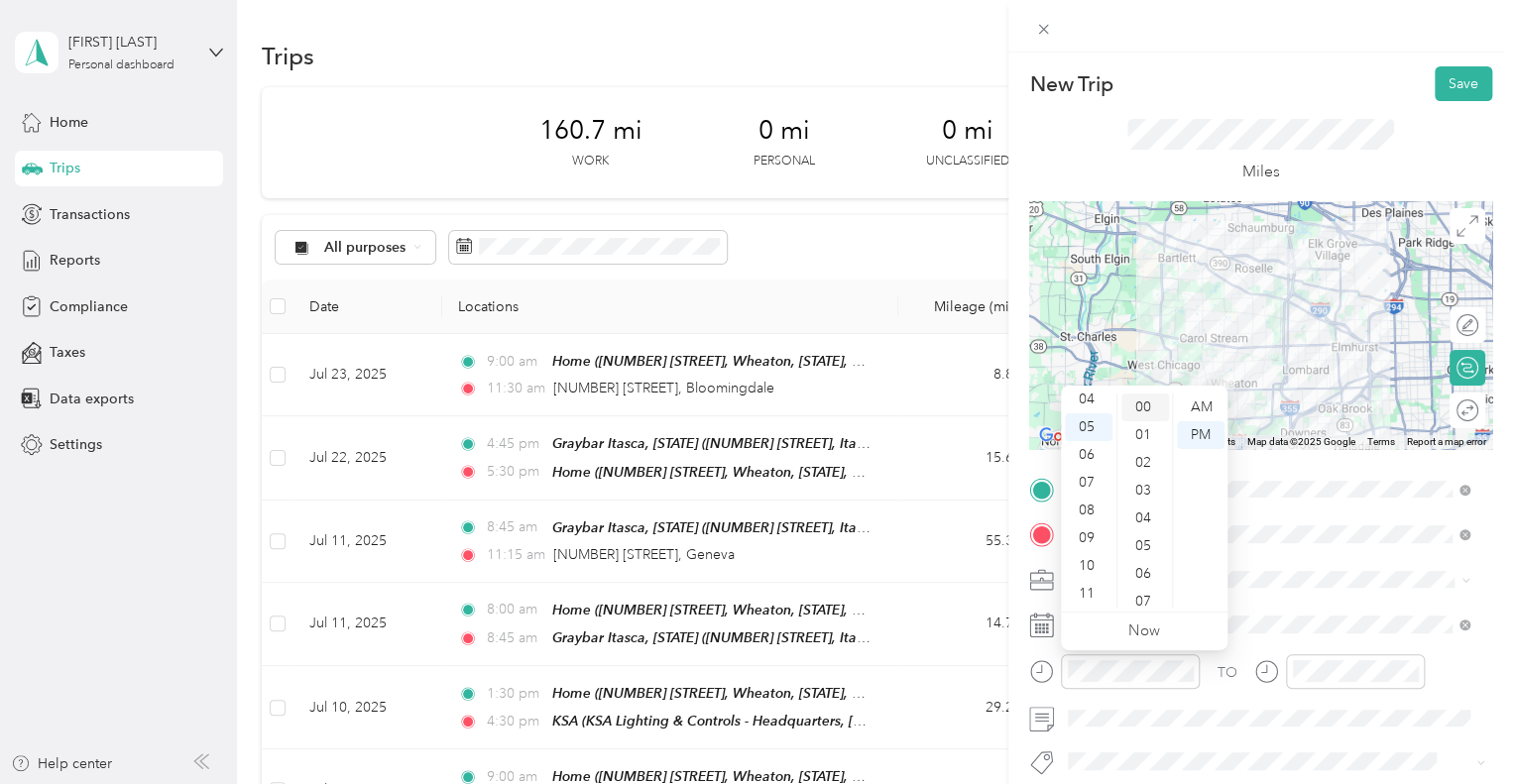 click on "00" at bounding box center [1145, 407] 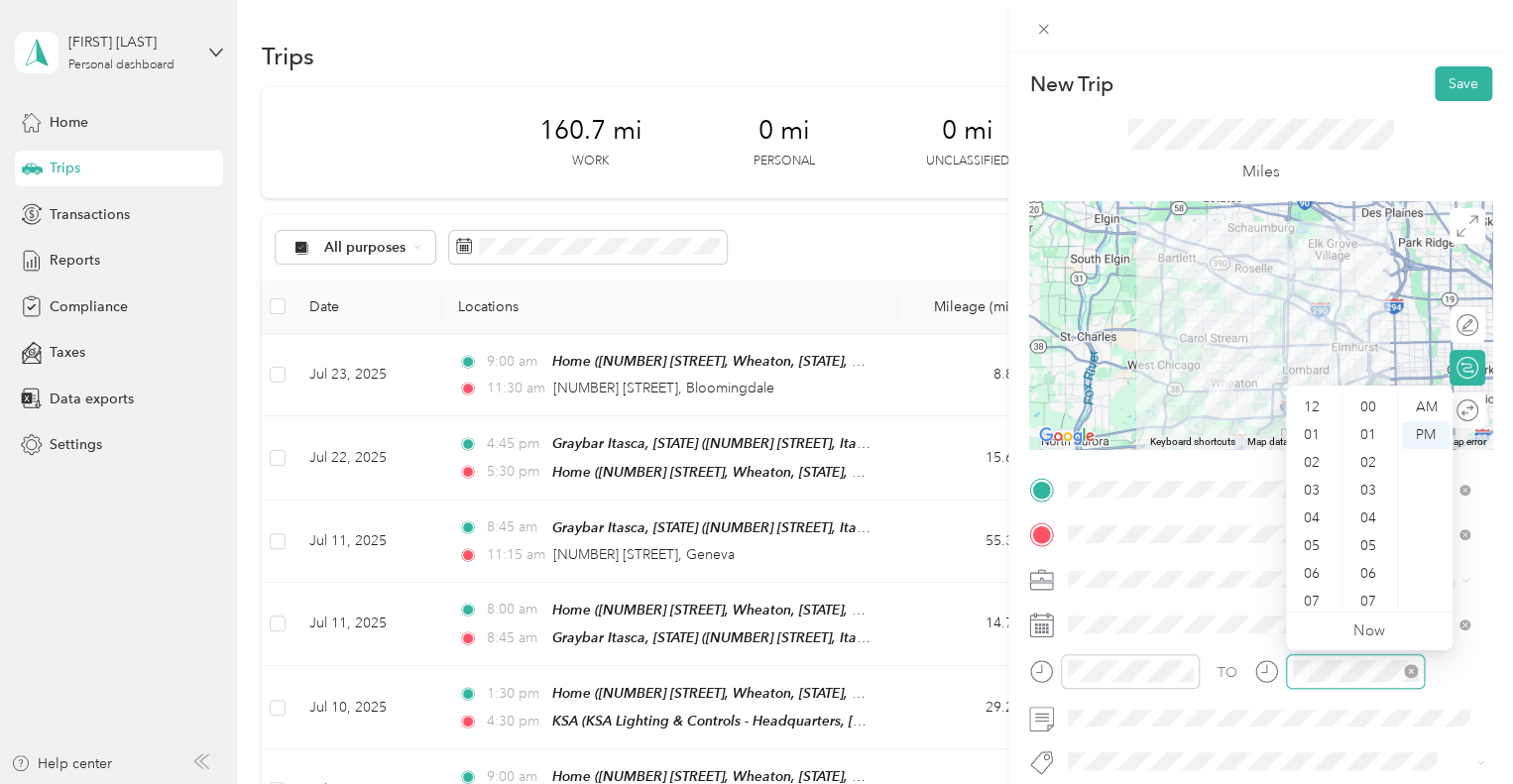 scroll, scrollTop: 694, scrollLeft: 0, axis: vertical 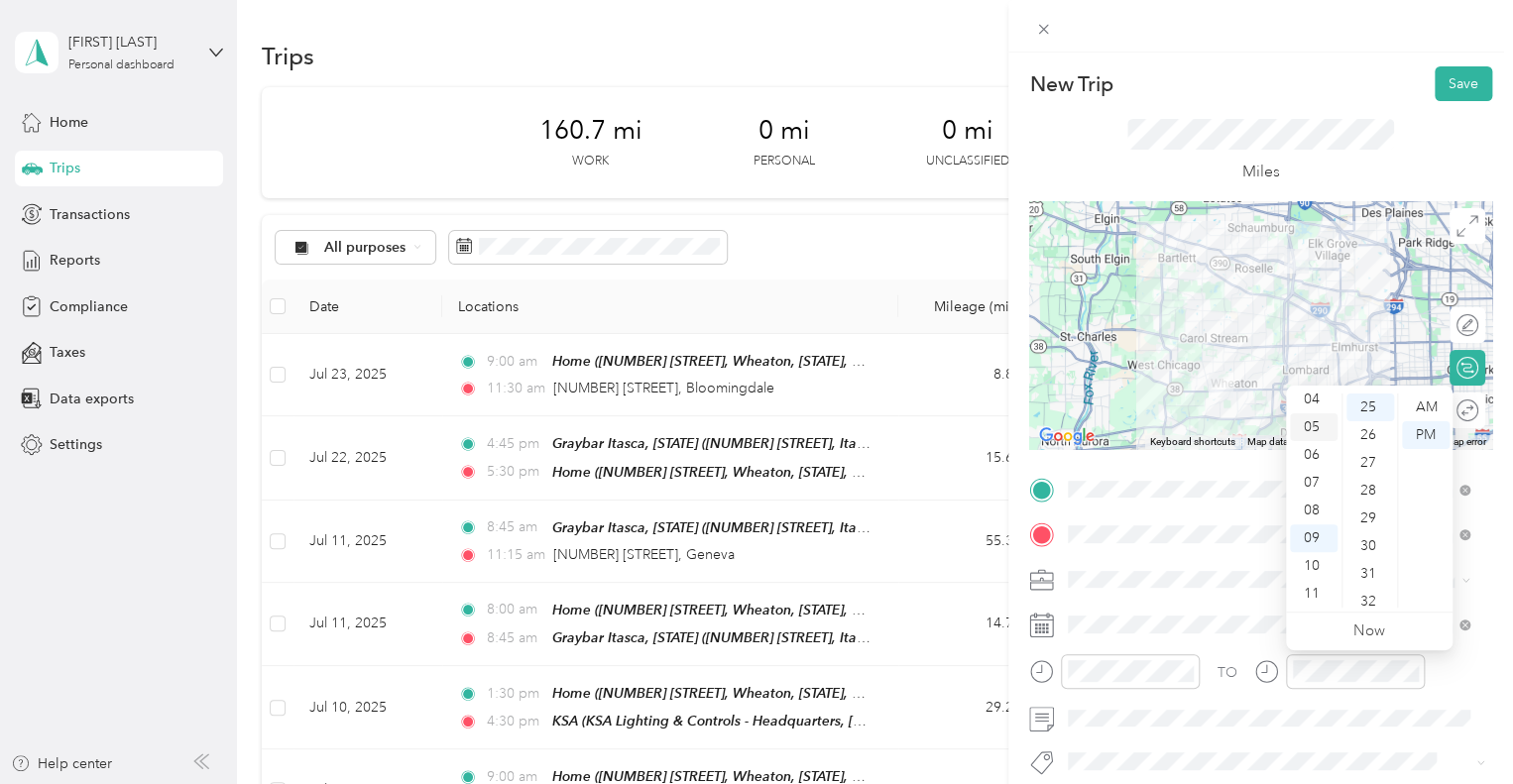 click on "05" at bounding box center [1314, 427] 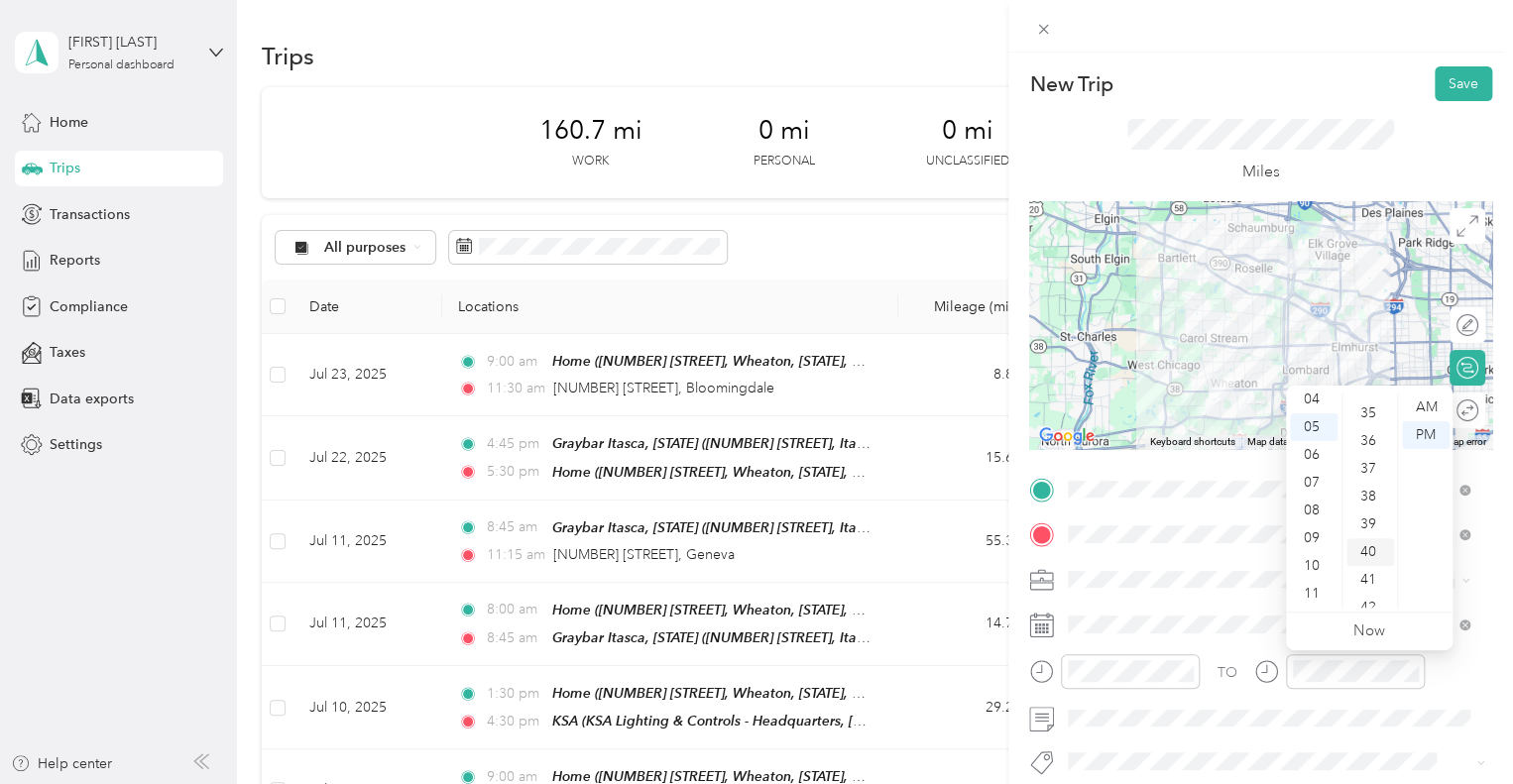 click on "40" at bounding box center (1370, 552) 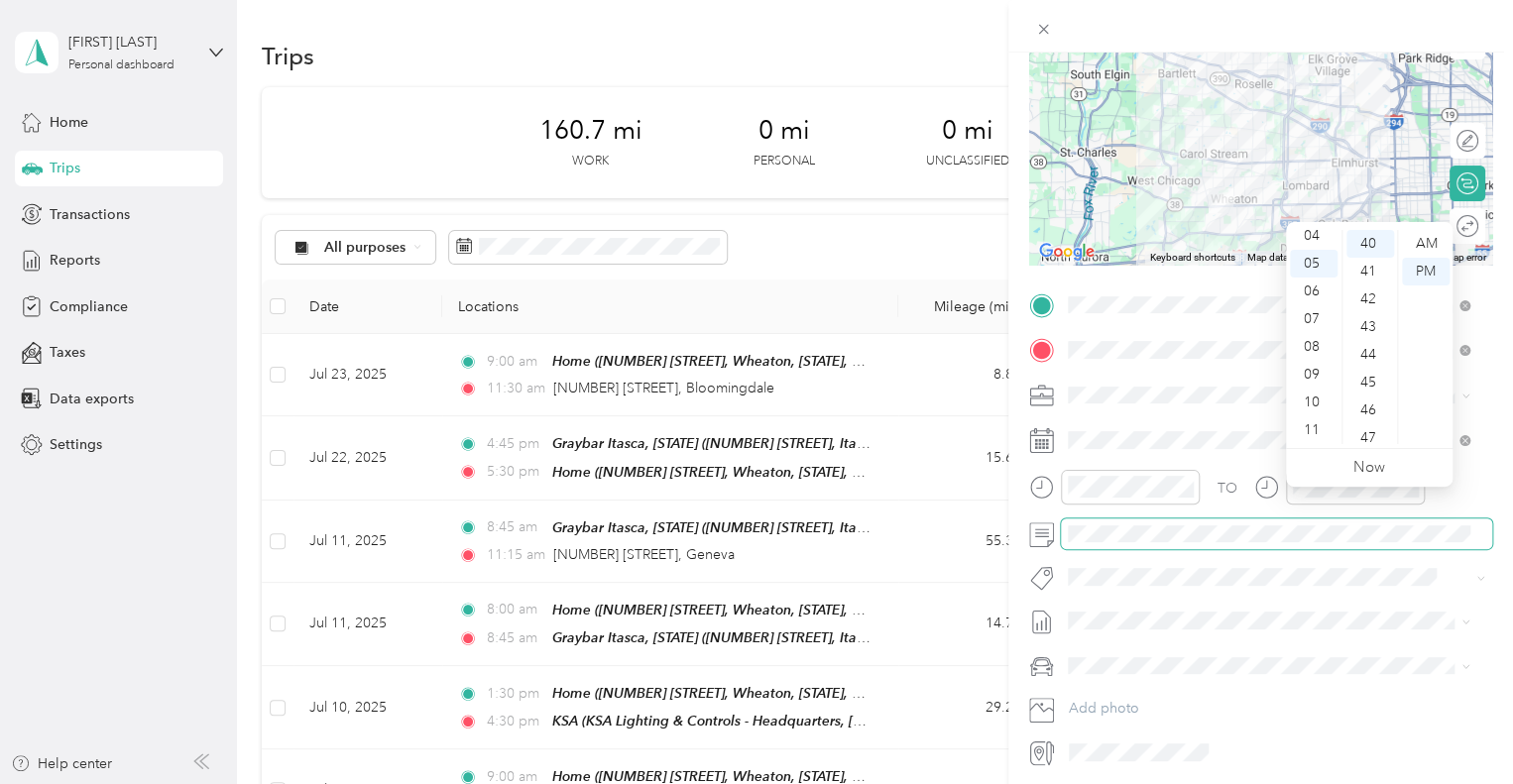 scroll, scrollTop: 182, scrollLeft: 0, axis: vertical 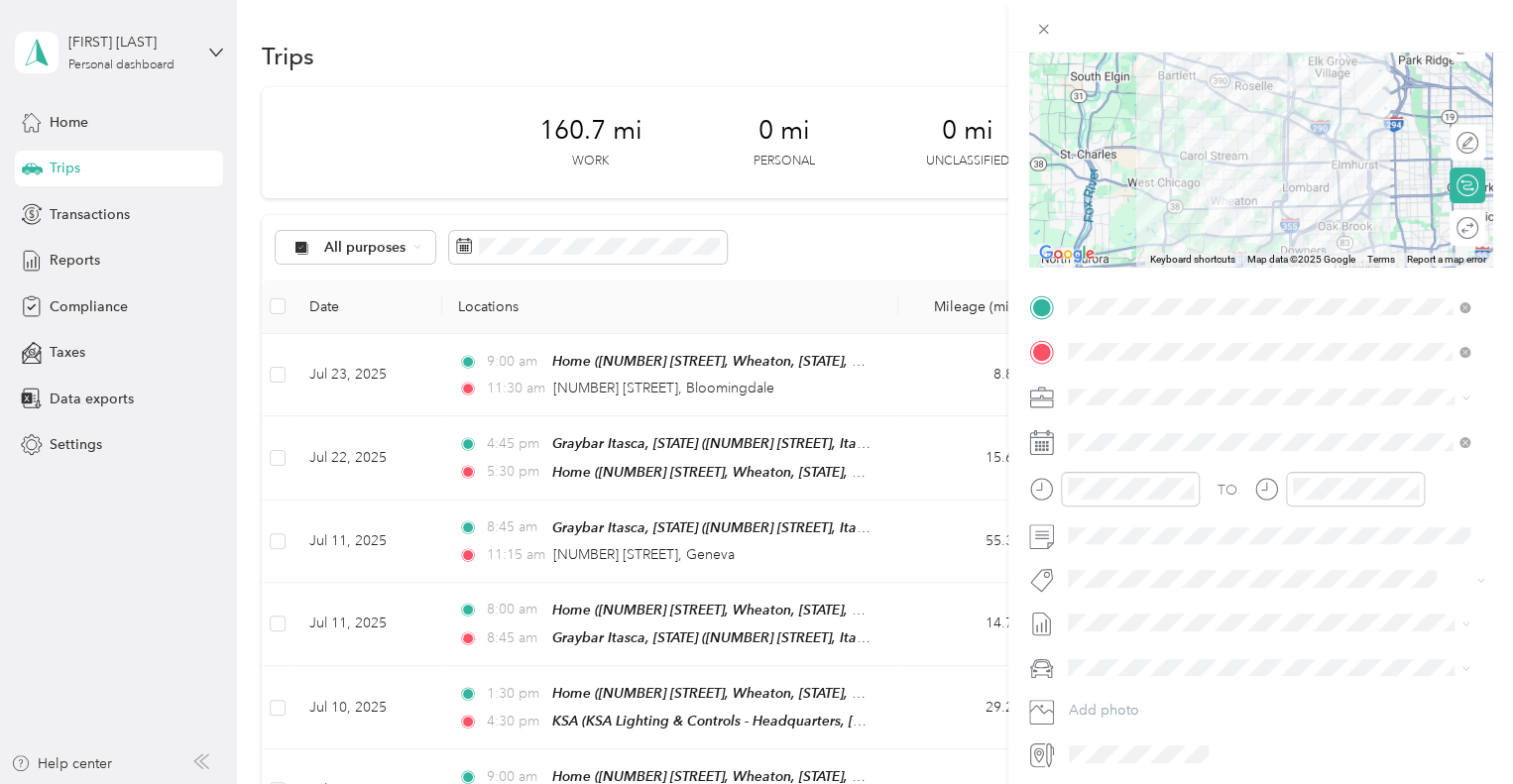 click on "[MONTH] [DAY] - [DAY], [YEAR]" at bounding box center [1142, 686] 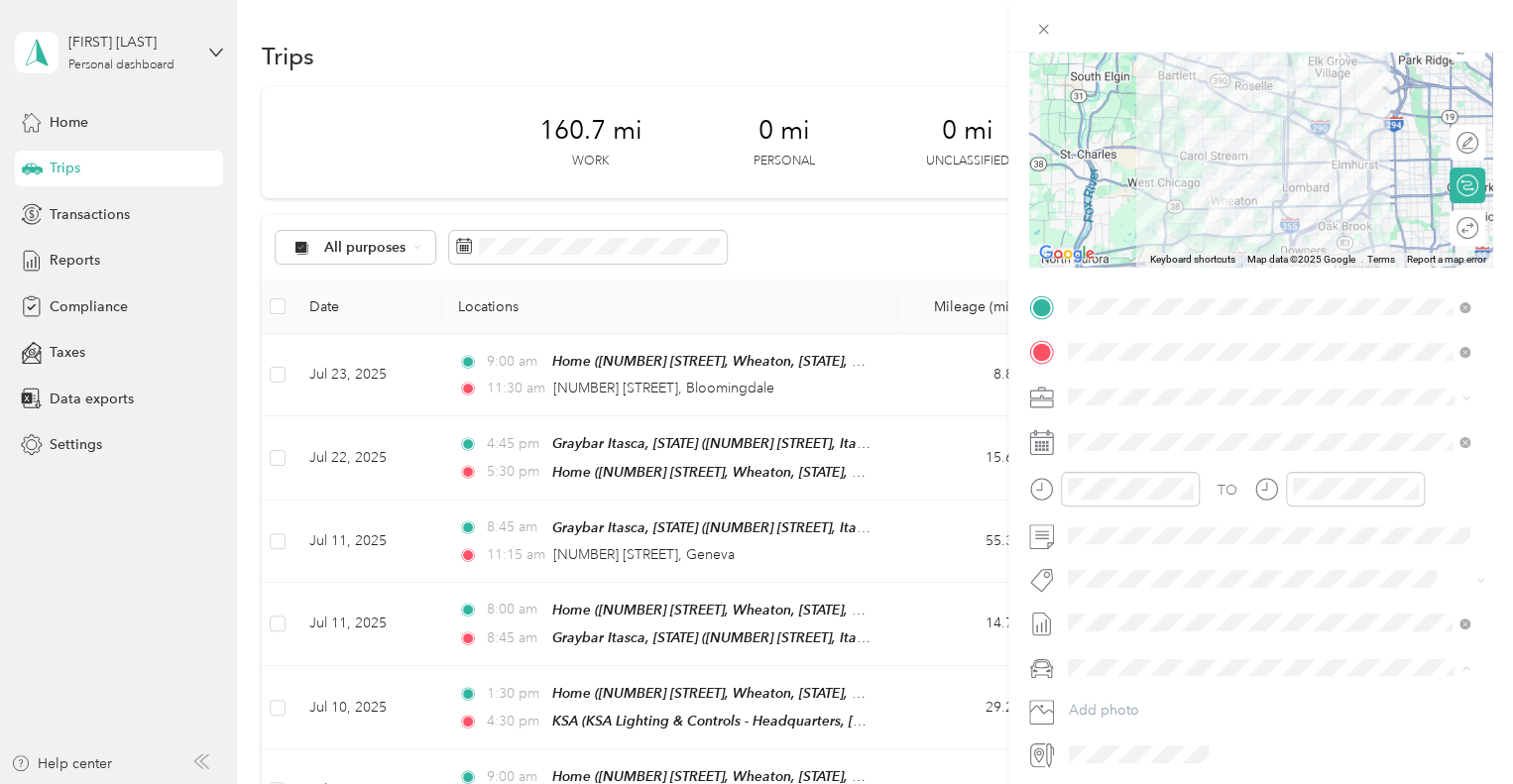 click on "TESLA Y" at bounding box center (1268, 701) 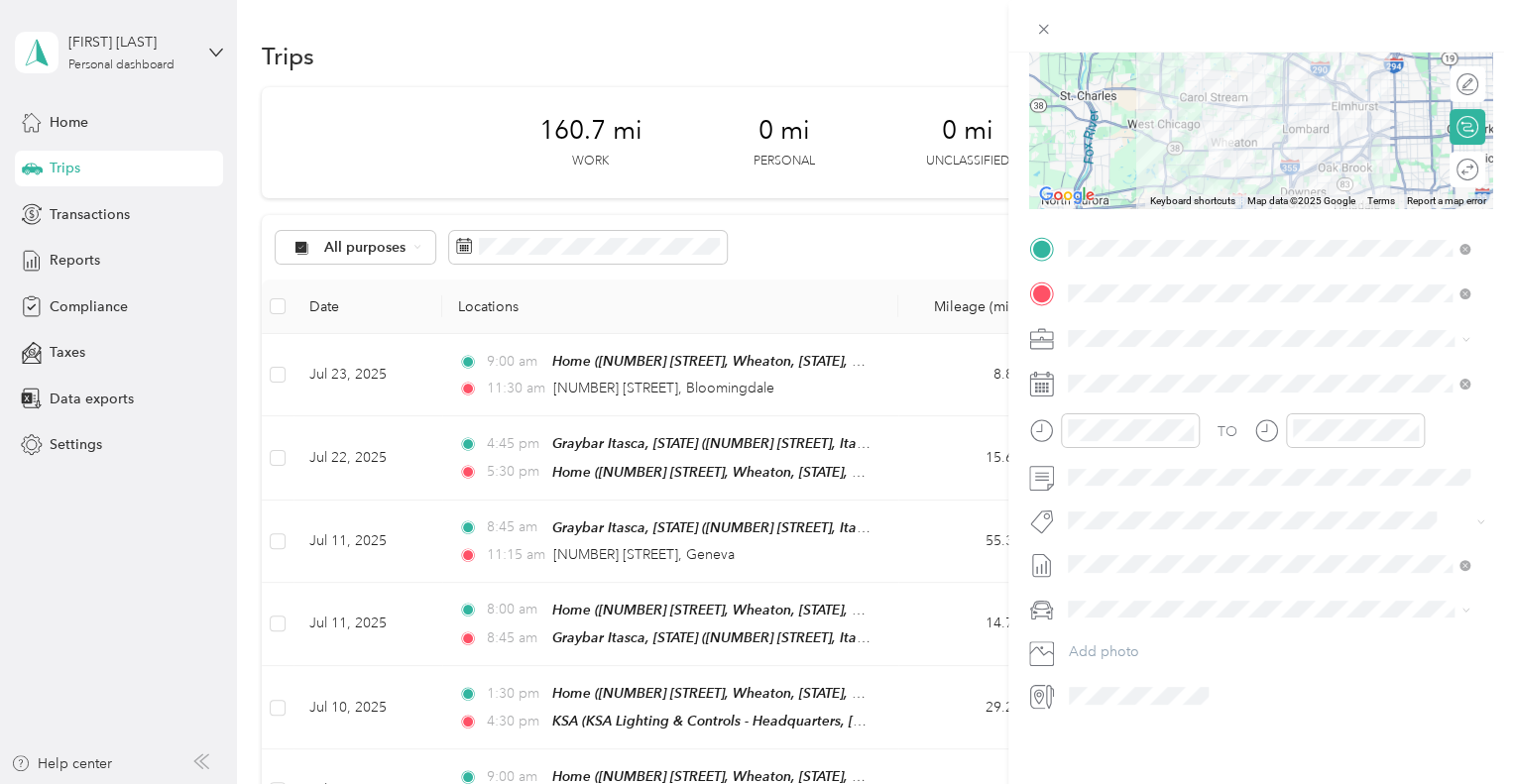 scroll, scrollTop: 0, scrollLeft: 0, axis: both 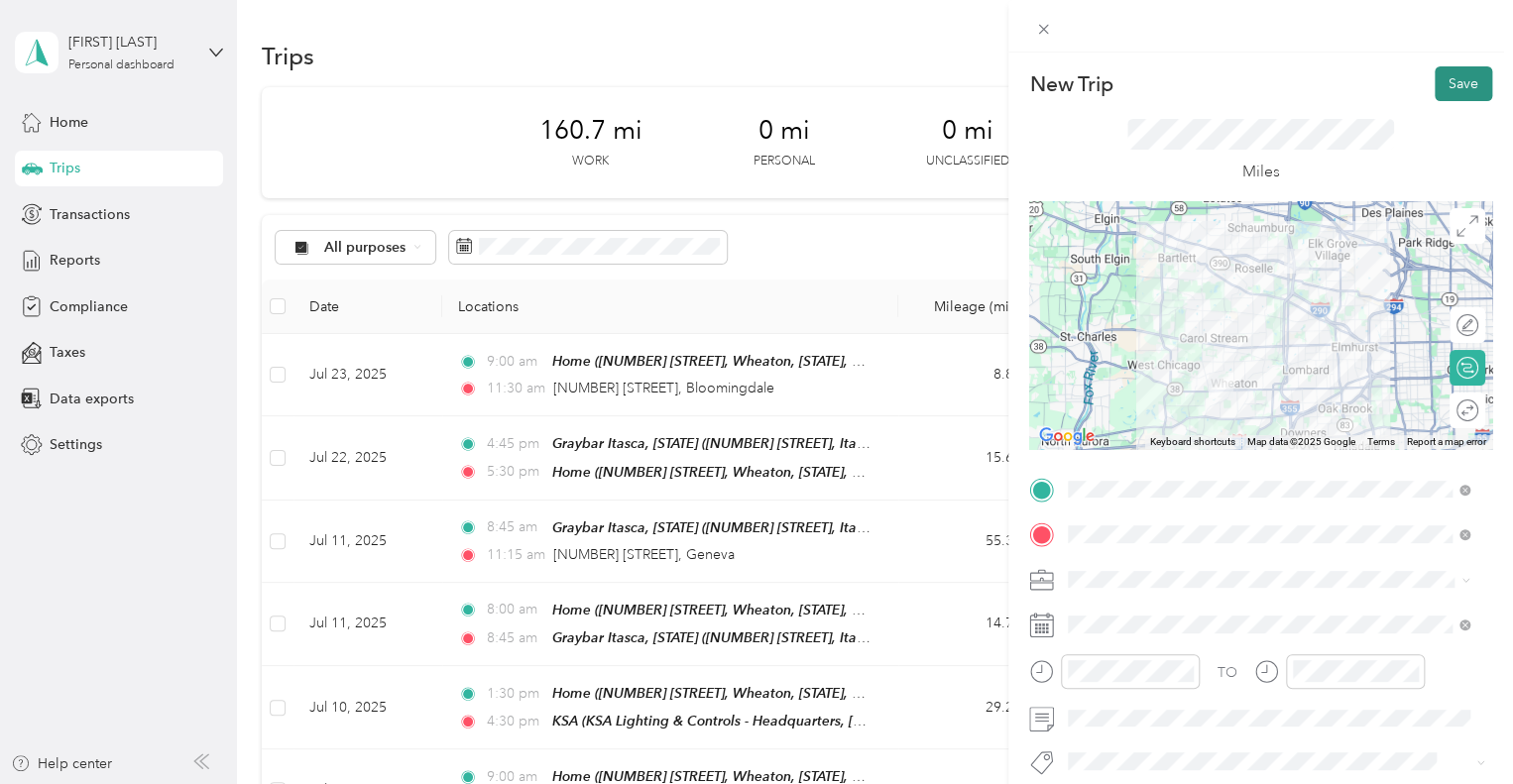 click on "Save" at bounding box center (1463, 83) 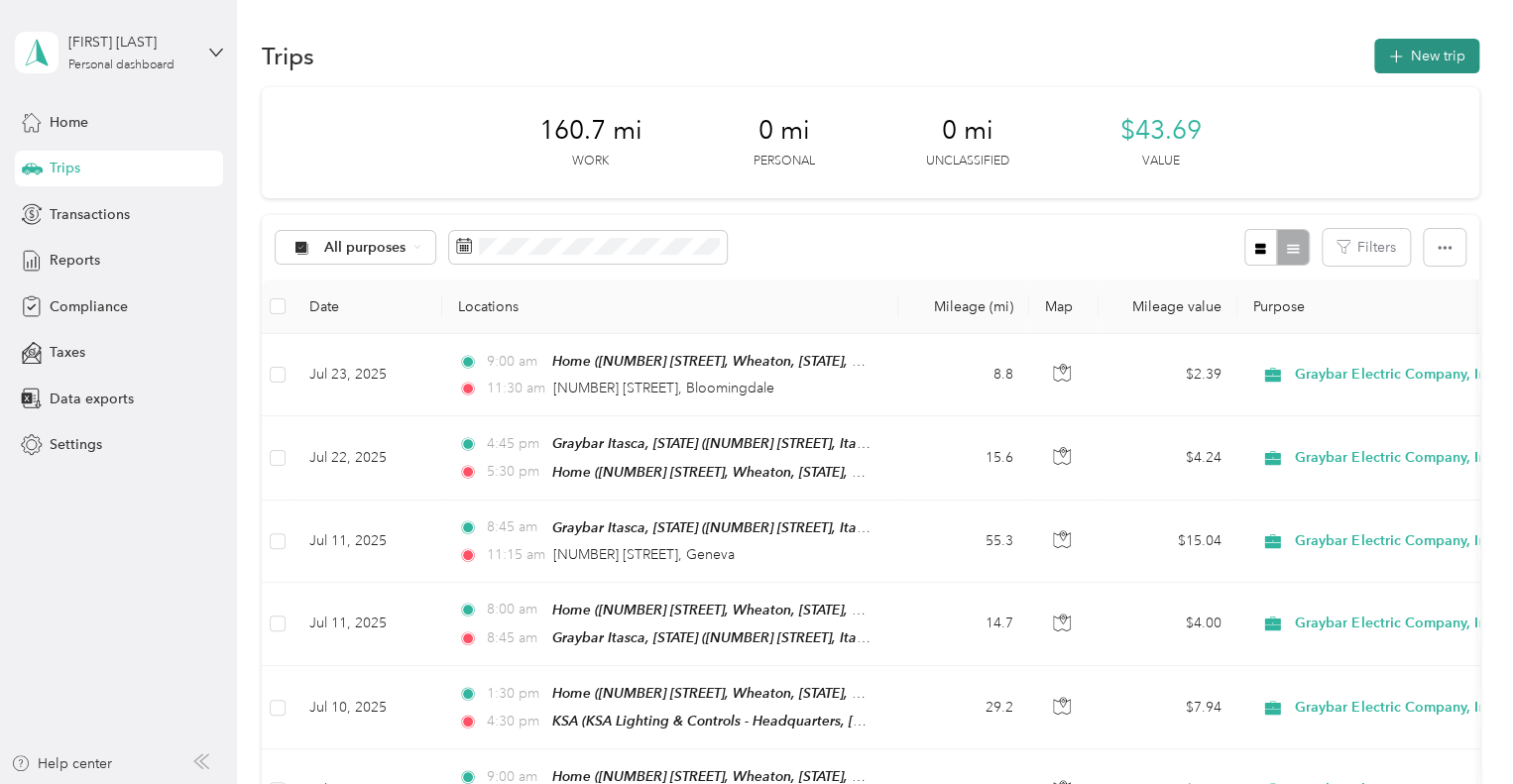click on "New trip" at bounding box center [1427, 56] 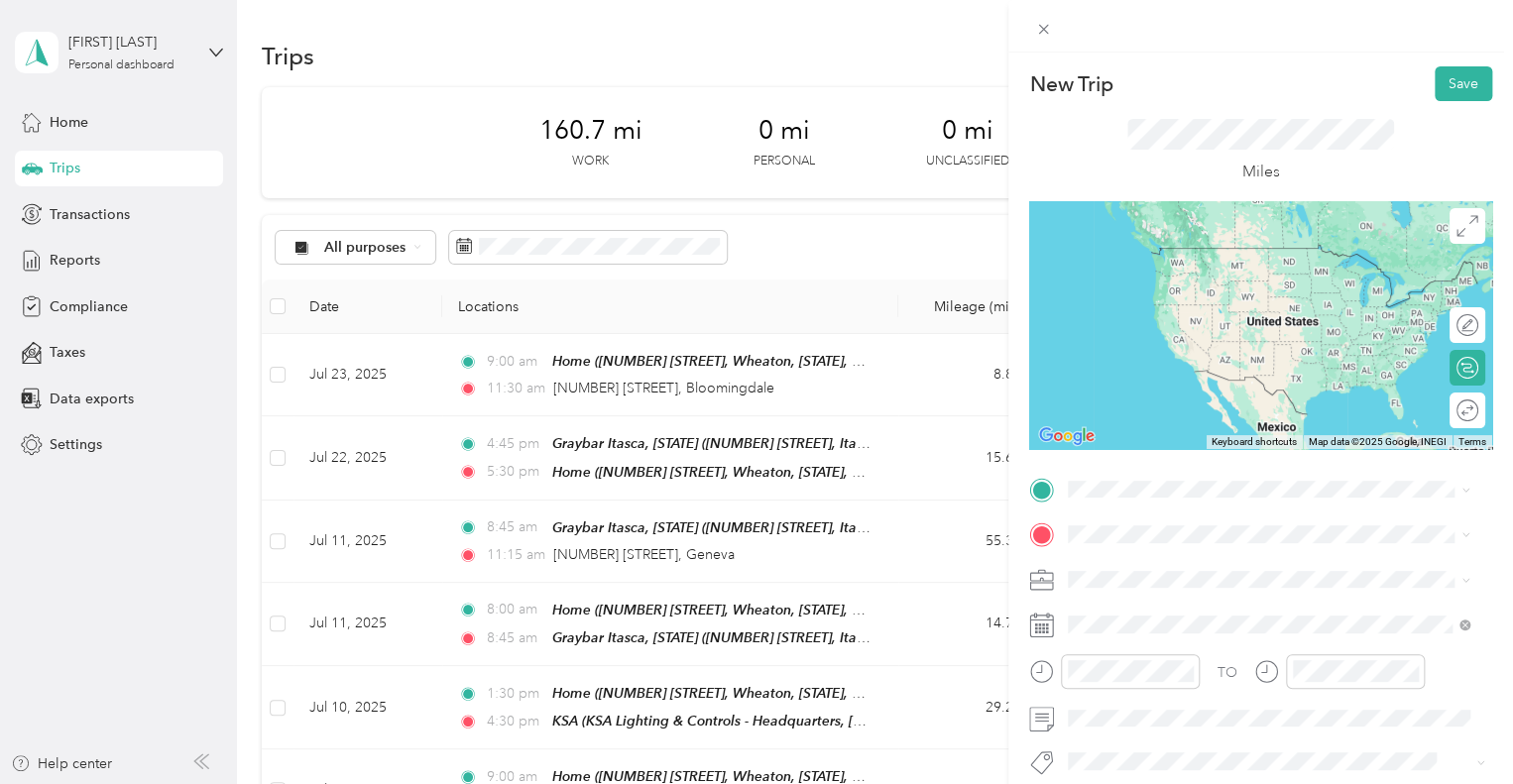 click on "[NUMBER] [STREET], [CITY], [STATE], [COUNTRY] , [POSTAL_CODE], [CITY], [STATE]" at bounding box center (1277, 281) 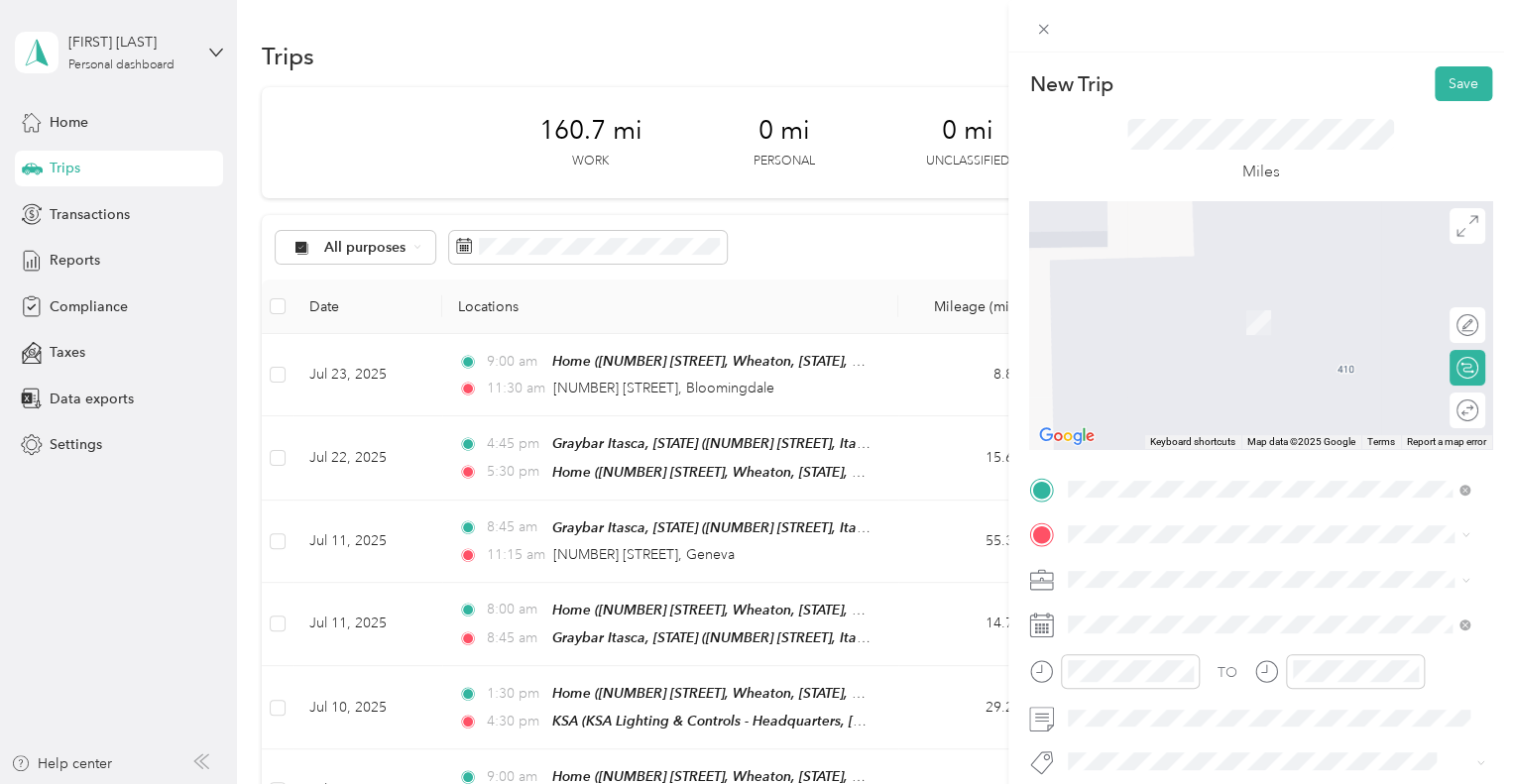 click on "[NUMBER] [STREET], Suite [NUMBER], [POSTAL_CODE], [CITY], [STATE]" at bounding box center (1281, 463) 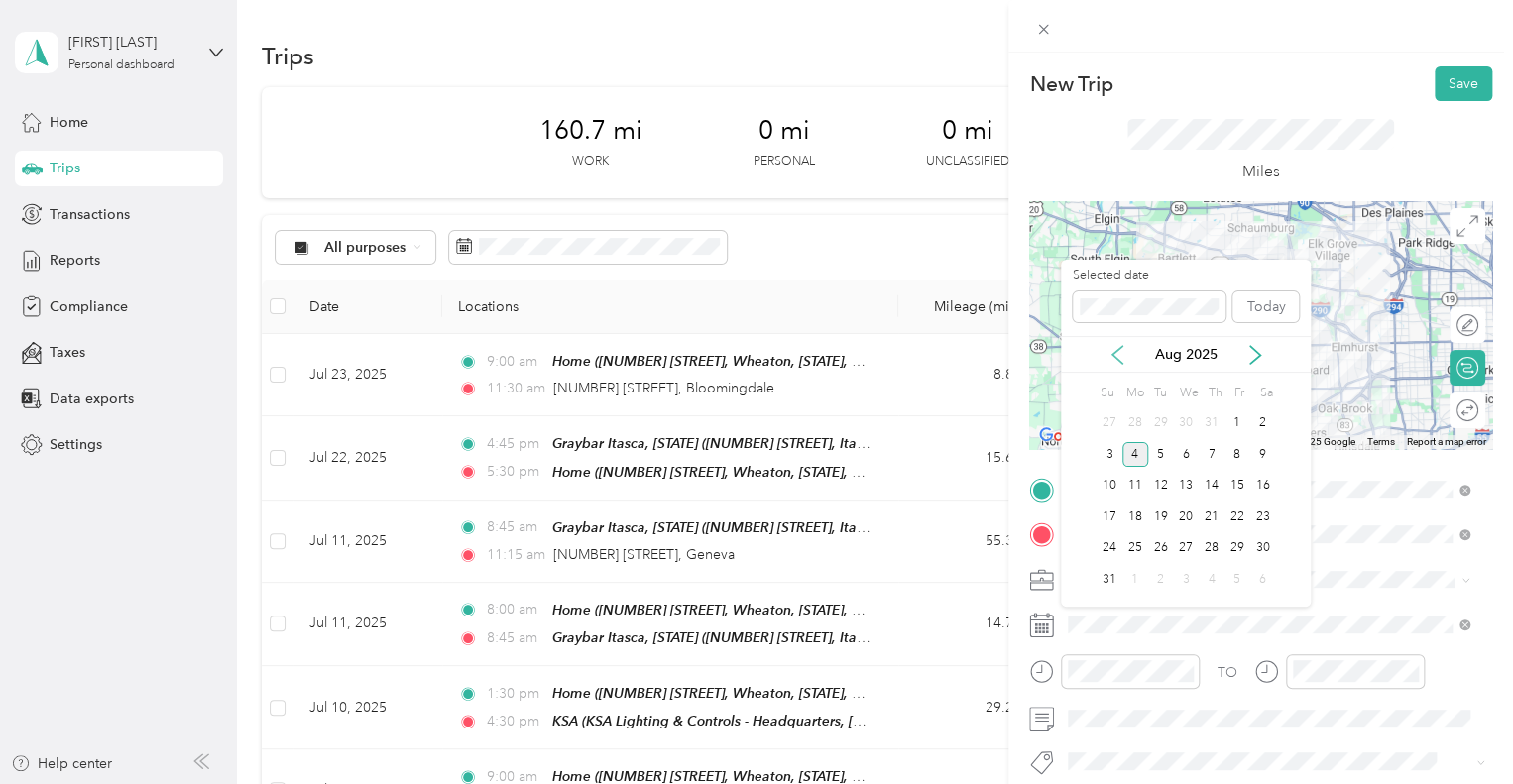 click 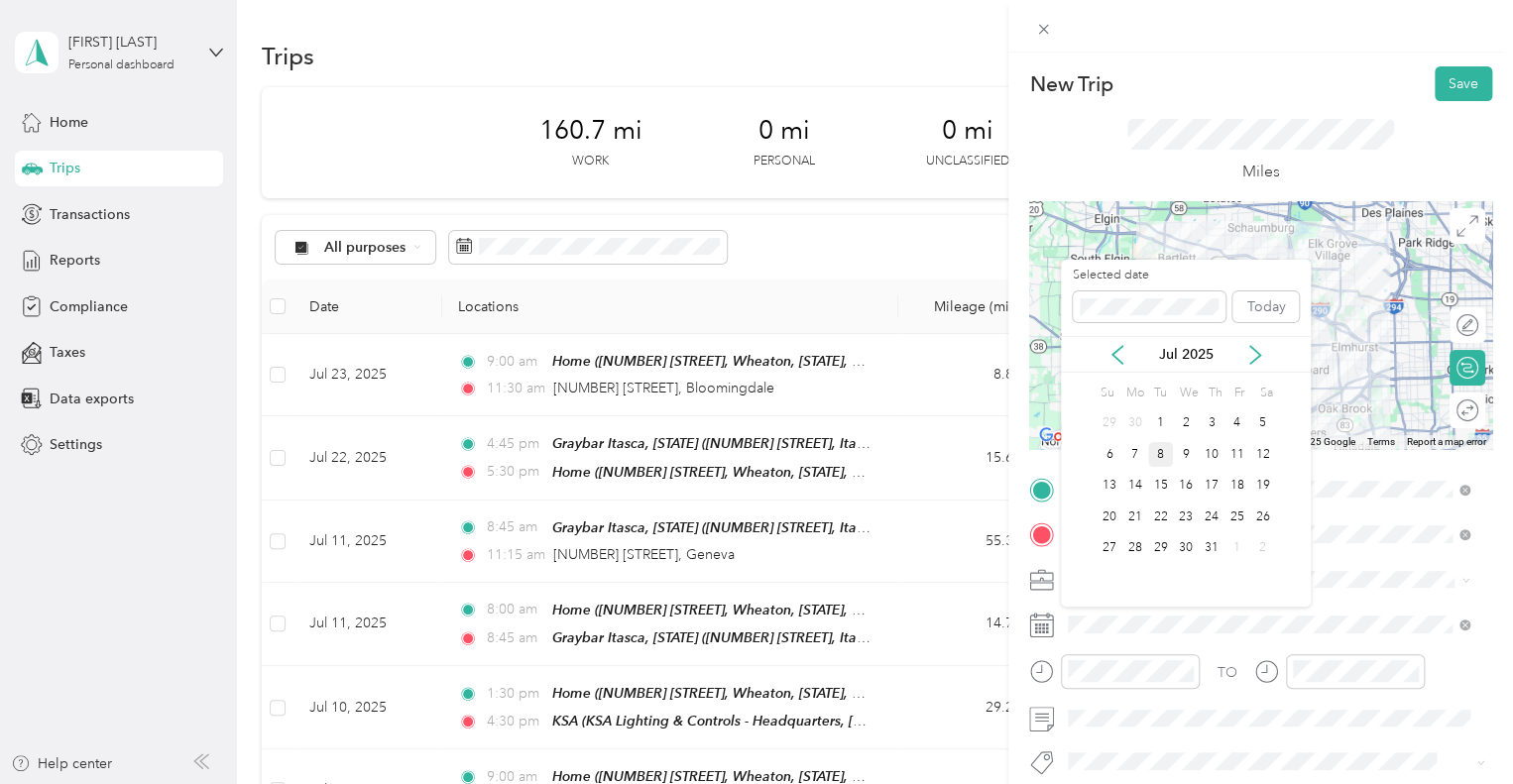 click on "8" at bounding box center [1161, 454] 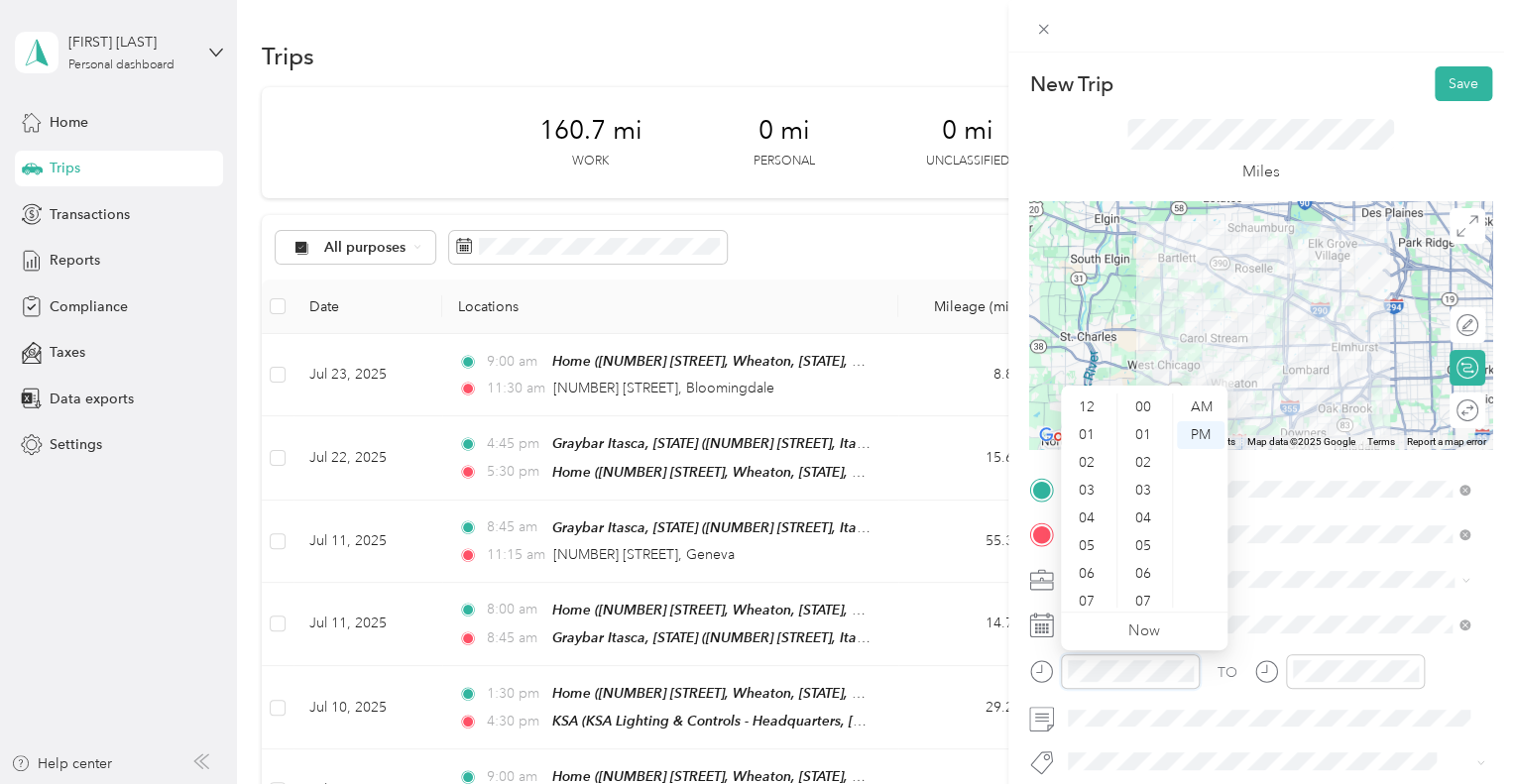 scroll, scrollTop: 722, scrollLeft: 0, axis: vertical 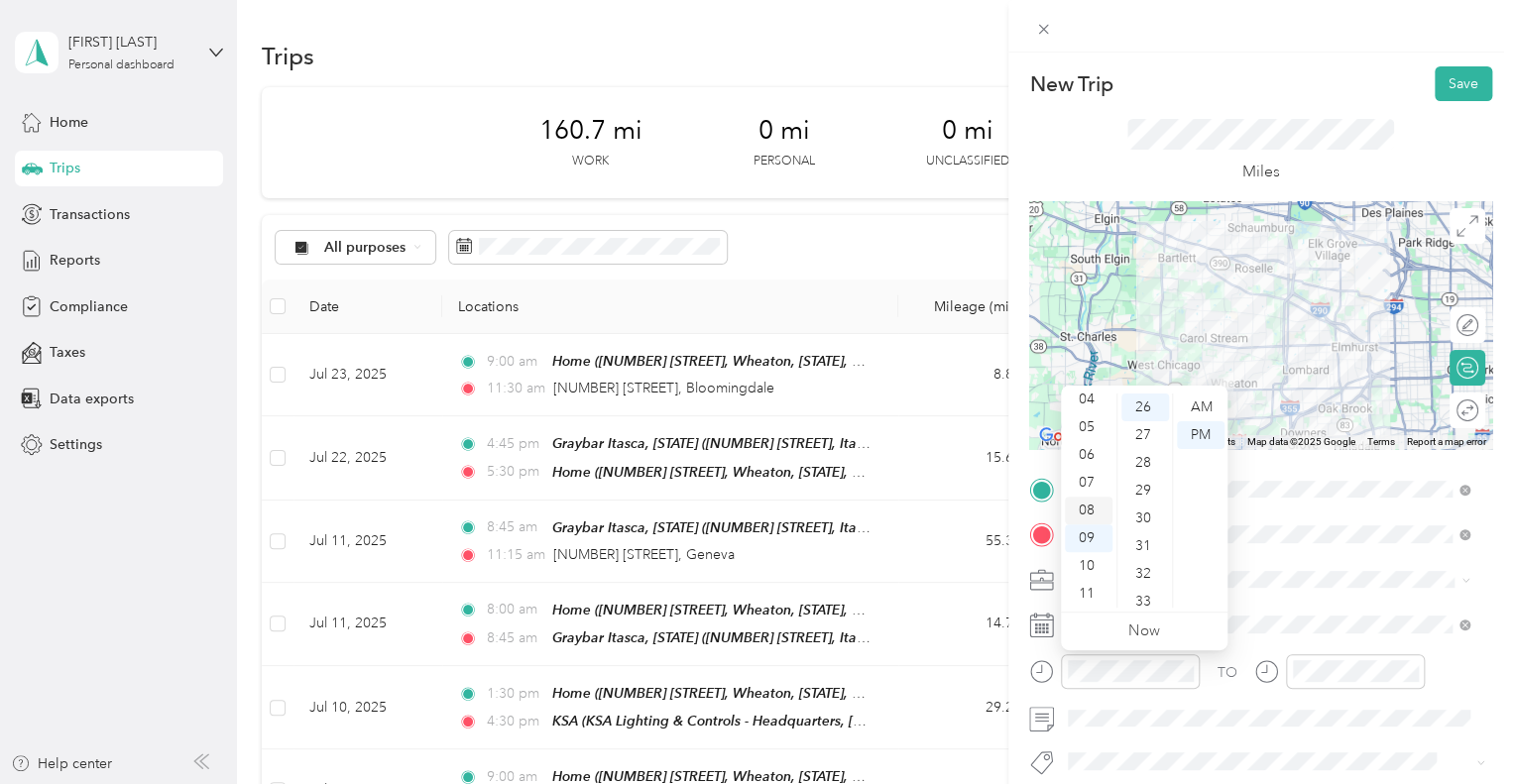 click on "08" at bounding box center (1089, 510) 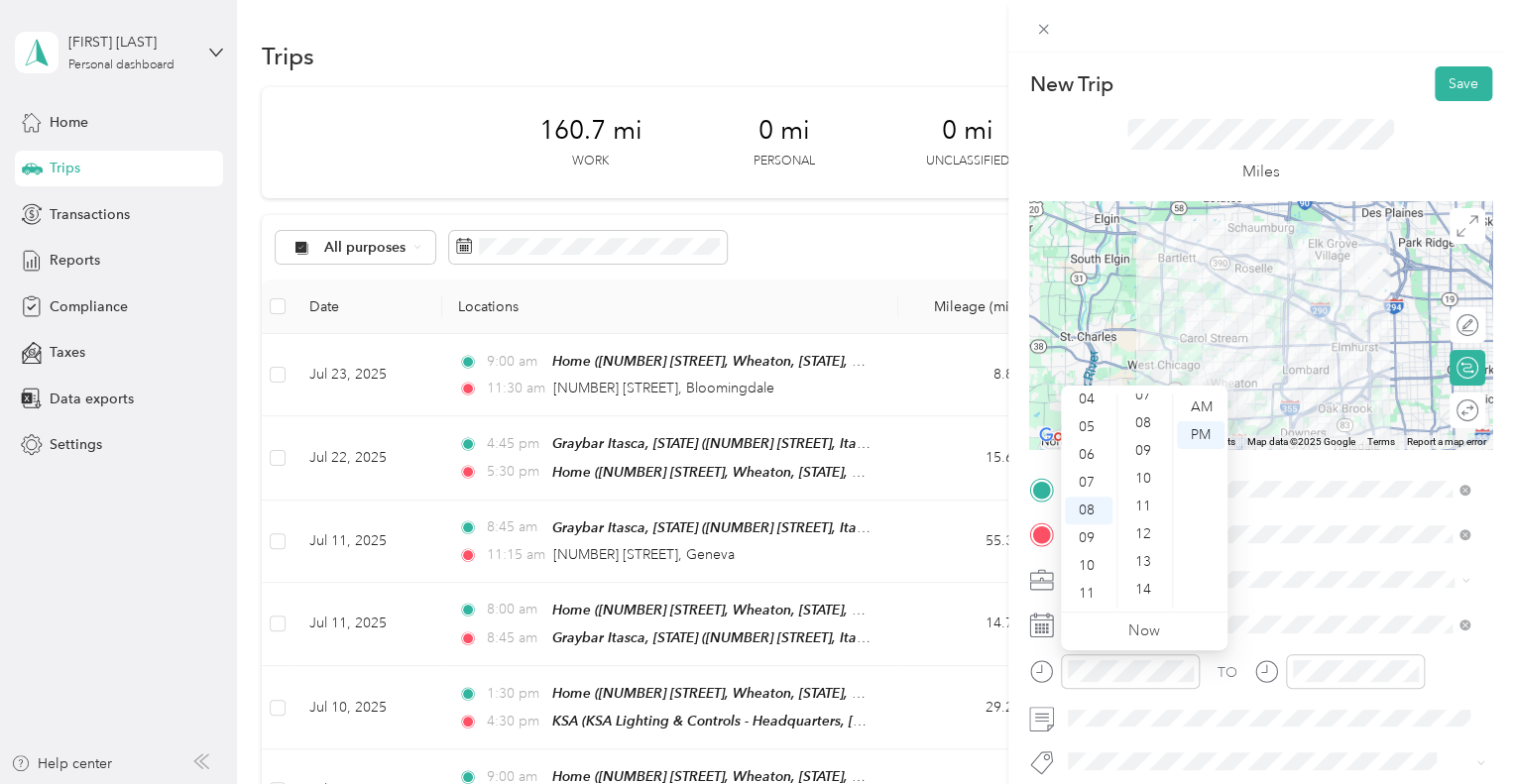 scroll, scrollTop: 0, scrollLeft: 0, axis: both 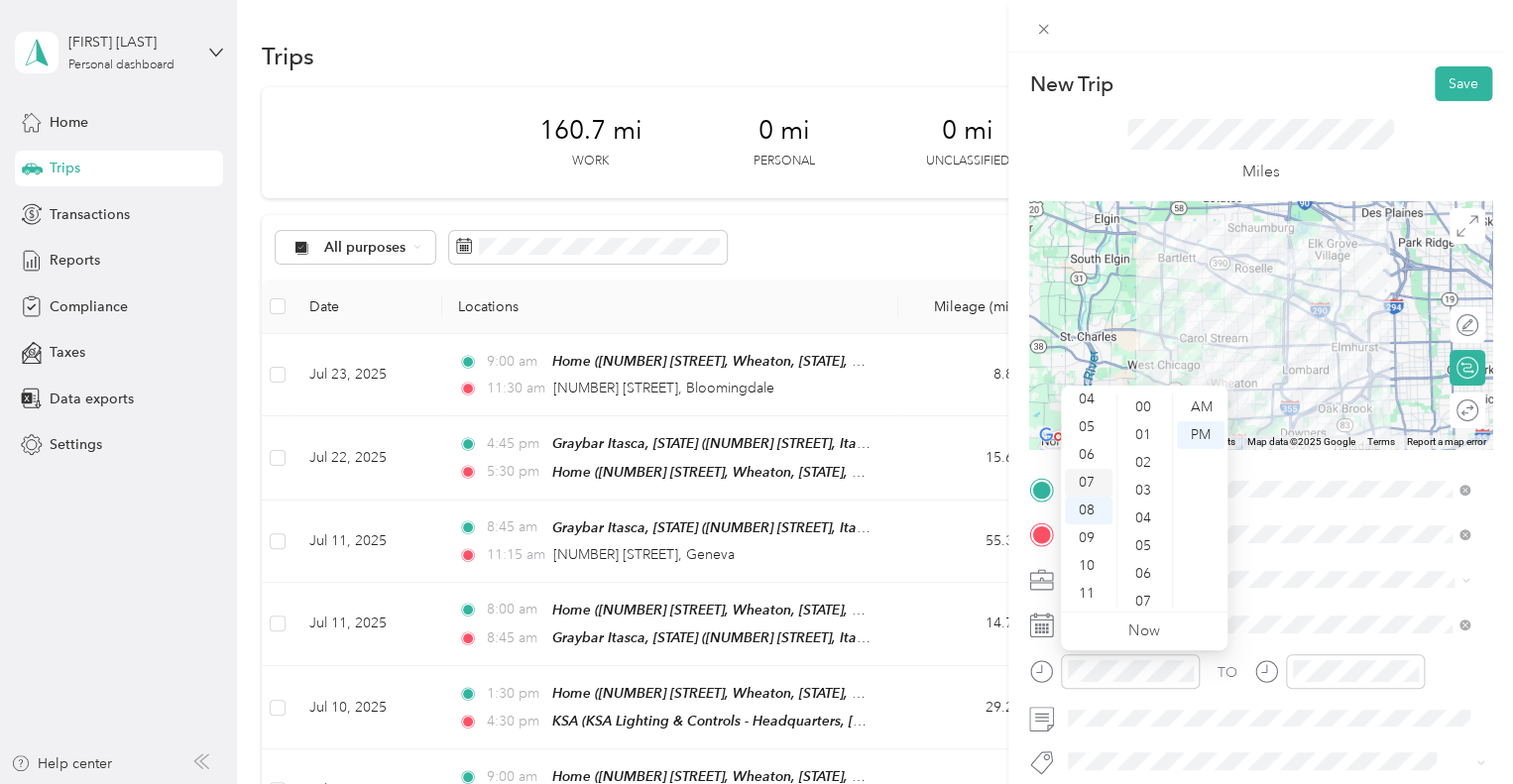 click on "07" at bounding box center [1089, 483] 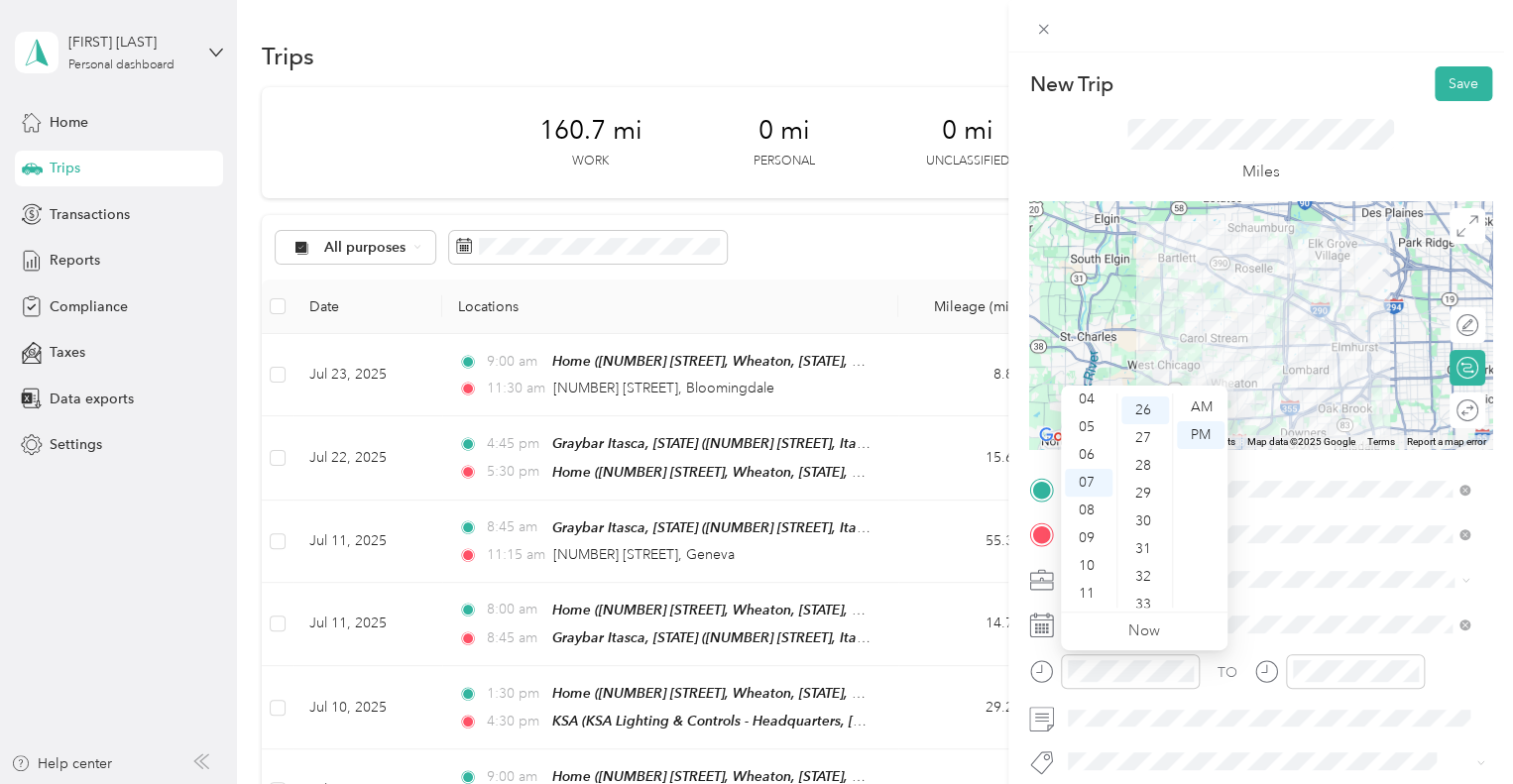 scroll, scrollTop: 722, scrollLeft: 0, axis: vertical 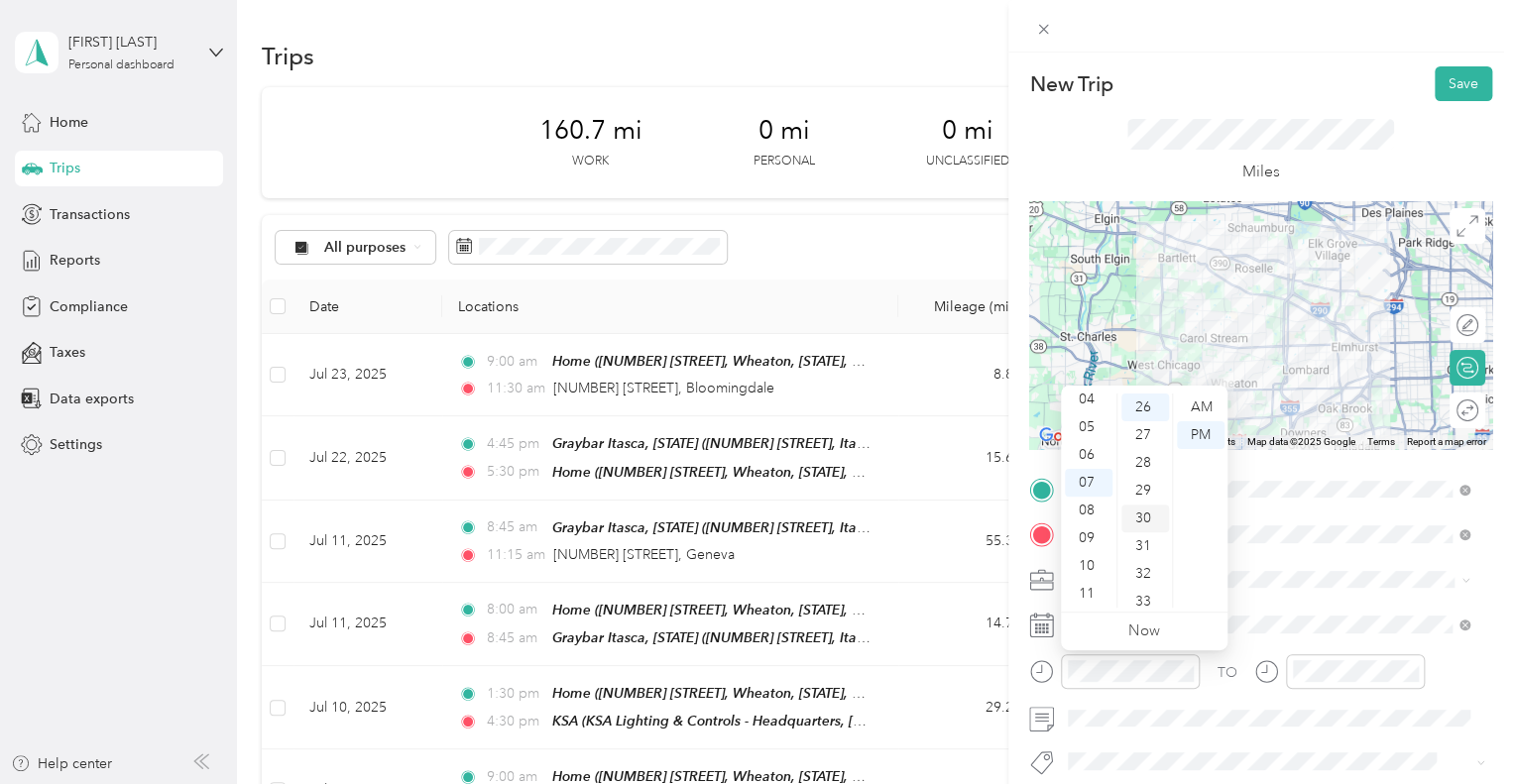 click on "30" at bounding box center [1145, 518] 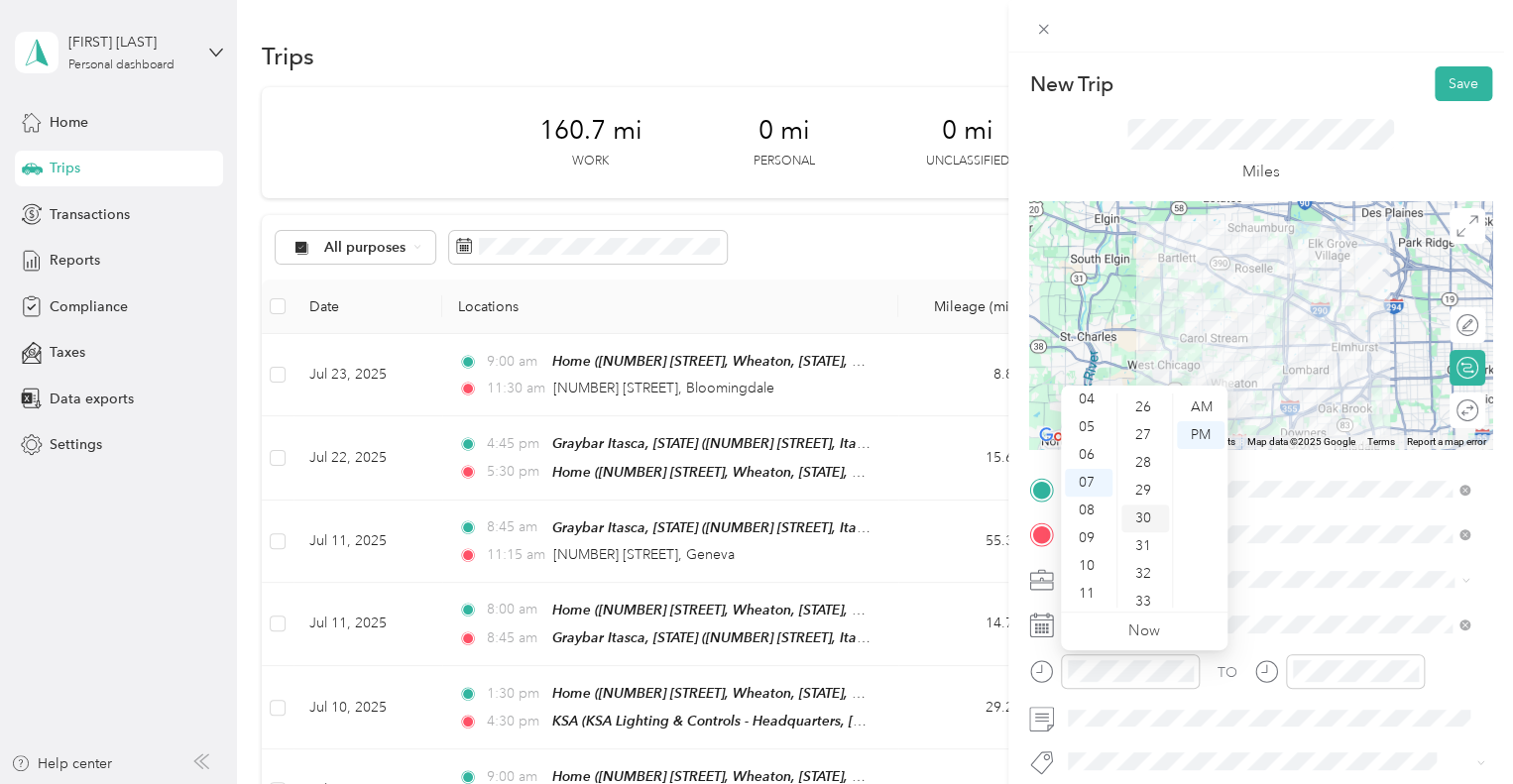 scroll, scrollTop: 833, scrollLeft: 0, axis: vertical 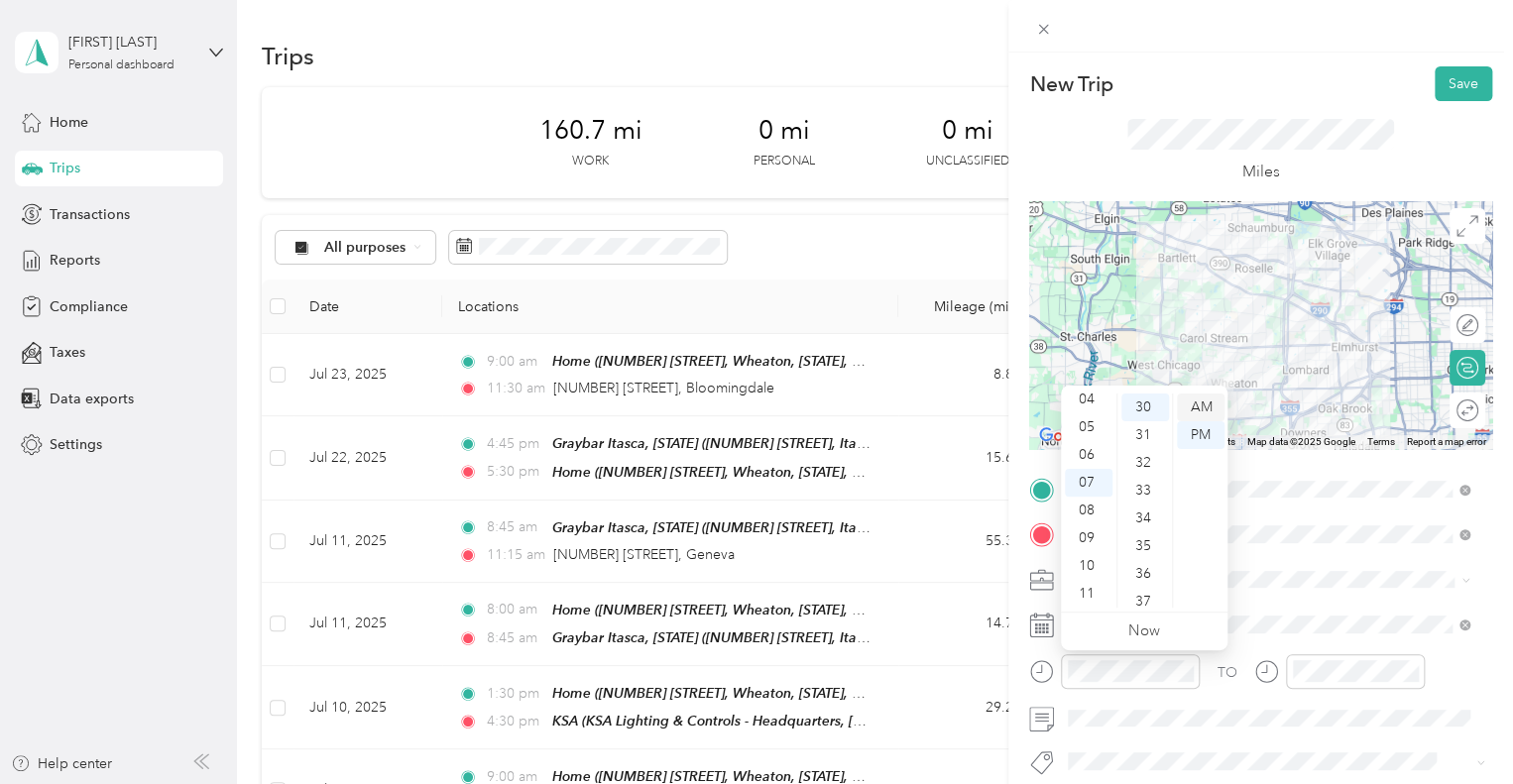 click on "AM" at bounding box center (1201, 407) 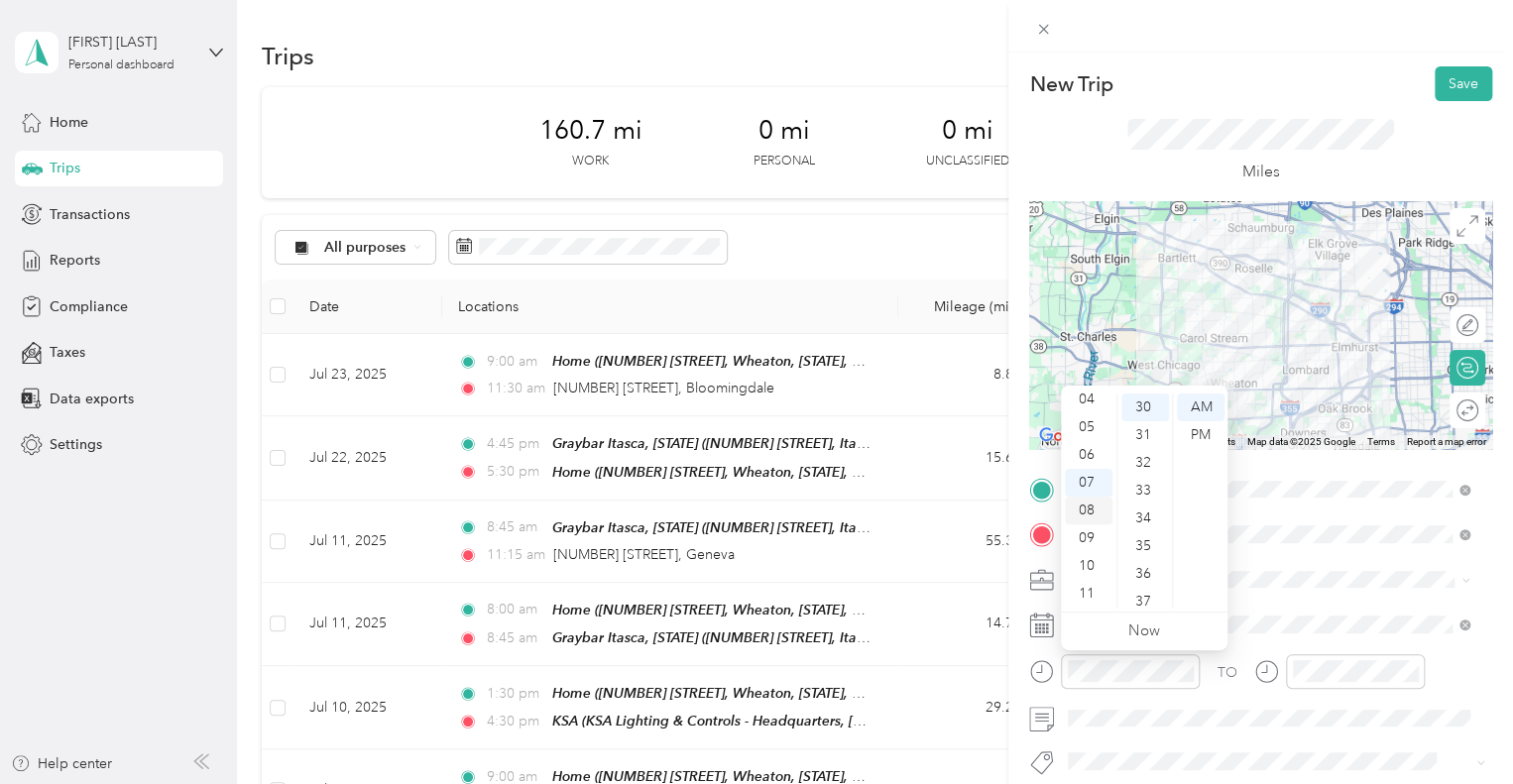 click on "08" at bounding box center [1089, 510] 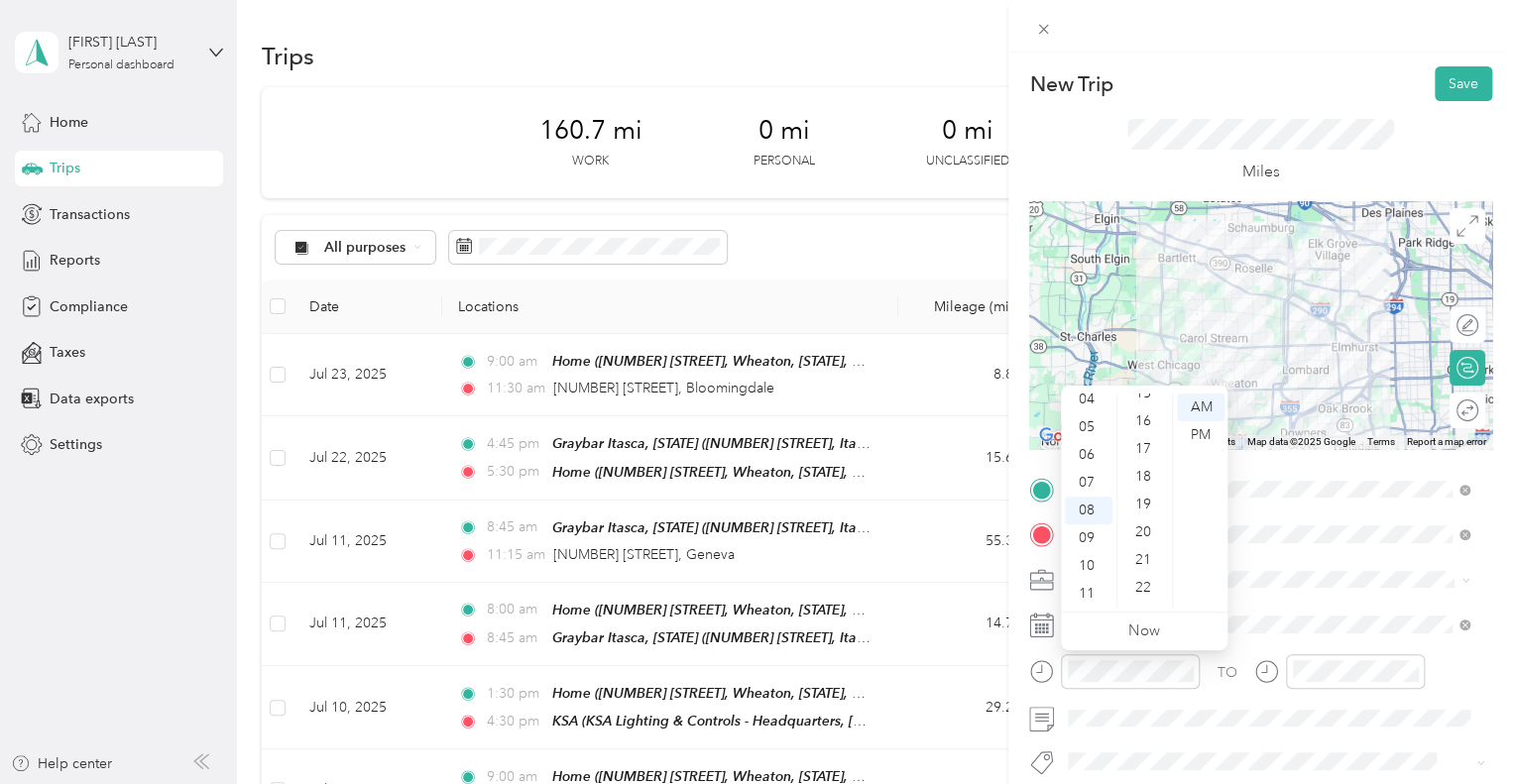 scroll, scrollTop: 428, scrollLeft: 0, axis: vertical 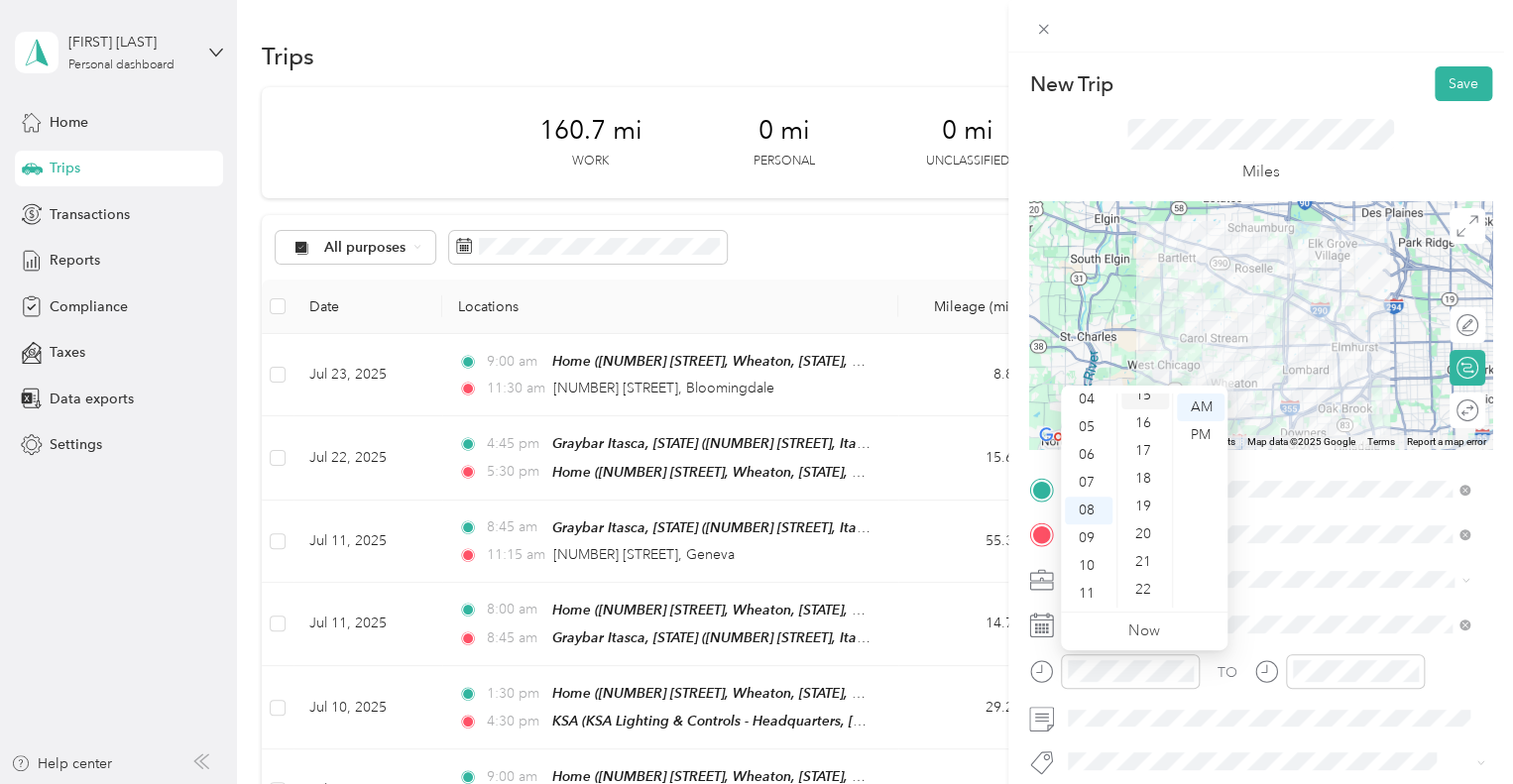 click on "15" at bounding box center (1145, 395) 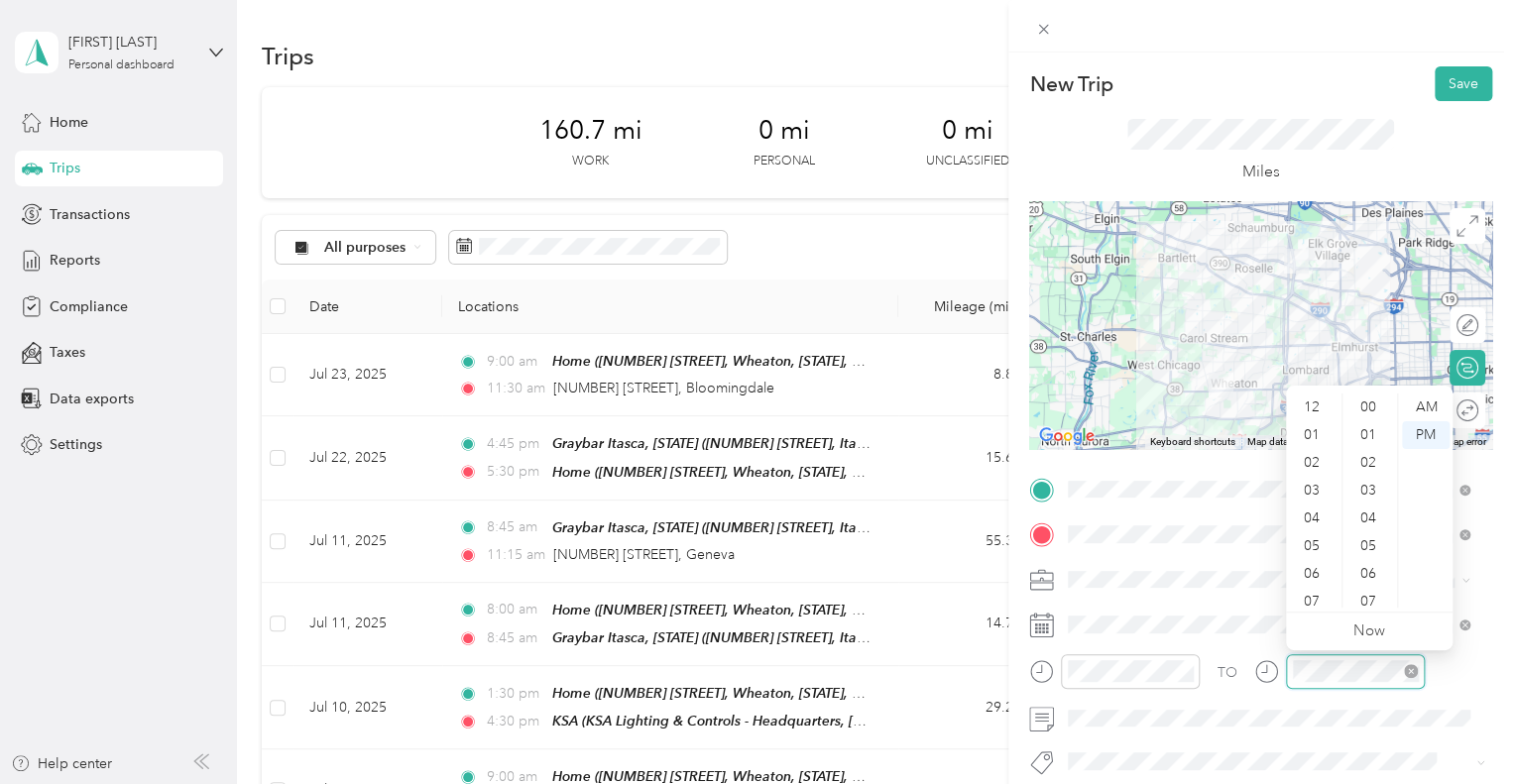 scroll, scrollTop: 722, scrollLeft: 0, axis: vertical 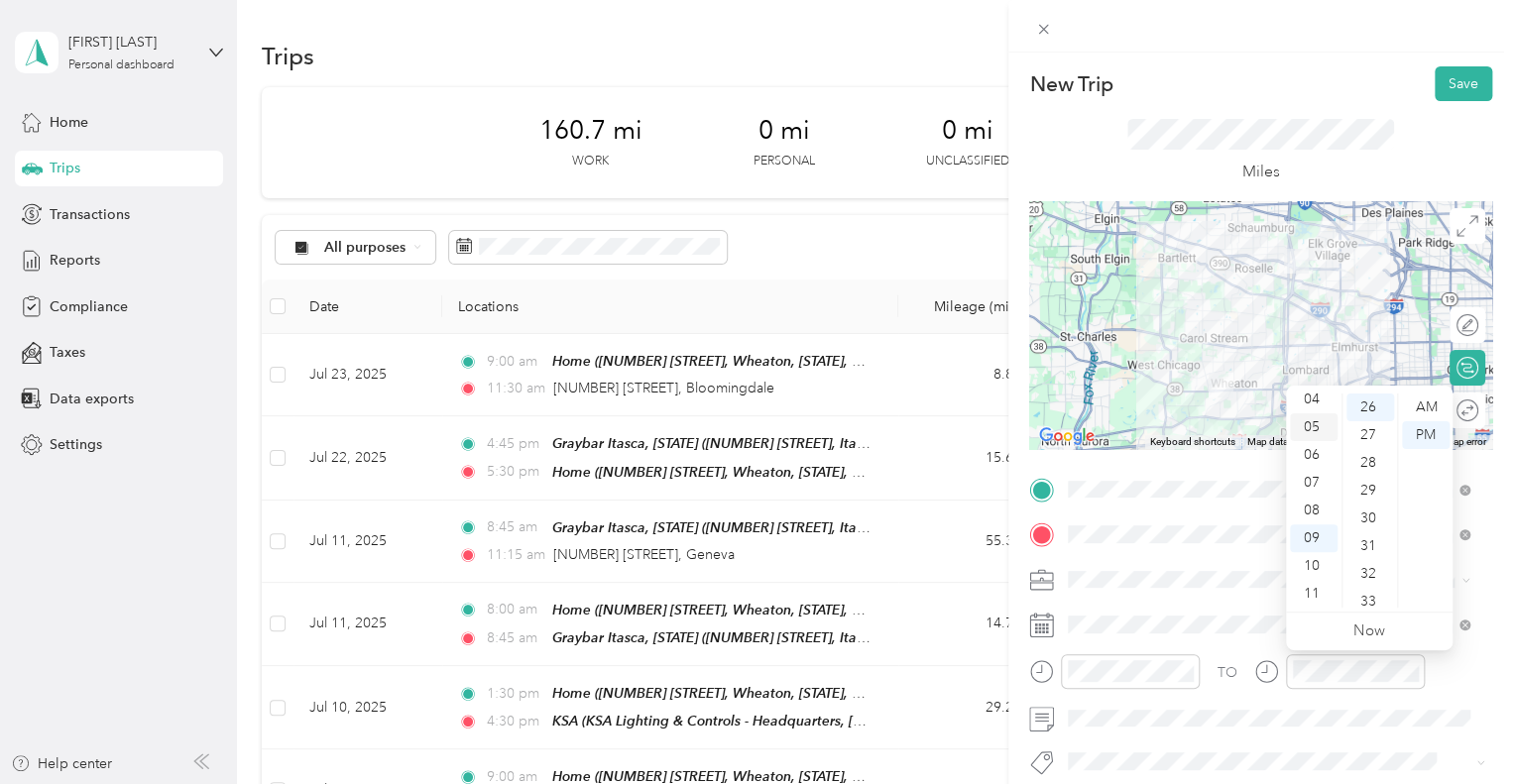 click on "05" at bounding box center [1314, 427] 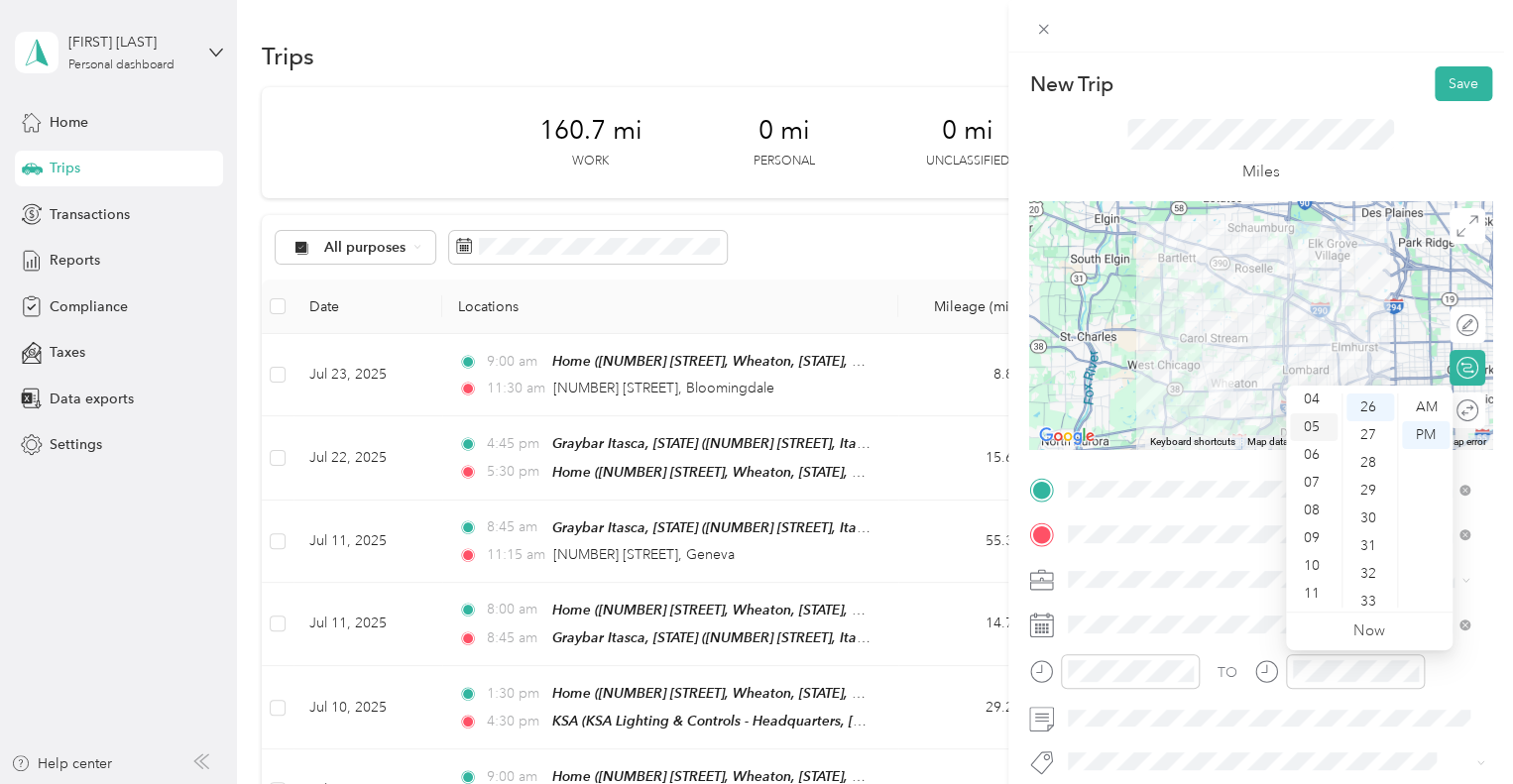 click on "05" at bounding box center (1314, 427) 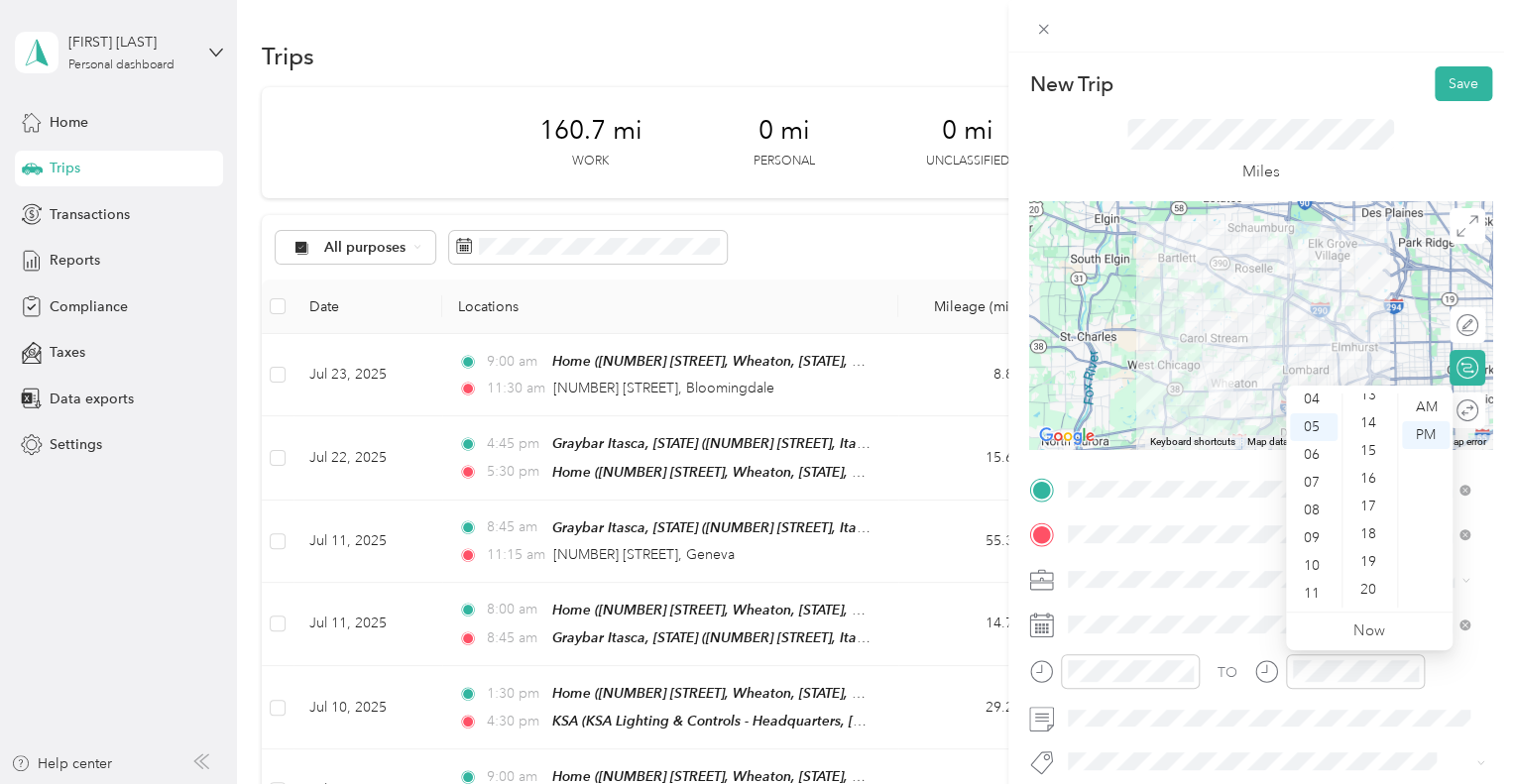 scroll, scrollTop: 0, scrollLeft: 0, axis: both 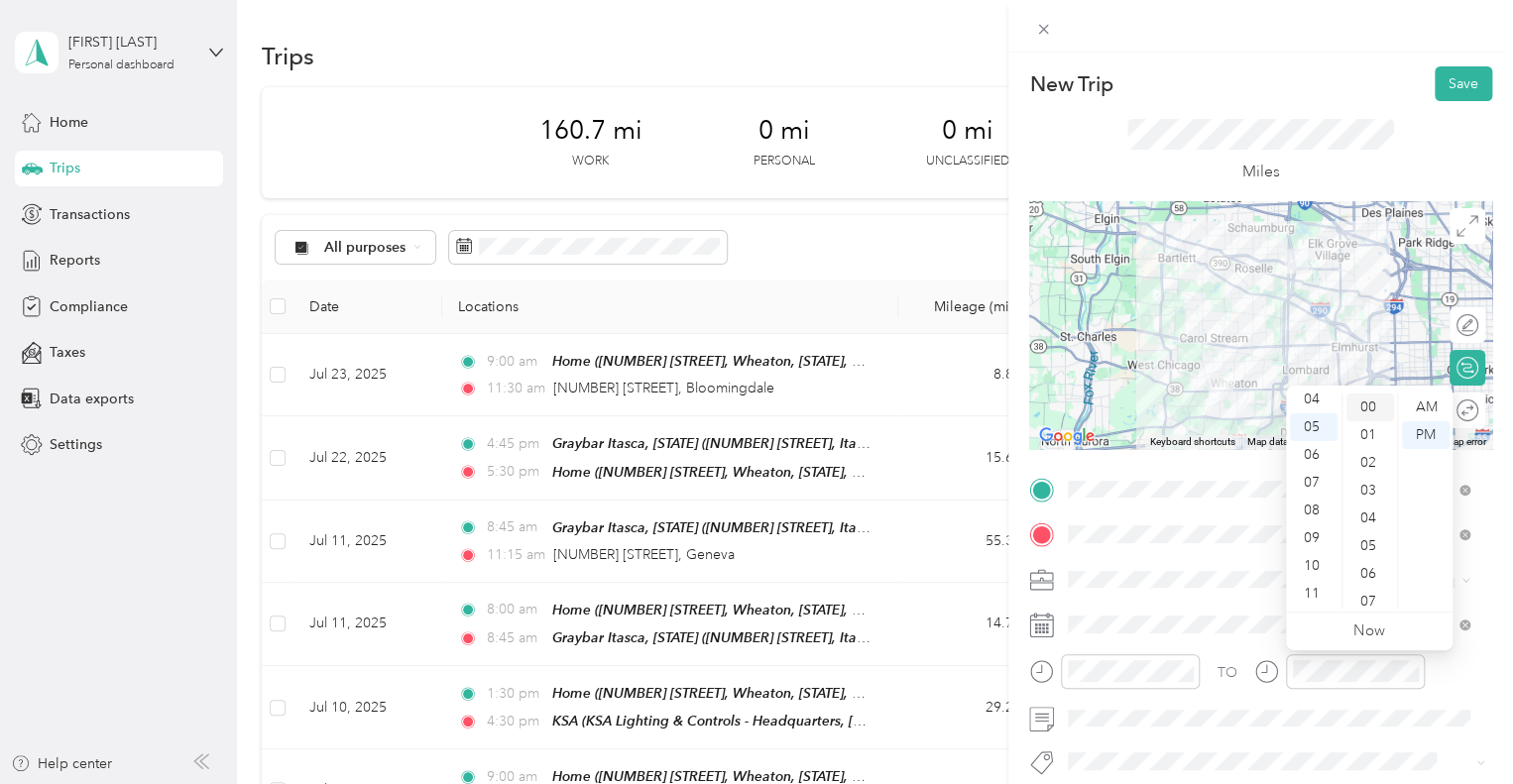 click on "00" at bounding box center (1370, 407) 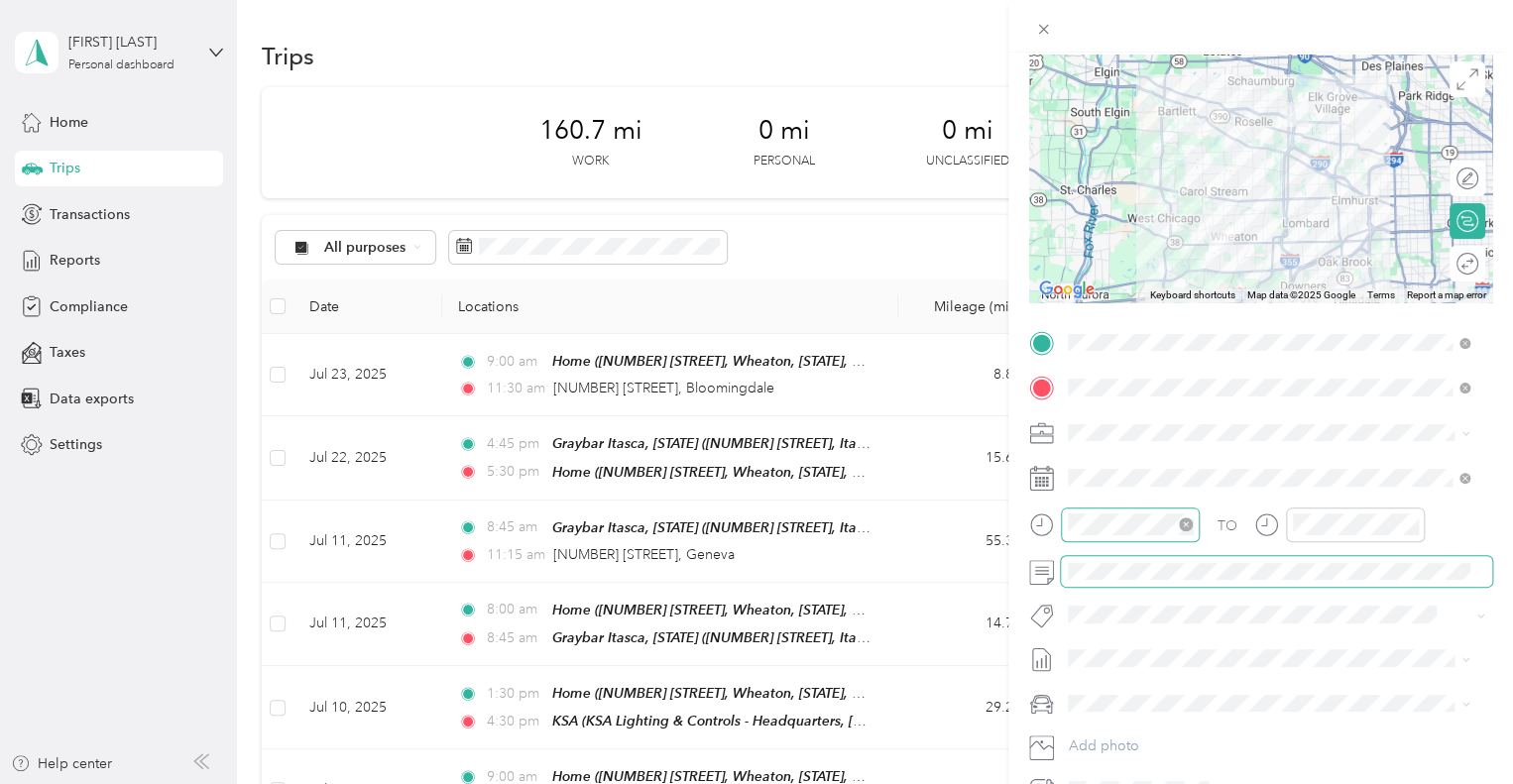 scroll, scrollTop: 147, scrollLeft: 0, axis: vertical 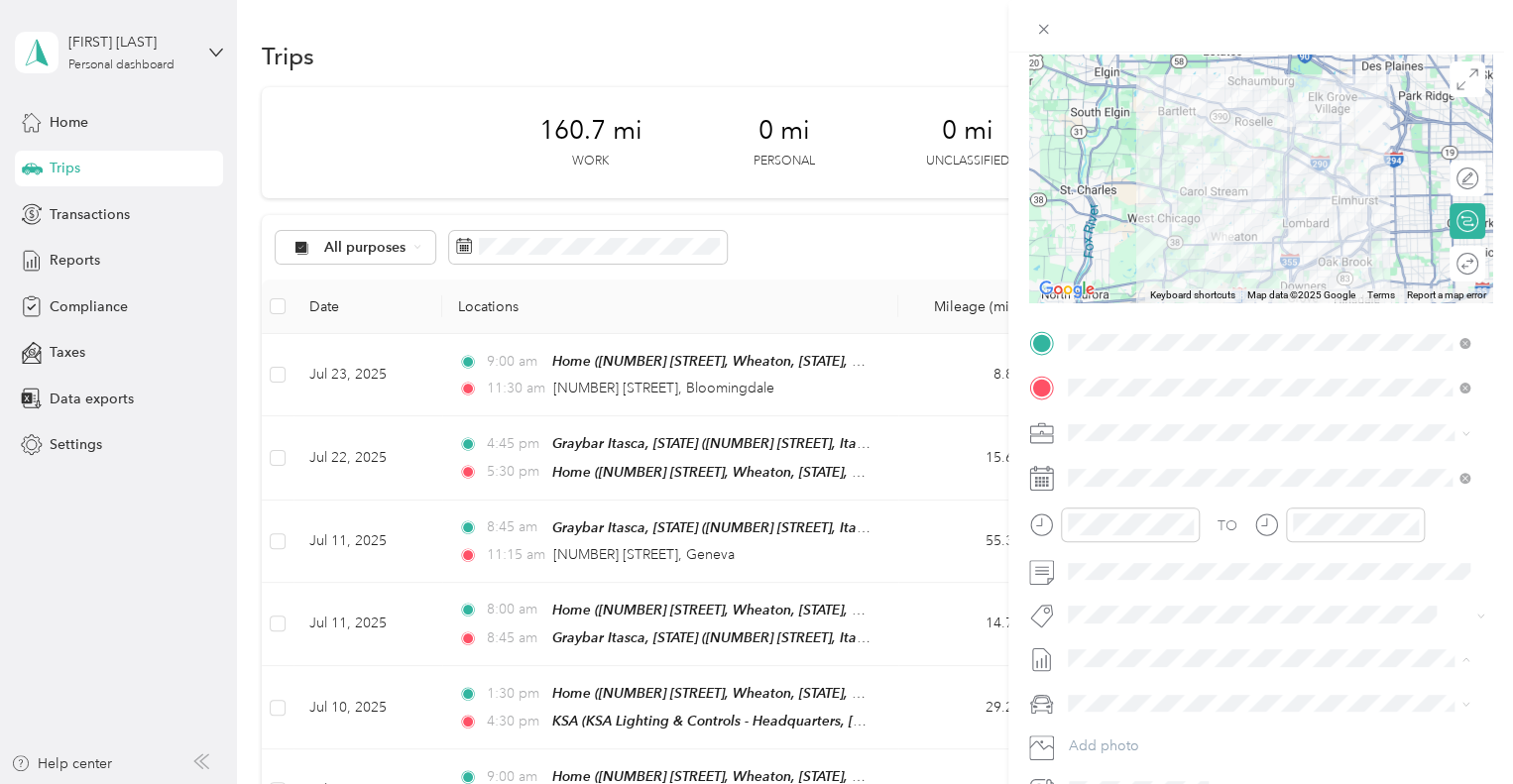 click on "[DATE] - [DATE], [YEAR]" at bounding box center [1142, 723] 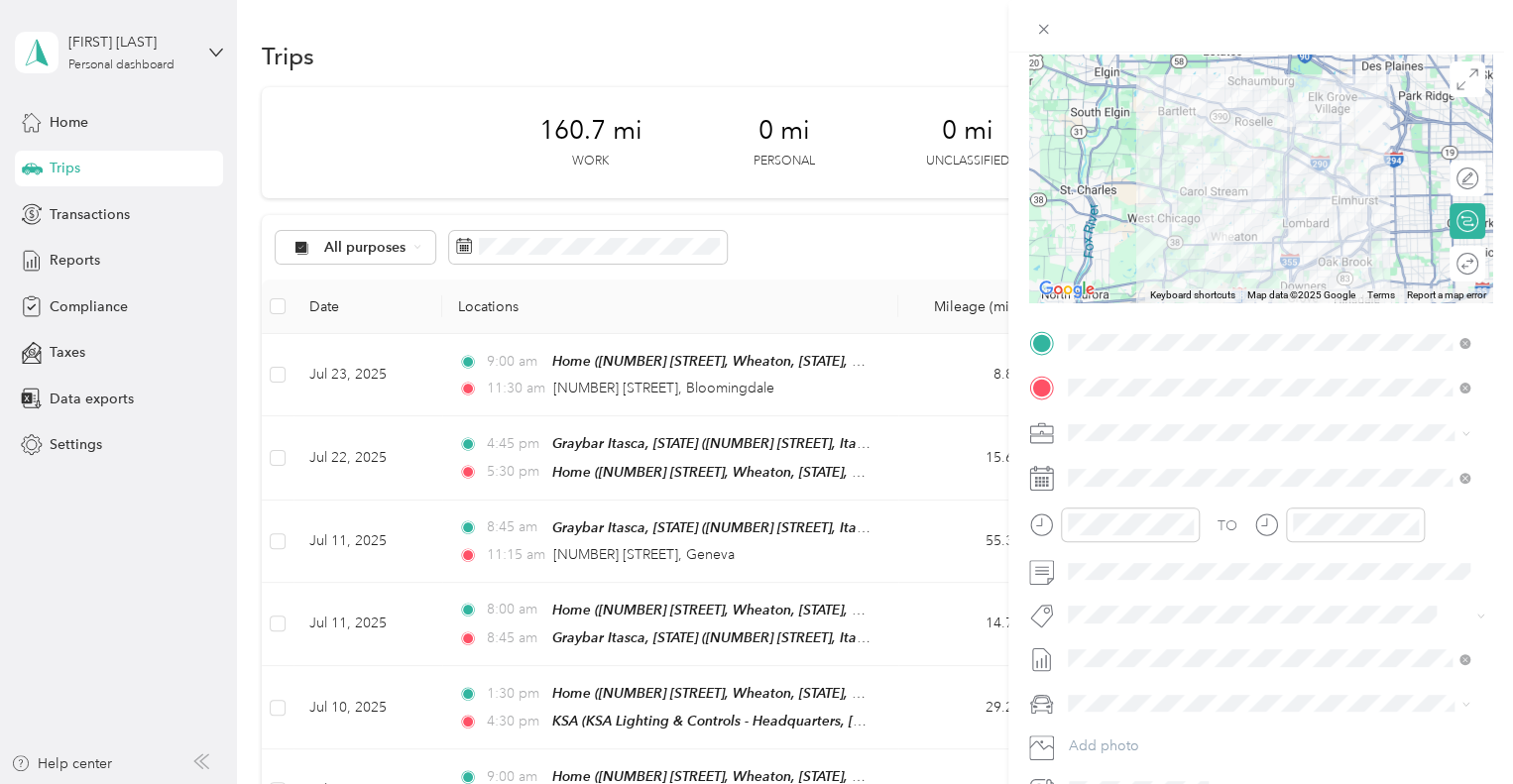 click on "TESLA Y" at bounding box center (1101, 736) 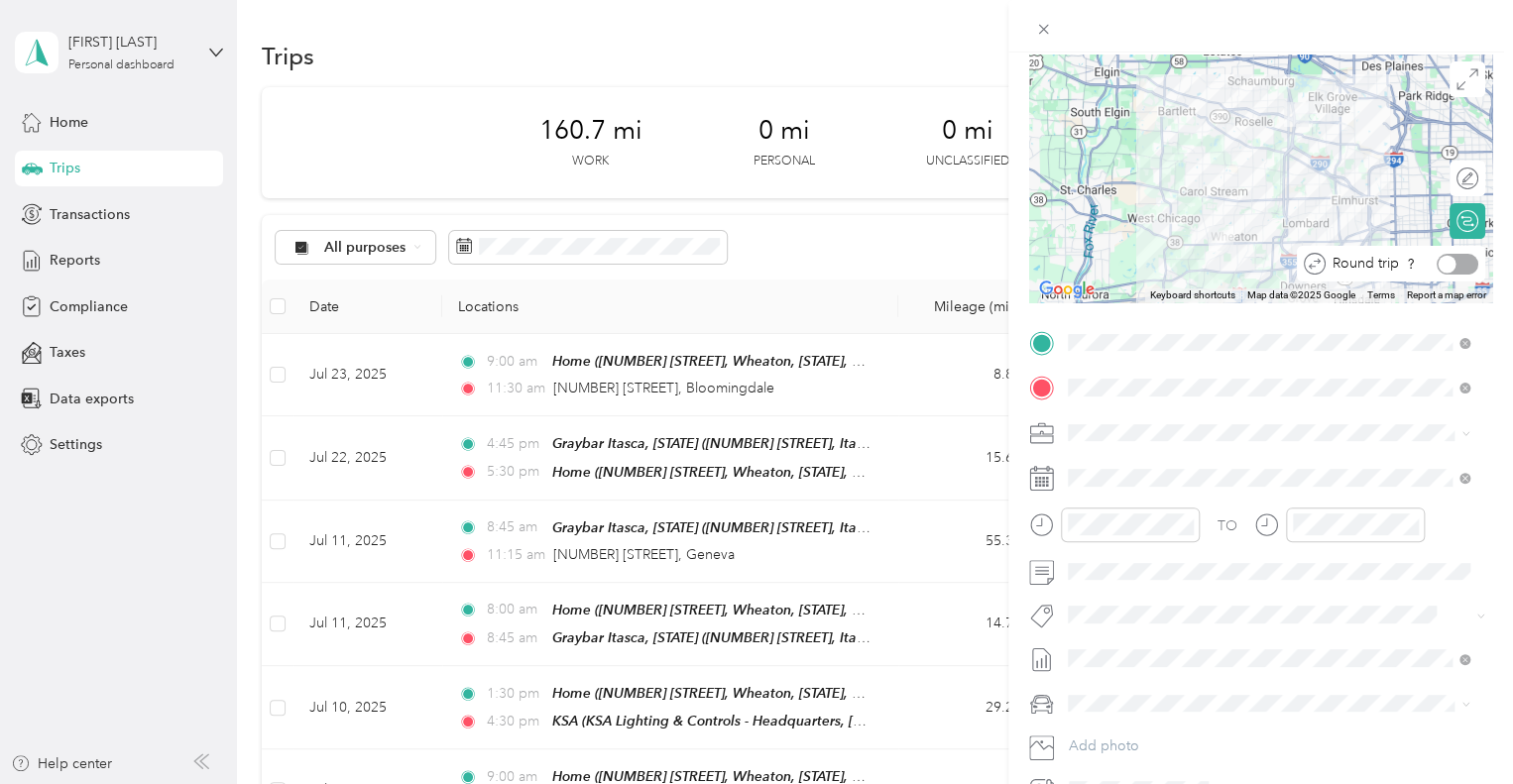 click at bounding box center [1457, 264] 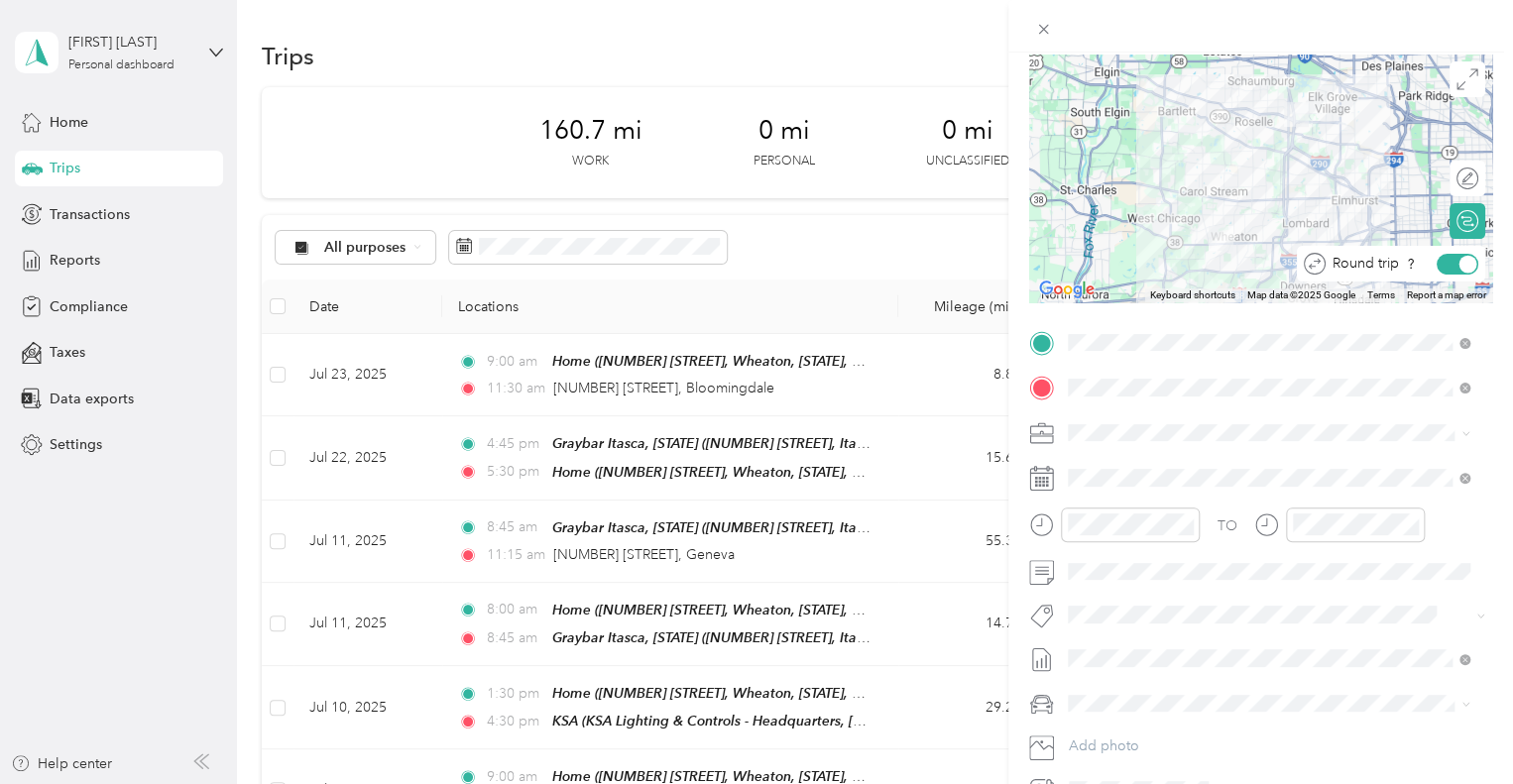 scroll, scrollTop: 0, scrollLeft: 0, axis: both 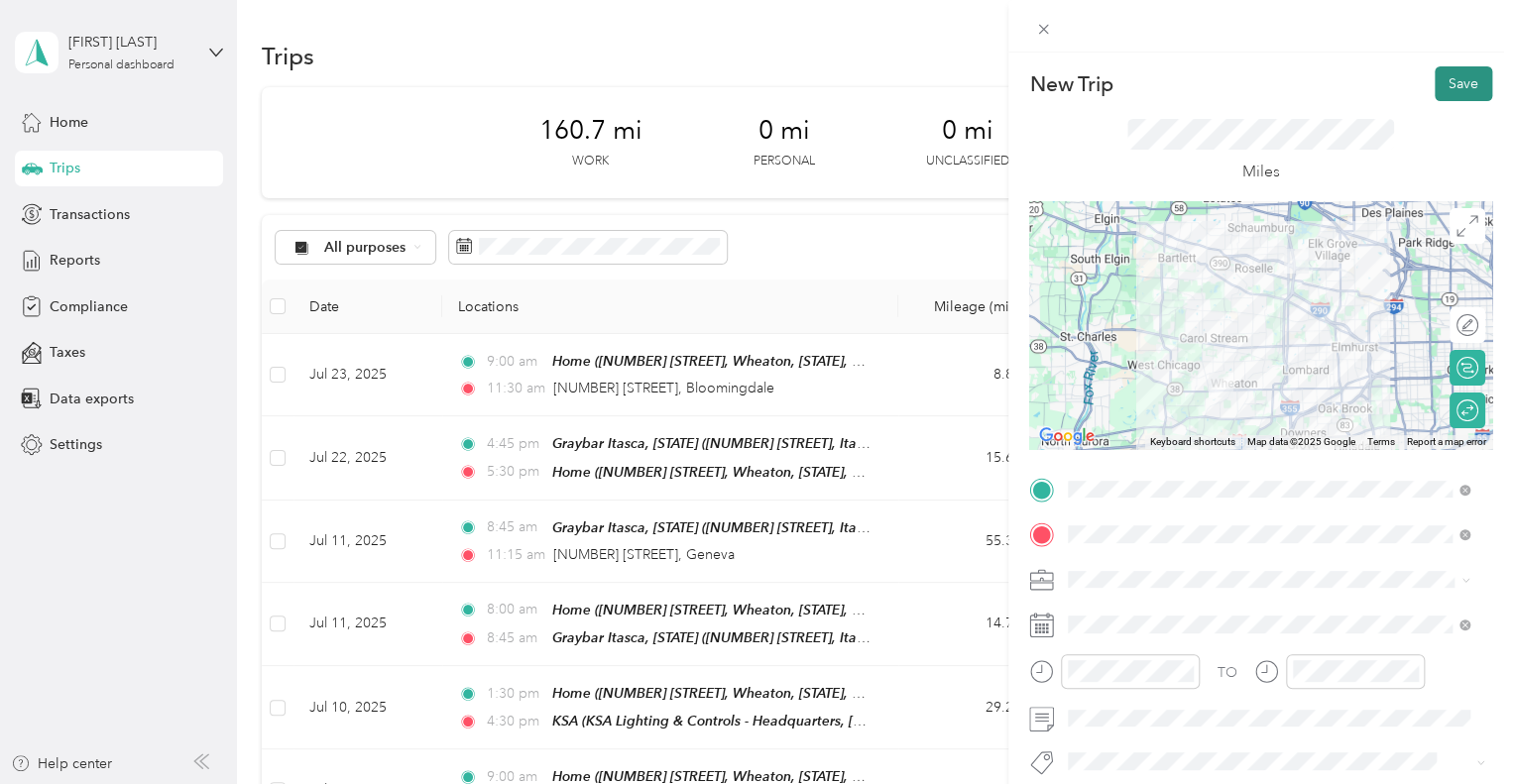 click on "Save" at bounding box center (1463, 83) 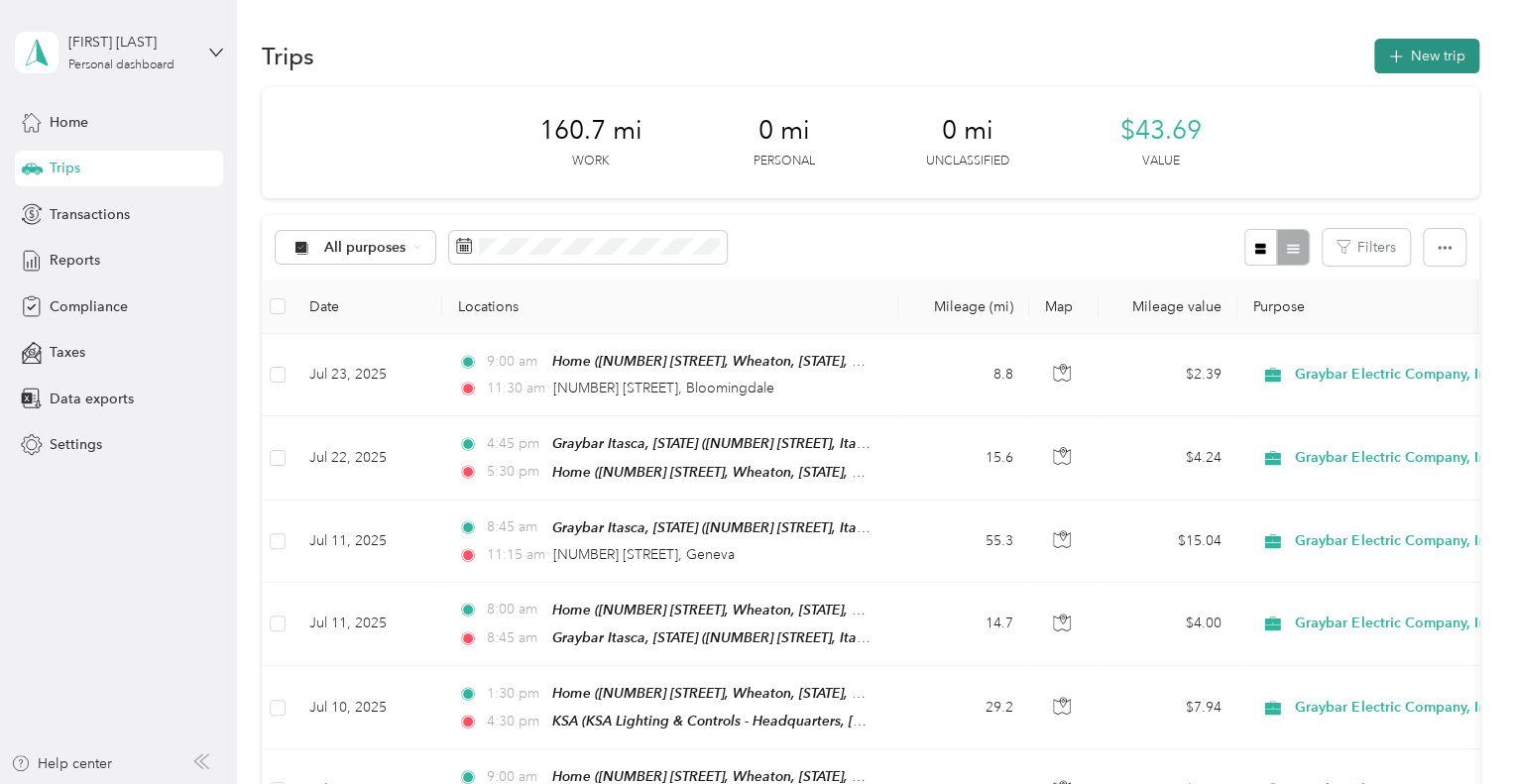 click on "New trip" at bounding box center (1427, 56) 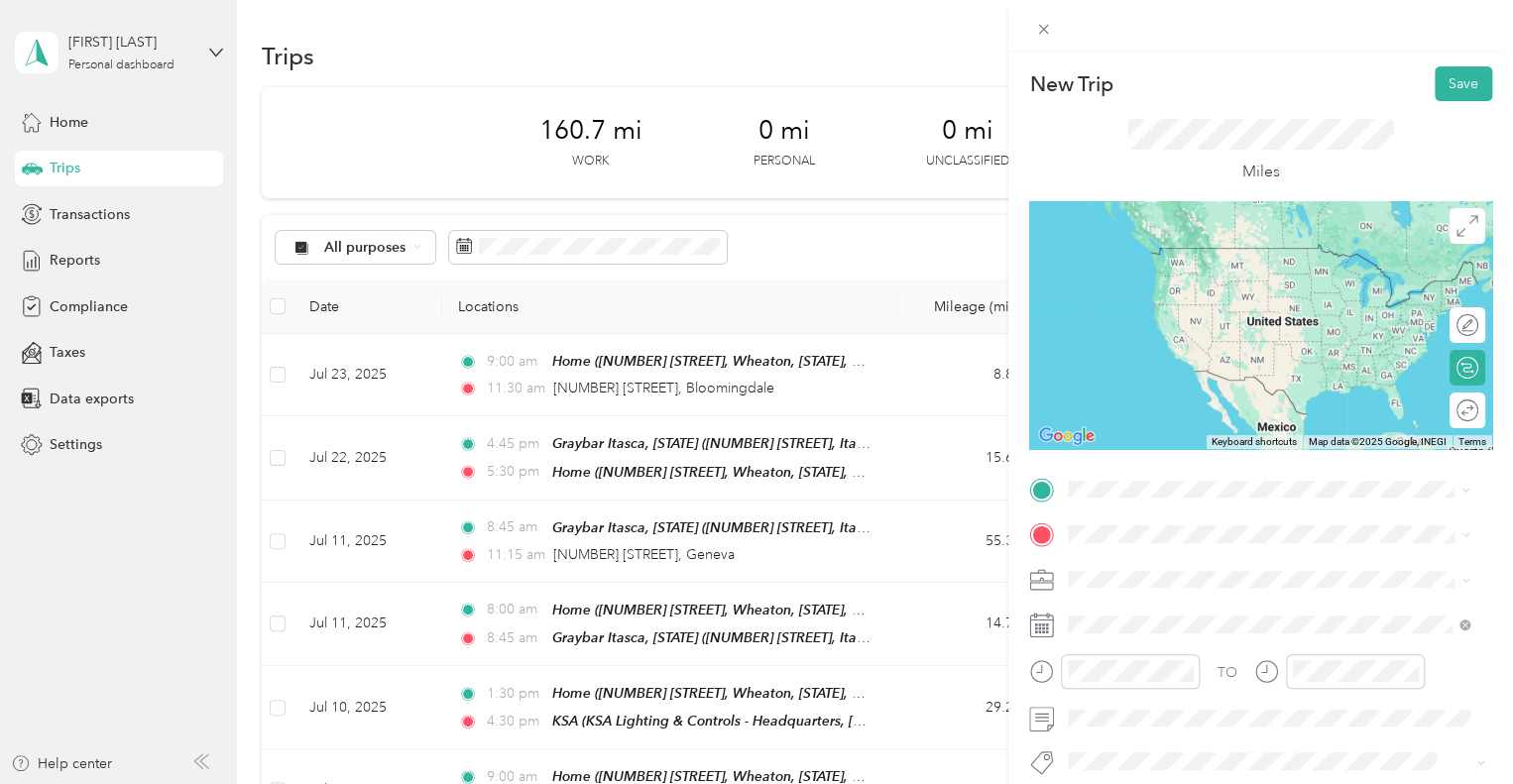 click on "[NUMBER] [STREET], [CITY], [STATE], [COUNTRY] , [POSTAL_CODE], [CITY], [STATE], [COUNTRY]" at bounding box center (1277, 277) 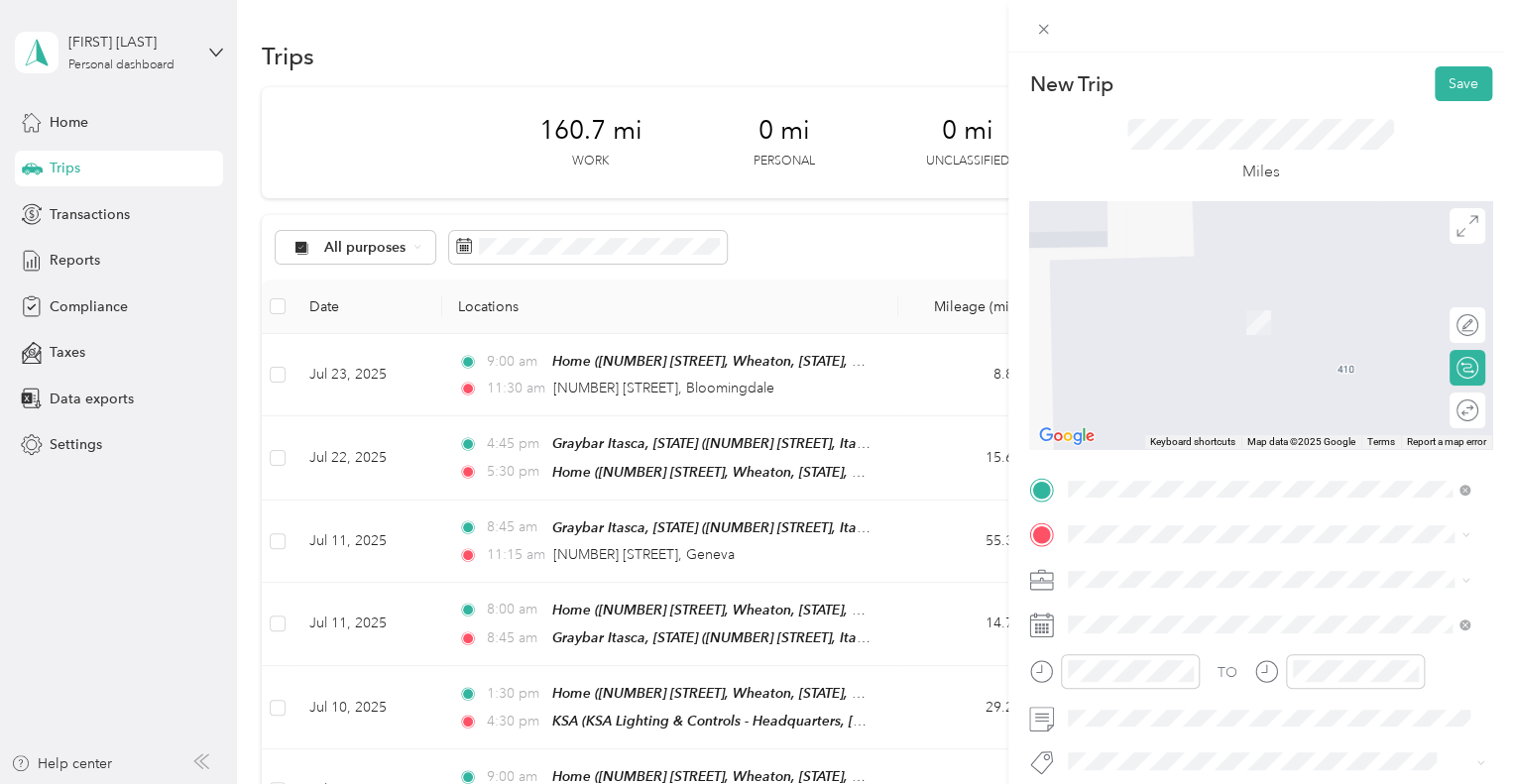 click on "Miles" at bounding box center (1261, 152) 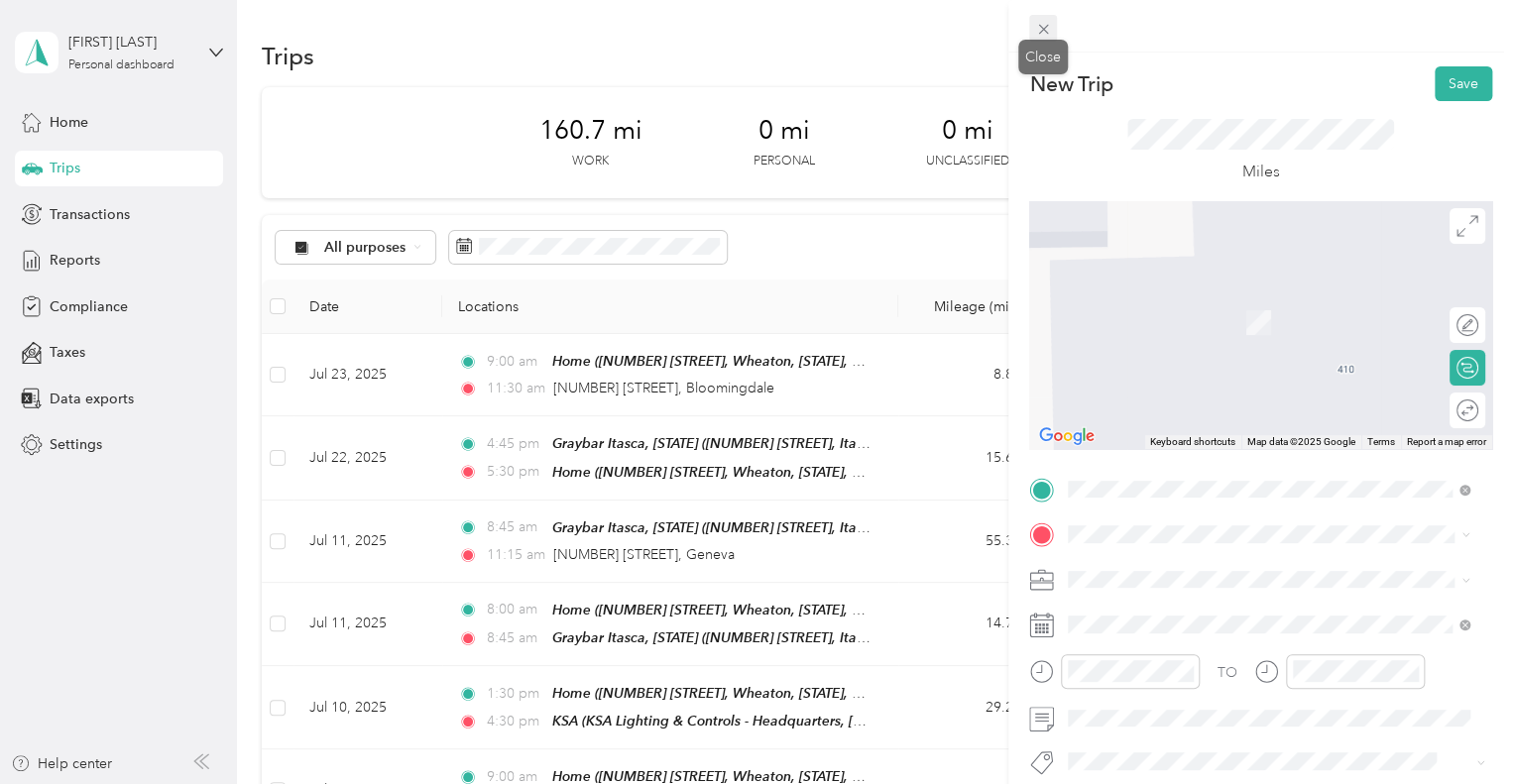 click 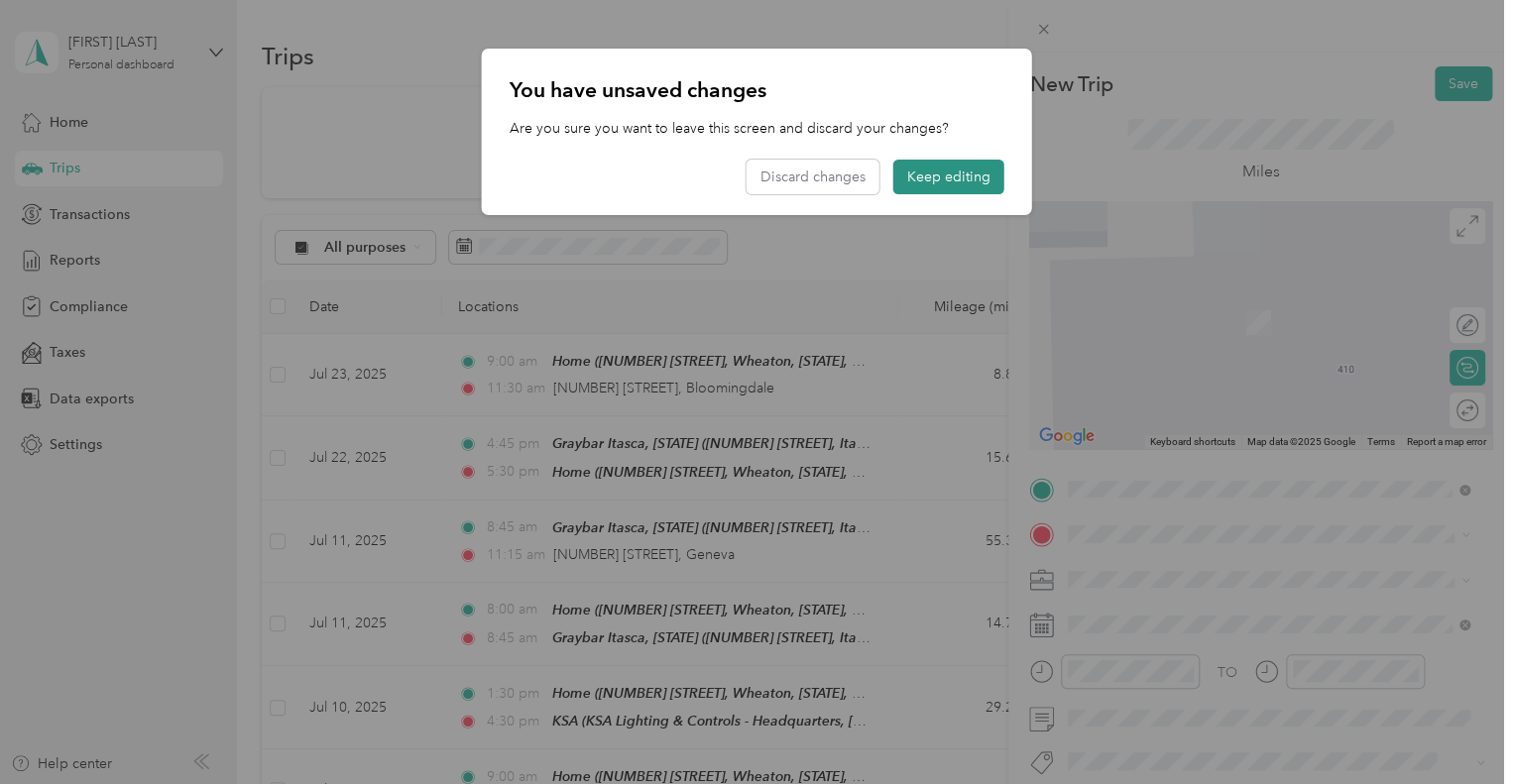 click on "Keep editing" at bounding box center [949, 176] 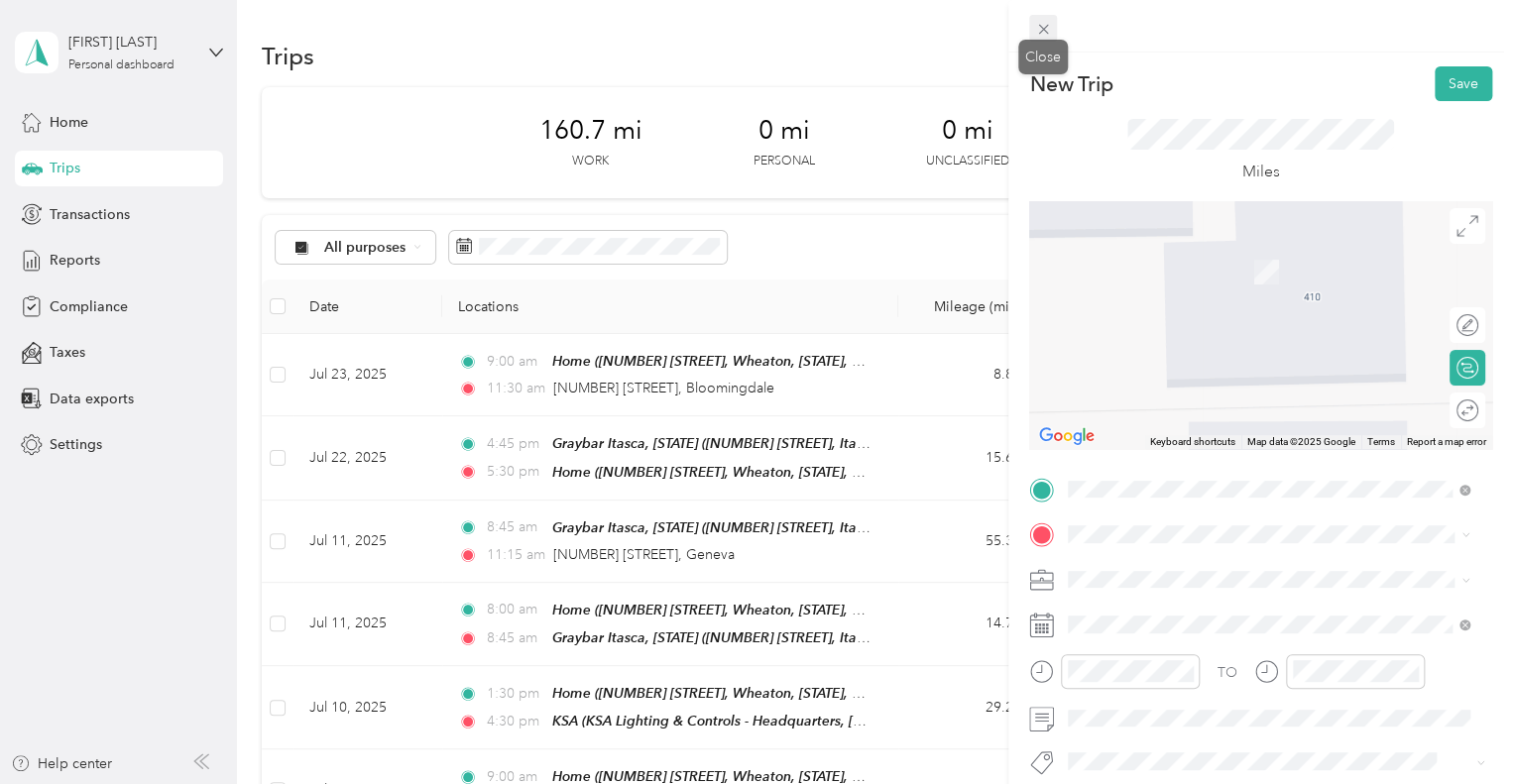 click 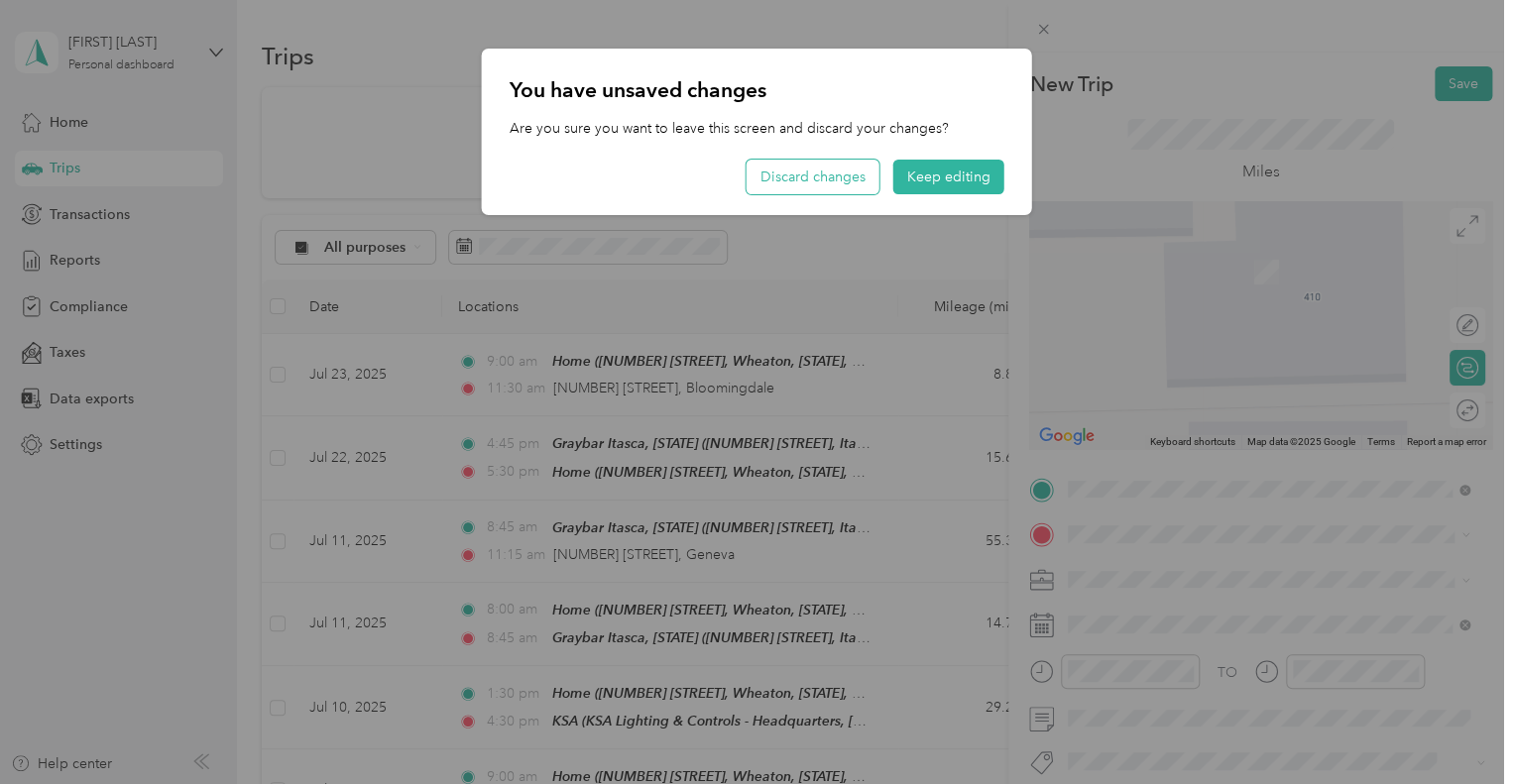 click on "Discard changes" at bounding box center [813, 176] 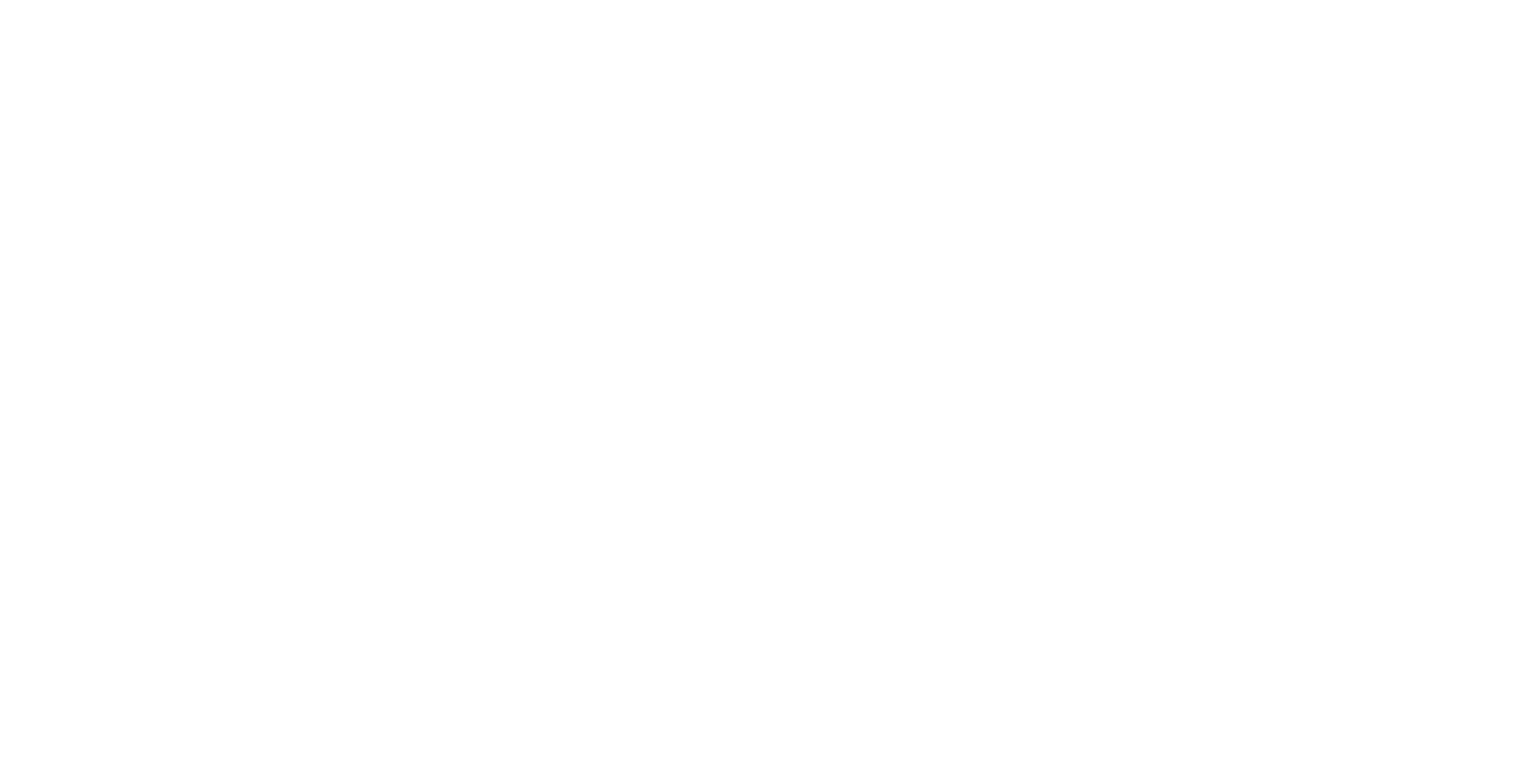 scroll, scrollTop: 0, scrollLeft: 0, axis: both 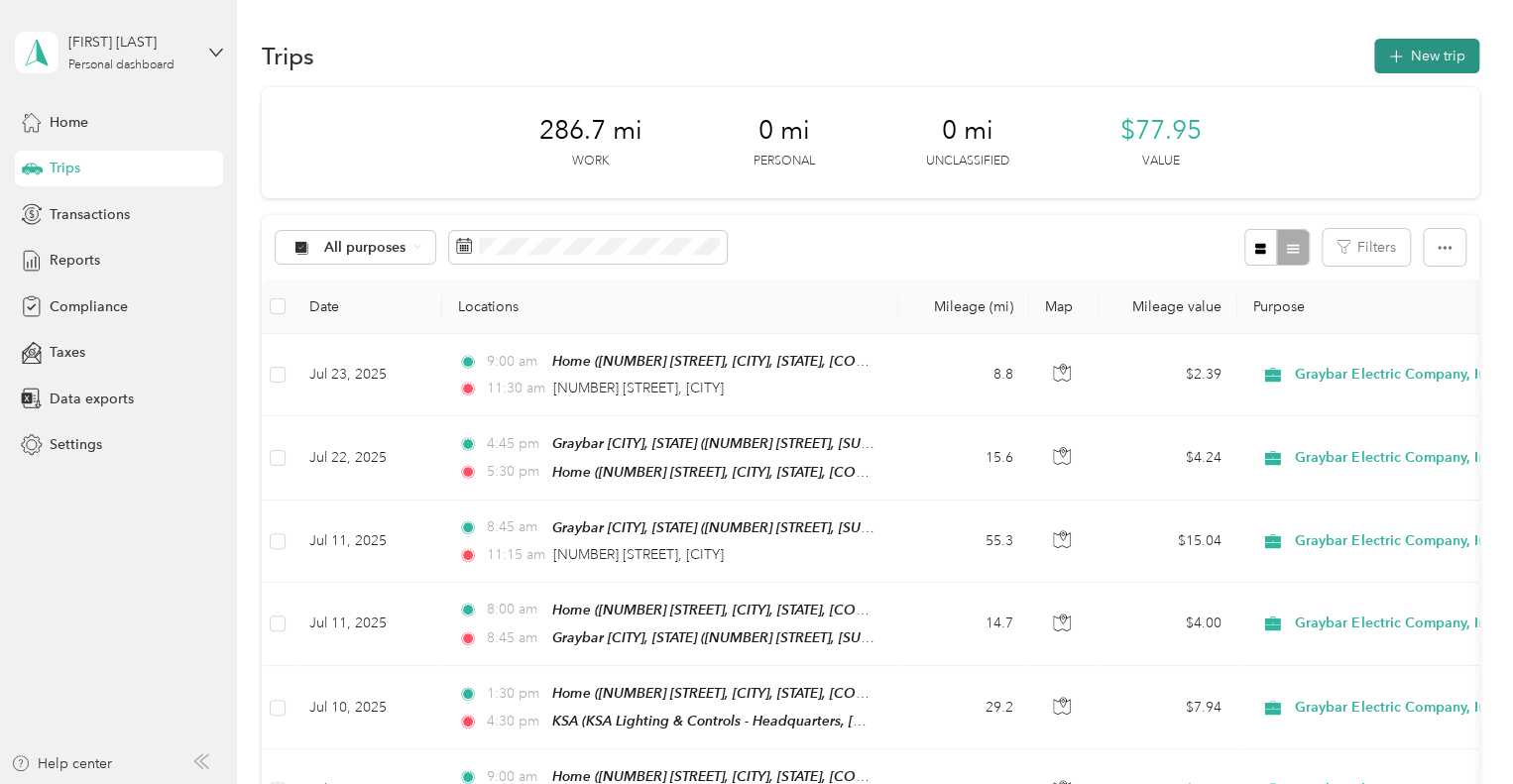 click on "New trip" at bounding box center (1427, 56) 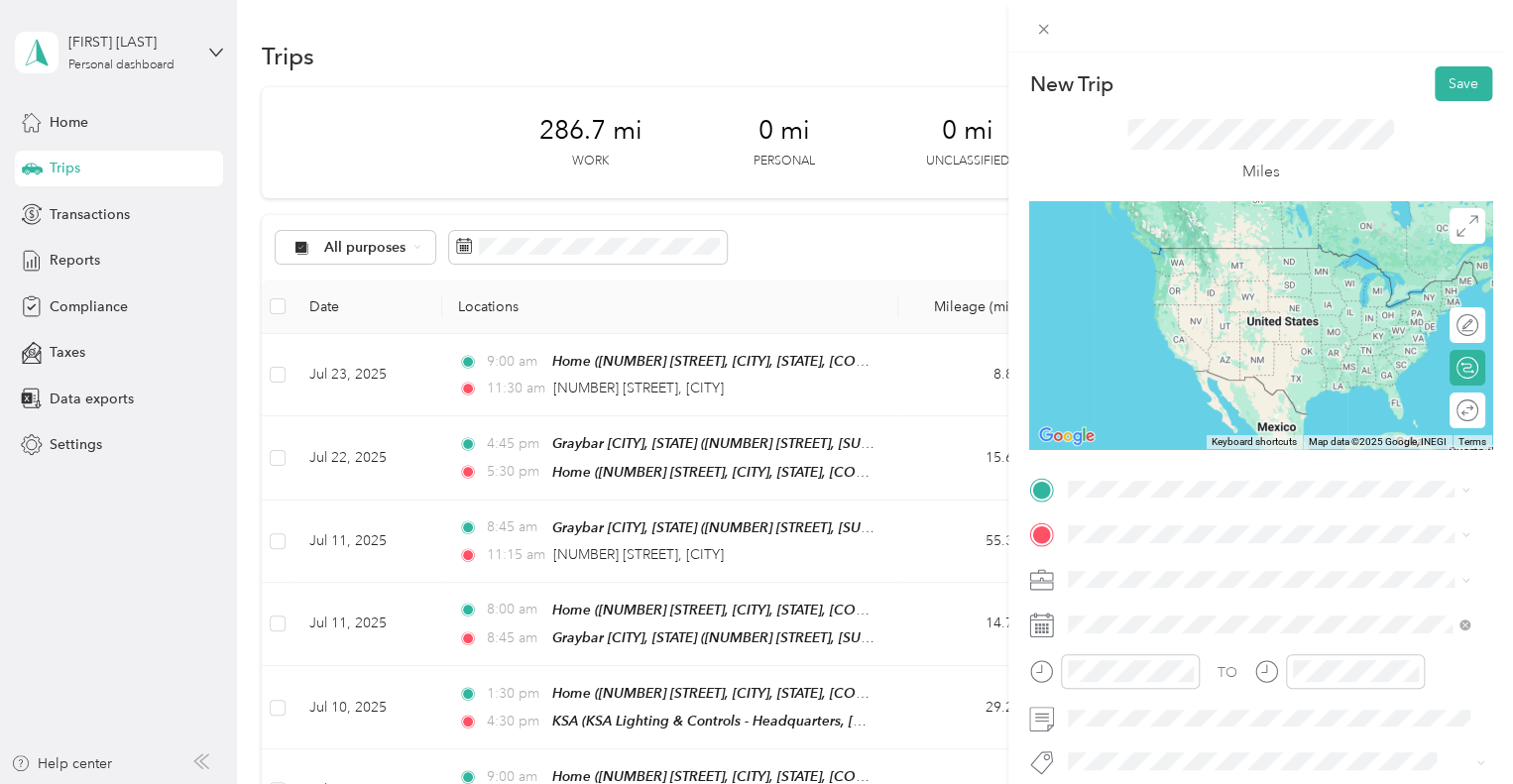 click on "Home [NUMBER] [STREET], [CITY], [STATE], [COUNTRY] , [POSTAL_CODE], [CITY], [STATE]" at bounding box center (1284, 431) 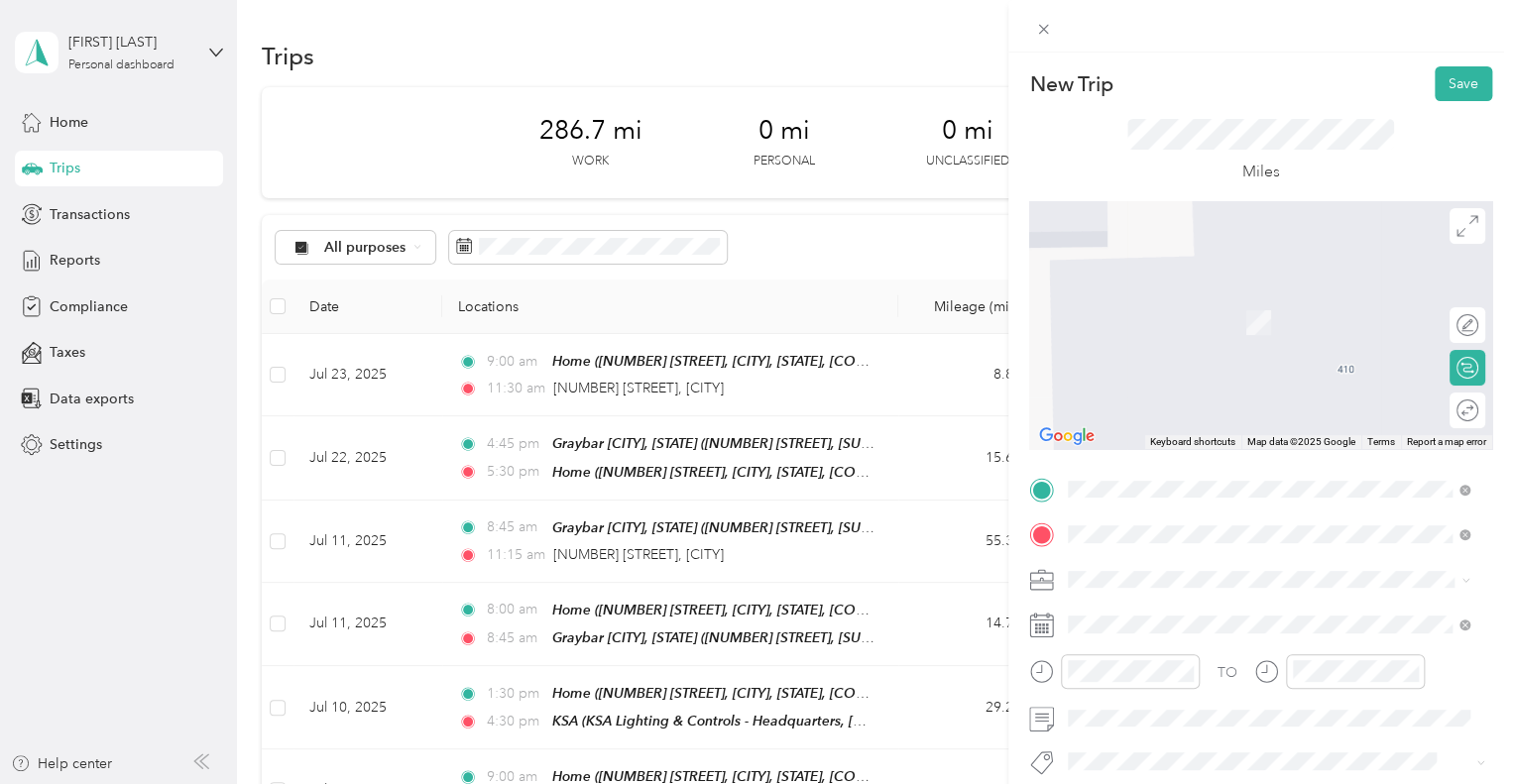 click on "TEAM [COMPANY] [CITY], [STATE] [NUMBER] [STREET], Suite [NUMBER], [POSTAL_CODE], [CITY], [STATE]" at bounding box center (1284, 430) 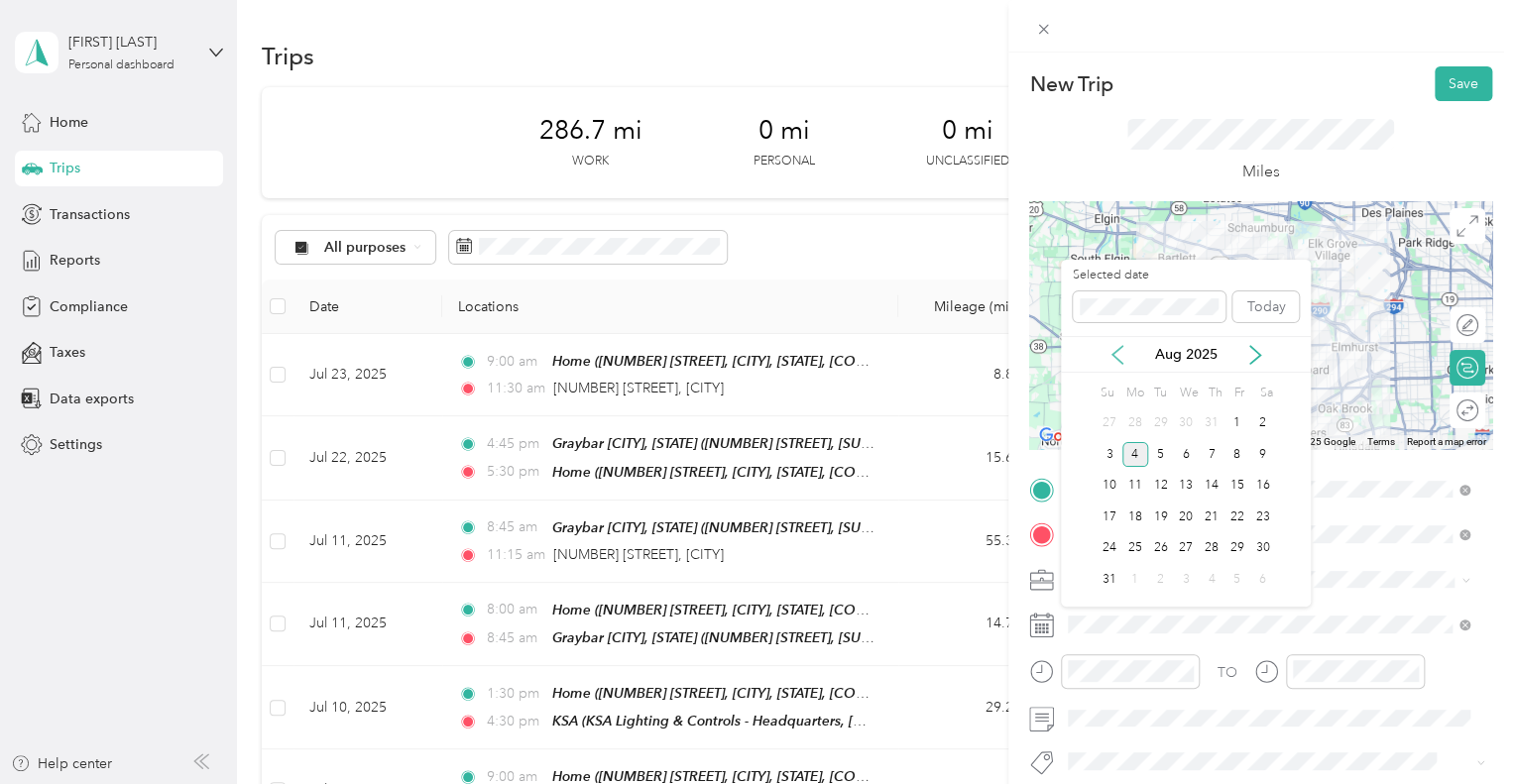 click 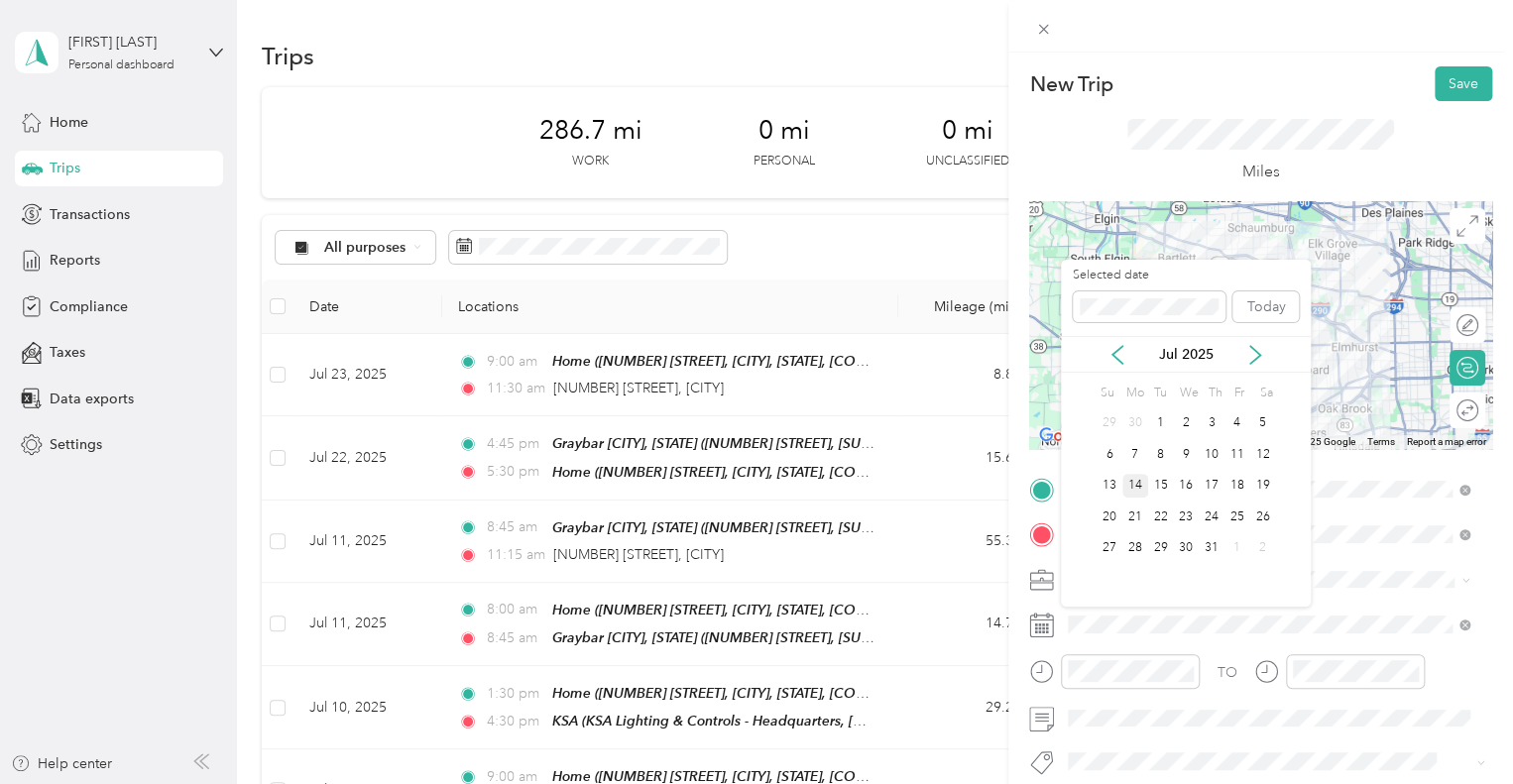 click on "14" at bounding box center [1135, 486] 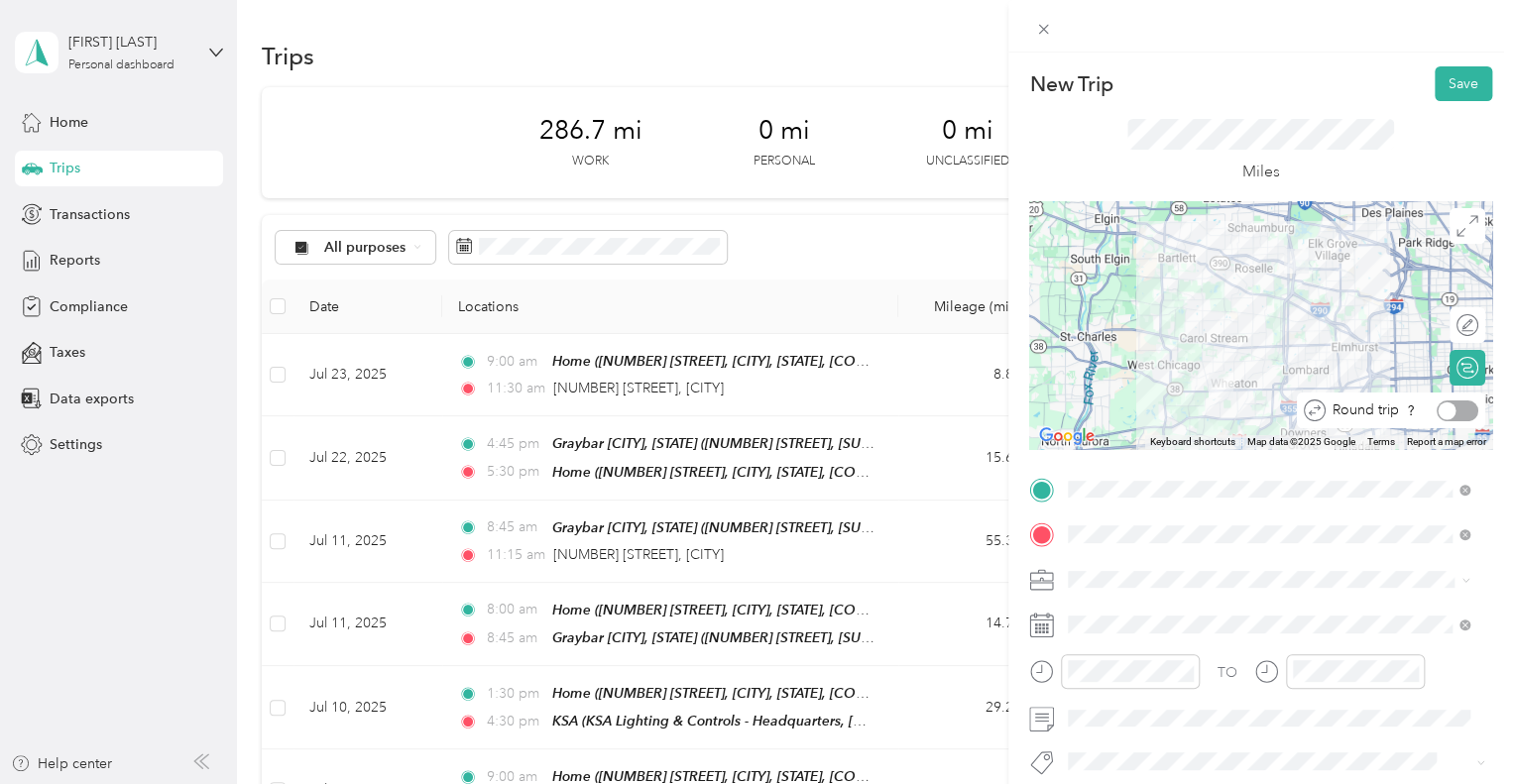 click at bounding box center (1457, 410) 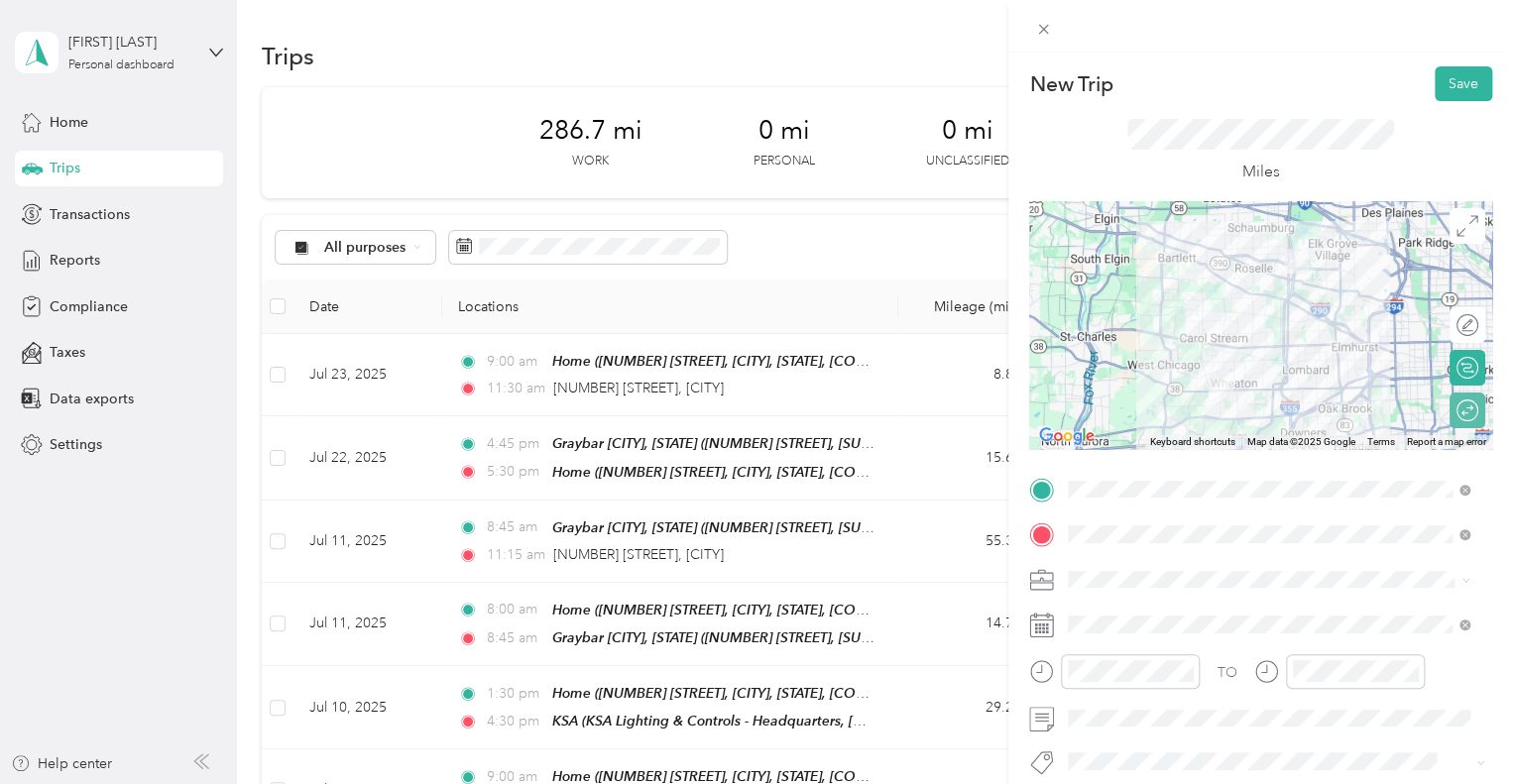 scroll, scrollTop: 135, scrollLeft: 0, axis: vertical 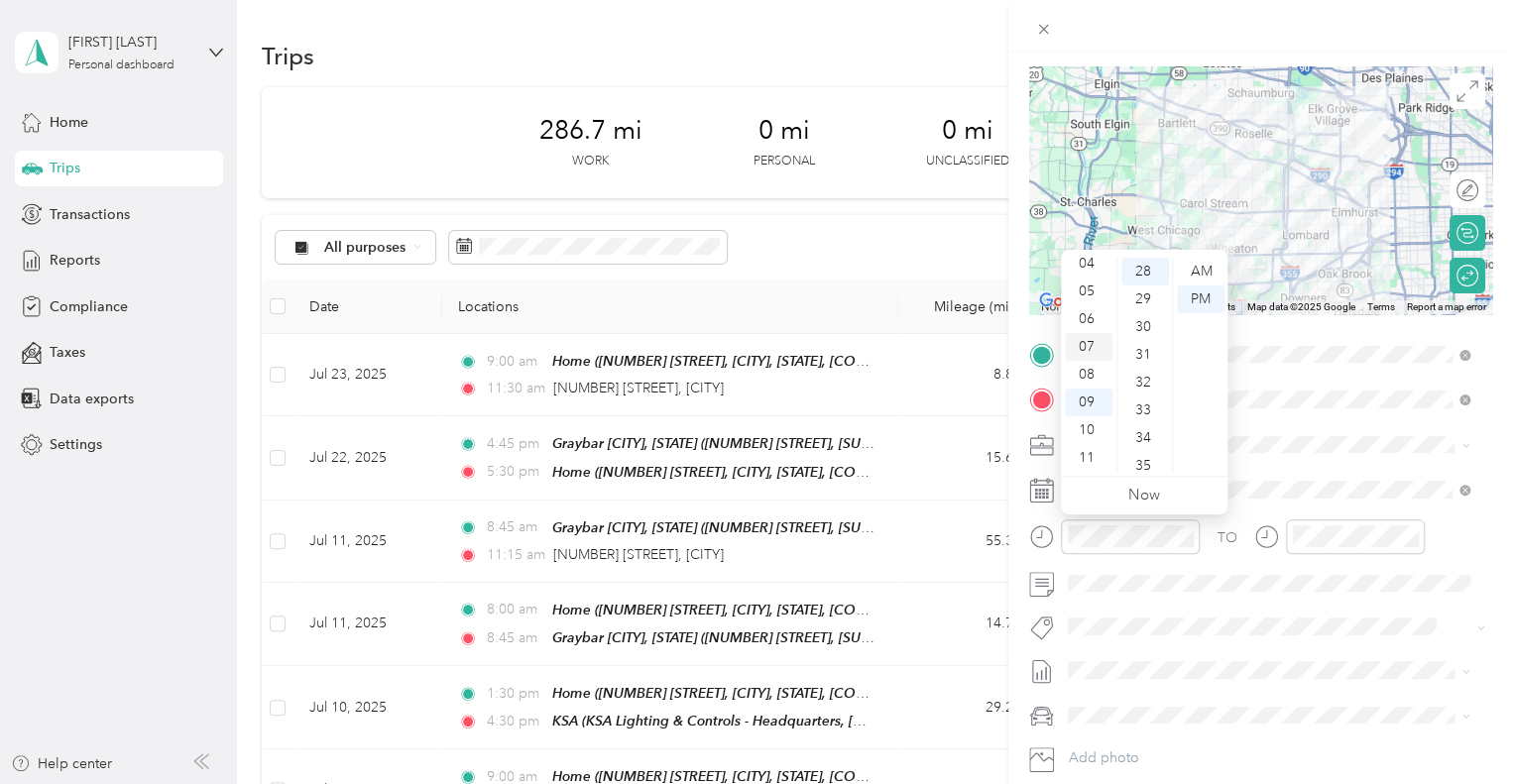 click on "07" at bounding box center (1089, 347) 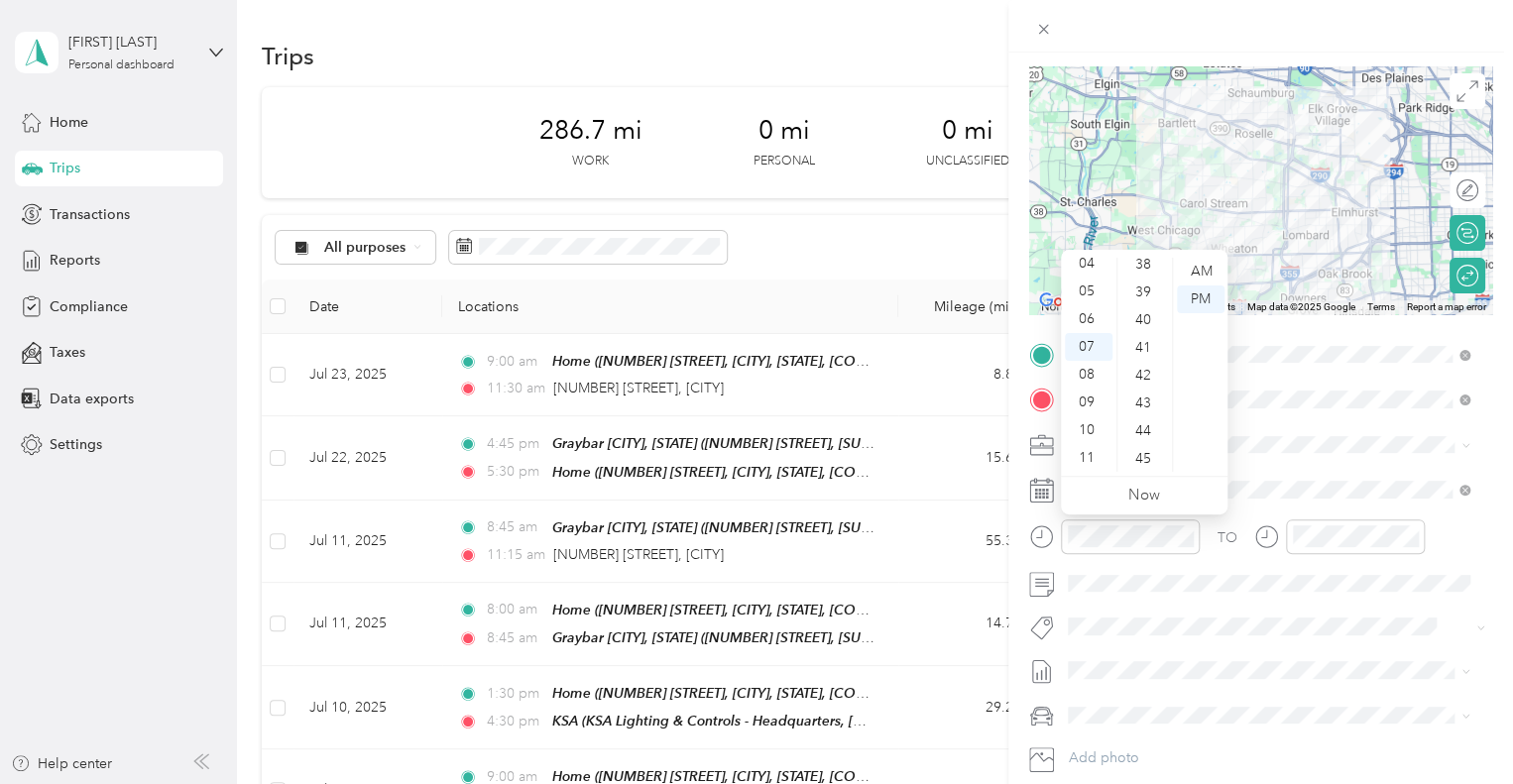 scroll, scrollTop: 1063, scrollLeft: 0, axis: vertical 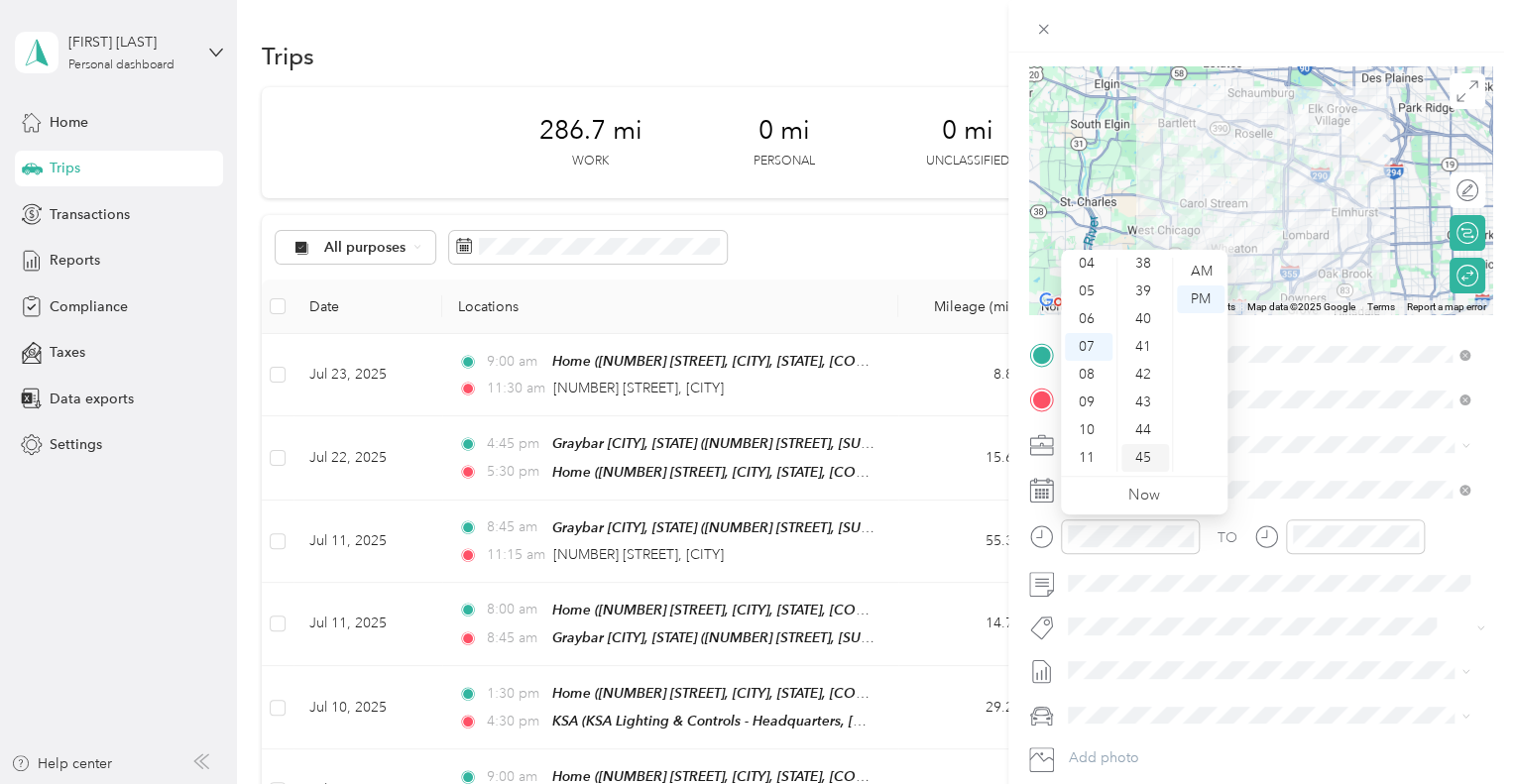 click on "45" at bounding box center (1145, 458) 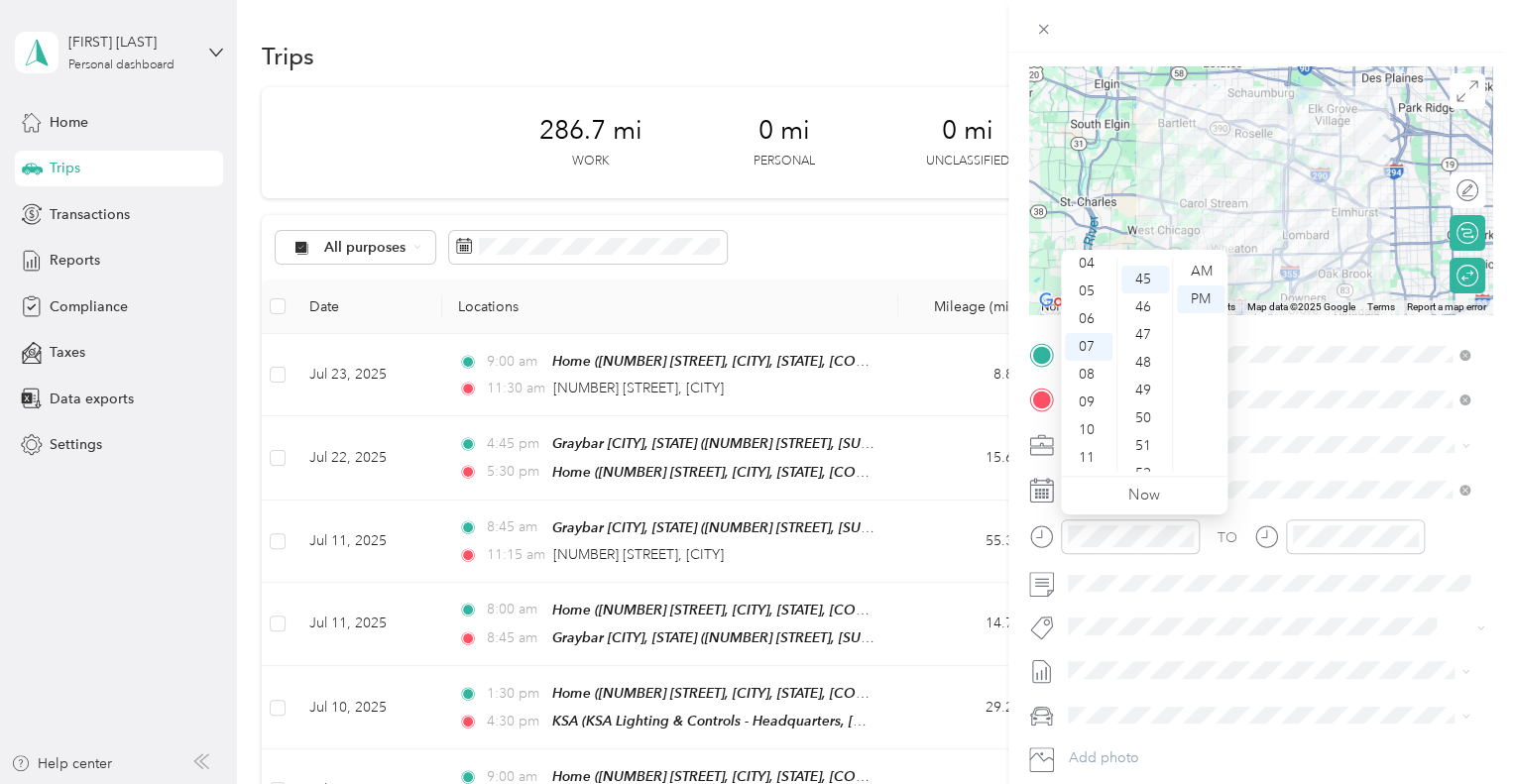 scroll, scrollTop: 1249, scrollLeft: 0, axis: vertical 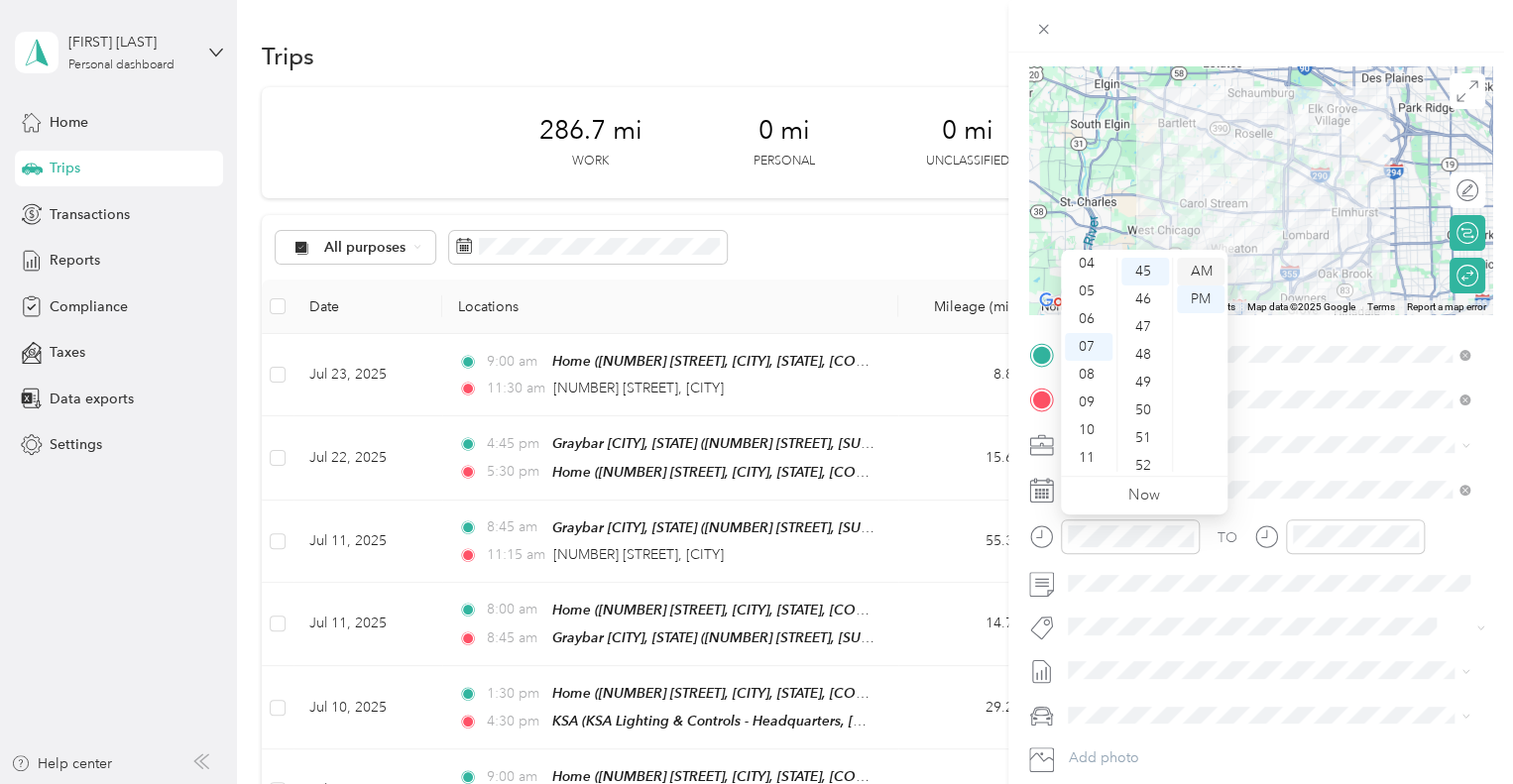 click on "AM" at bounding box center [1201, 272] 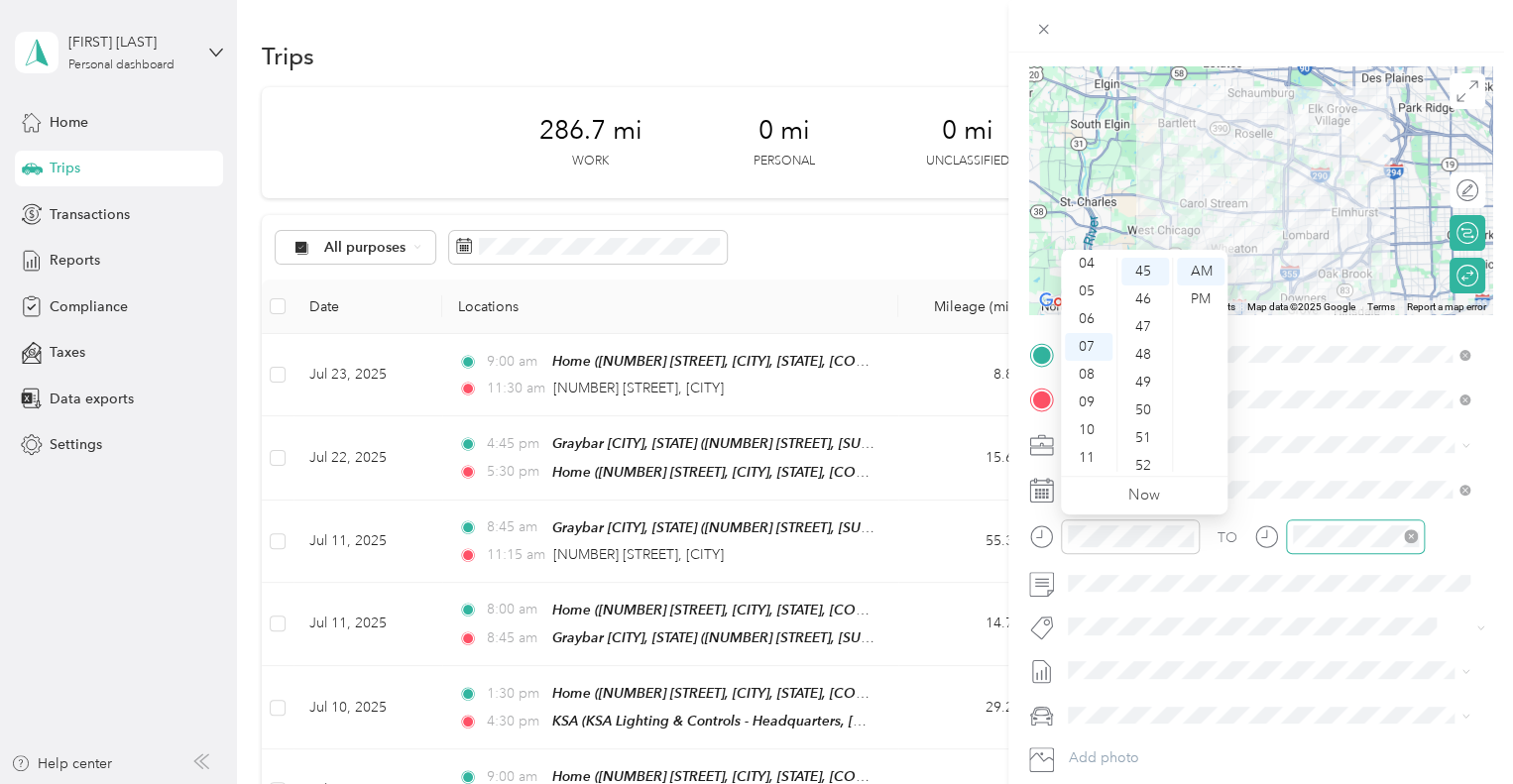 click at bounding box center (1355, 536) 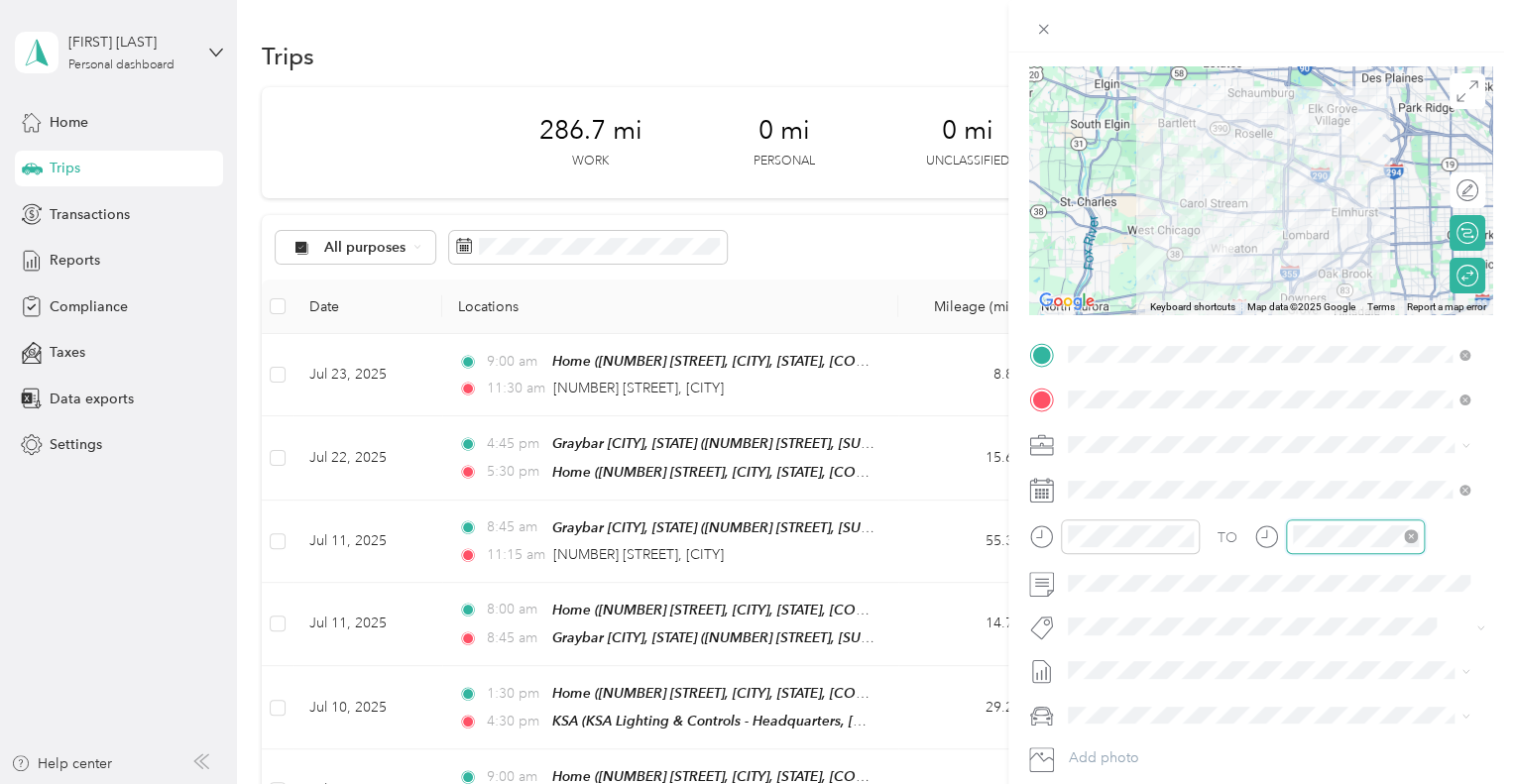 scroll, scrollTop: 119, scrollLeft: 0, axis: vertical 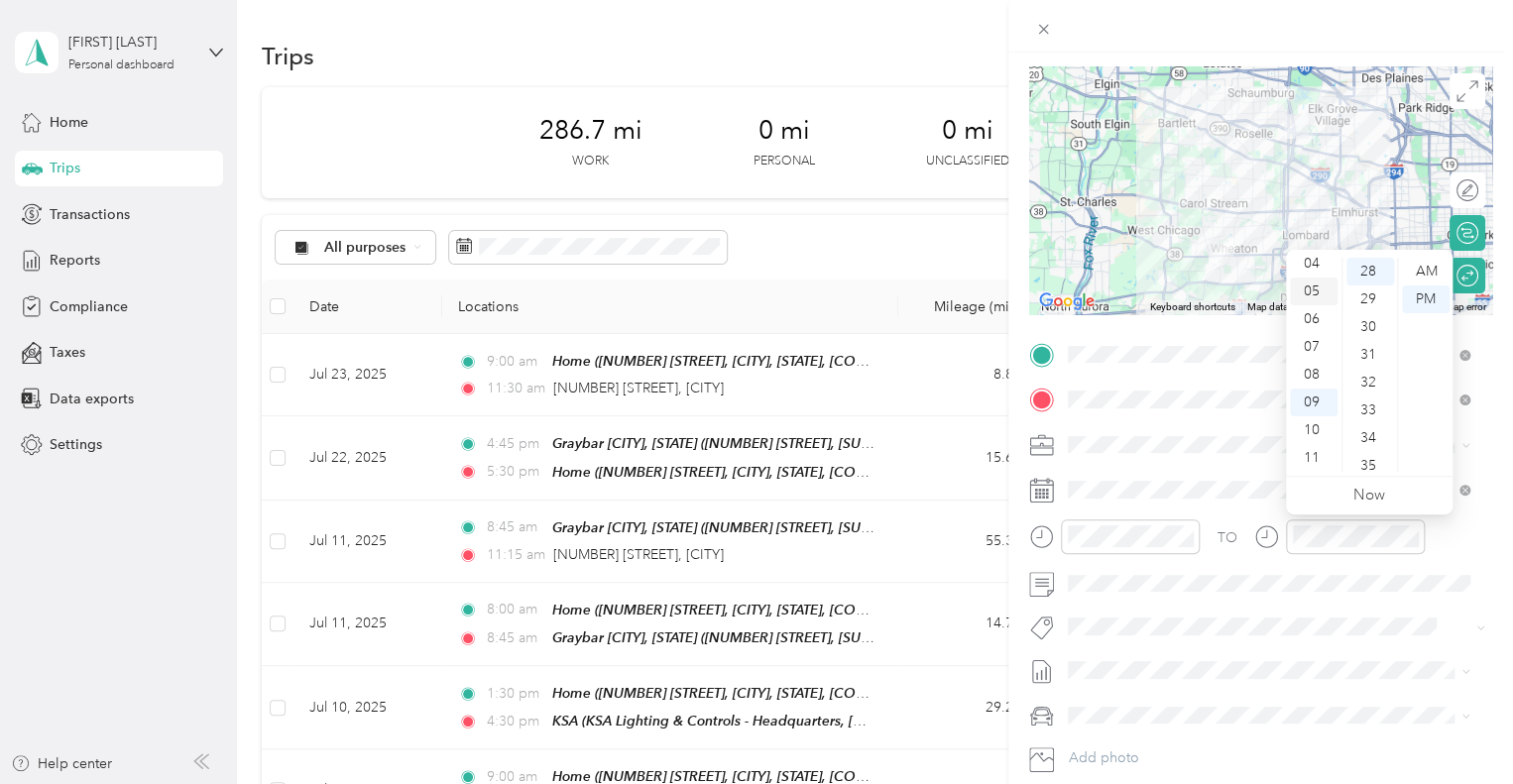 click on "05" at bounding box center [1314, 291] 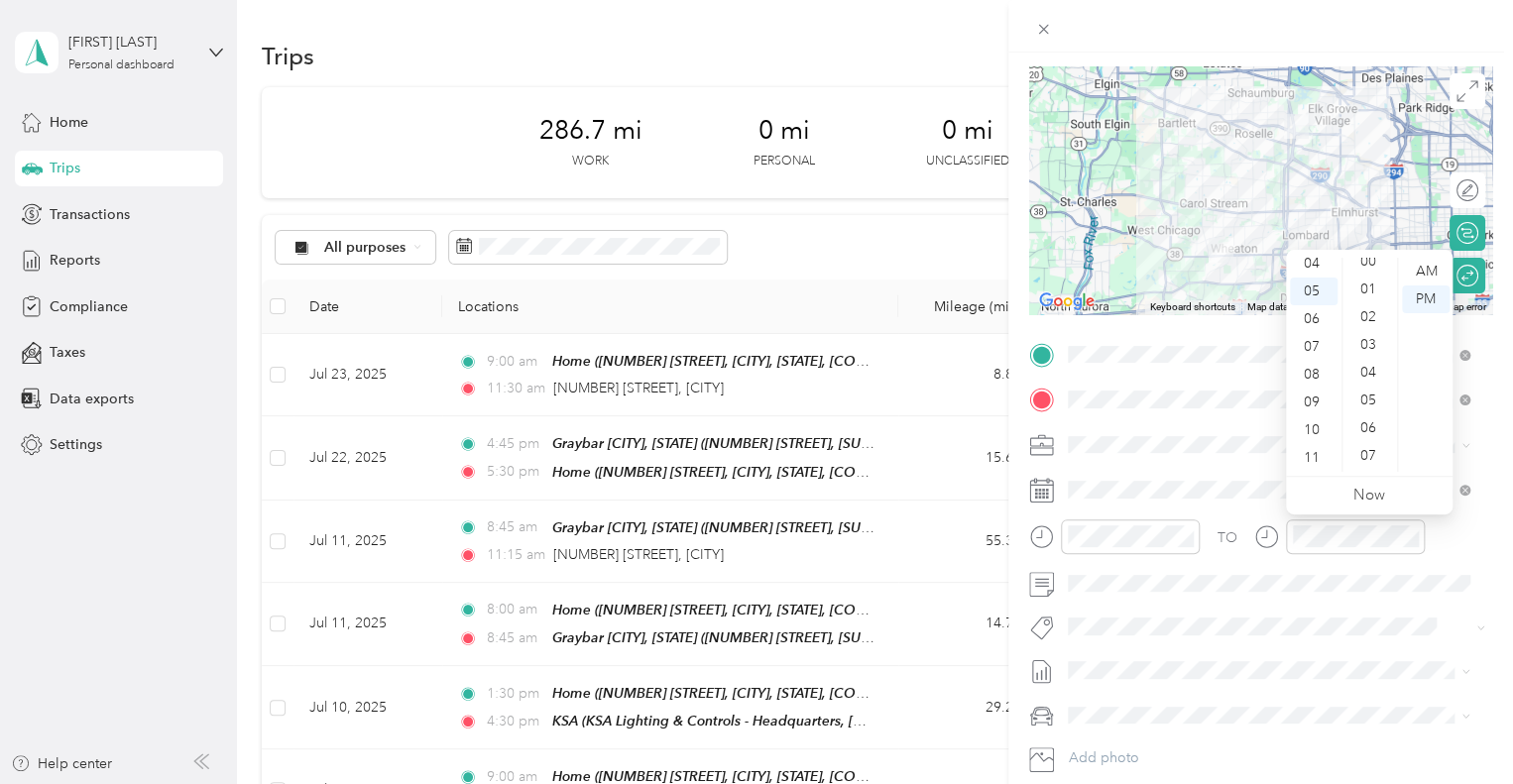 scroll, scrollTop: 0, scrollLeft: 0, axis: both 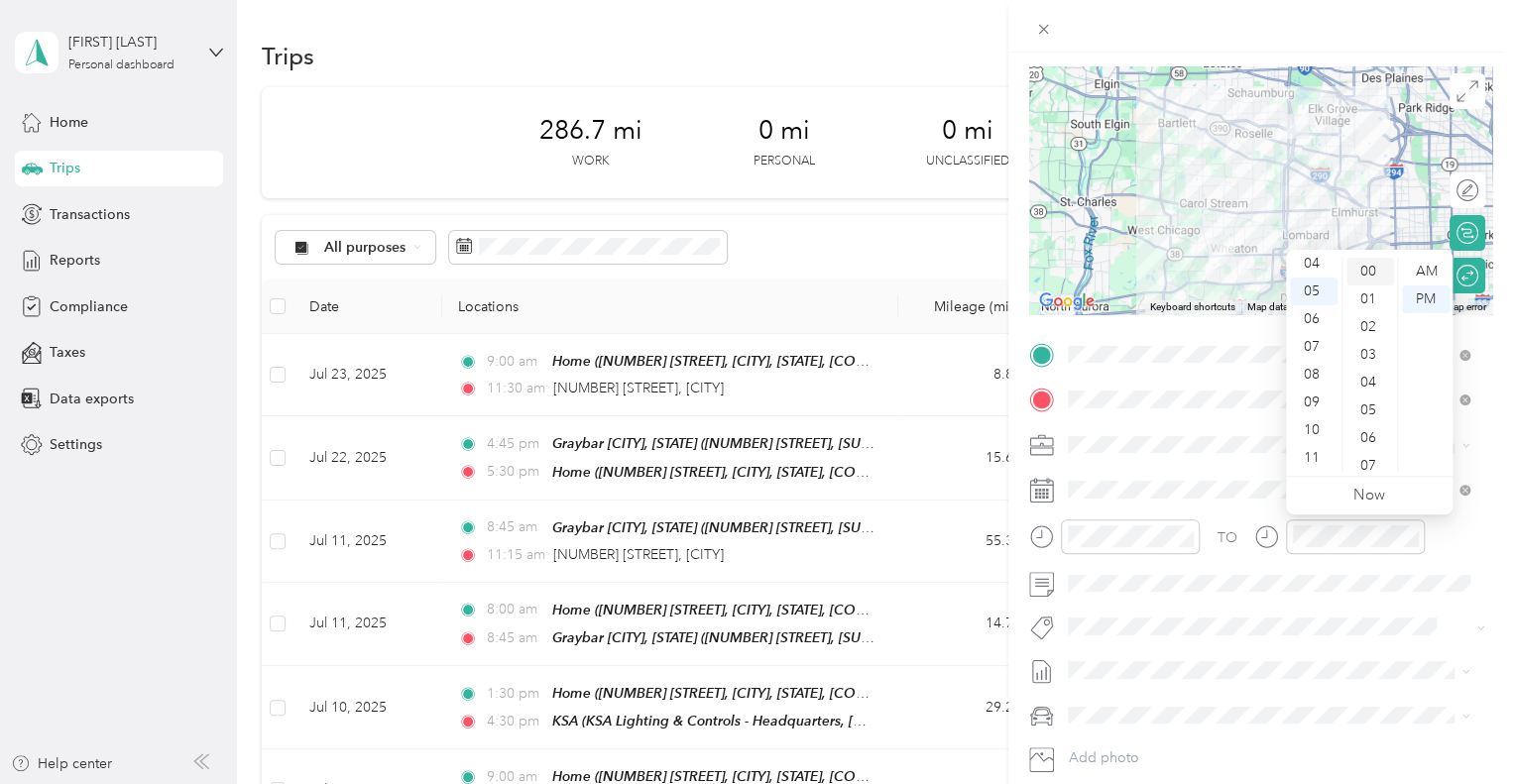 click on "00" at bounding box center (1370, 272) 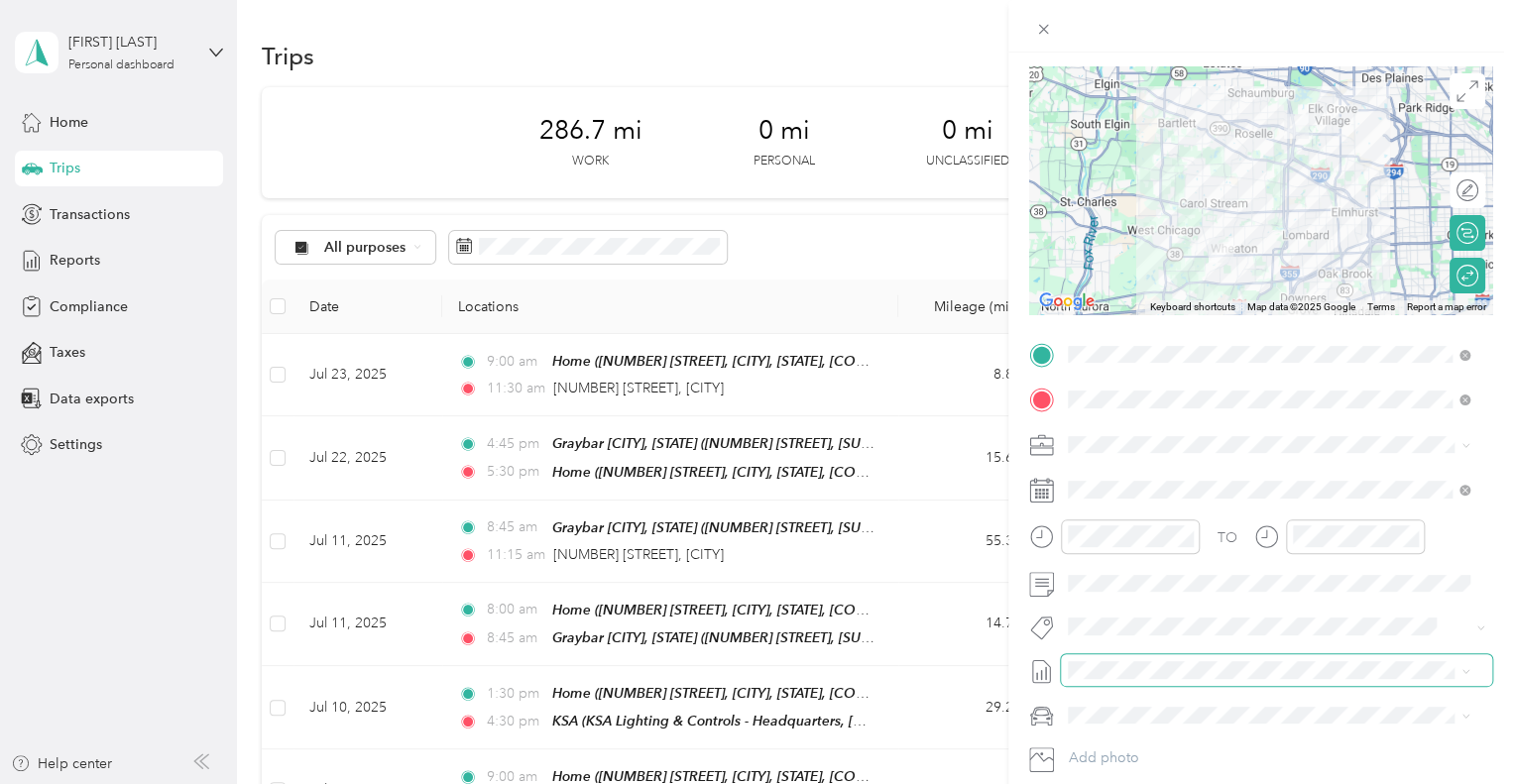 click at bounding box center (1276, 670) 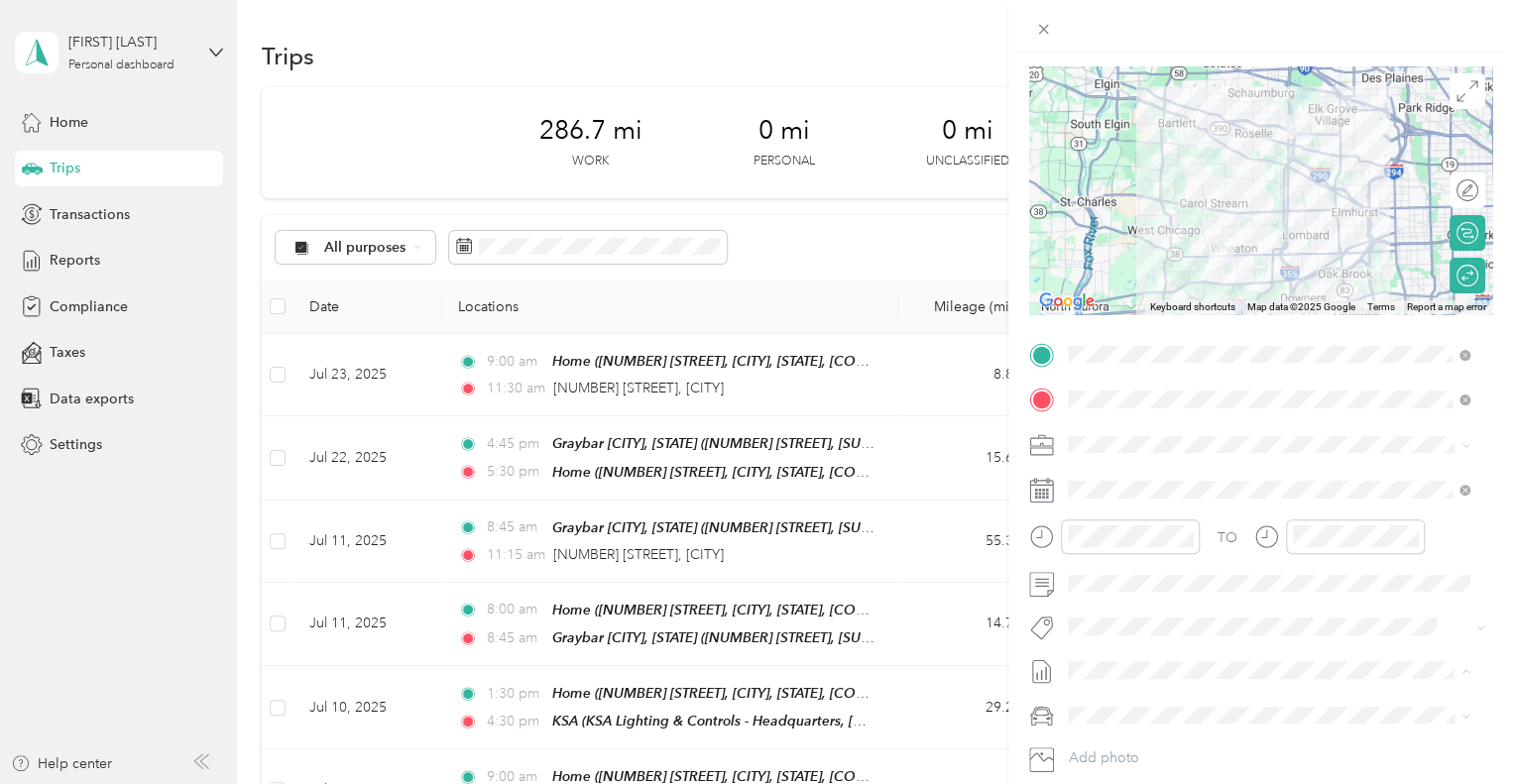 click on "Jul 1 - 31, 2025 Draft" at bounding box center [1268, 734] 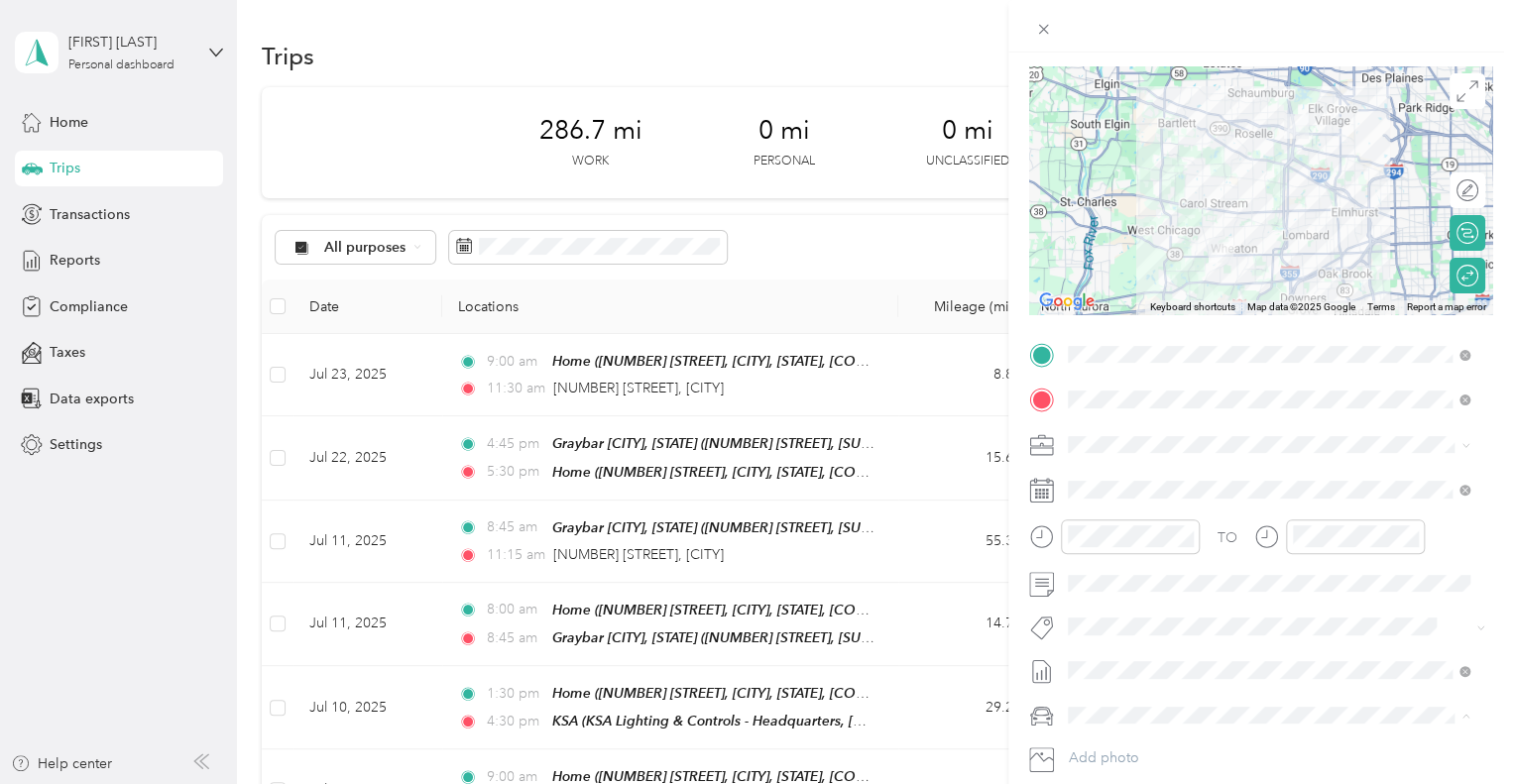 click on "TESLA Y" at bounding box center [1101, 748] 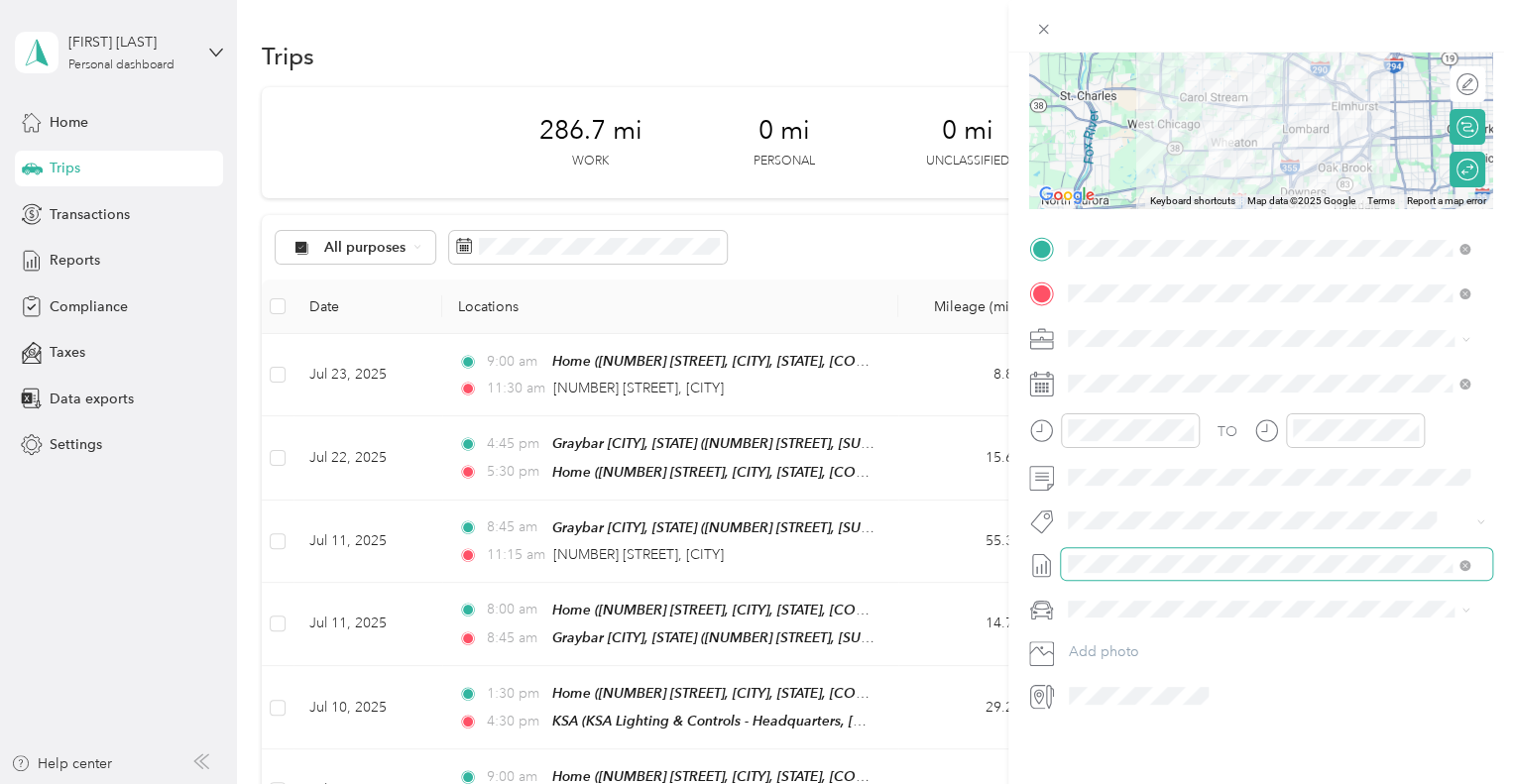 scroll, scrollTop: 0, scrollLeft: 0, axis: both 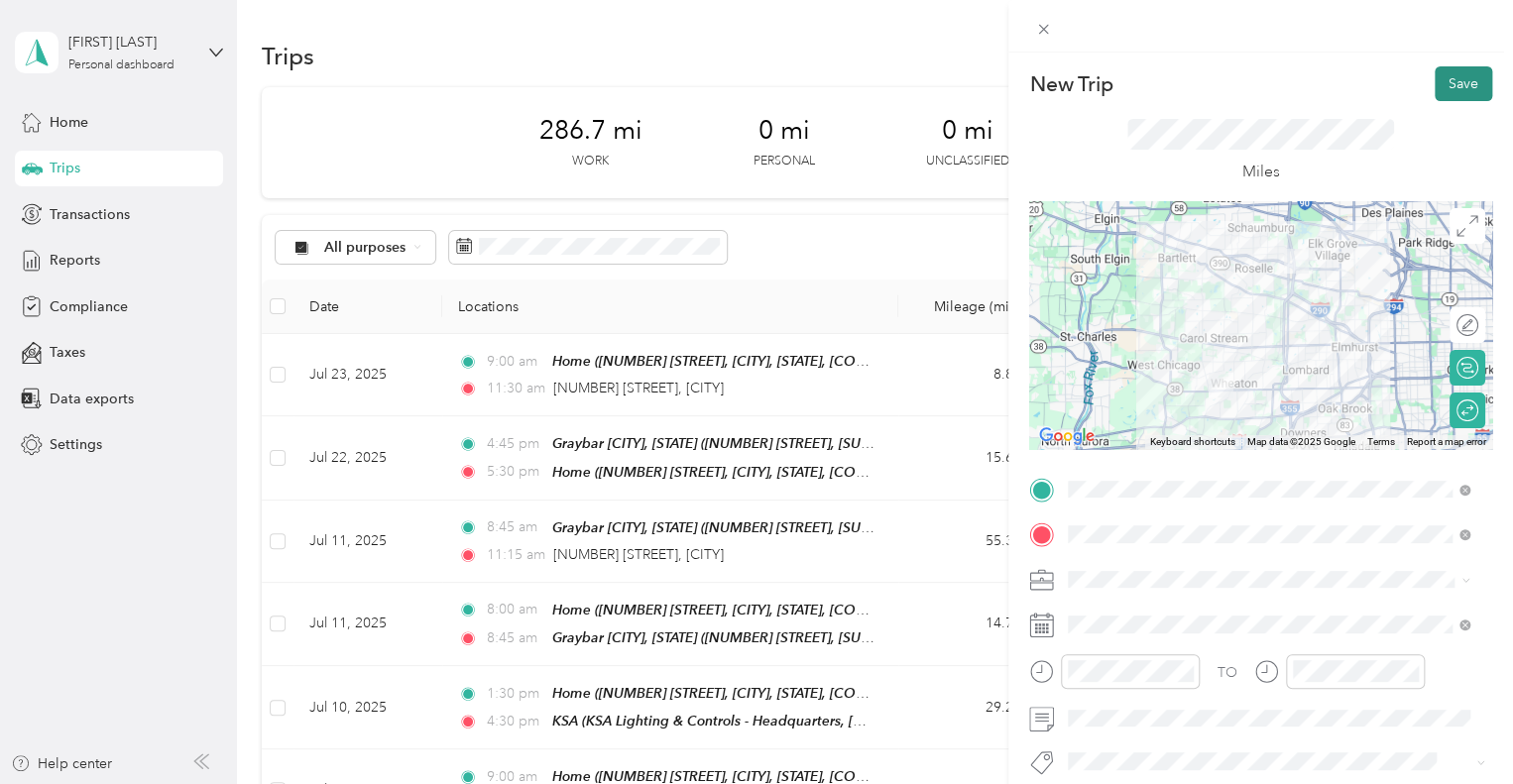 click on "Save" at bounding box center (1463, 83) 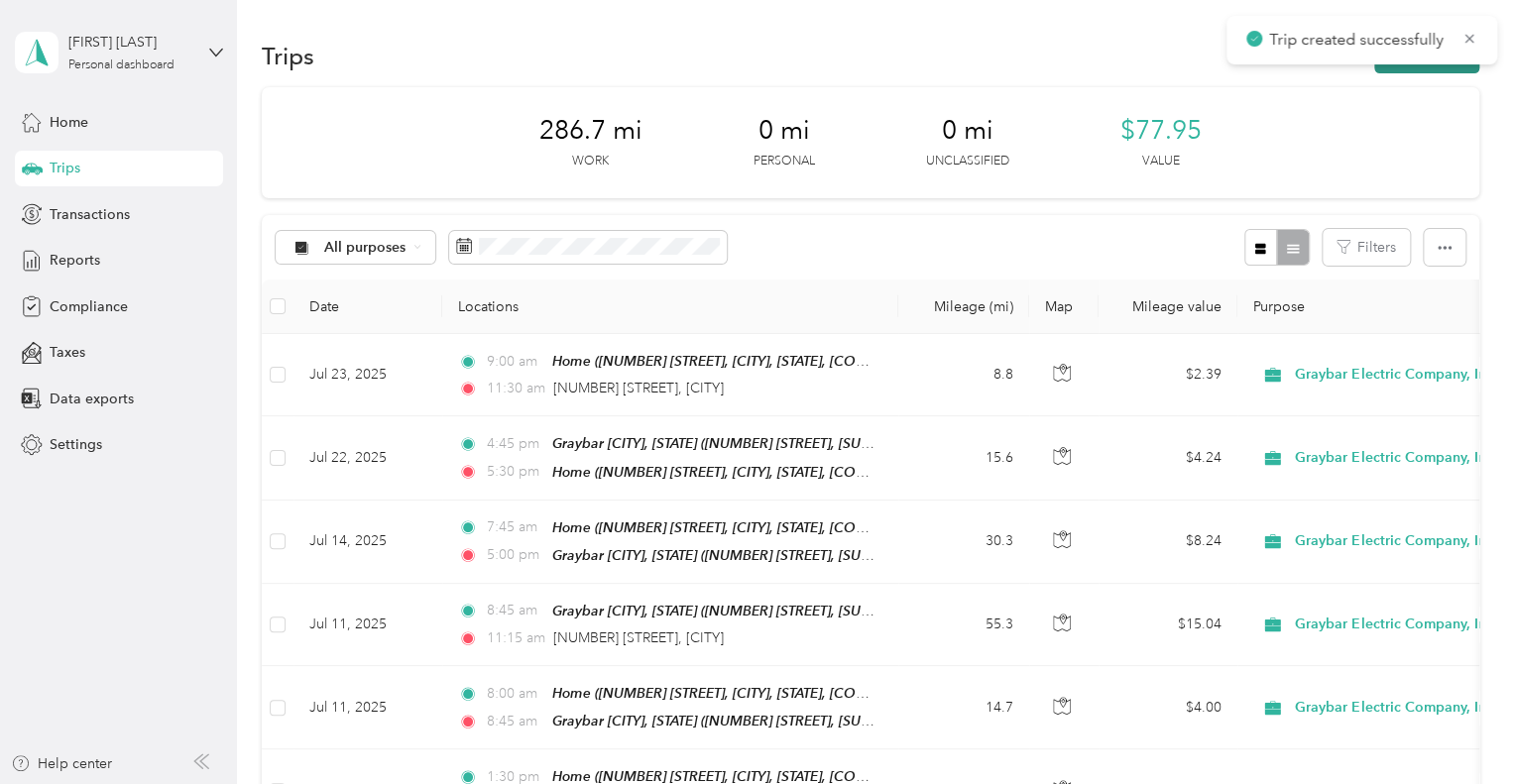 click on "New trip" at bounding box center (1427, 56) 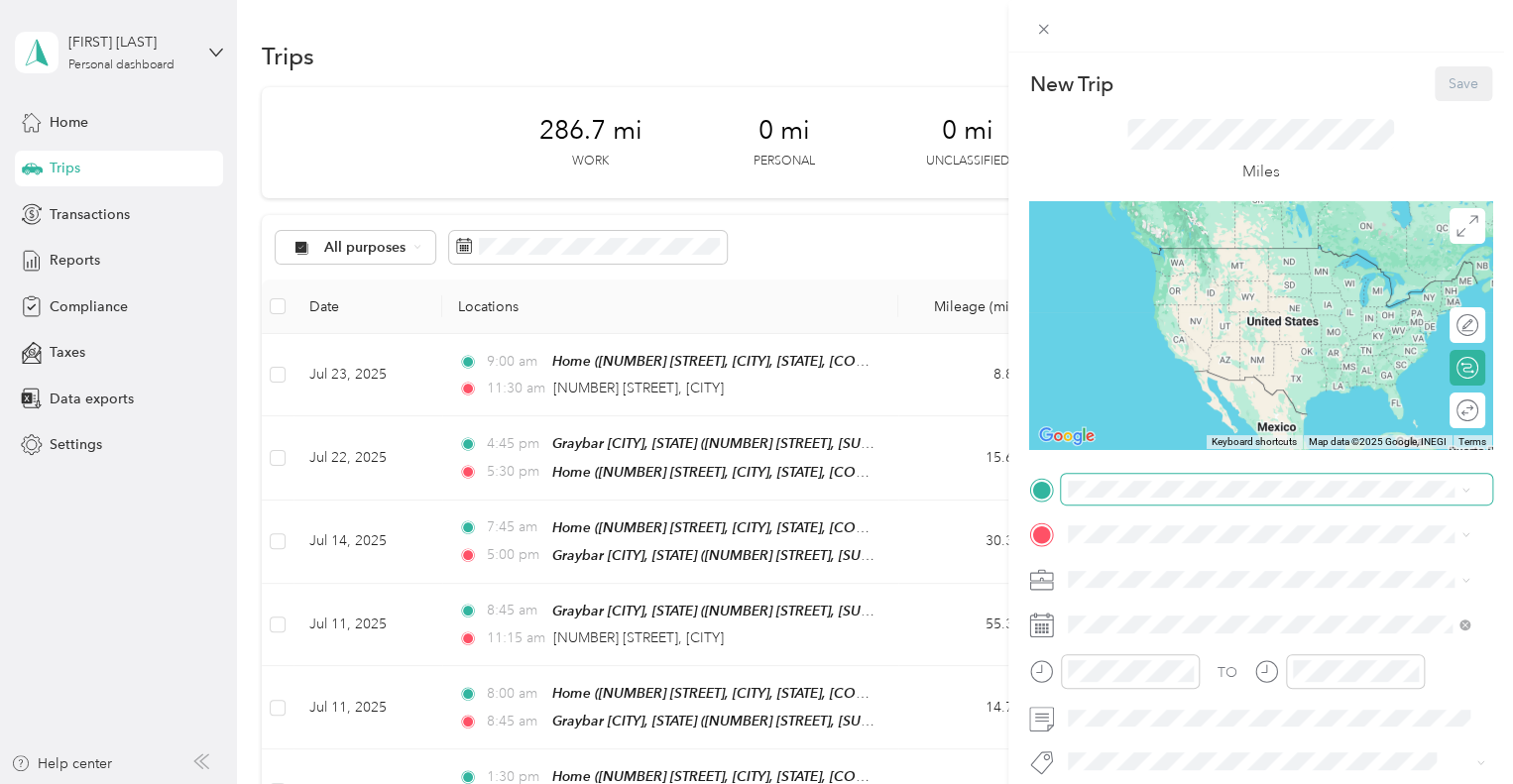 click at bounding box center [1276, 490] 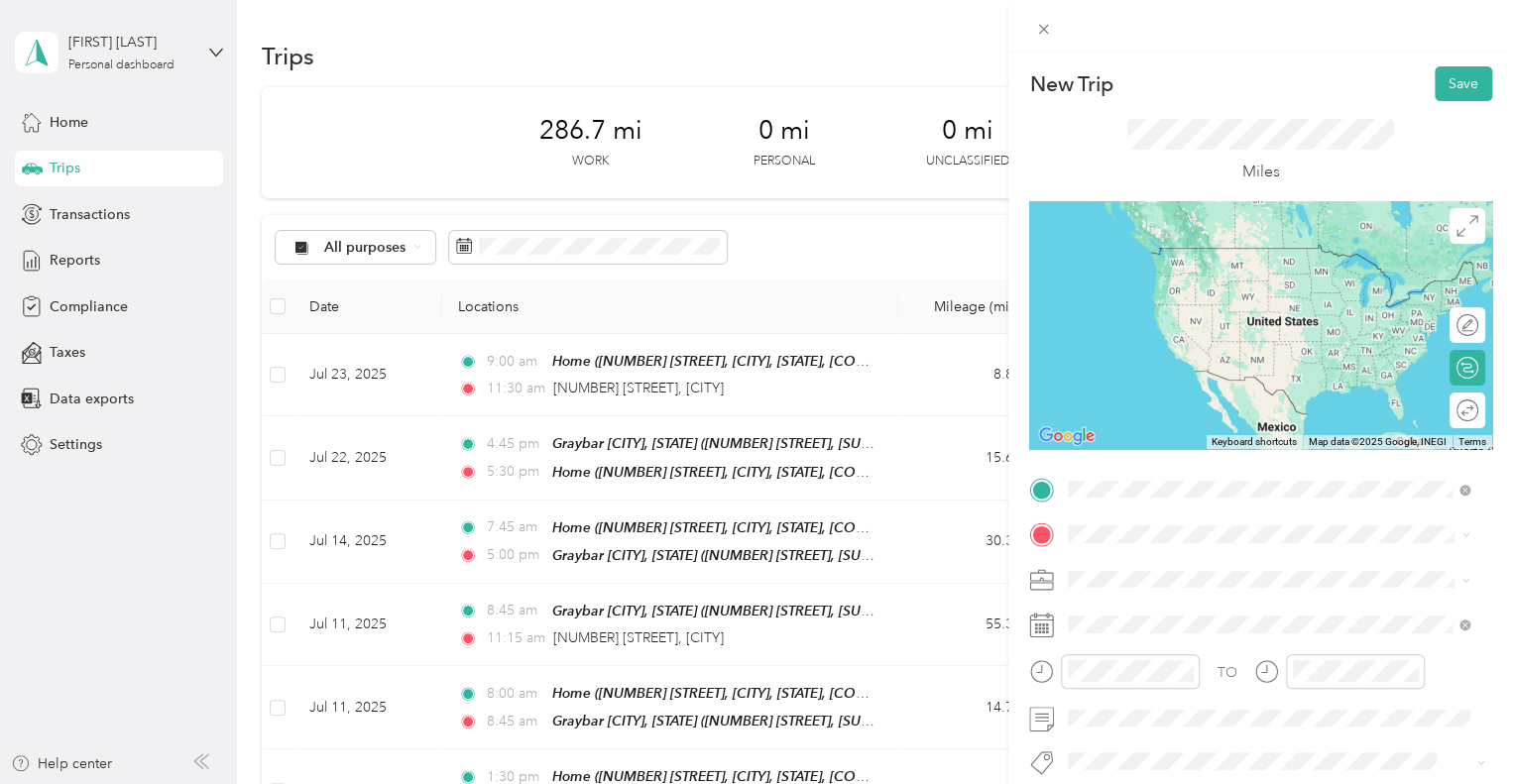 click on "[NUMBER] [STREET], [CITY], [STATE], [COUNTRY] , [POSTAL_CODE], [CITY], [STATE]" at bounding box center [1263, 287] 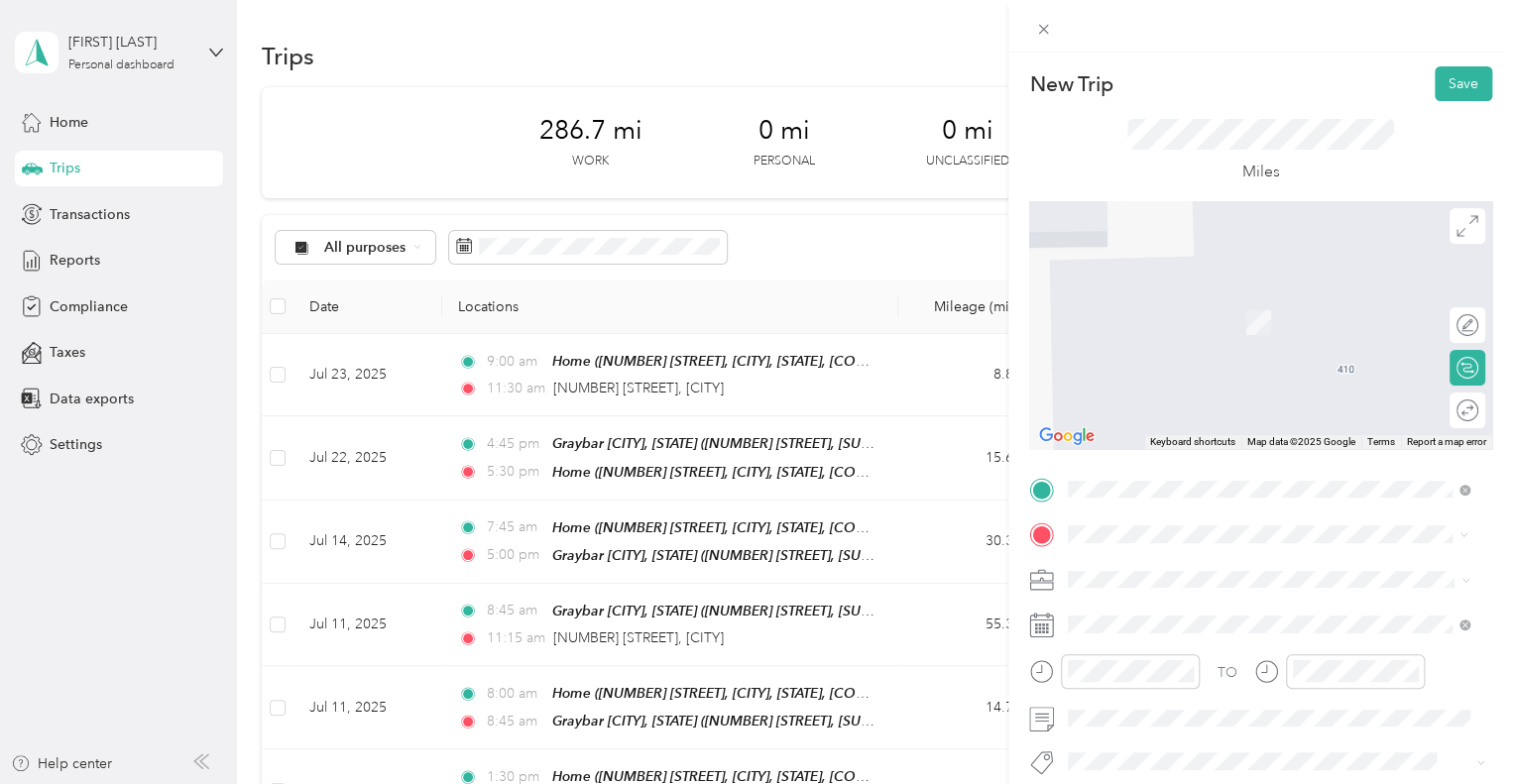 click on "TEAM [COMPANY] [CITY], [STATE] [NUMBER] [STREET], Suite [NUMBER], [POSTAL_CODE], [CITY], [STATE]" at bounding box center (1284, 430) 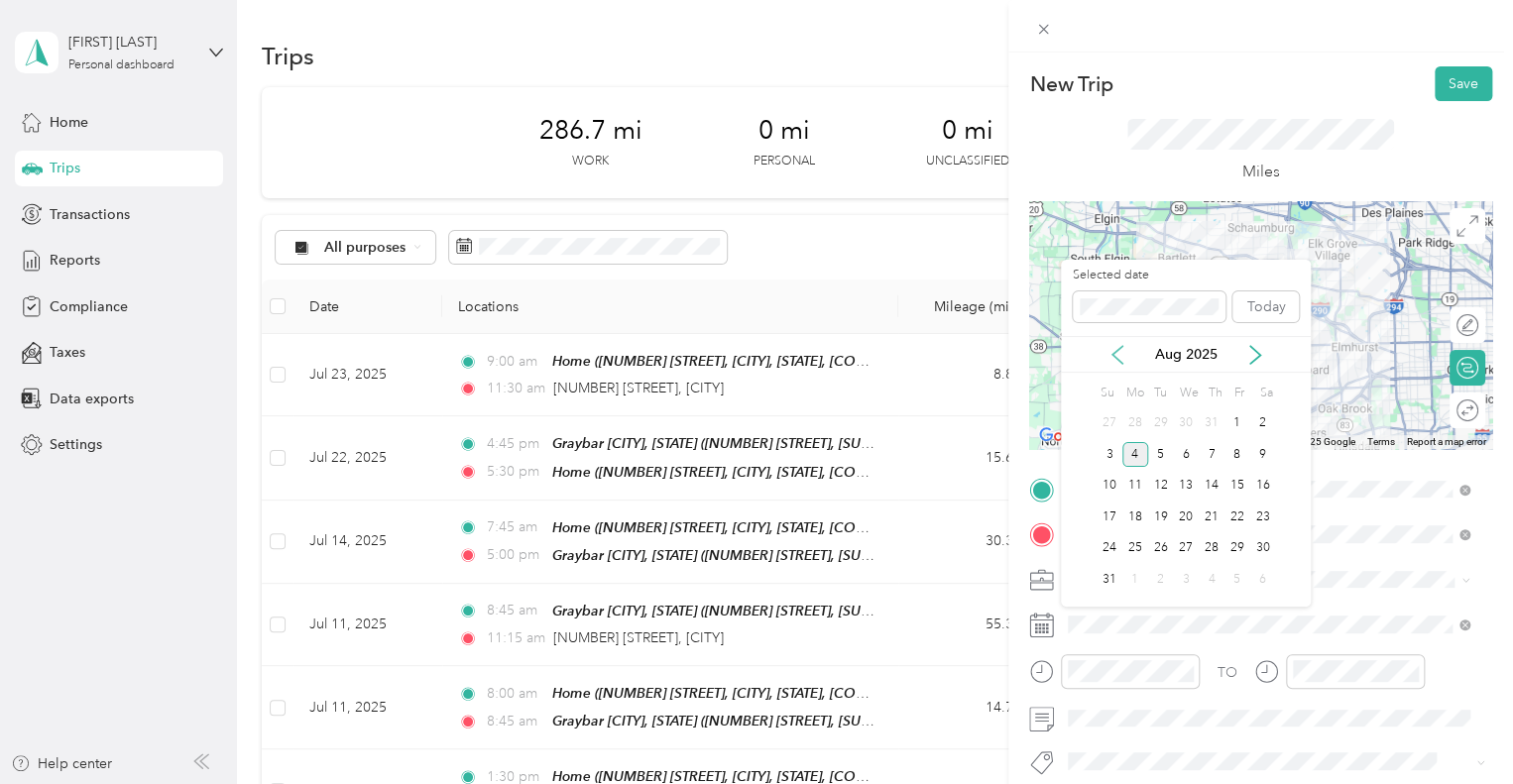 click 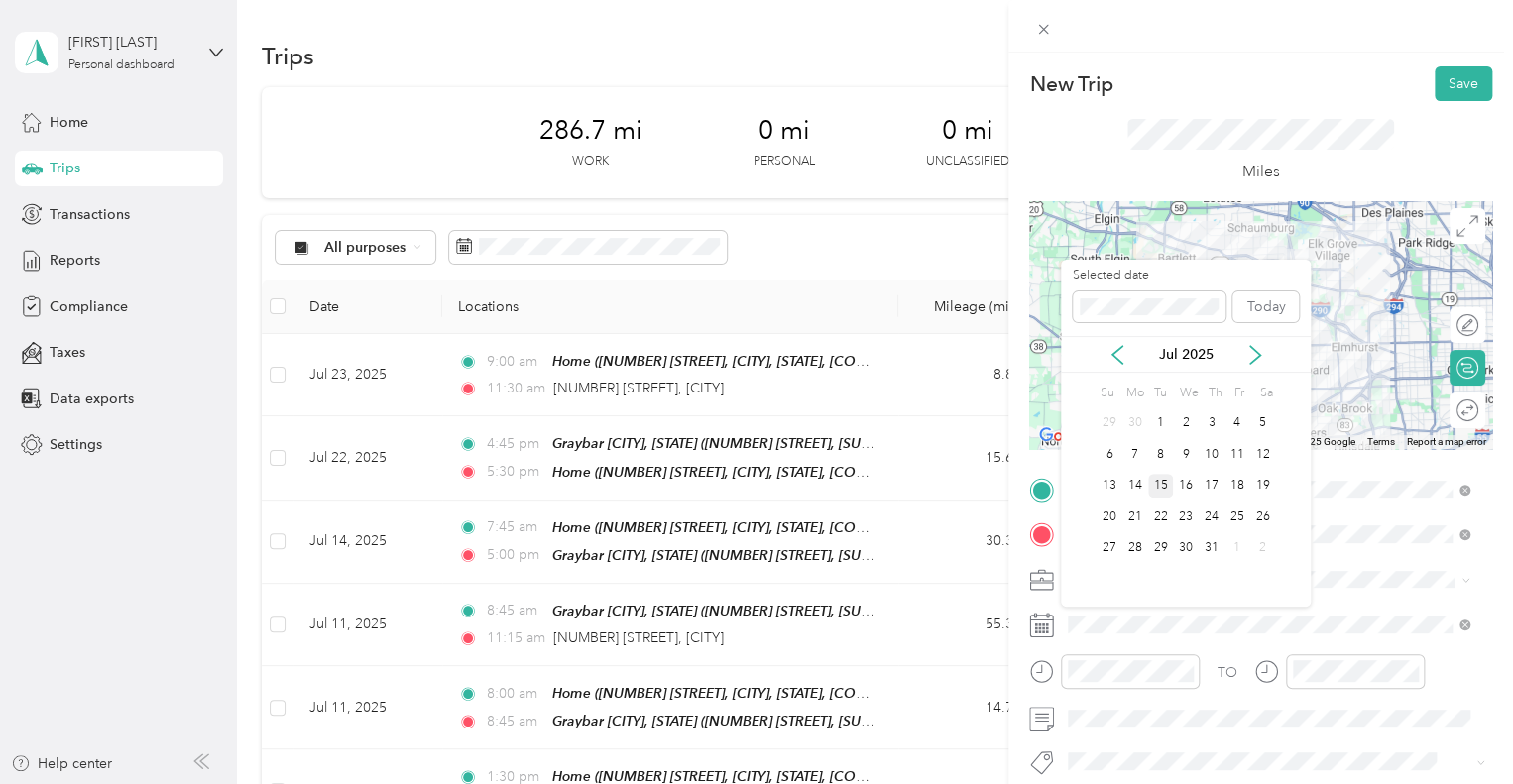 click on "15" at bounding box center [1161, 486] 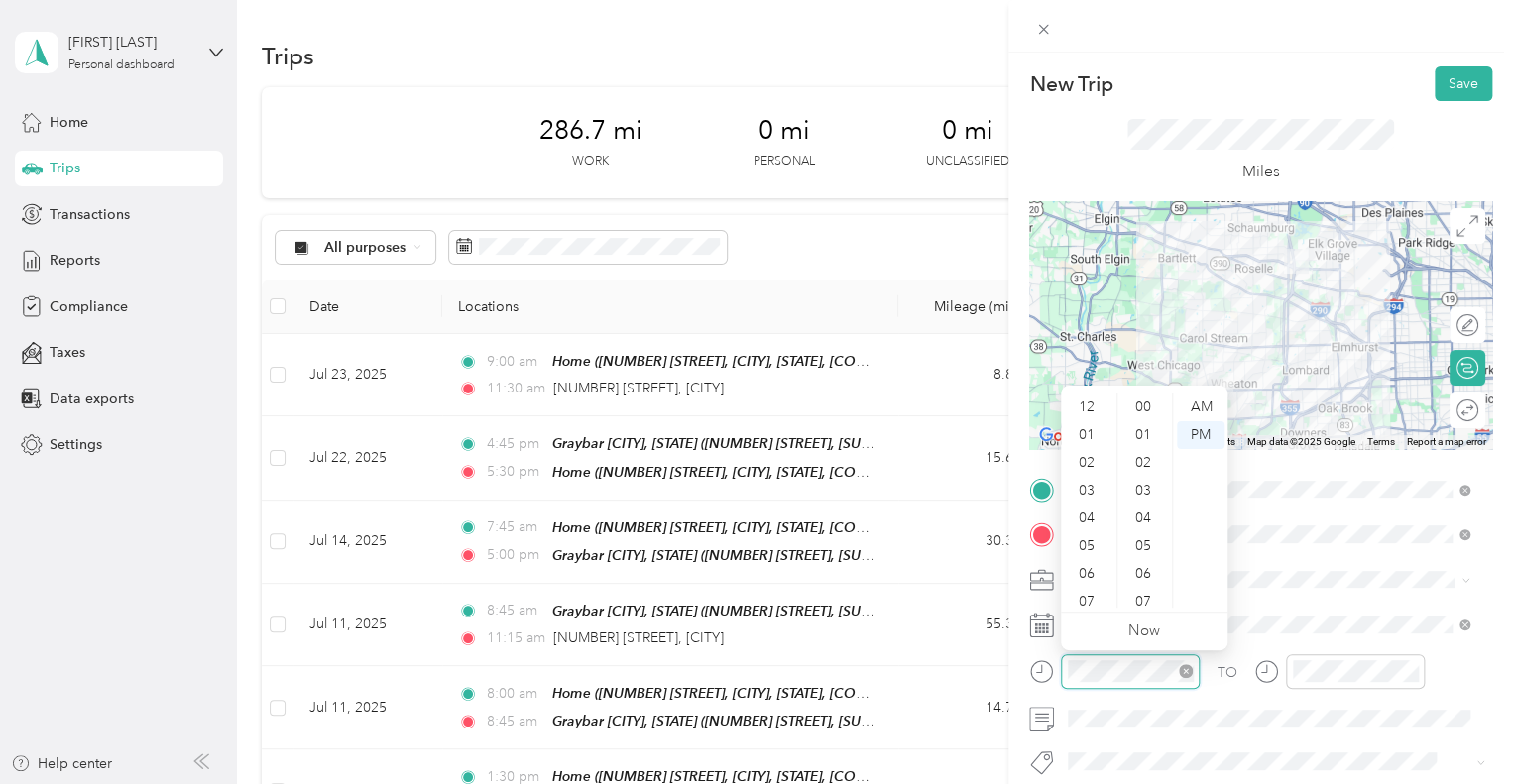 scroll, scrollTop: 805, scrollLeft: 0, axis: vertical 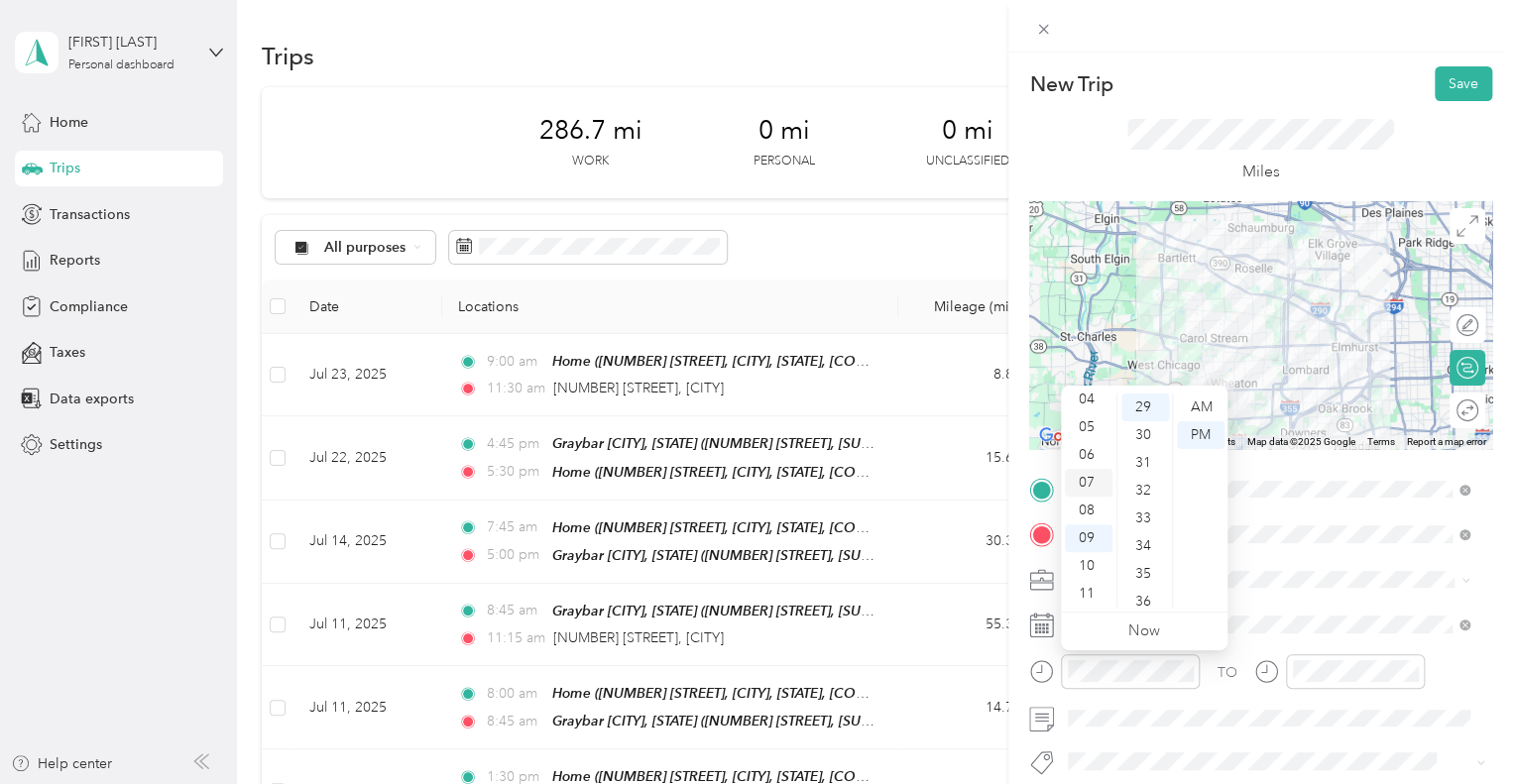 click on "07" at bounding box center [1089, 483] 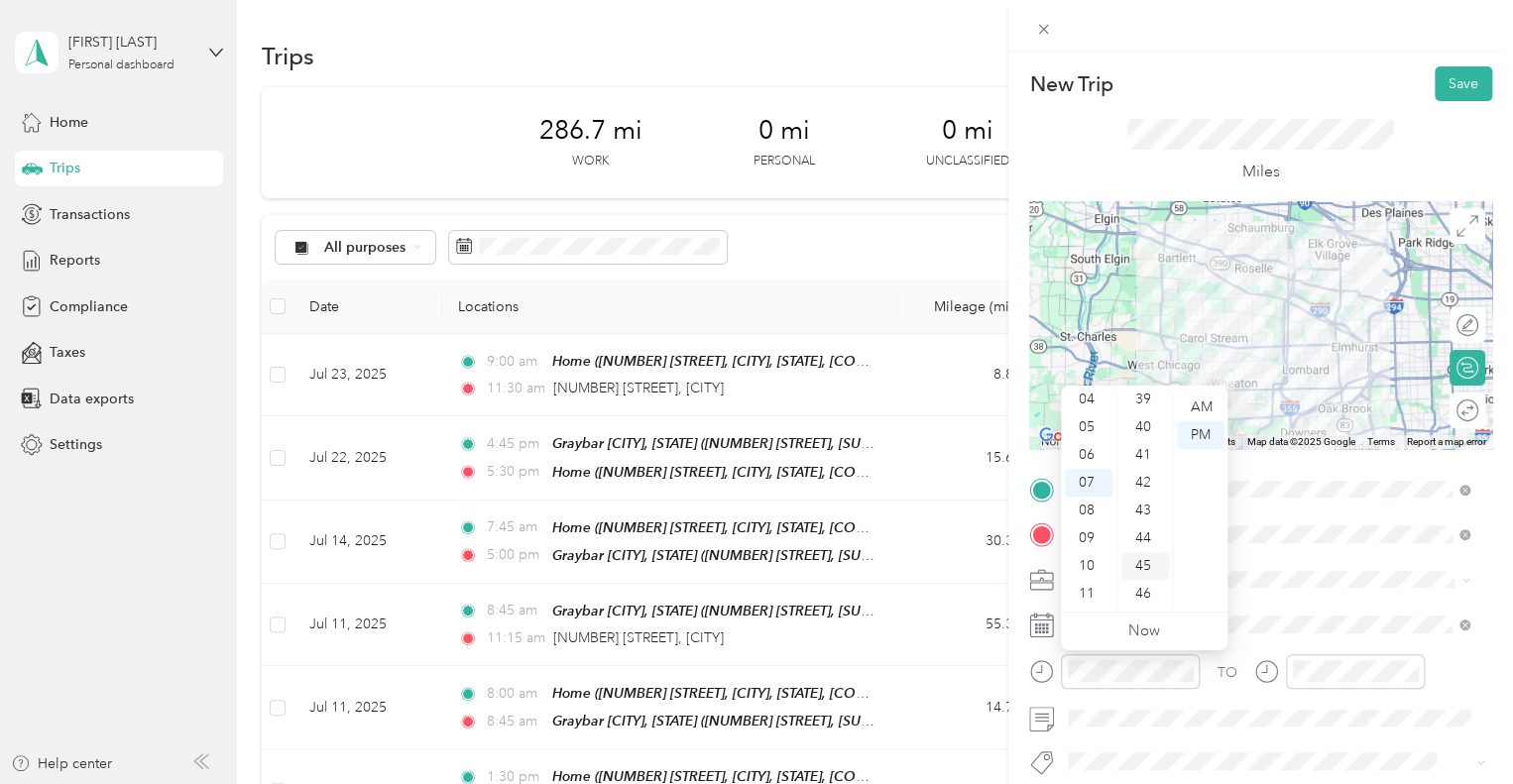 click on "45" at bounding box center (1145, 566) 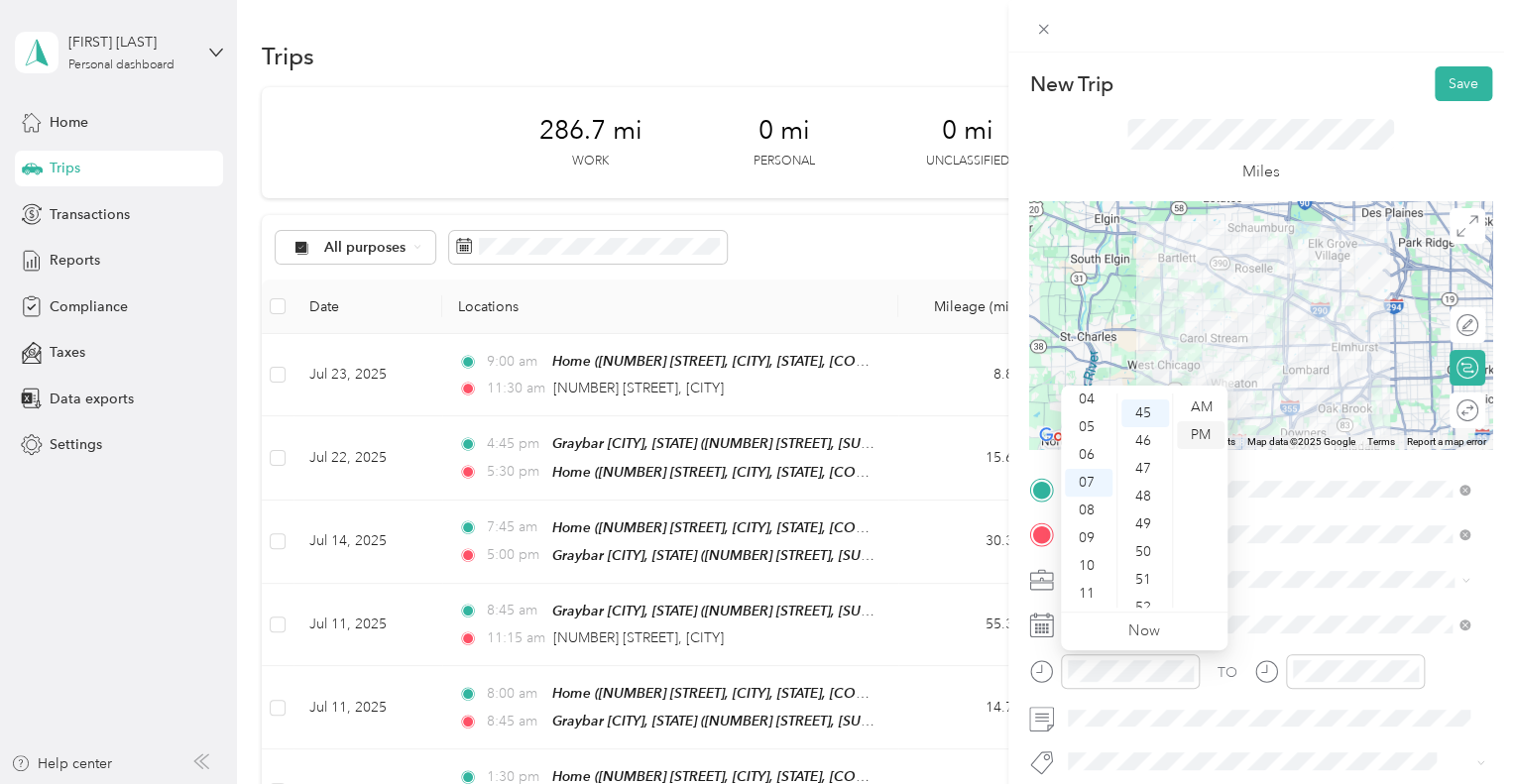 scroll, scrollTop: 1249, scrollLeft: 0, axis: vertical 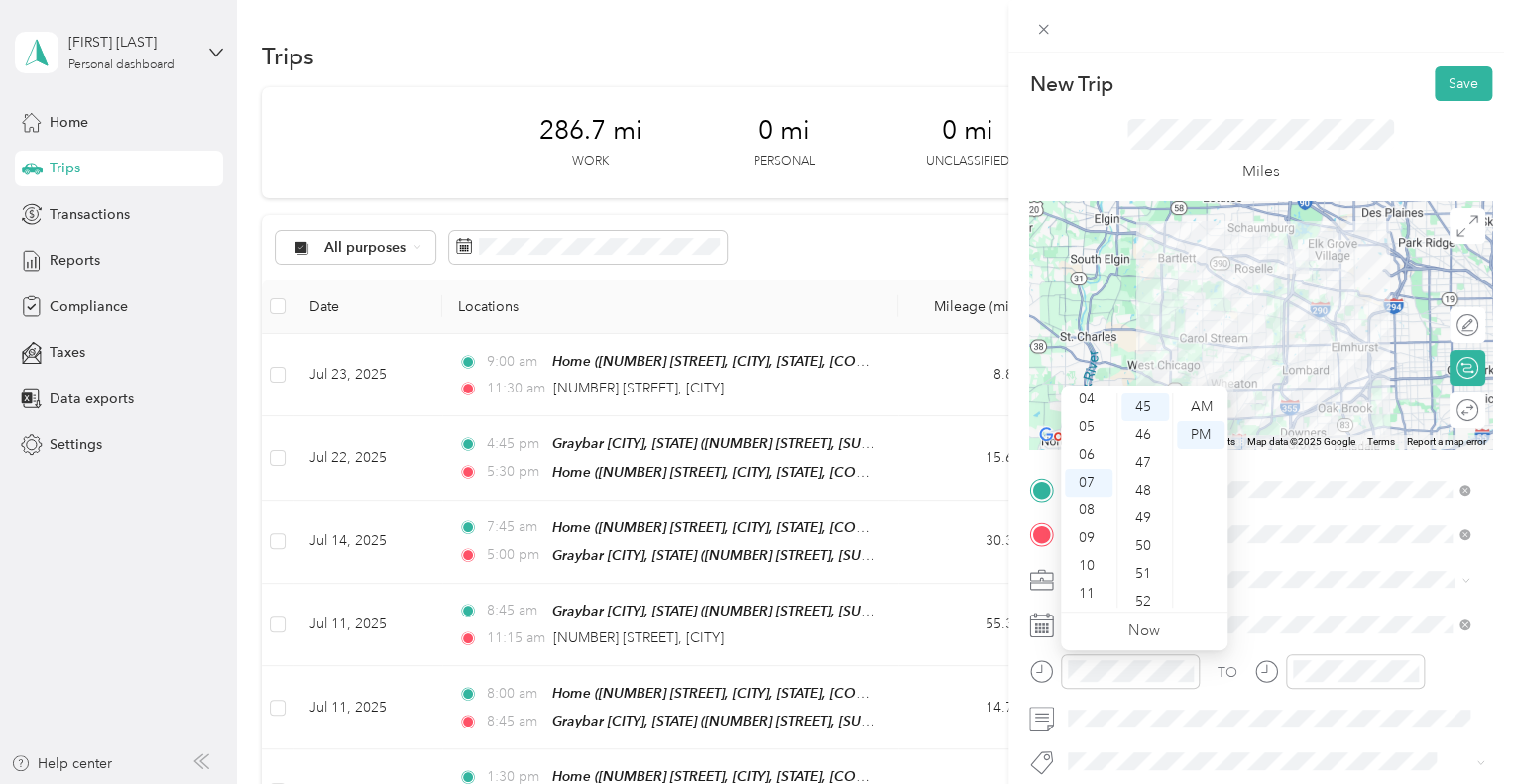 click on "12 01 02 03 04 05 06 07 08 09 10 11 00 01 02 03 04 05 06 07 08 09 10 11 12 13 14 15 16 17 18 19 20 21 22 23 24 25 26 27 28 29 30 31 32 33 34 35 36 37 38 39 40 41 42 43 44 45 46 47 48 49 50 51 52 53 54 55 56 57 58 59 AM PM" at bounding box center (1144, 501) 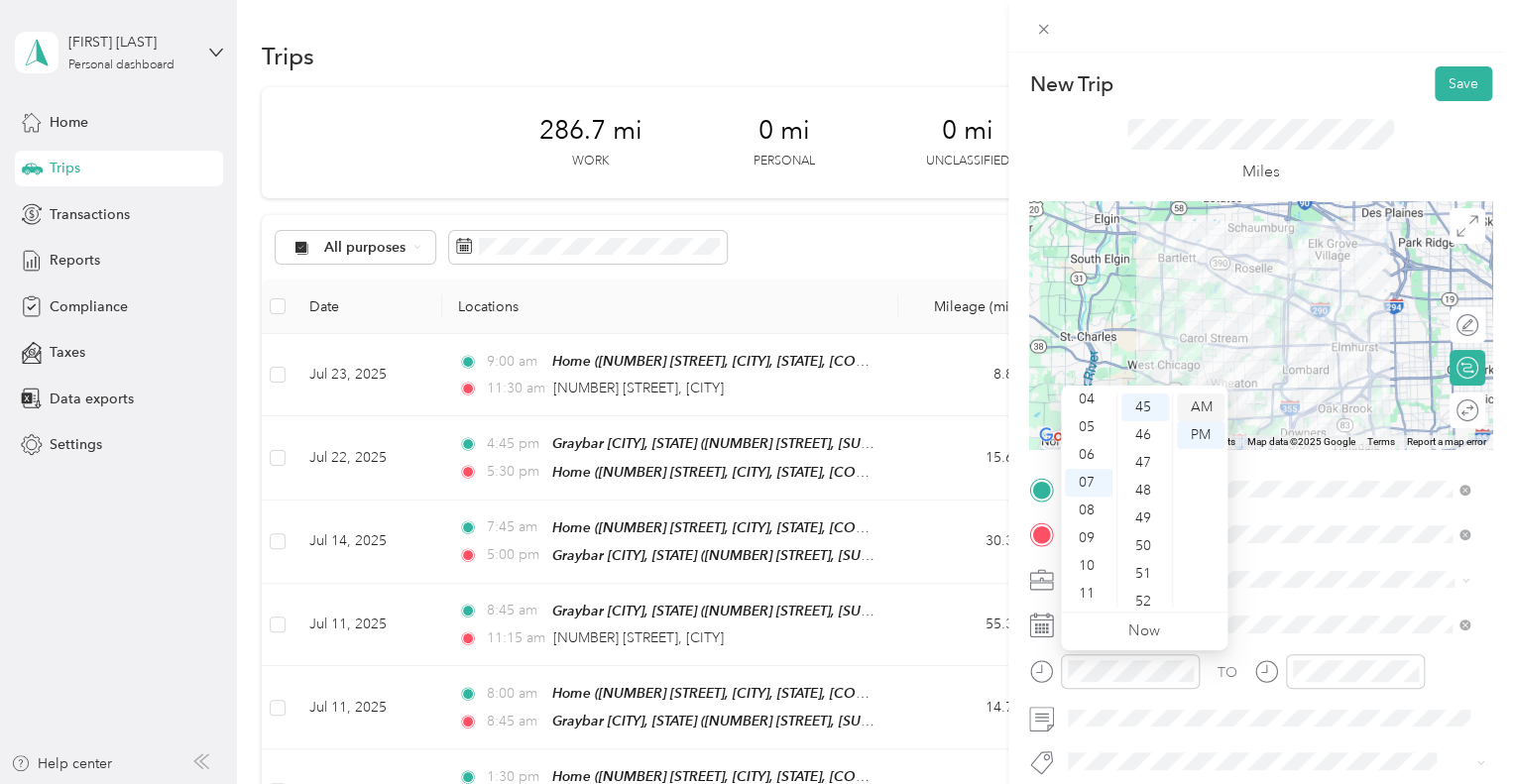 click on "AM" at bounding box center [1201, 407] 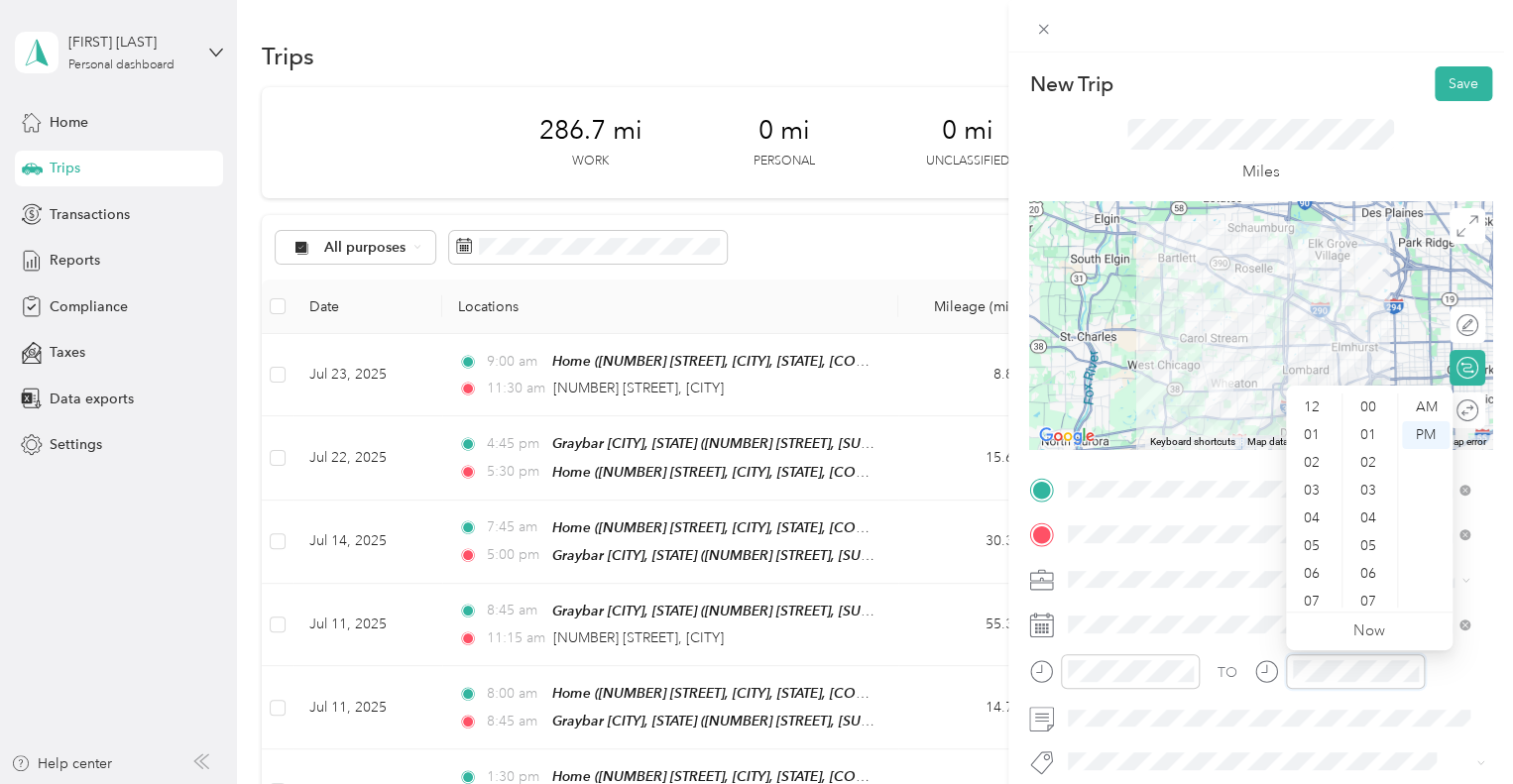 scroll, scrollTop: 805, scrollLeft: 0, axis: vertical 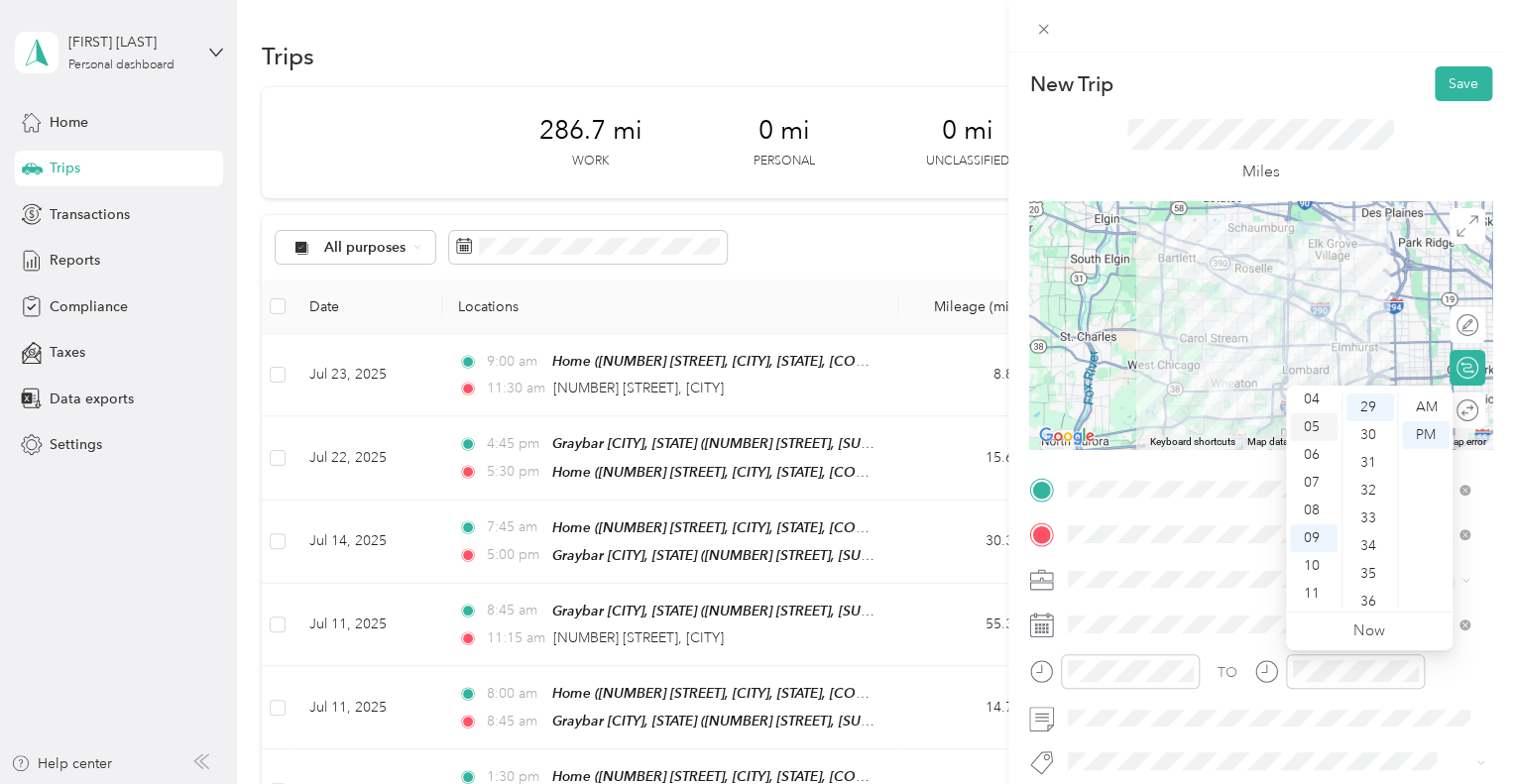 click on "05" at bounding box center [1314, 427] 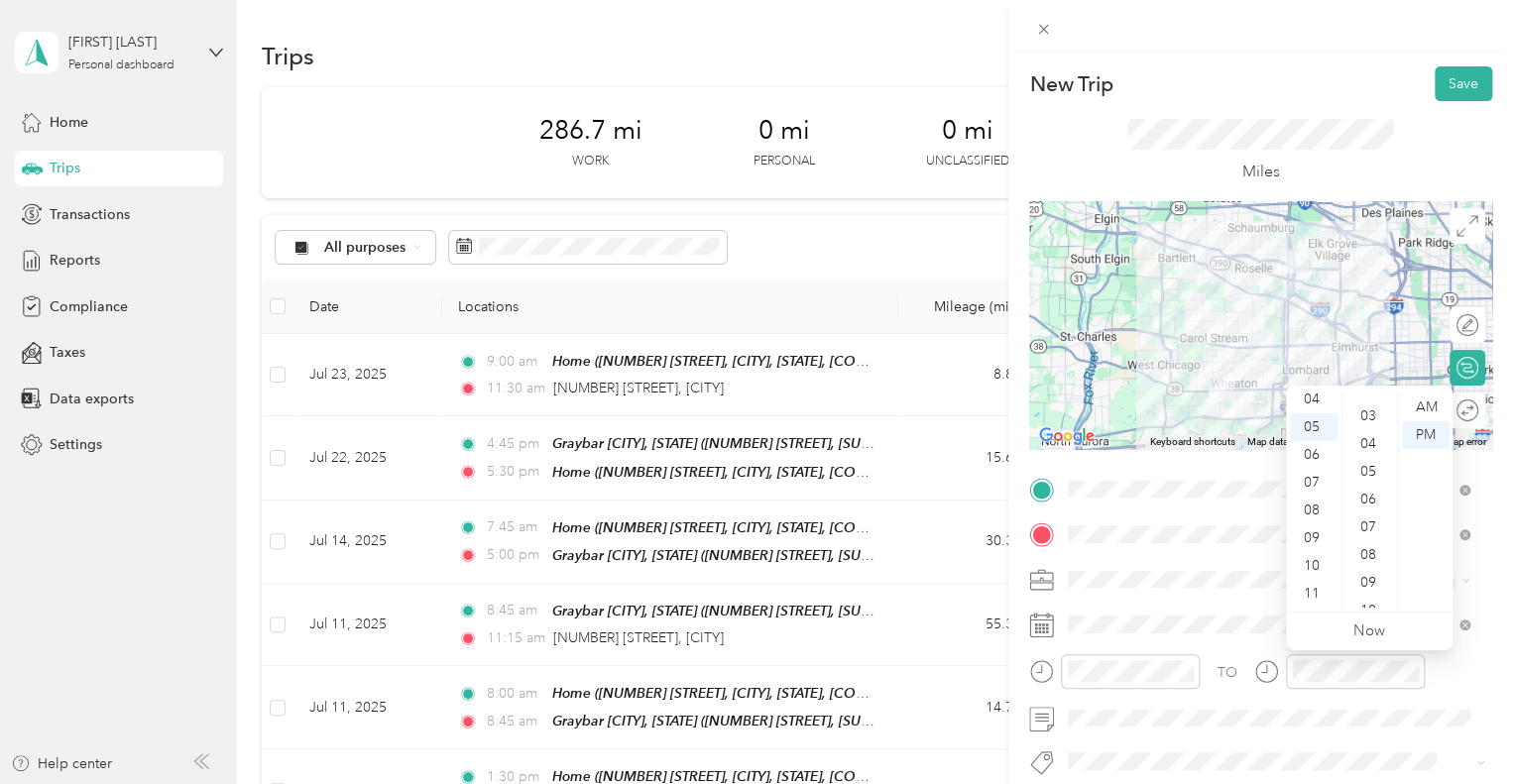 scroll, scrollTop: 0, scrollLeft: 0, axis: both 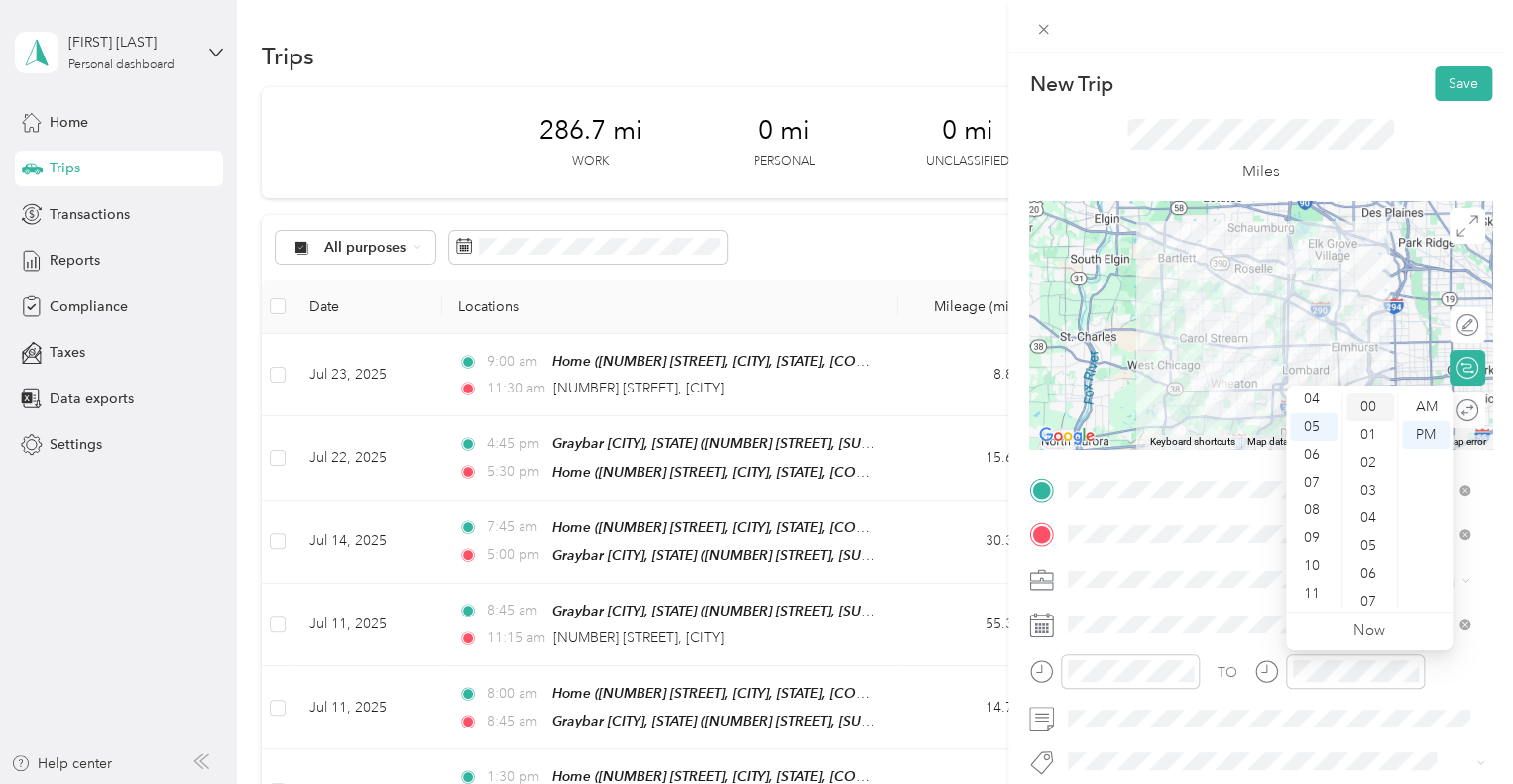 click on "00" at bounding box center [1370, 407] 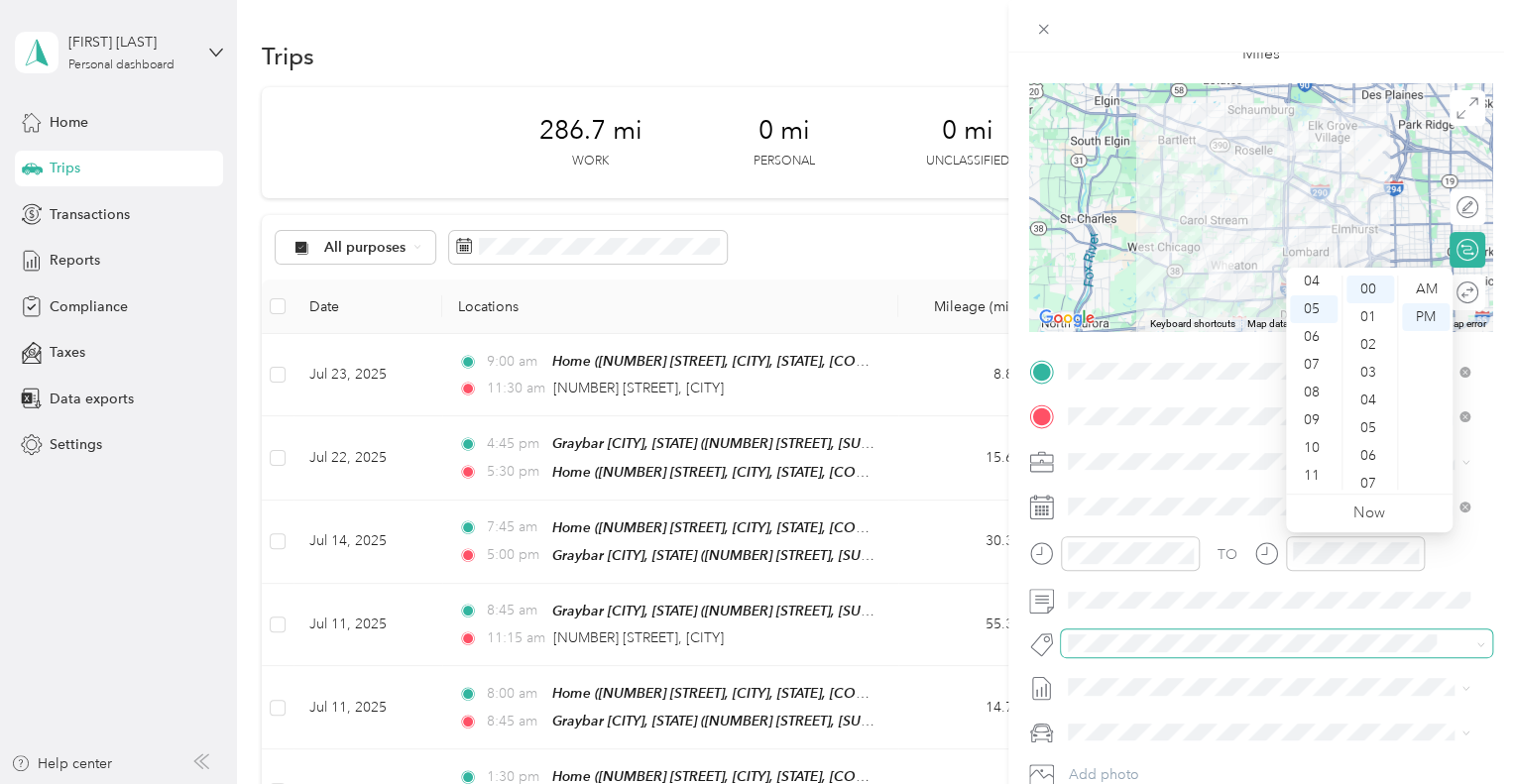 scroll, scrollTop: 119, scrollLeft: 0, axis: vertical 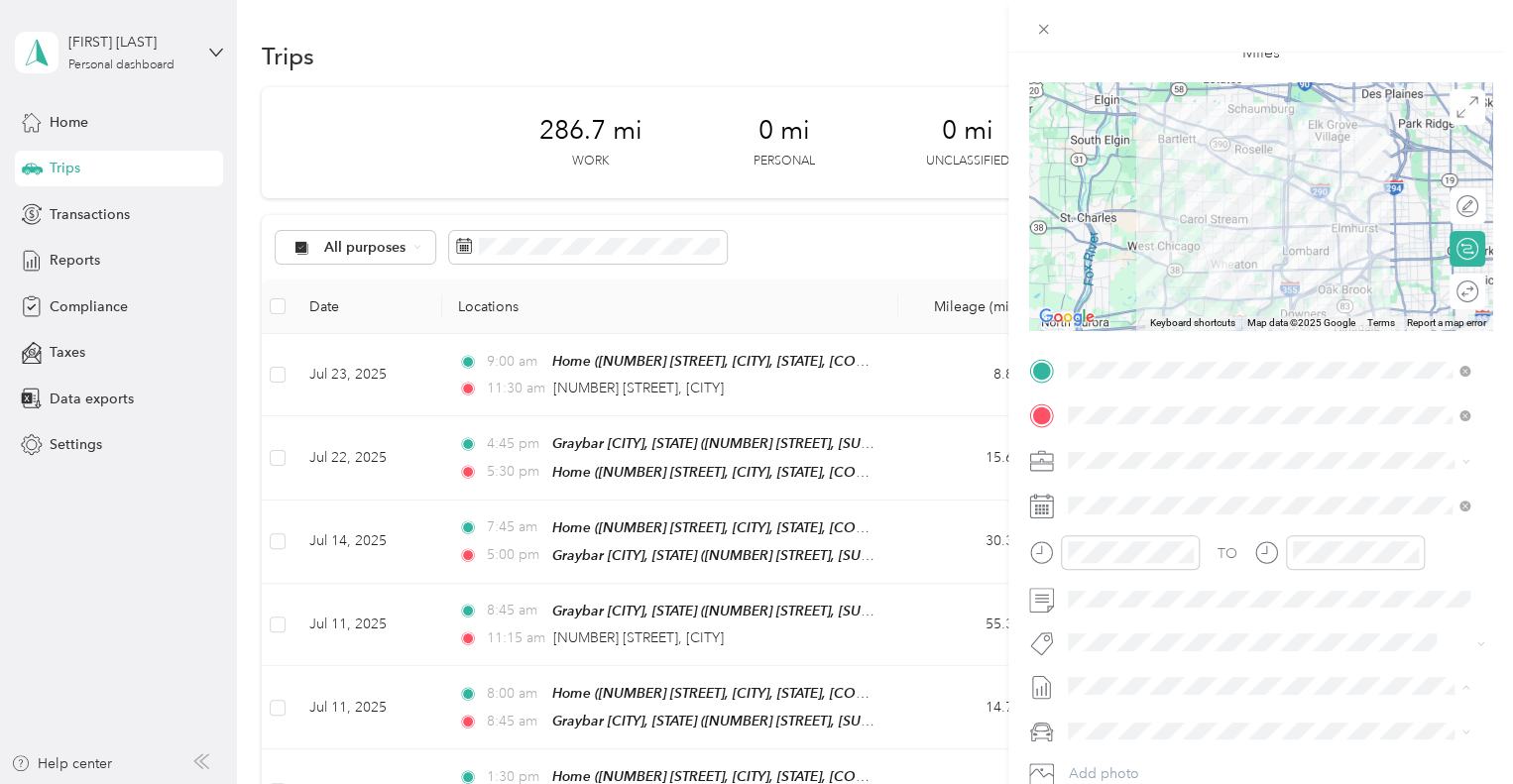 click on "[MONTH] [DAY] - [DAY], [YEAR]" at bounding box center (1170, 750) 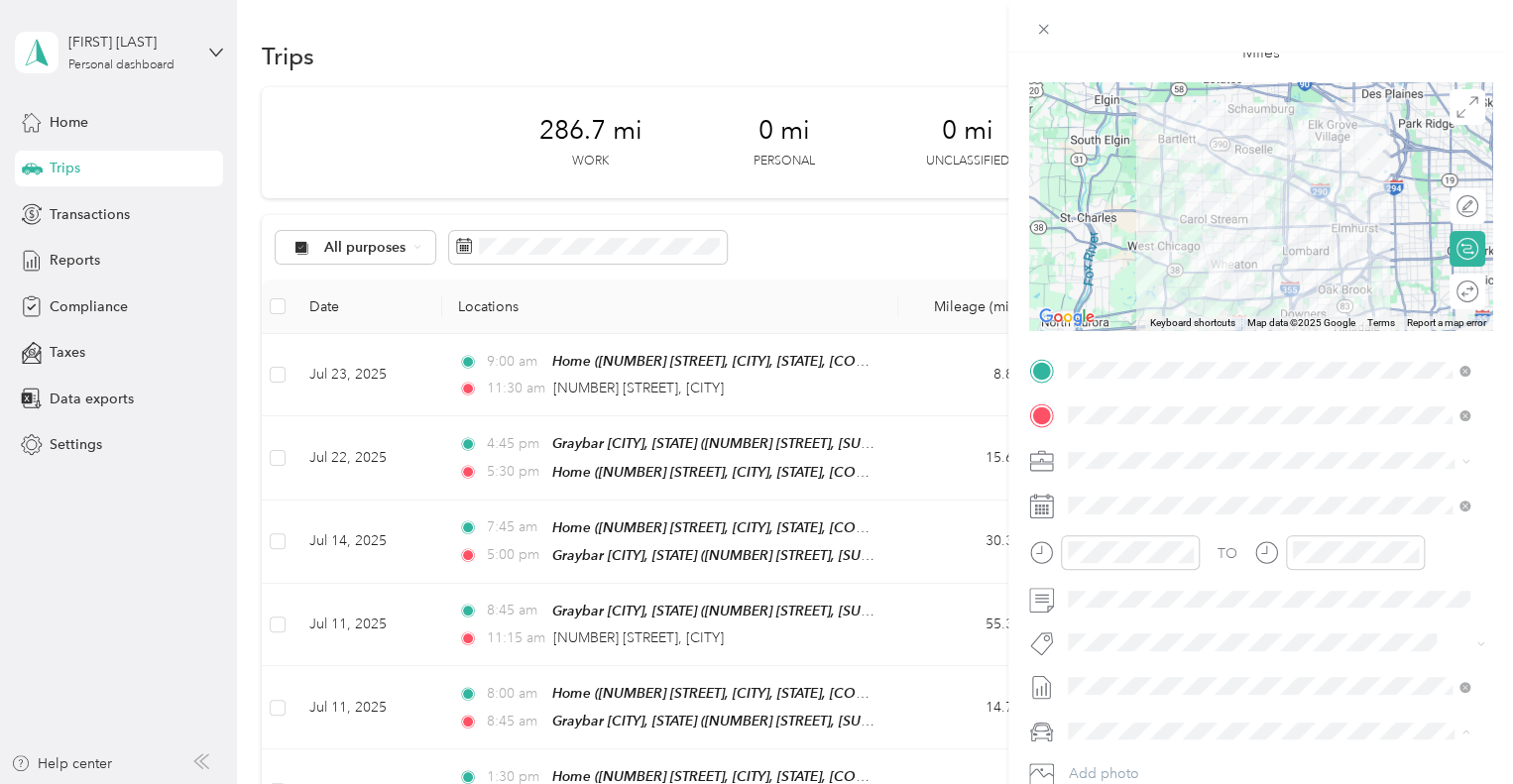 click on "TESLA Y" at bounding box center [1101, 765] 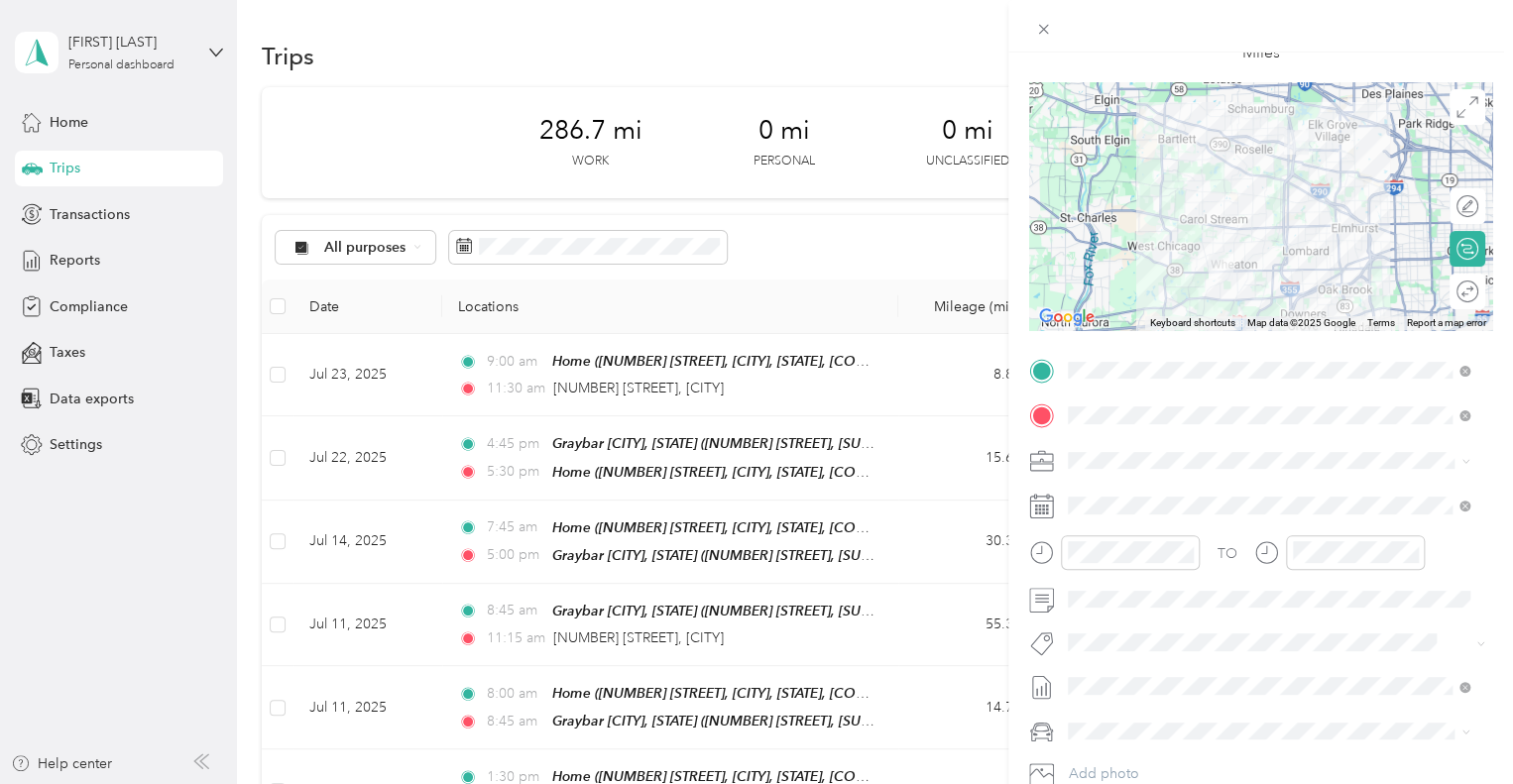 scroll, scrollTop: 0, scrollLeft: 0, axis: both 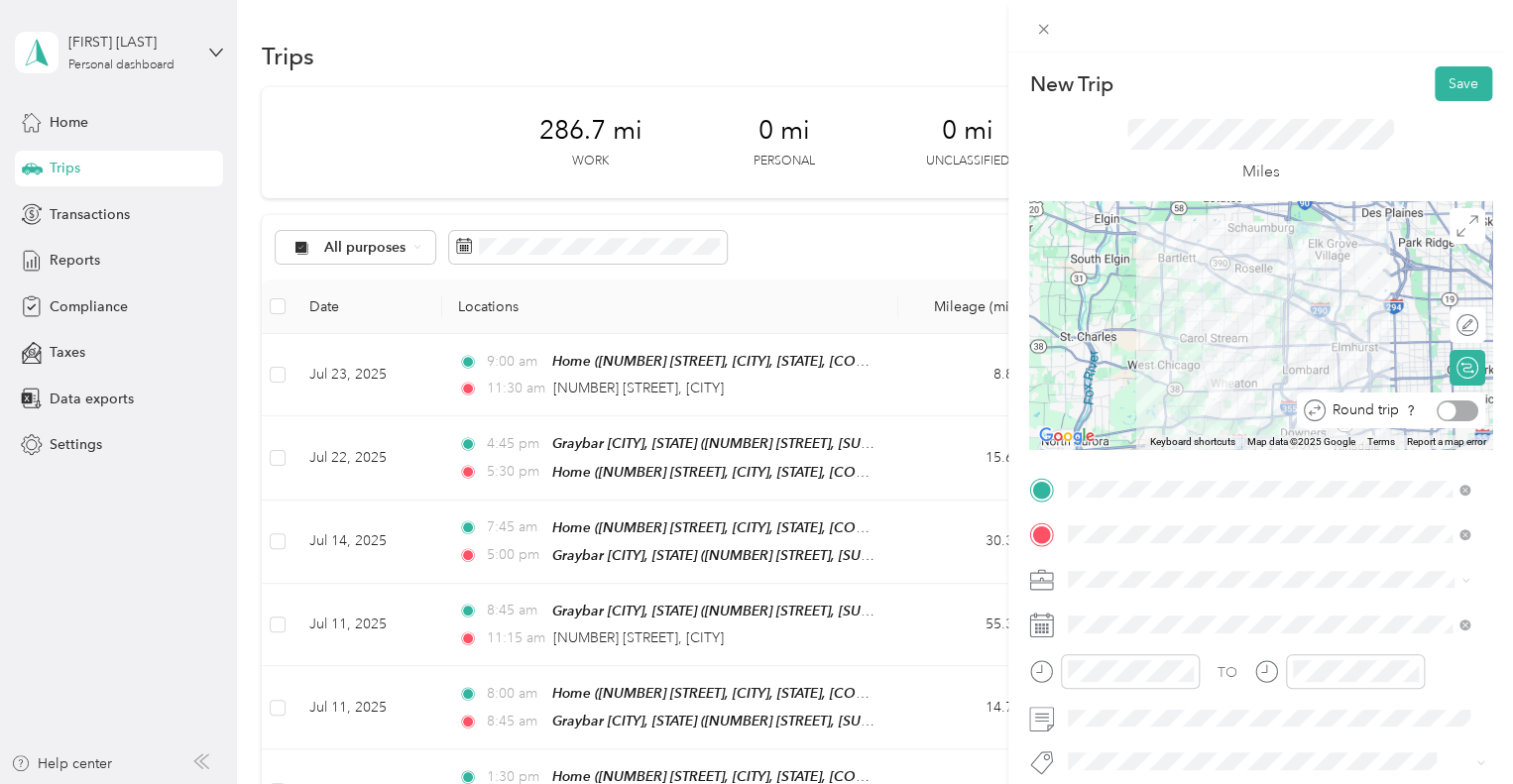 click at bounding box center [1457, 410] 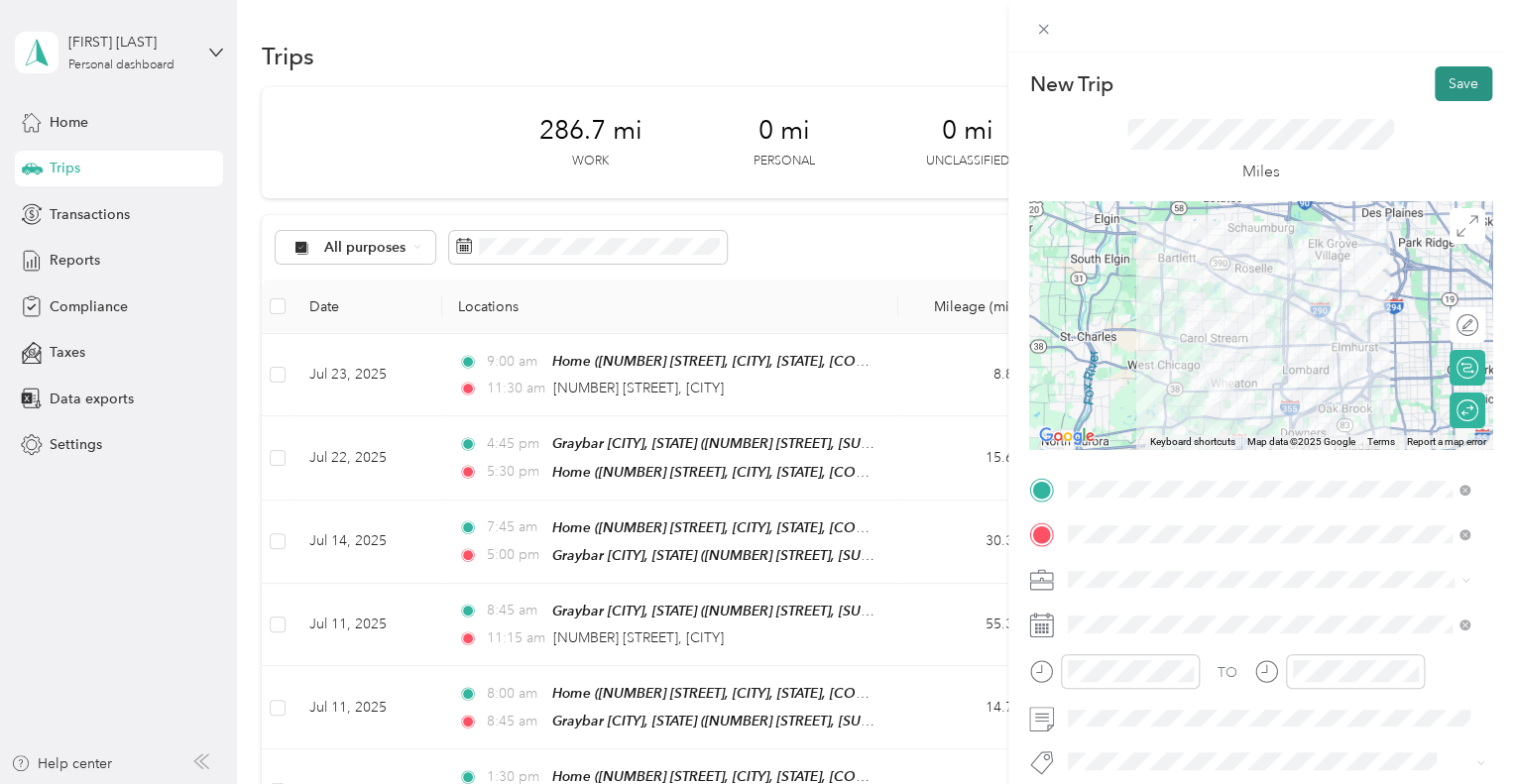 click on "Save" at bounding box center [1463, 83] 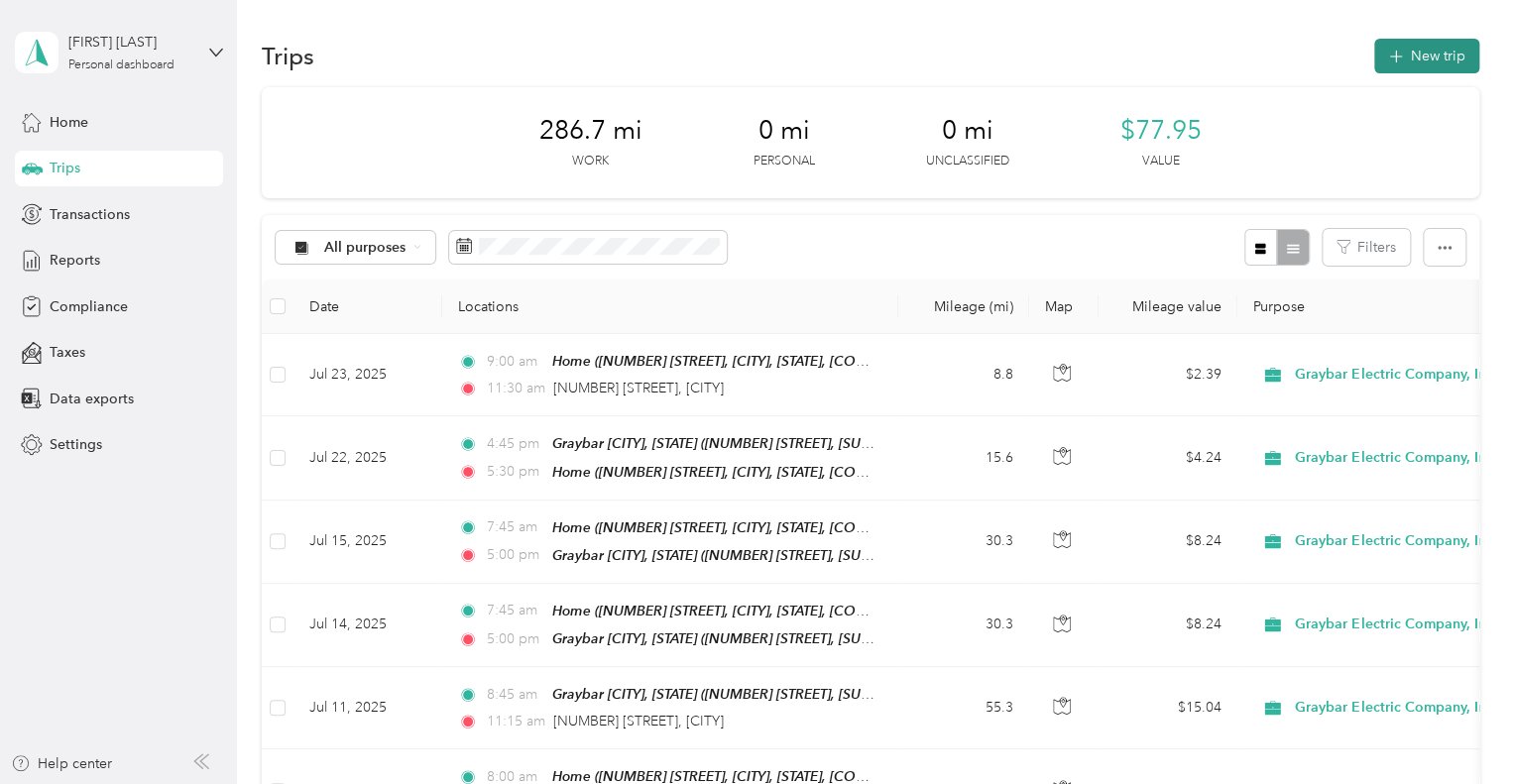 click on "New trip" at bounding box center [1427, 56] 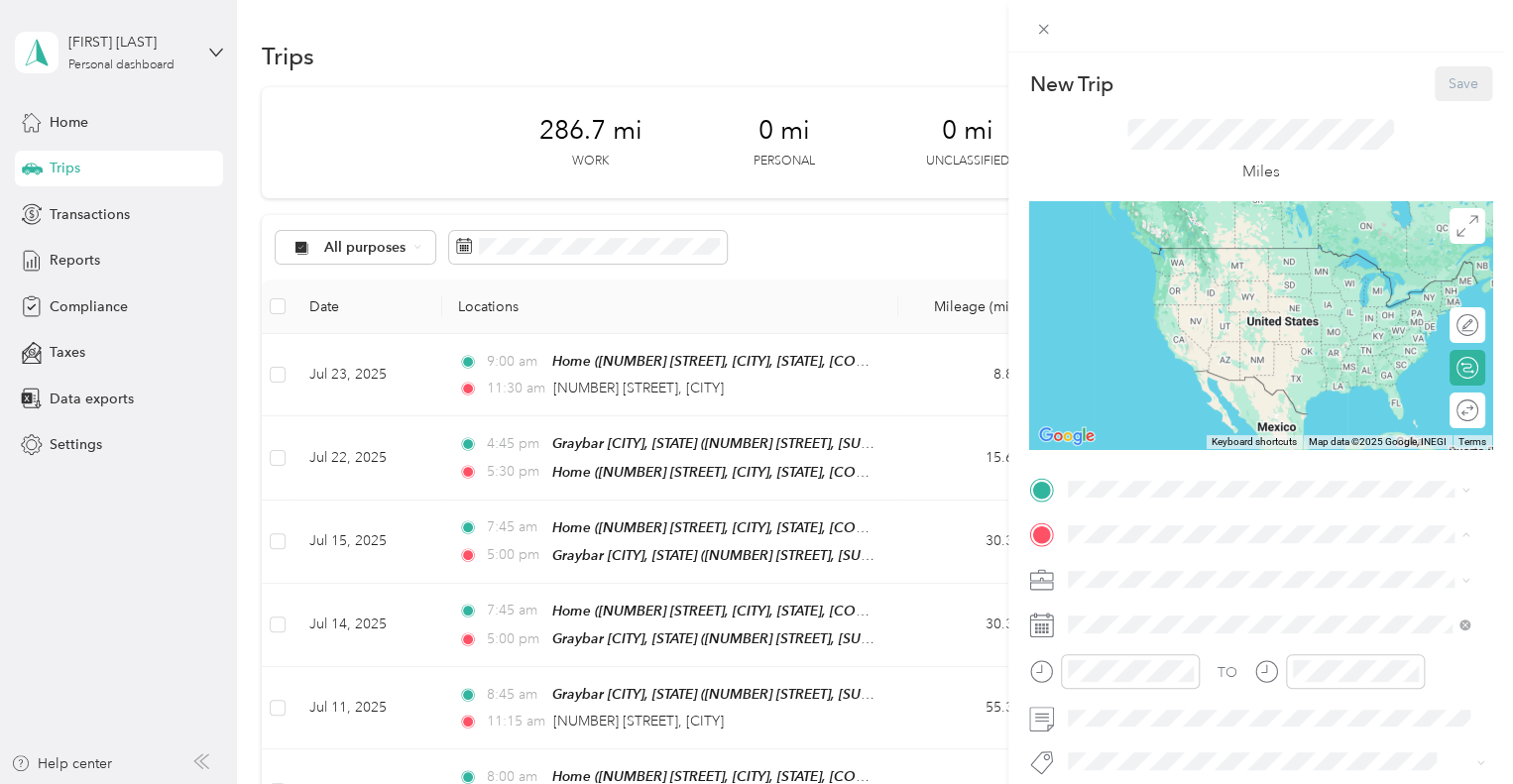 click on "TO Add photo" at bounding box center [1260, 713] 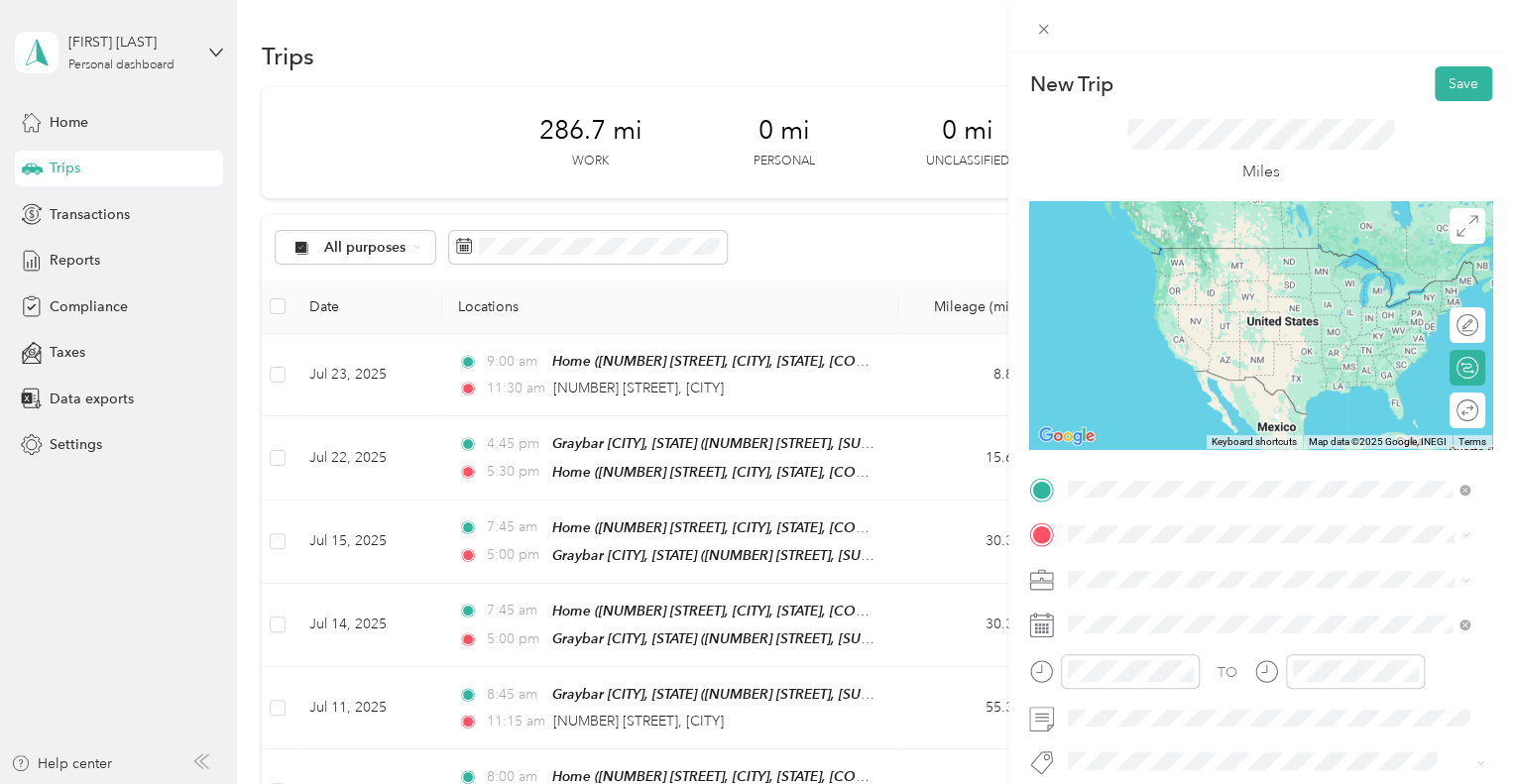 click on "[NUMBER] [STREET], [CITY], [STATE], [COUNTRY] , [POSTAL_CODE], [CITY], [STATE]" at bounding box center (1263, 287) 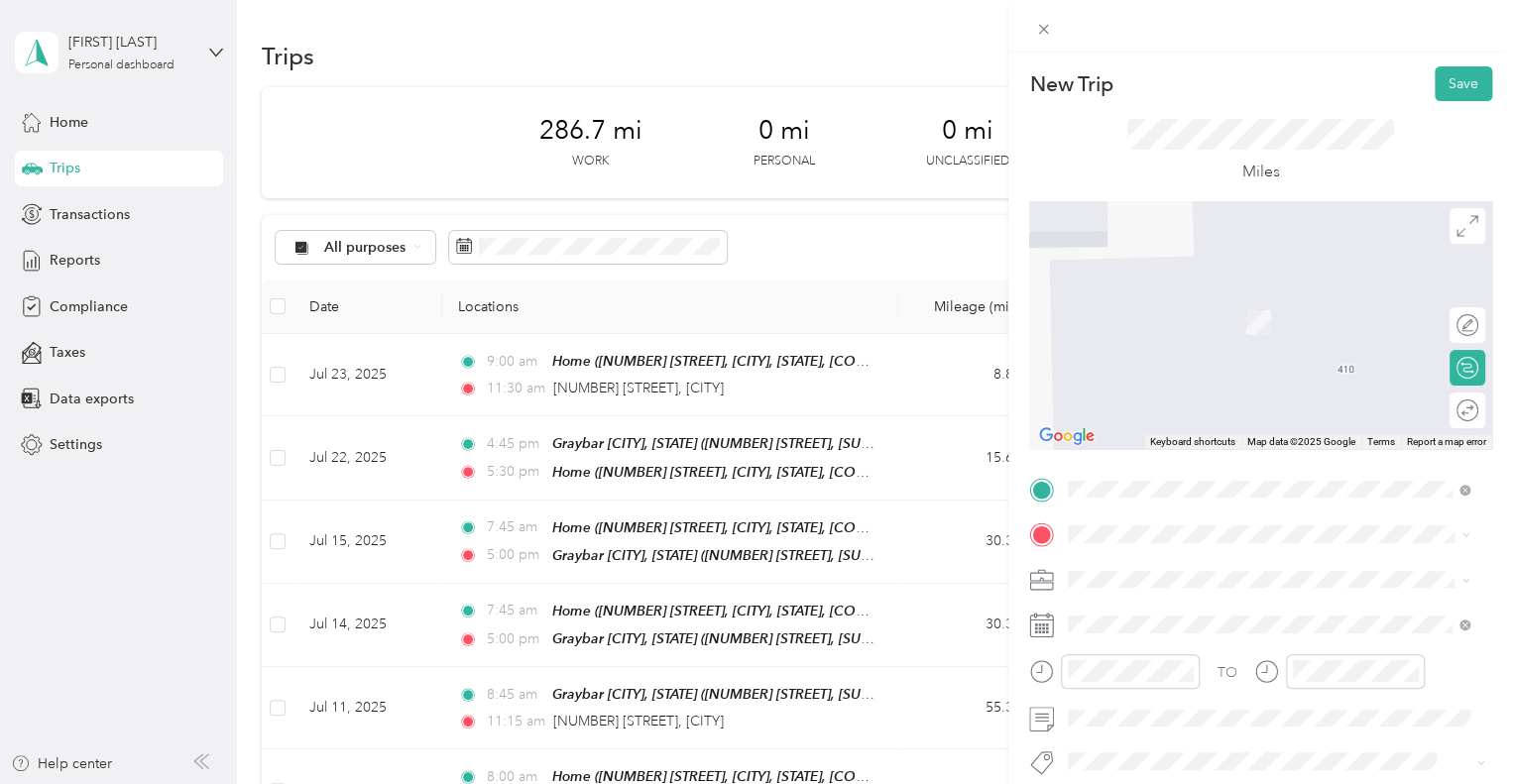 click on "[NUMBER] [STREET], Suite [NUMBER], [POSTAL_CODE], [CITY], [STATE]" at bounding box center [1277, 438] 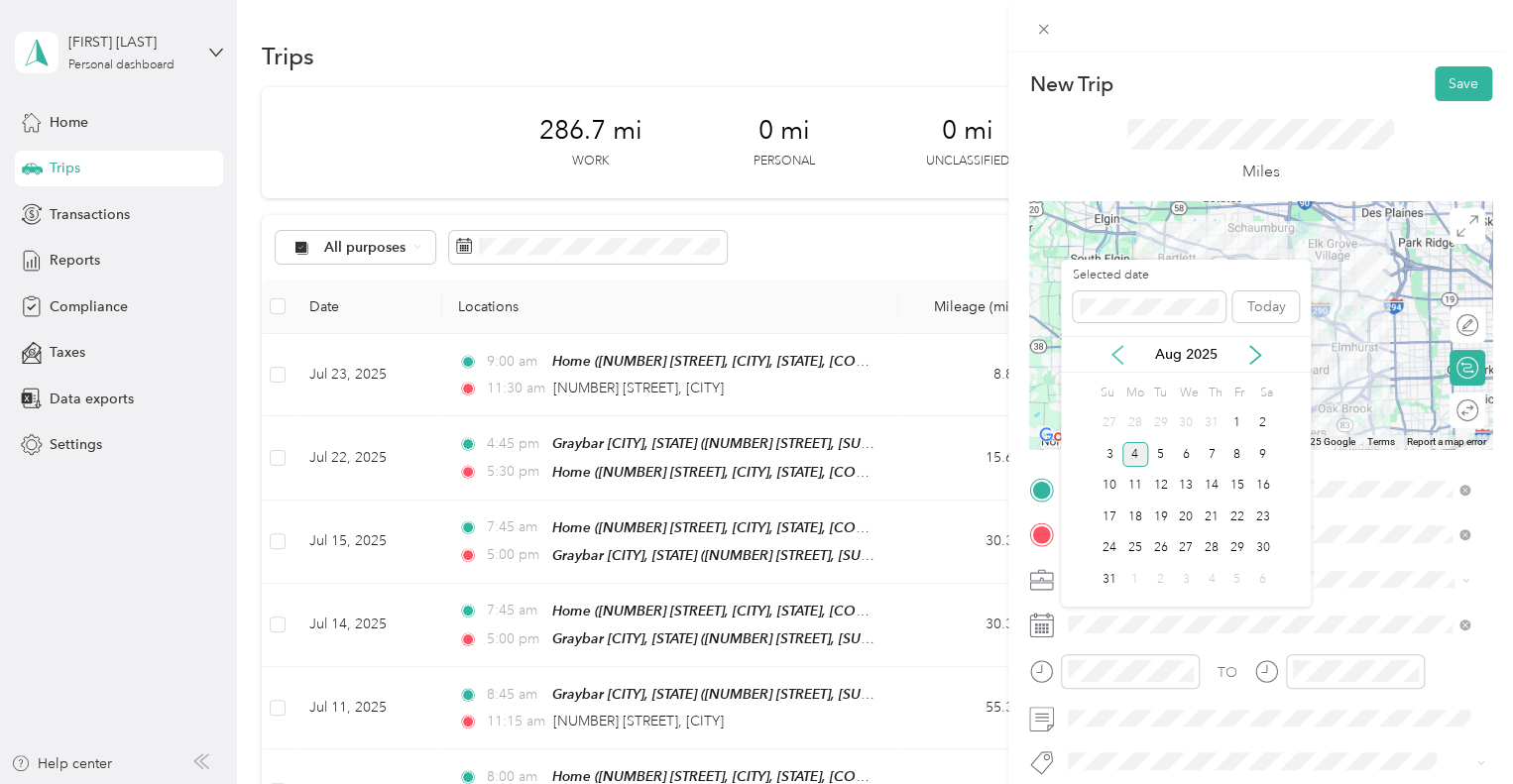 click 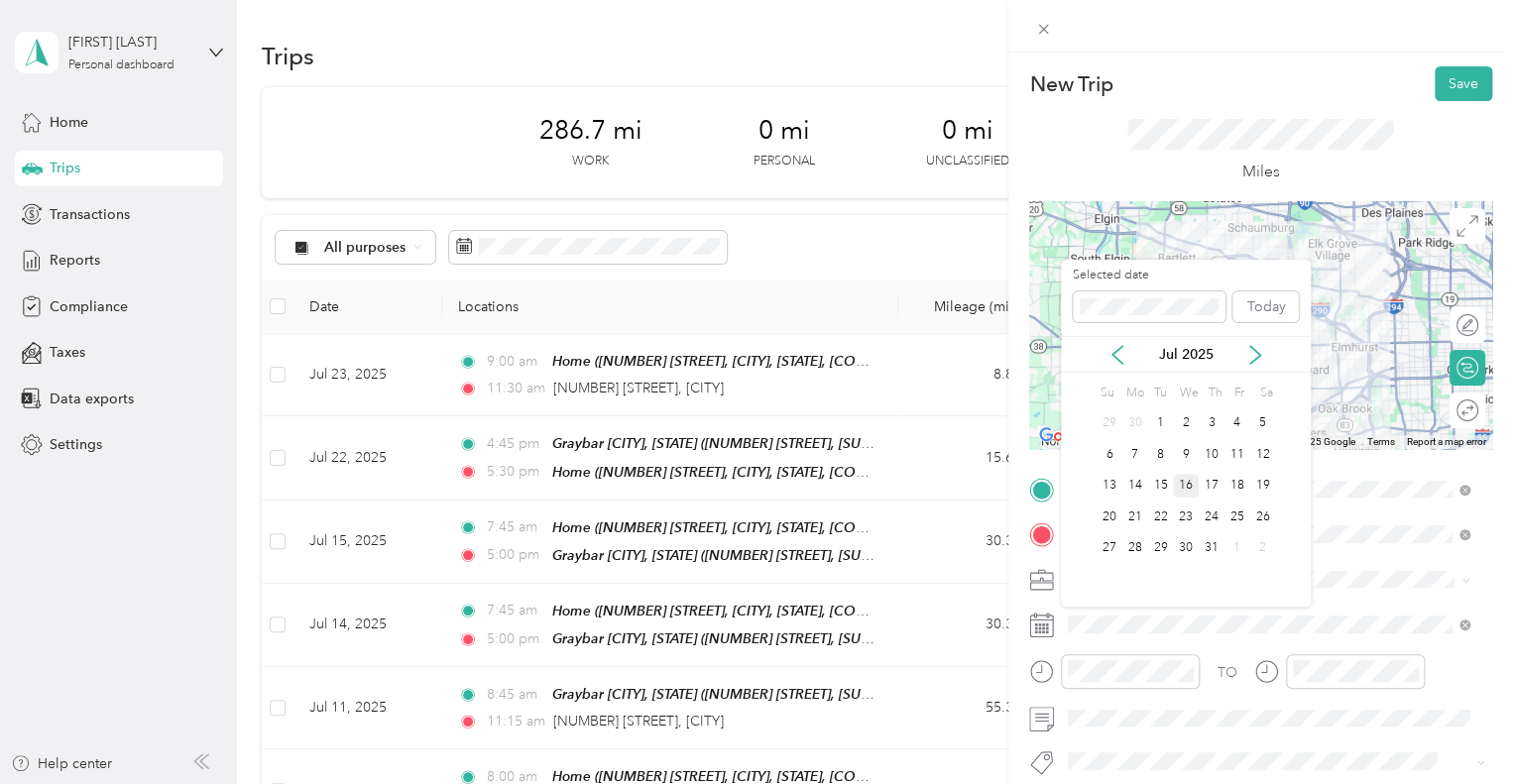 click on "16" at bounding box center [1186, 486] 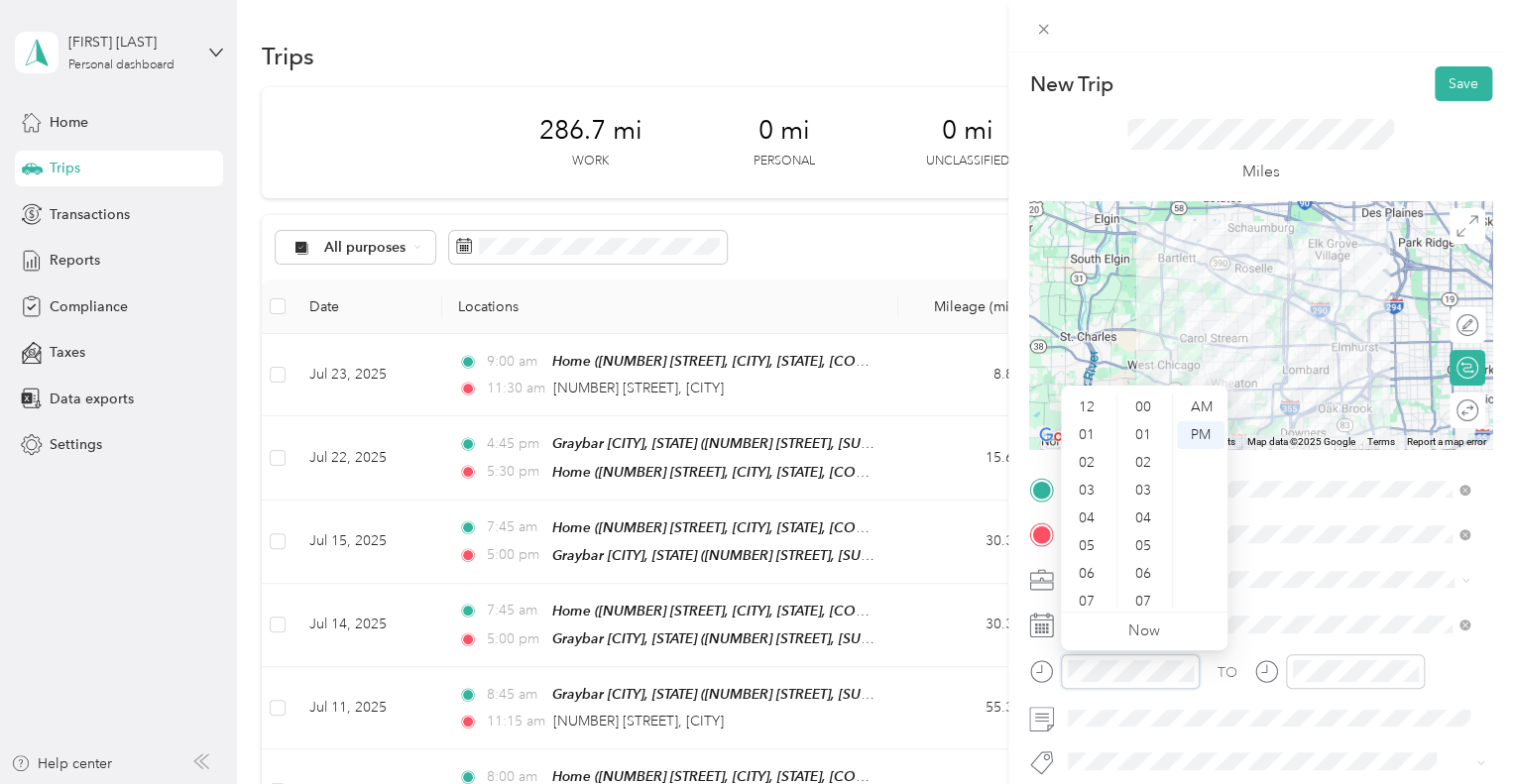 scroll, scrollTop: 833, scrollLeft: 0, axis: vertical 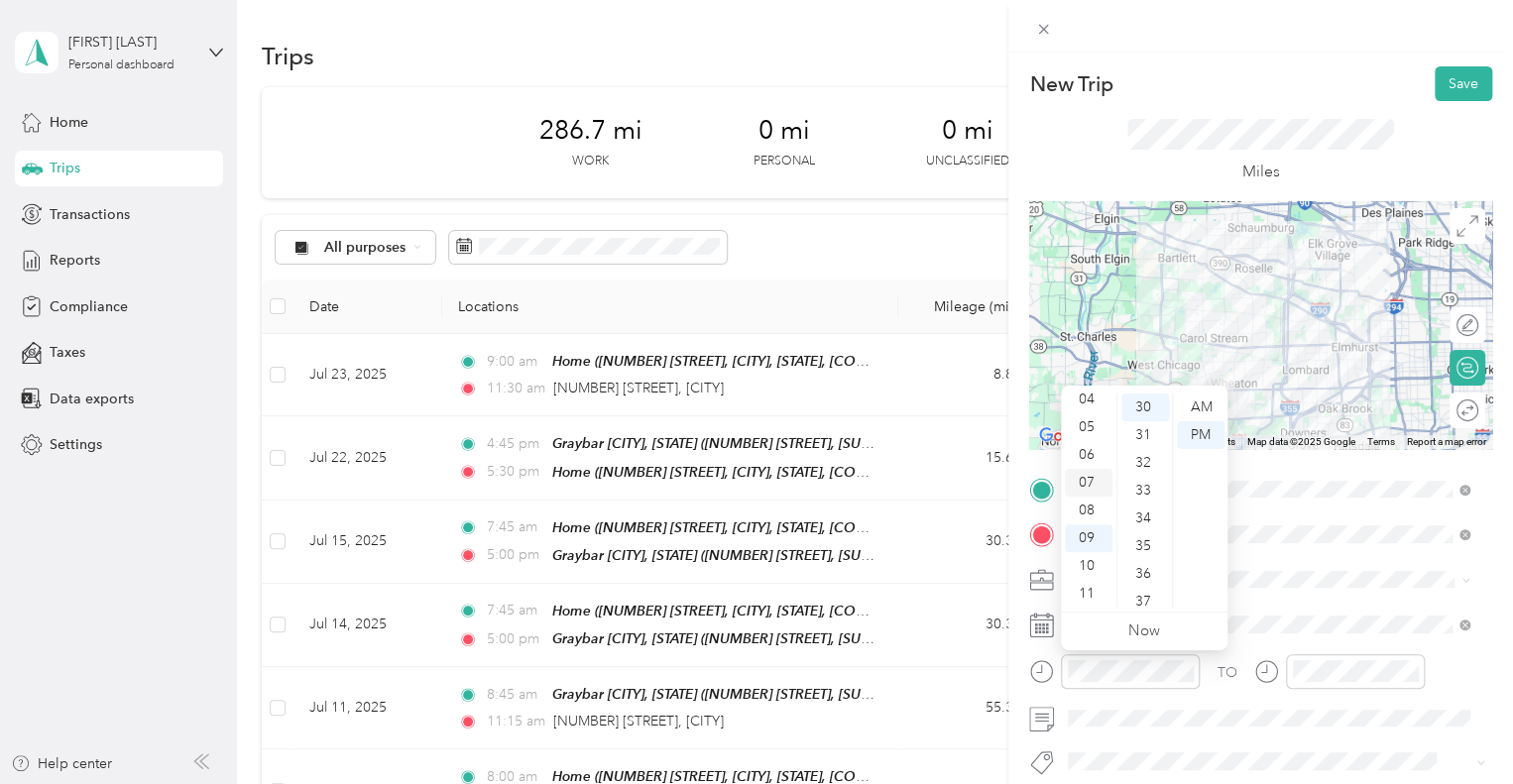click on "07" at bounding box center [1089, 483] 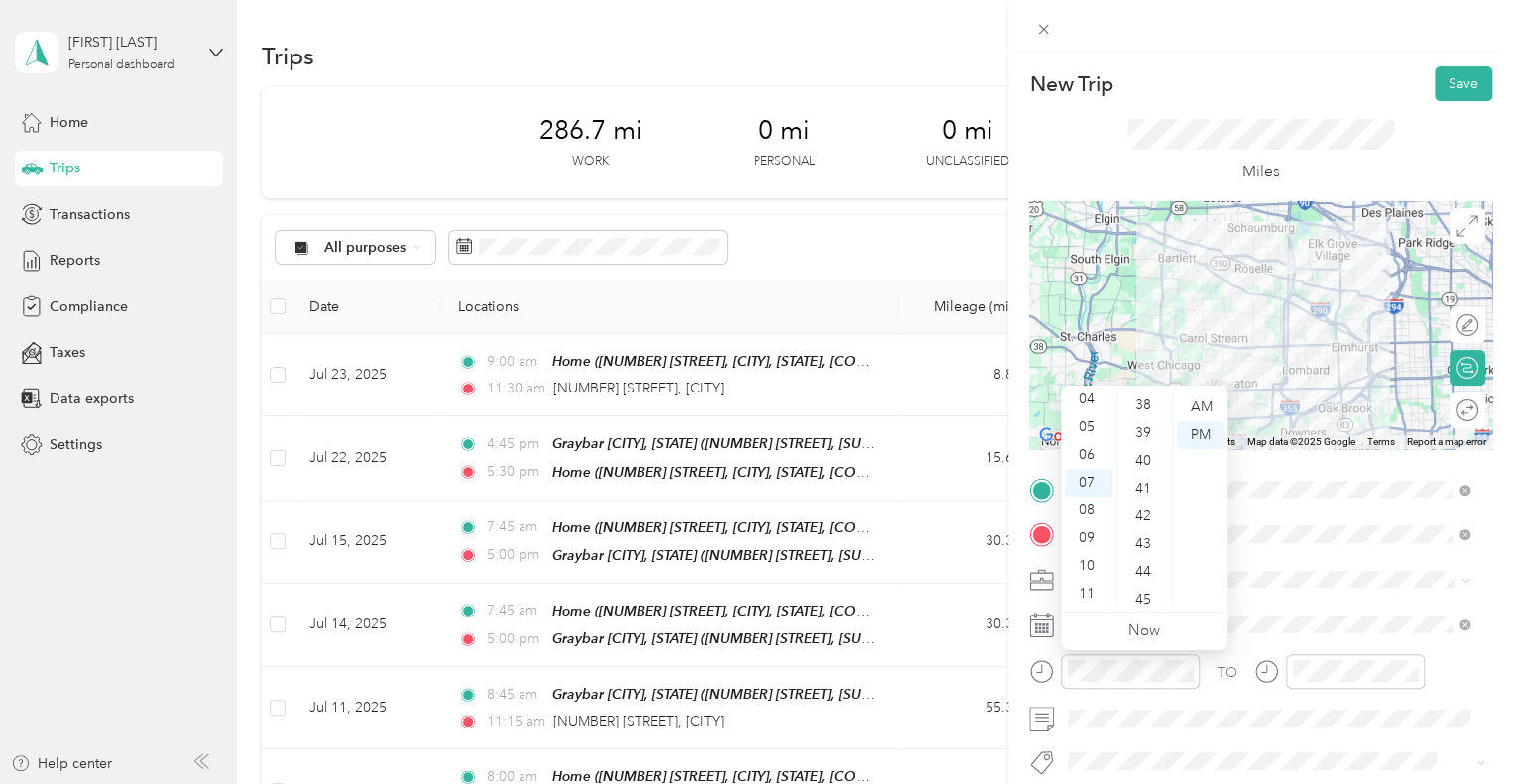 scroll, scrollTop: 1064, scrollLeft: 0, axis: vertical 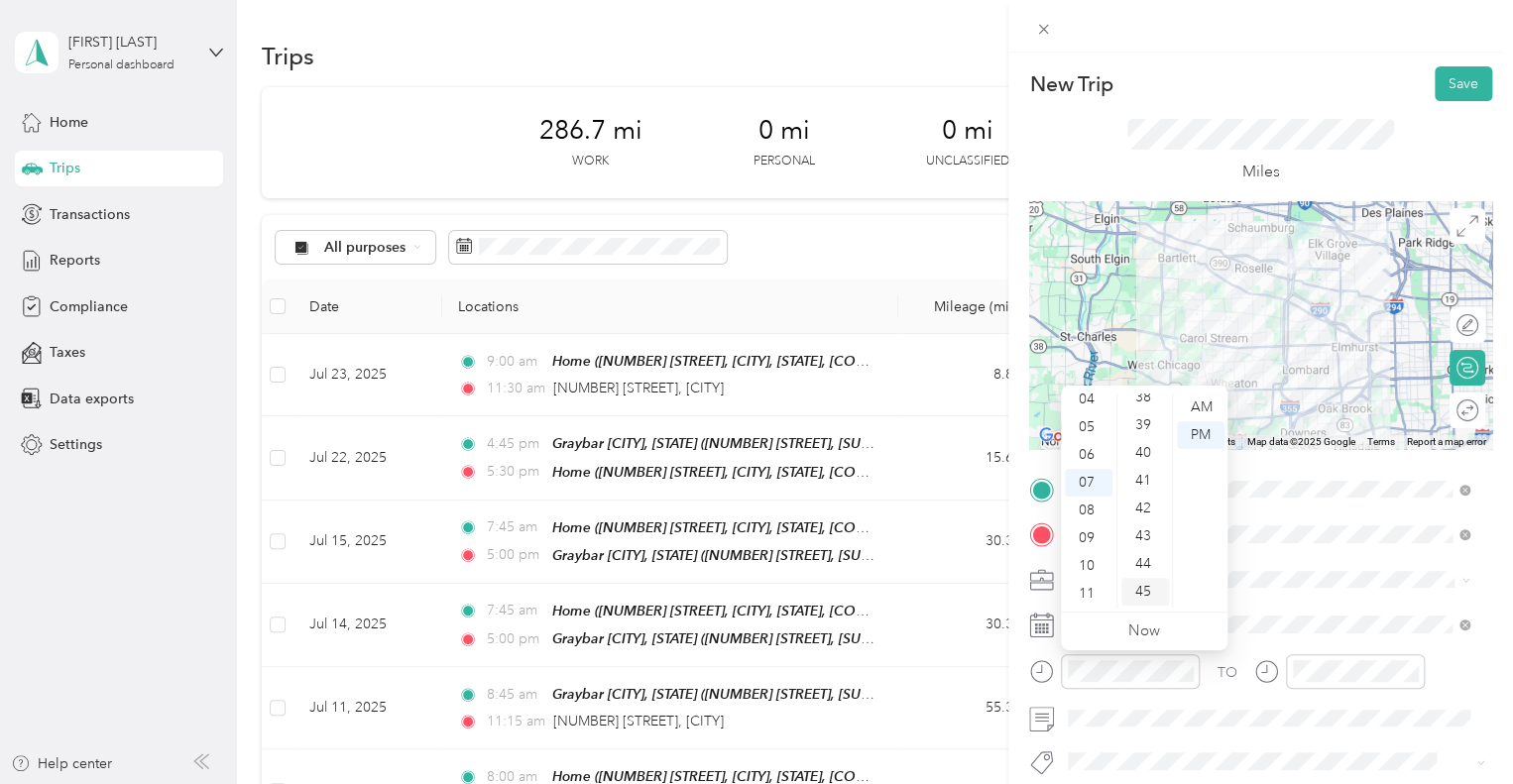 click on "45" at bounding box center (1145, 592) 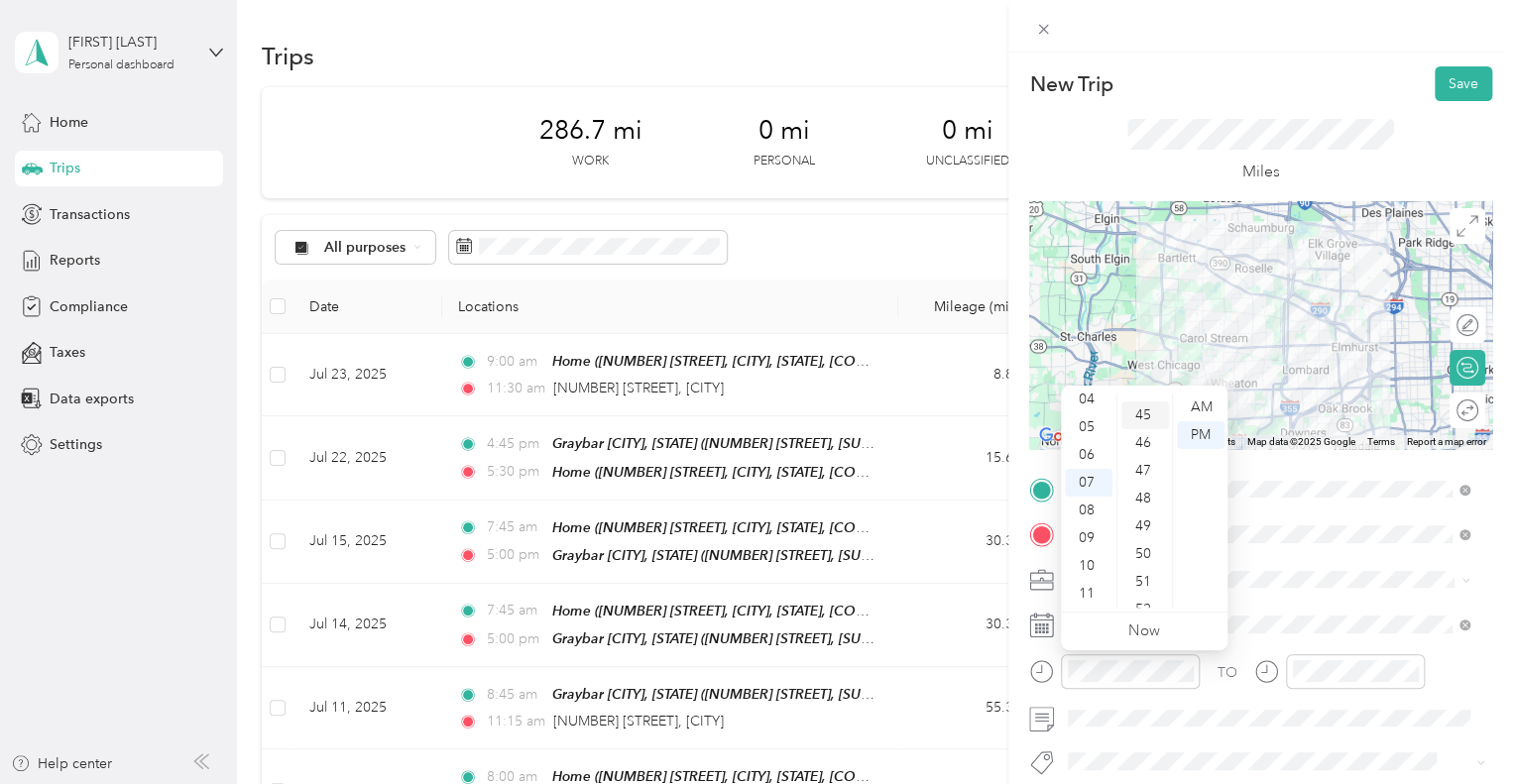 scroll, scrollTop: 1249, scrollLeft: 0, axis: vertical 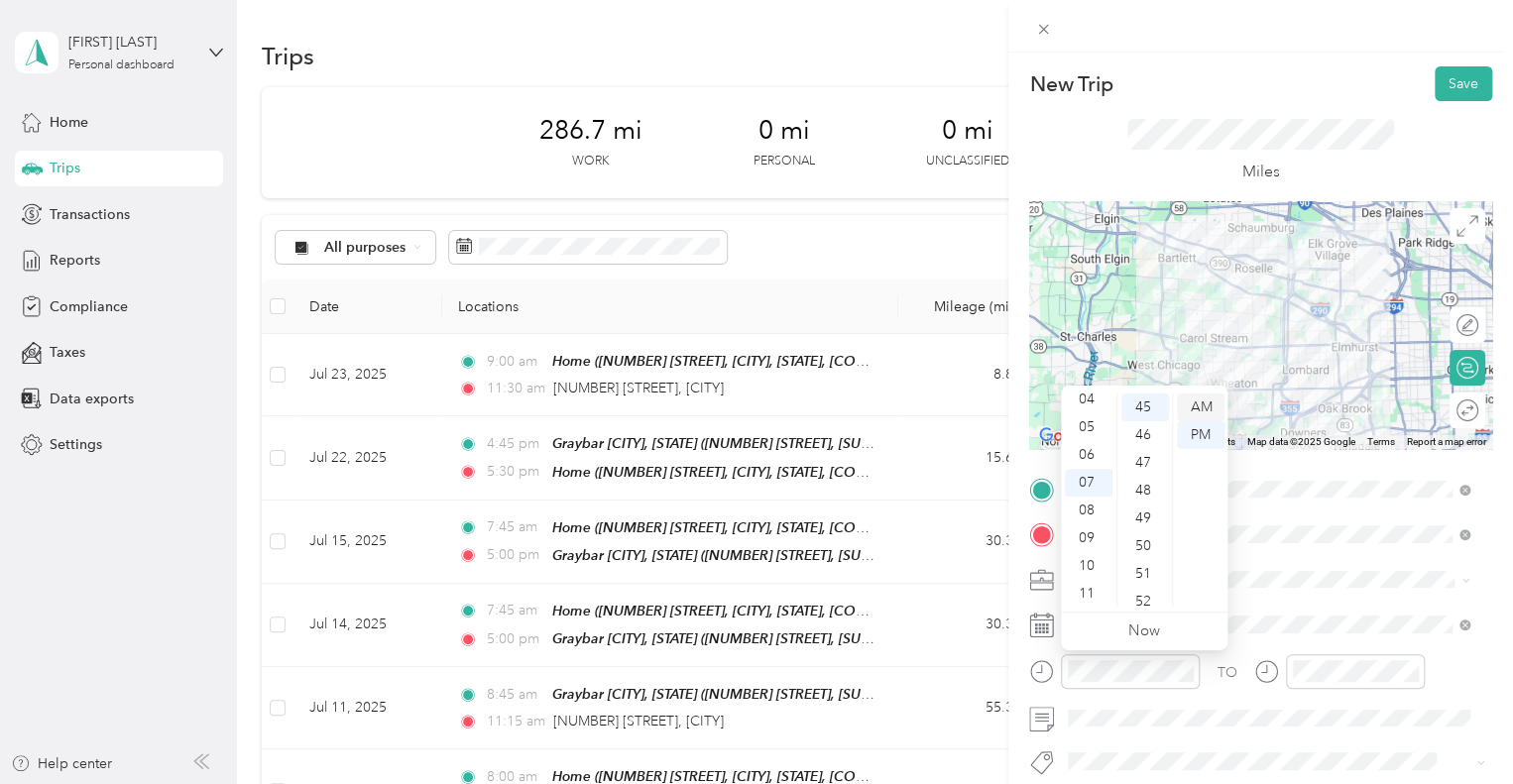 click on "AM" at bounding box center (1201, 407) 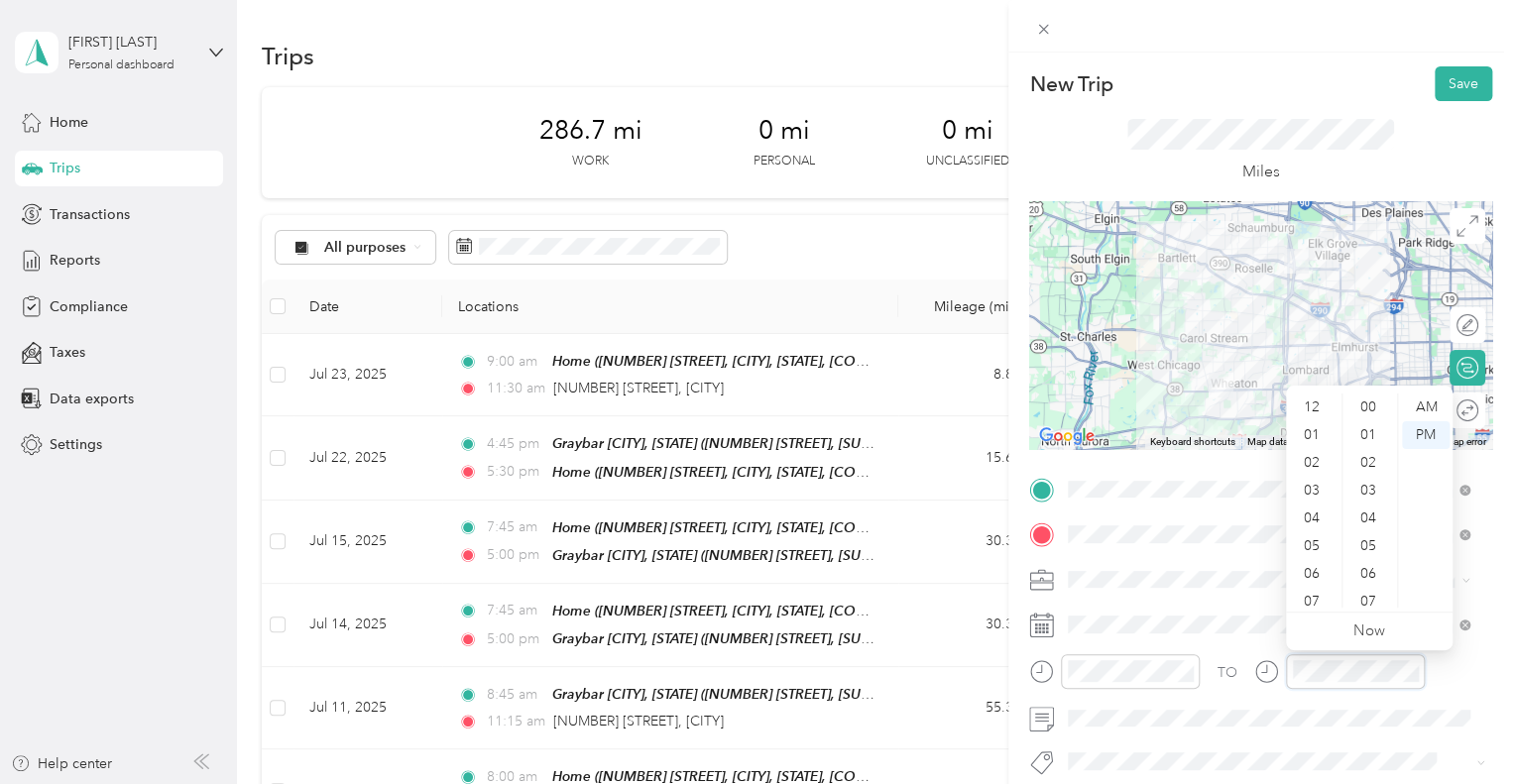 scroll, scrollTop: 833, scrollLeft: 0, axis: vertical 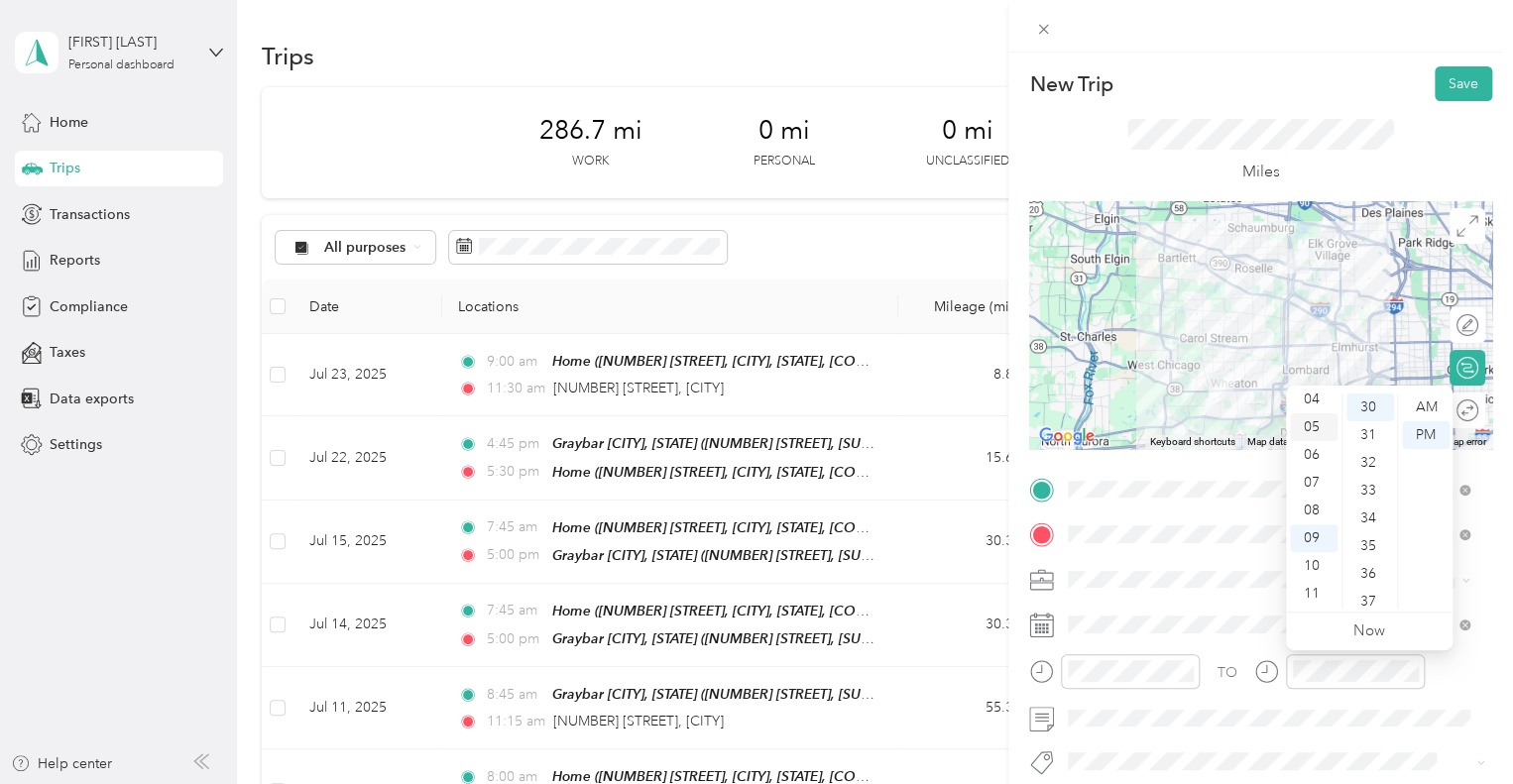 click on "05" at bounding box center [1314, 427] 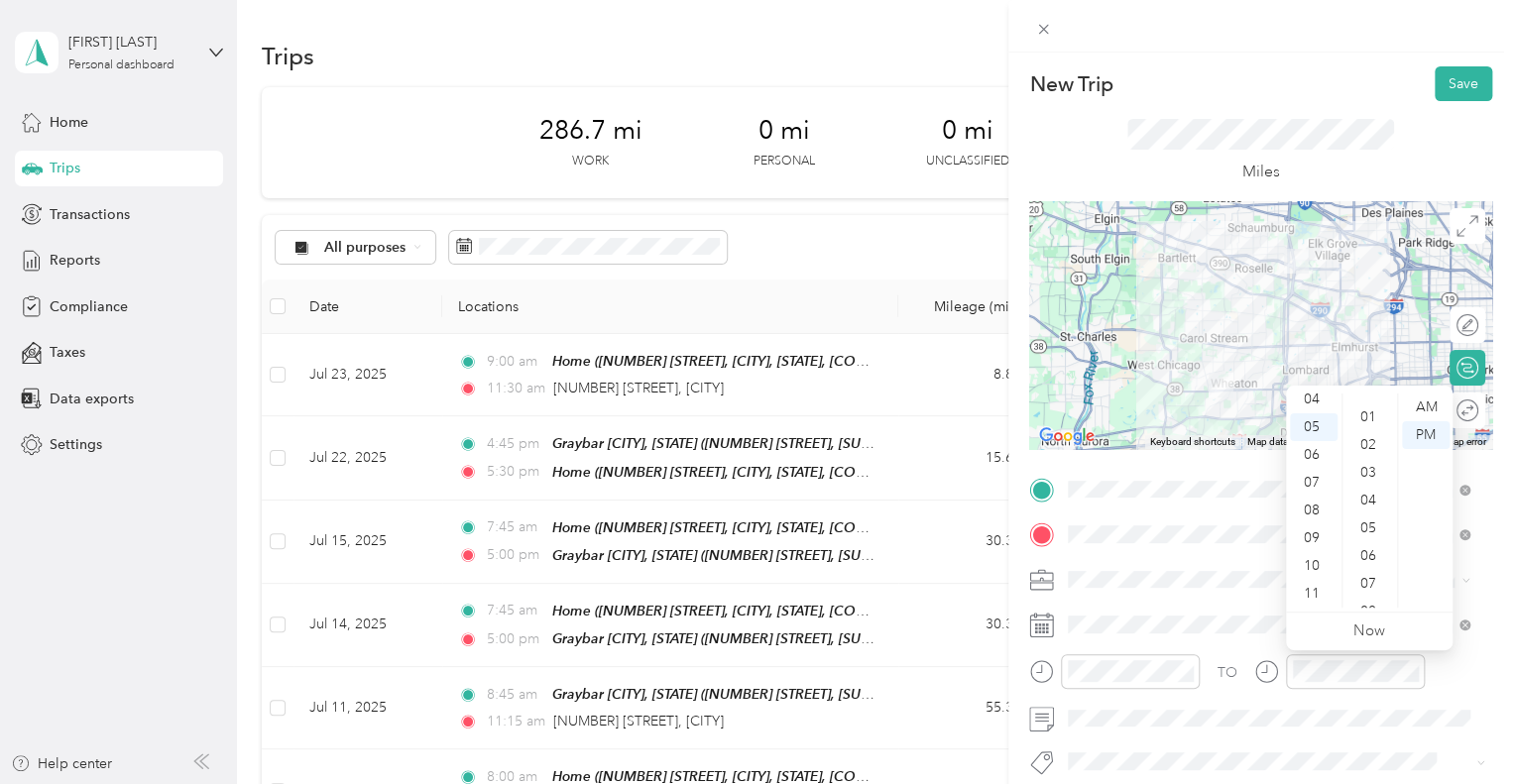 scroll, scrollTop: 0, scrollLeft: 0, axis: both 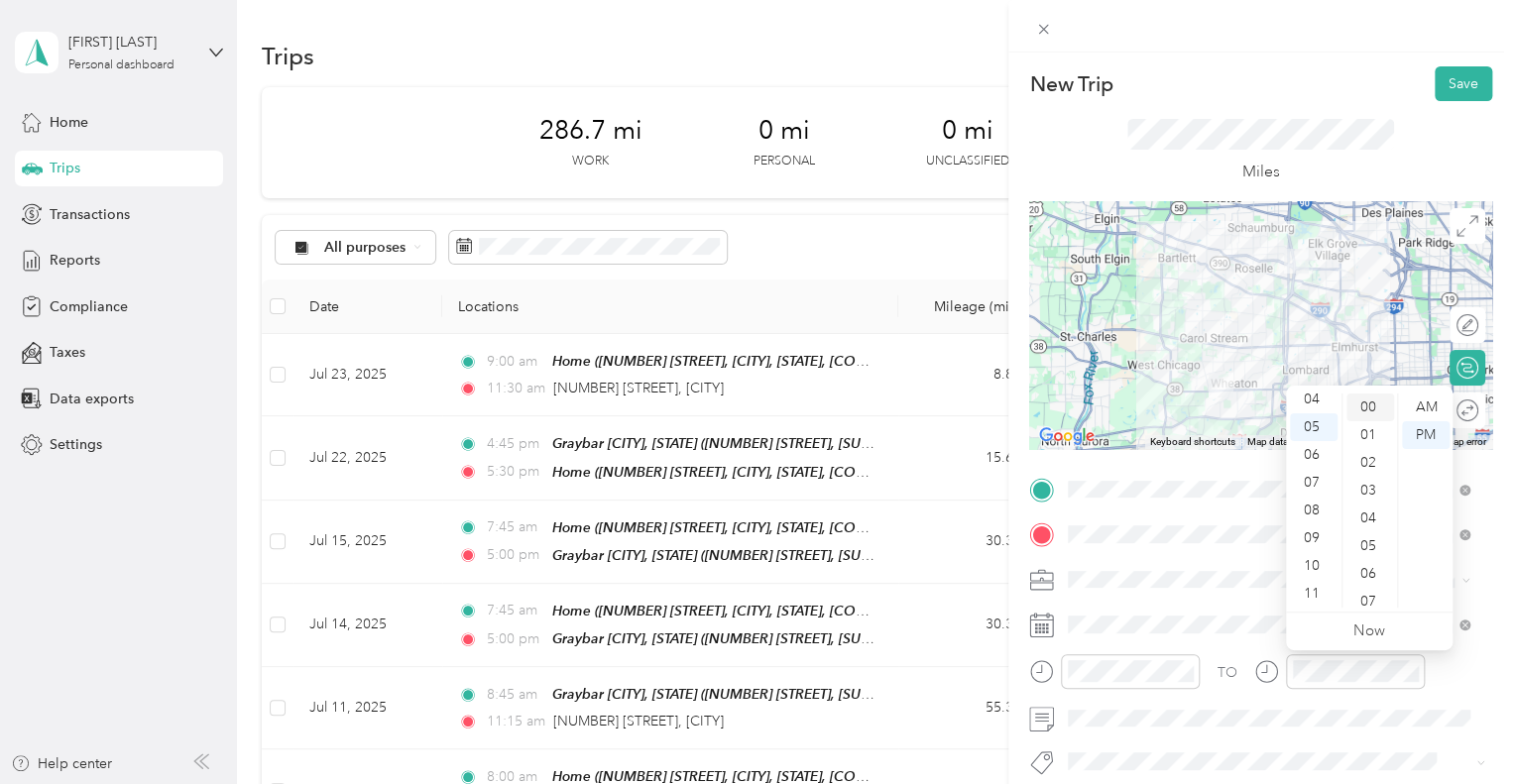 click on "00" at bounding box center [1370, 407] 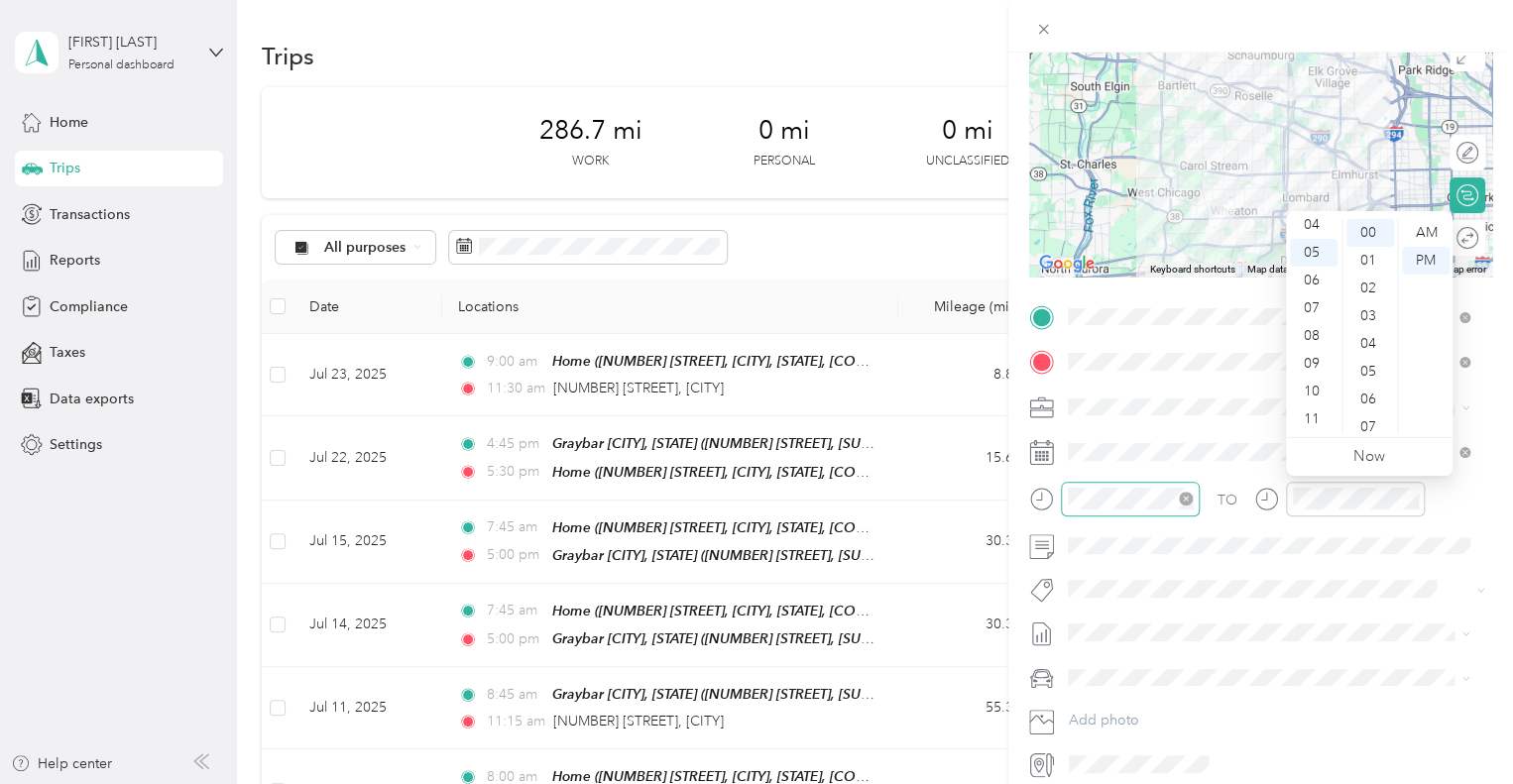 scroll, scrollTop: 255, scrollLeft: 0, axis: vertical 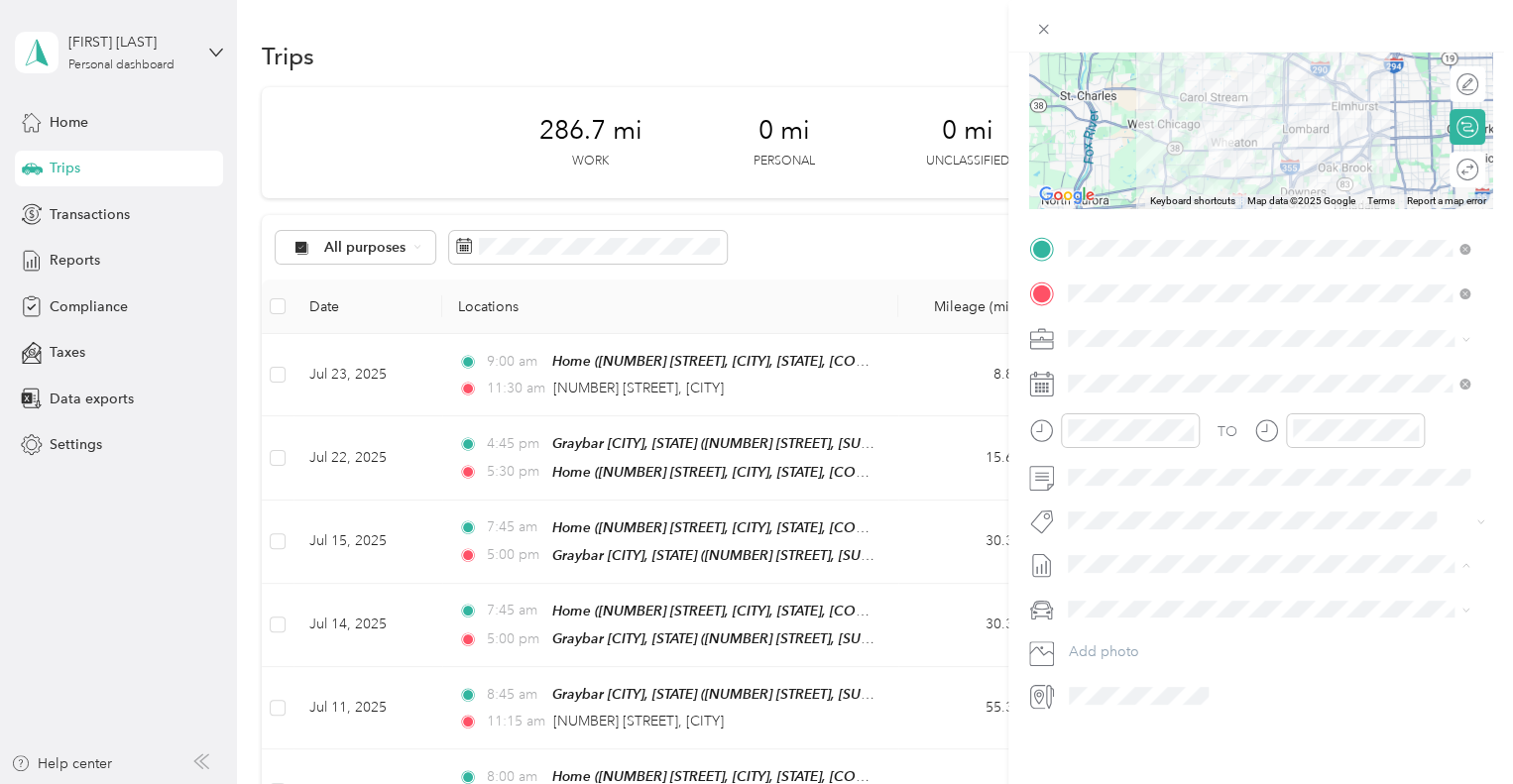 click on "[MONTH] [DAY] - [DAY], [YEAR]" at bounding box center [1170, 615] 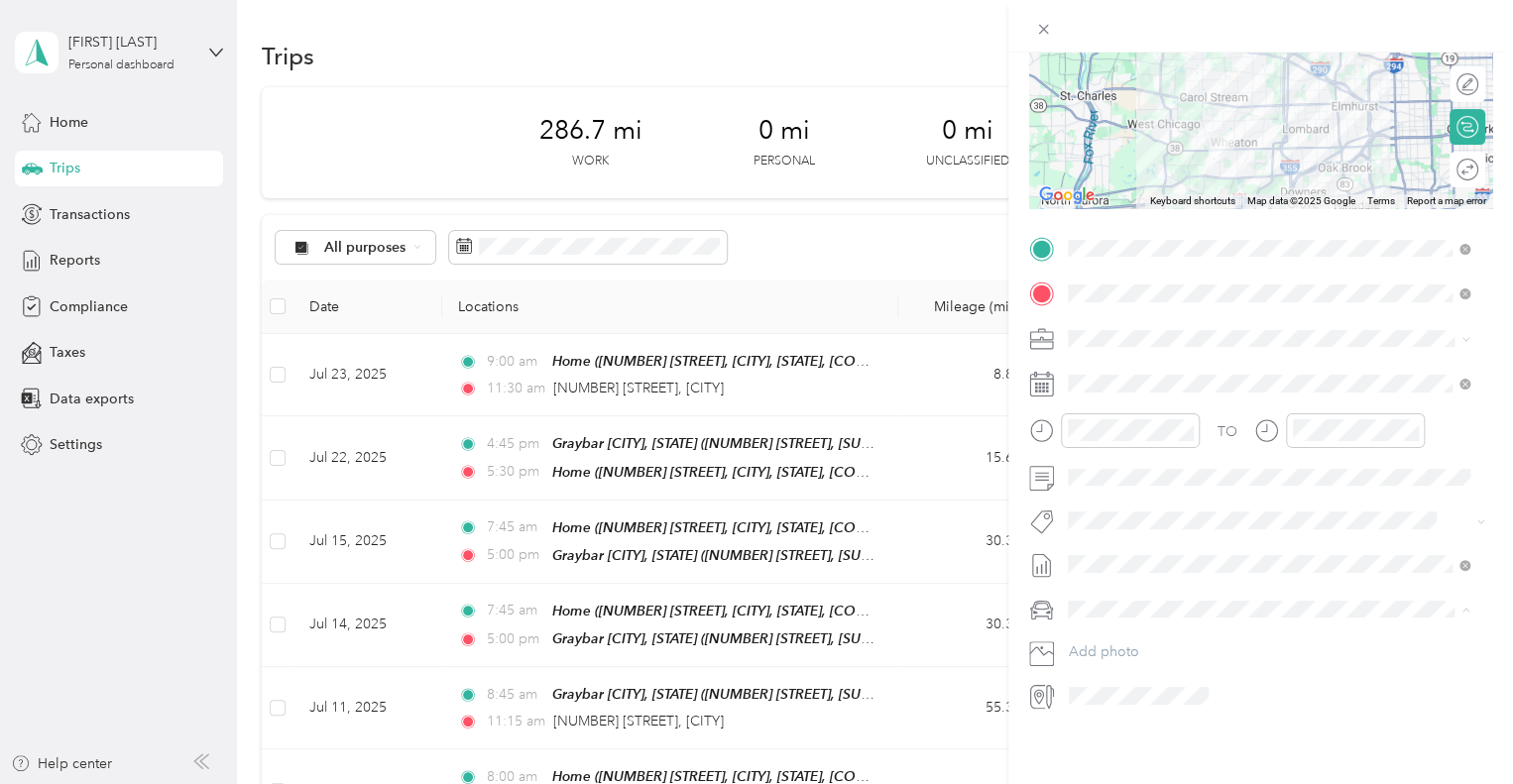click on "TESLA Y" at bounding box center [1101, 628] 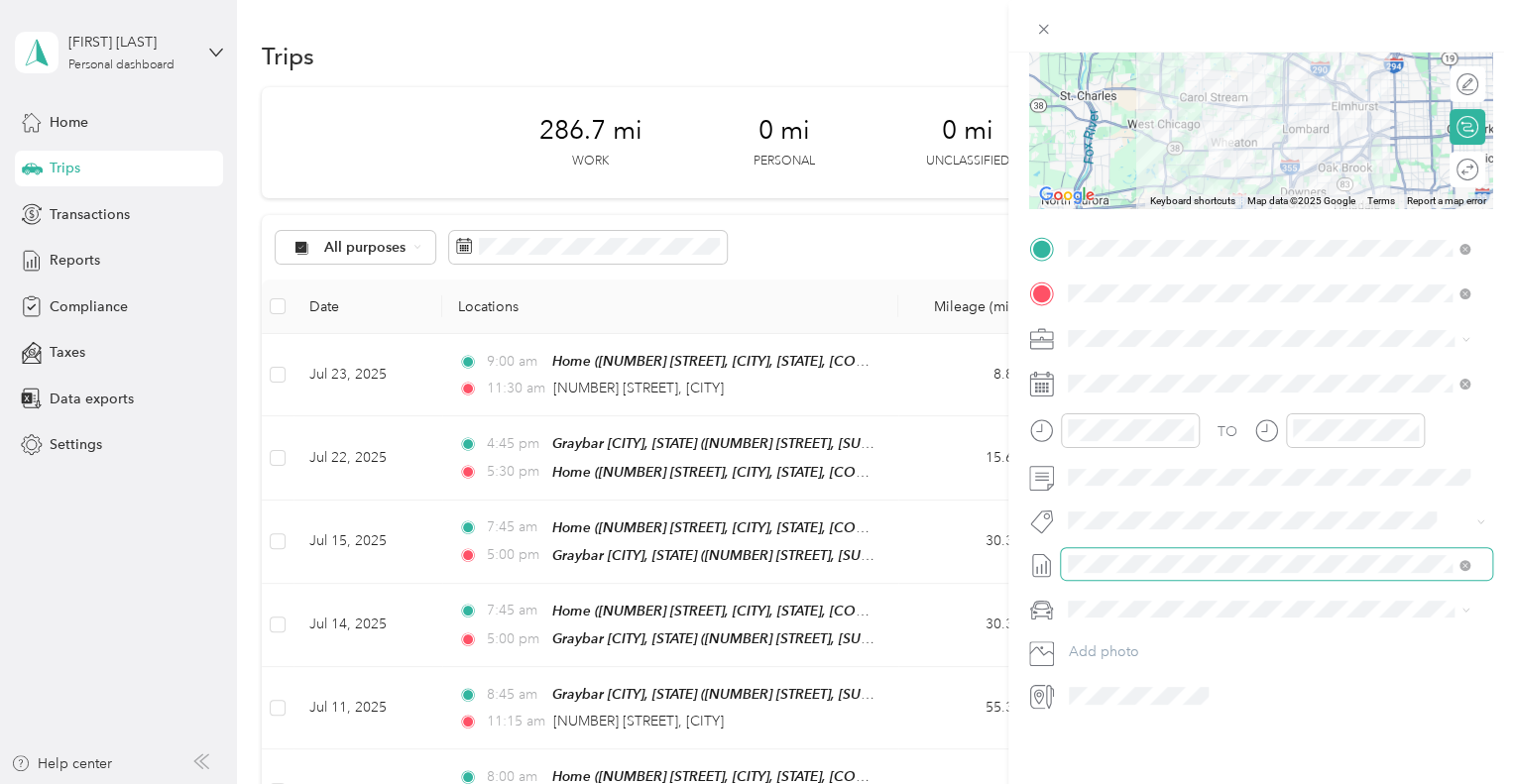 scroll, scrollTop: 0, scrollLeft: 0, axis: both 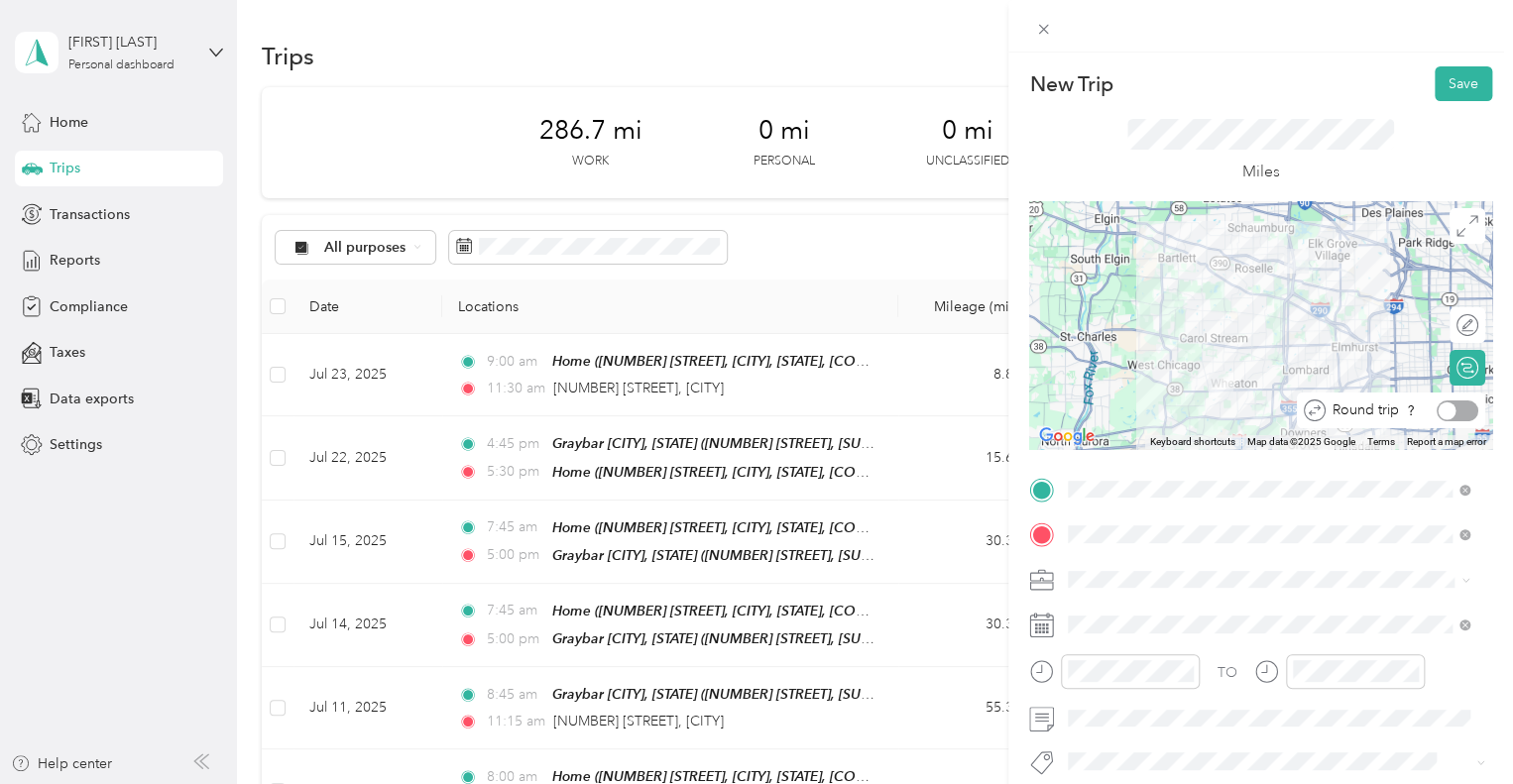 click at bounding box center [1448, 410] 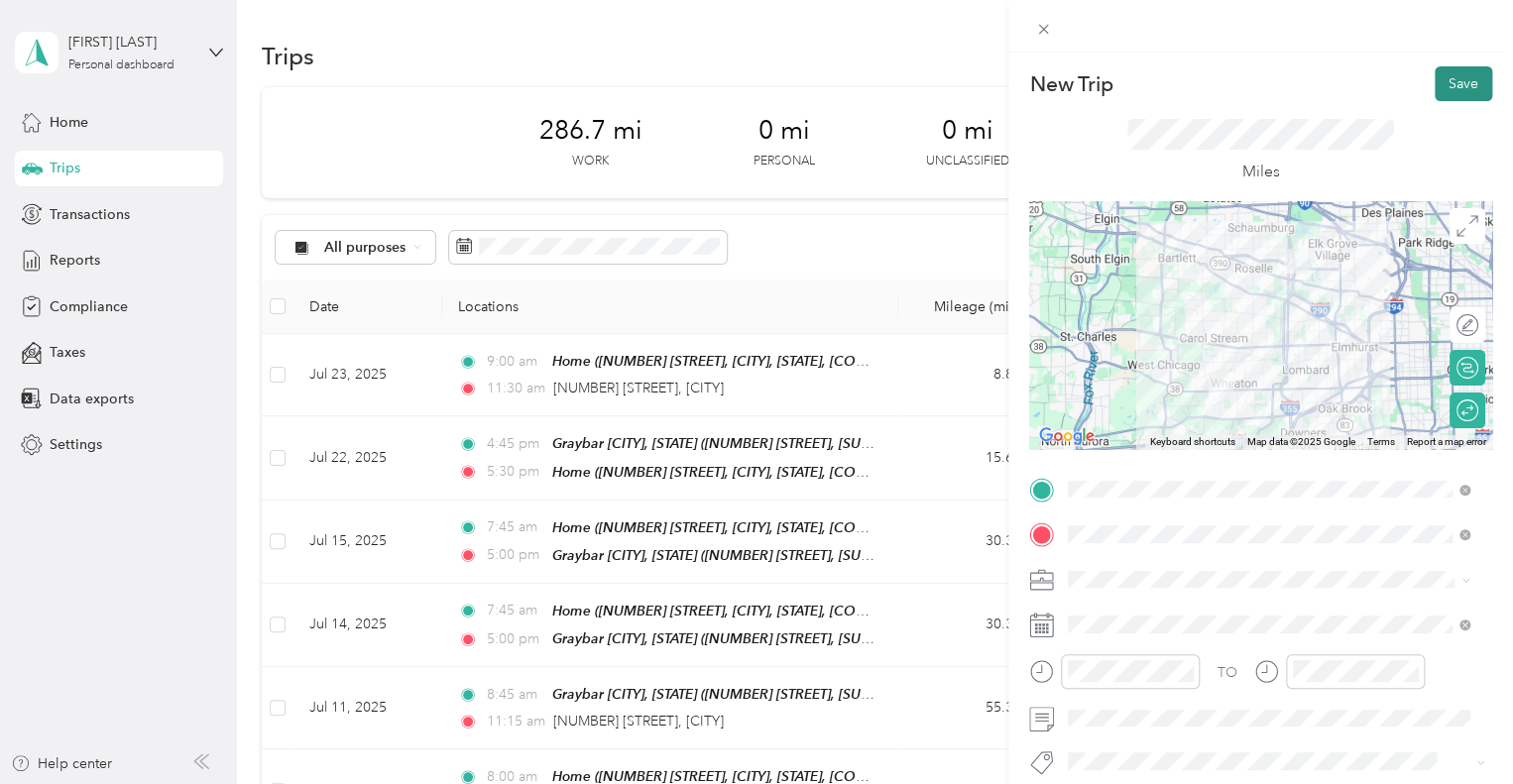click on "Save" at bounding box center (1463, 83) 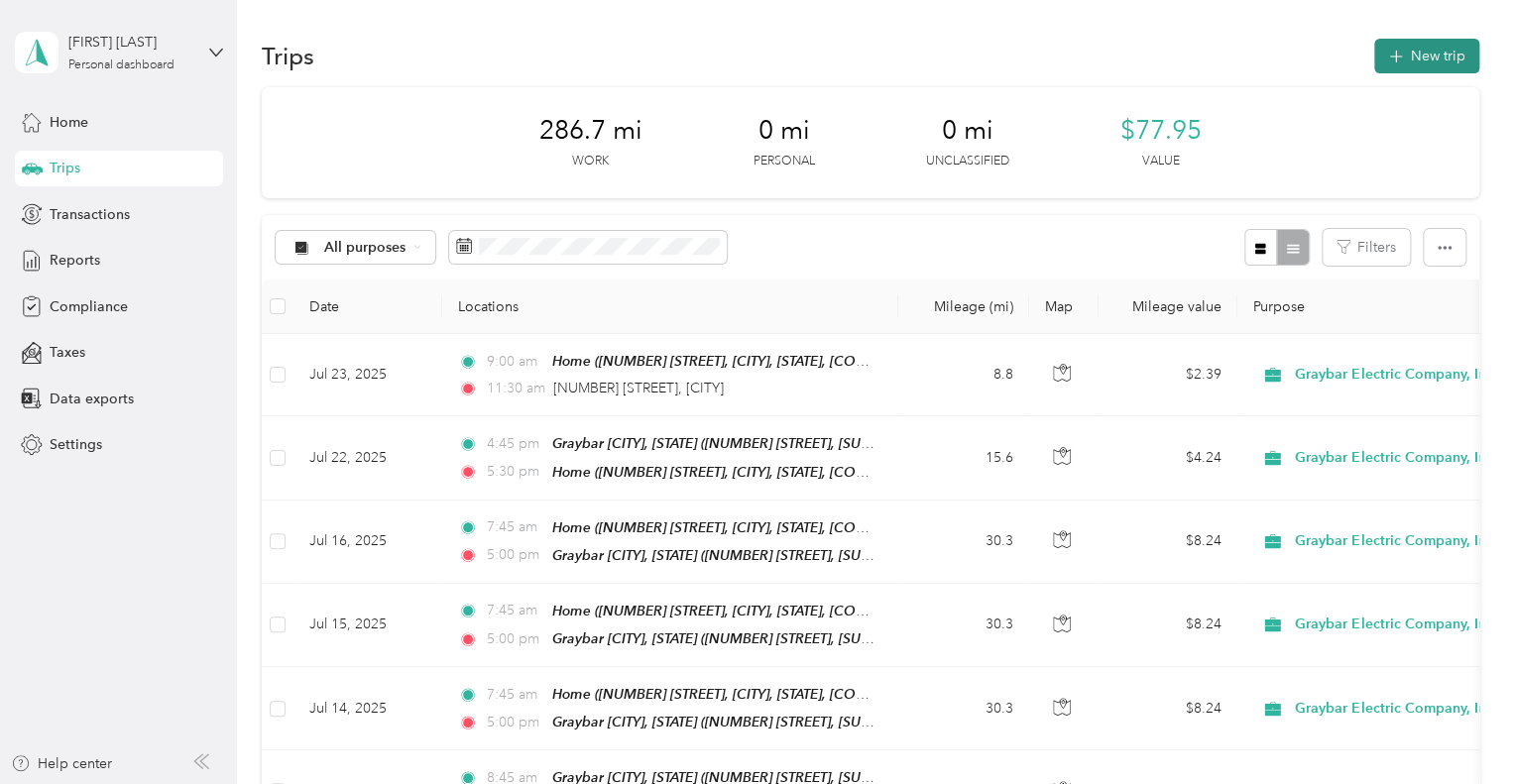 click on "New trip" at bounding box center (1427, 56) 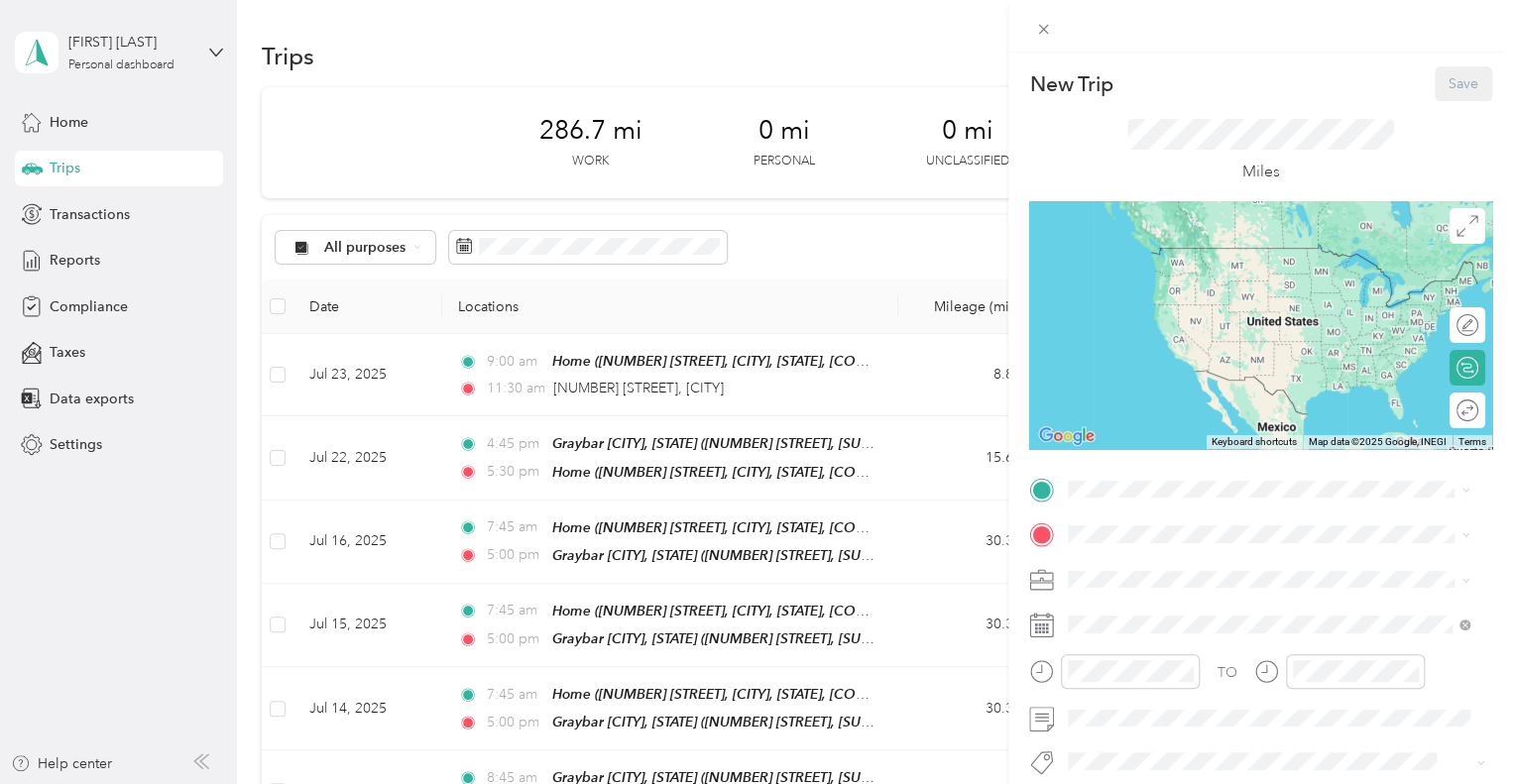 click on "New Trip Save This trip cannot be edited because it is either under review, approved, or paid. Contact your Team Manager to edit it. Miles ← Move left → Move right ↑ Move up ↓ Move down + Zoom in - Zoom out Home Jump left by 75% End Jump right by 75% Page Up Jump up by 75% Page Down Jump down by 75% Keyboard shortcuts Map Data Map data ©2025 Google, INEGI Map data ©2025 Google, INEGI 1000 km  Click to toggle between metric and imperial units Terms Report a map error Edit route Calculate route Round trip TO Add photo" at bounding box center (1260, 509) 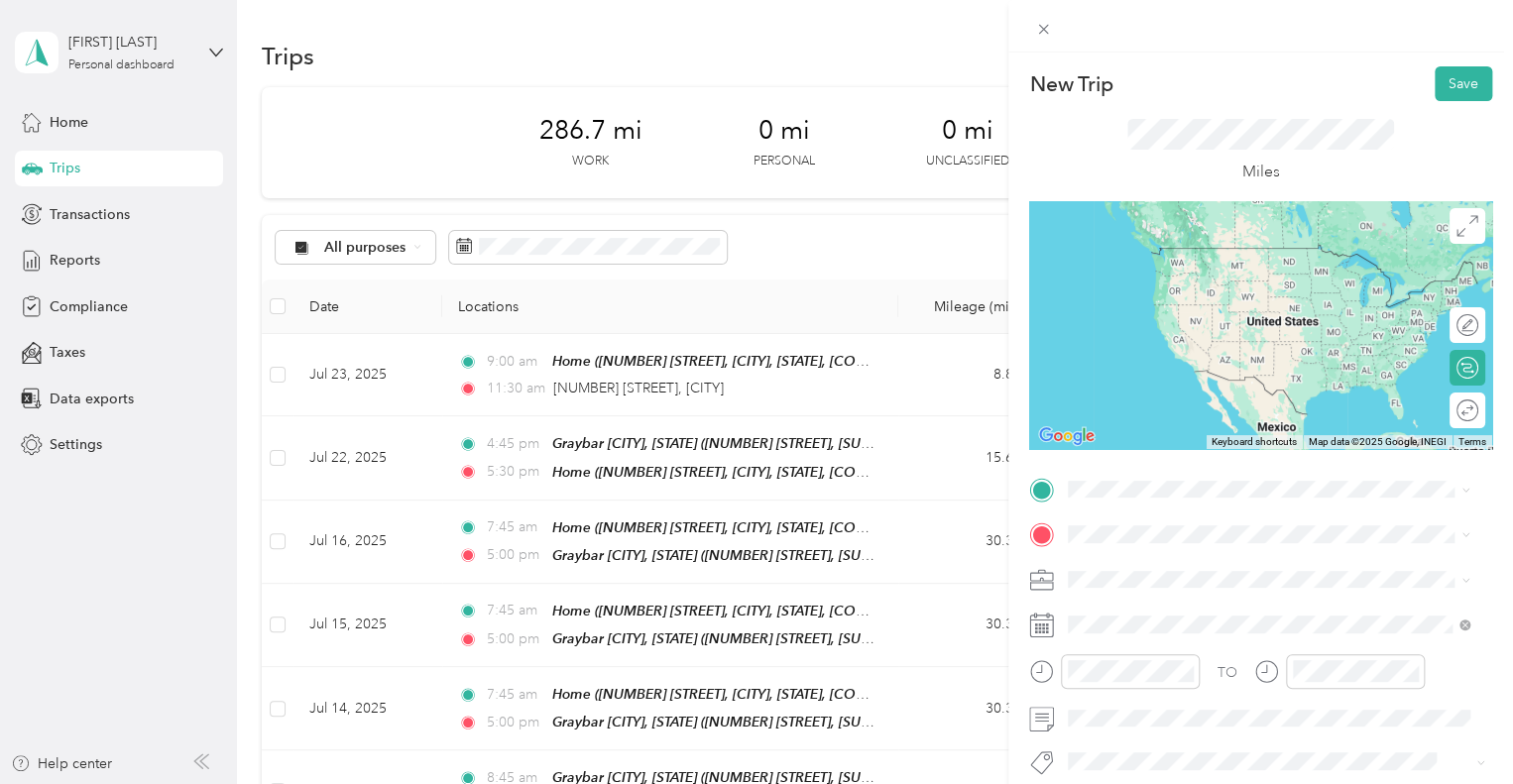 click on "Home [NUMBER] [STREET], [CITY], [STATE], [COUNTRY] , [POSTAL_CODE], [CITY], [STATE]" at bounding box center [1284, 275] 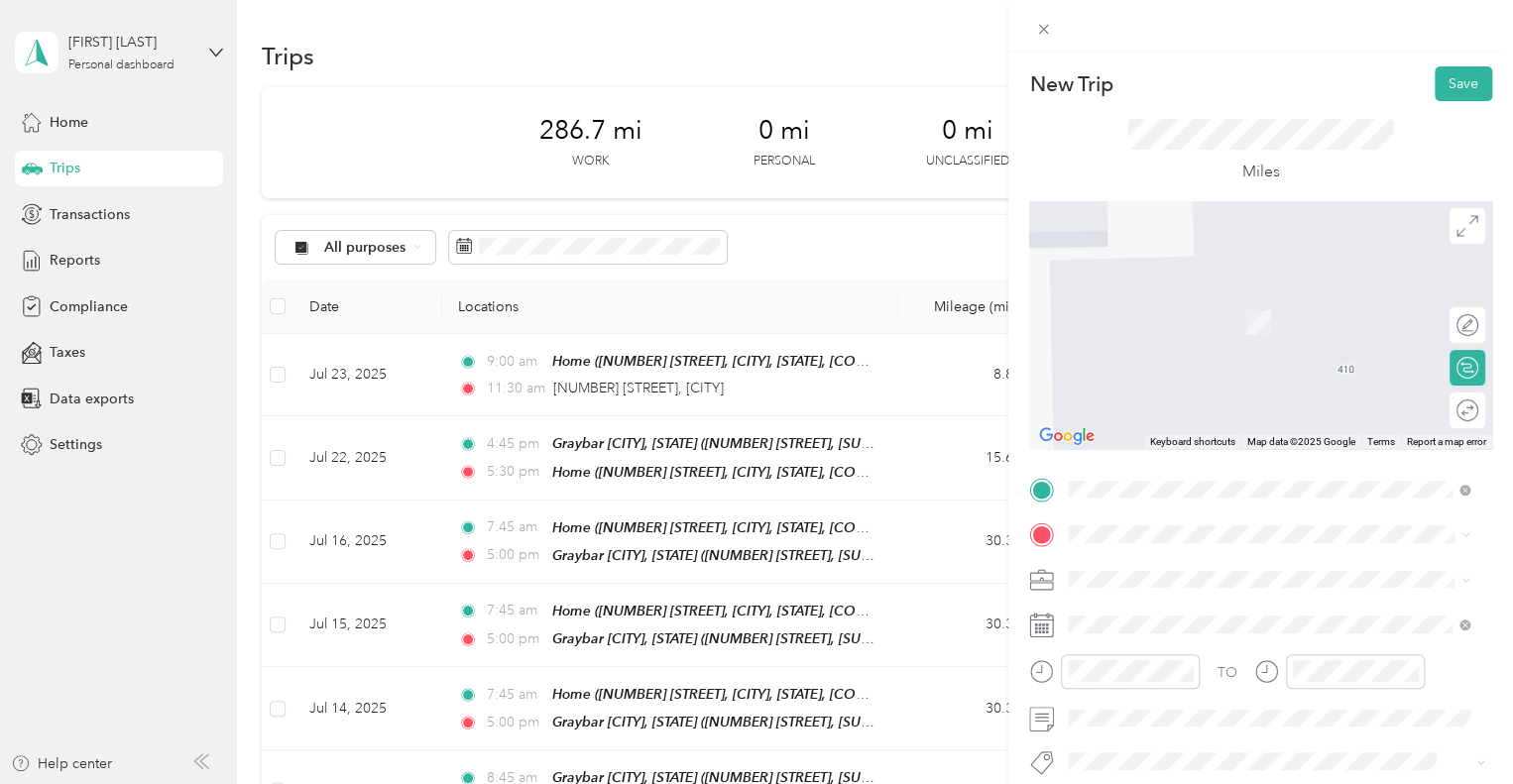 click on "TEAM" at bounding box center [1136, 401] 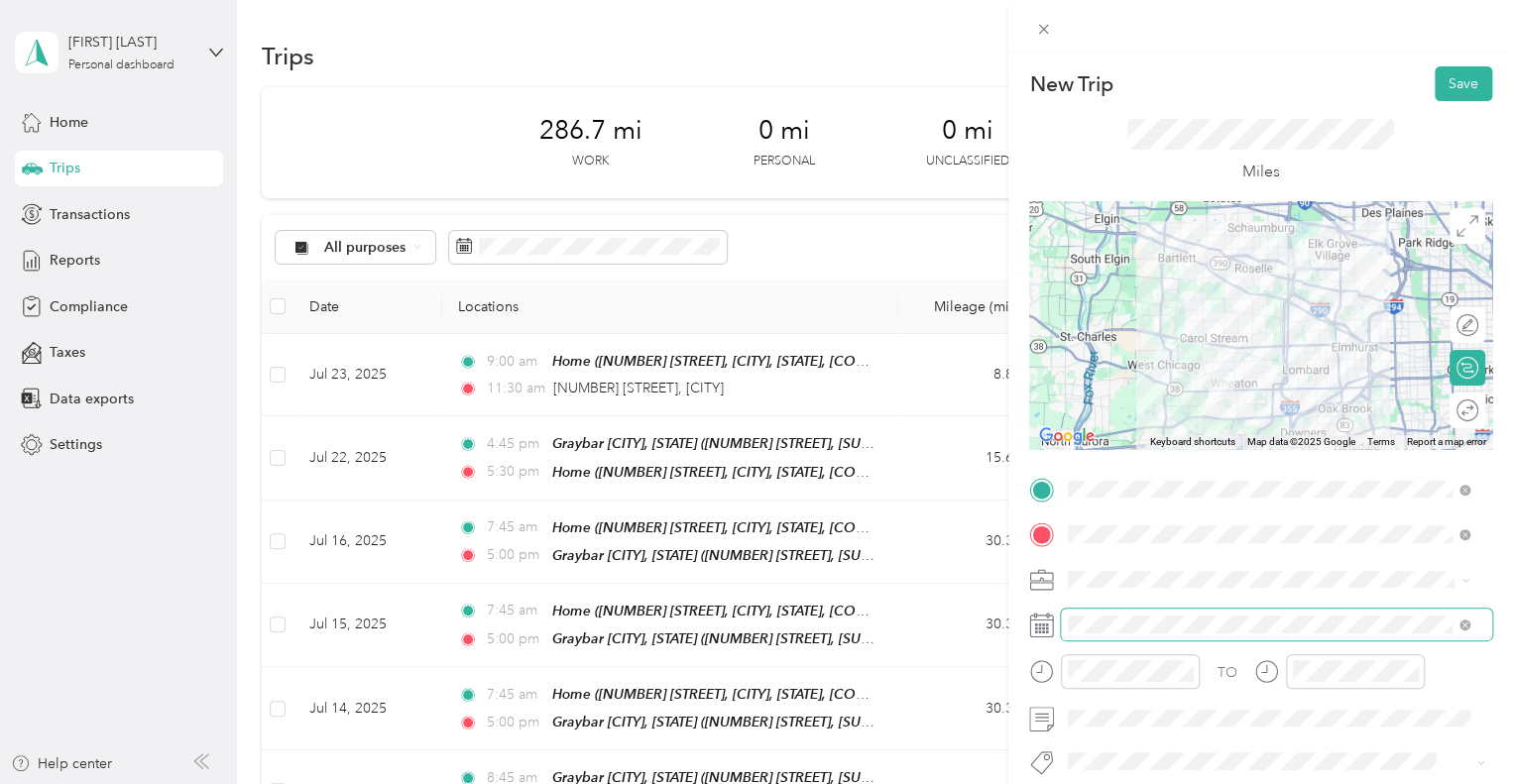 click at bounding box center (1276, 624) 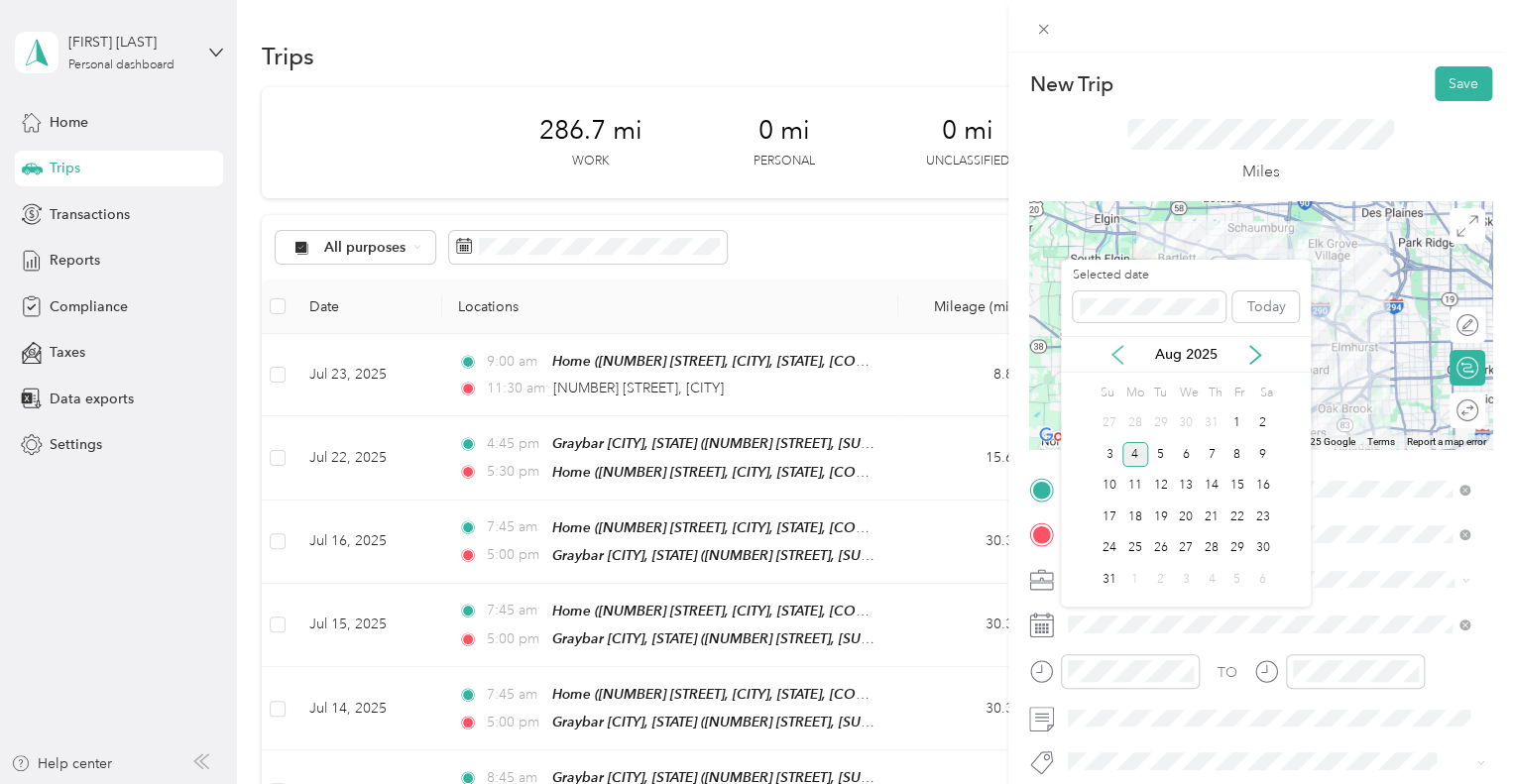 click 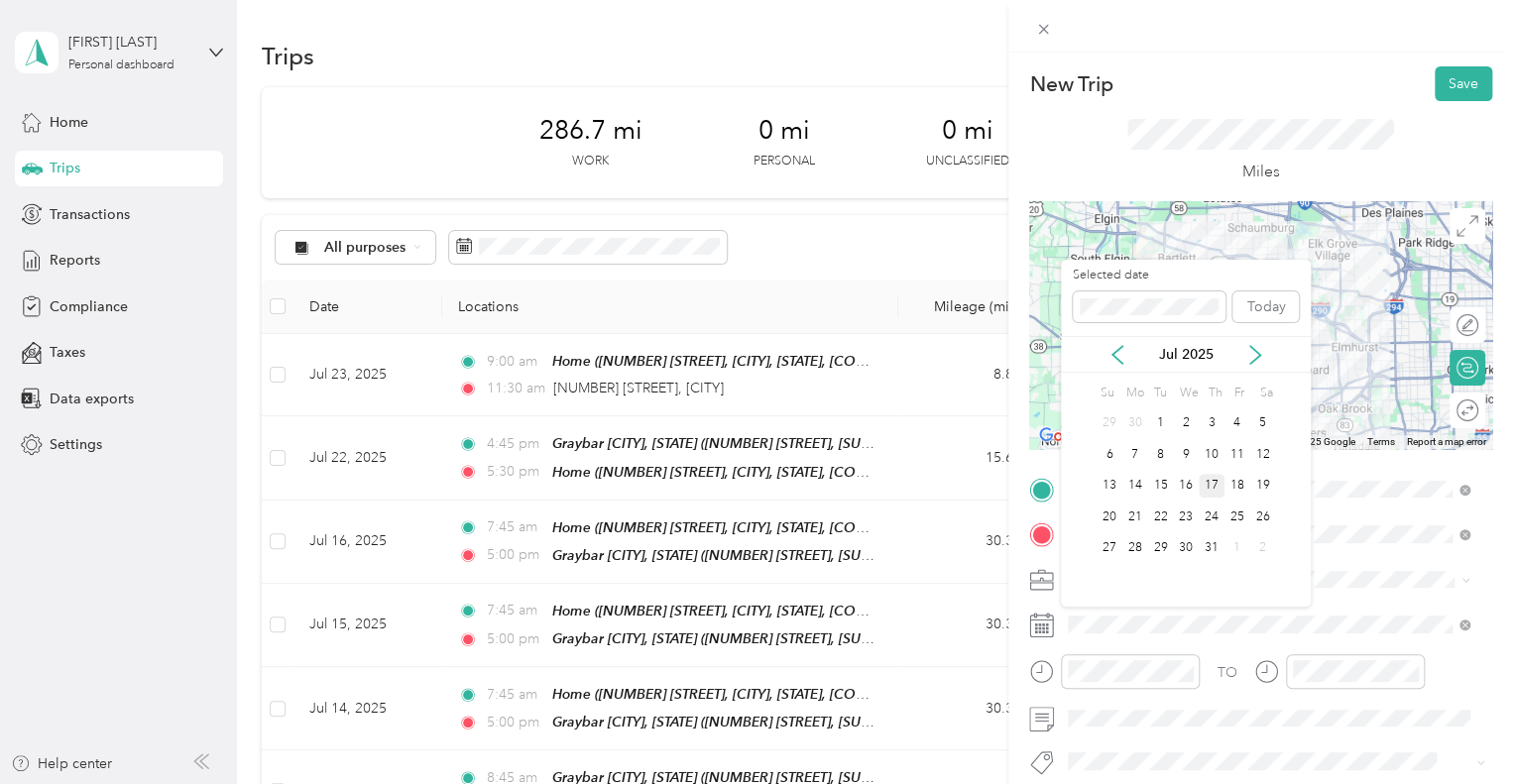 click on "17" at bounding box center [1212, 486] 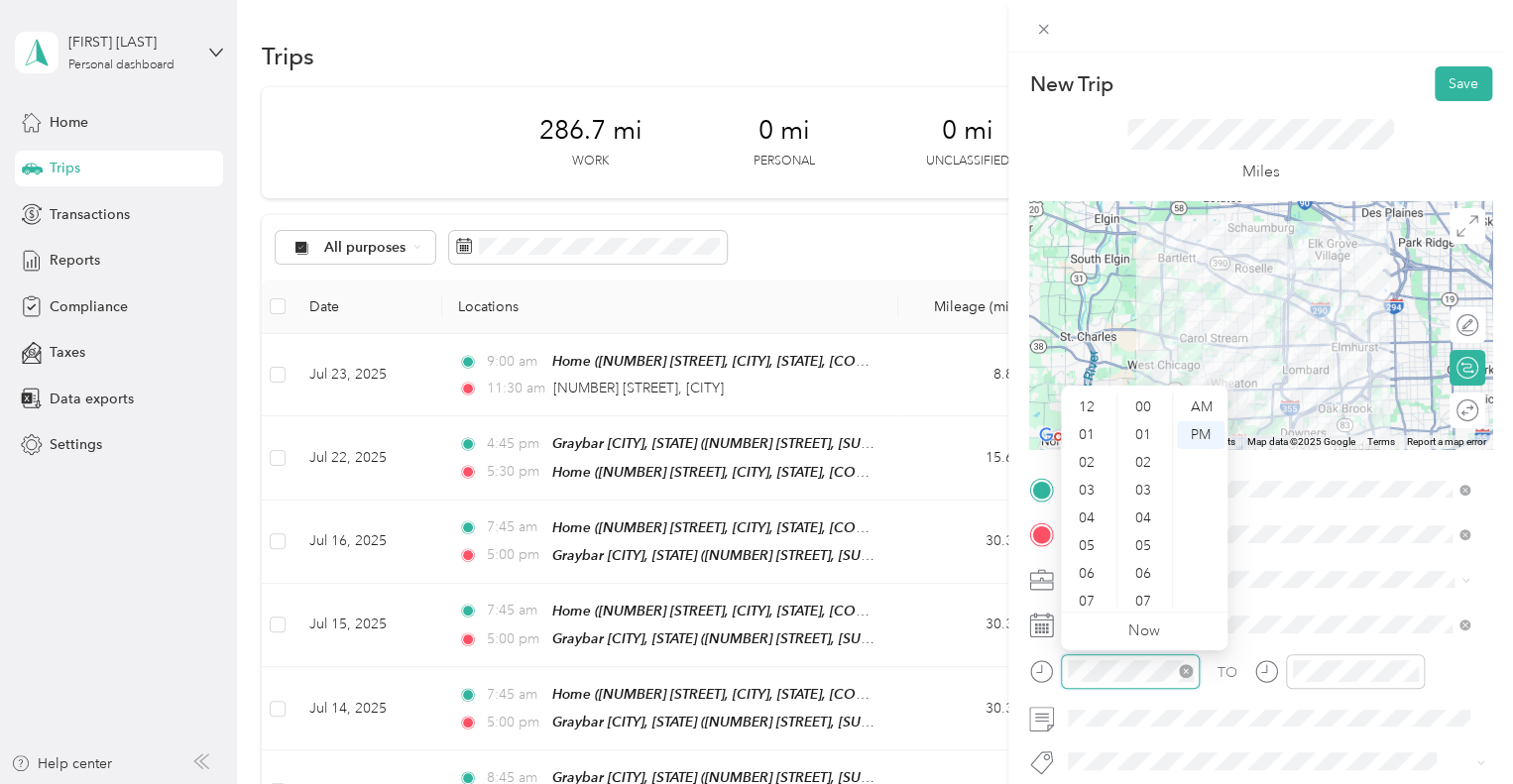 scroll, scrollTop: 860, scrollLeft: 0, axis: vertical 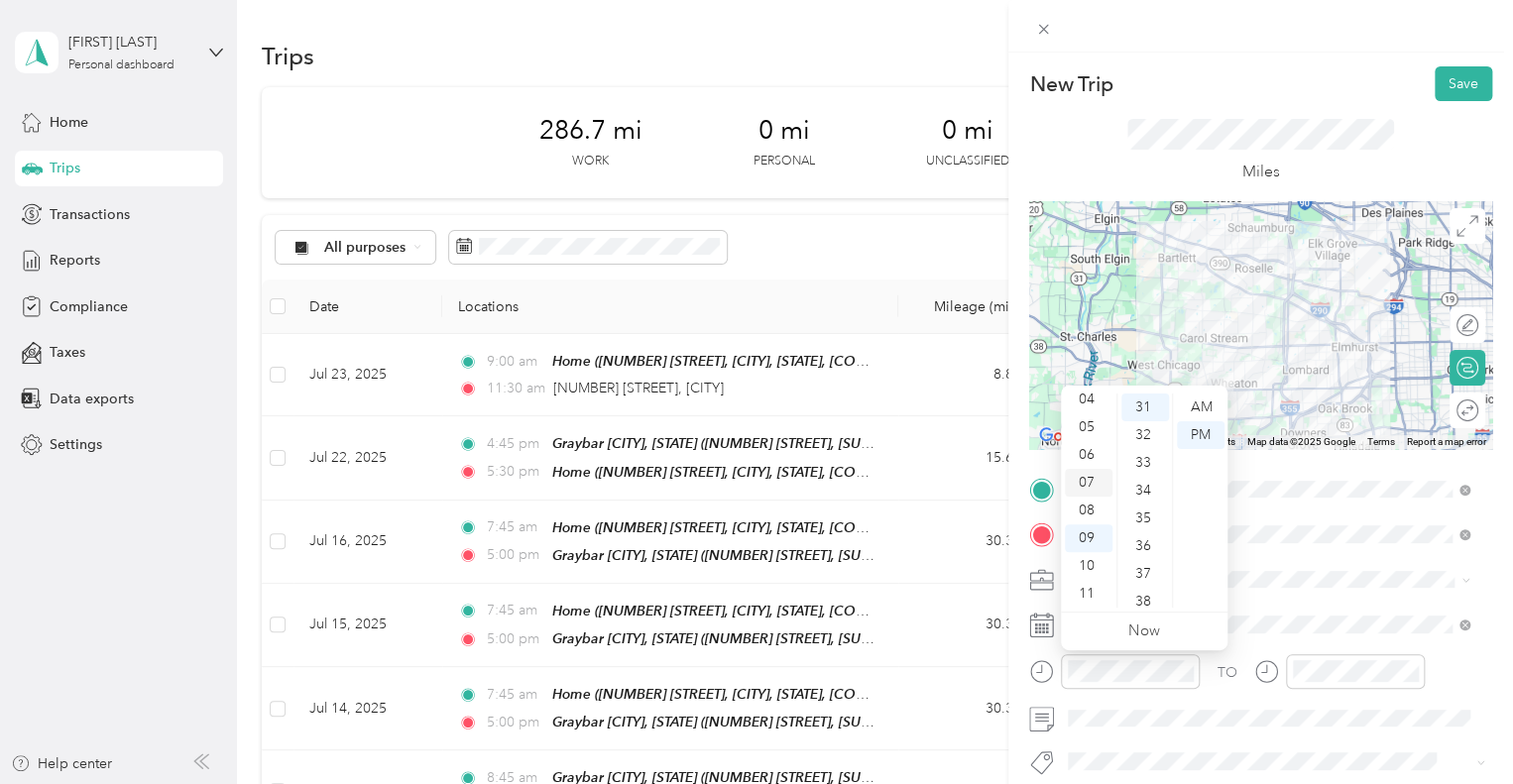 click on "07" at bounding box center (1089, 483) 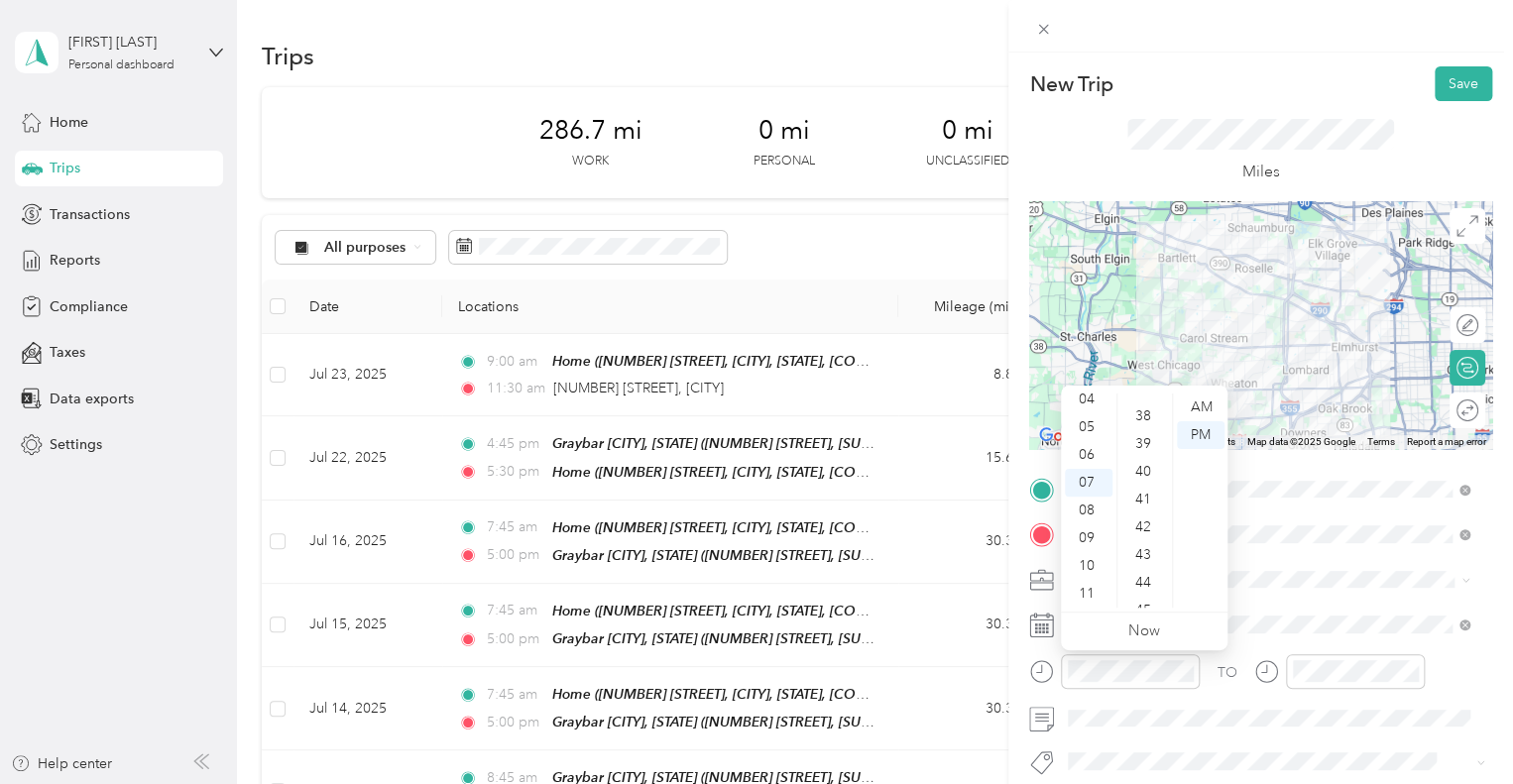 scroll, scrollTop: 1063, scrollLeft: 0, axis: vertical 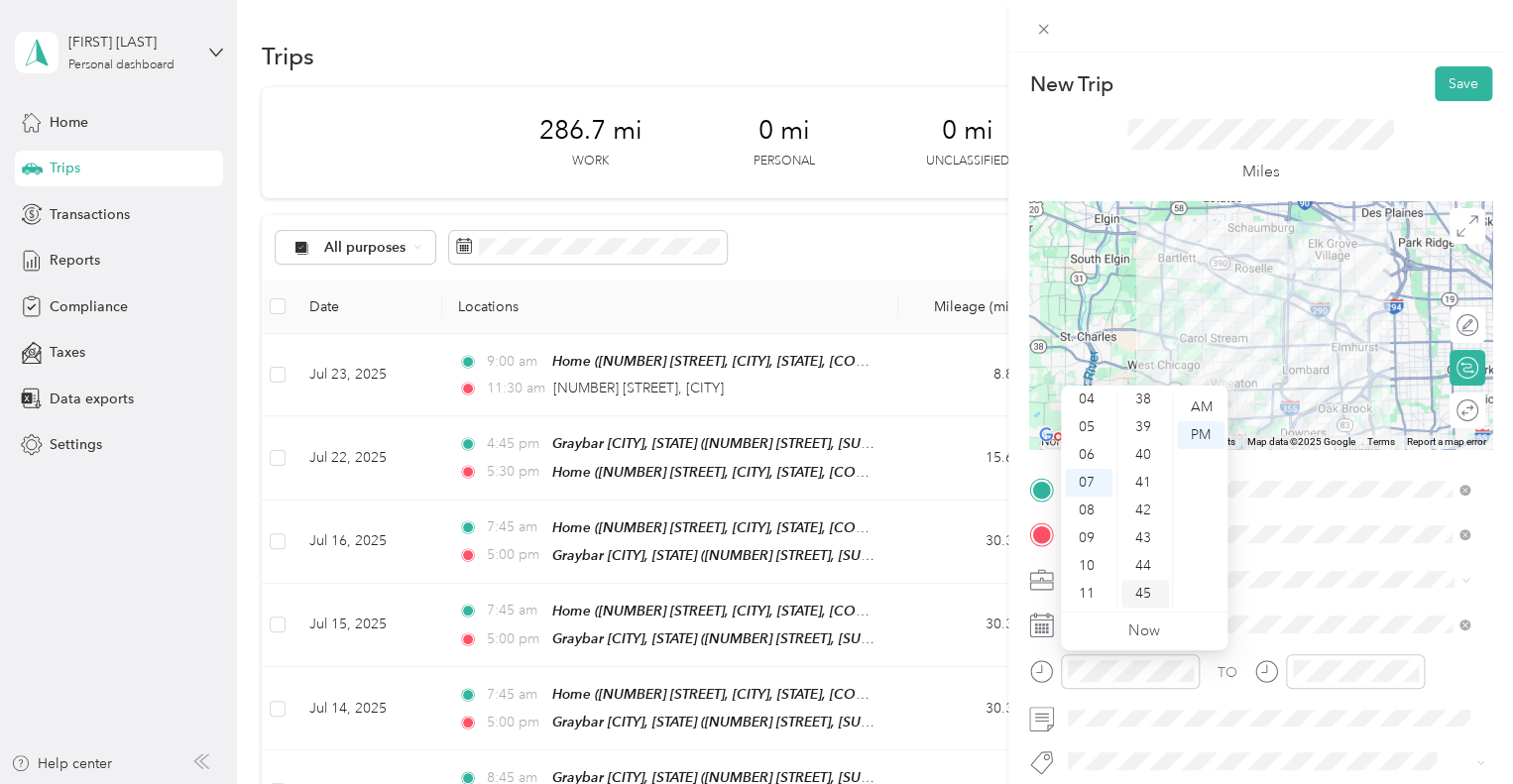 click on "45" at bounding box center [1145, 594] 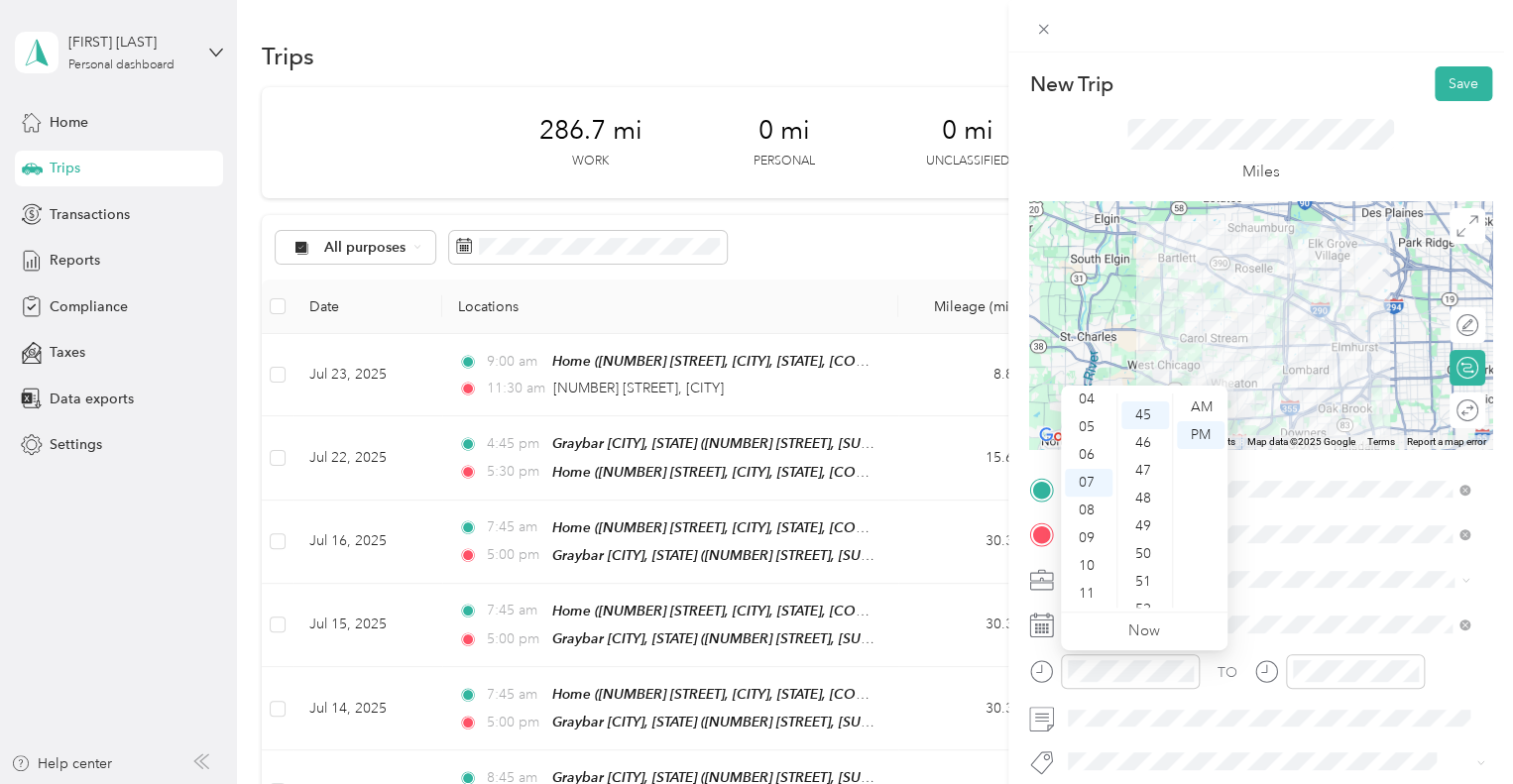 scroll, scrollTop: 1249, scrollLeft: 0, axis: vertical 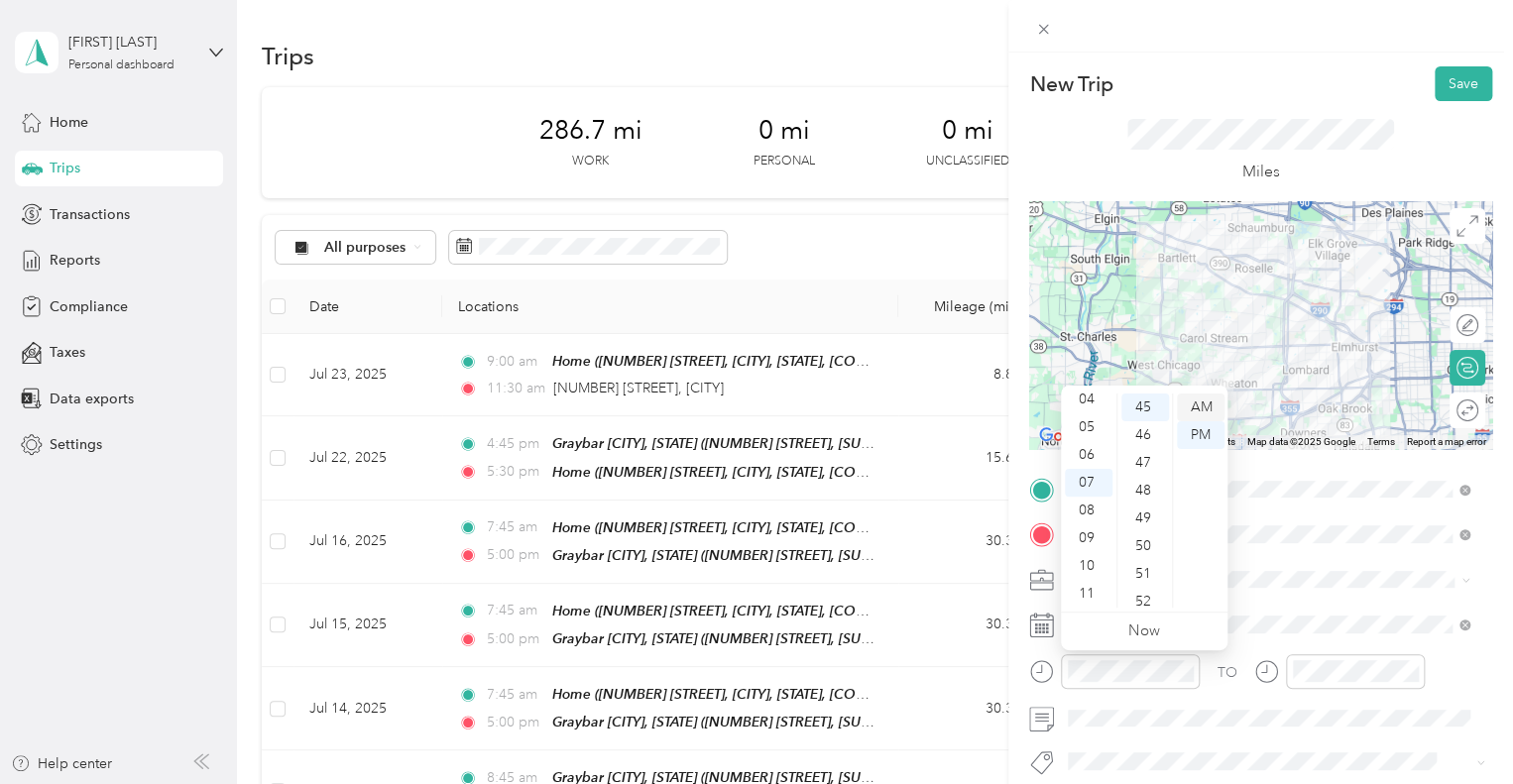 click on "AM" at bounding box center [1201, 407] 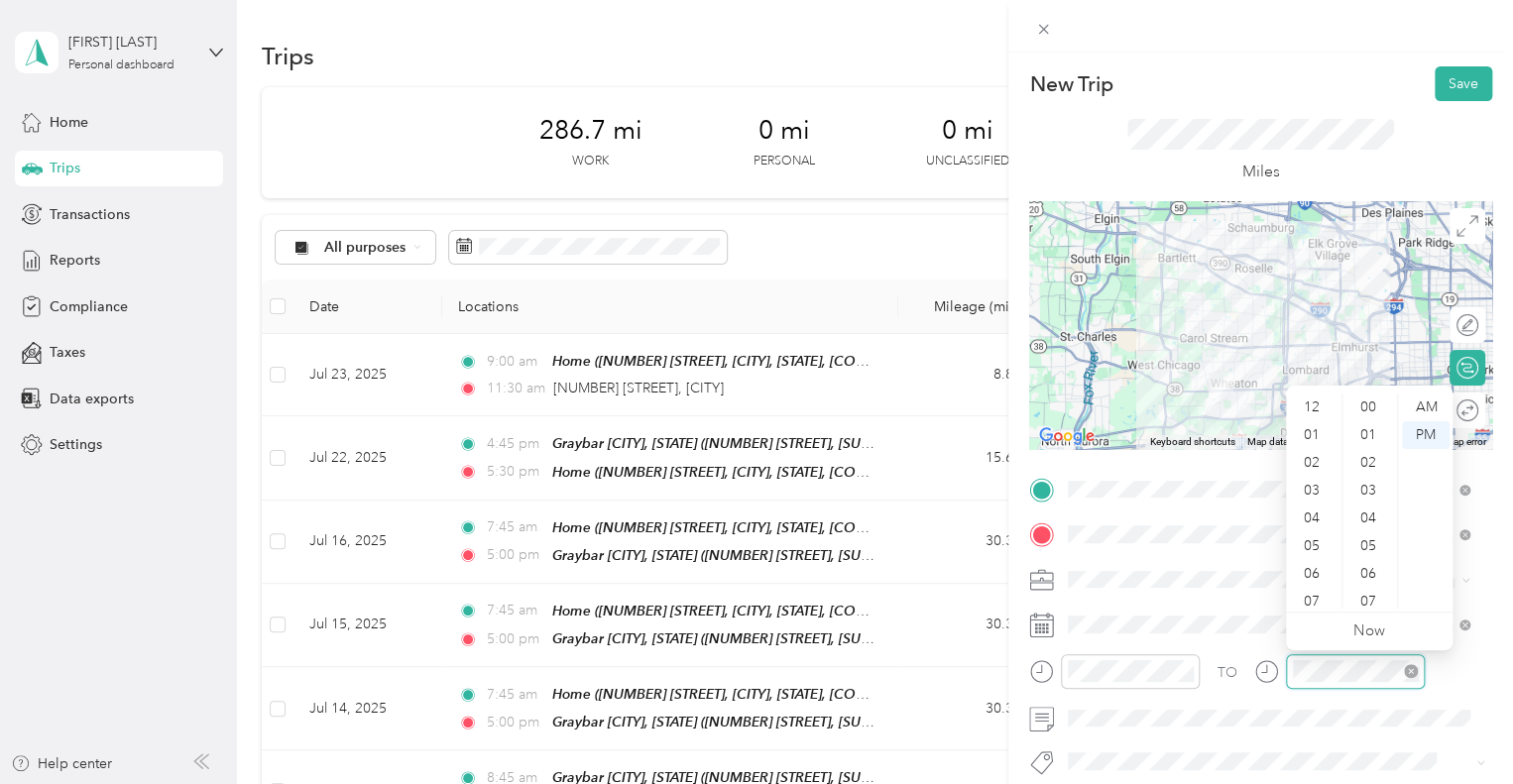 scroll, scrollTop: 860, scrollLeft: 0, axis: vertical 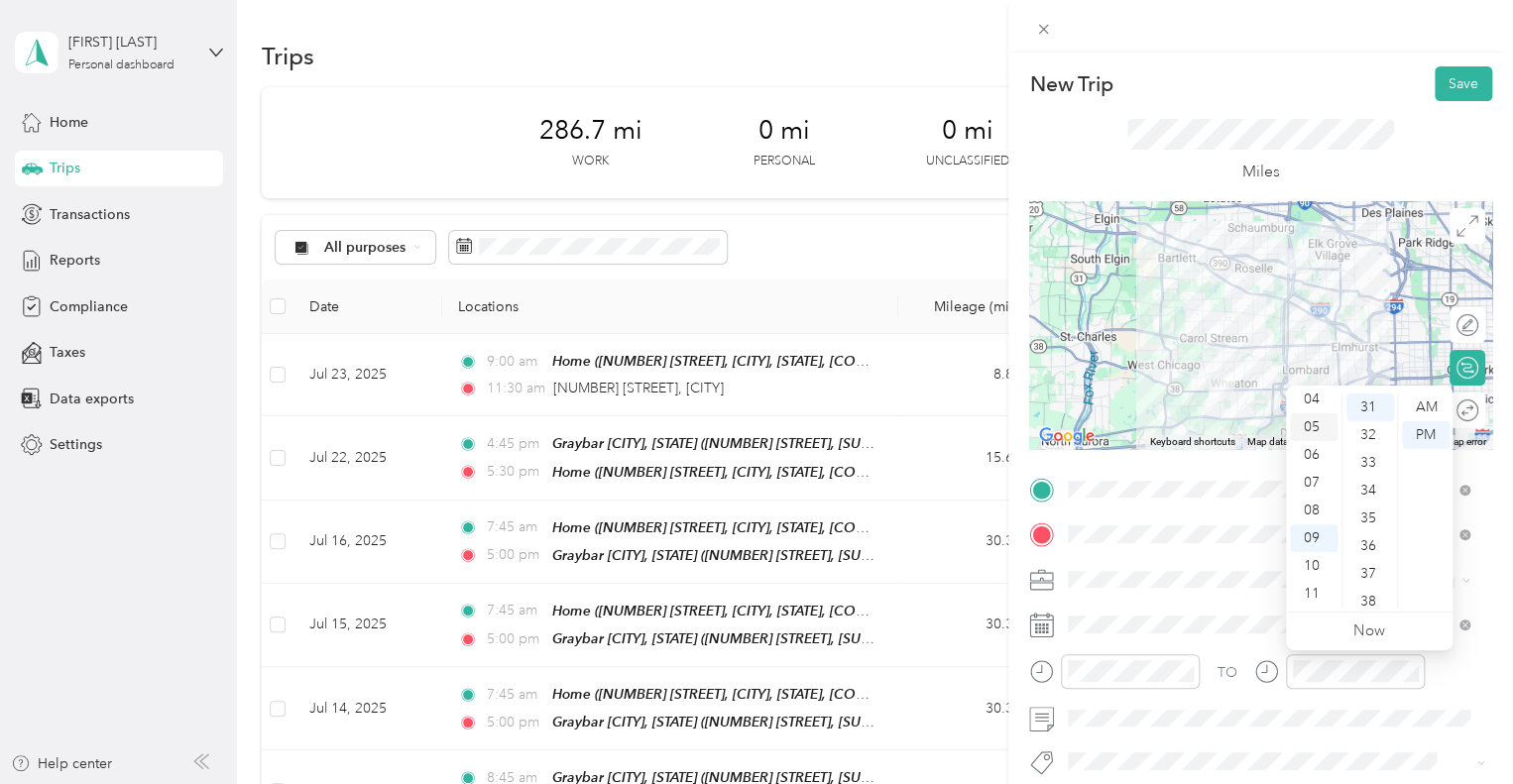 click on "05" at bounding box center [1314, 427] 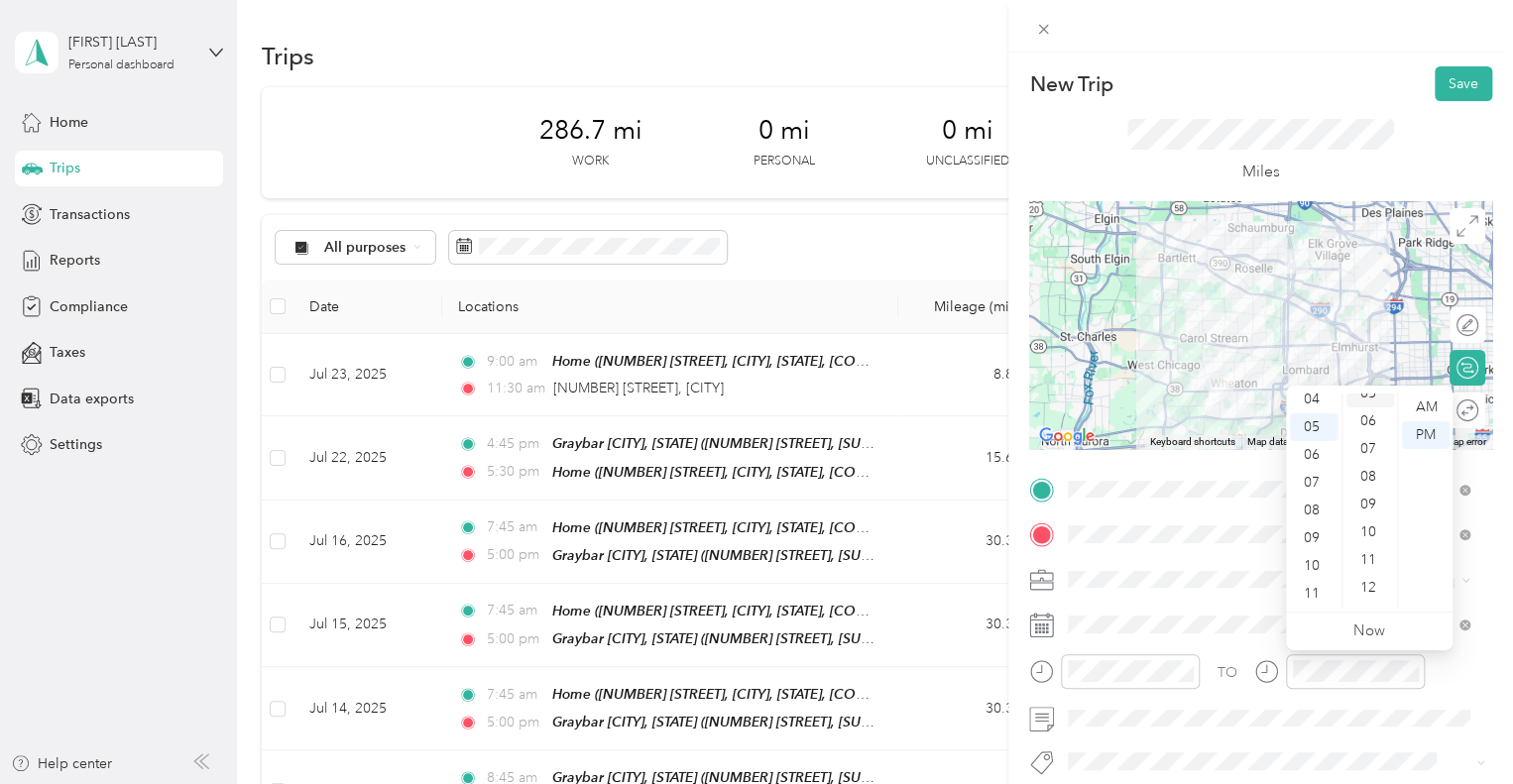 scroll, scrollTop: 0, scrollLeft: 0, axis: both 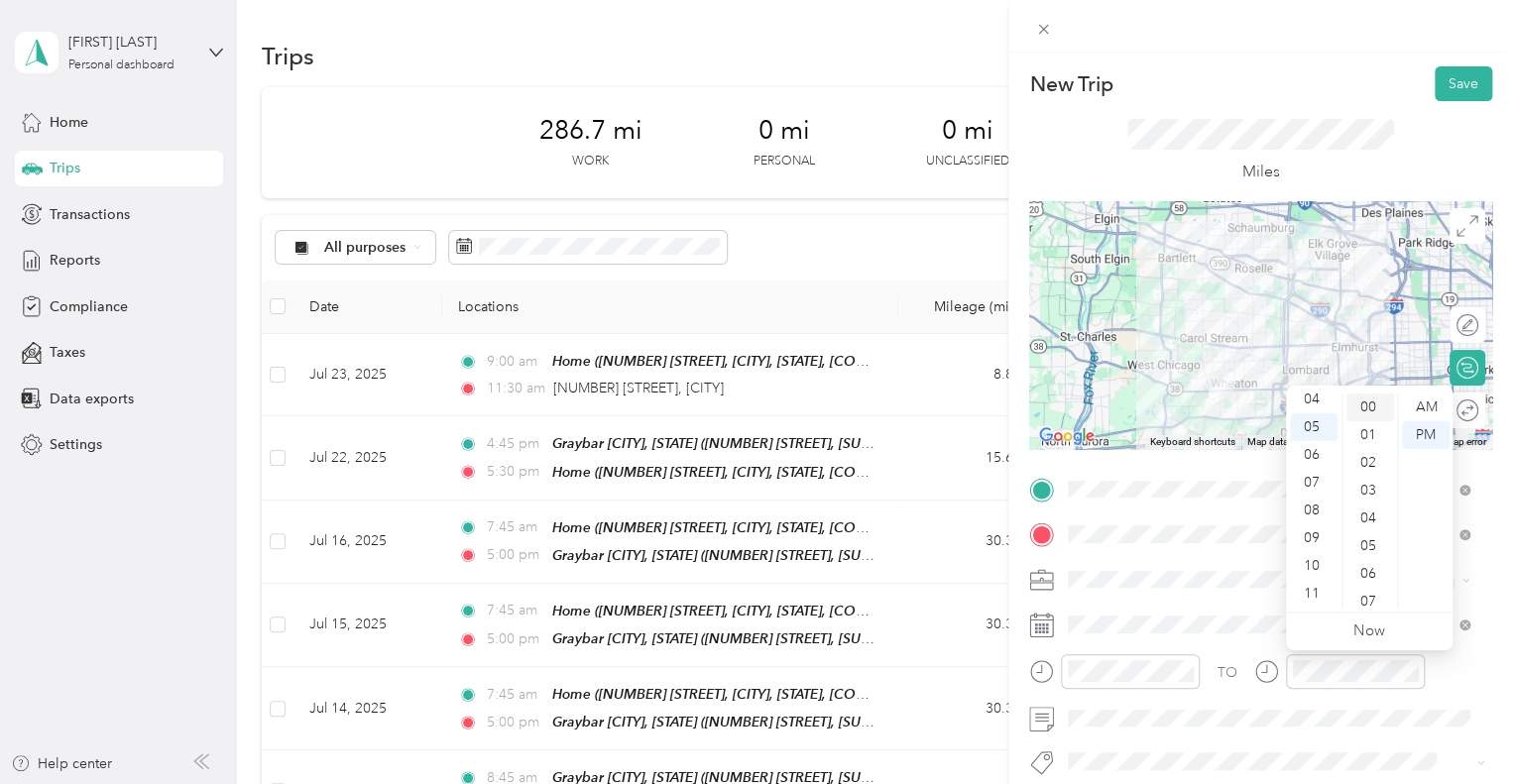 click on "00" at bounding box center (1370, 407) 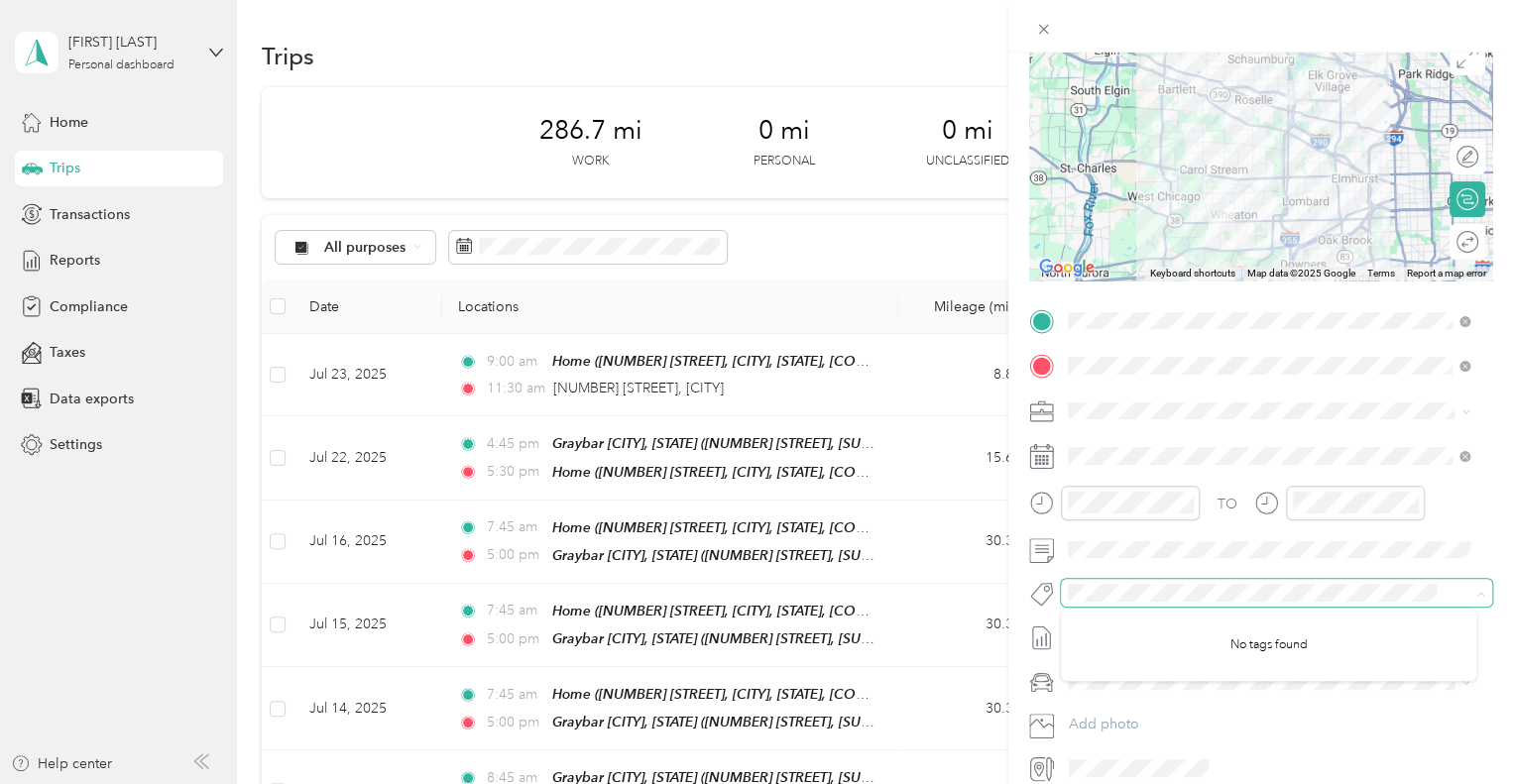 scroll, scrollTop: 169, scrollLeft: 0, axis: vertical 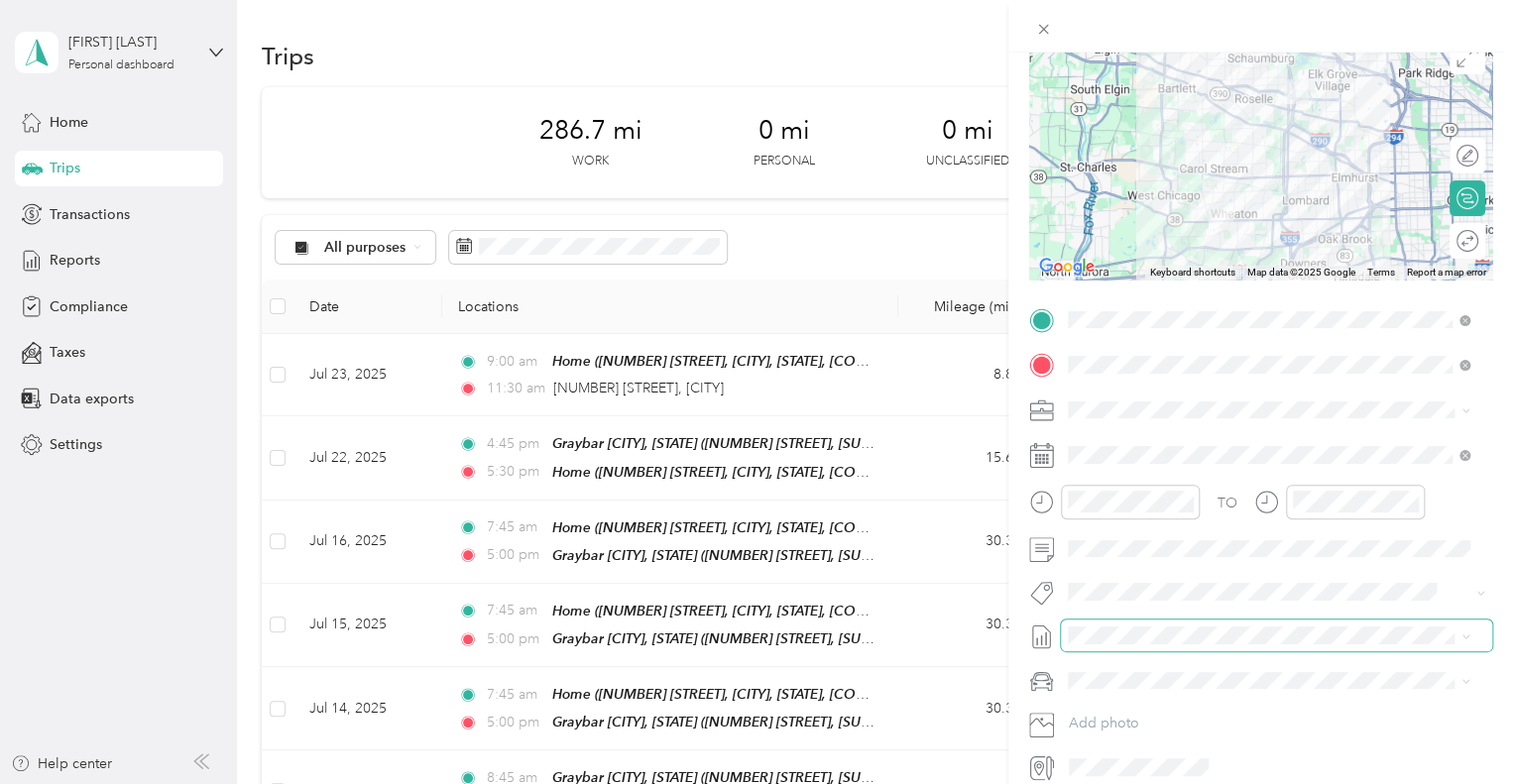 click at bounding box center (1276, 635) 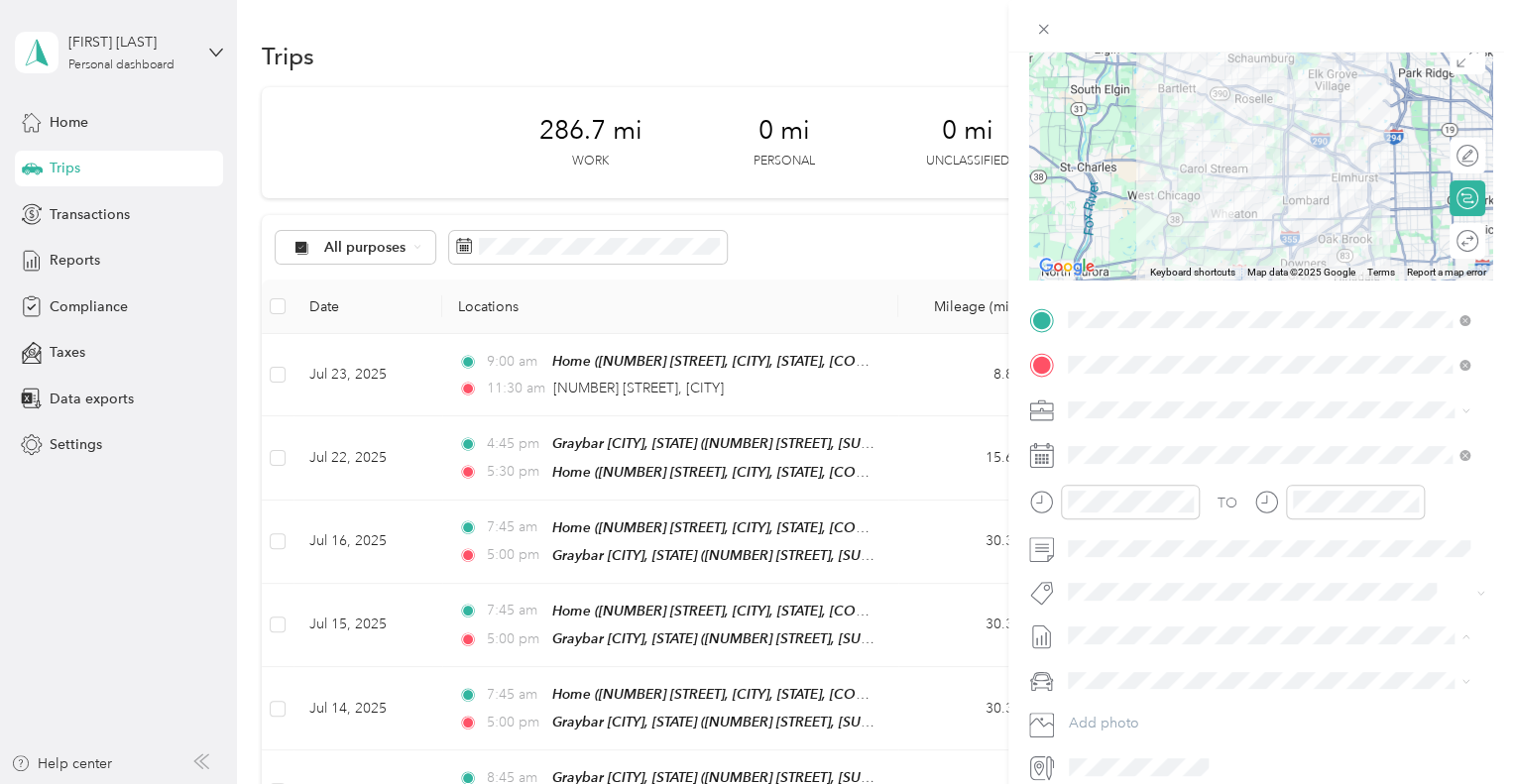 click on "[DATE] - [DATE], [YEAR]" at bounding box center [1170, 700] 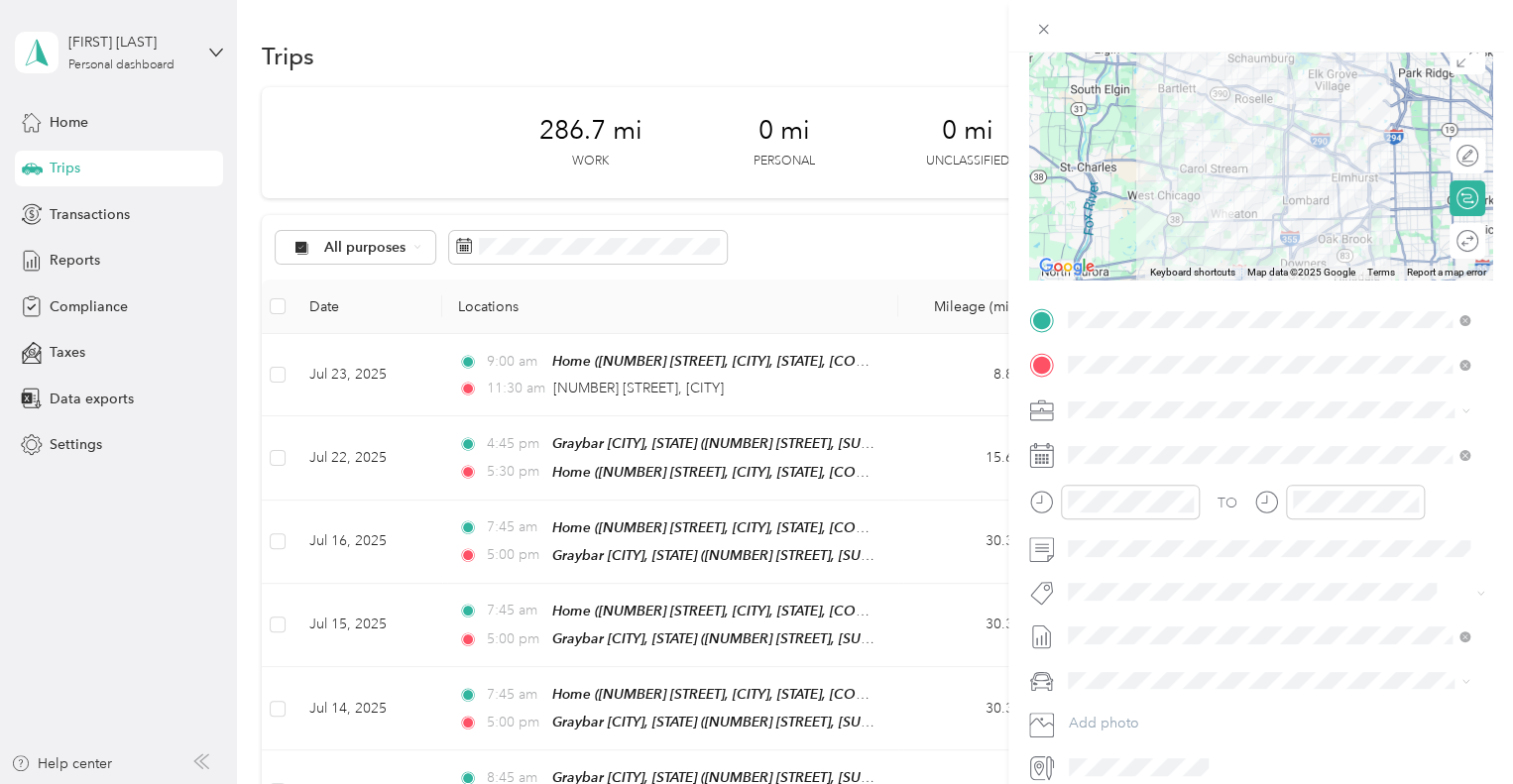 click on "TESLA Y" at bounding box center [1268, 706] 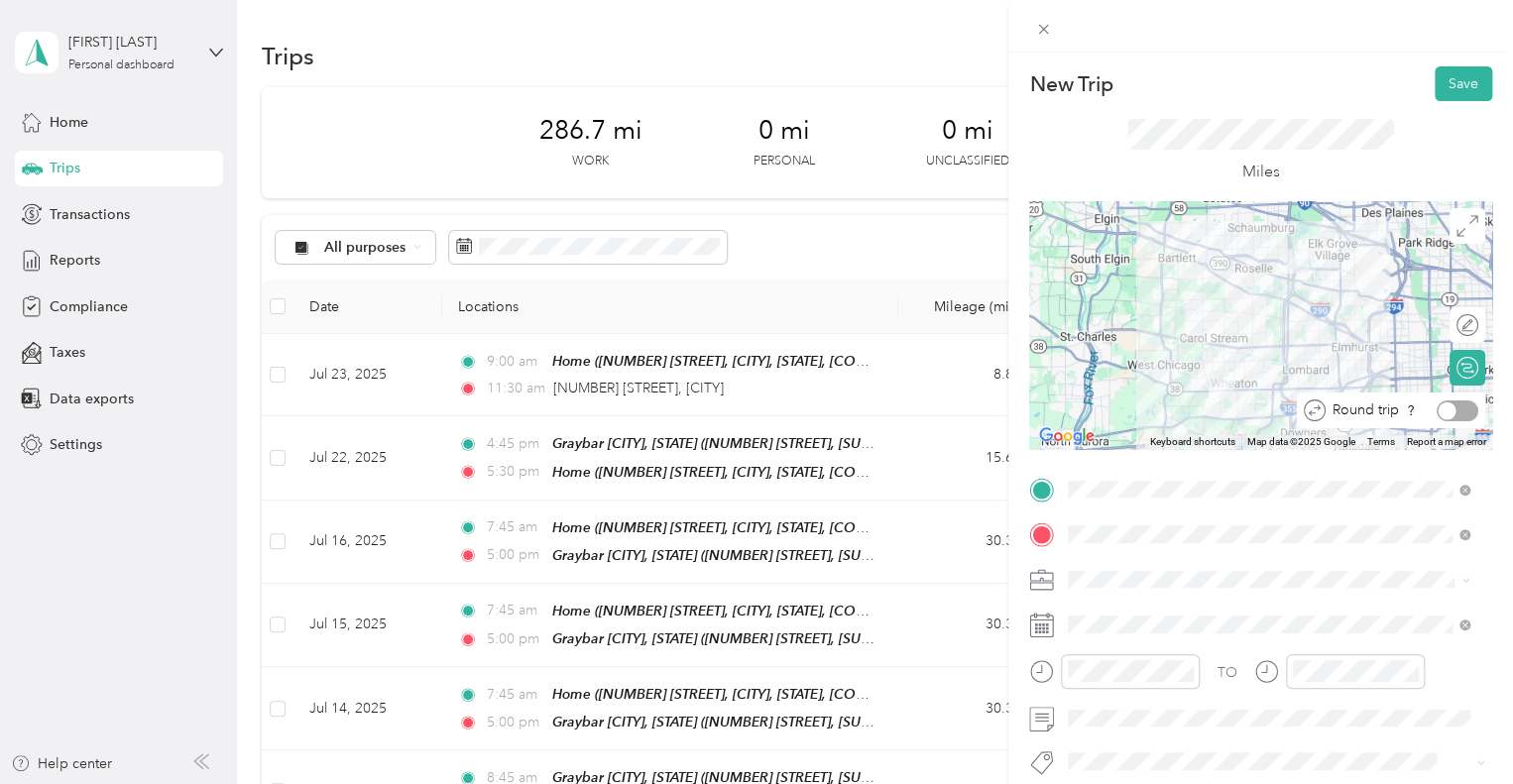 click at bounding box center [1457, 410] 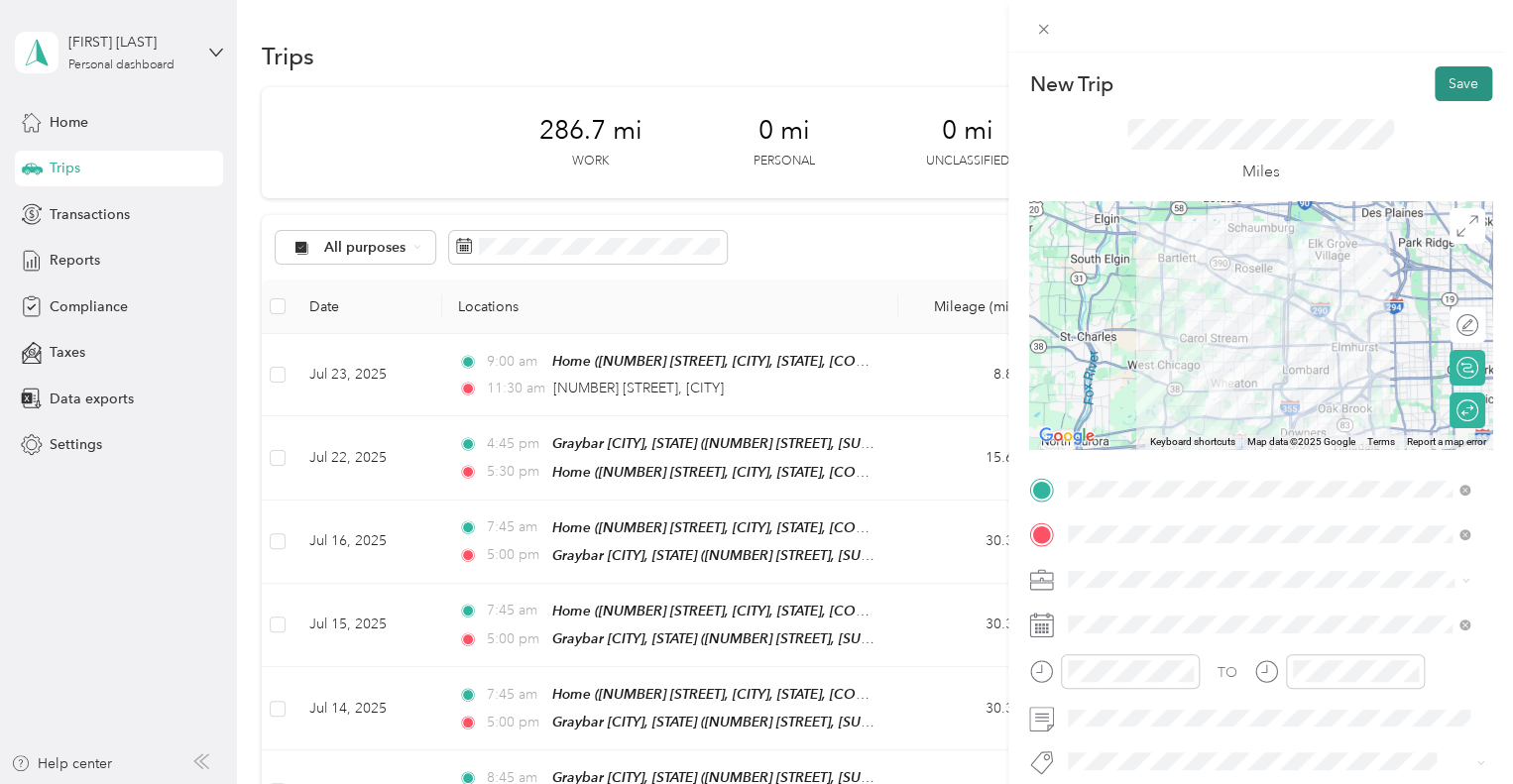 click on "Save" at bounding box center (1463, 83) 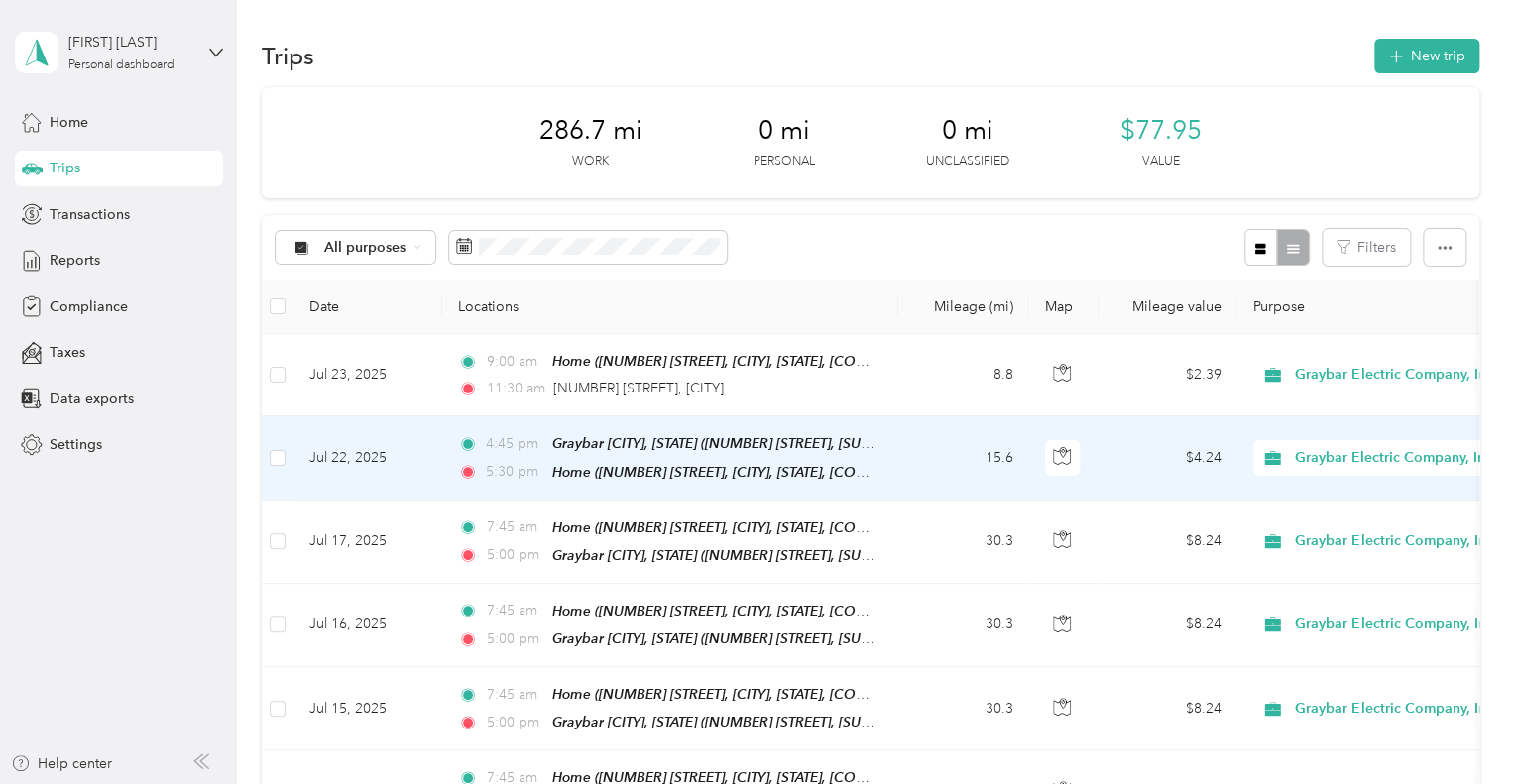 drag, startPoint x: 434, startPoint y: 437, endPoint x: 444, endPoint y: 441, distance: 10.77033 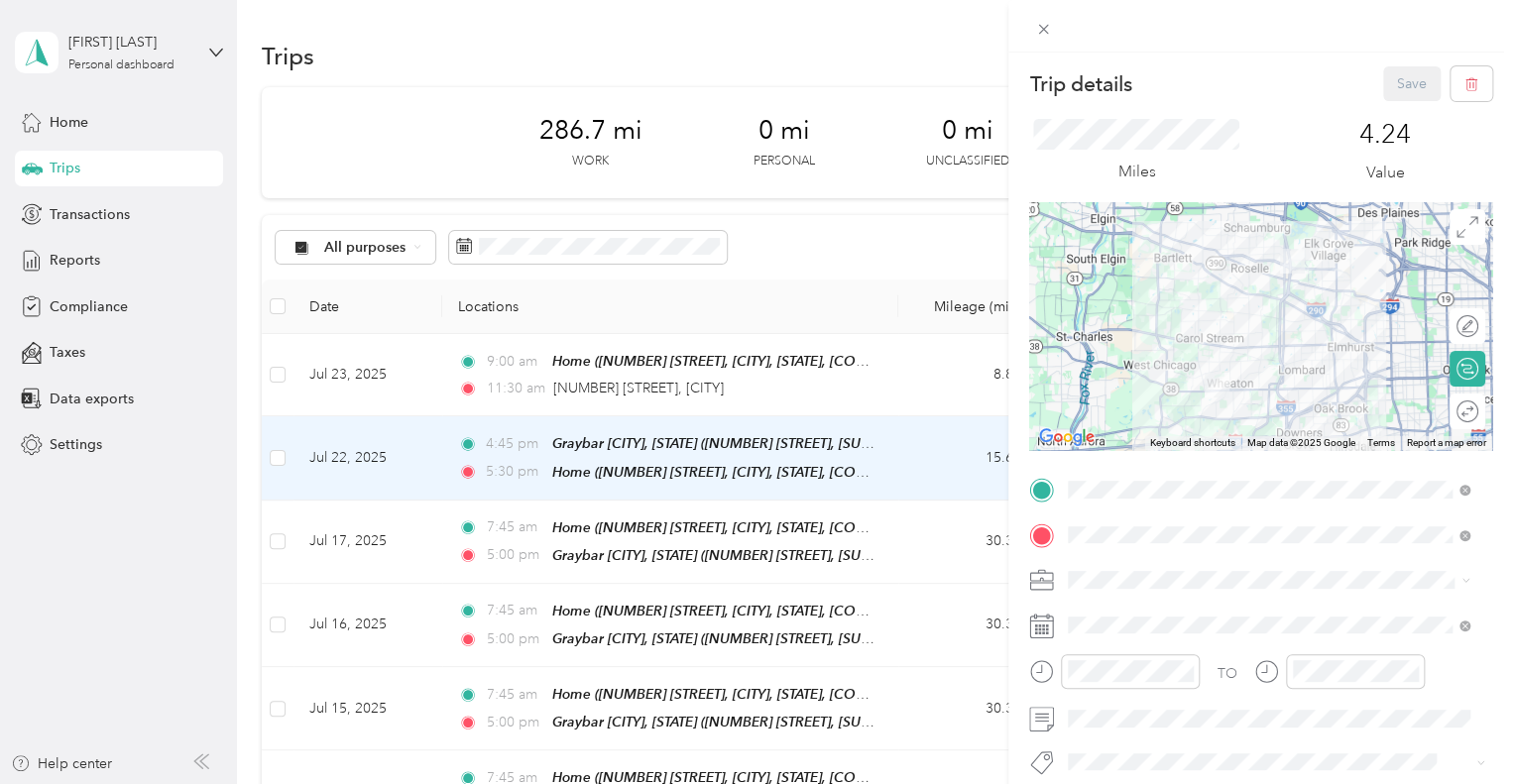 scroll, scrollTop: 66, scrollLeft: 0, axis: vertical 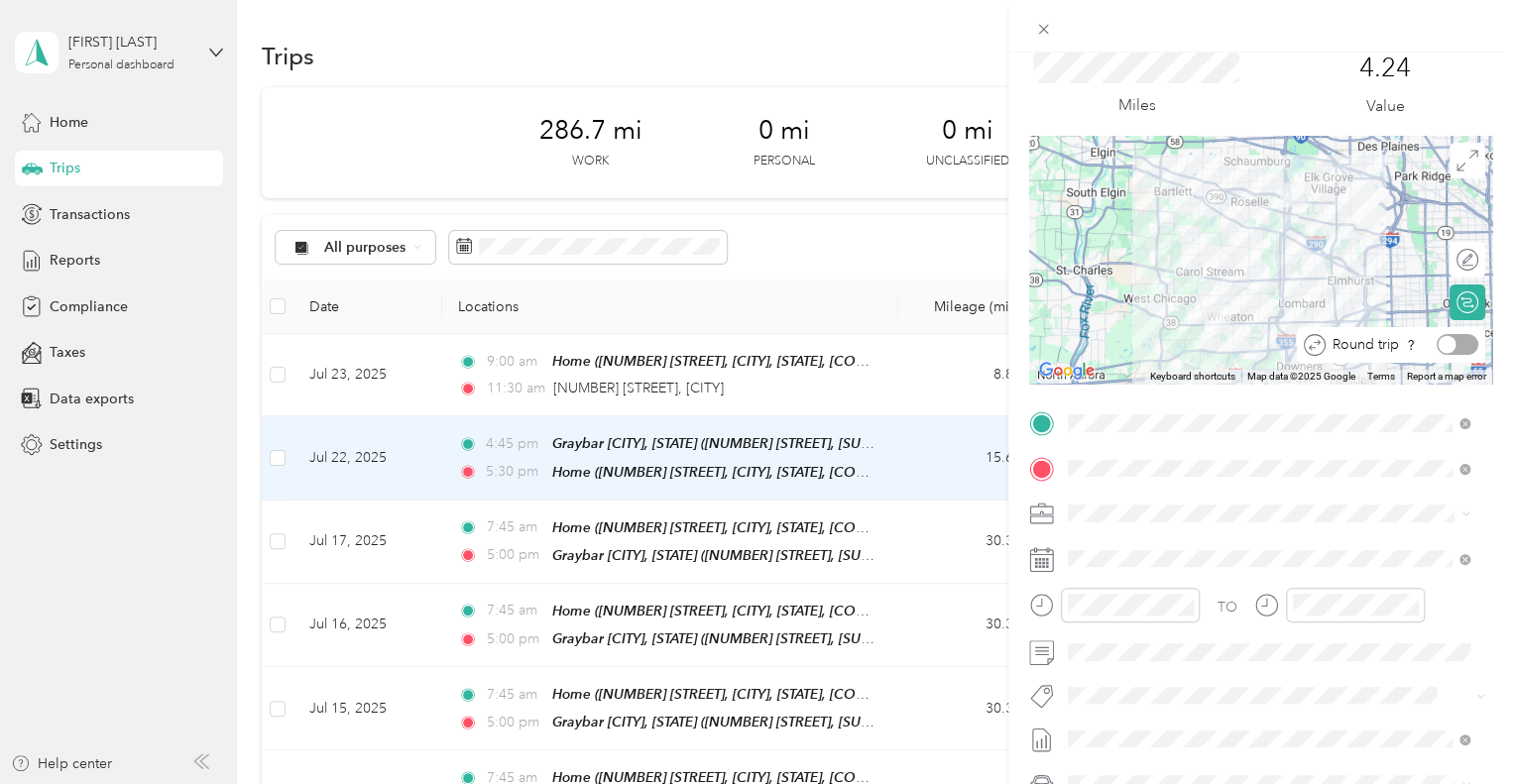 click at bounding box center (1457, 344) 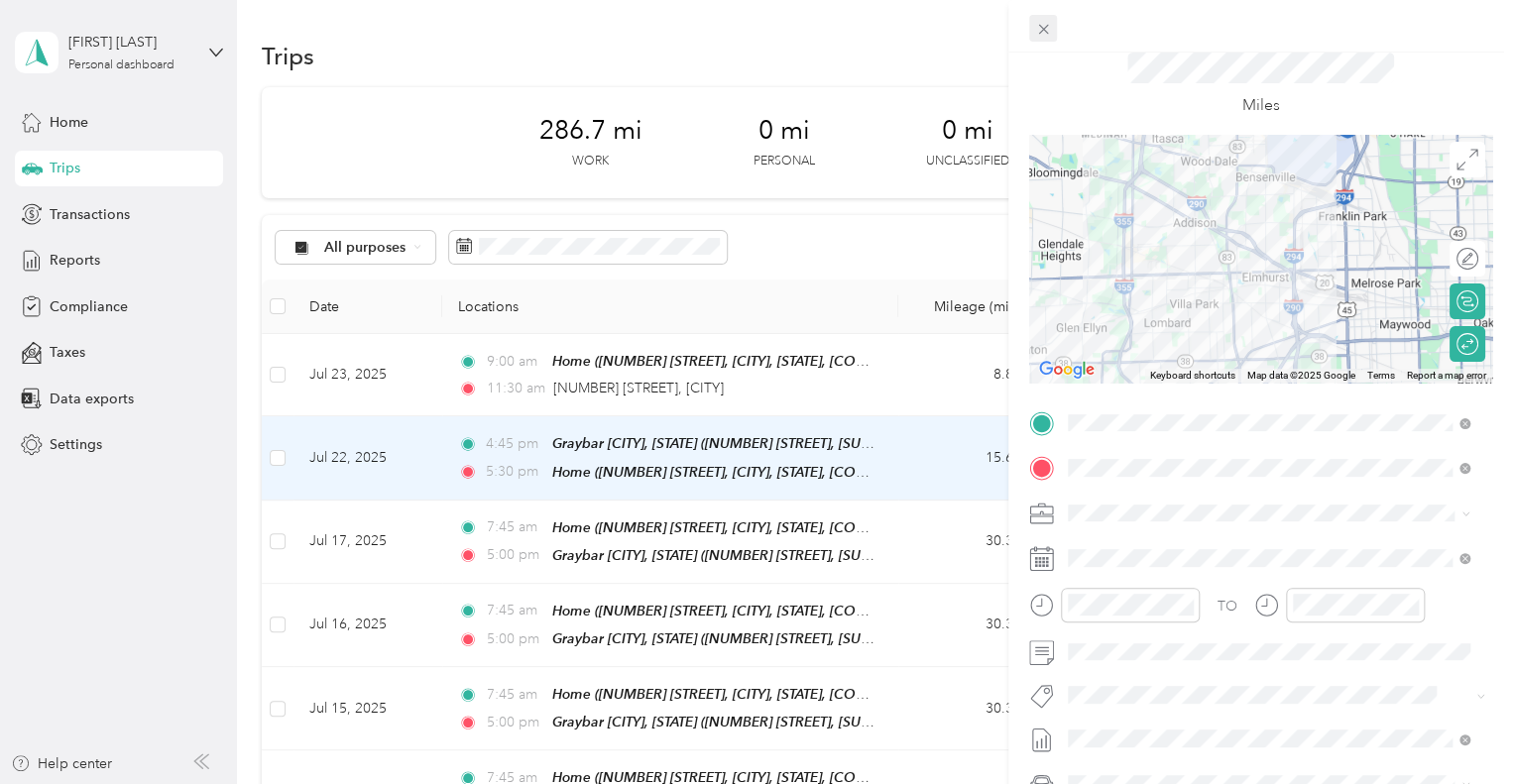 click 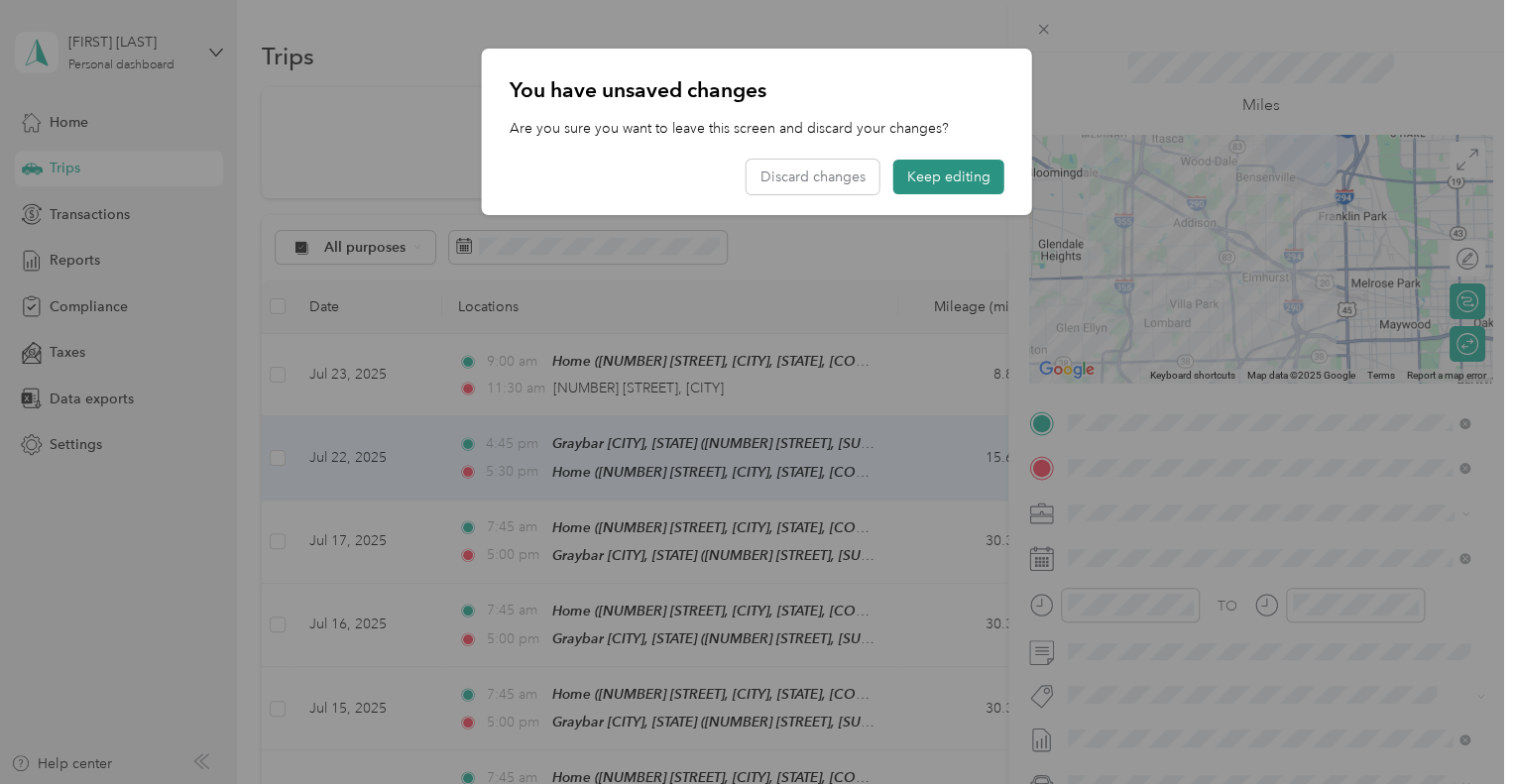 click on "Keep editing" at bounding box center (949, 176) 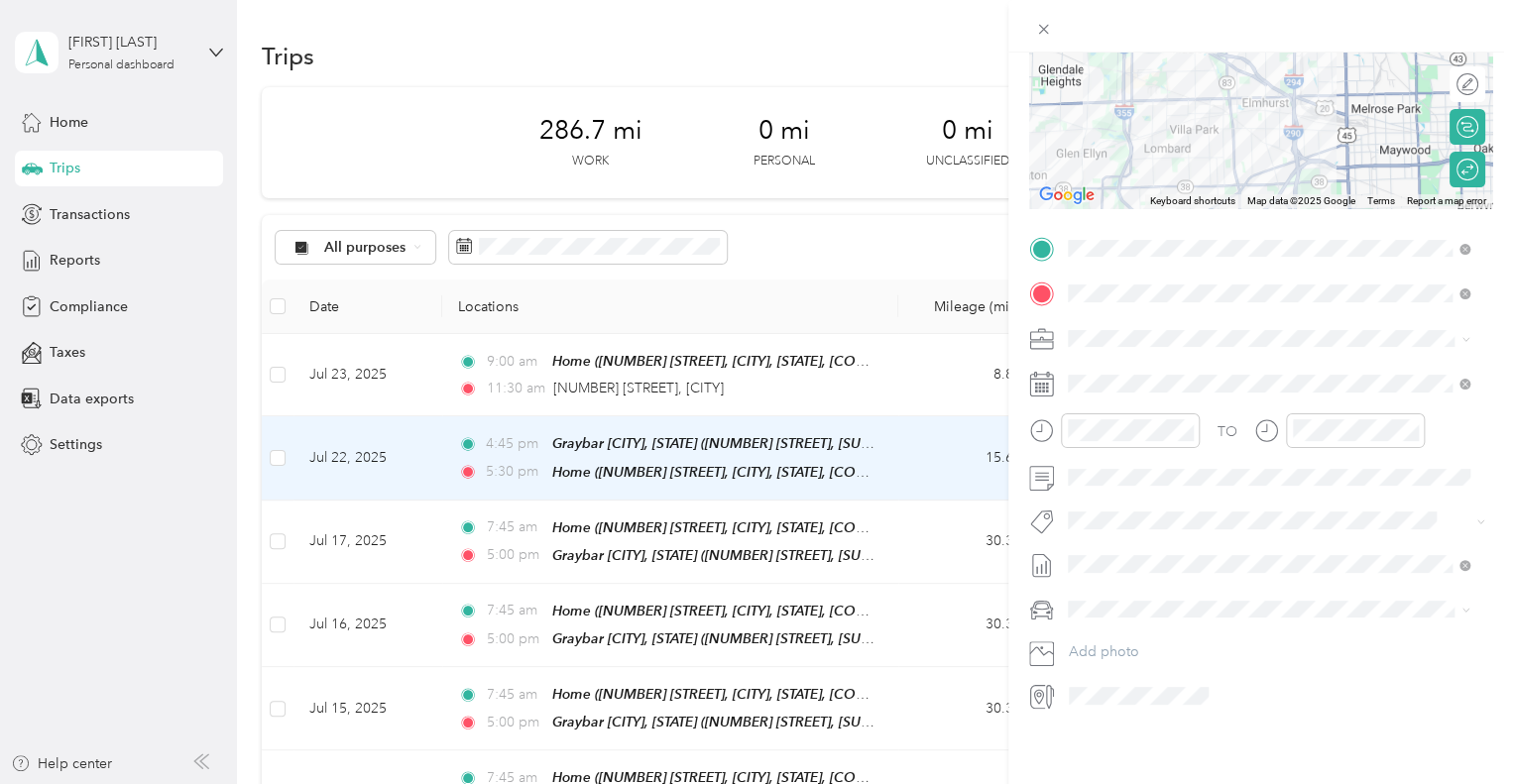 scroll, scrollTop: 0, scrollLeft: 0, axis: both 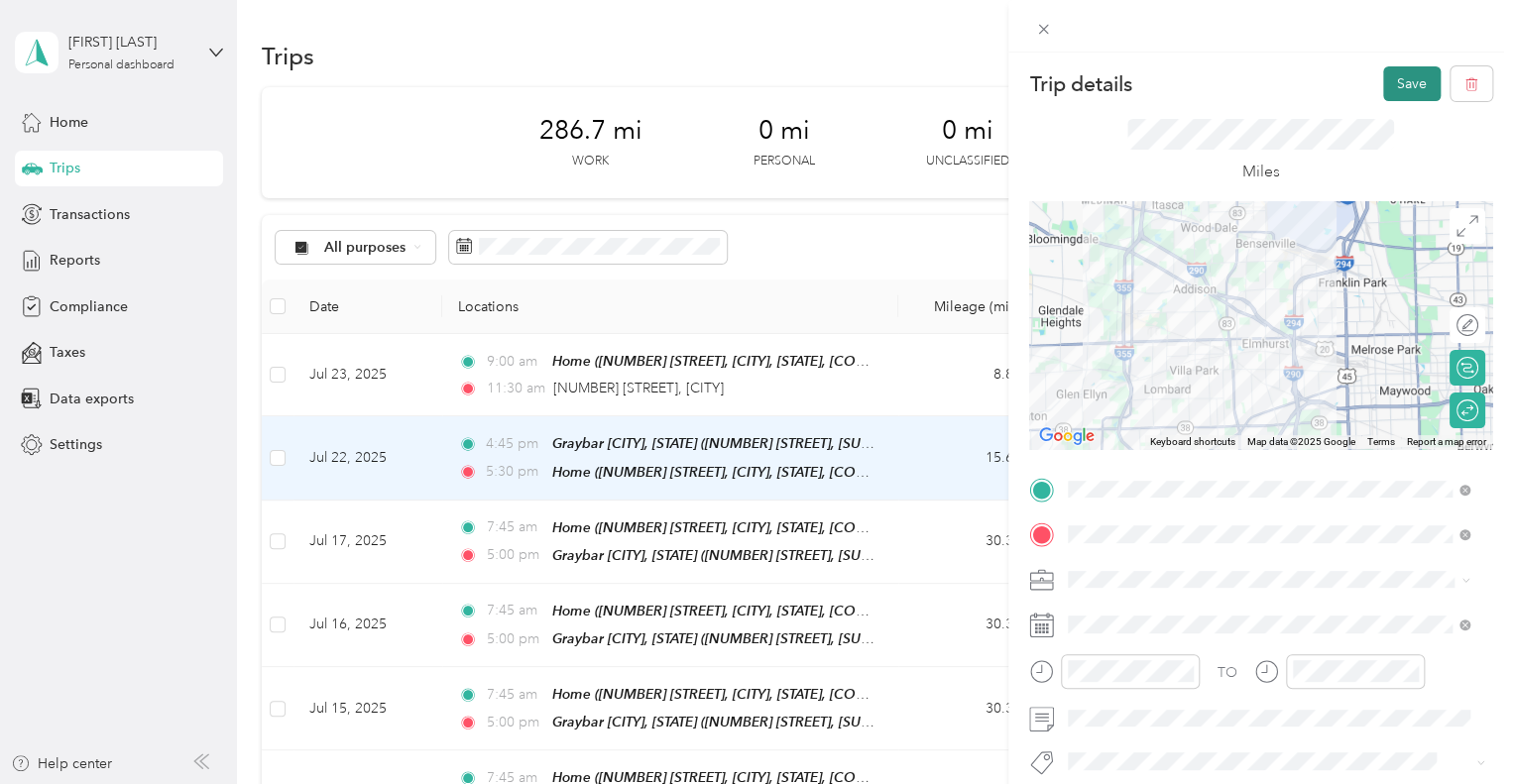 click on "Save" at bounding box center (1412, 83) 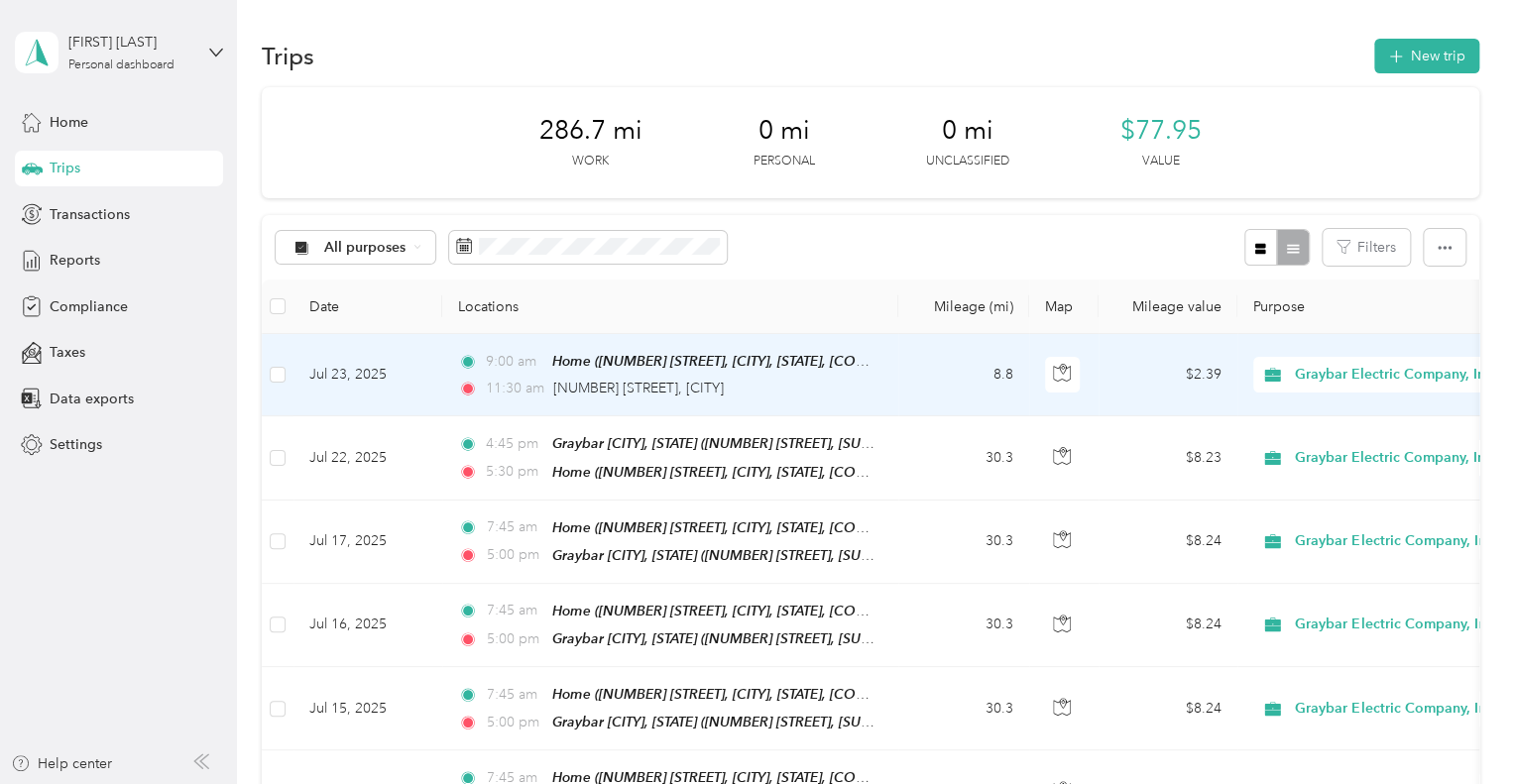 click on "11:30 am 149 Fairfield Way, Bloomingdale" at bounding box center [666, 389] 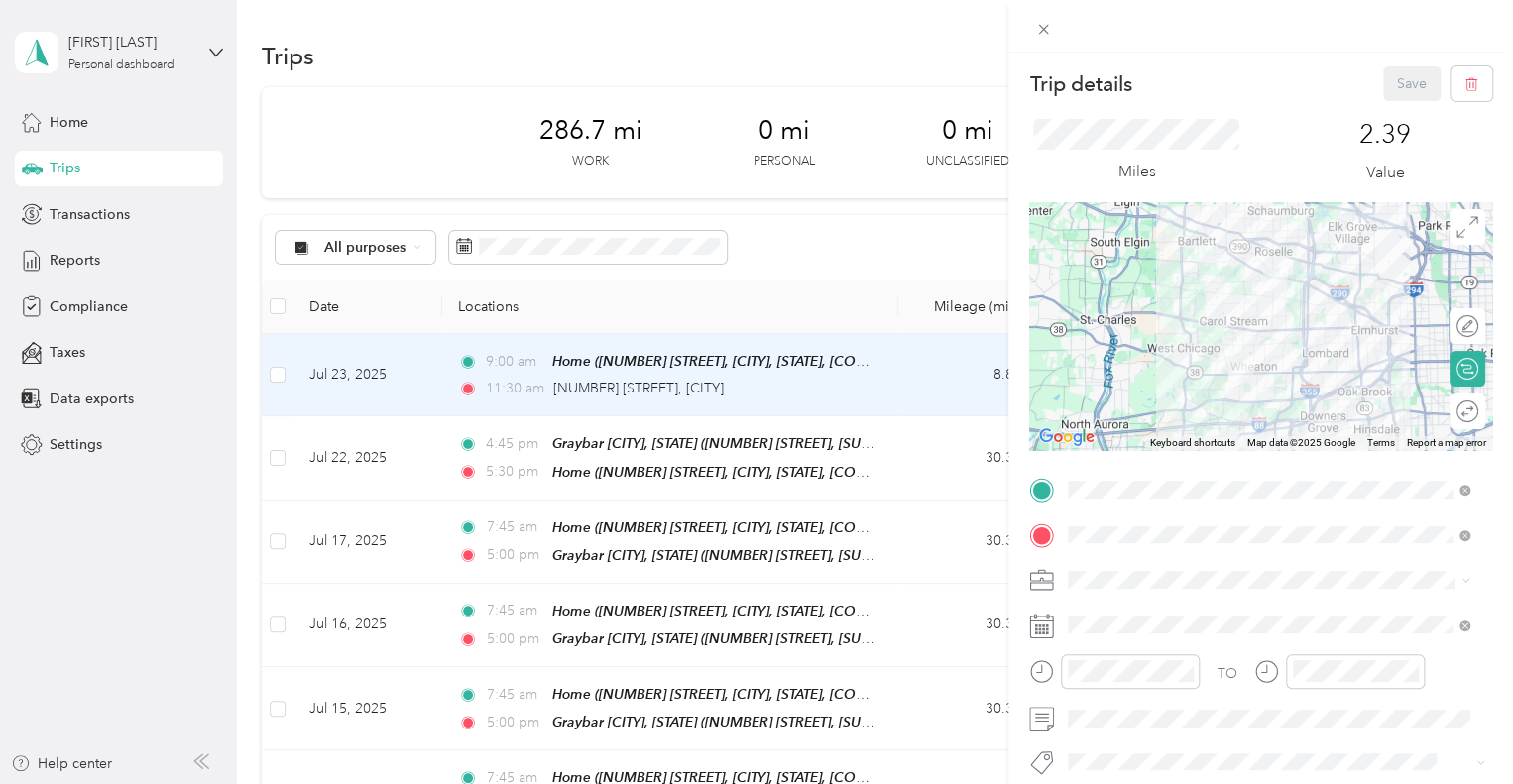 click on "Trip details Save This trip cannot be edited because it is either under review, approved, or paid. Contact your Team Manager to edit it. Miles 2.39 Value  ← Move left → Move right ↑ Move up ↓ Move down + Zoom in - Zoom out Home Jump left by 75% End Jump right by 75% Page Up Jump up by 75% Page Down Jump down by 75% Keyboard shortcuts Map Data Map data ©2025 Google Map data ©2025 Google 5 km  Click to toggle between metric and imperial units Terms Report a map error Edit route Calculate route Round trip TO Add photo" at bounding box center [756, 392] 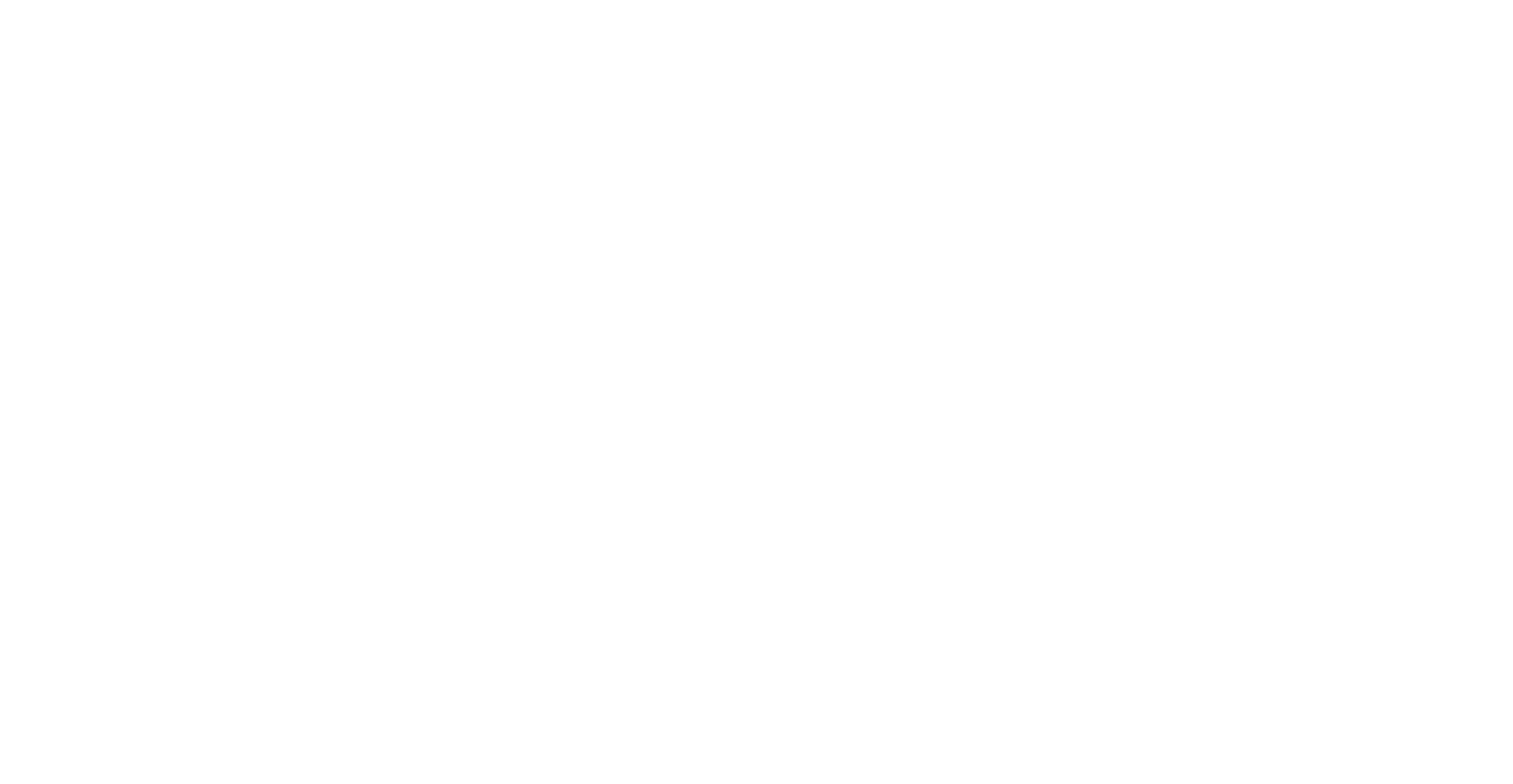 scroll, scrollTop: 0, scrollLeft: 0, axis: both 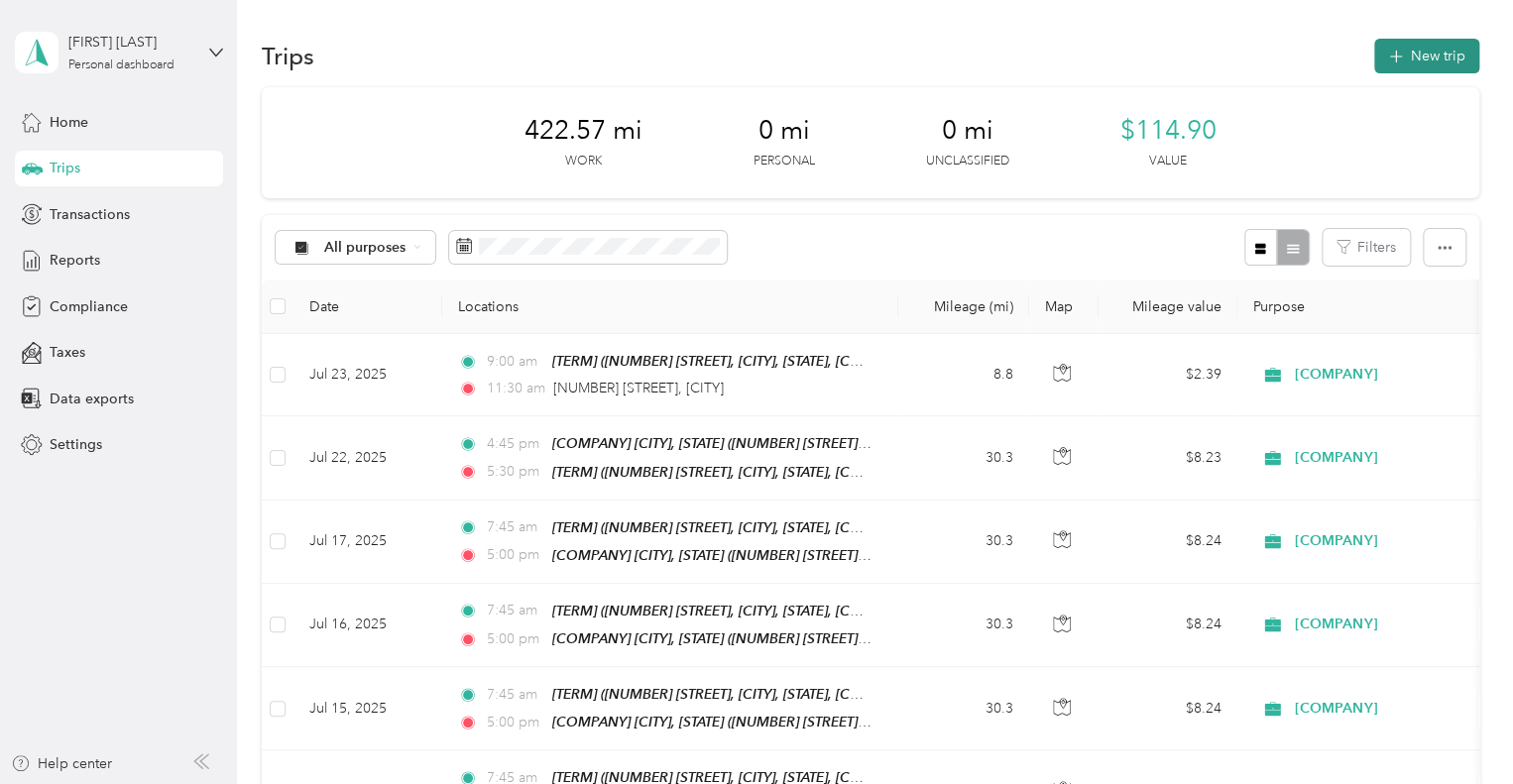 click 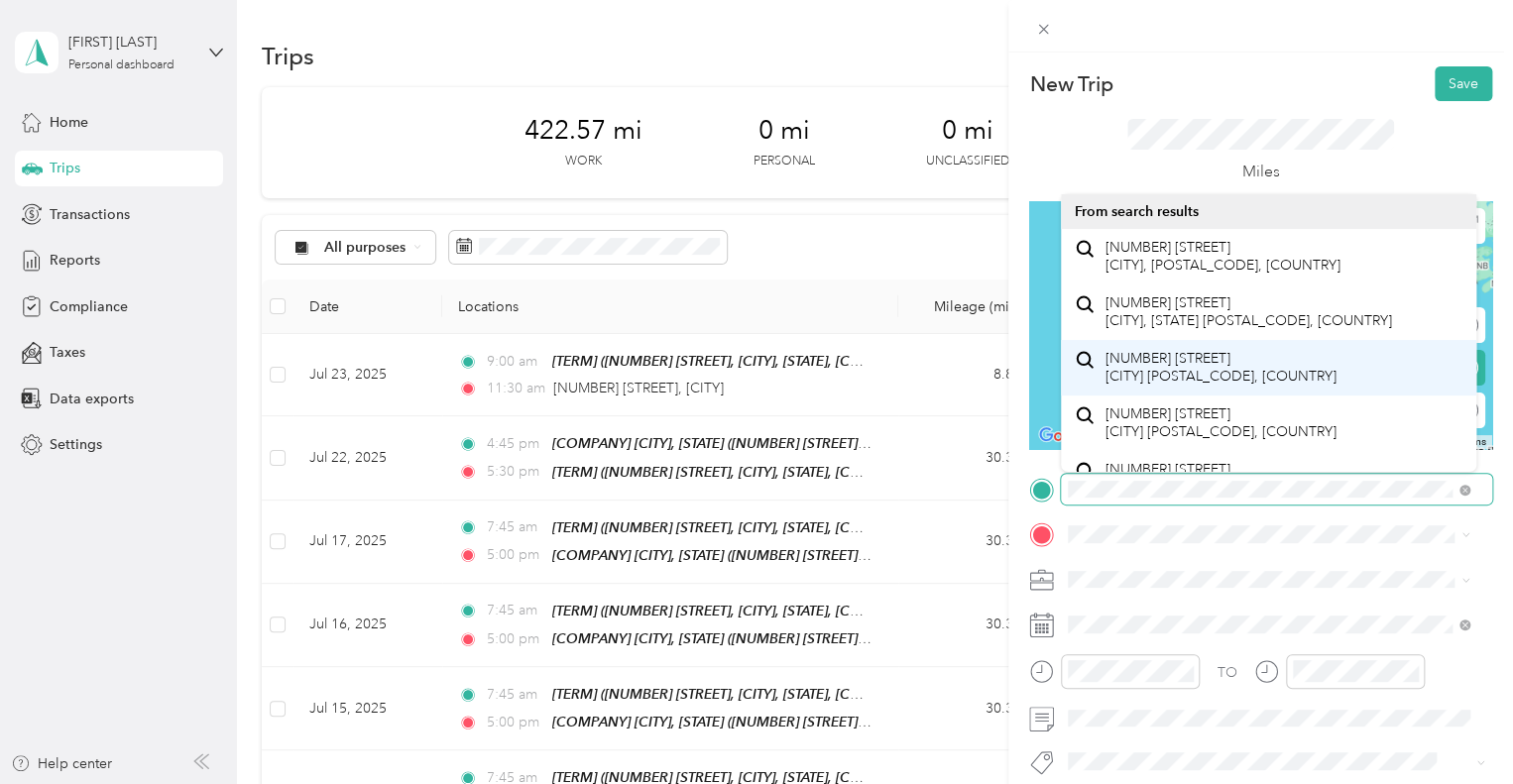 scroll, scrollTop: 34, scrollLeft: 0, axis: vertical 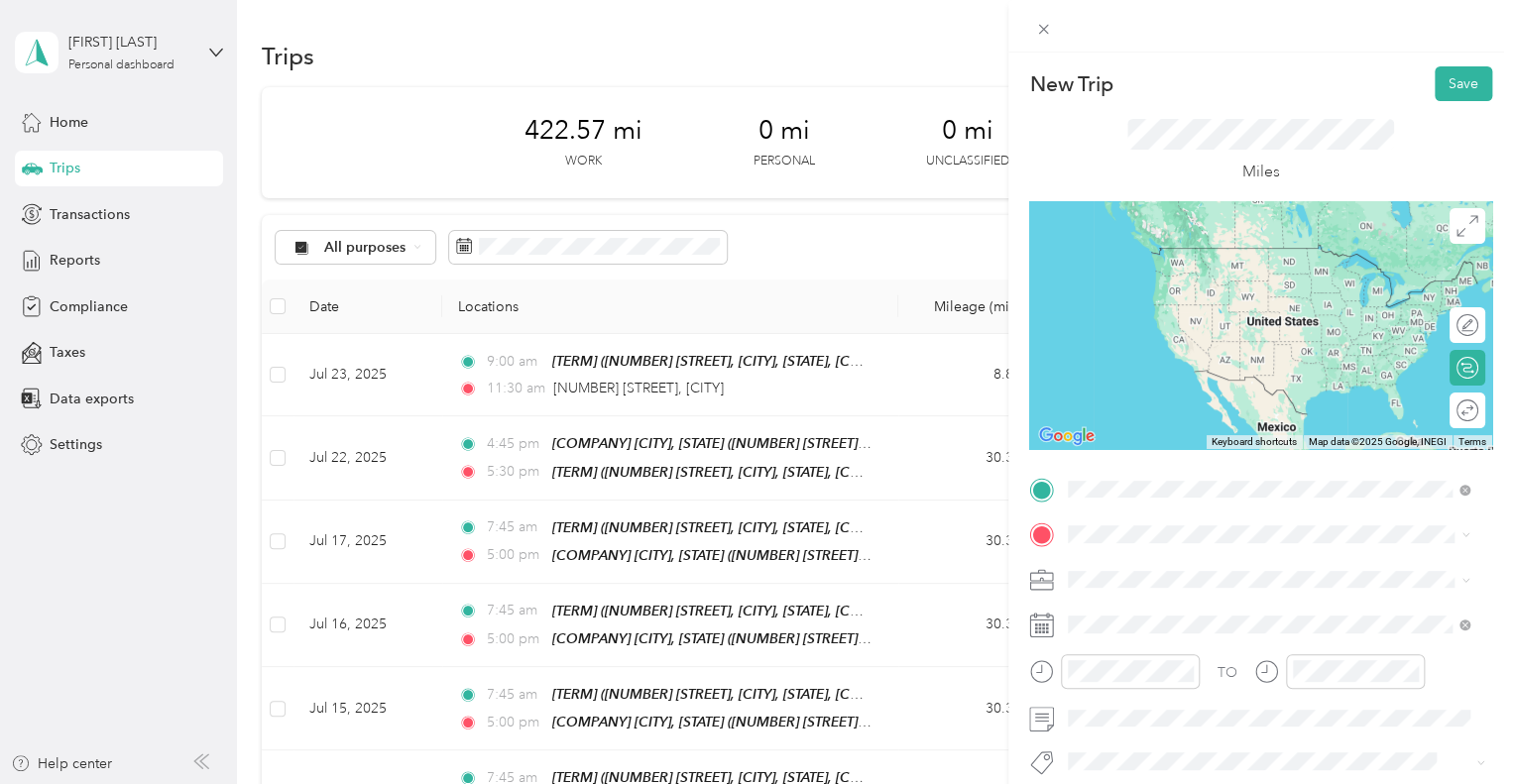 click on "149 East Fairfield Way
Bloomingdale, Illinois 60108, United States" at bounding box center [1248, 444] 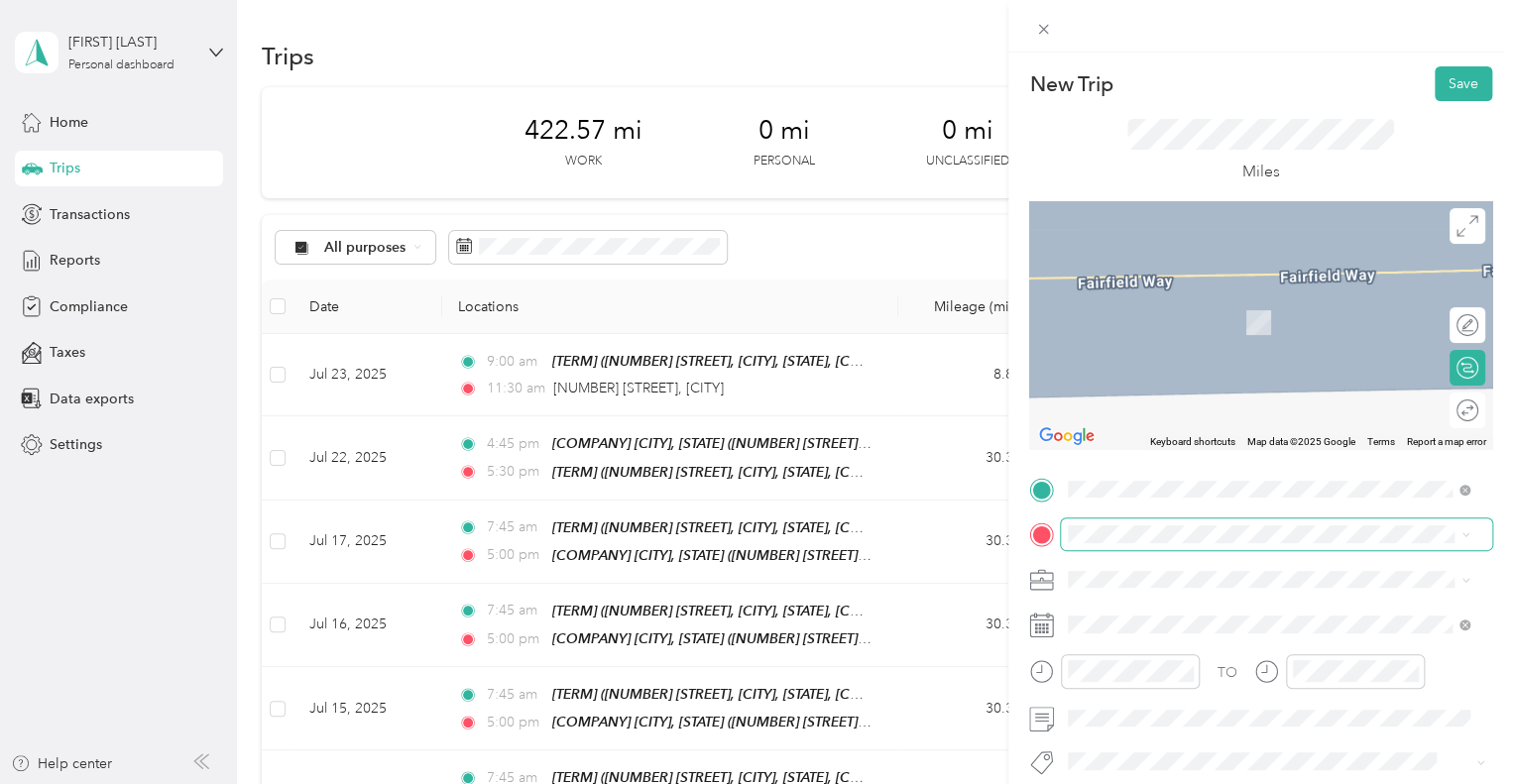 click at bounding box center [1276, 534] 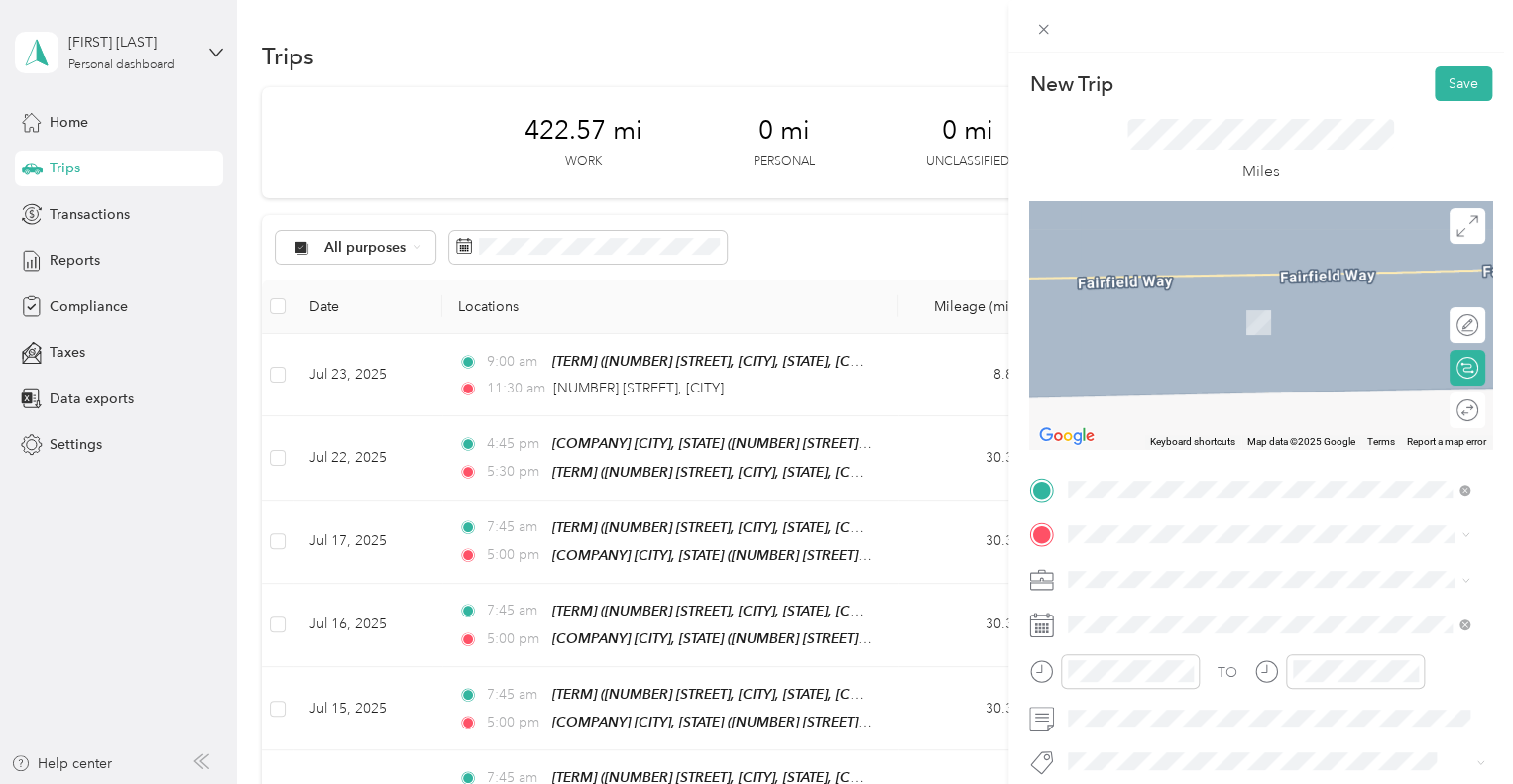 click on "TEAM [COMPANY] [CITY], [STATE] [NUMBER] [STREET], Suite [NUMBER], [POSTAL_CODE], [CITY], [STATE]" at bounding box center (1268, 422) 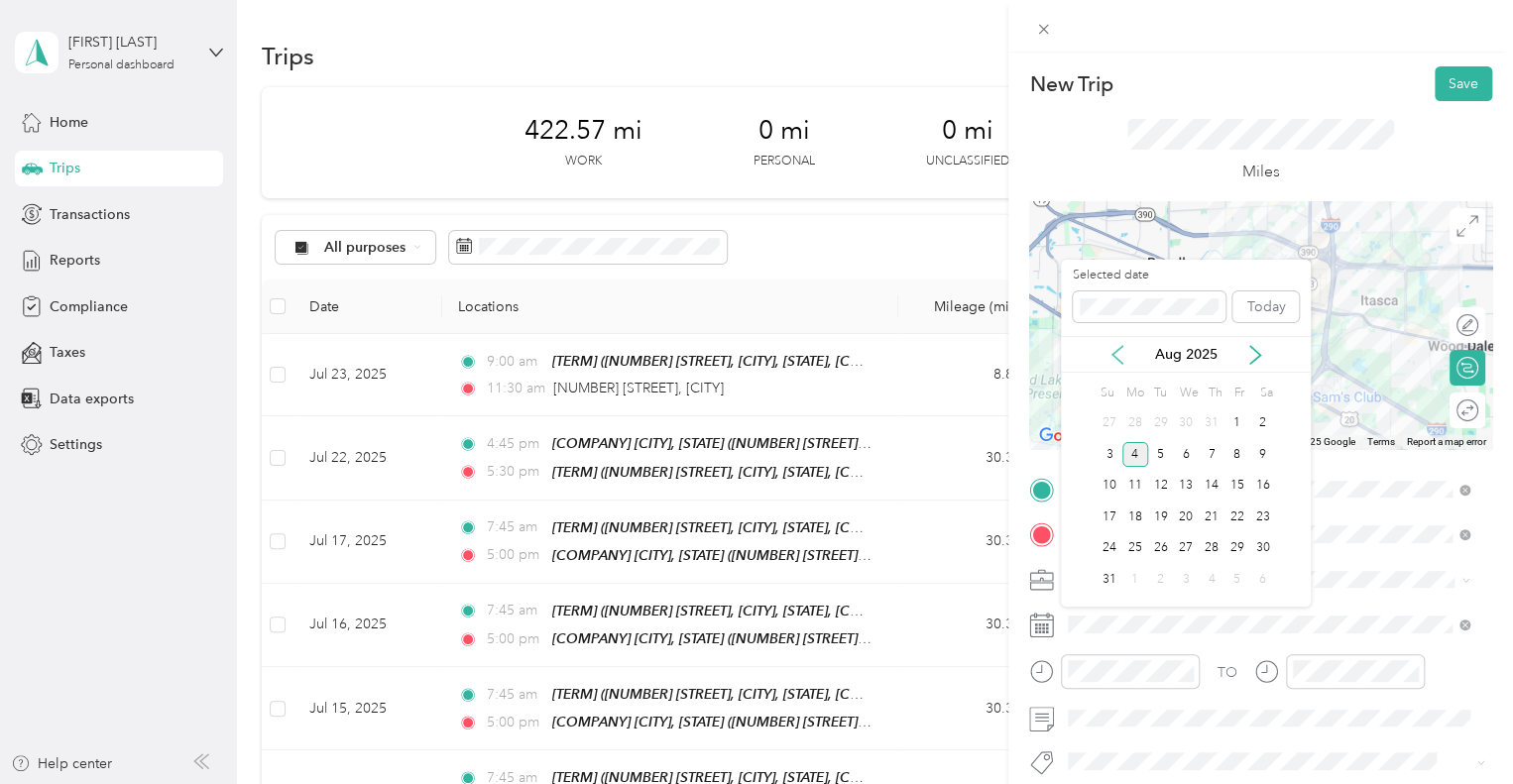 click 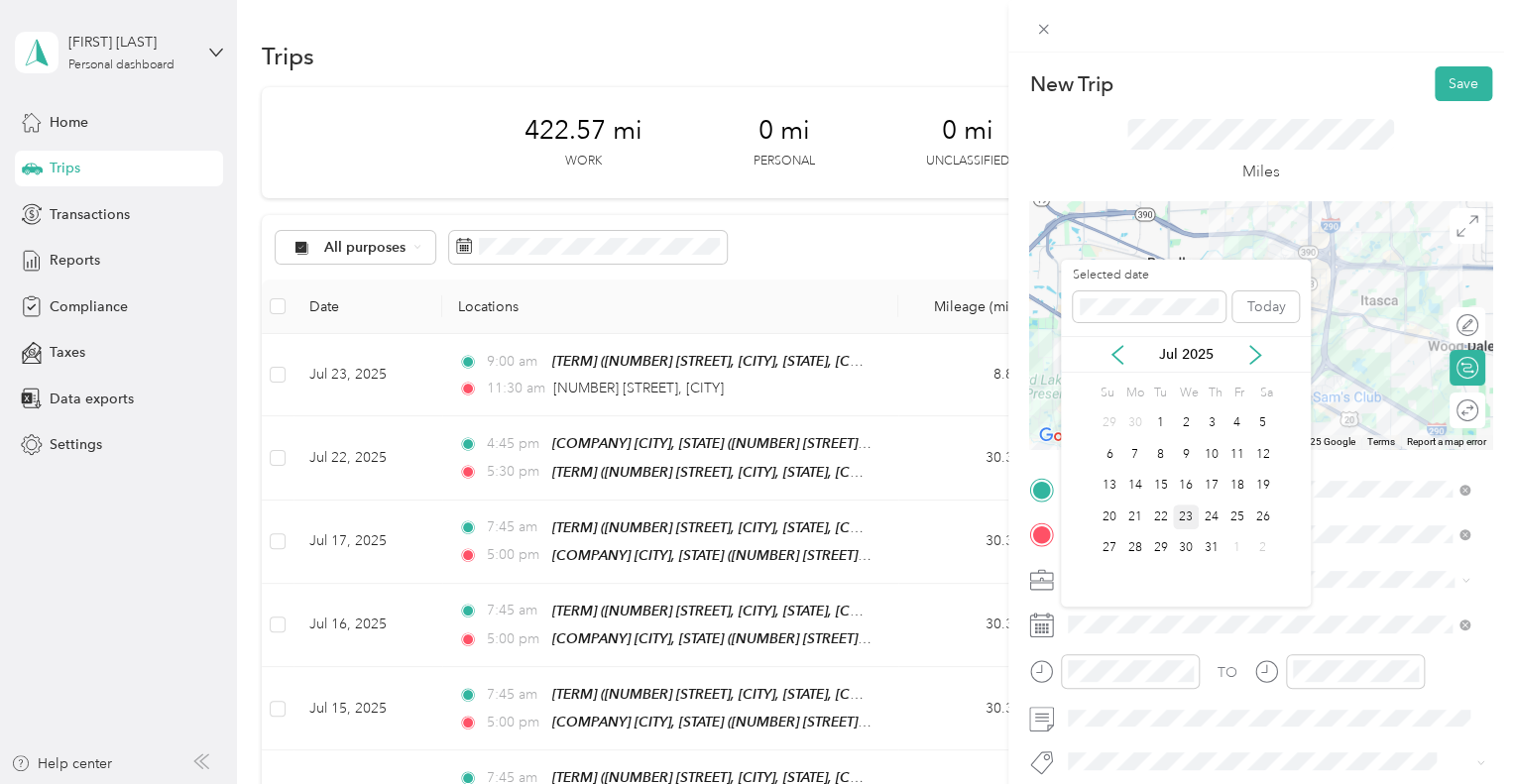 click on "23" at bounding box center (1186, 516) 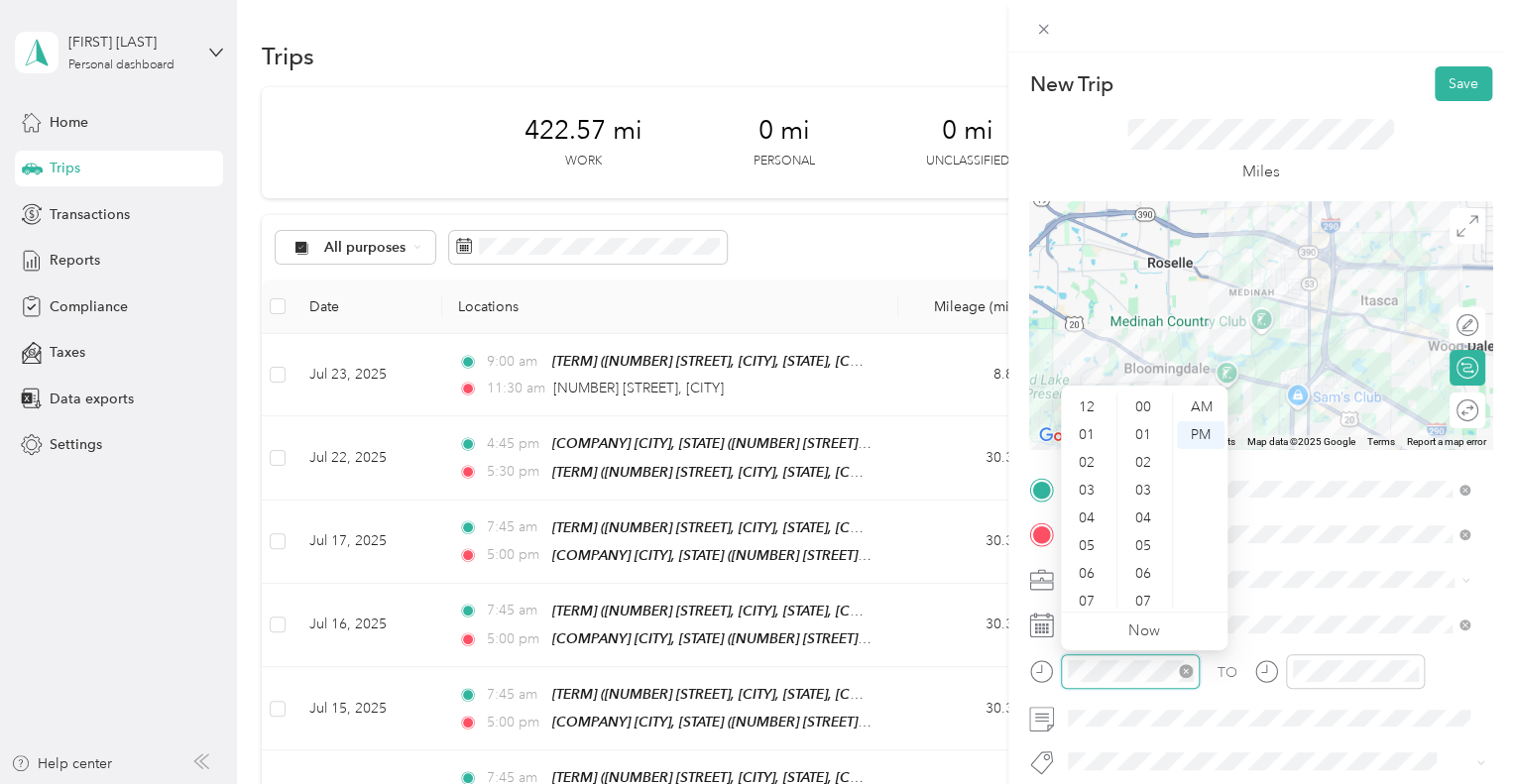 scroll, scrollTop: 888, scrollLeft: 0, axis: vertical 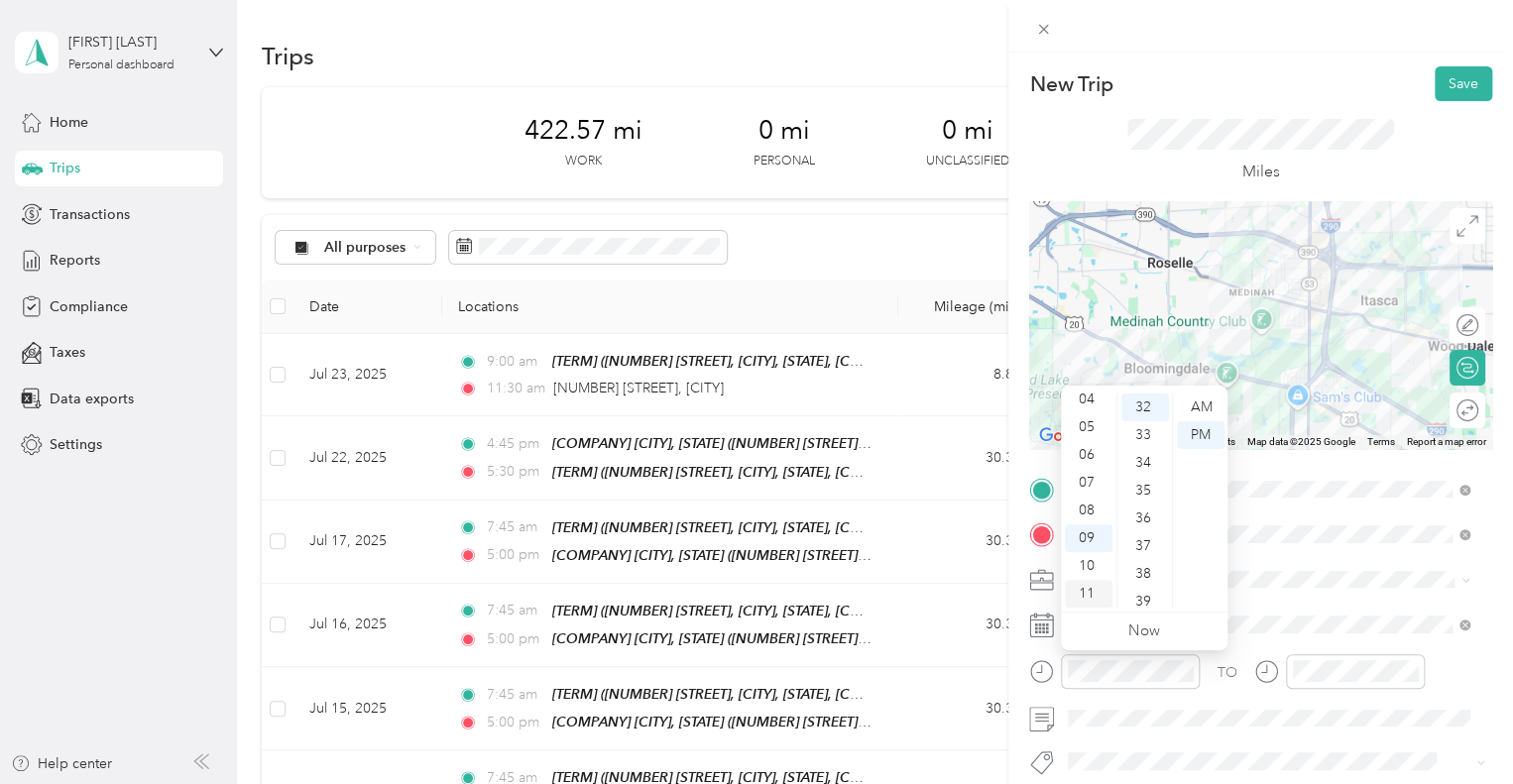 click on "11" at bounding box center (1089, 594) 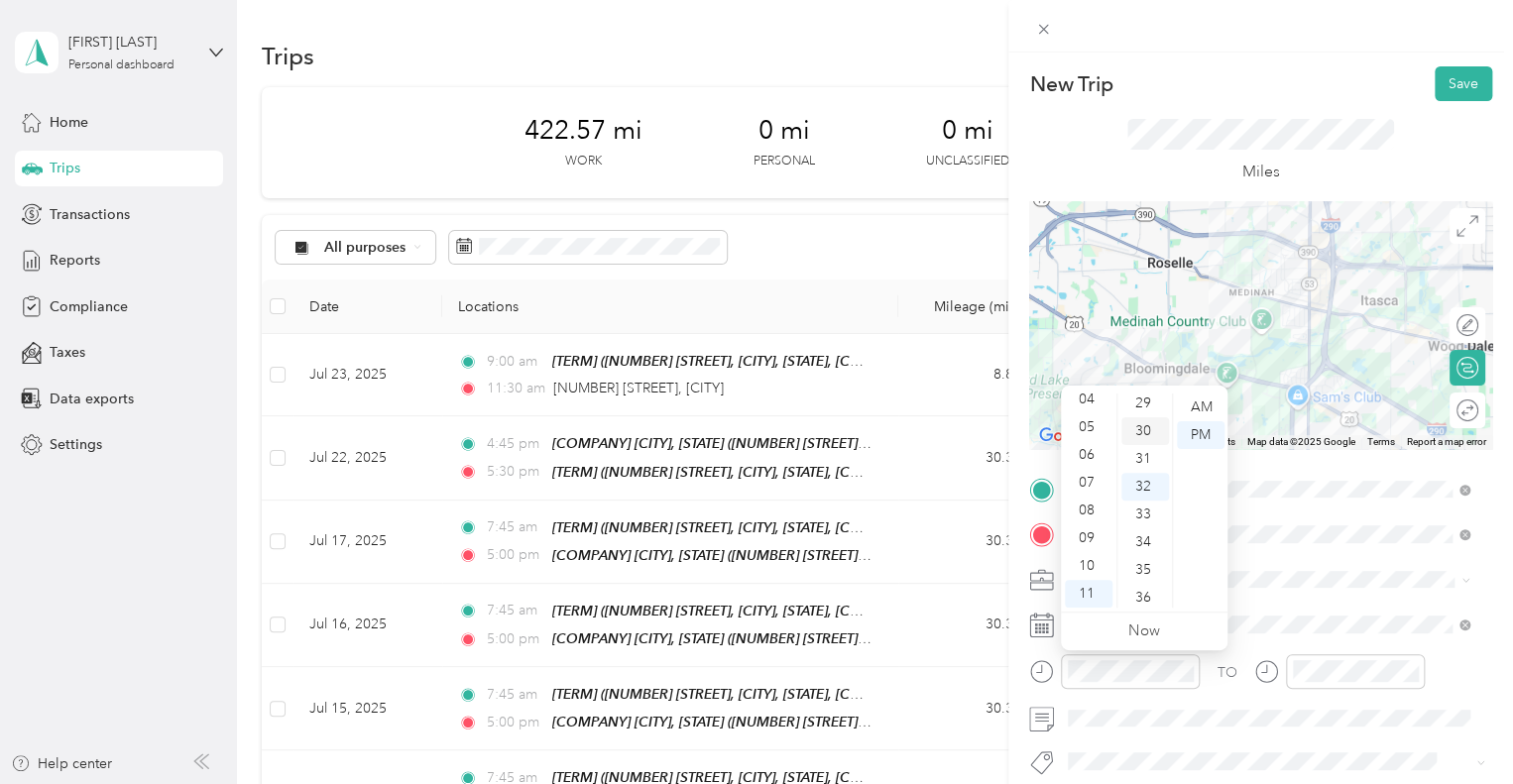 click on "30" at bounding box center (1145, 431) 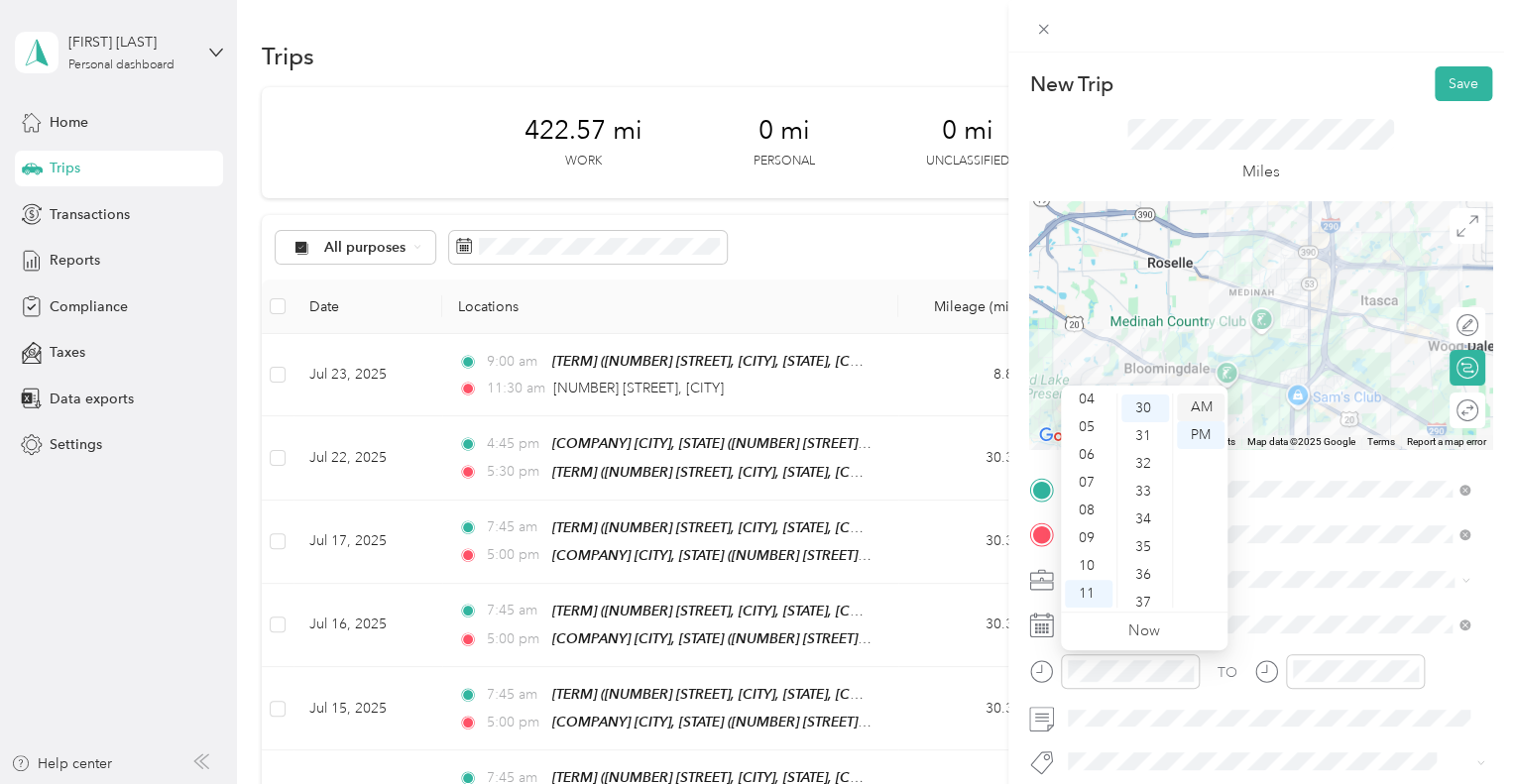 scroll, scrollTop: 833, scrollLeft: 0, axis: vertical 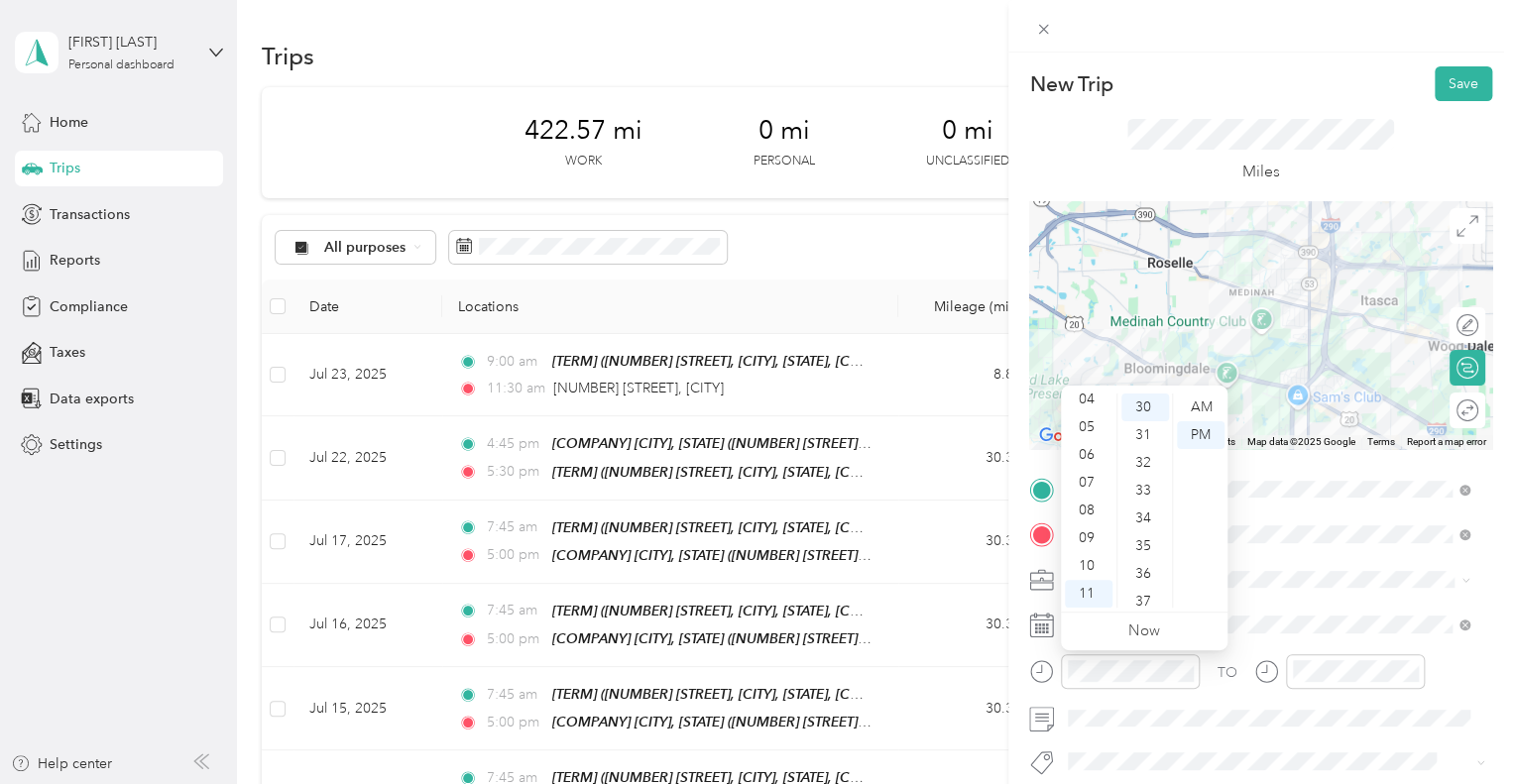 click on "12 01 02 03 04 05 06 07 08 09 10 11 00 01 02 03 04 05 06 07 08 09 10 11 12 13 14 15 16 17 18 19 20 21 22 23 24 25 26 27 28 29 30 31 32 33 34 35 36 37 38 39 40 41 42 43 44 45 46 47 48 49 50 51 52 53 54 55 56 57 58 59 AM PM" at bounding box center (1144, 499) 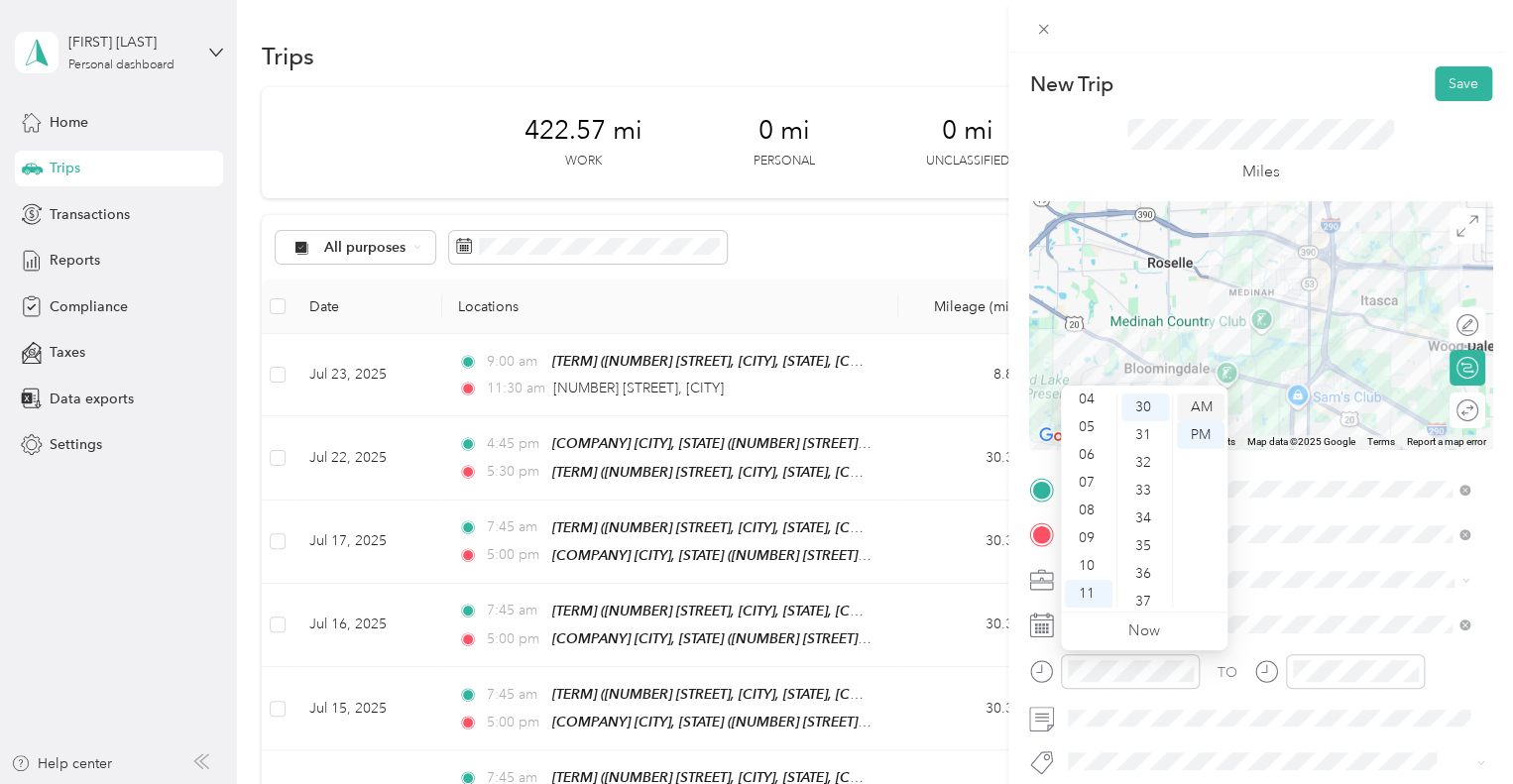 click on "AM" at bounding box center [1201, 407] 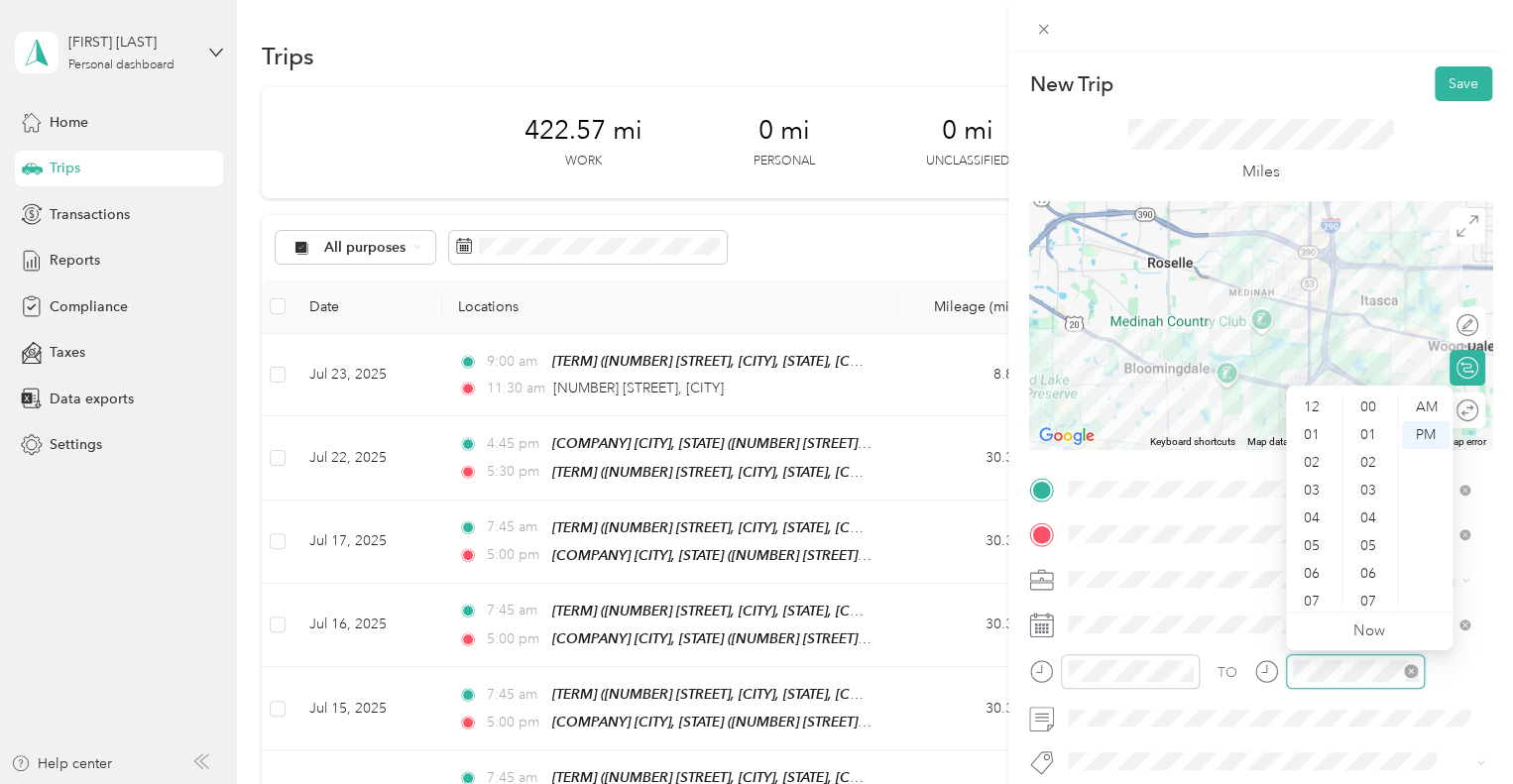 scroll, scrollTop: 888, scrollLeft: 0, axis: vertical 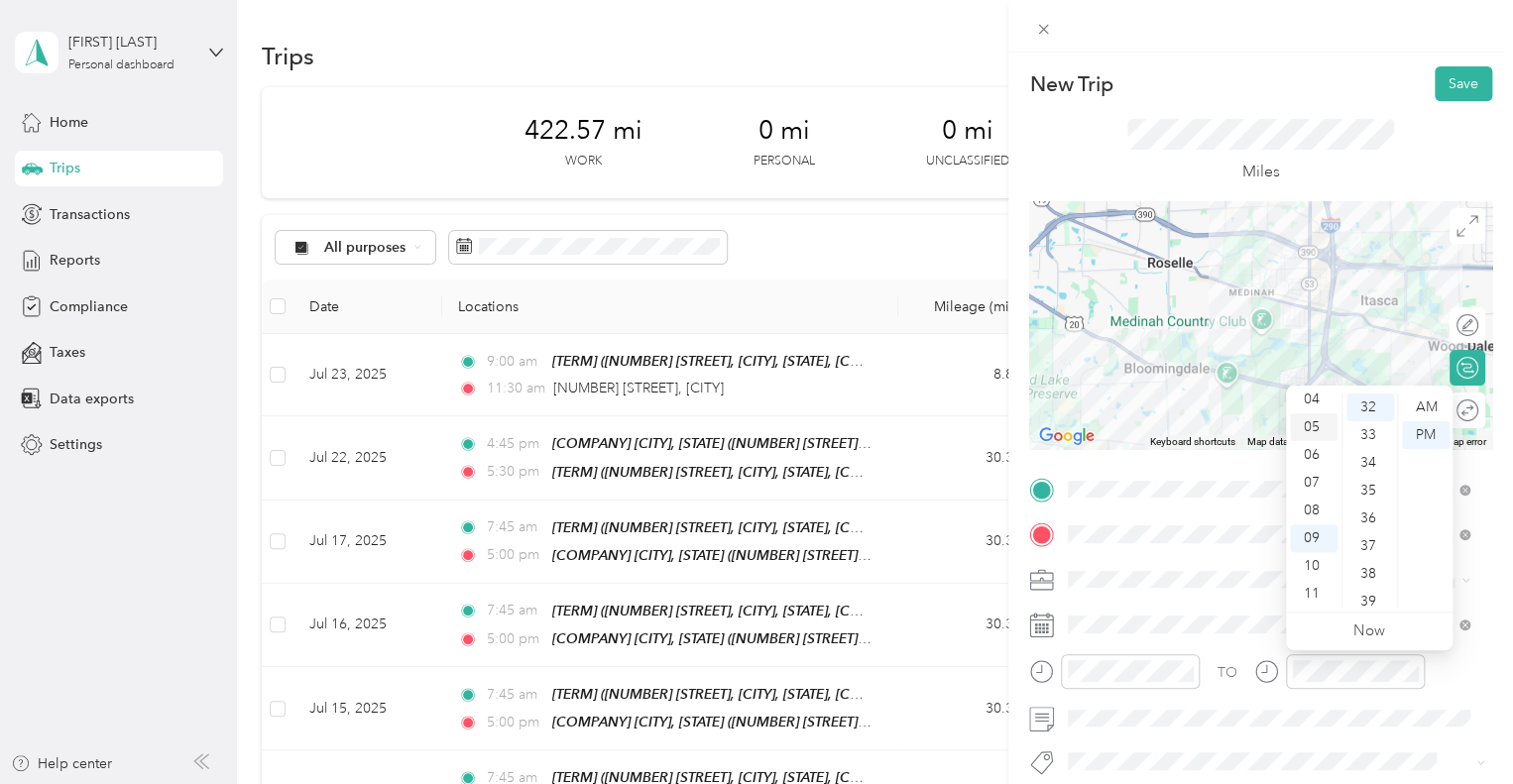 click on "05" at bounding box center (1314, 427) 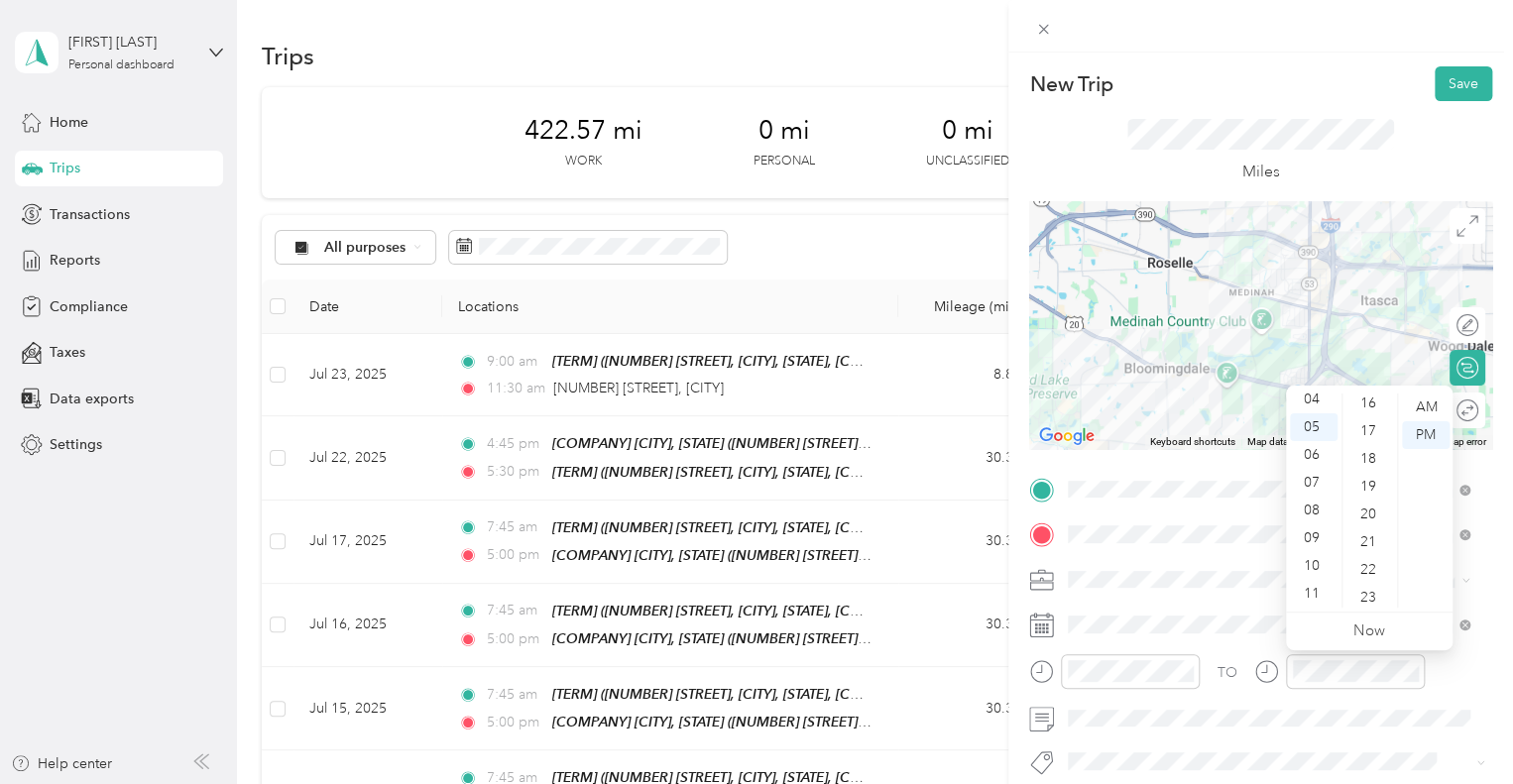 scroll, scrollTop: 0, scrollLeft: 0, axis: both 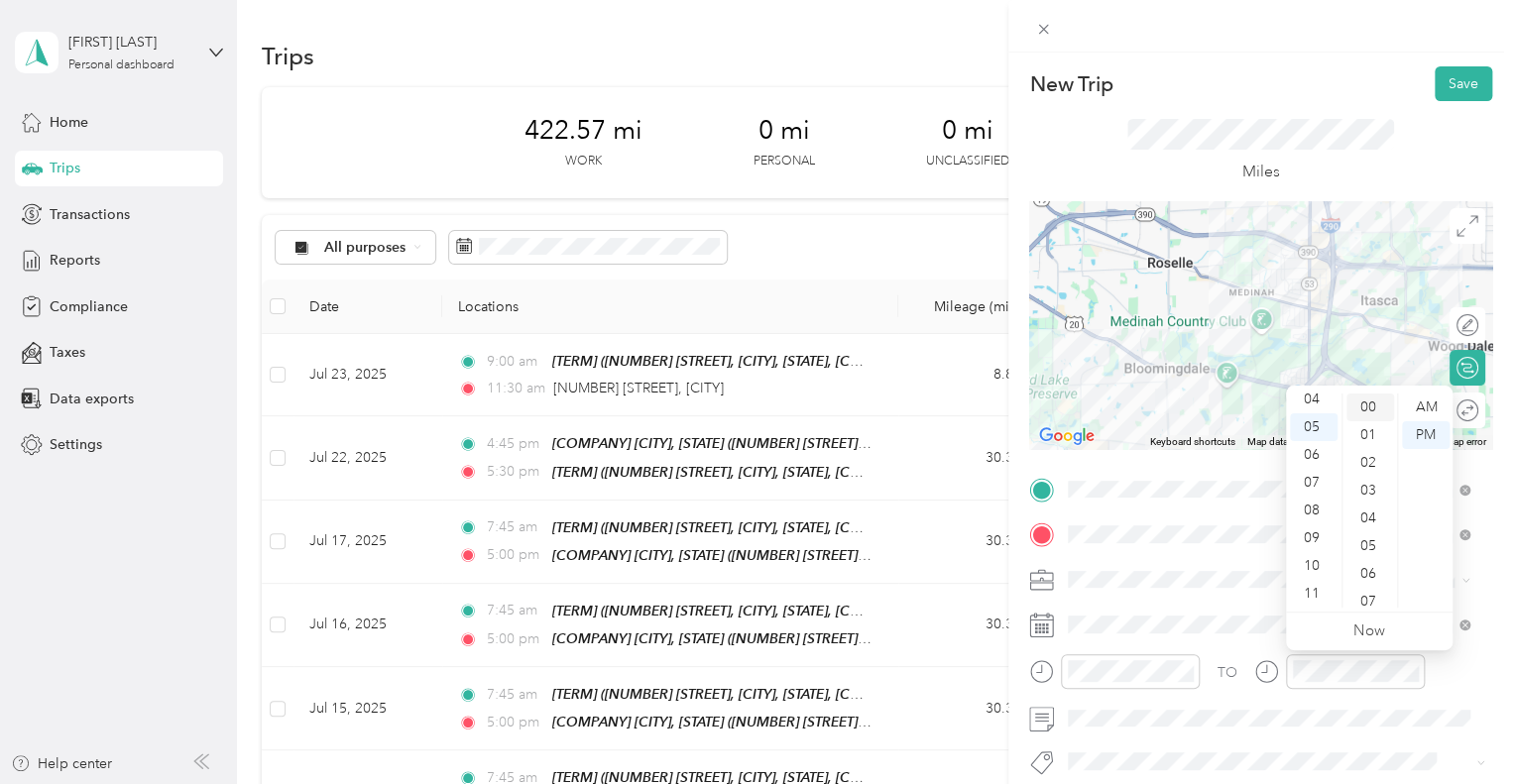 click on "00" at bounding box center [1370, 407] 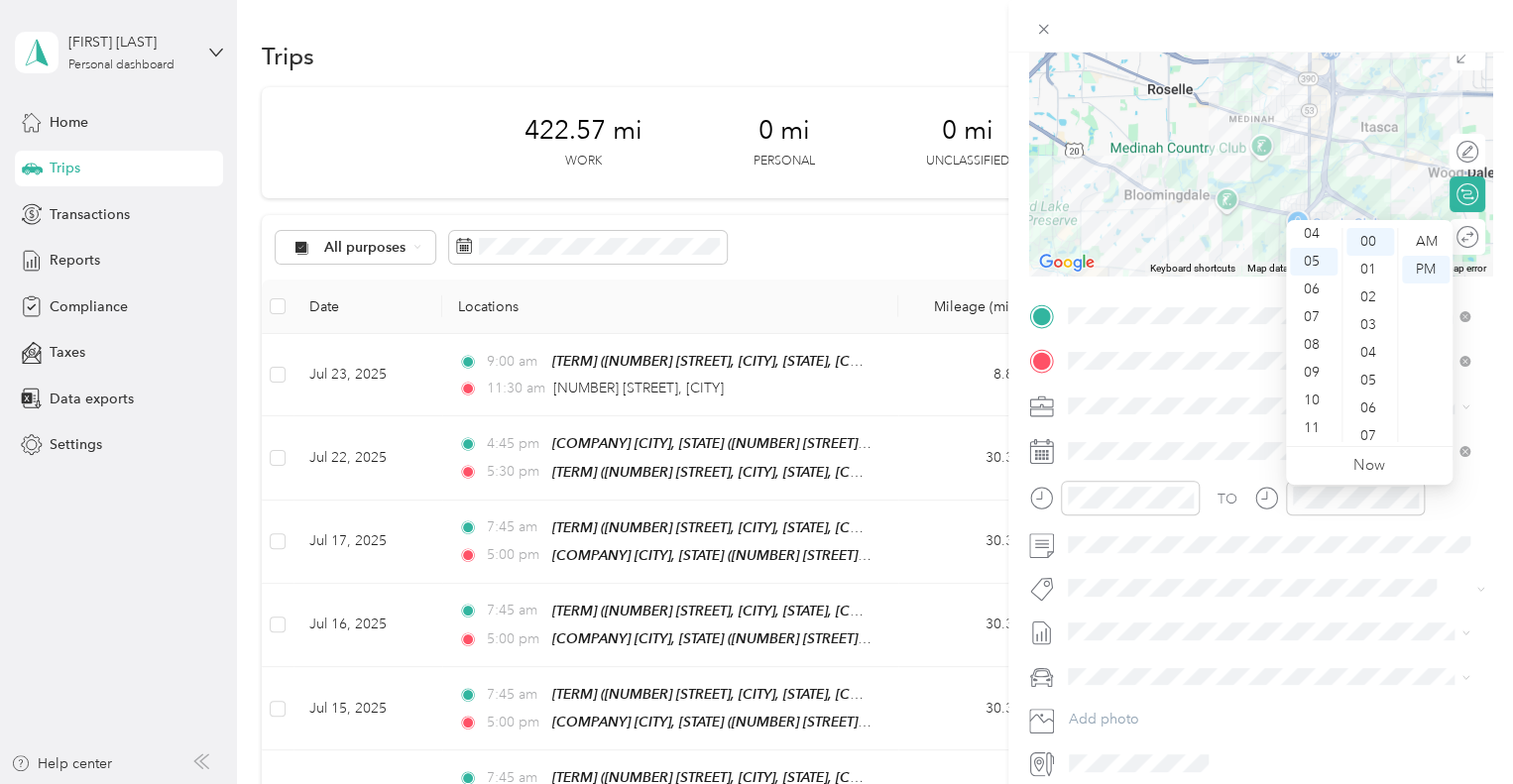 scroll, scrollTop: 174, scrollLeft: 0, axis: vertical 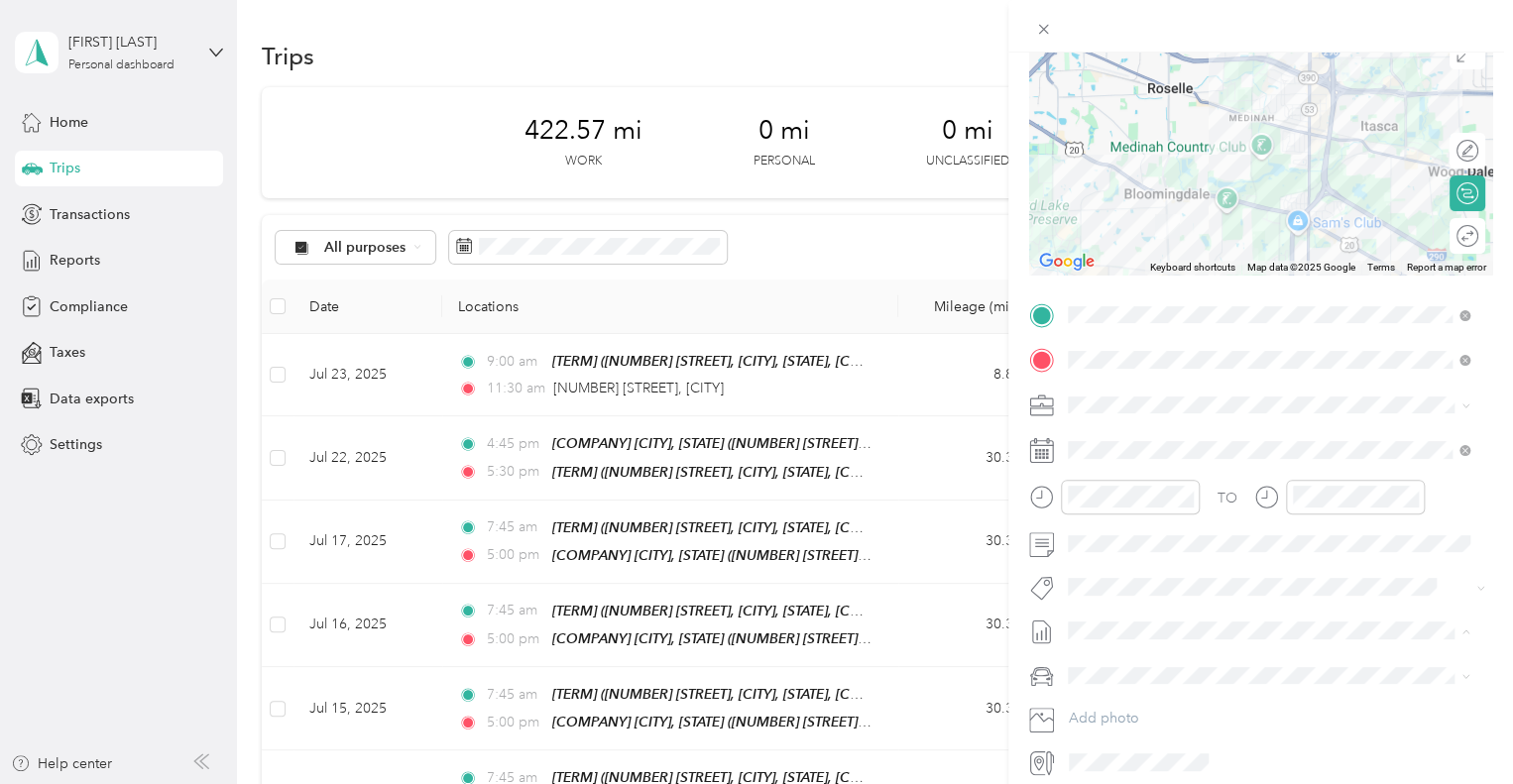 click on "[MONTH] [DAY] - [DAY], [YEAR]" at bounding box center (1117, 695) 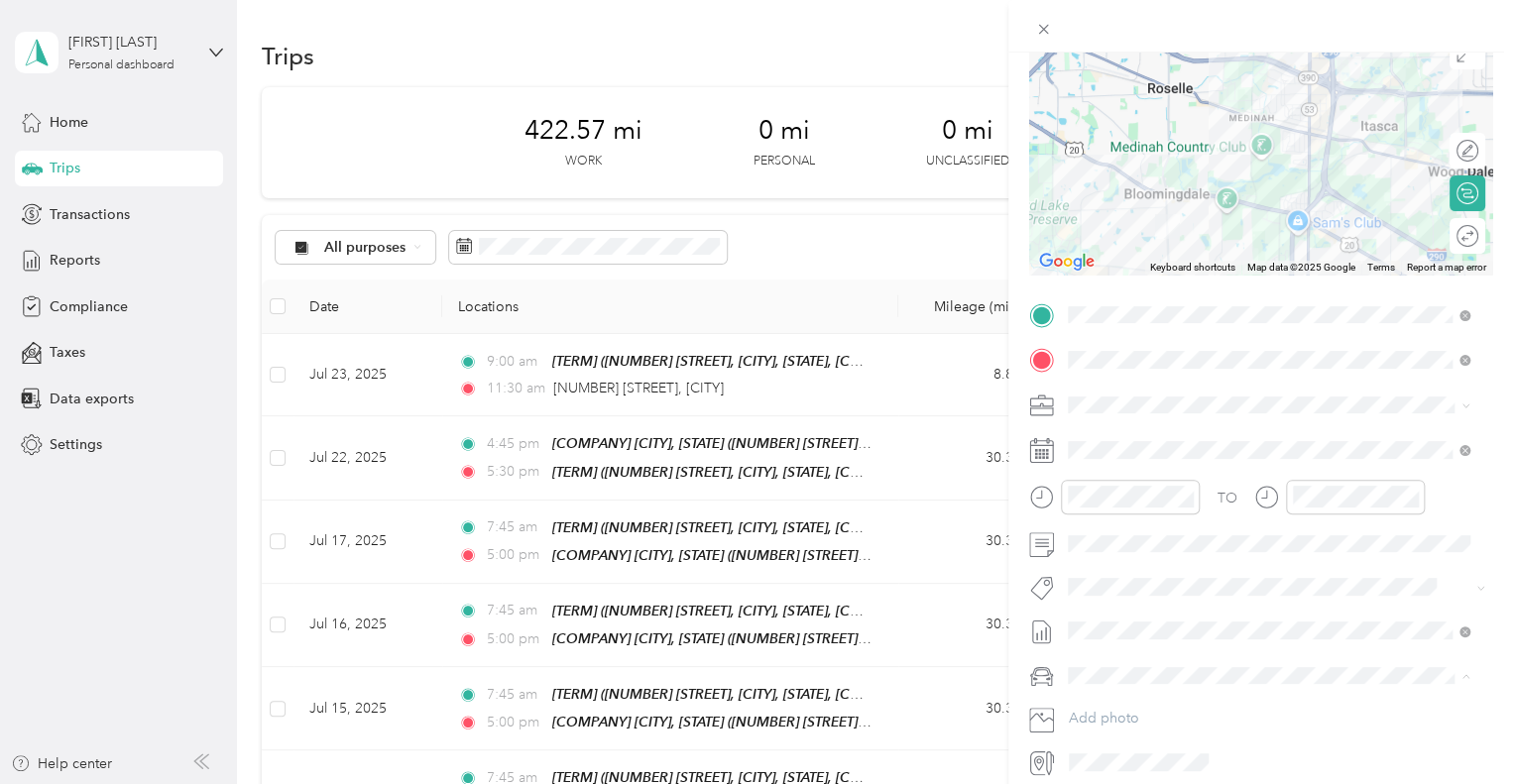 click on "TESLA Y" at bounding box center [1268, 710] 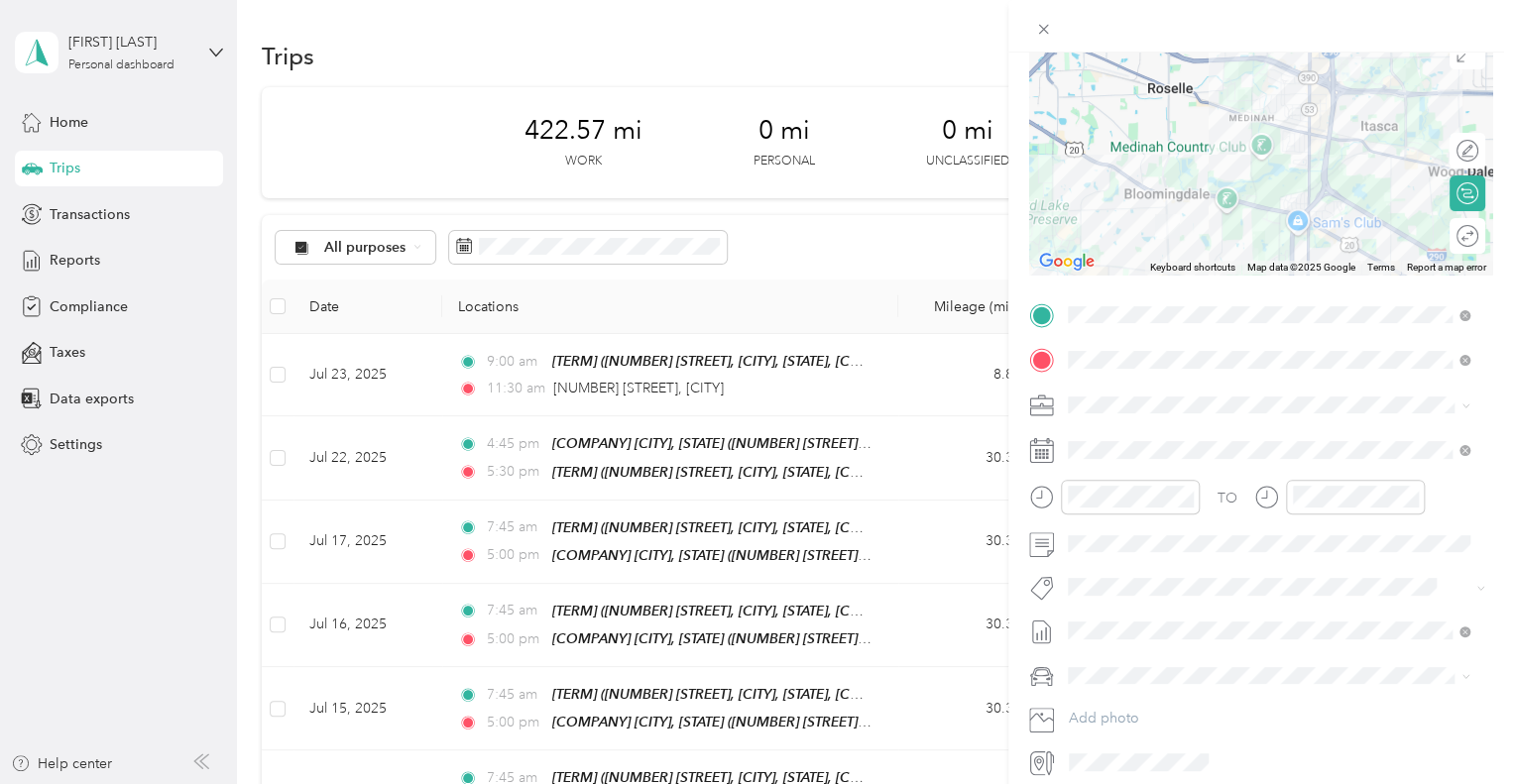 scroll, scrollTop: 0, scrollLeft: 0, axis: both 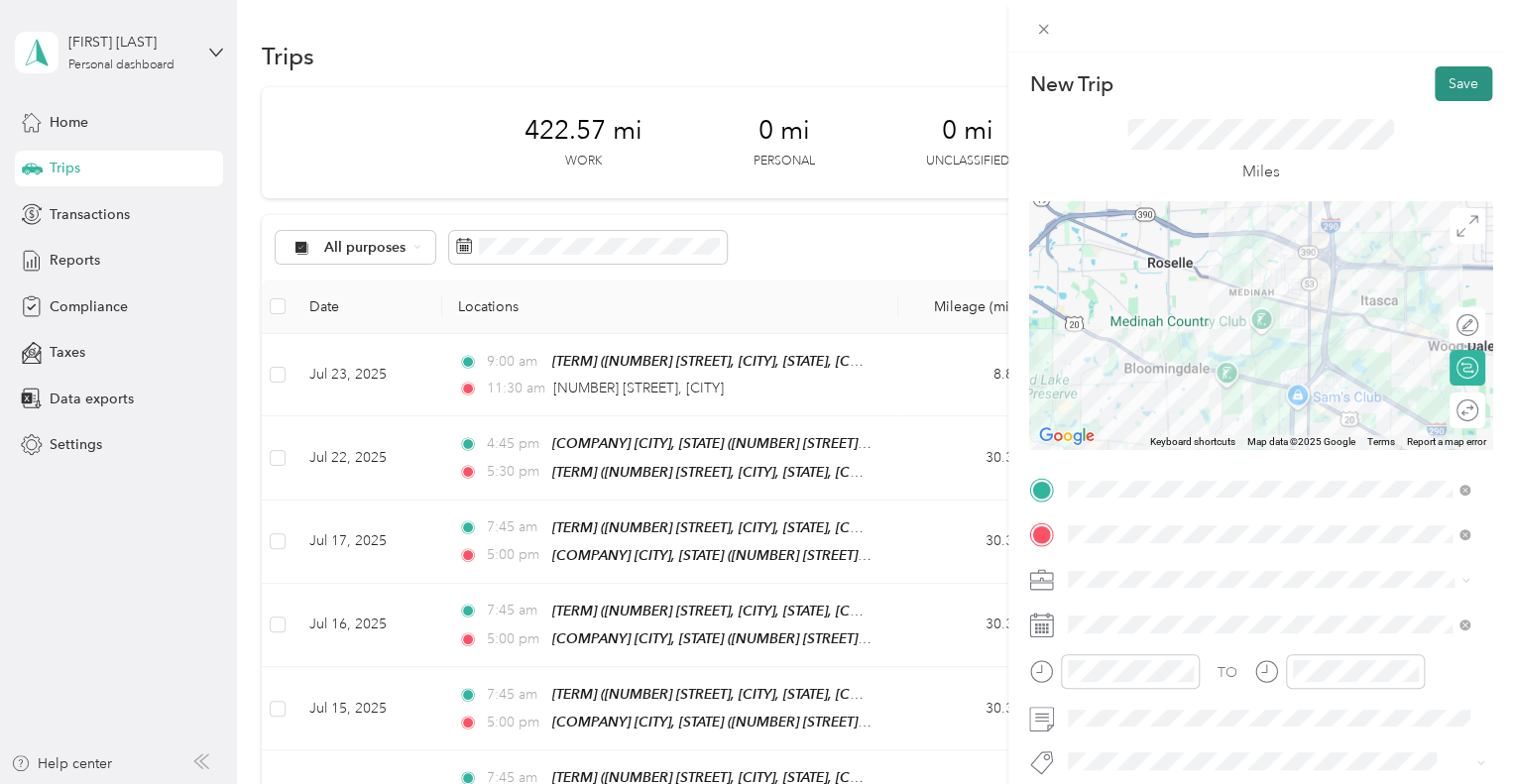 click on "Save" at bounding box center [1463, 83] 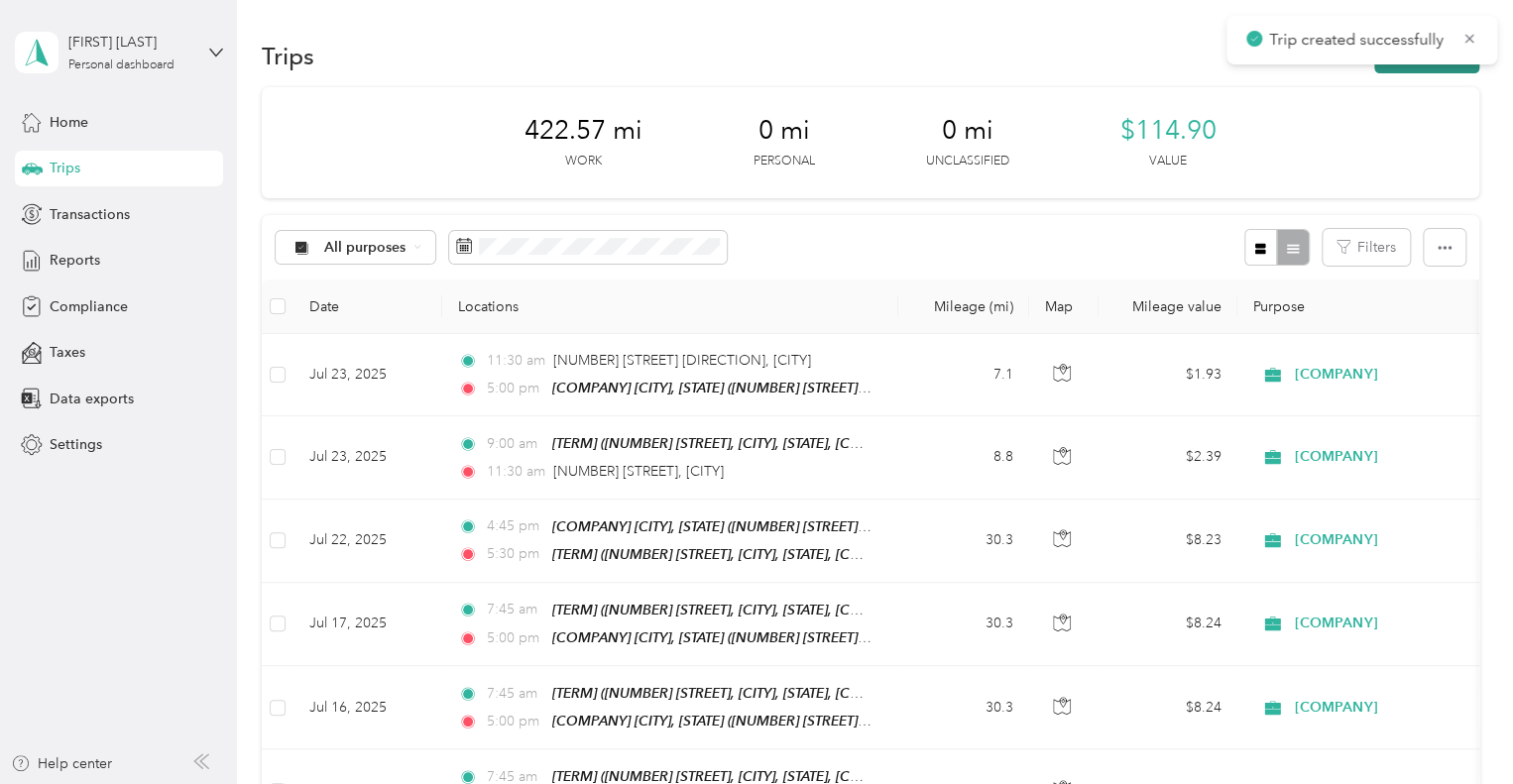 click on "New trip" at bounding box center [1427, 56] 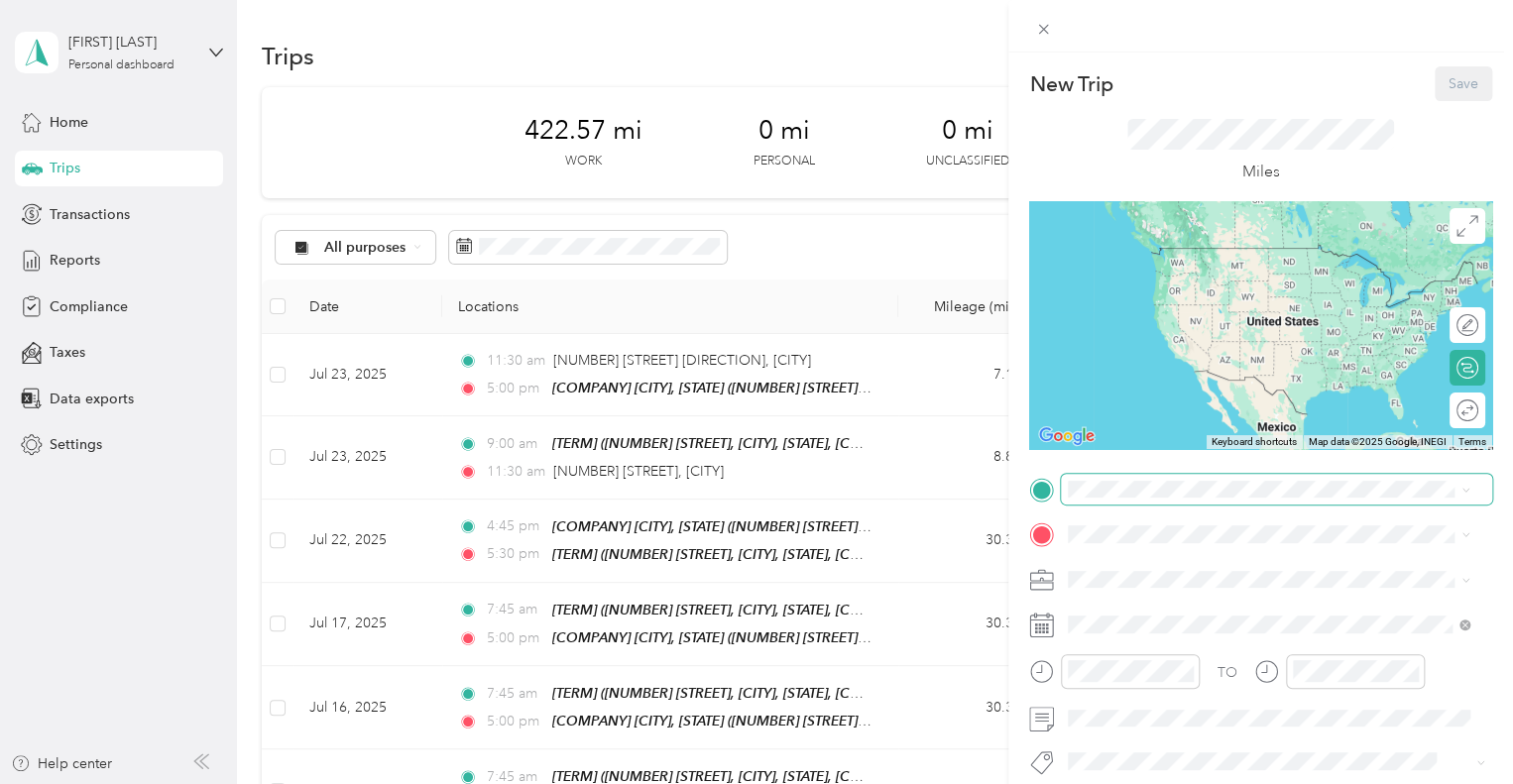 click at bounding box center [1276, 490] 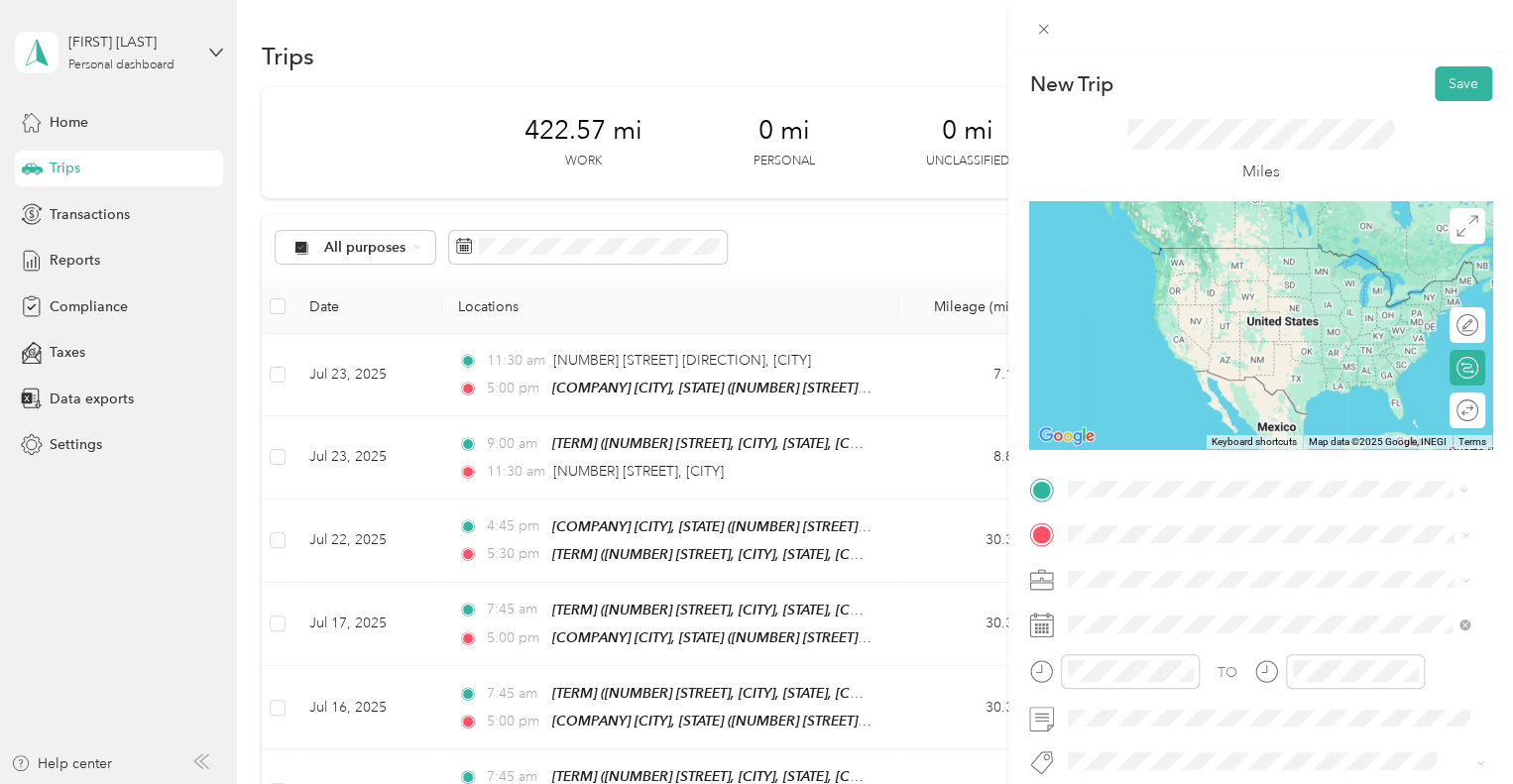 click on "[COMPANY] [CITY], [STATE]" at bounding box center [1266, 363] 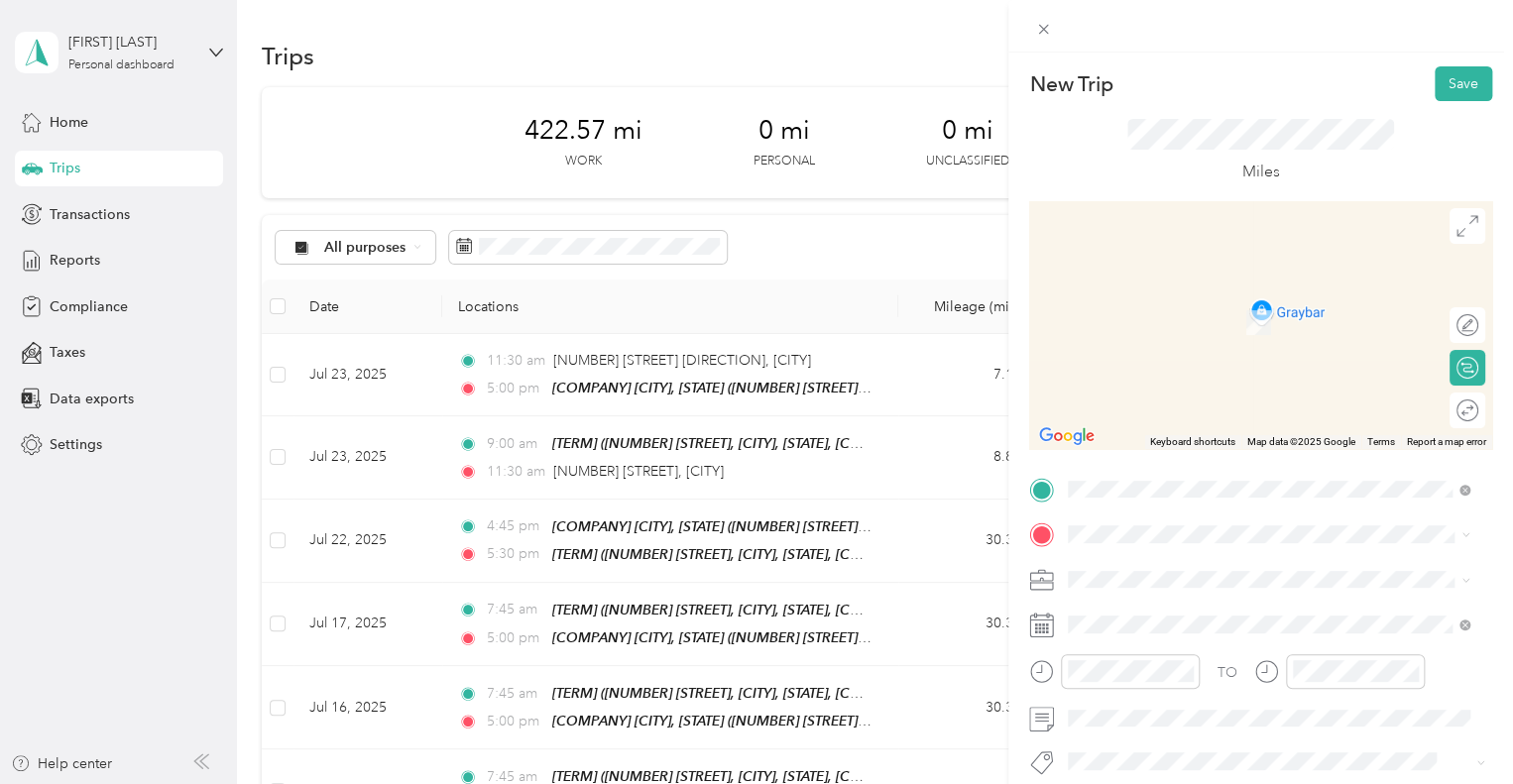 click on "Home [NUMBER] [STREET], [CITY], [STATE], [COUNTRY] , [POSTAL_CODE], [CITY], [STATE]" at bounding box center (1284, 316) 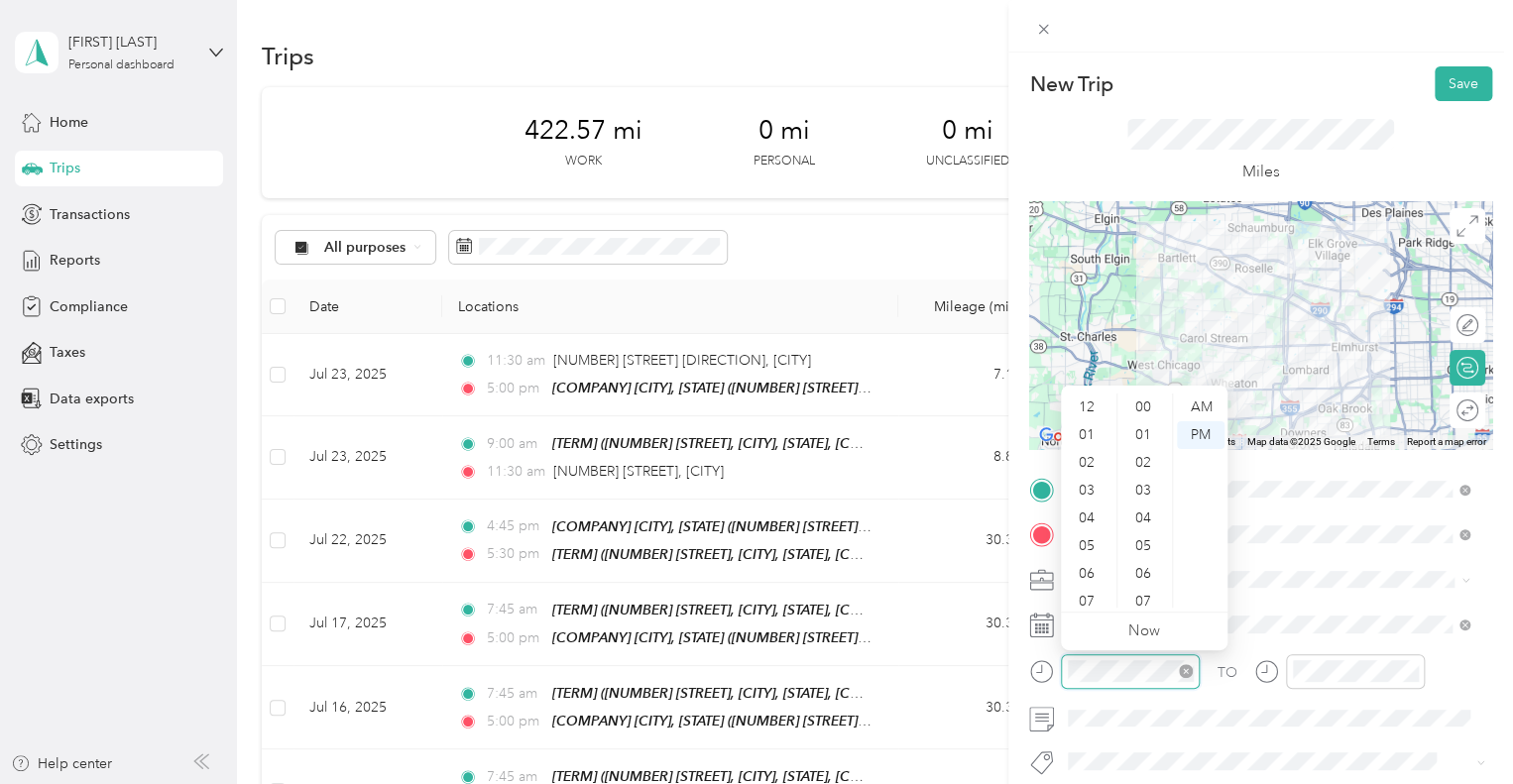 scroll, scrollTop: 916, scrollLeft: 0, axis: vertical 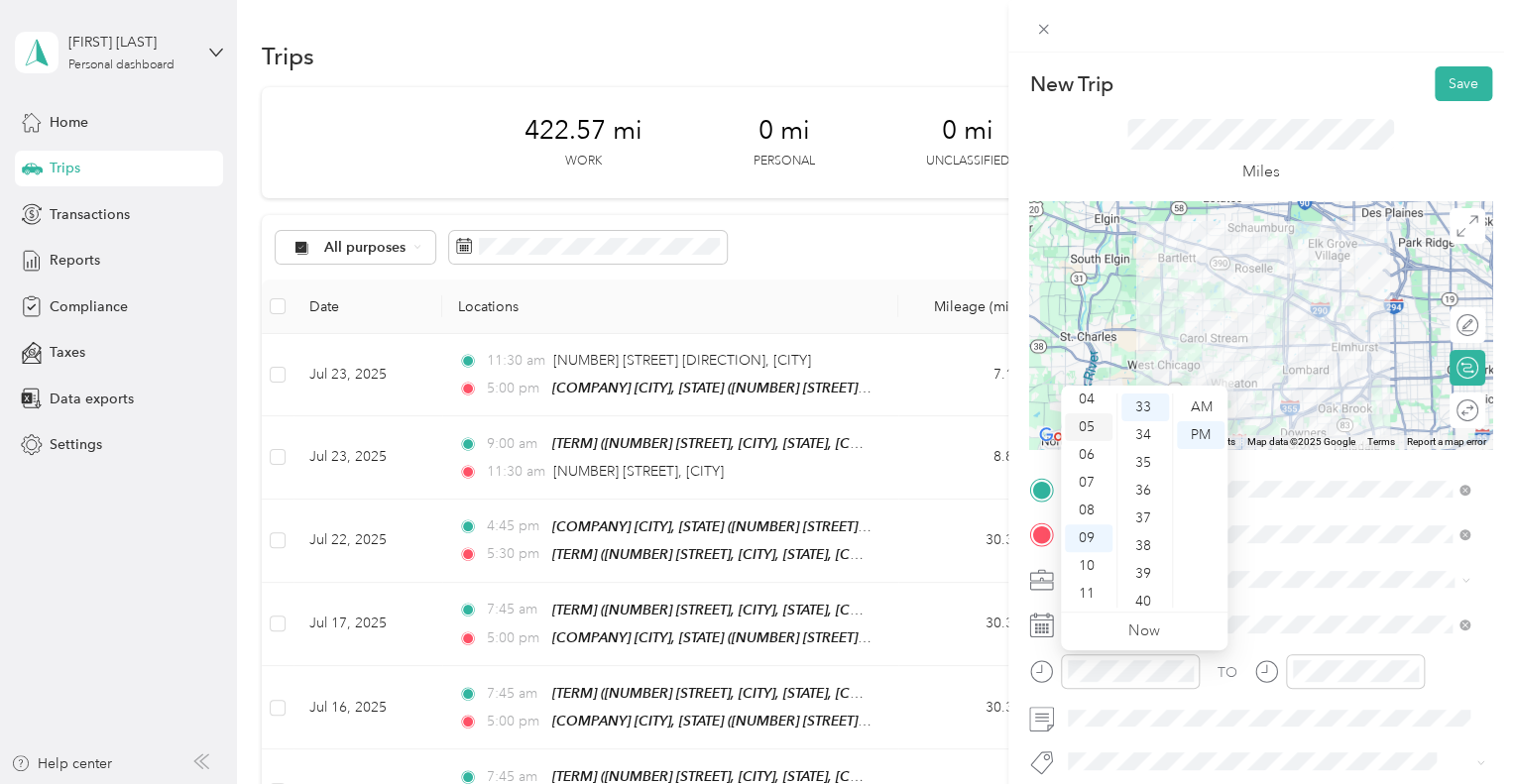 click on "05" at bounding box center (1089, 427) 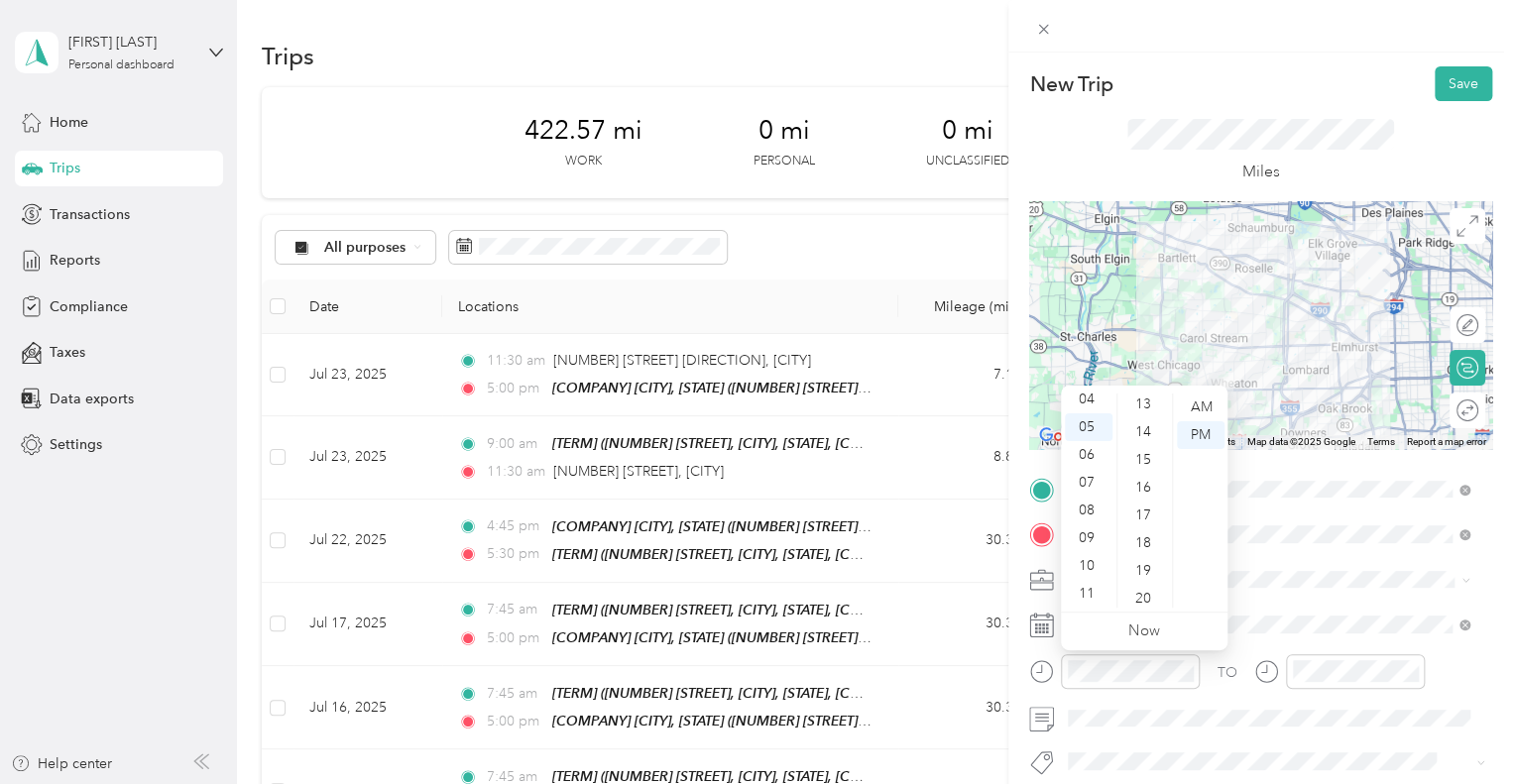 scroll, scrollTop: 0, scrollLeft: 0, axis: both 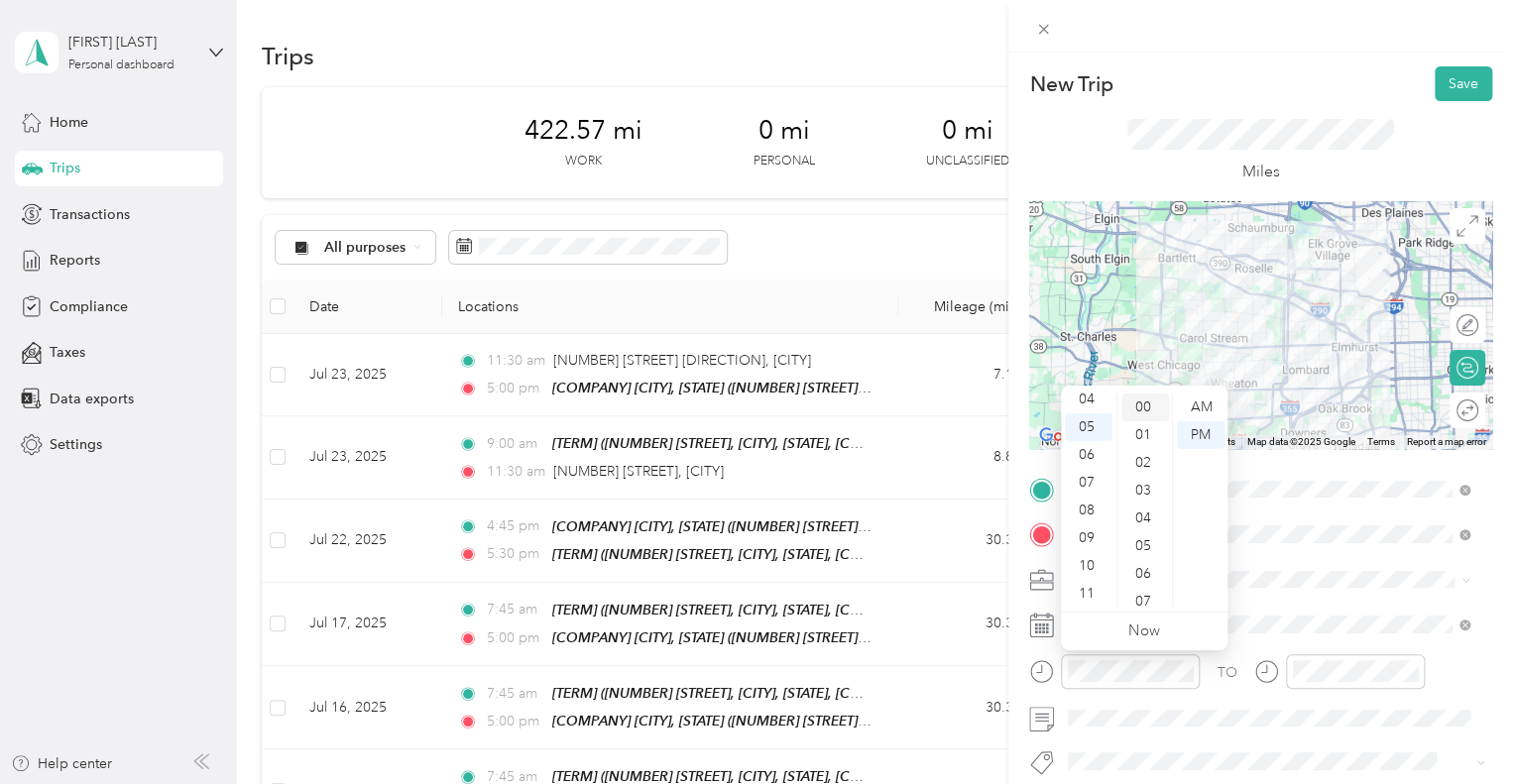 click on "00" at bounding box center [1145, 407] 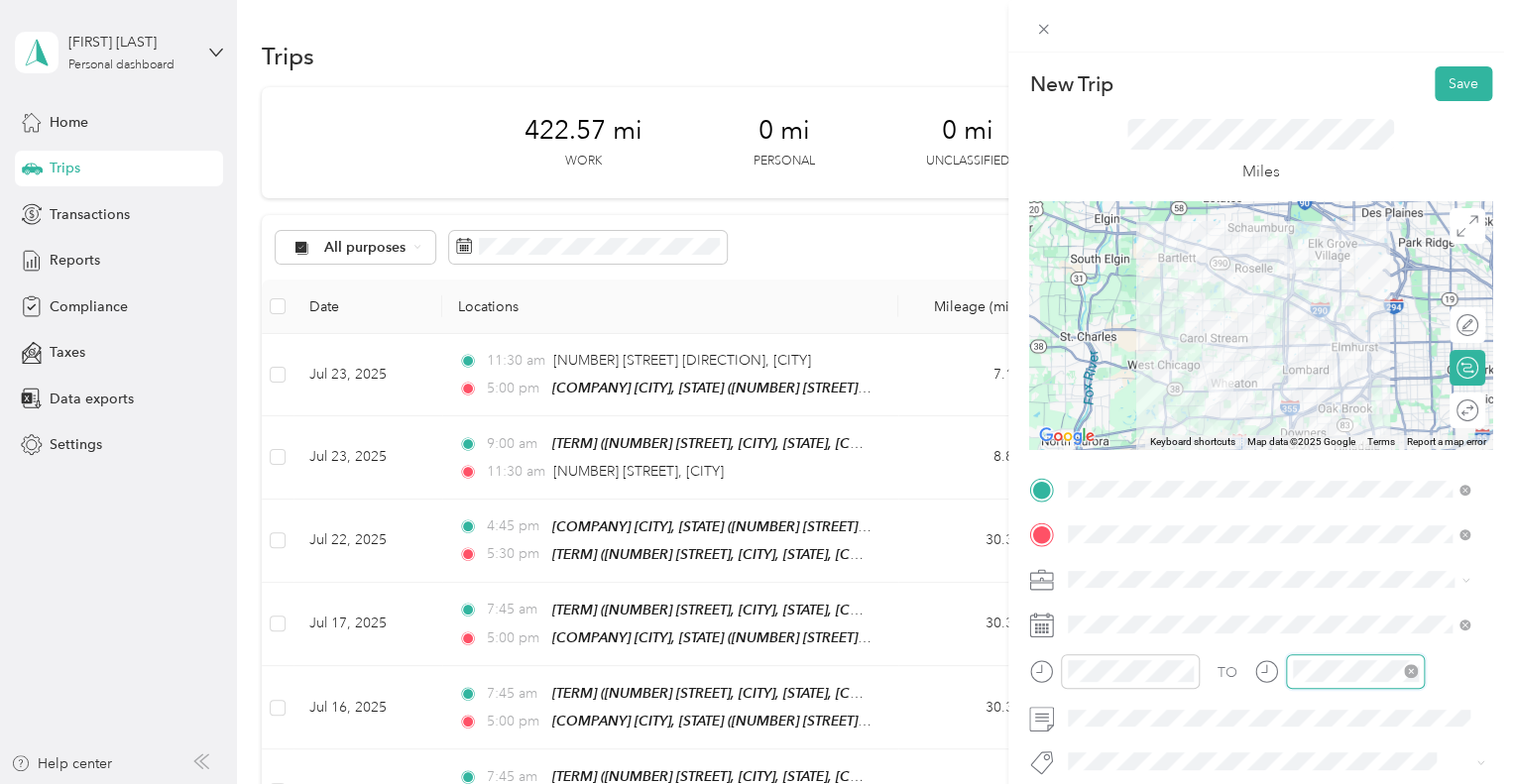 scroll, scrollTop: 119, scrollLeft: 0, axis: vertical 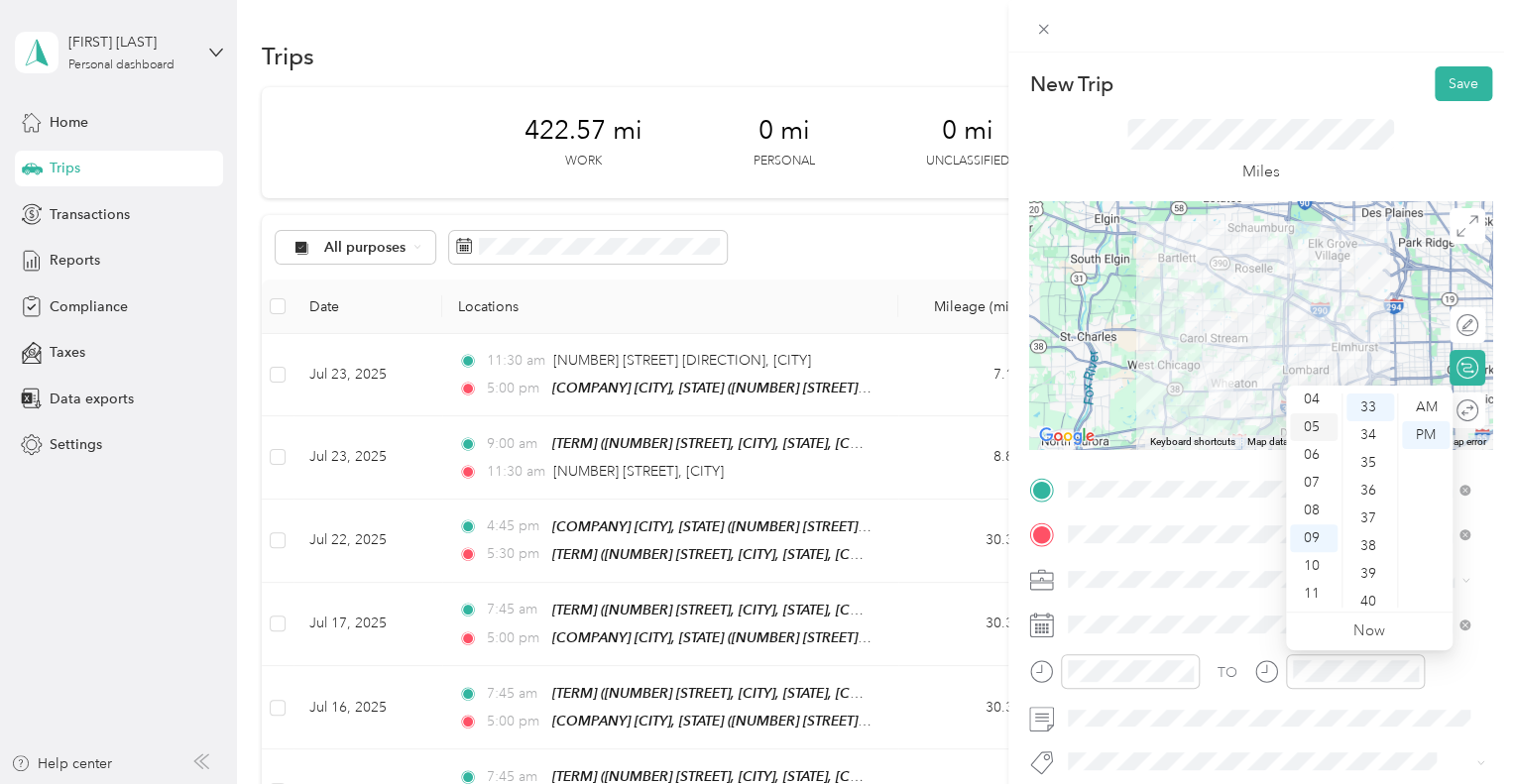 click on "05" at bounding box center (1314, 427) 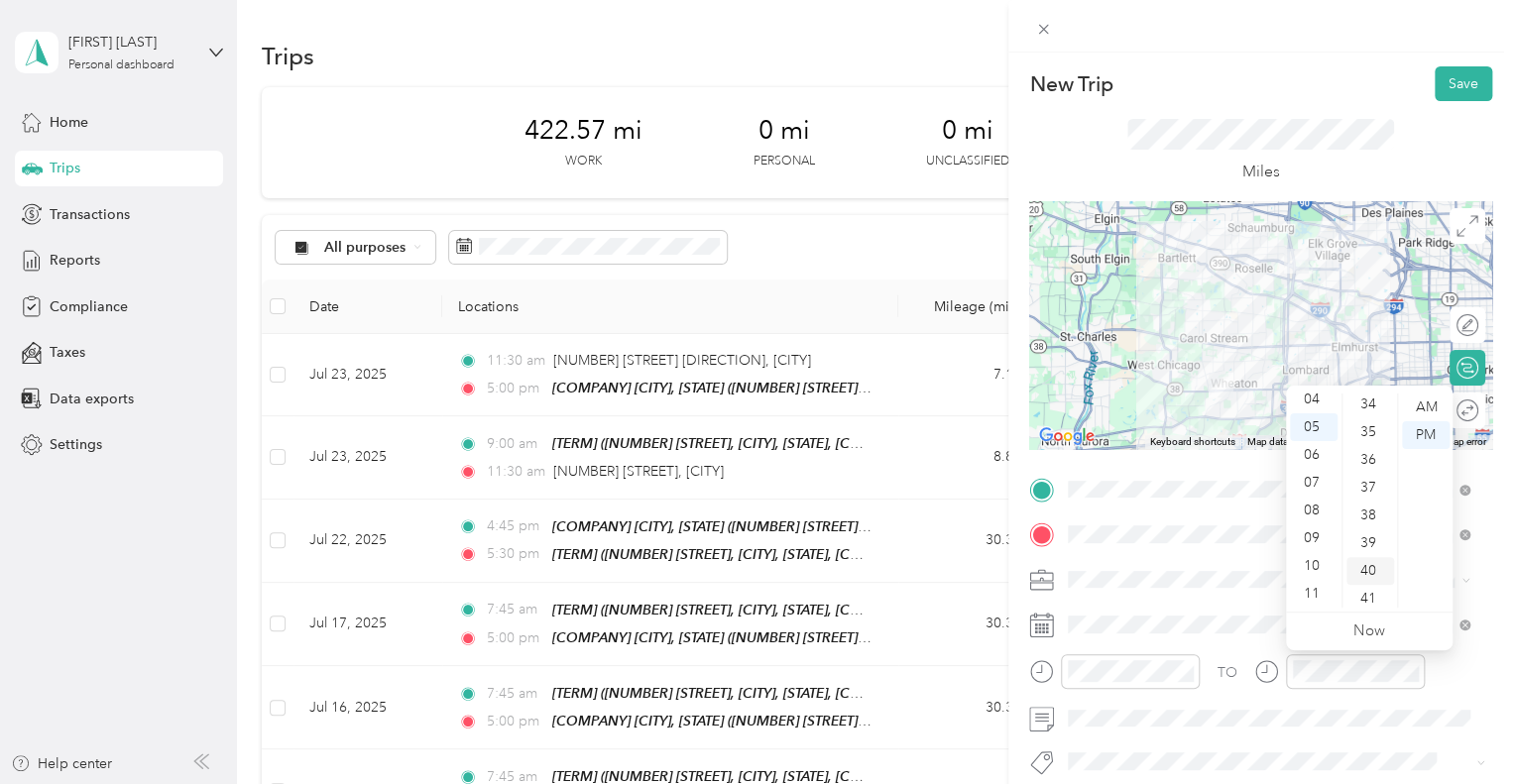 click on "40" at bounding box center (1370, 571) 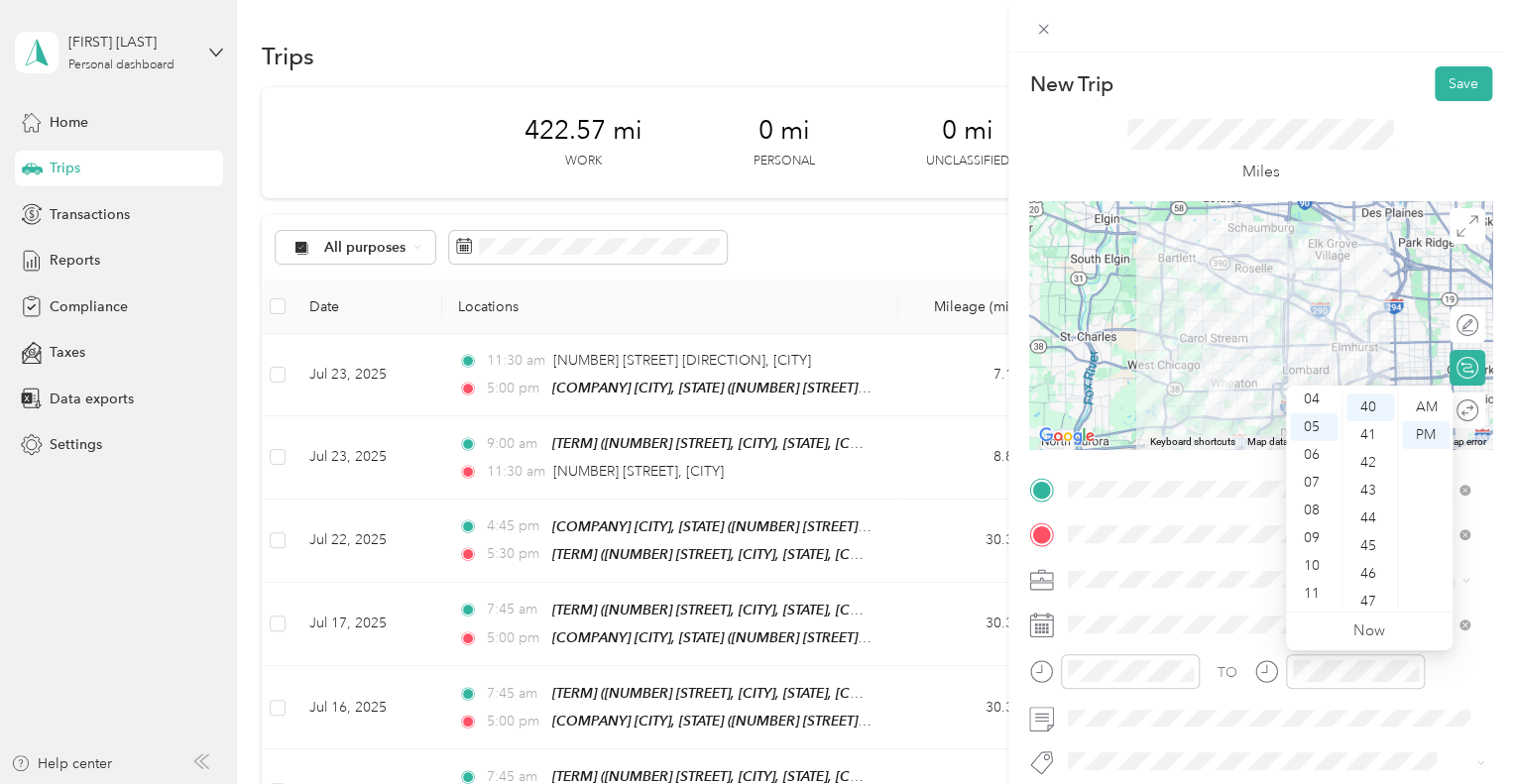 scroll, scrollTop: 1110, scrollLeft: 0, axis: vertical 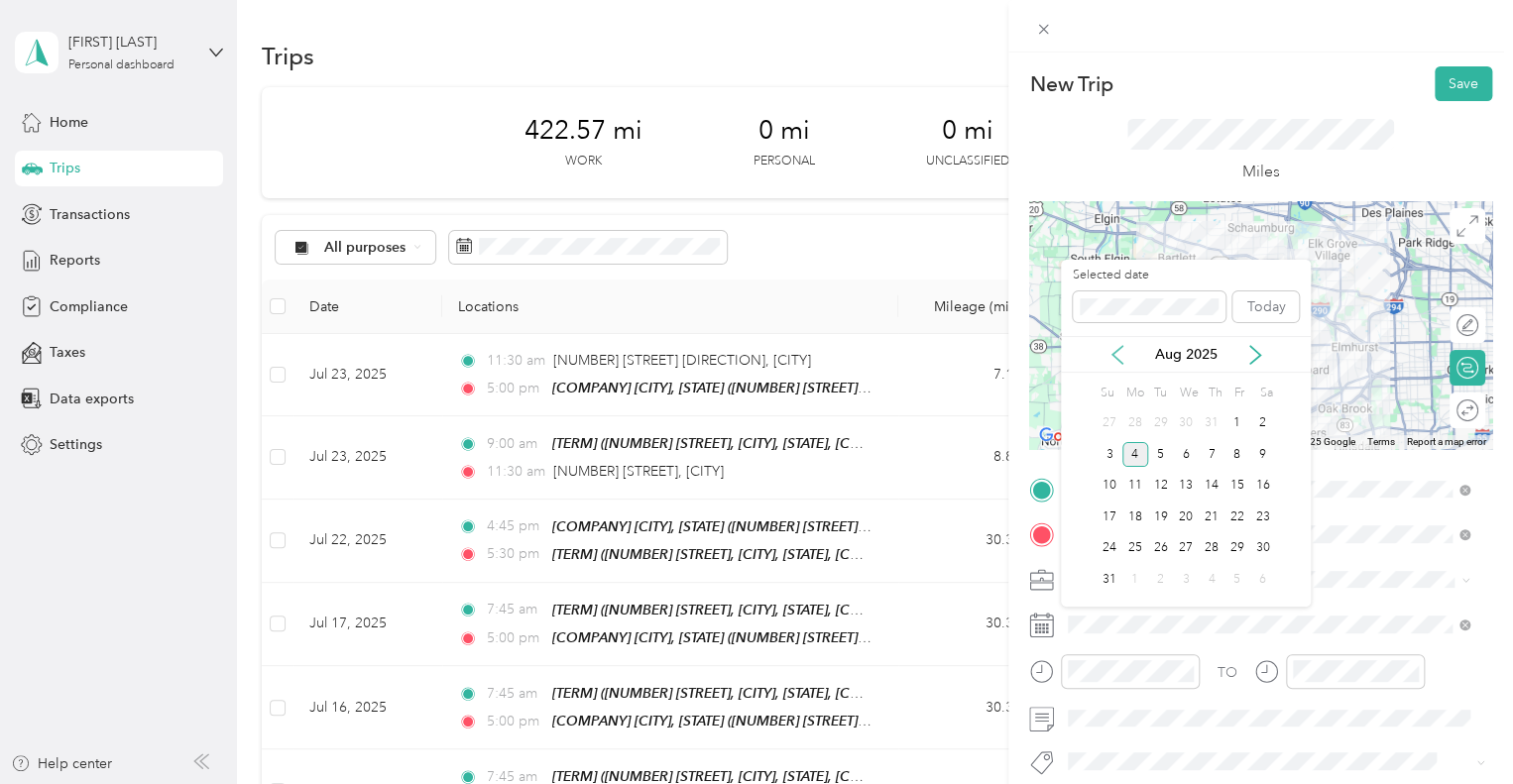 click 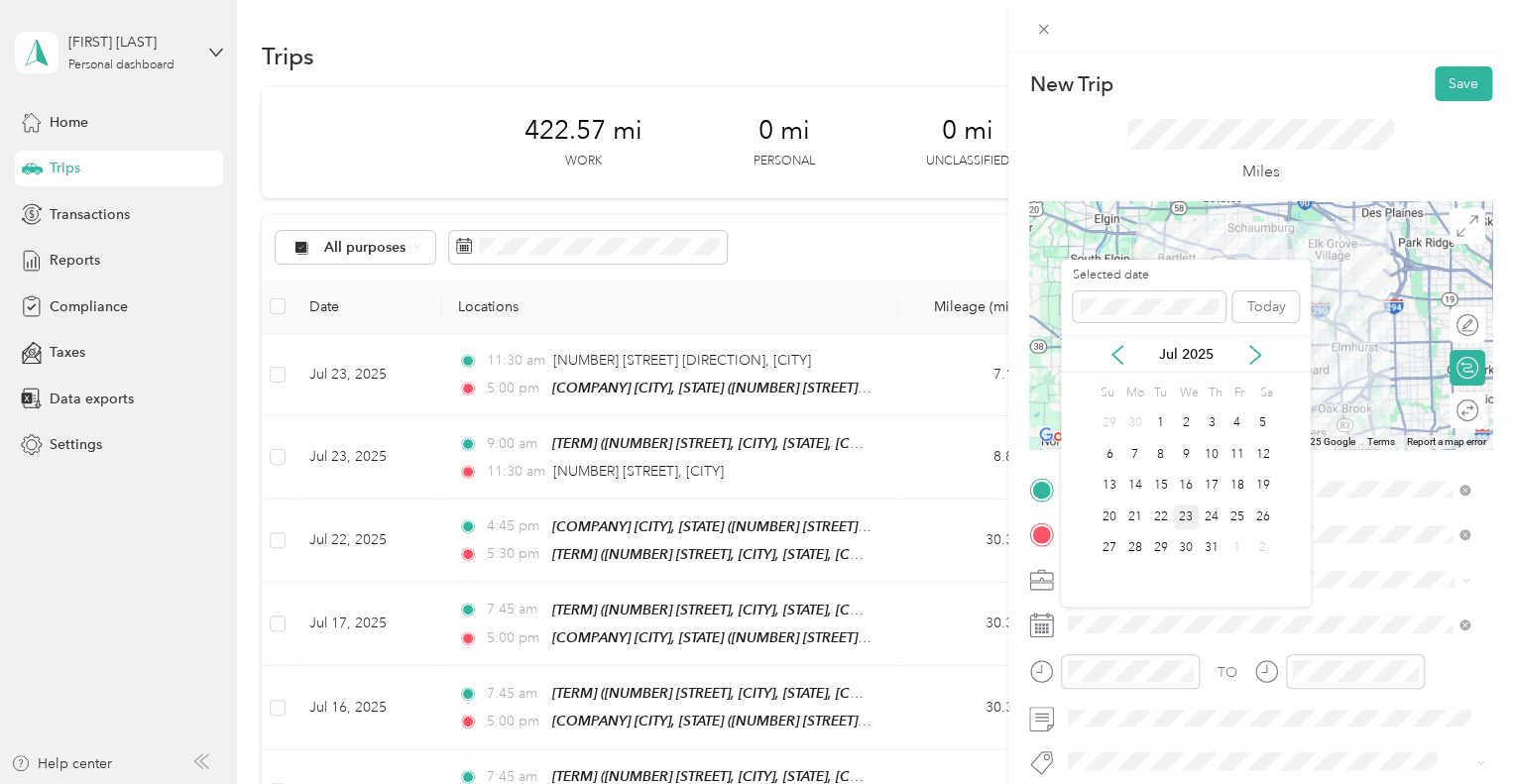 click on "23" at bounding box center [1186, 516] 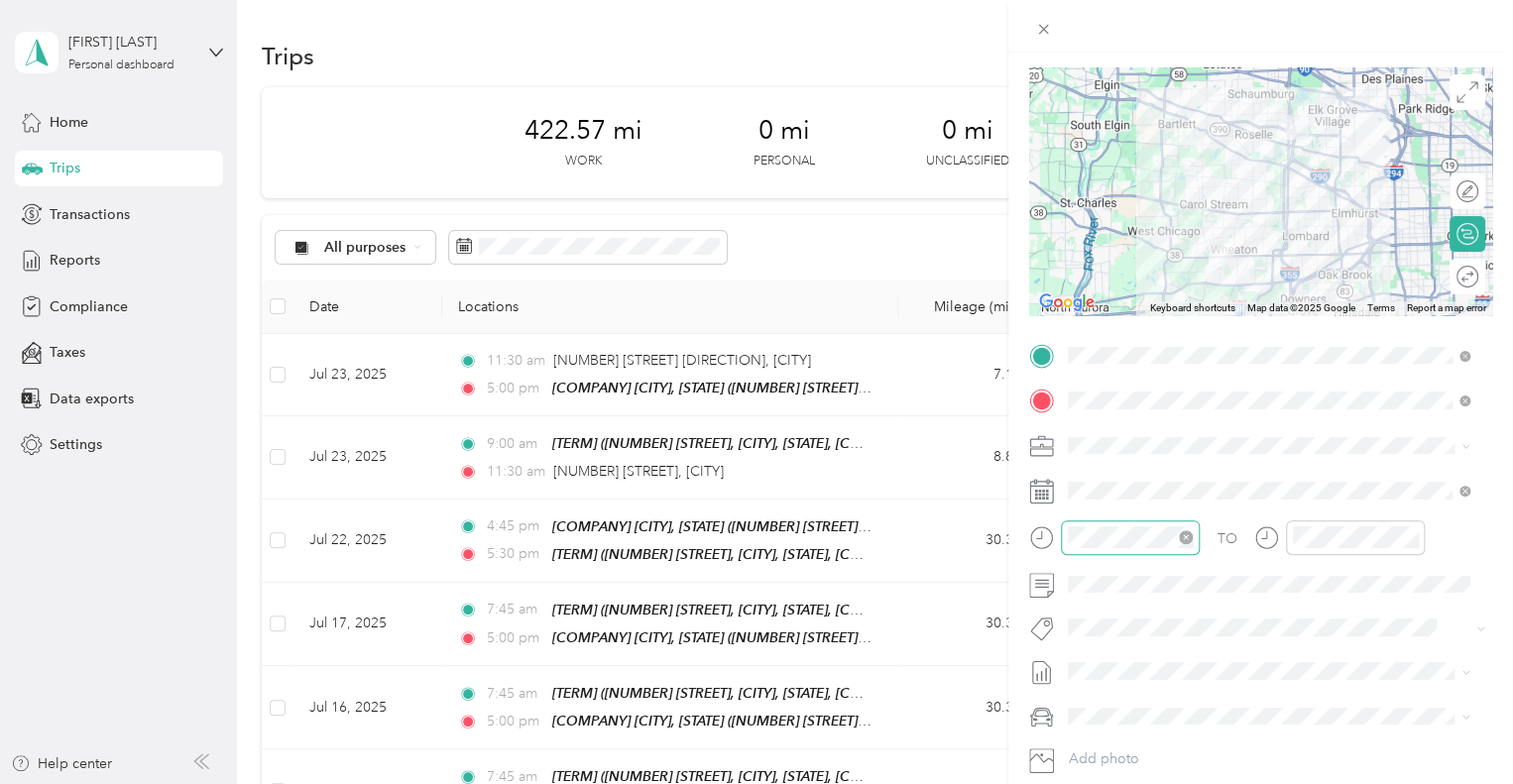 scroll, scrollTop: 135, scrollLeft: 0, axis: vertical 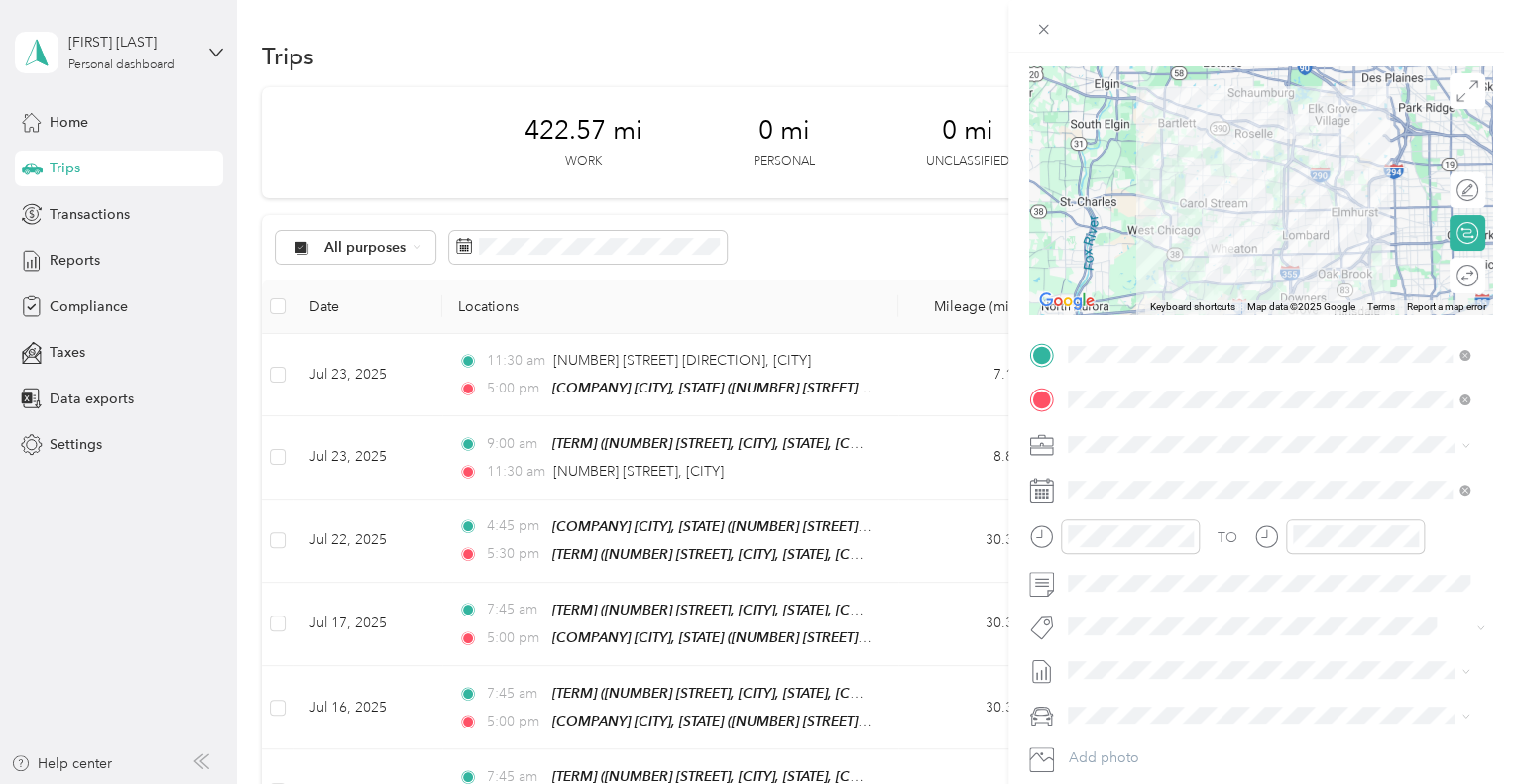 click on "Jul 1 - 31, 2025 Draft" at bounding box center [1268, 734] 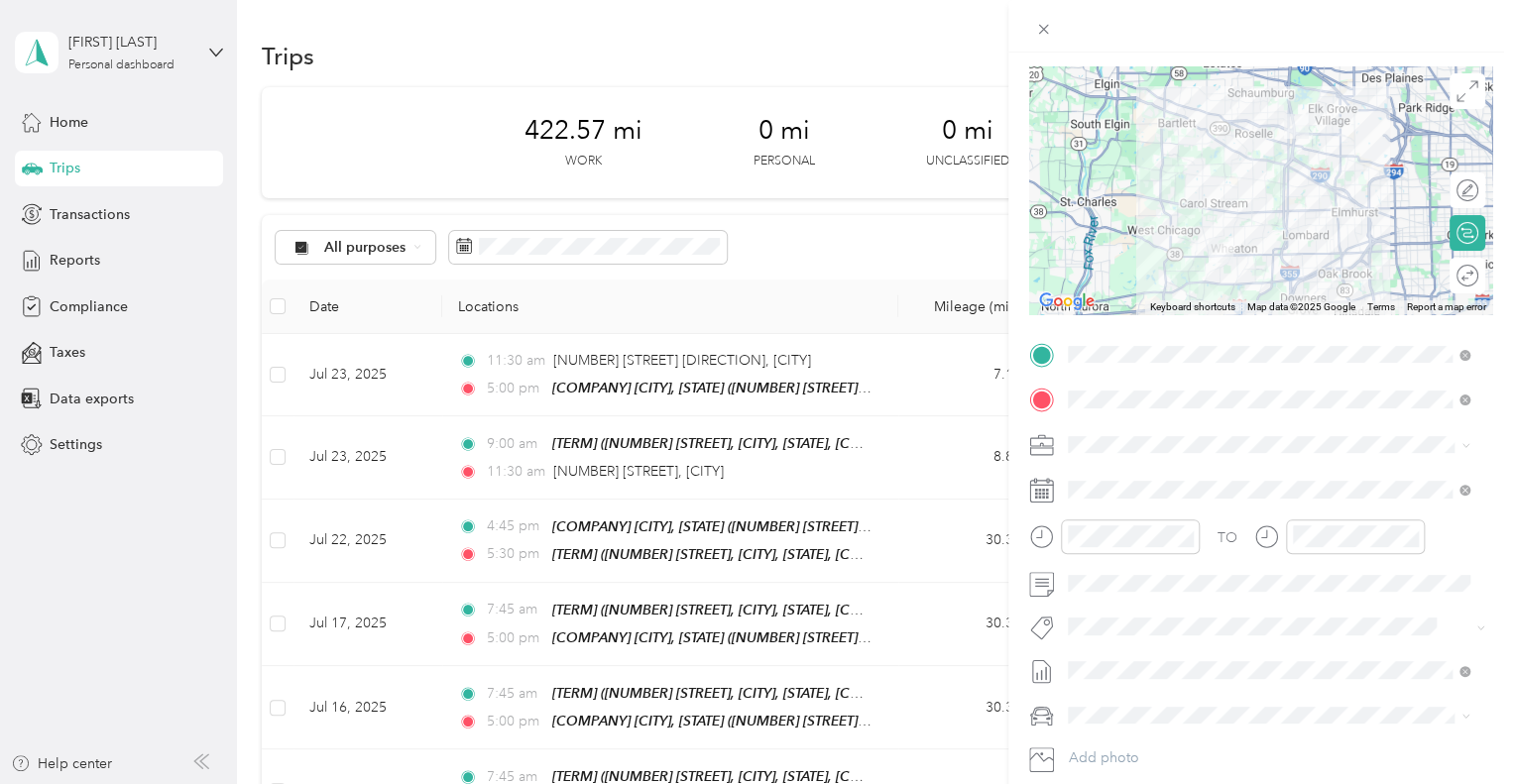 click on "TESLA Y" at bounding box center (1268, 745) 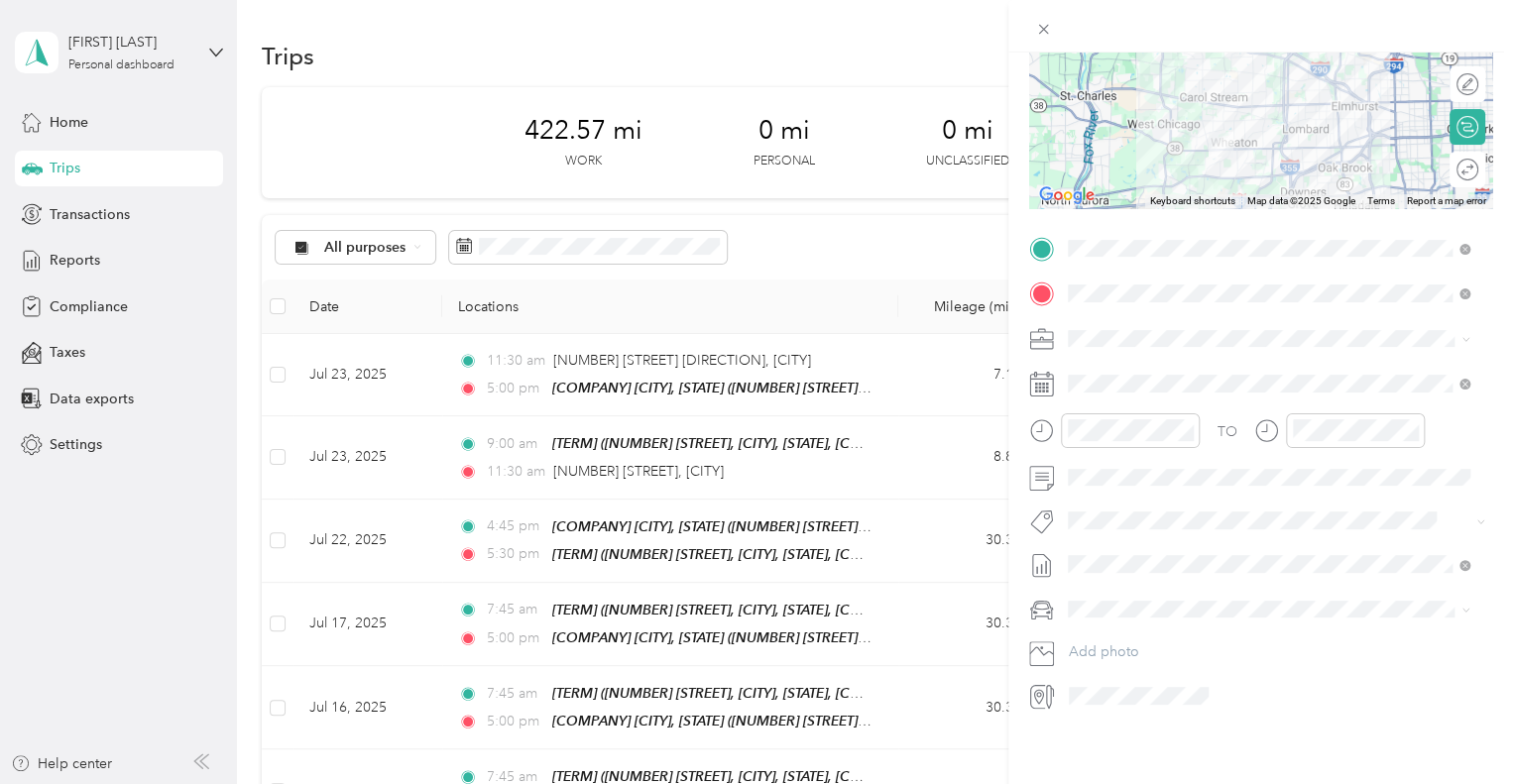 scroll, scrollTop: 0, scrollLeft: 0, axis: both 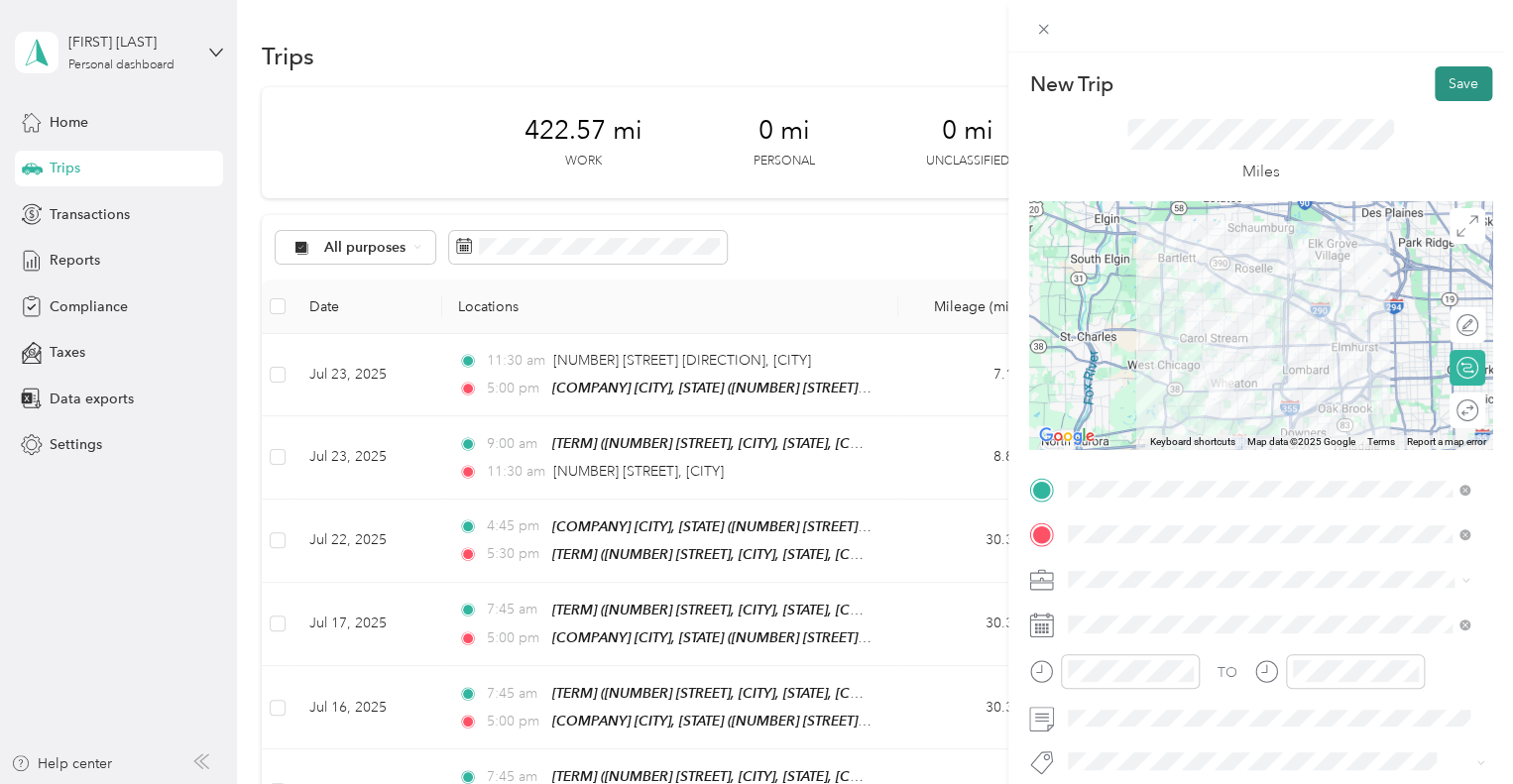click on "Save" at bounding box center [1463, 83] 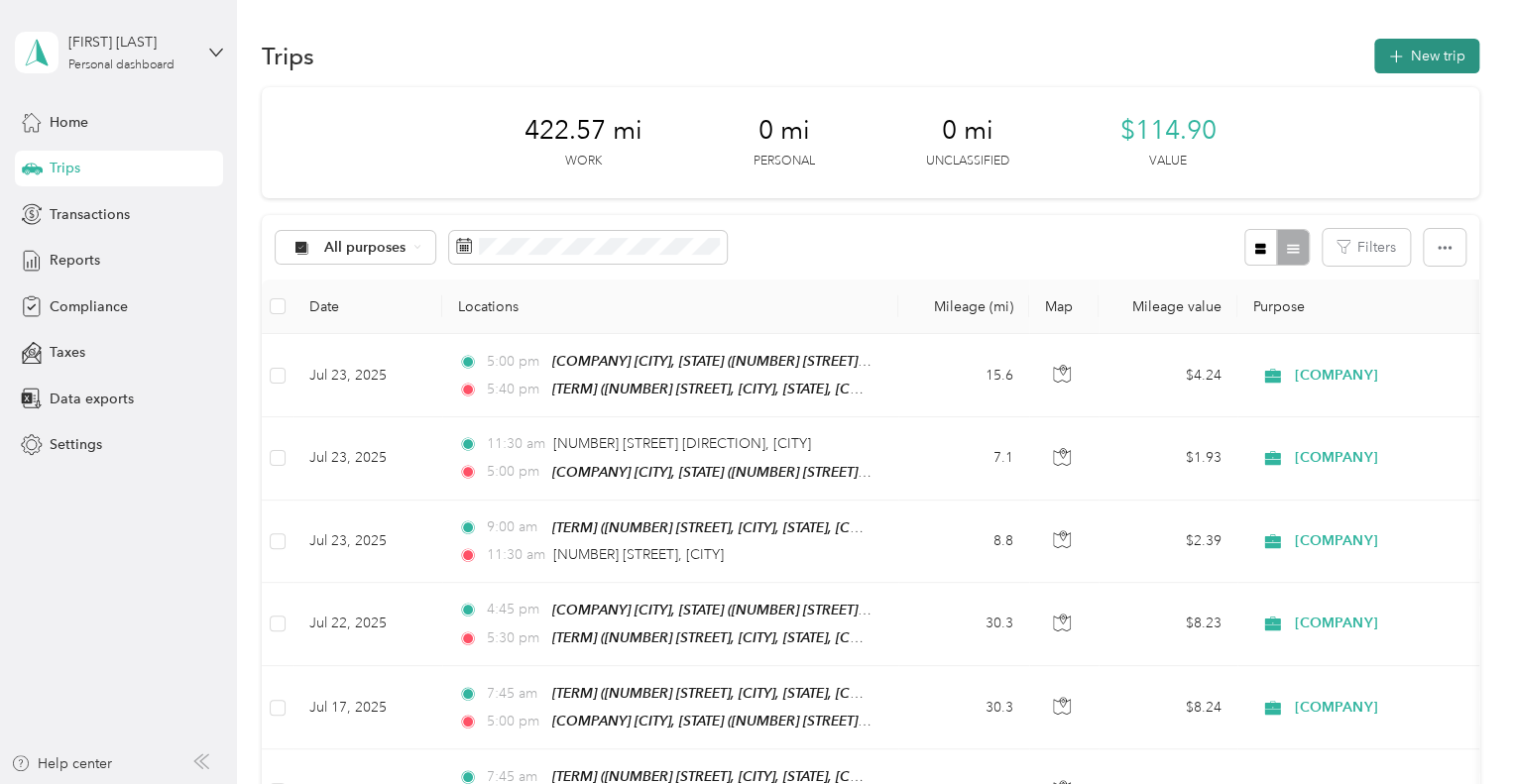 click on "New trip" at bounding box center [1427, 56] 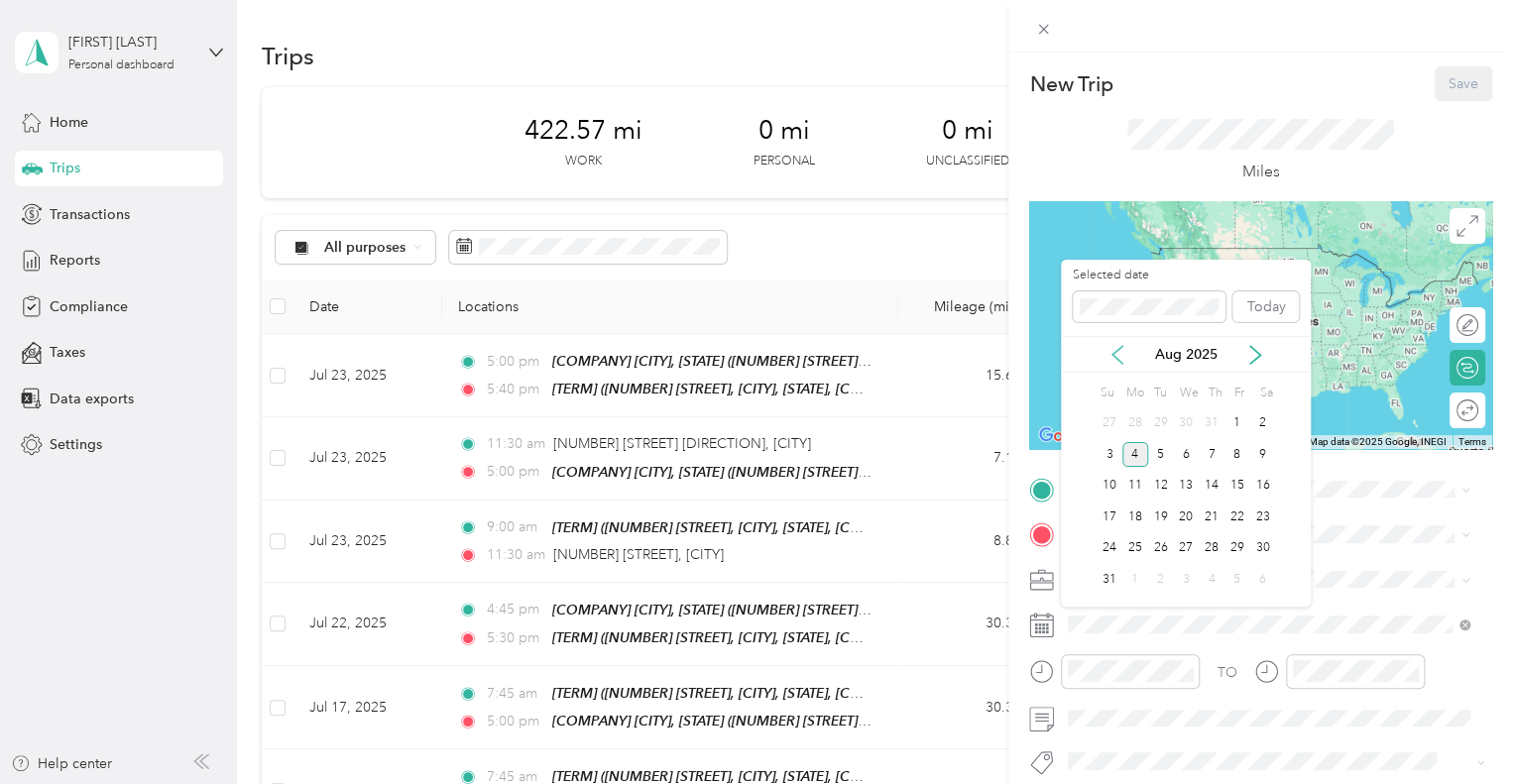 click 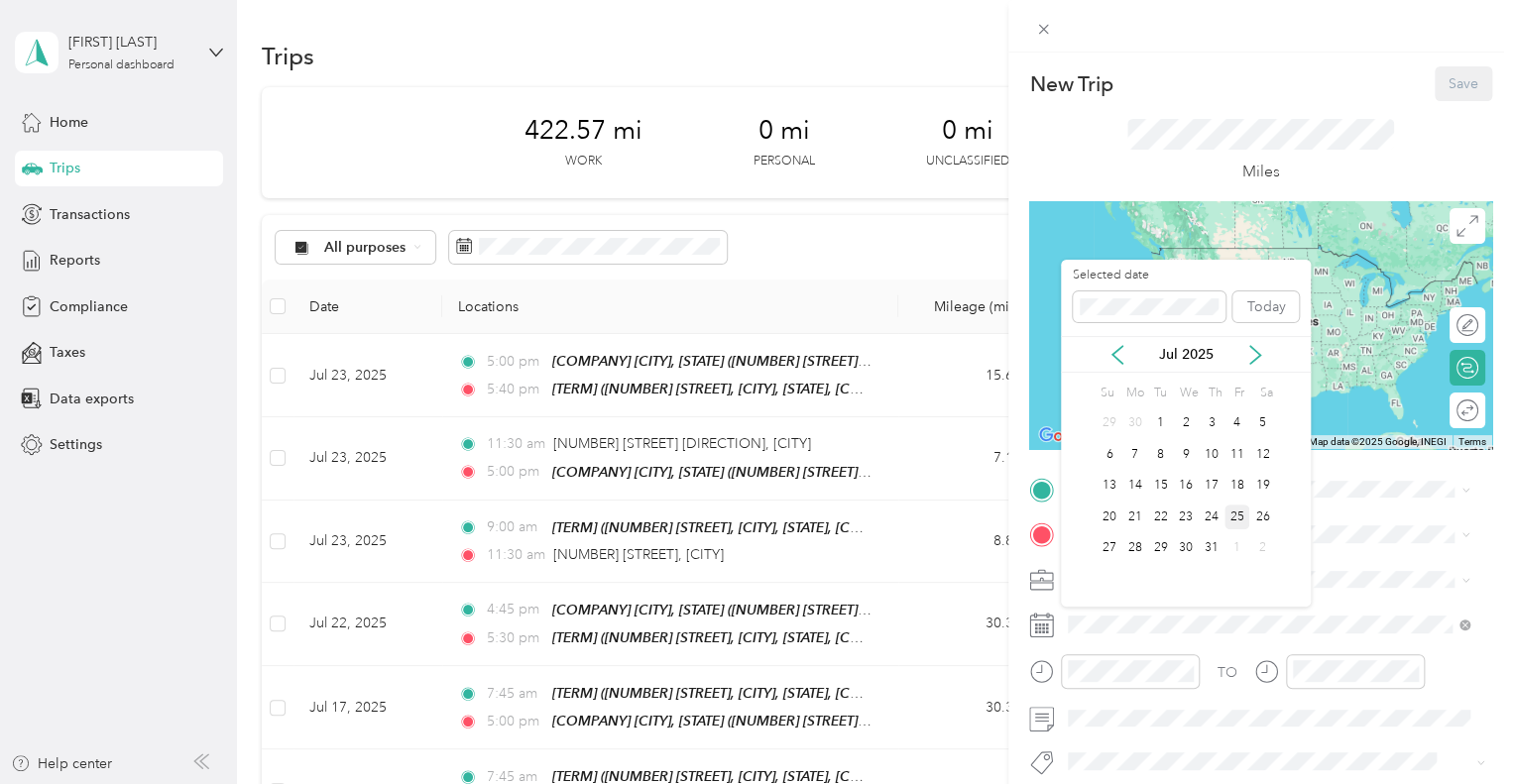 click on "25" at bounding box center [1237, 516] 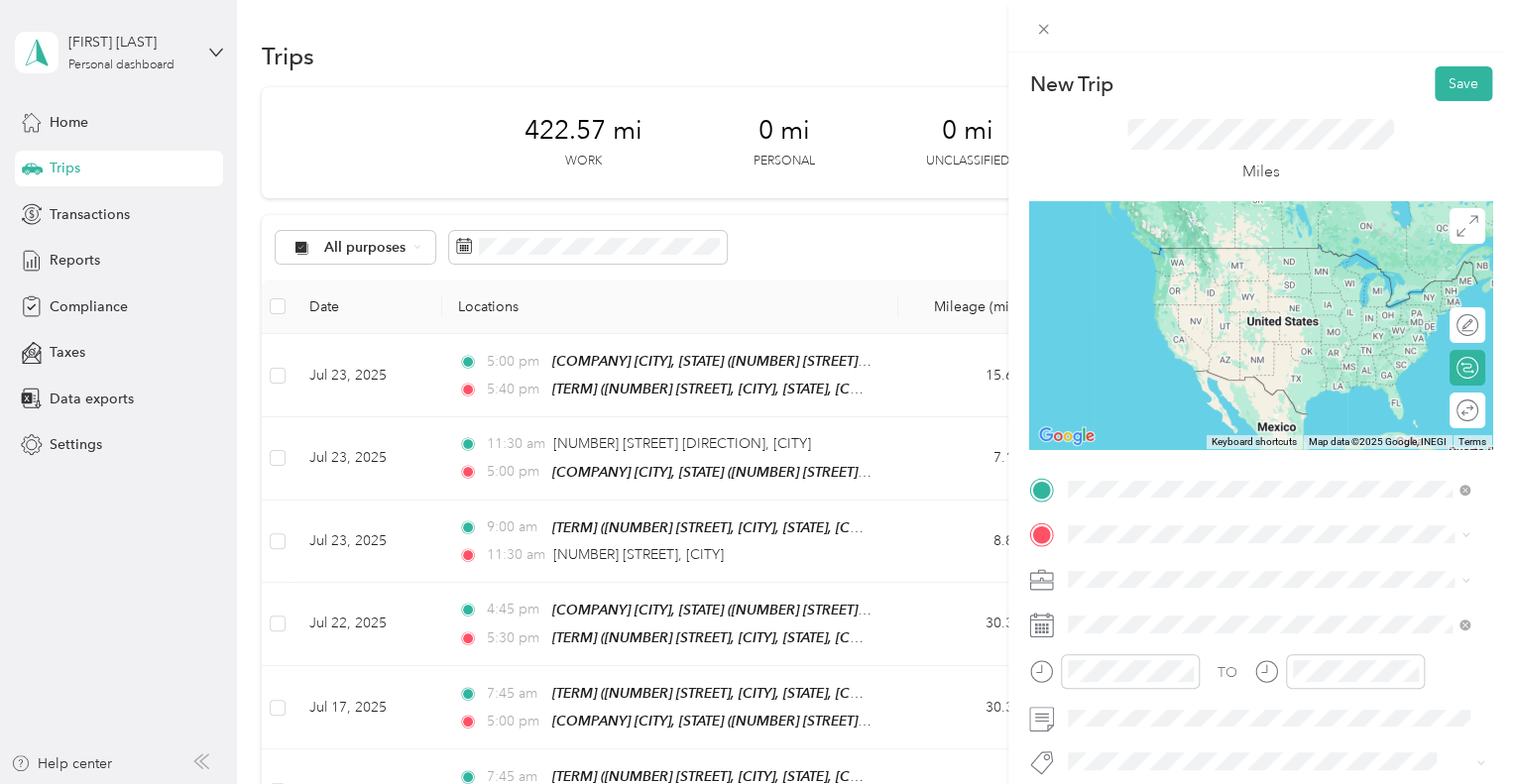click on "Home [NUMBER] [STREET], [CITY], [STATE], [COUNTRY] , [POSTAL_CODE], [CITY], [STATE]" at bounding box center (1284, 277) 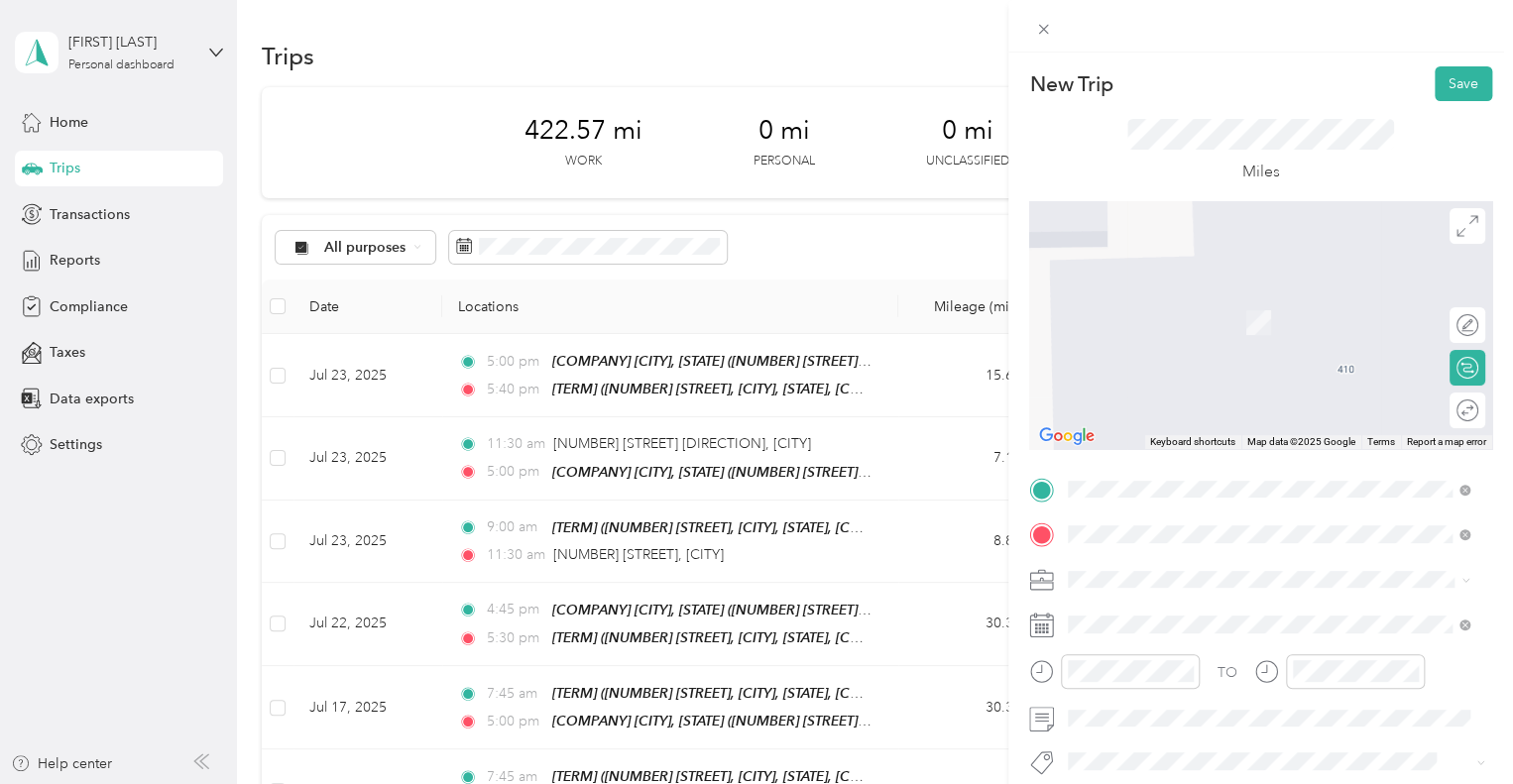 click on "338 Valley Forge Avenue
South Elgin, Illinois 60177, United States" at bounding box center [1248, 614] 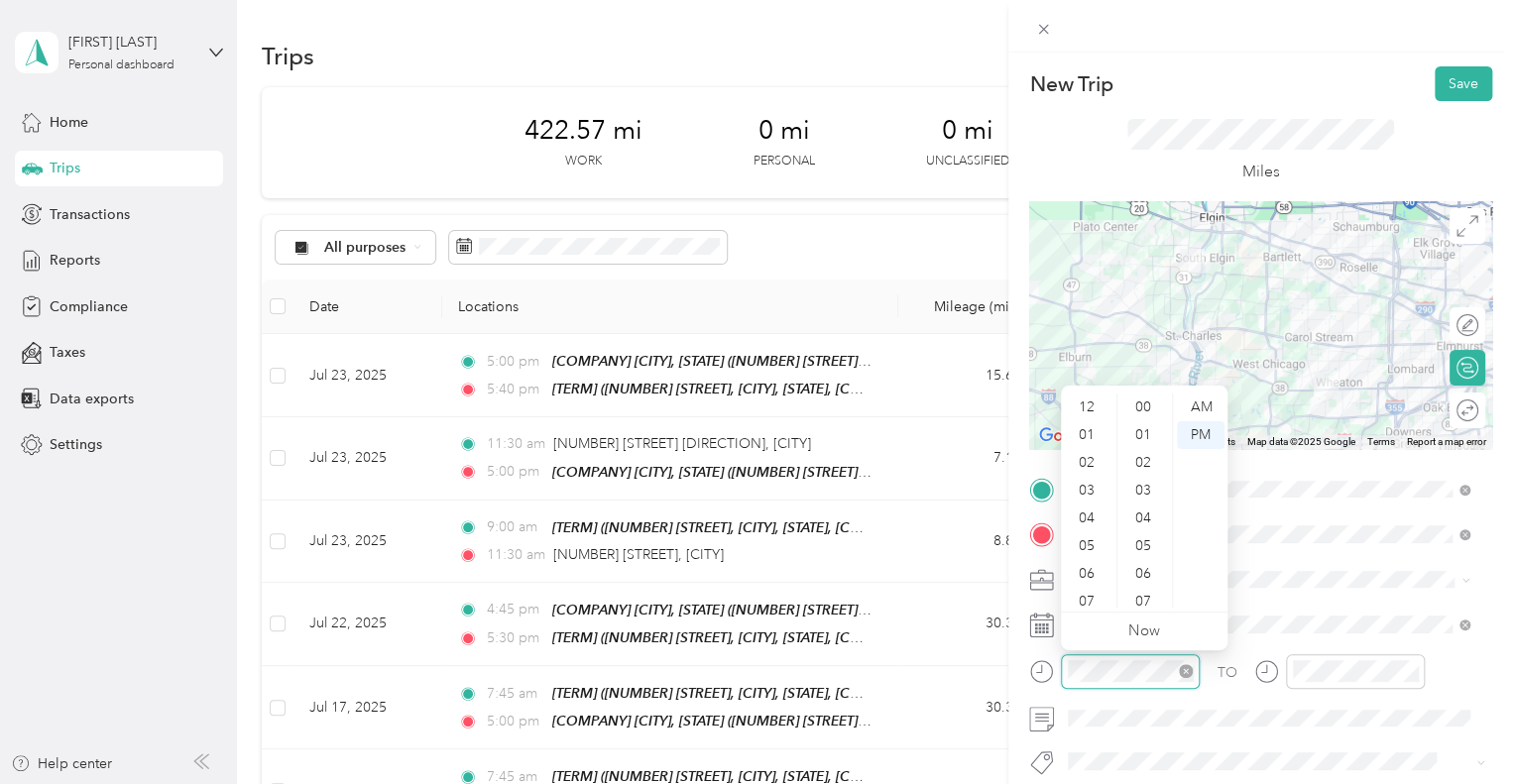 scroll, scrollTop: 944, scrollLeft: 0, axis: vertical 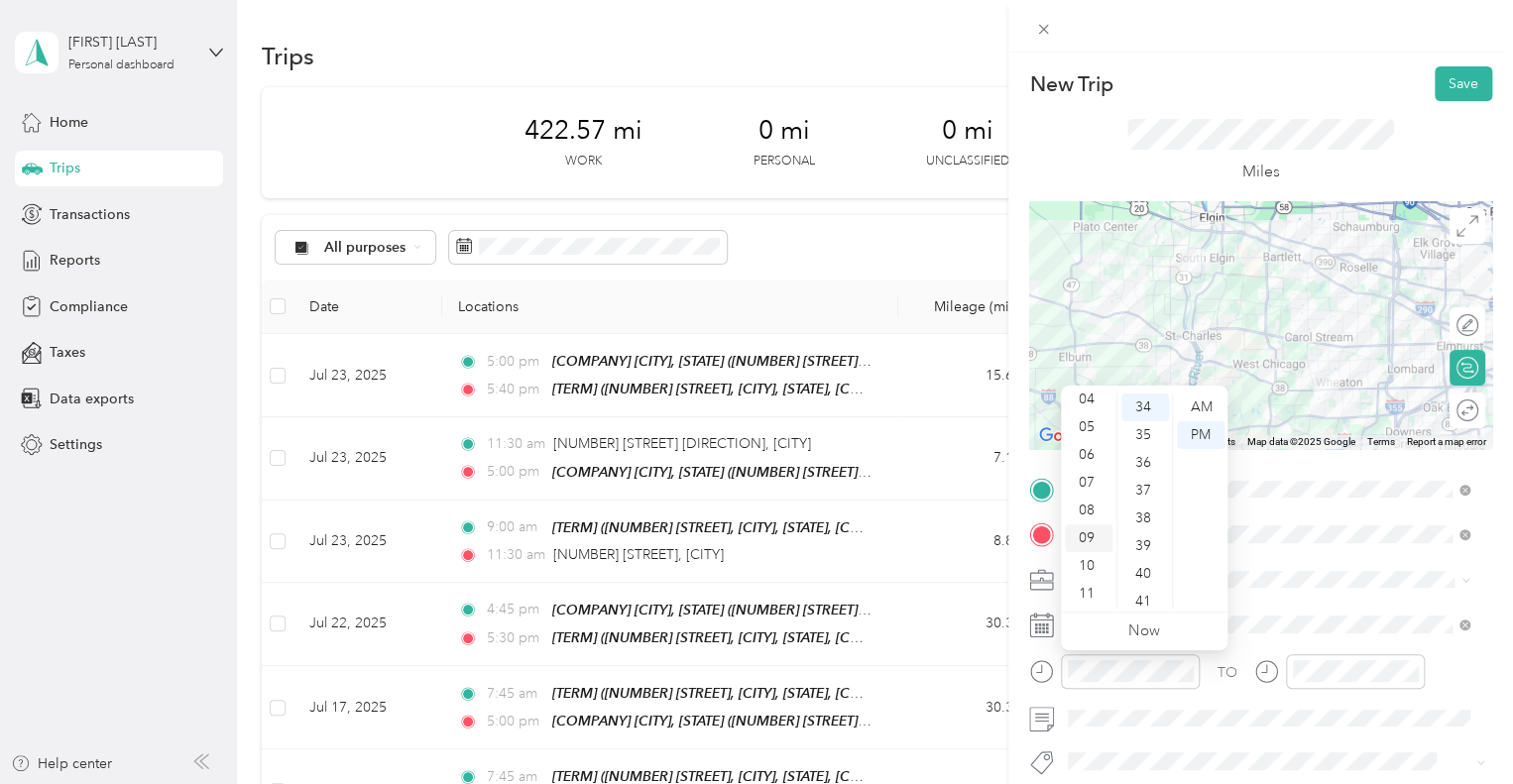 click on "09" at bounding box center (1089, 538) 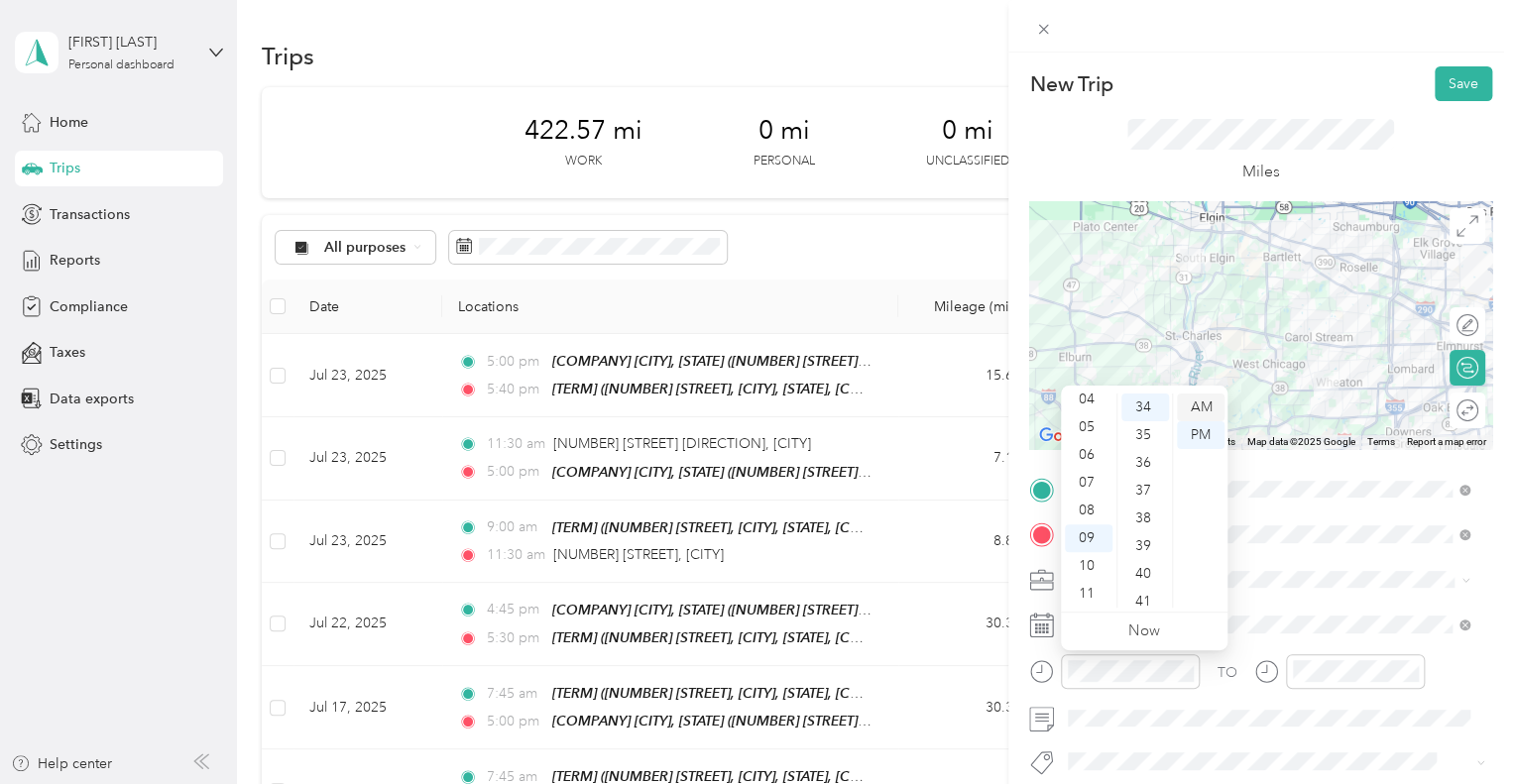 click on "AM" at bounding box center [1201, 407] 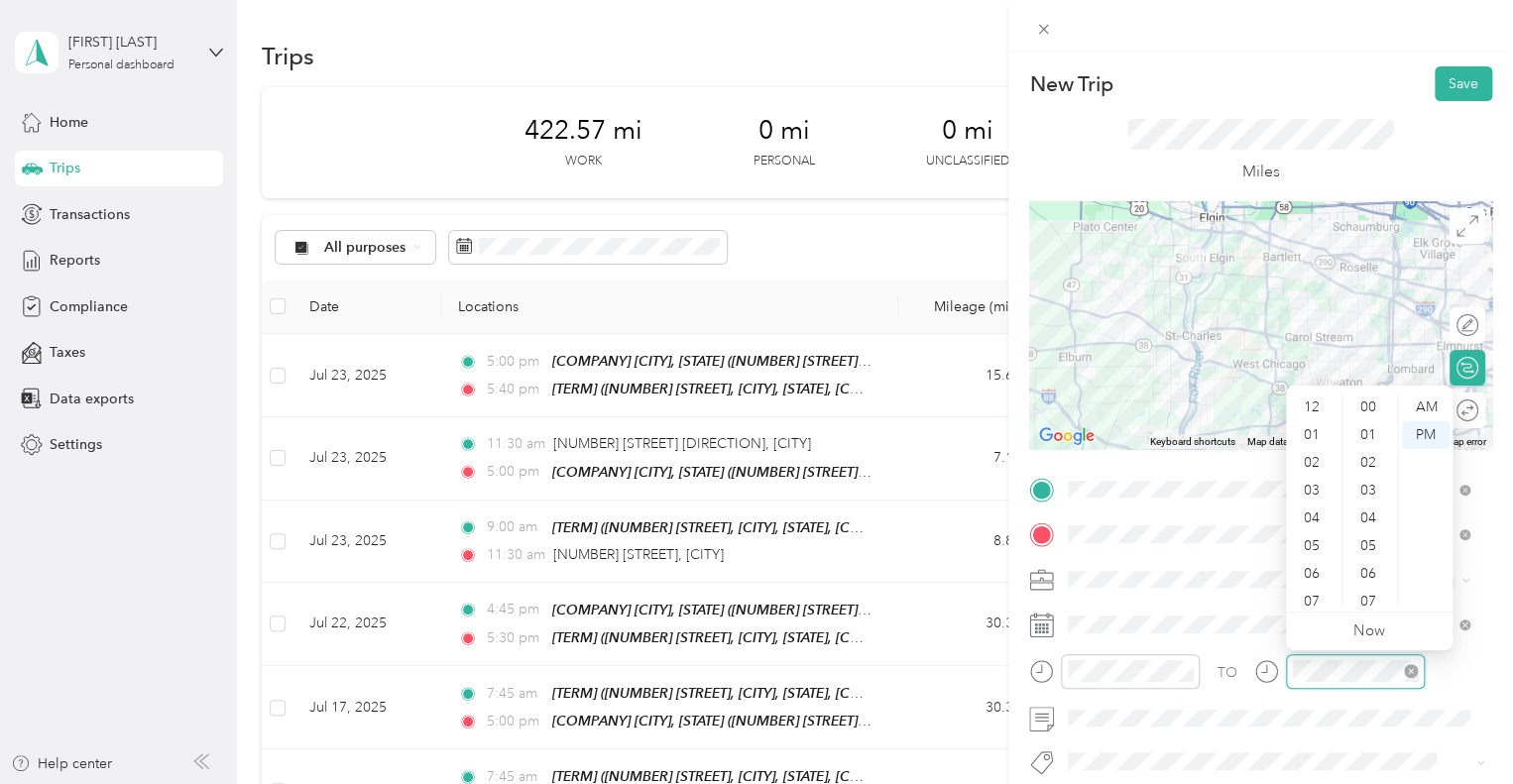 scroll, scrollTop: 944, scrollLeft: 0, axis: vertical 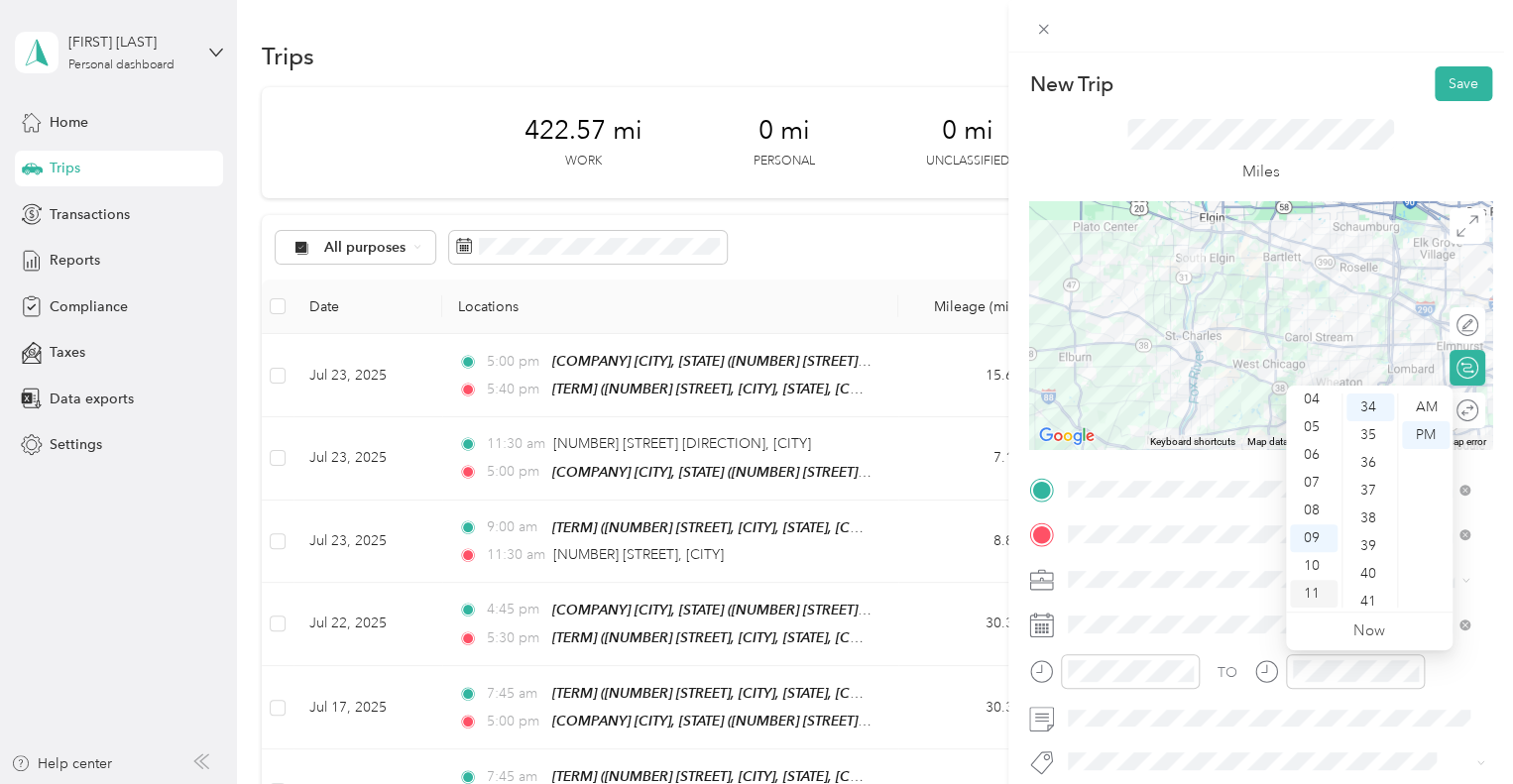 click on "11" at bounding box center [1314, 594] 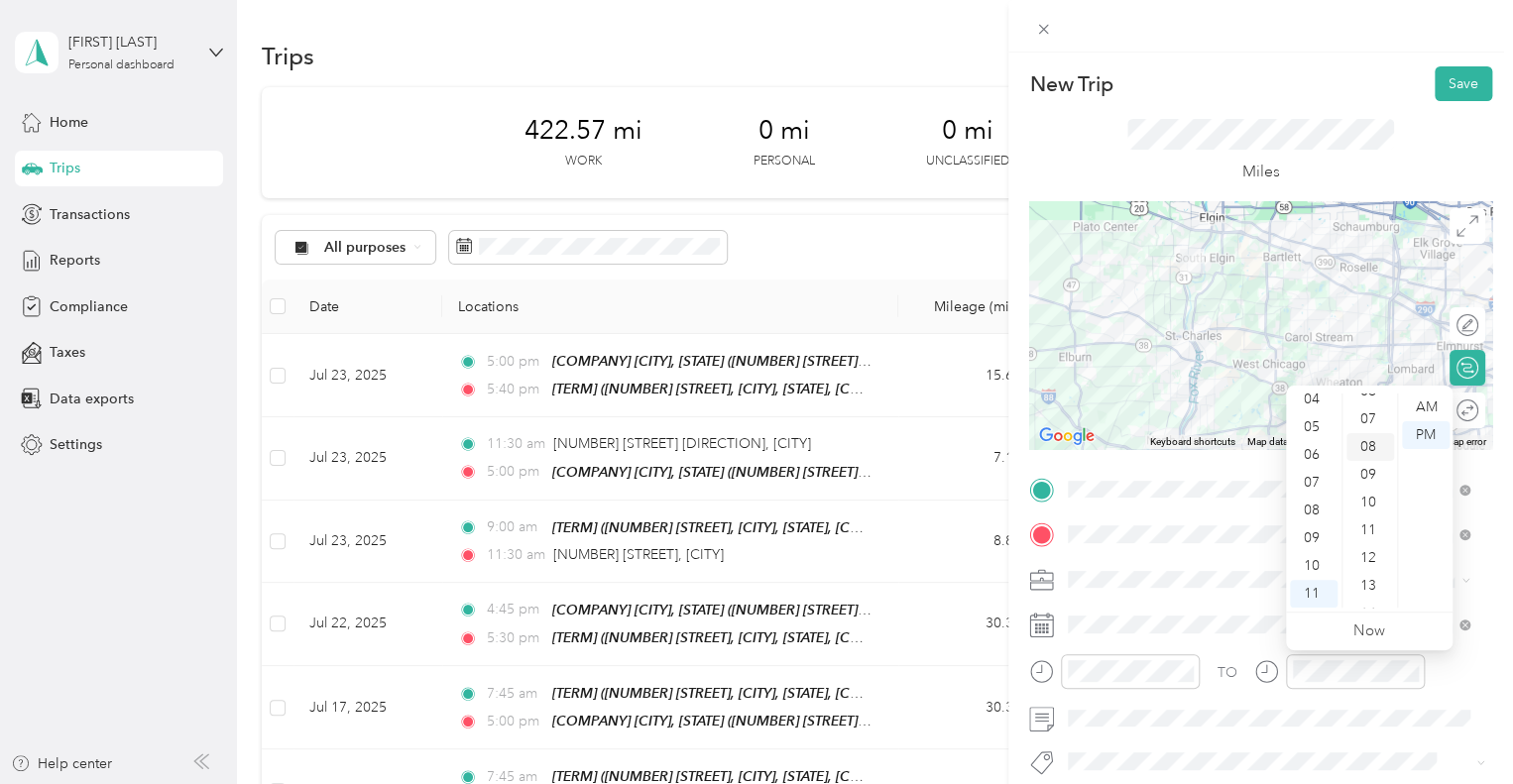 scroll, scrollTop: 0, scrollLeft: 0, axis: both 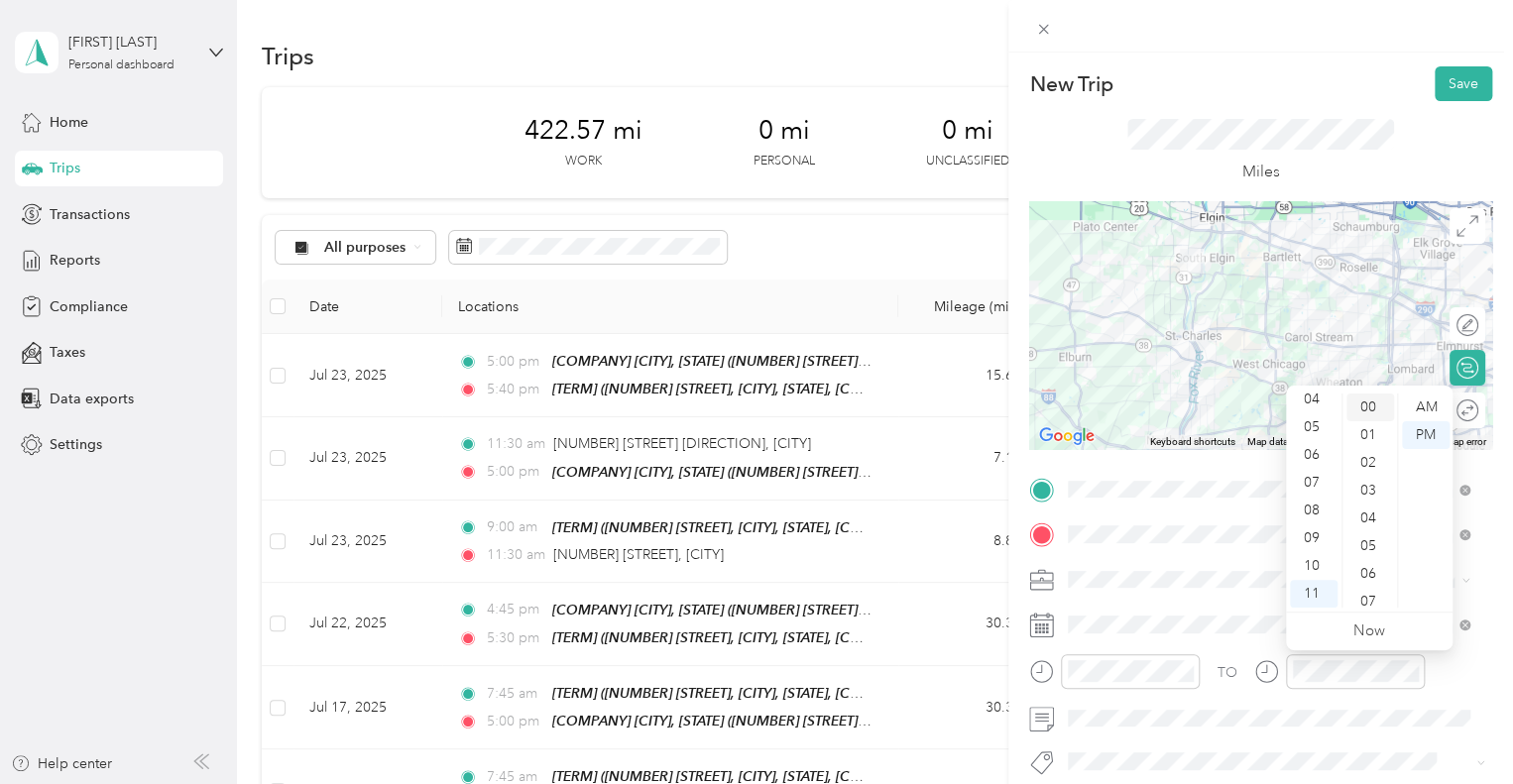 click on "00" at bounding box center [1370, 407] 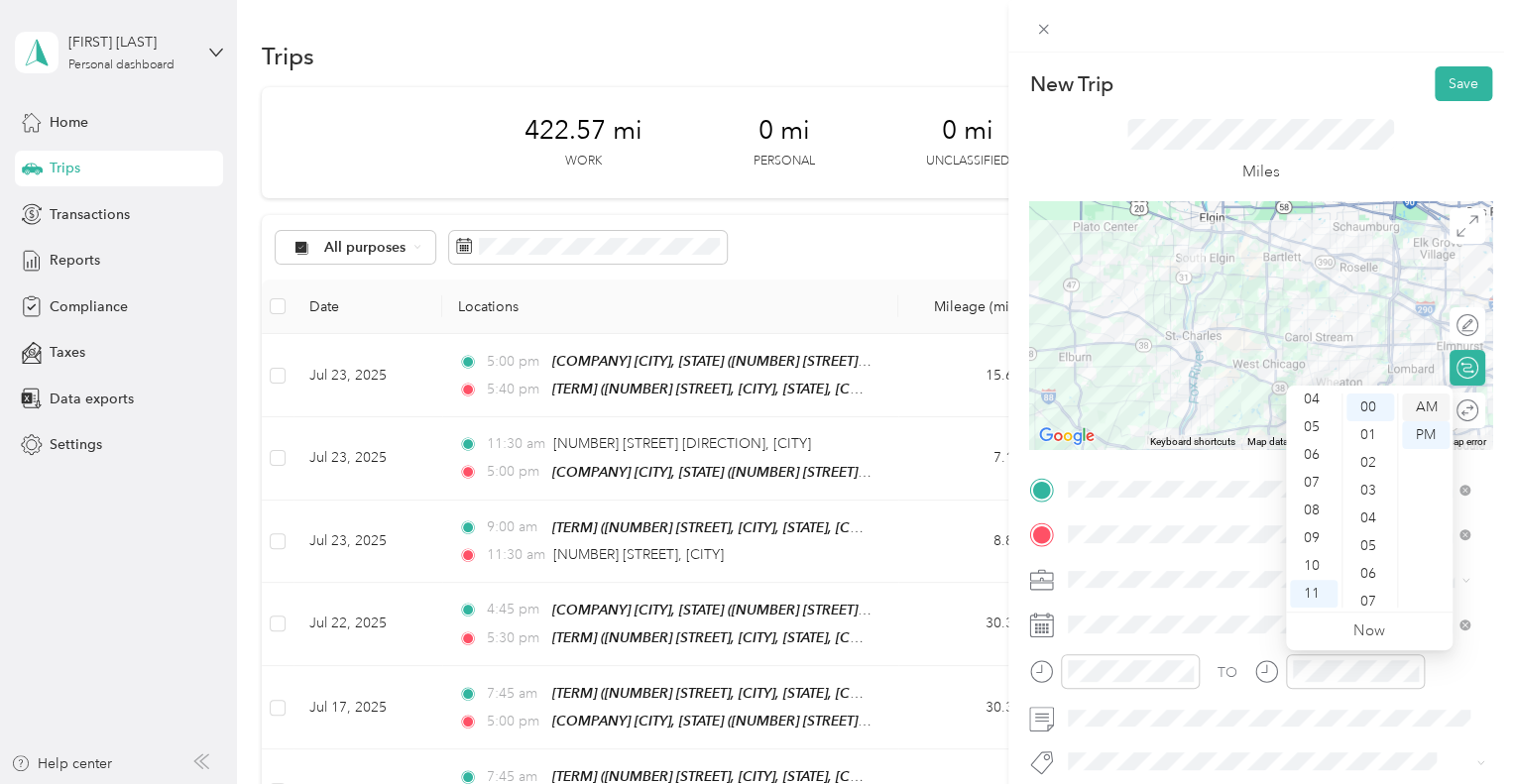 click on "AM" at bounding box center [1426, 407] 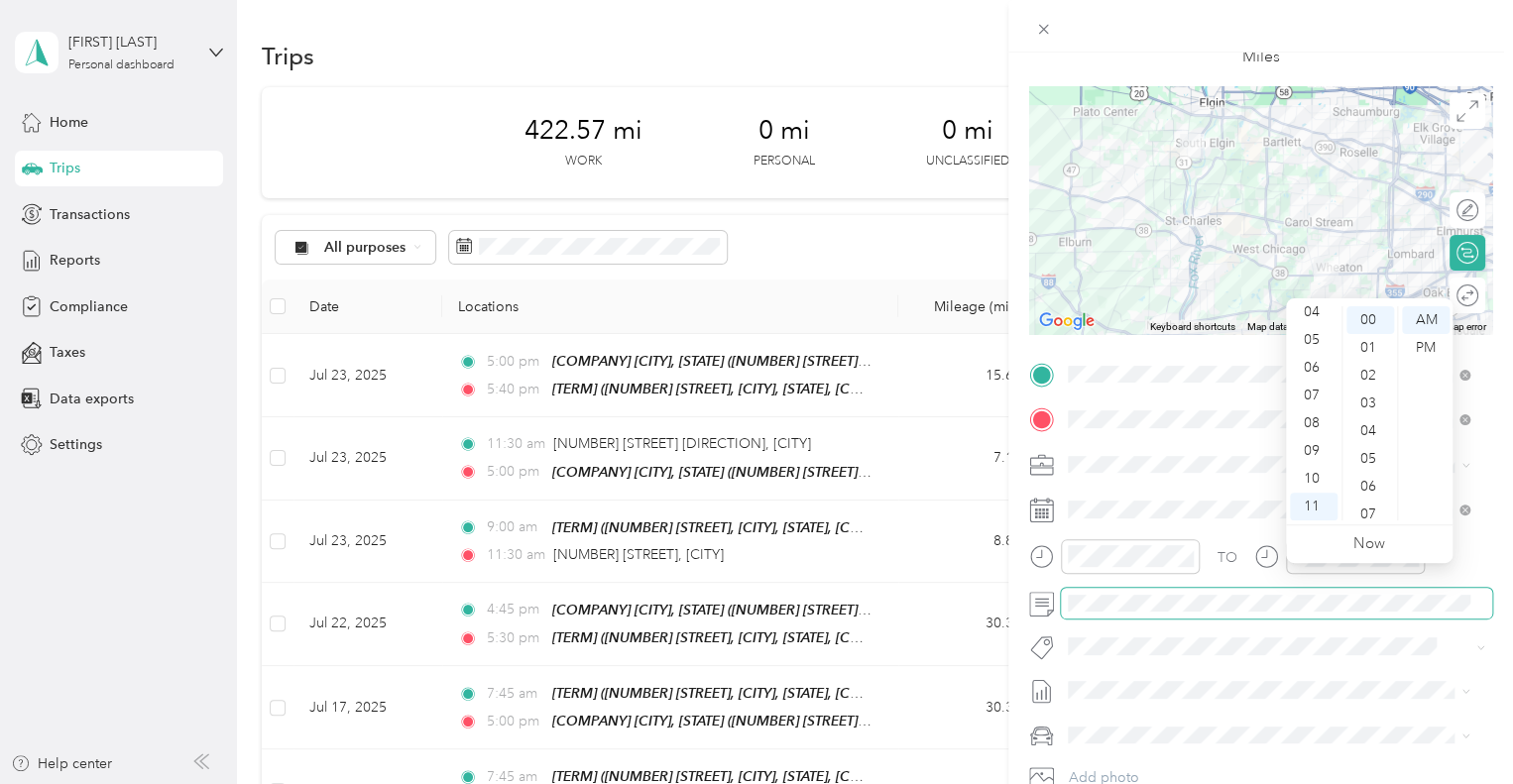 scroll, scrollTop: 123, scrollLeft: 0, axis: vertical 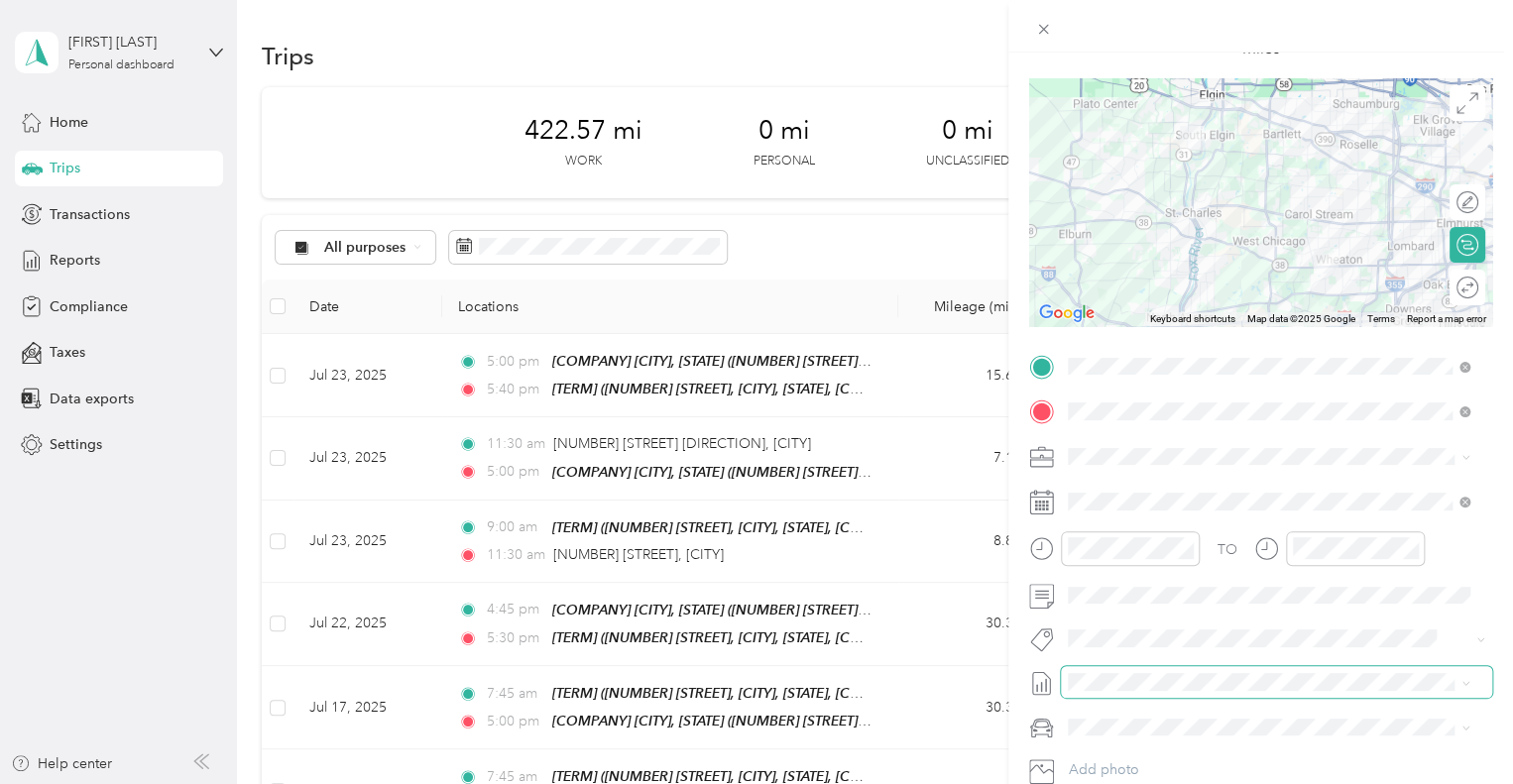 click at bounding box center (1276, 682) 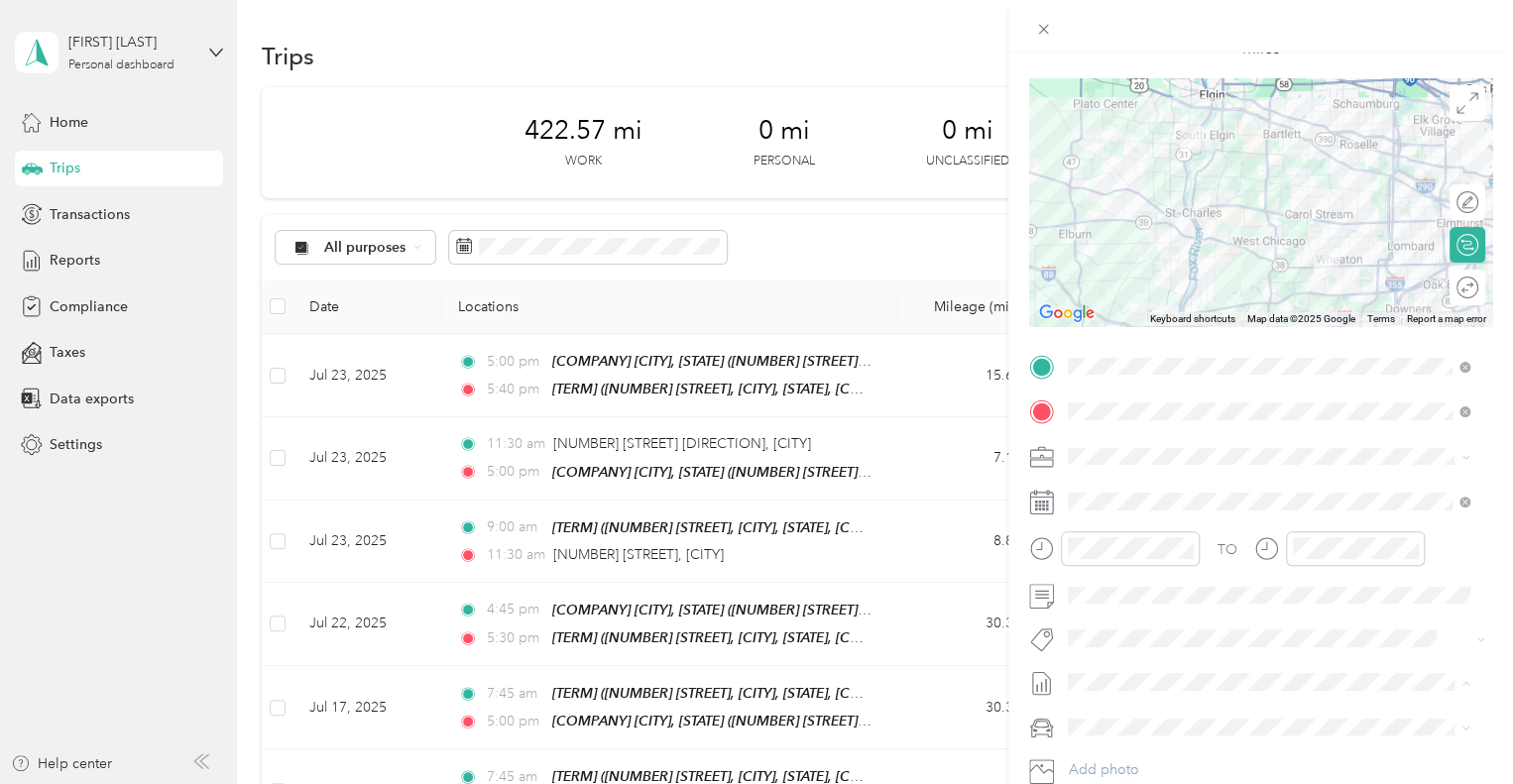 click on "[MONTH] [DAY] - [DAY], [YEAR]" at bounding box center (1117, 746) 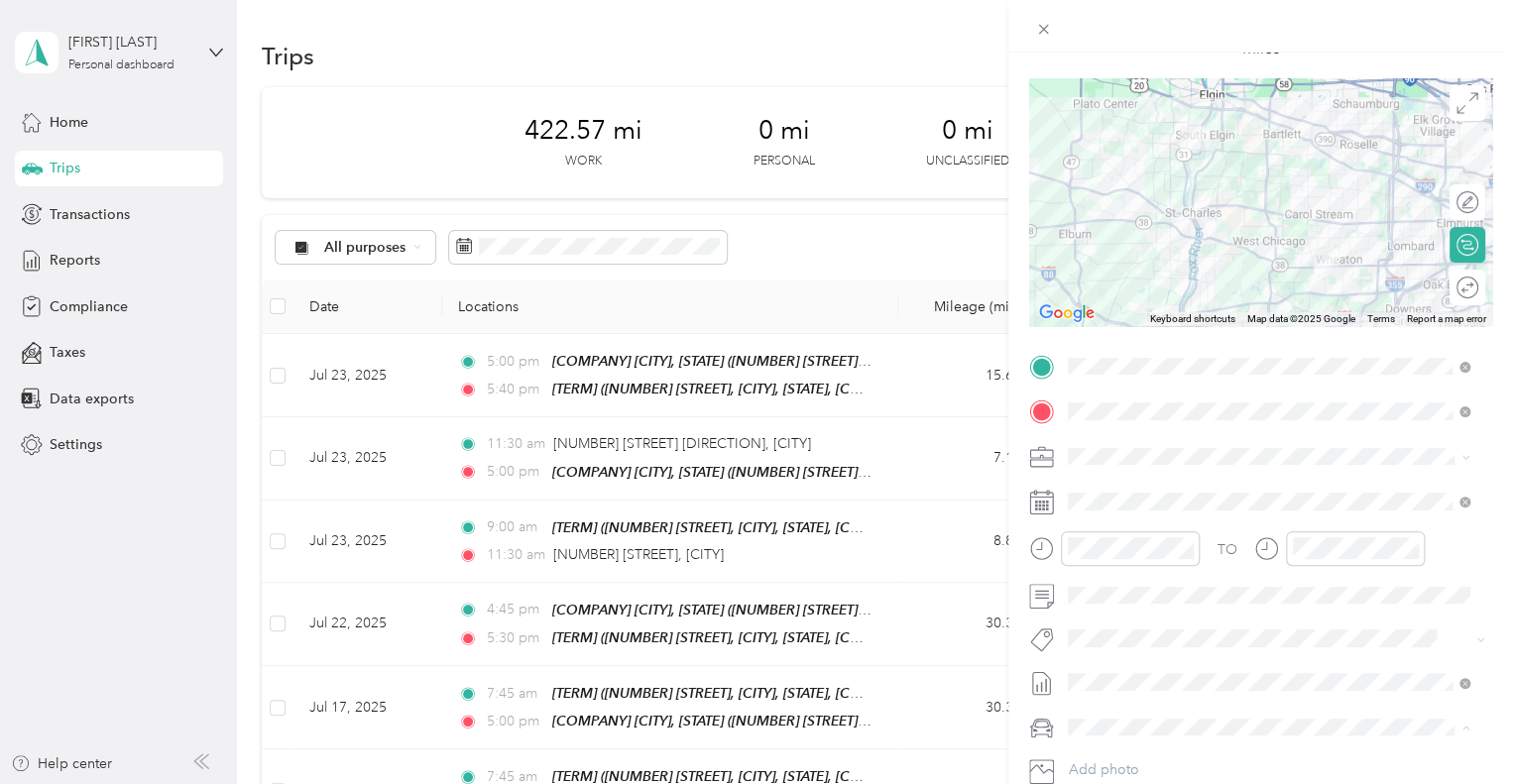 click on "TESLA Y" at bounding box center [1101, 760] 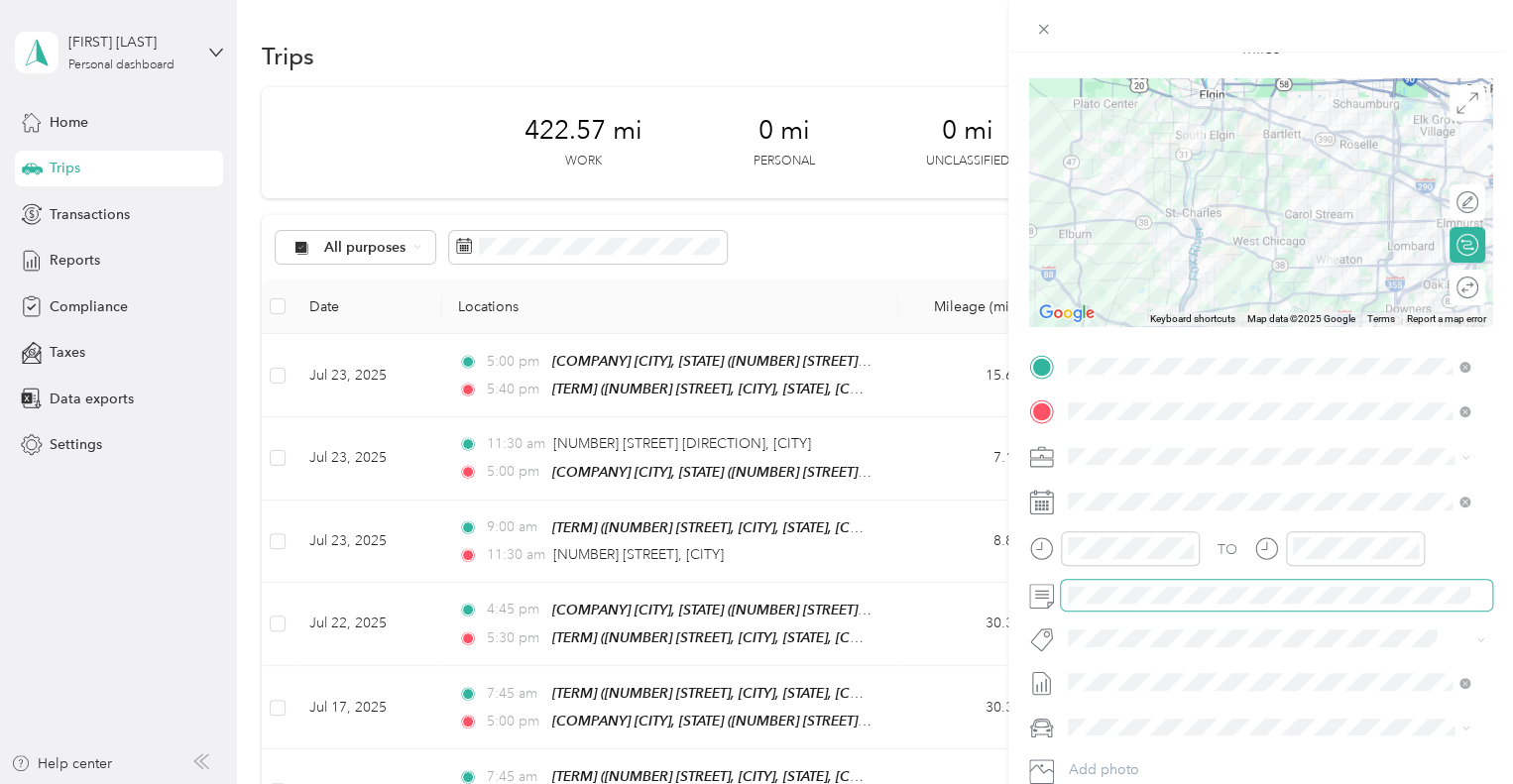 click at bounding box center [1276, 596] 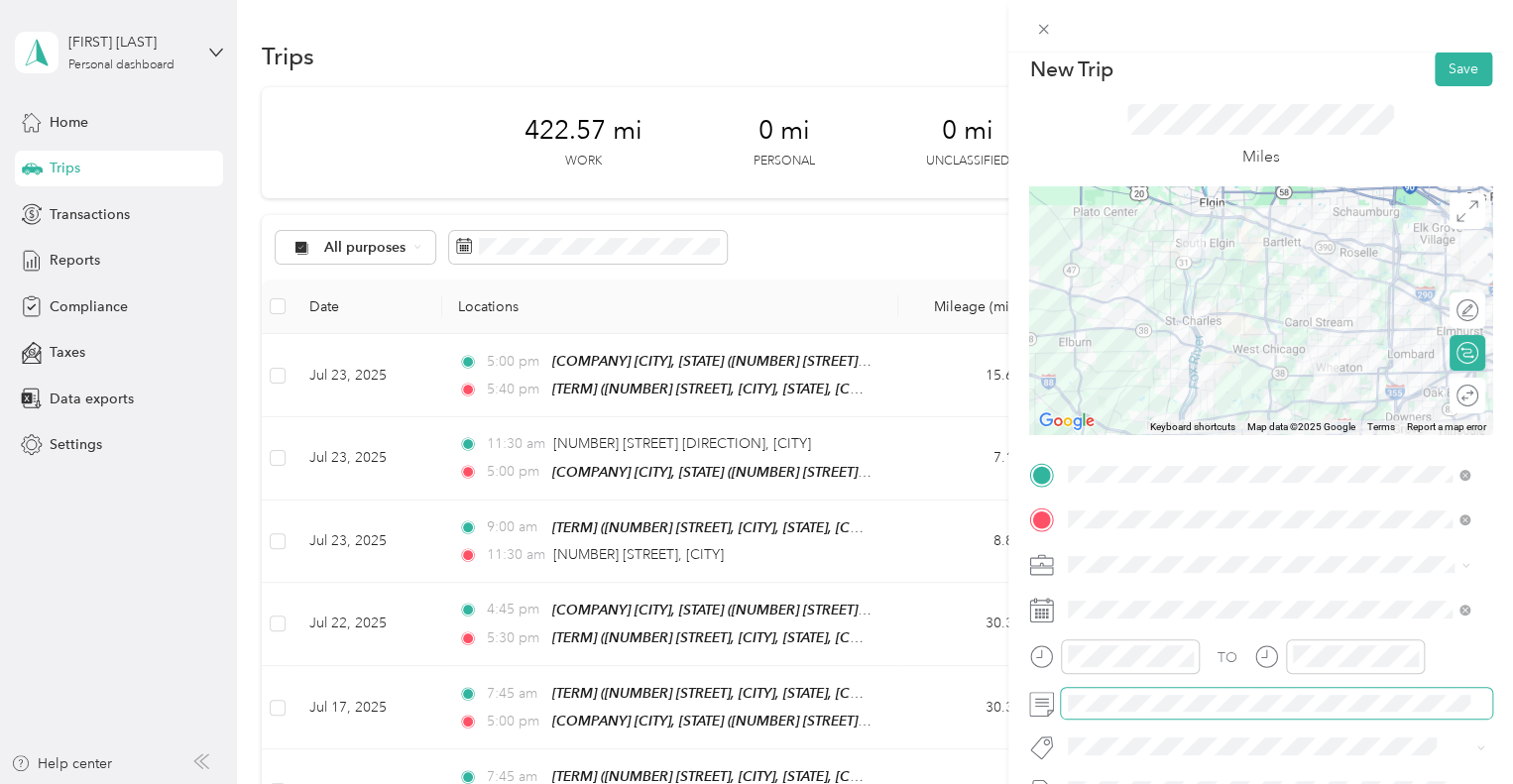 scroll, scrollTop: 0, scrollLeft: 0, axis: both 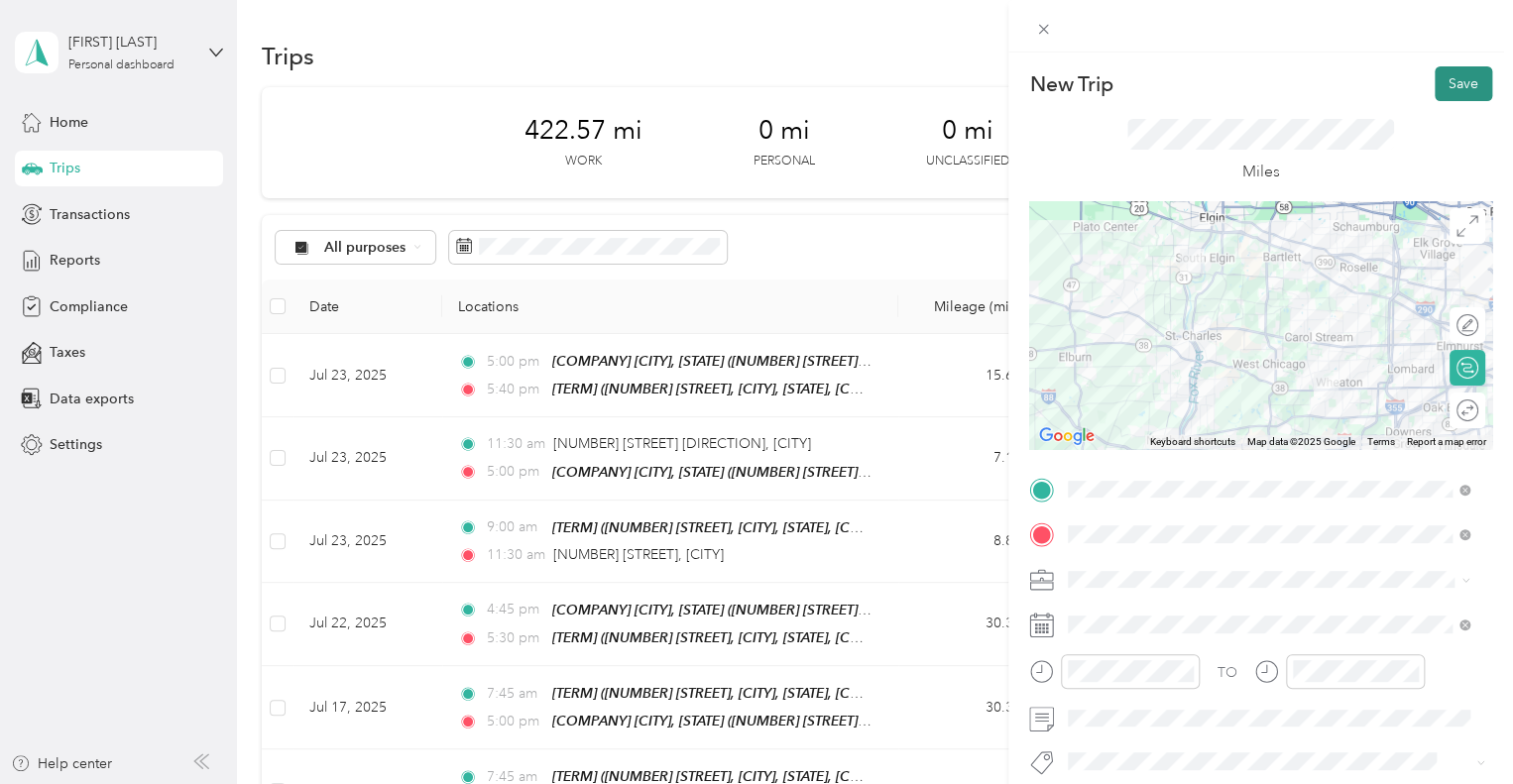 click on "Save" at bounding box center (1463, 83) 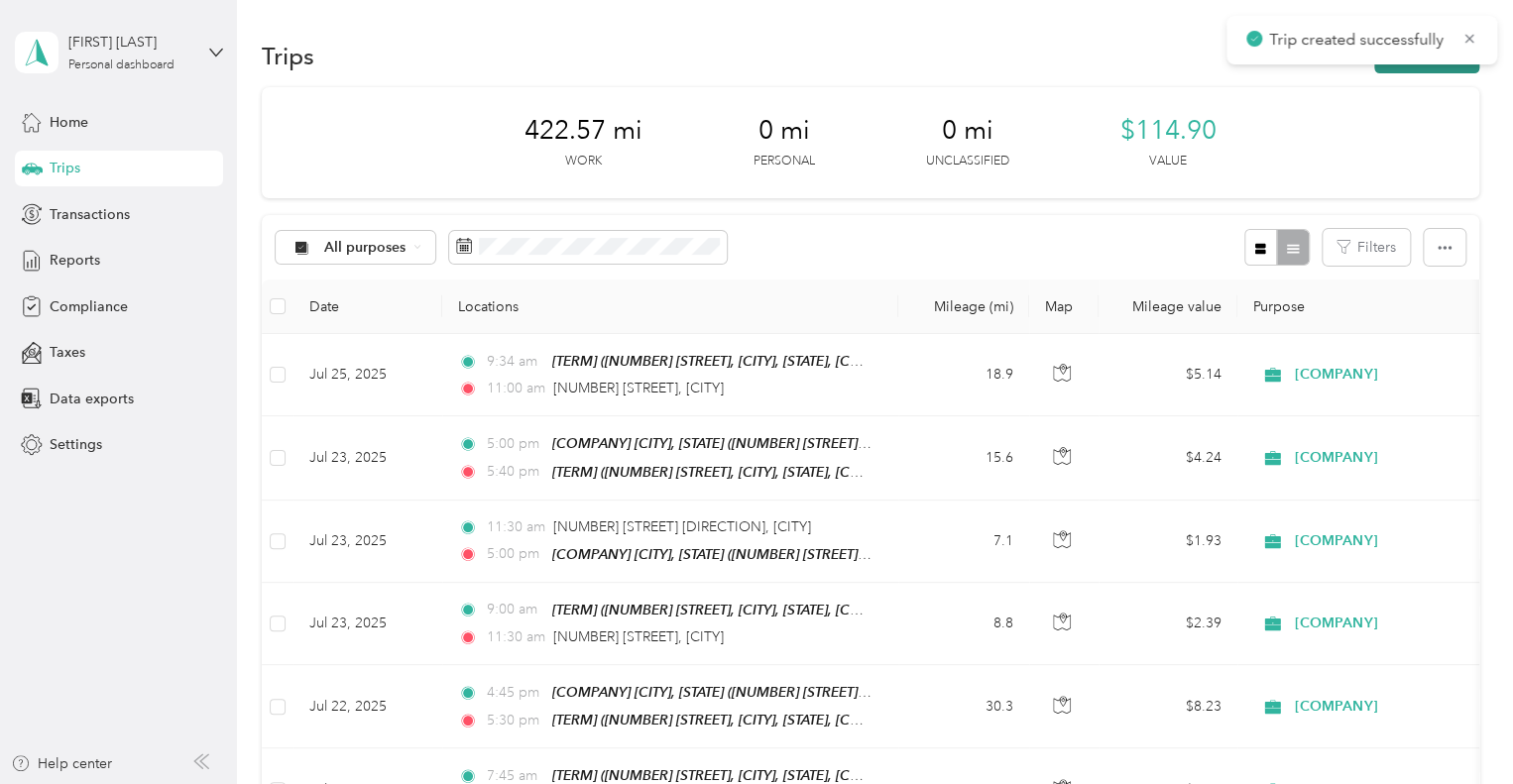 click on "New trip" at bounding box center [1427, 56] 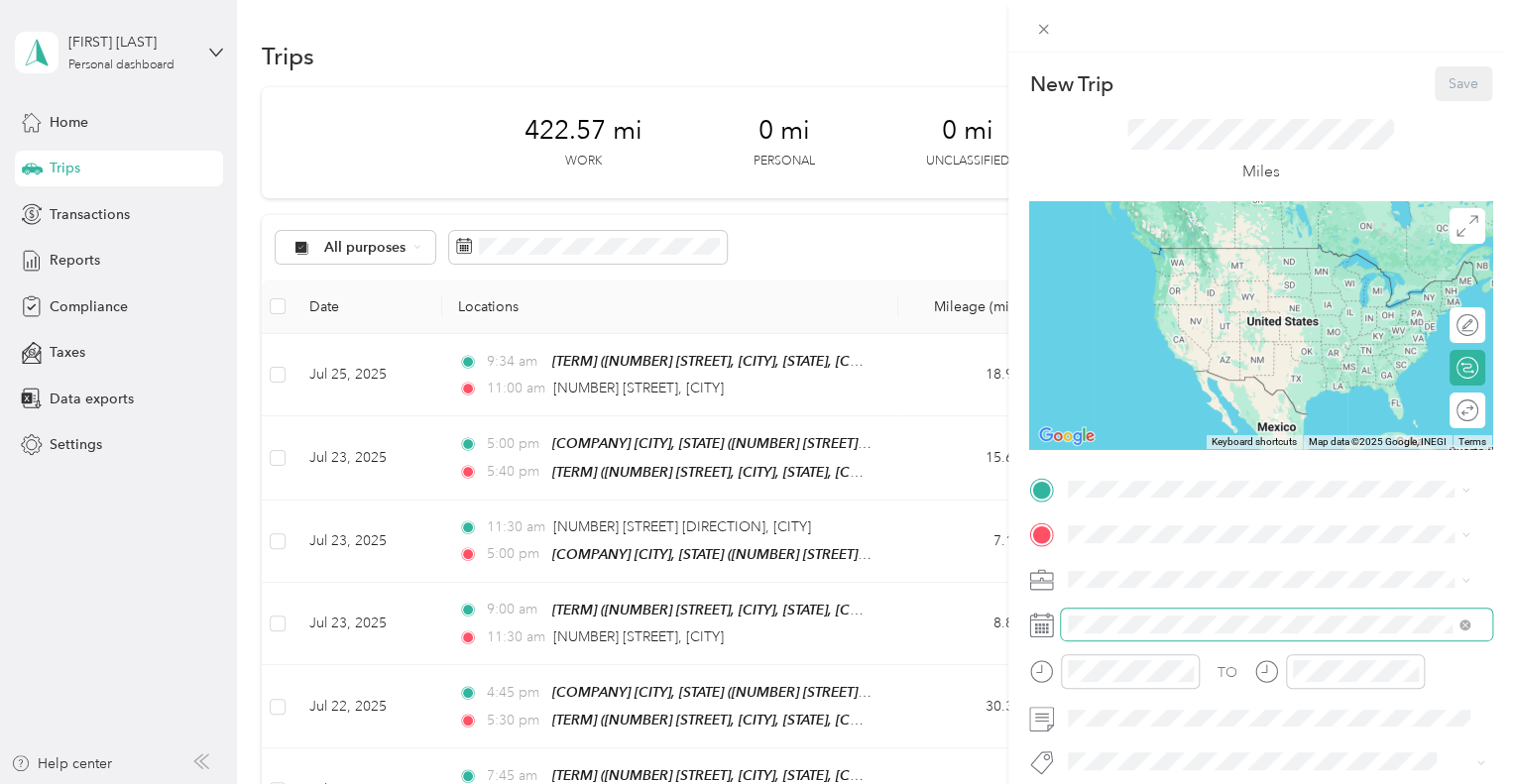 click at bounding box center (1276, 624) 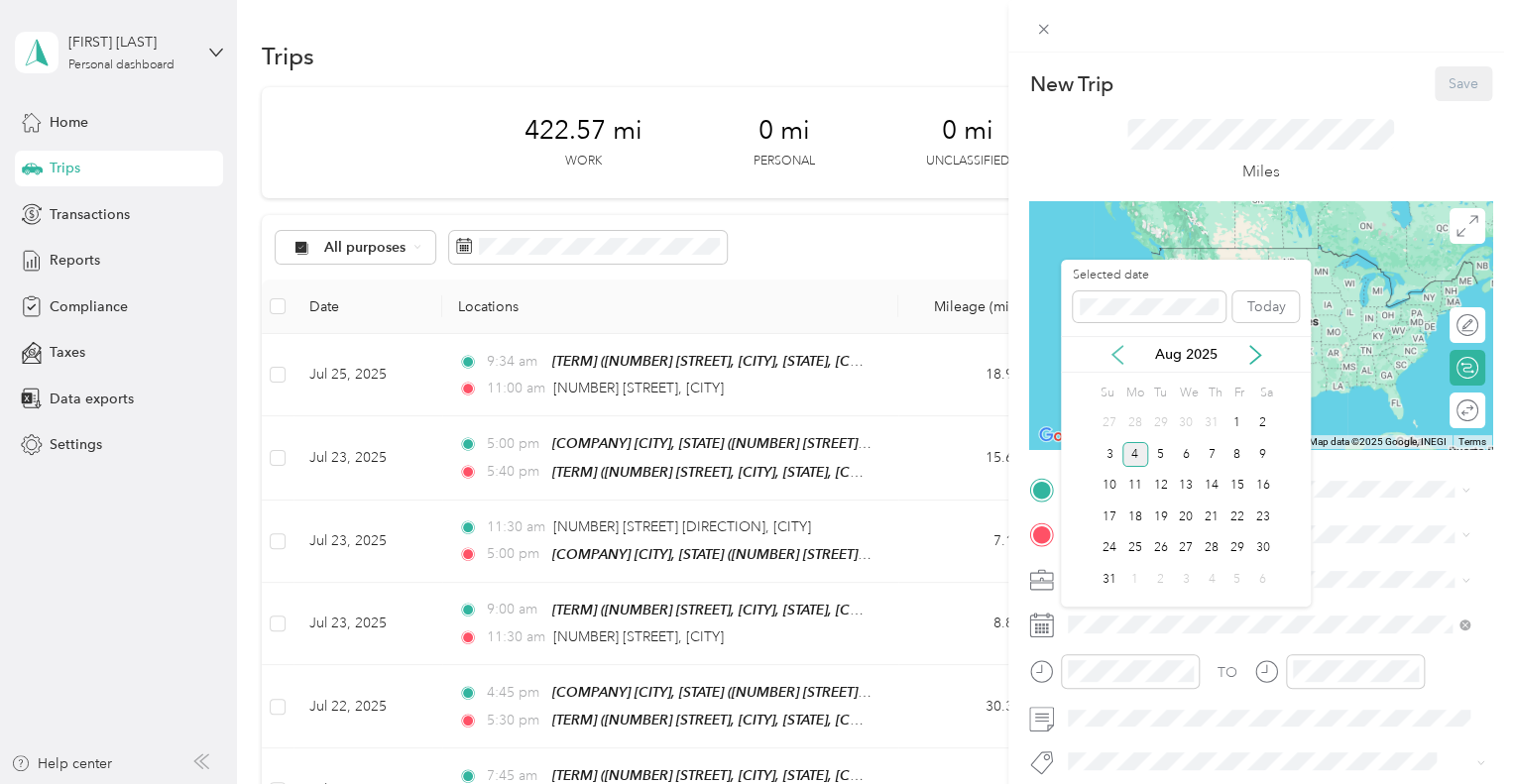 click 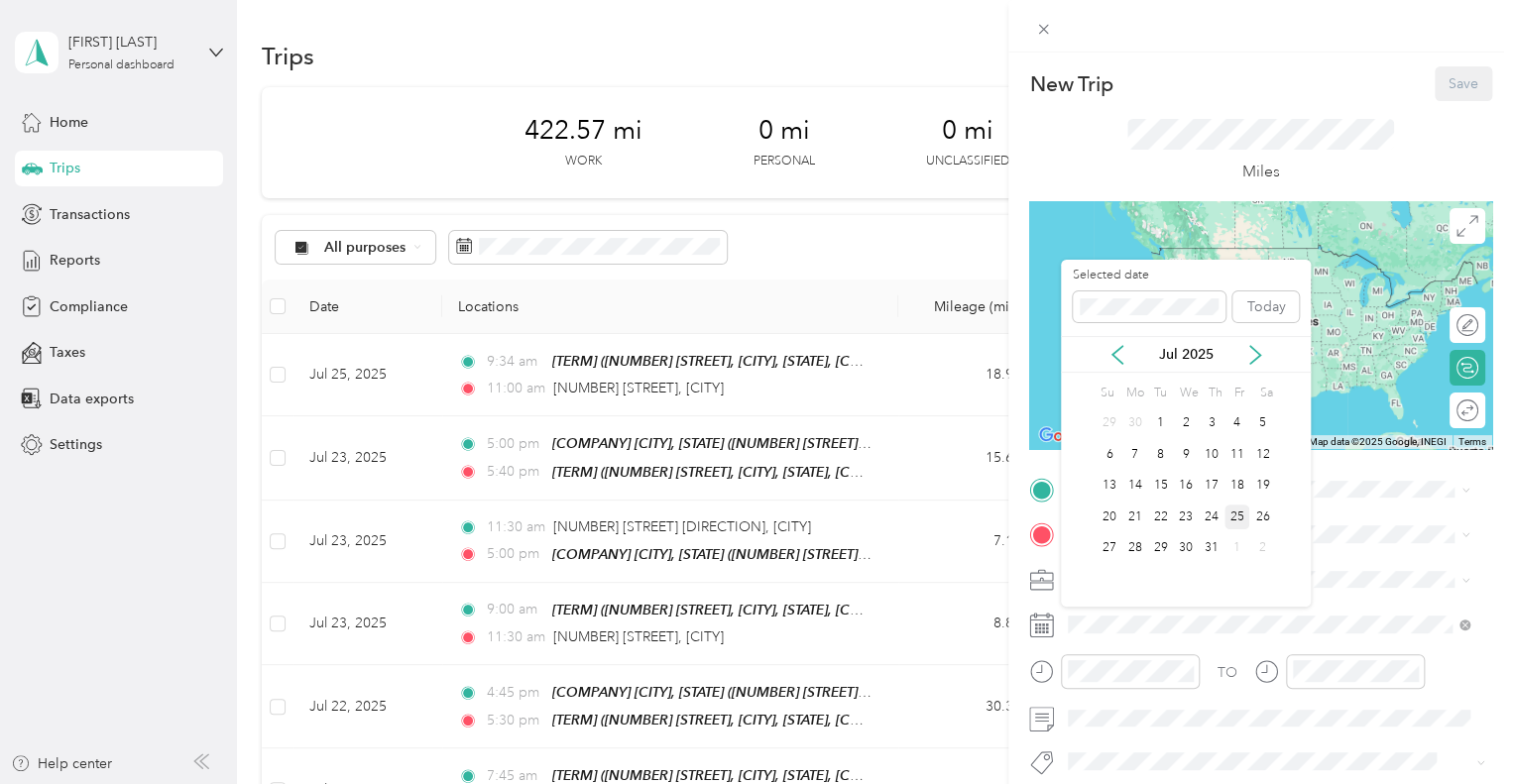 click on "25" at bounding box center [1237, 516] 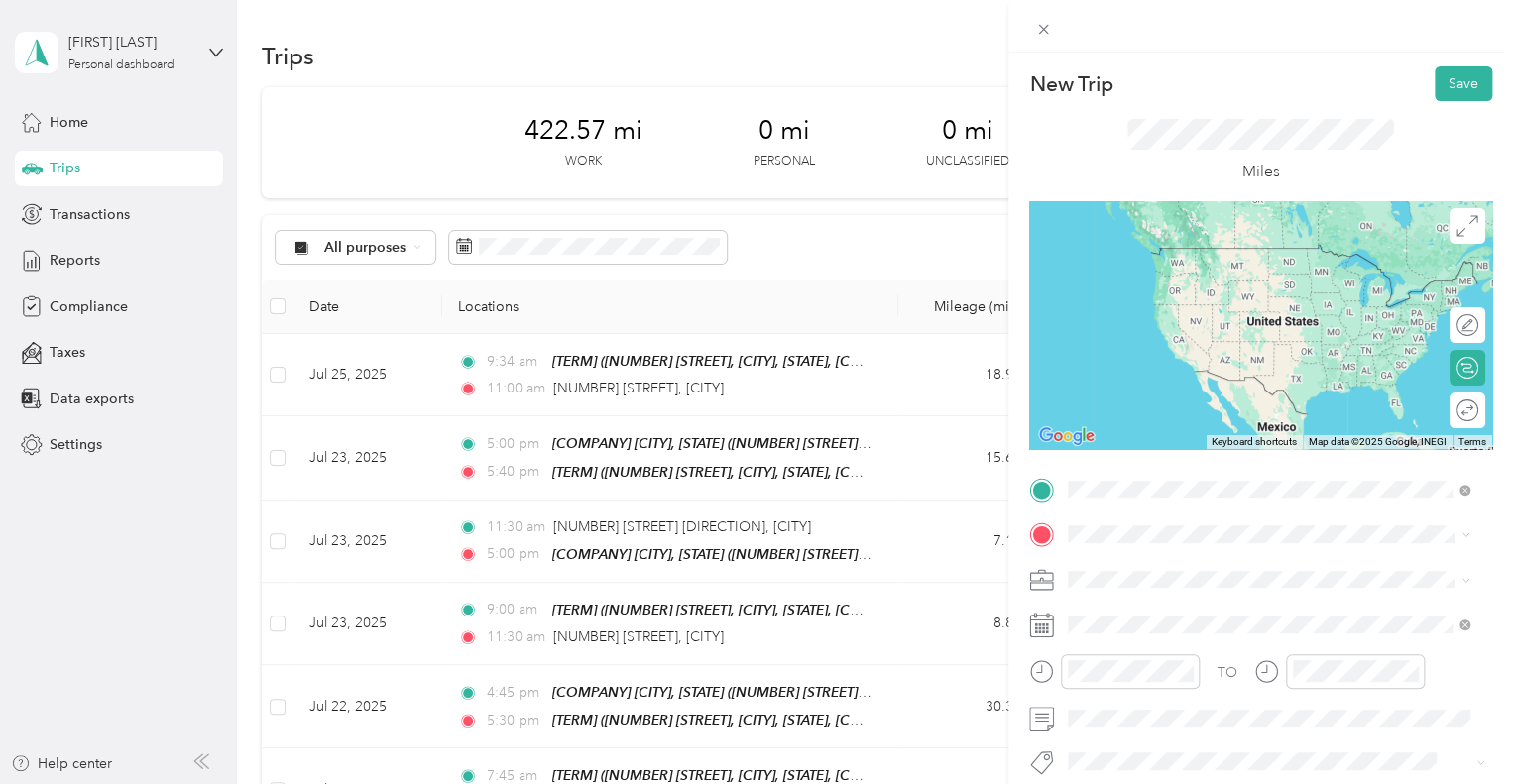 click on "[COMPANY] [CITY], [STATE]" at bounding box center (1266, 363) 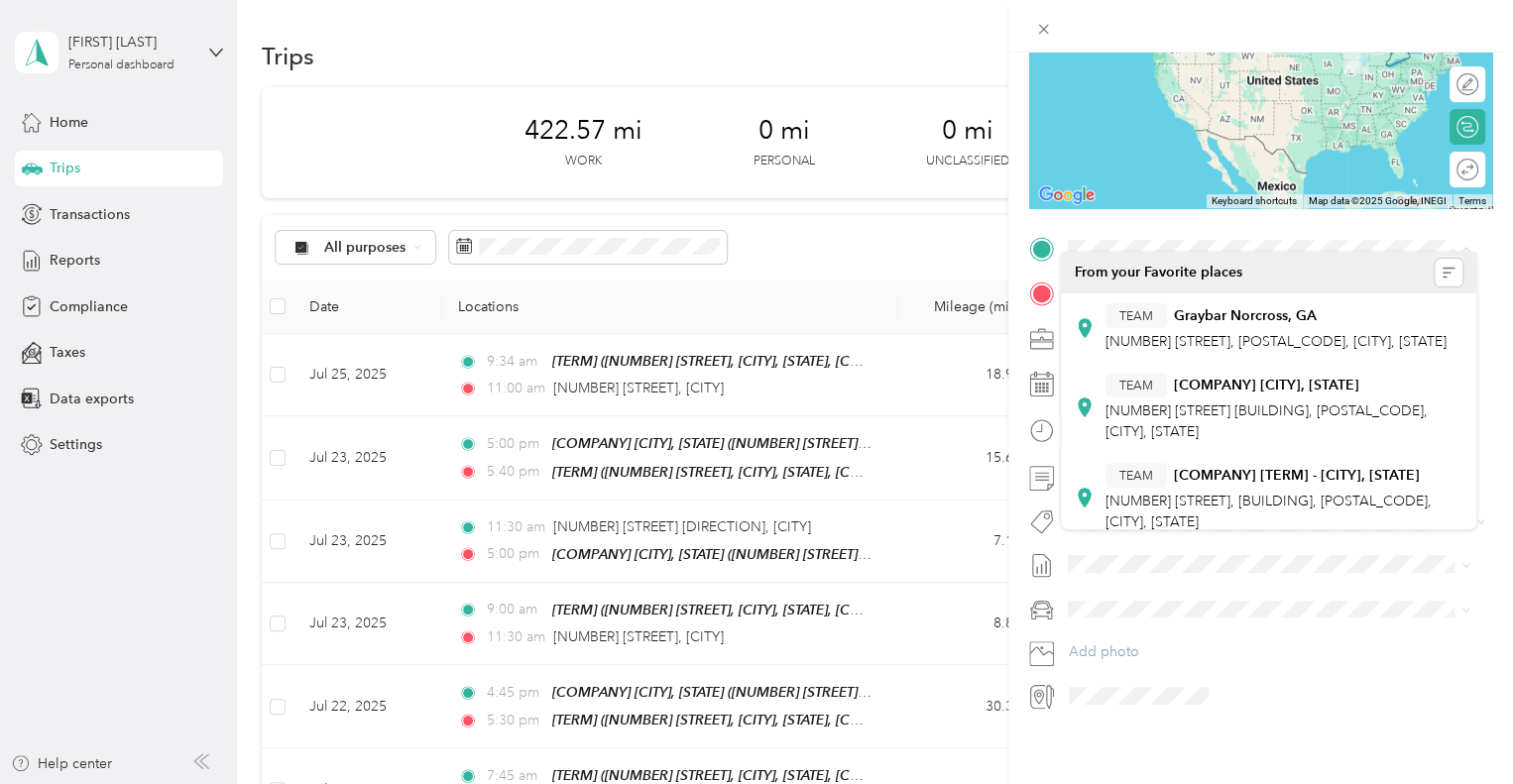 scroll, scrollTop: 255, scrollLeft: 0, axis: vertical 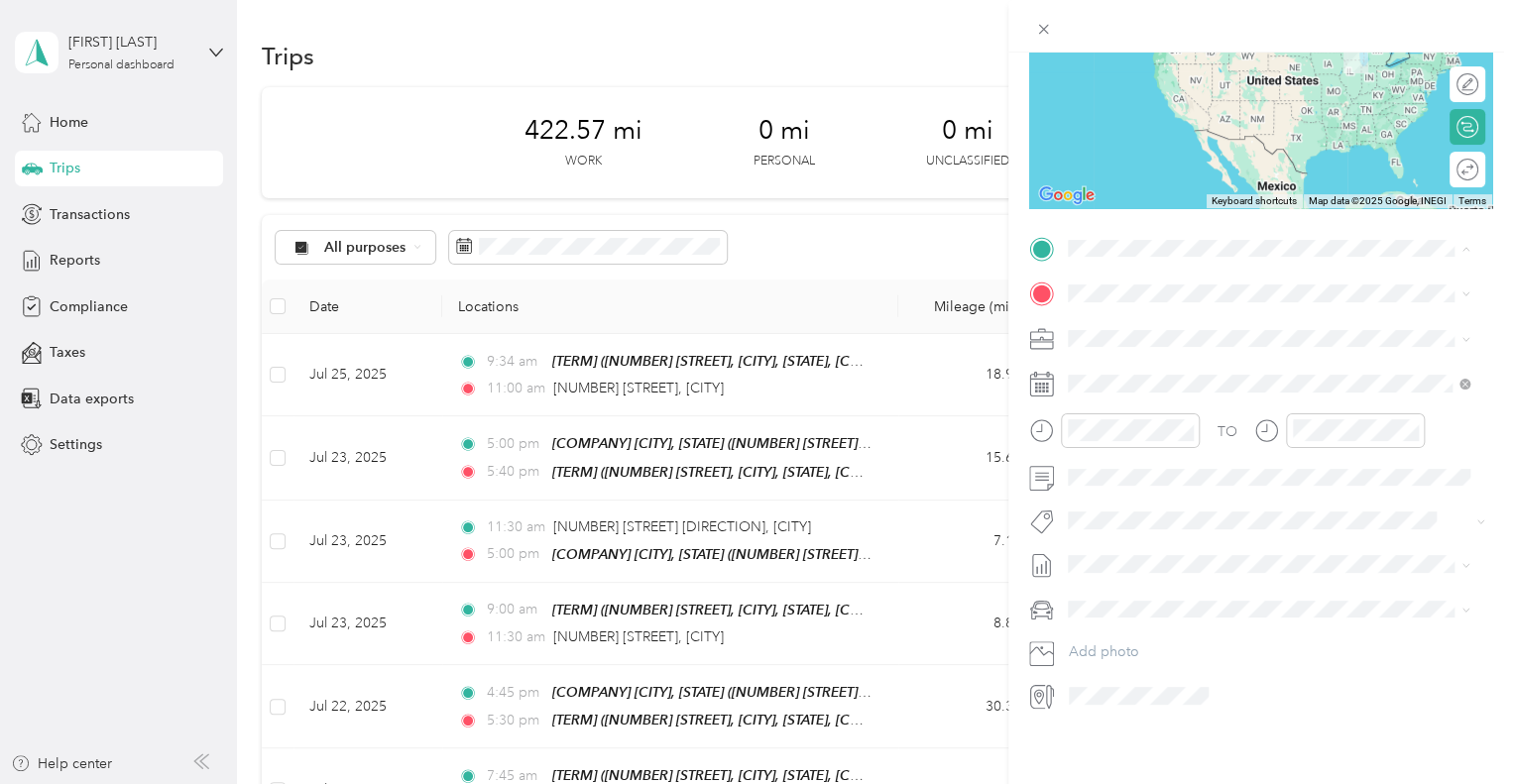 click on "338 Valley Forge Avenue
South Elgin, Illinois 60177, United States" at bounding box center (1248, 313) 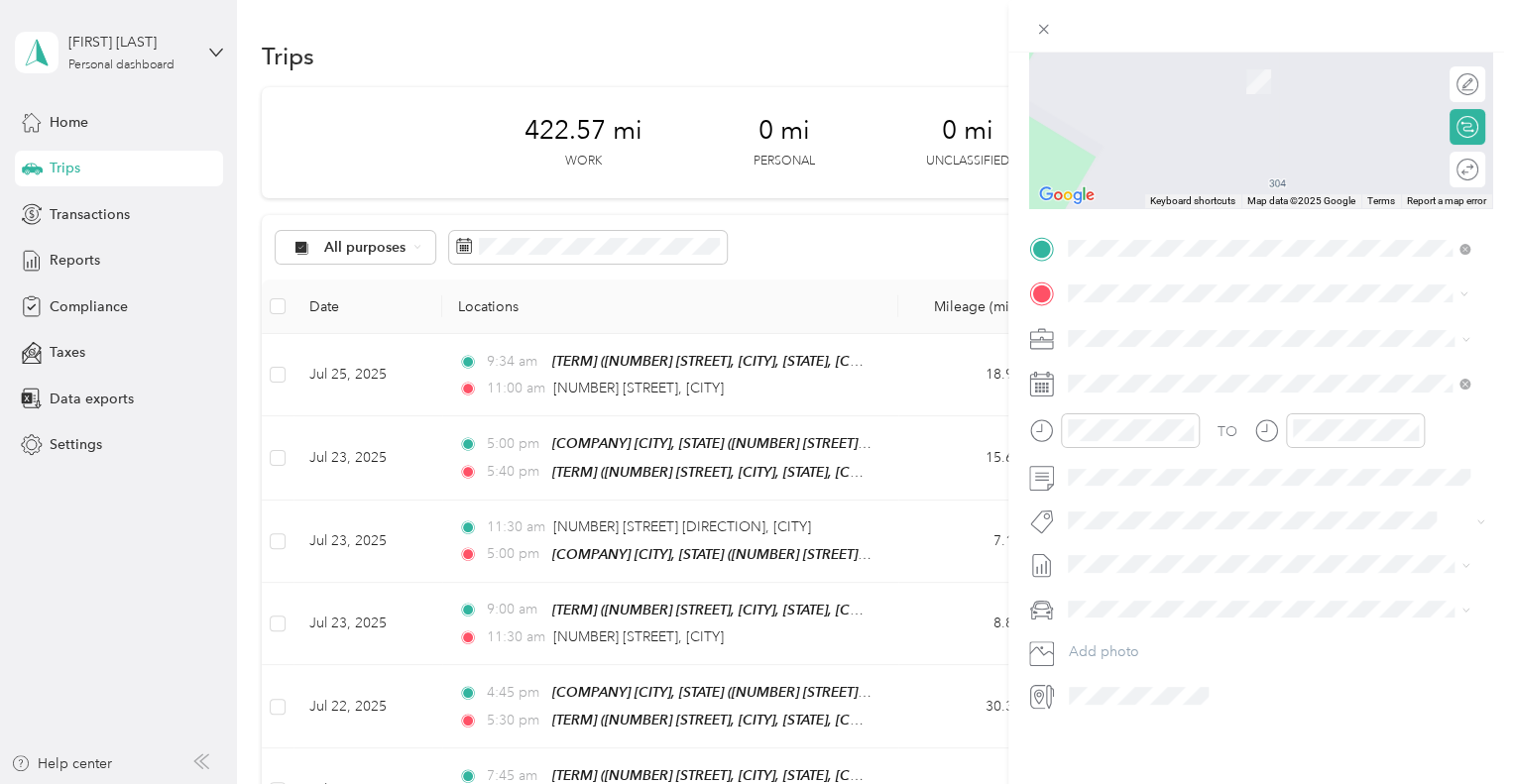 click on "TEAM Graybar Itasca, IL" at bounding box center [1284, 465] 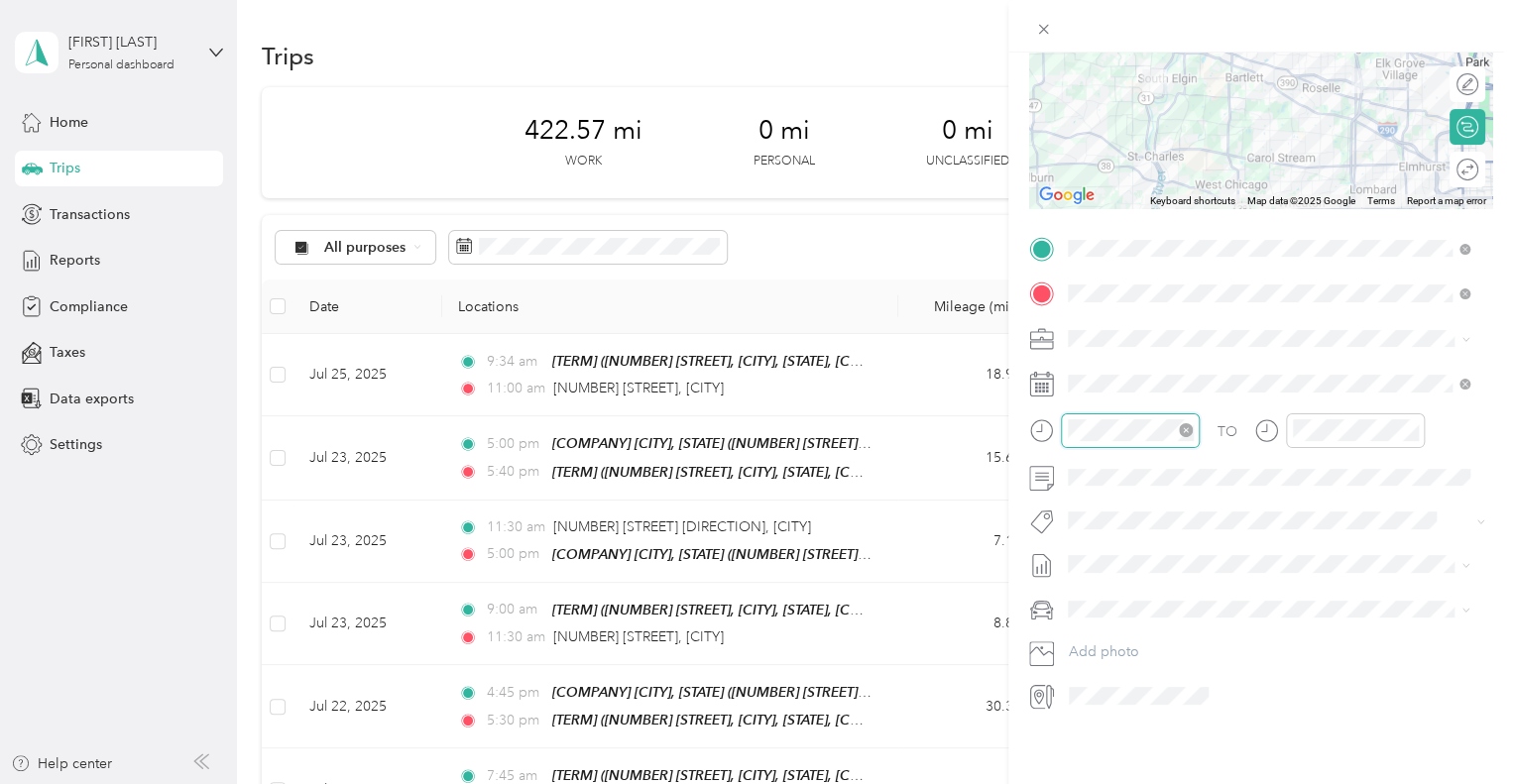 scroll, scrollTop: 970, scrollLeft: 0, axis: vertical 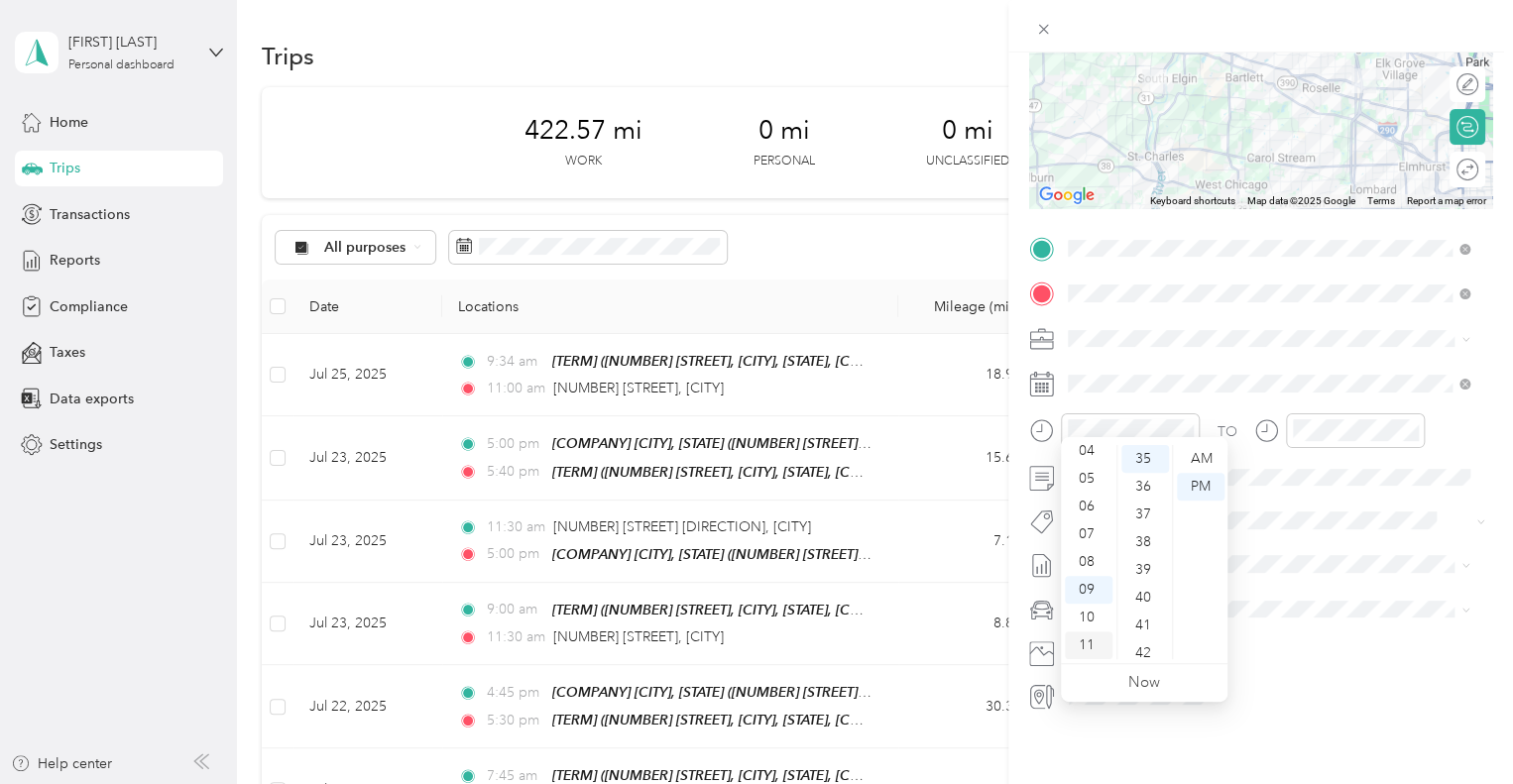 click on "11" at bounding box center [1089, 645] 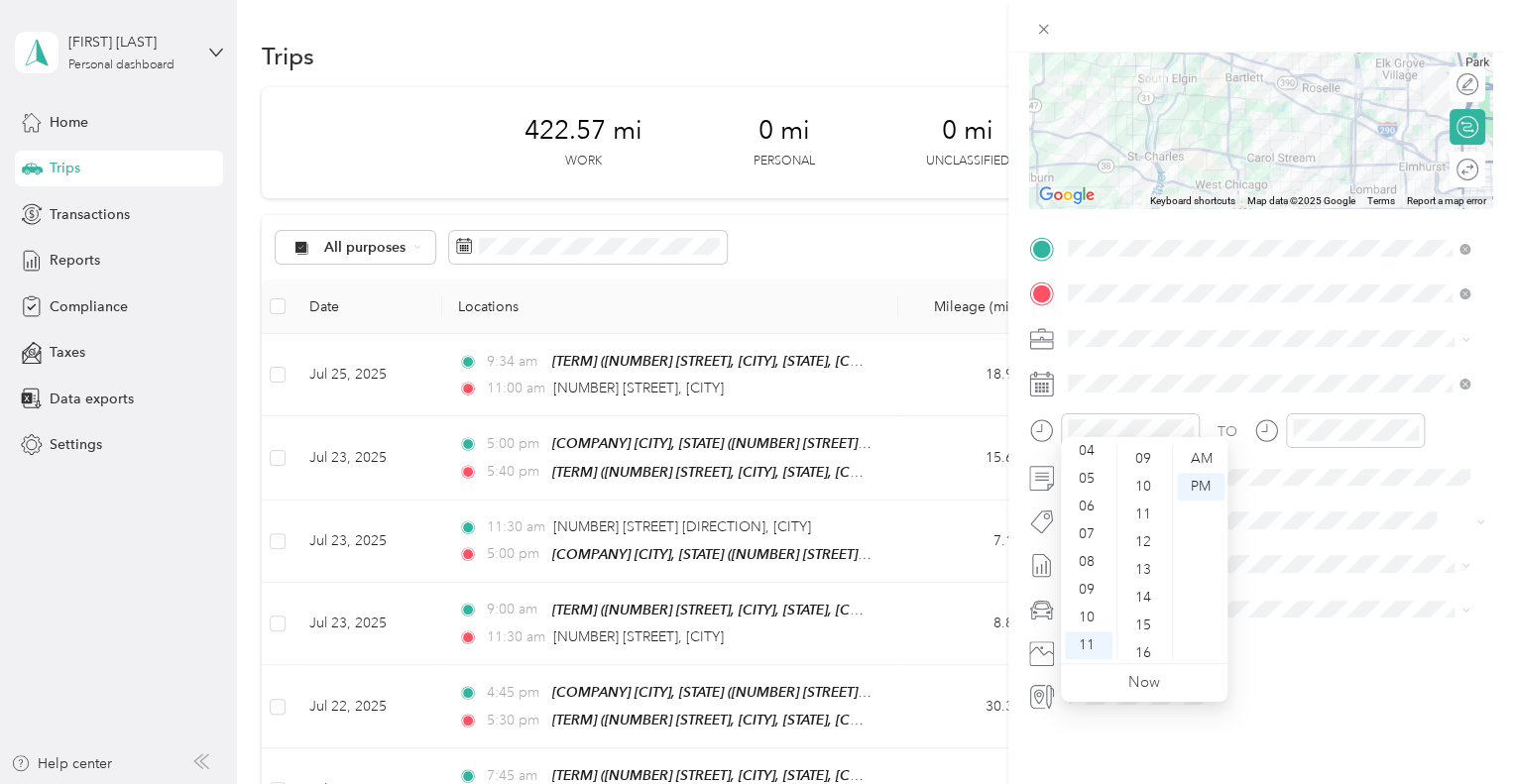 scroll, scrollTop: 0, scrollLeft: 0, axis: both 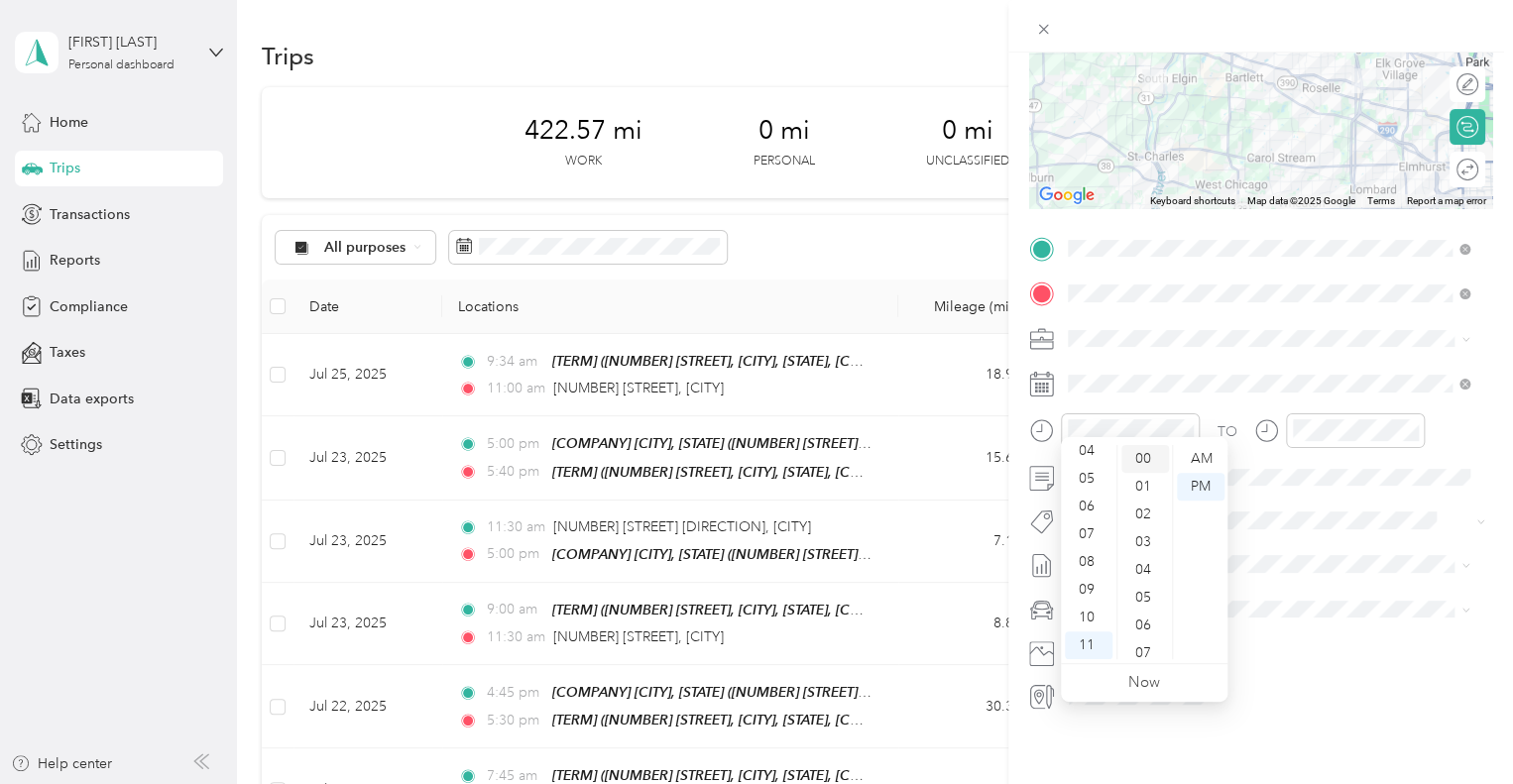 click on "00" at bounding box center [1145, 459] 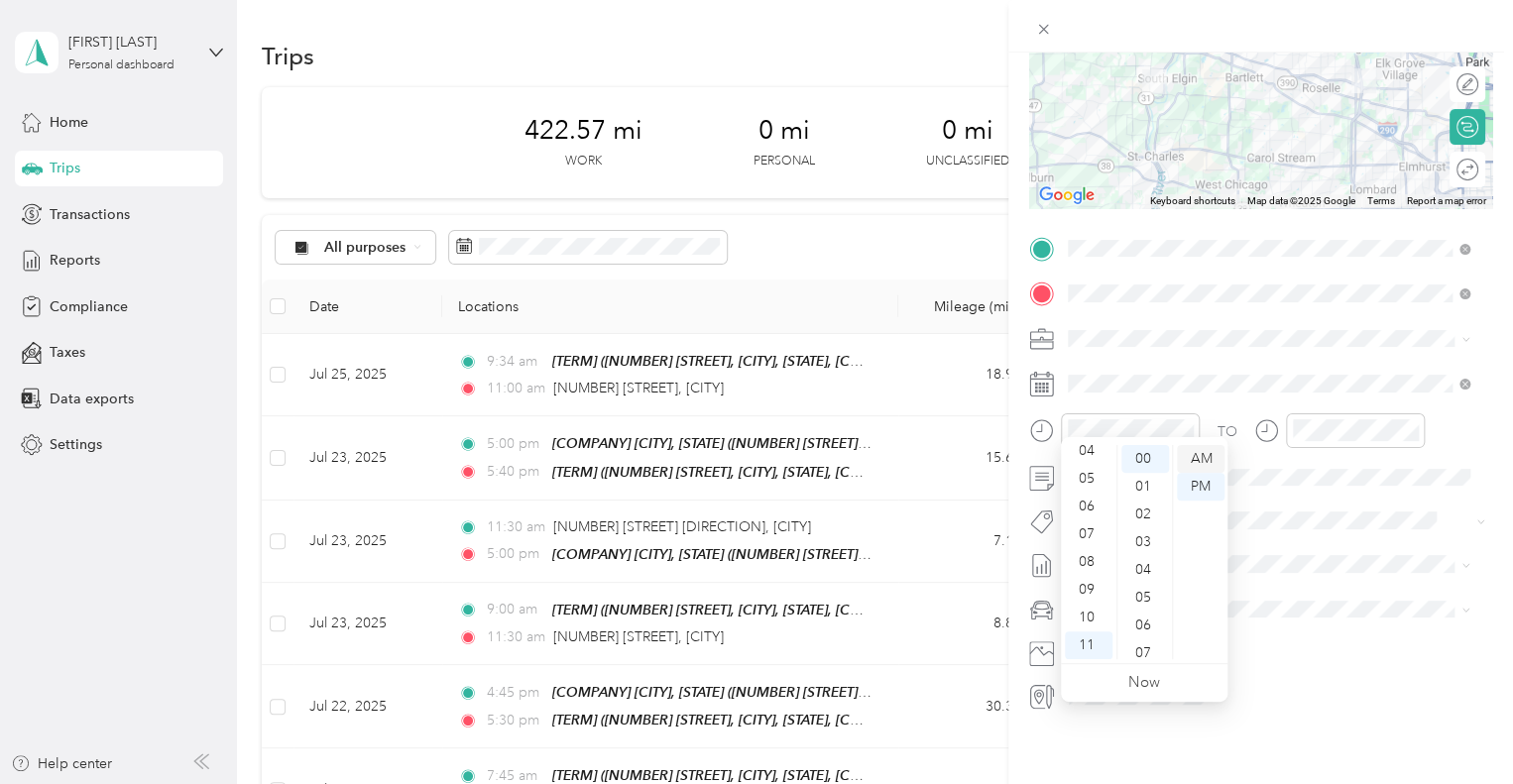 click on "AM" at bounding box center (1201, 459) 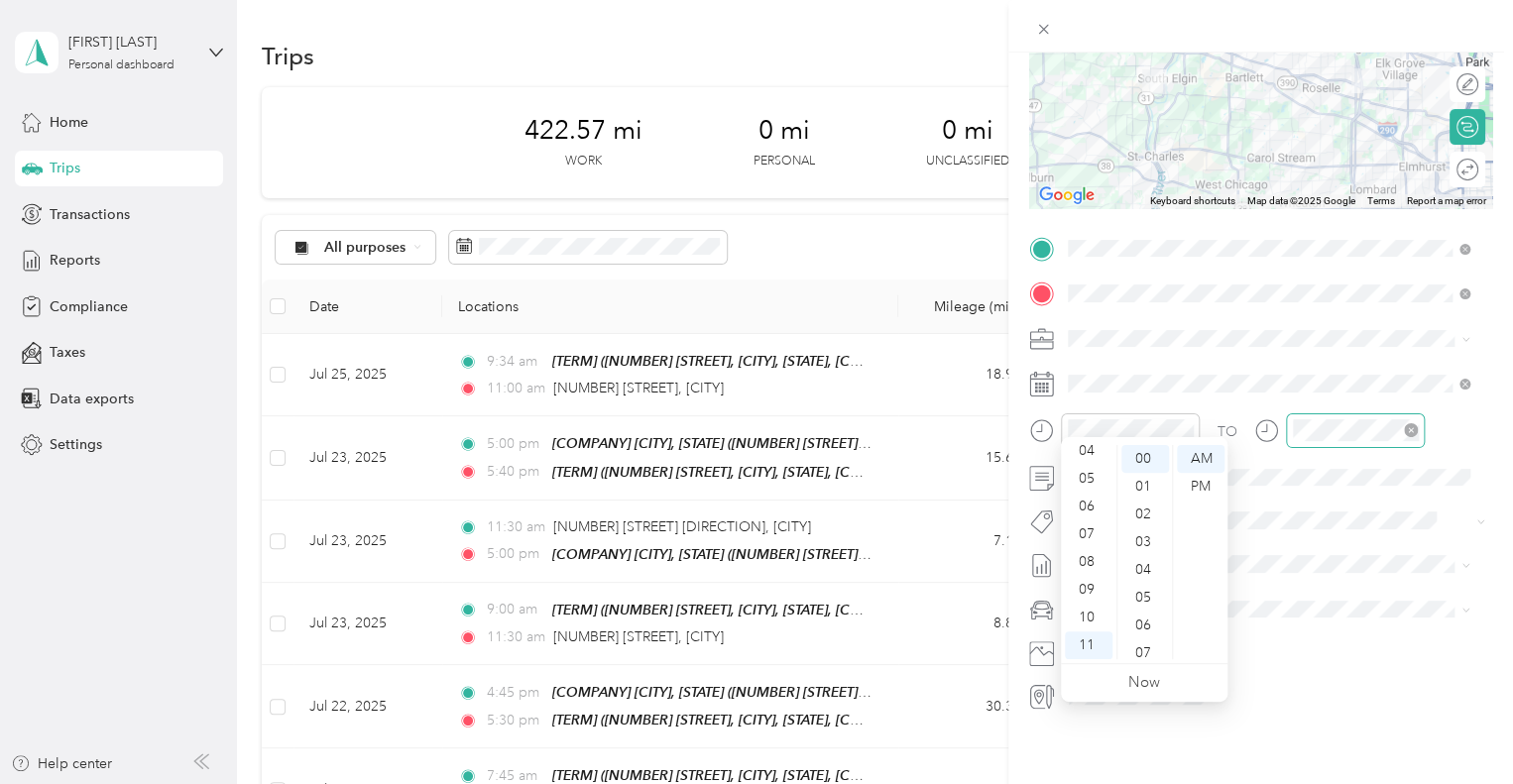 click at bounding box center [1355, 430] 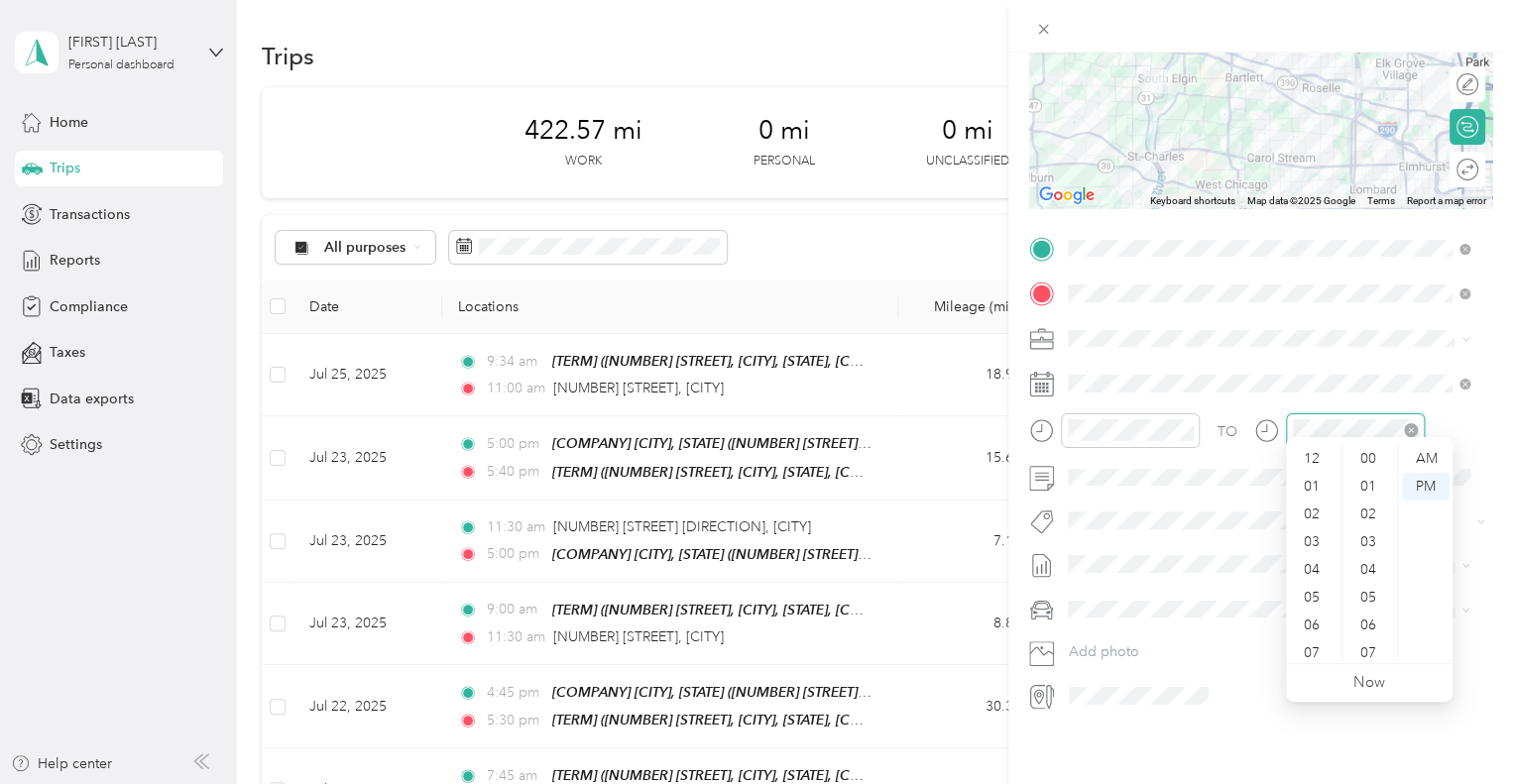 scroll, scrollTop: 971, scrollLeft: 0, axis: vertical 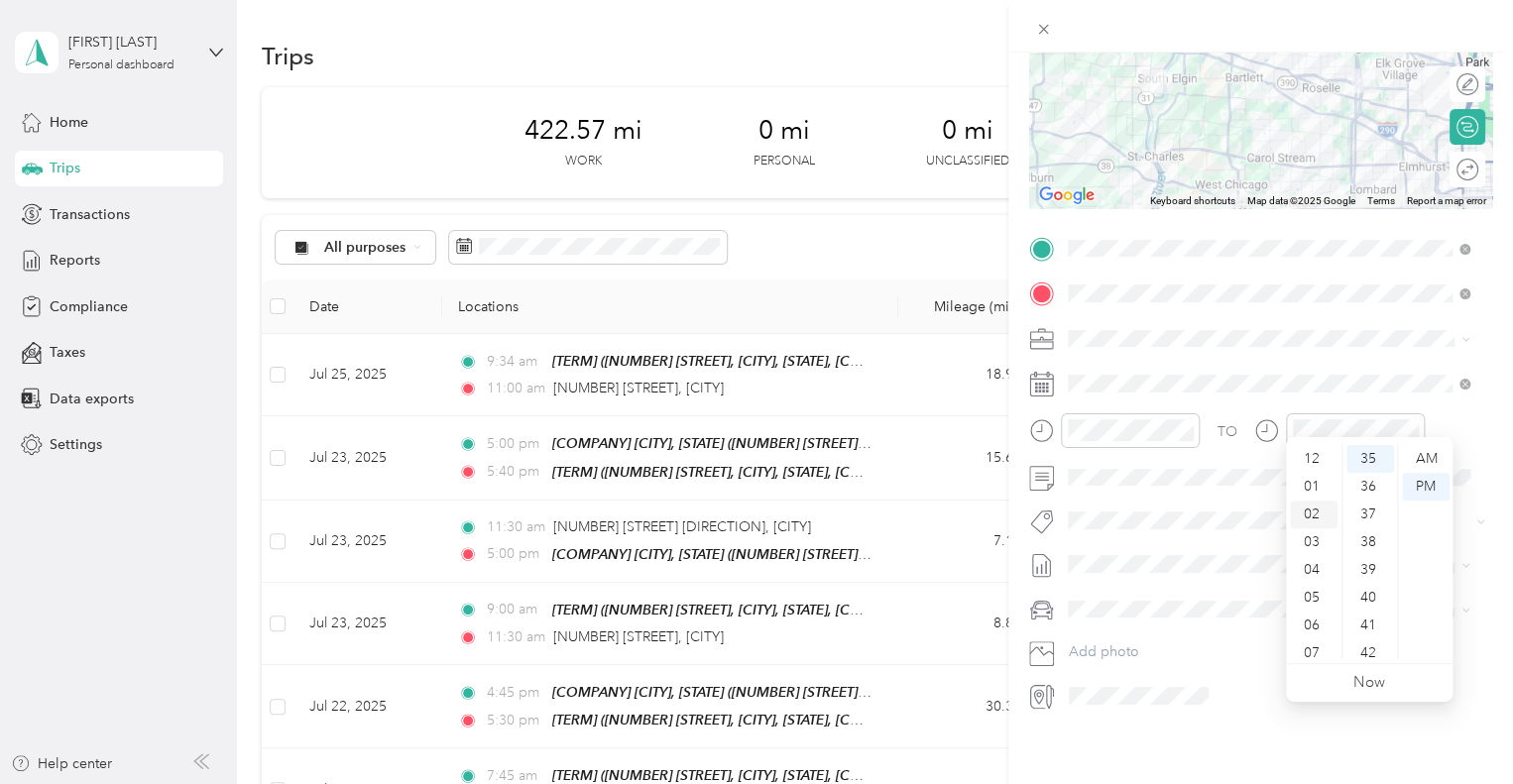 click on "02" at bounding box center [1314, 514] 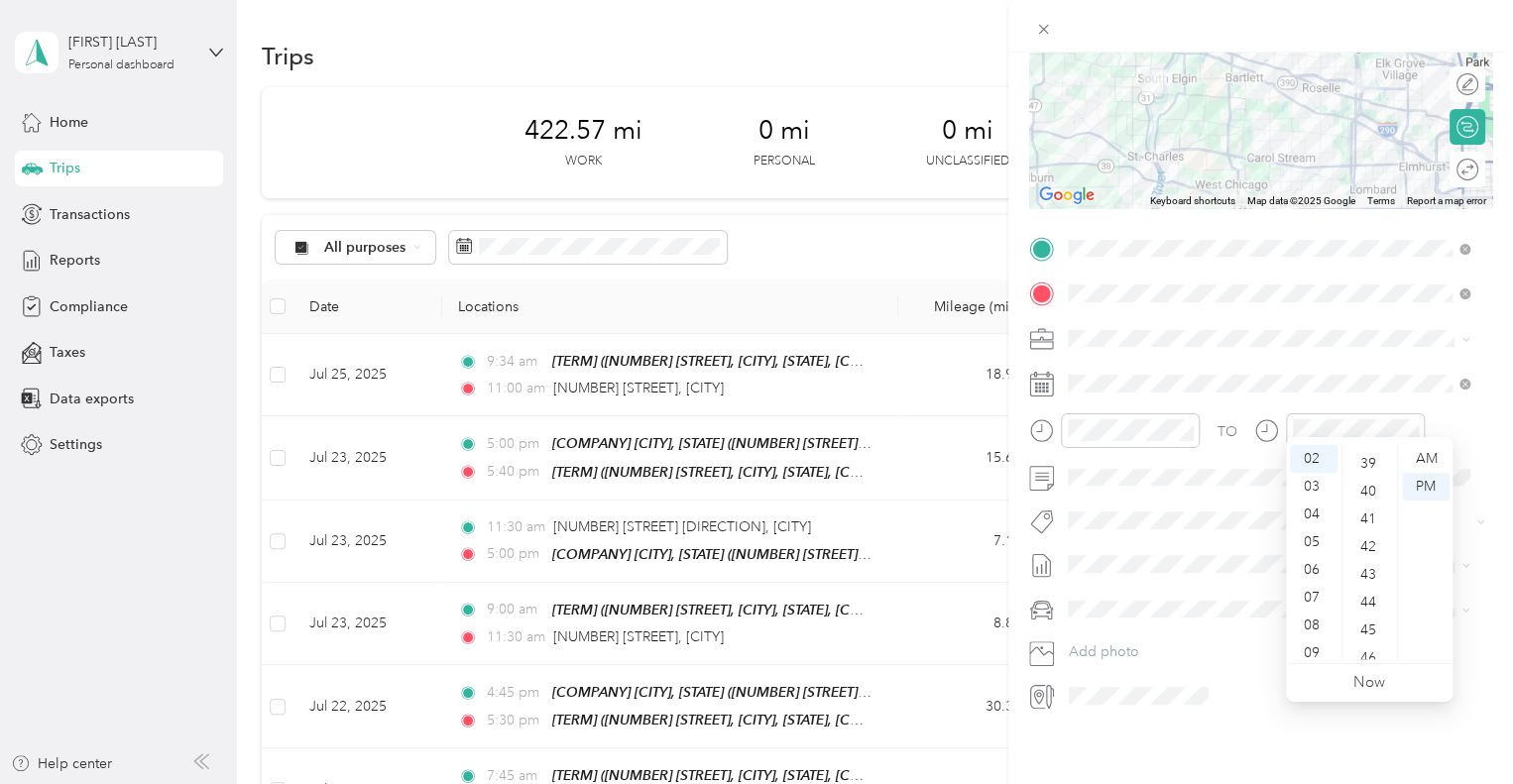 scroll, scrollTop: 1106, scrollLeft: 0, axis: vertical 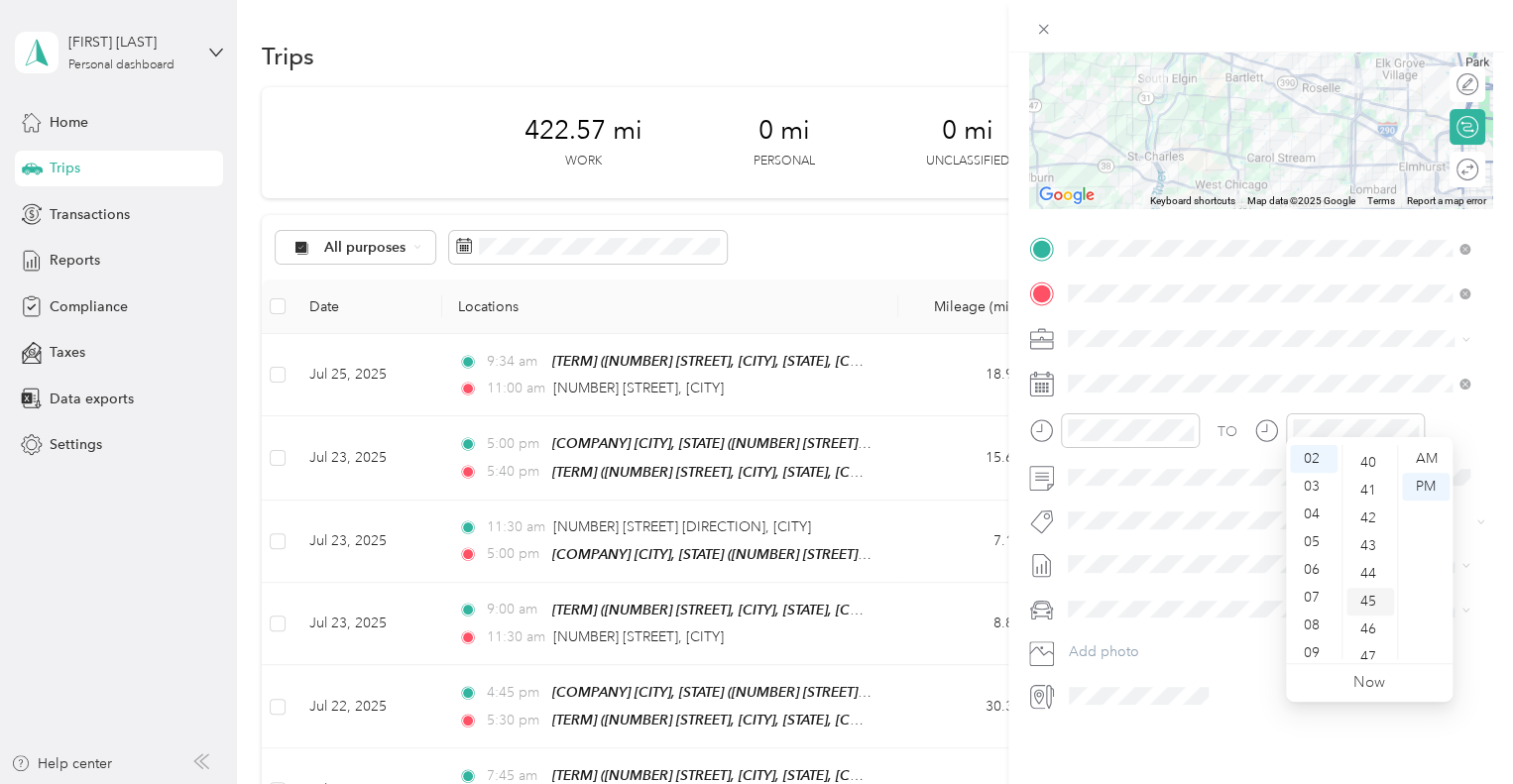 click on "45" at bounding box center [1370, 602] 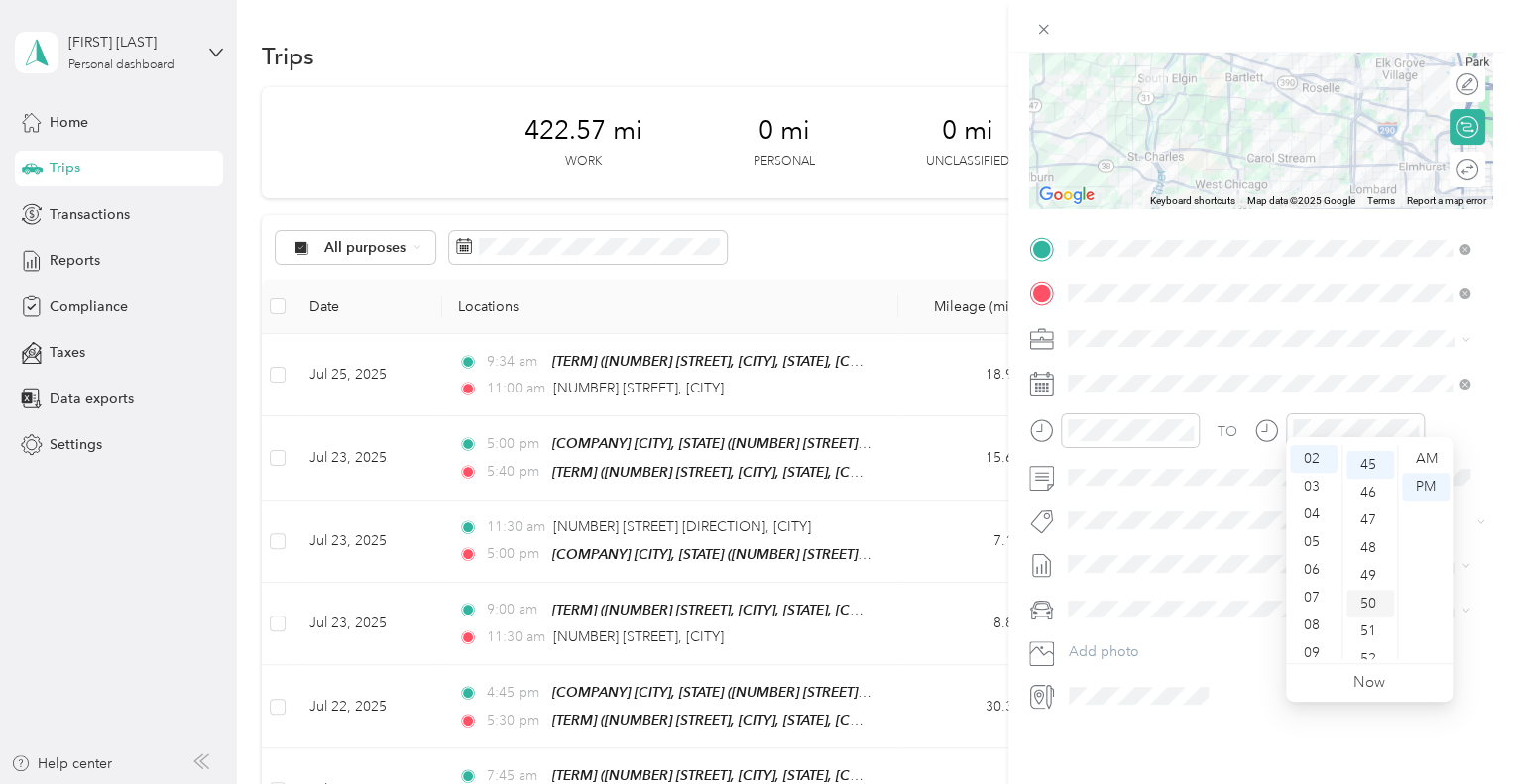 scroll, scrollTop: 1249, scrollLeft: 0, axis: vertical 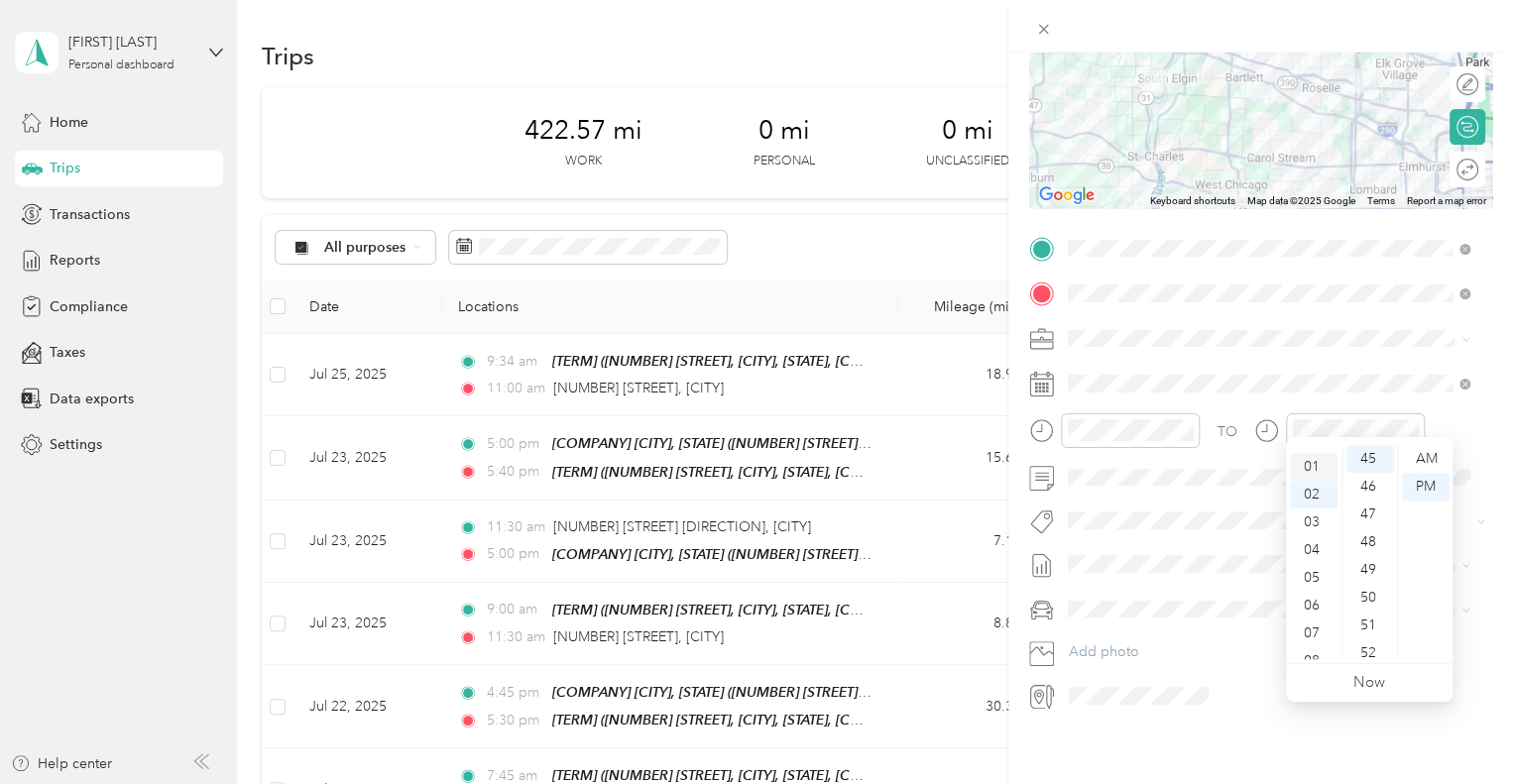 click on "01" at bounding box center (1314, 467) 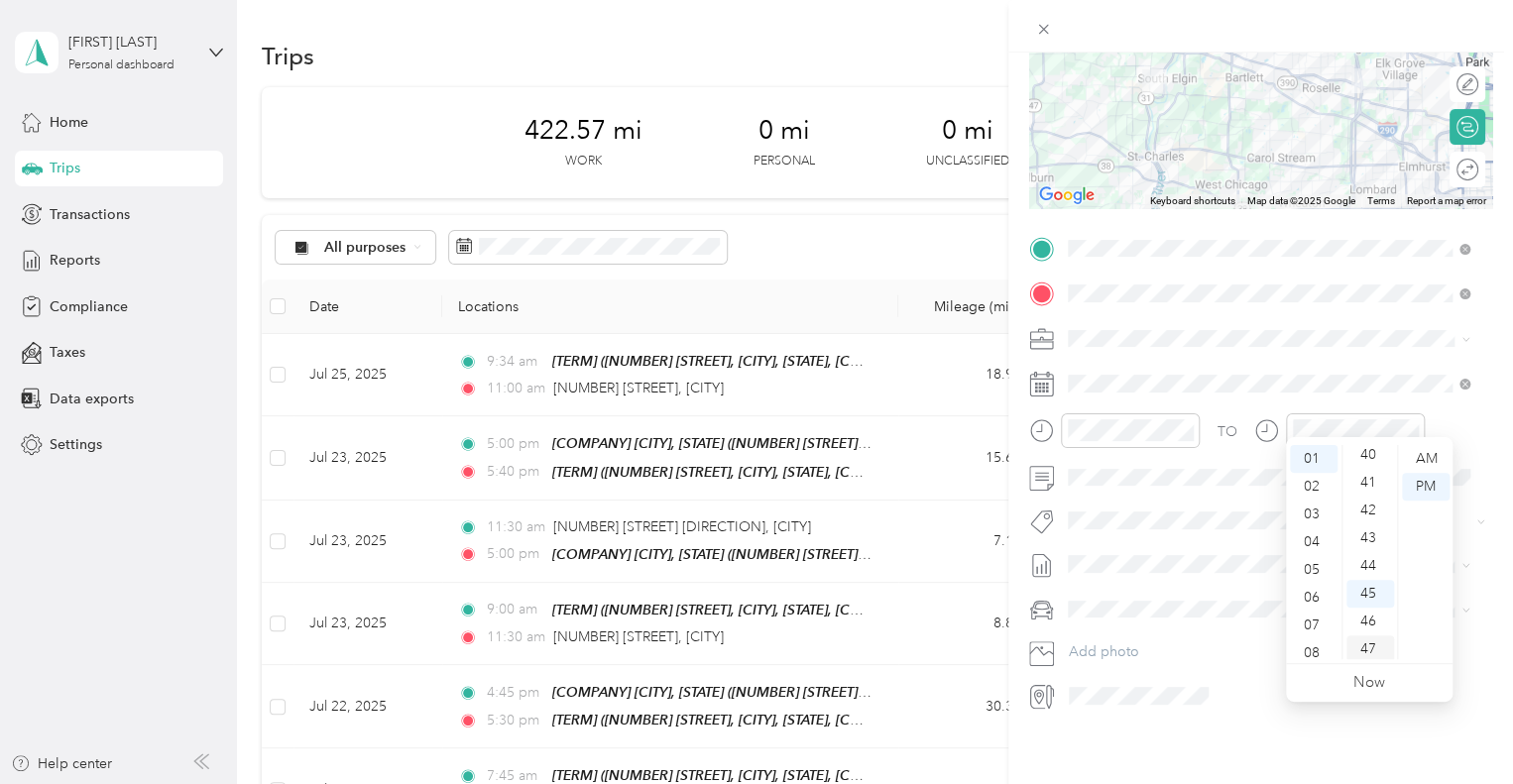 scroll, scrollTop: 1101, scrollLeft: 0, axis: vertical 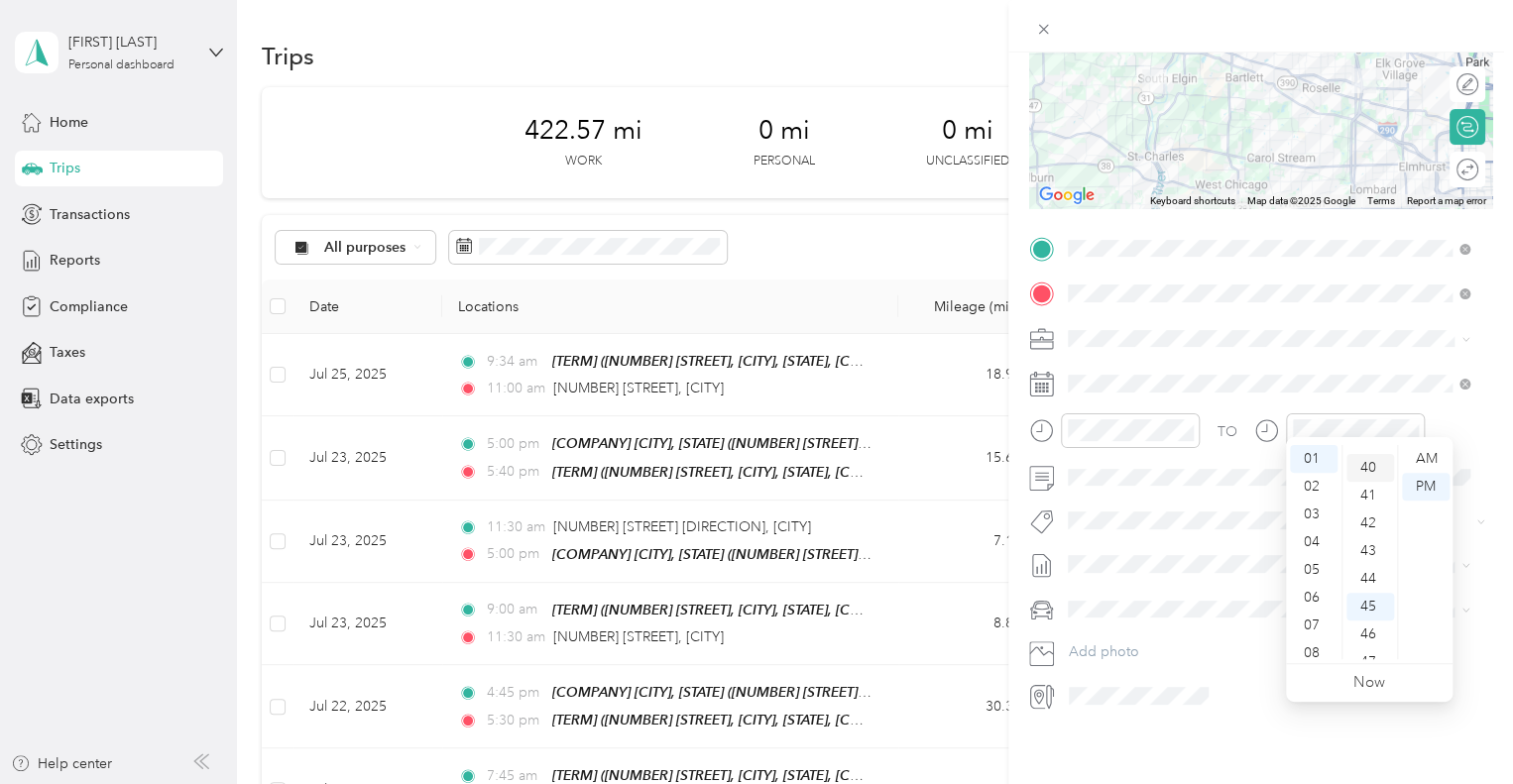 click on "40" at bounding box center (1370, 468) 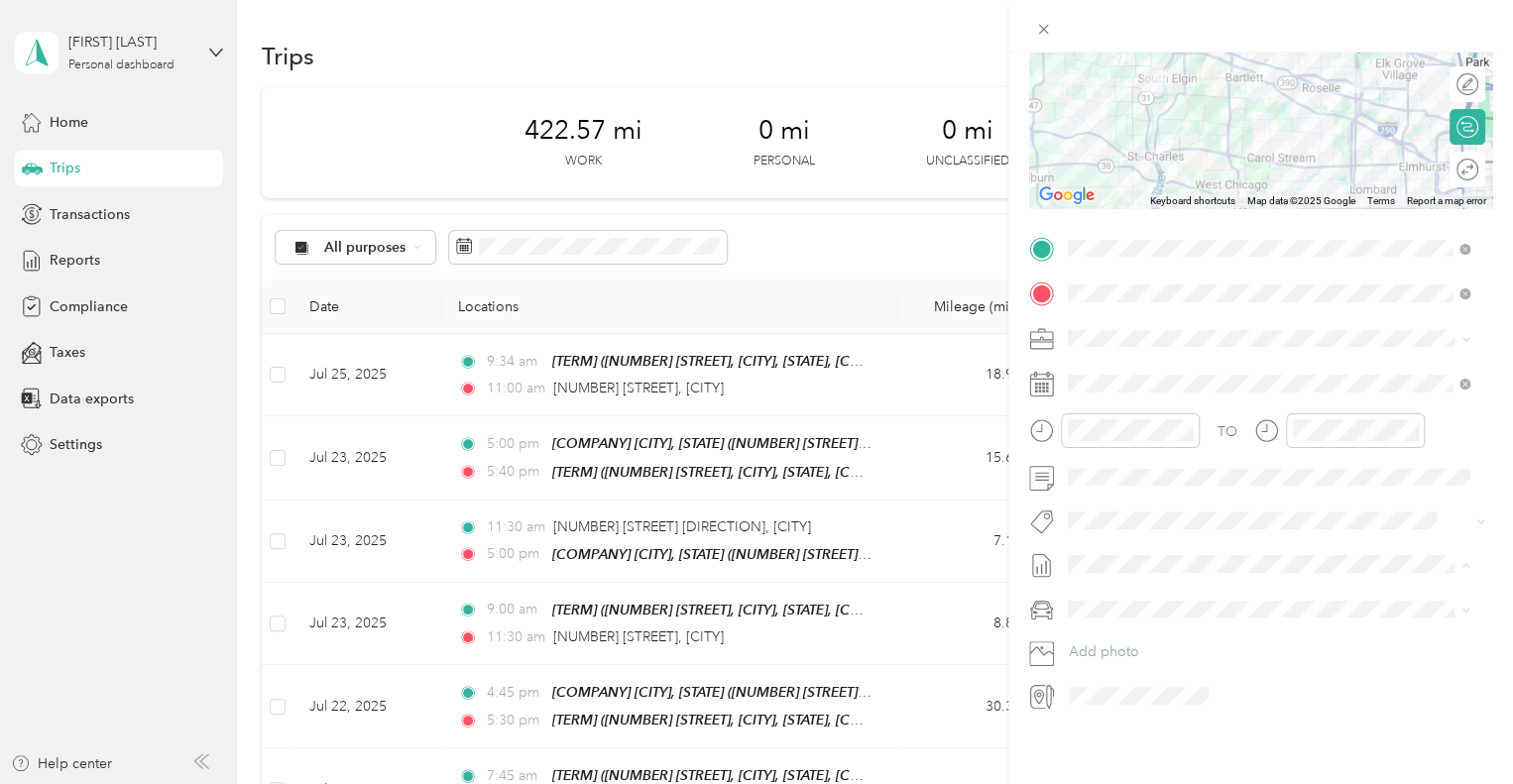 click on "[MONTH] [DAY] - [DAY], [YEAR]" at bounding box center (1117, 615) 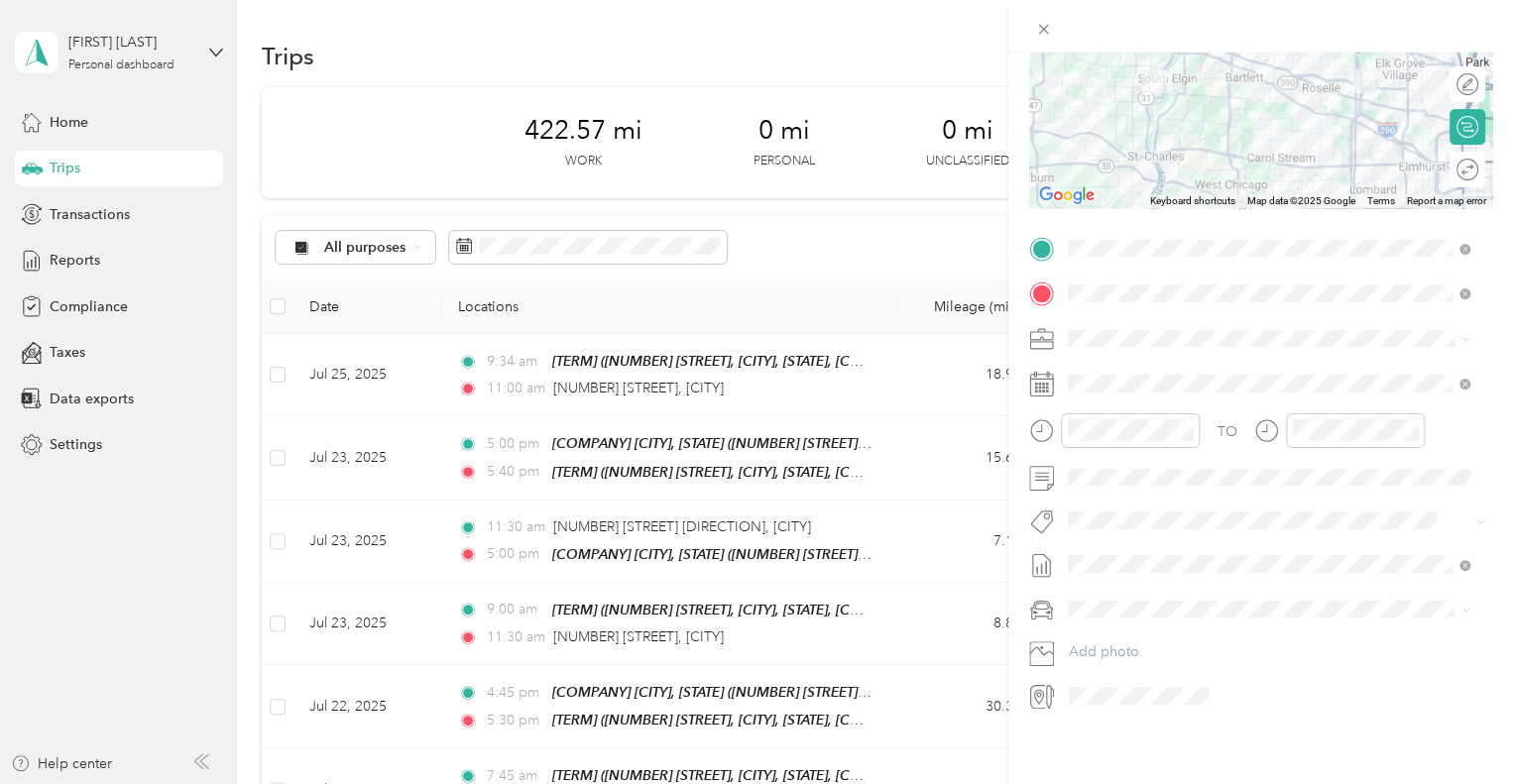 click on "TESLA Y" at bounding box center (1268, 623) 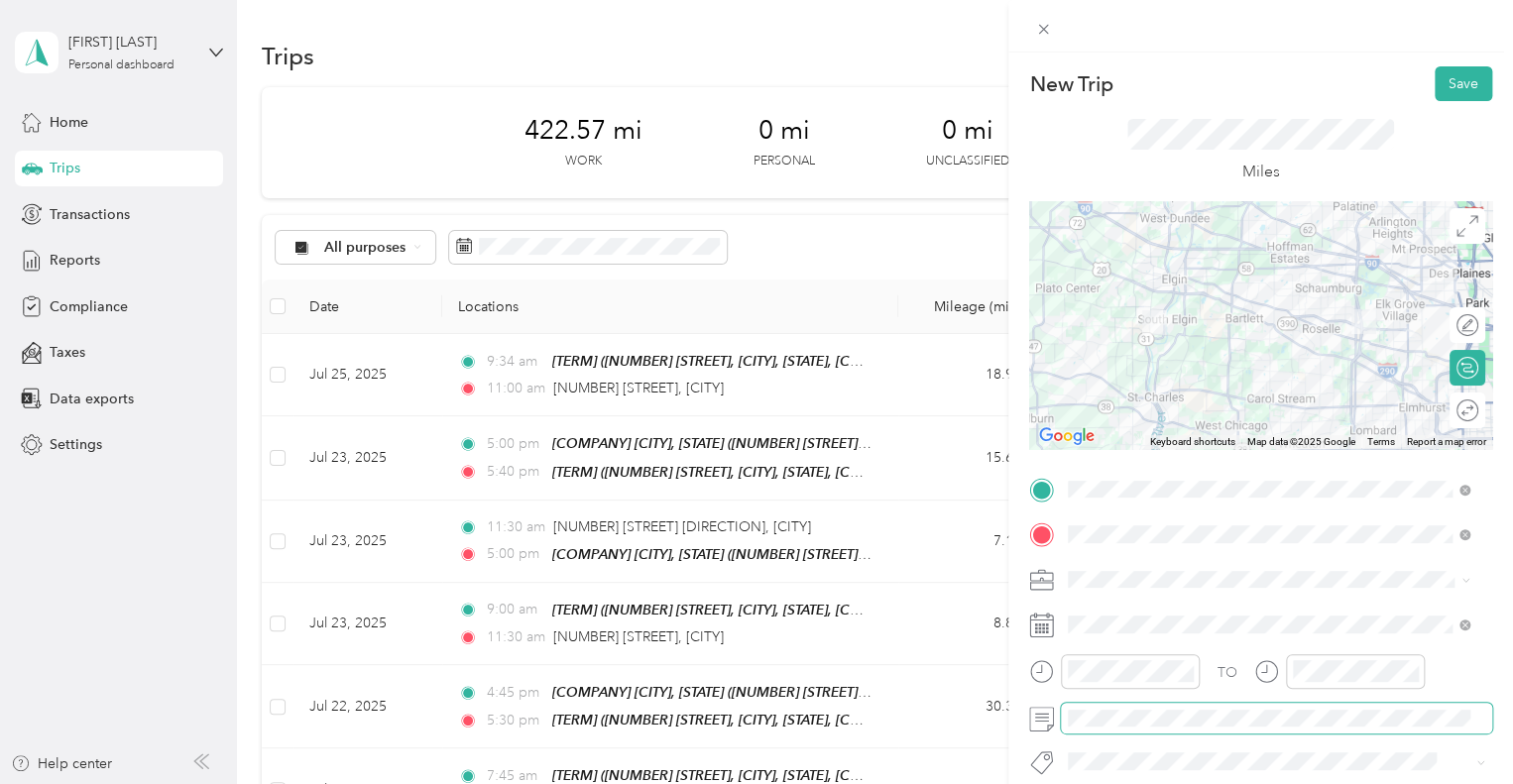 scroll, scrollTop: 0, scrollLeft: 0, axis: both 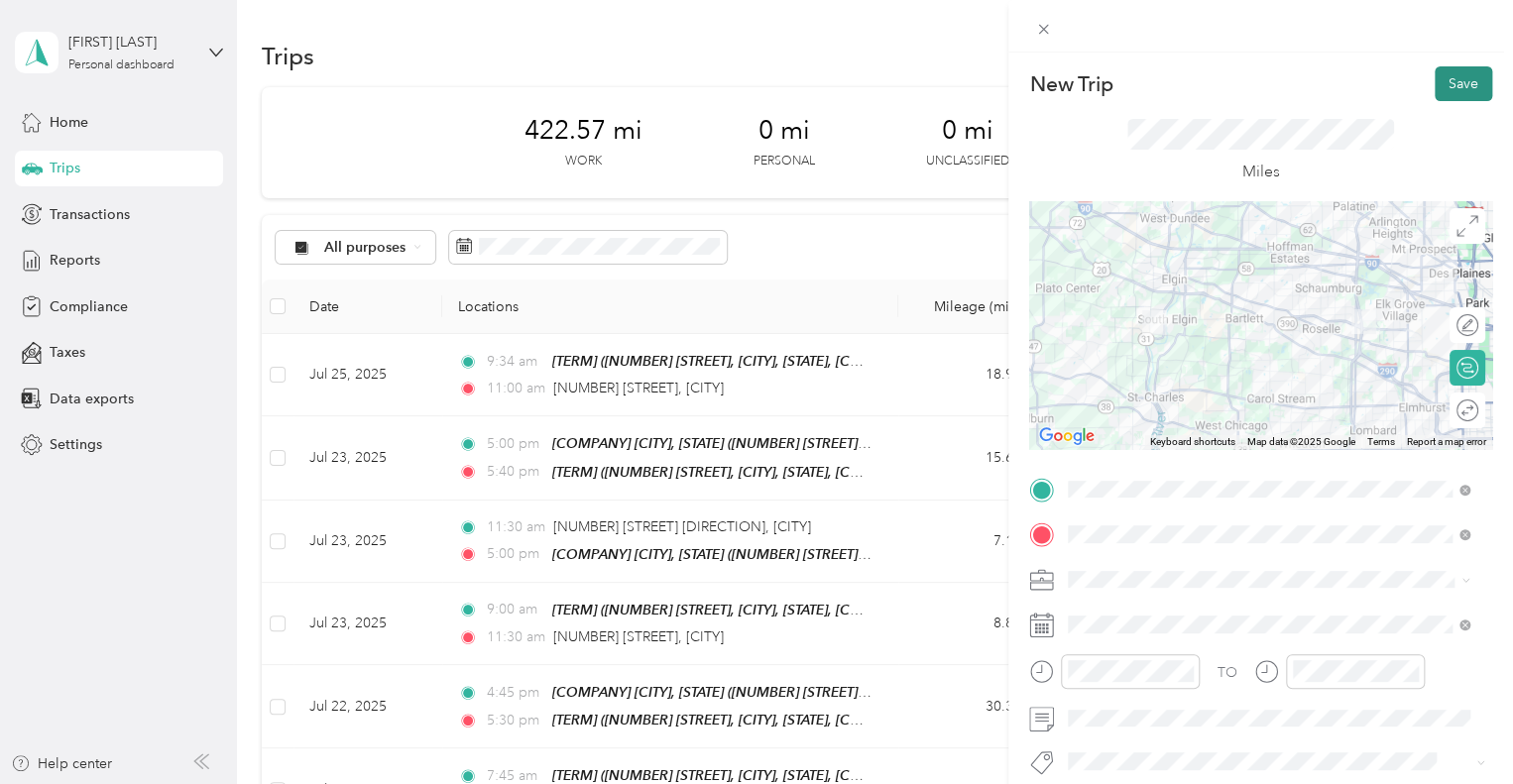 click on "Save" at bounding box center [1463, 83] 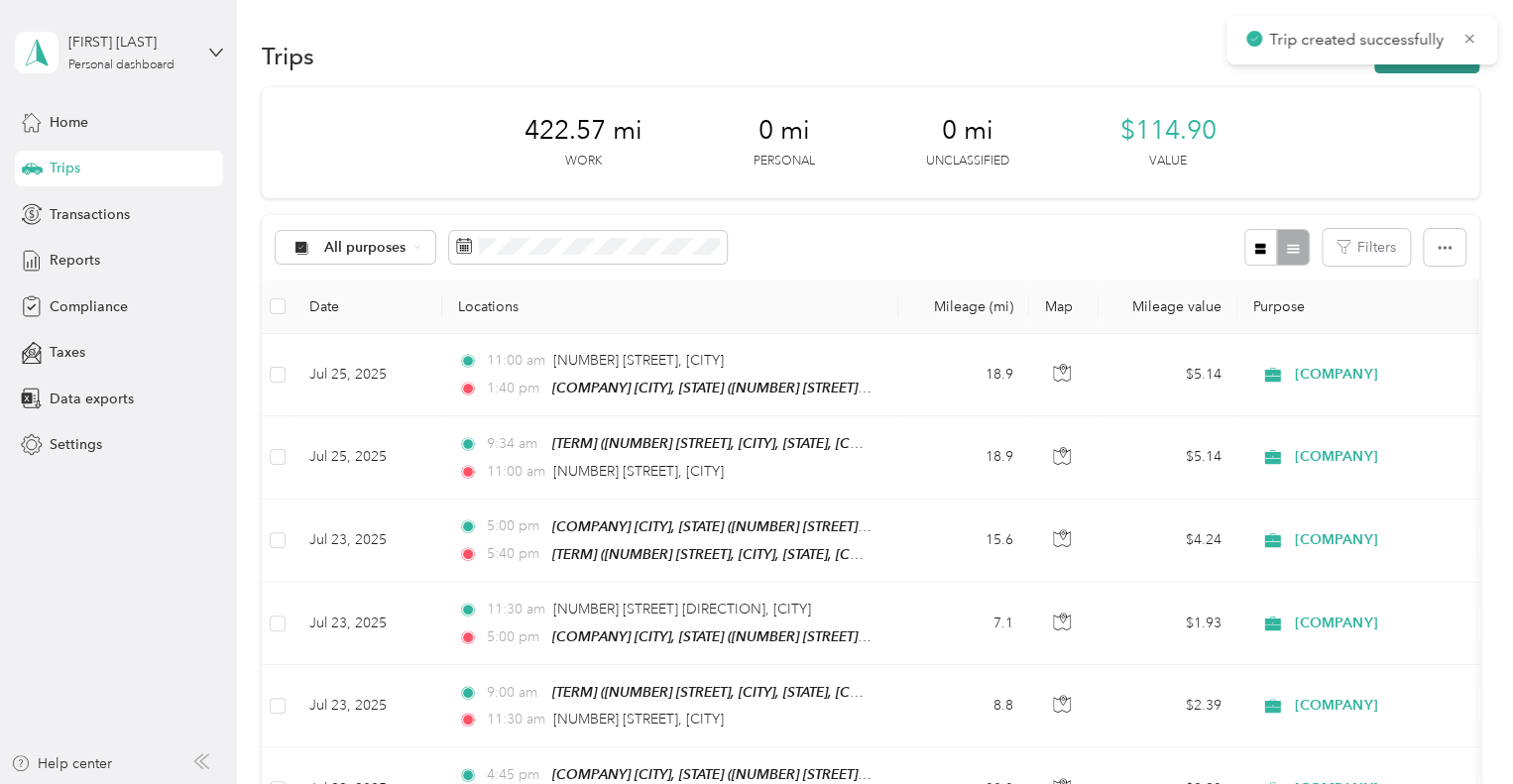 click on "New trip" at bounding box center [1427, 56] 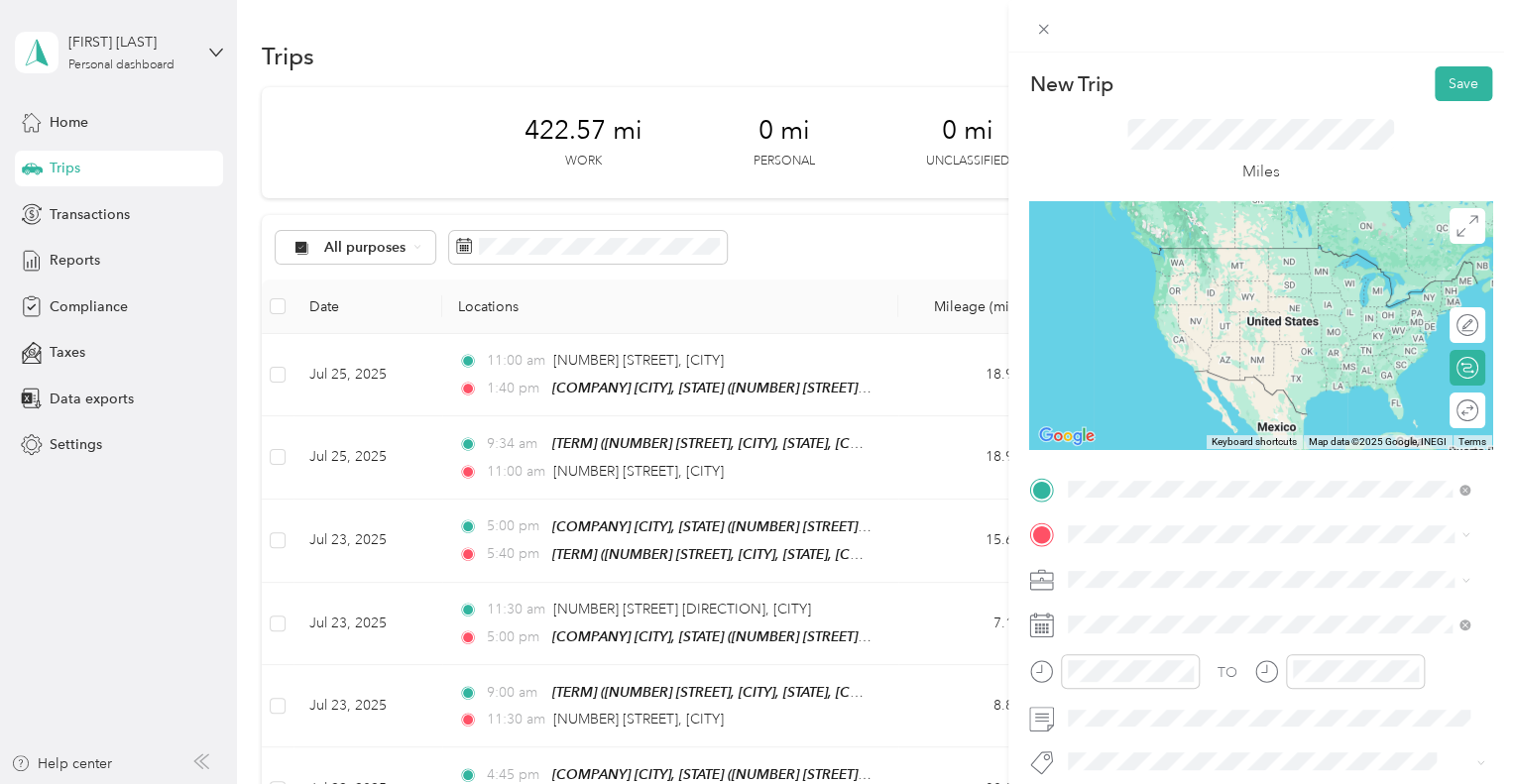 click on "TEAM [COMPANY] [CITY], [STATE] [NUMBER] [STREET], Suite [NUMBER], [POSTAL_CODE], [CITY], [STATE]" at bounding box center (1268, 385) 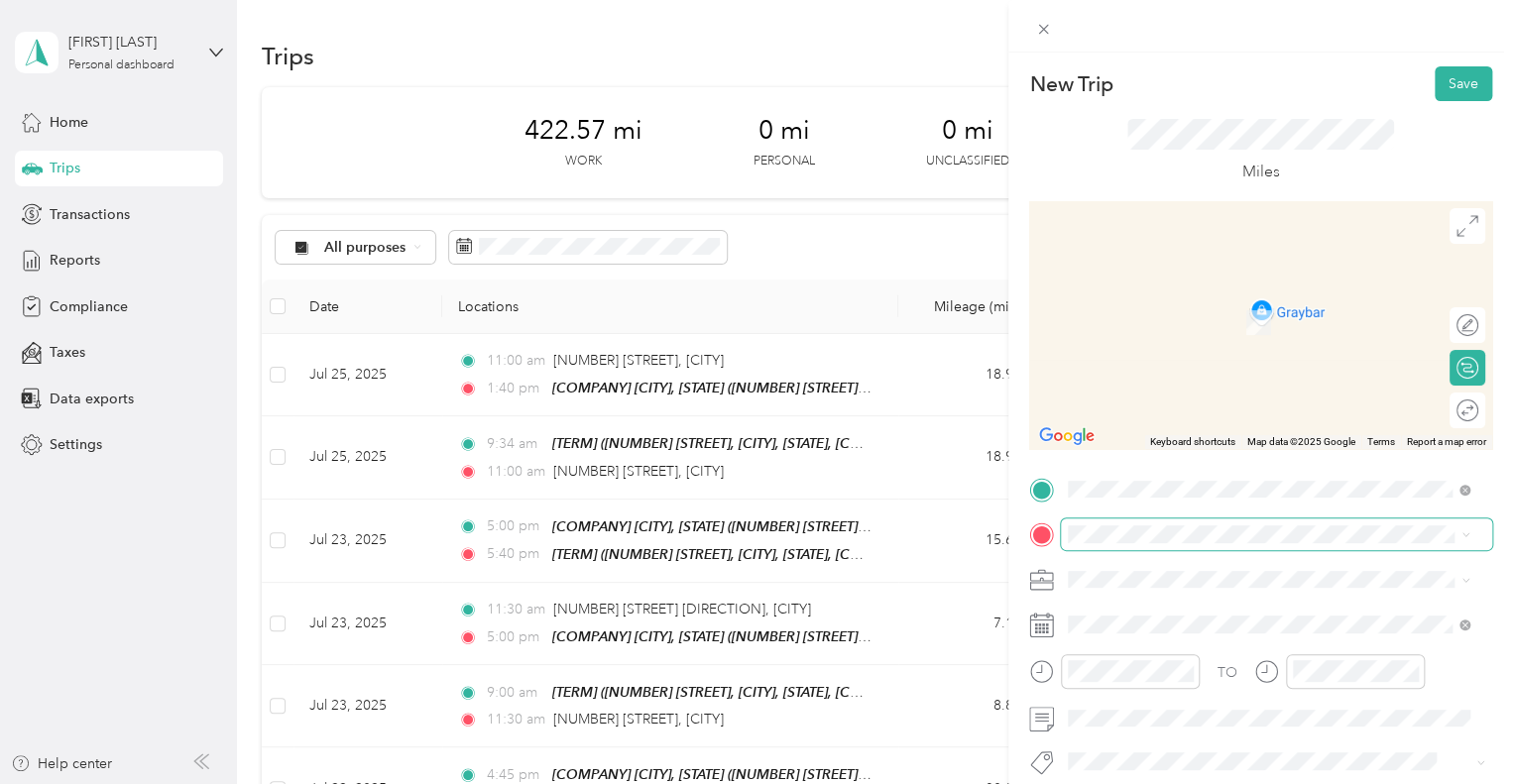 click at bounding box center (1276, 534) 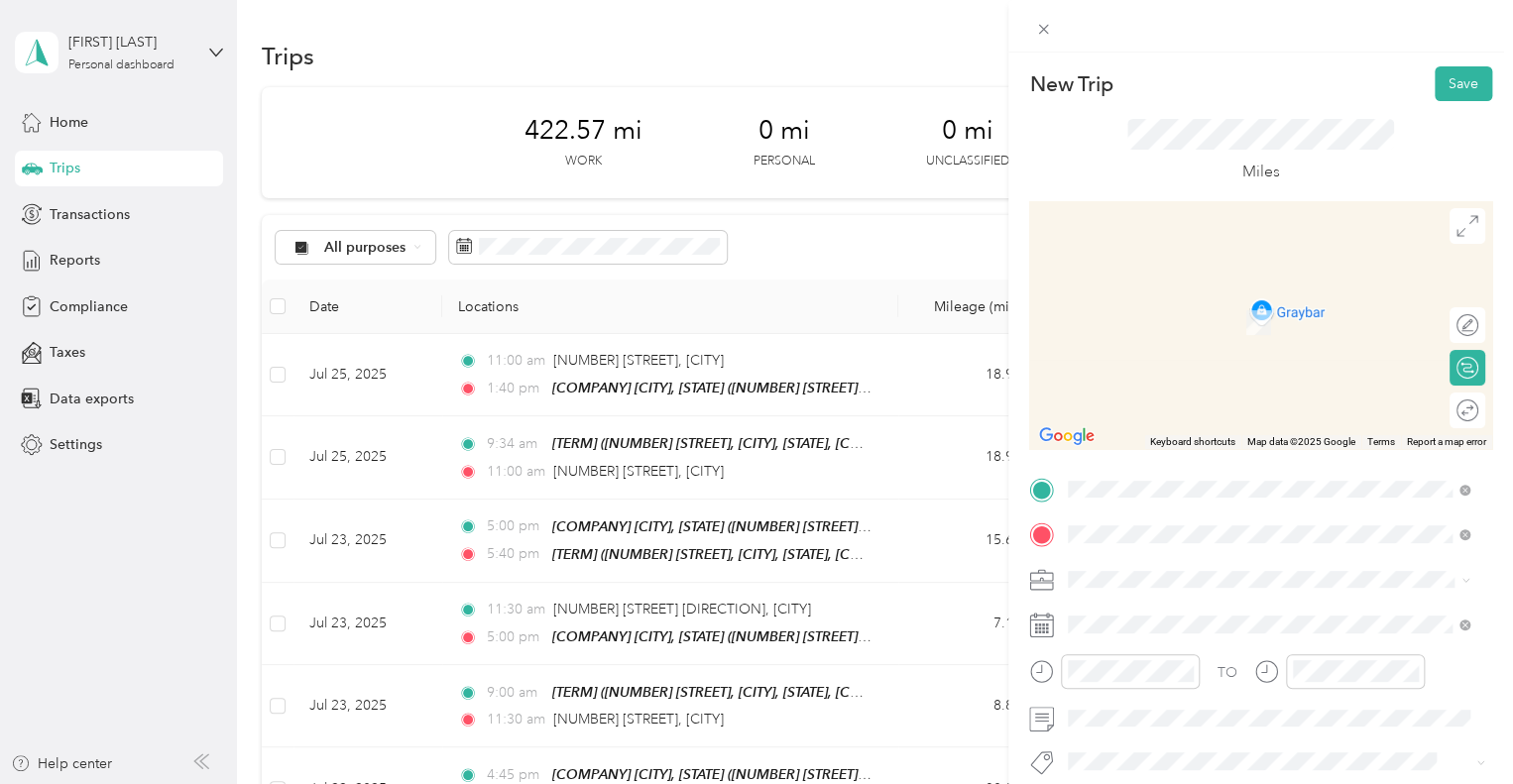 click on "[NUMBER] [STREET], [CITY], [STATE], [COUNTRY] , [POSTAL_CODE], [CITY], [STATE]" at bounding box center (1263, 333) 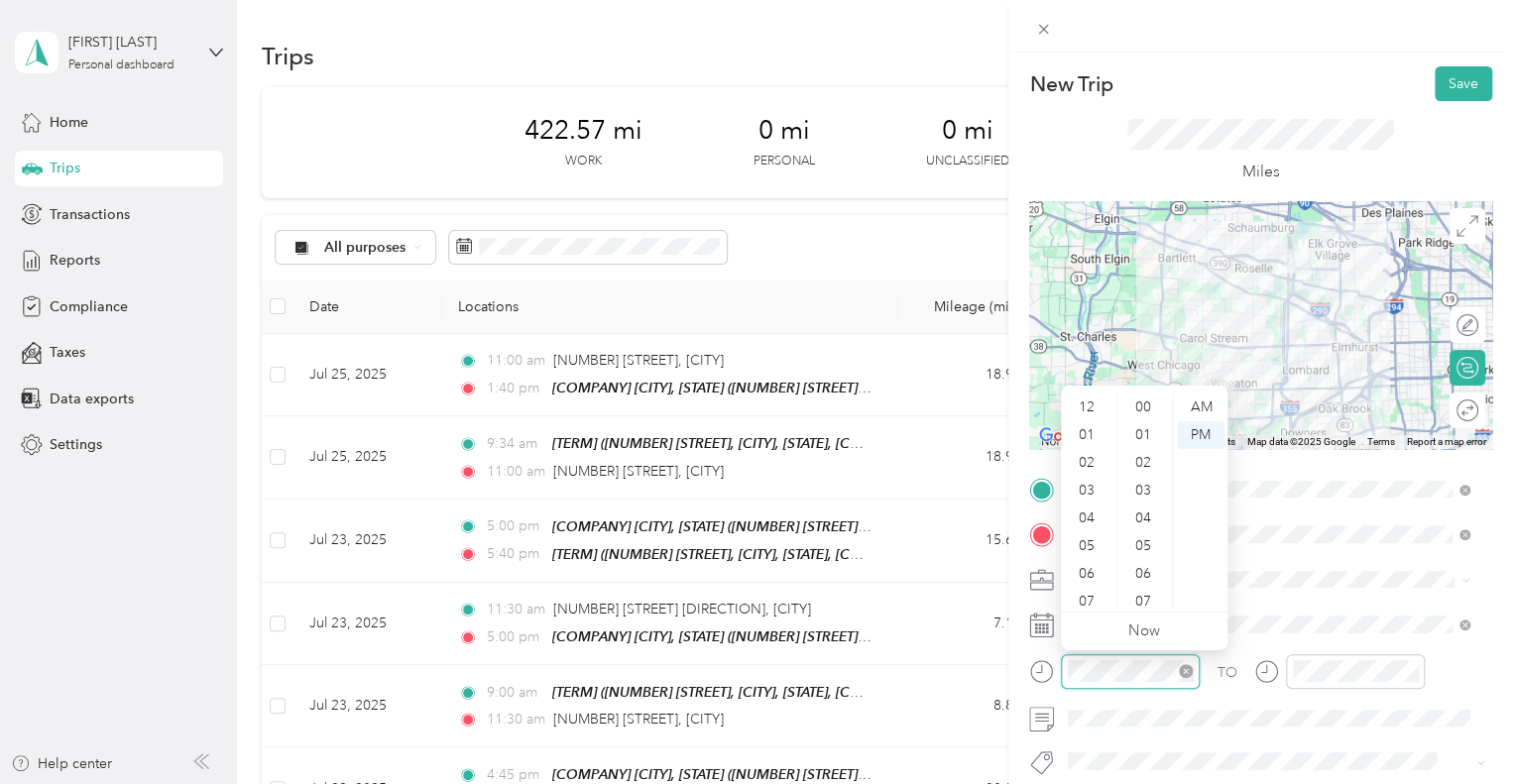 scroll, scrollTop: 999, scrollLeft: 0, axis: vertical 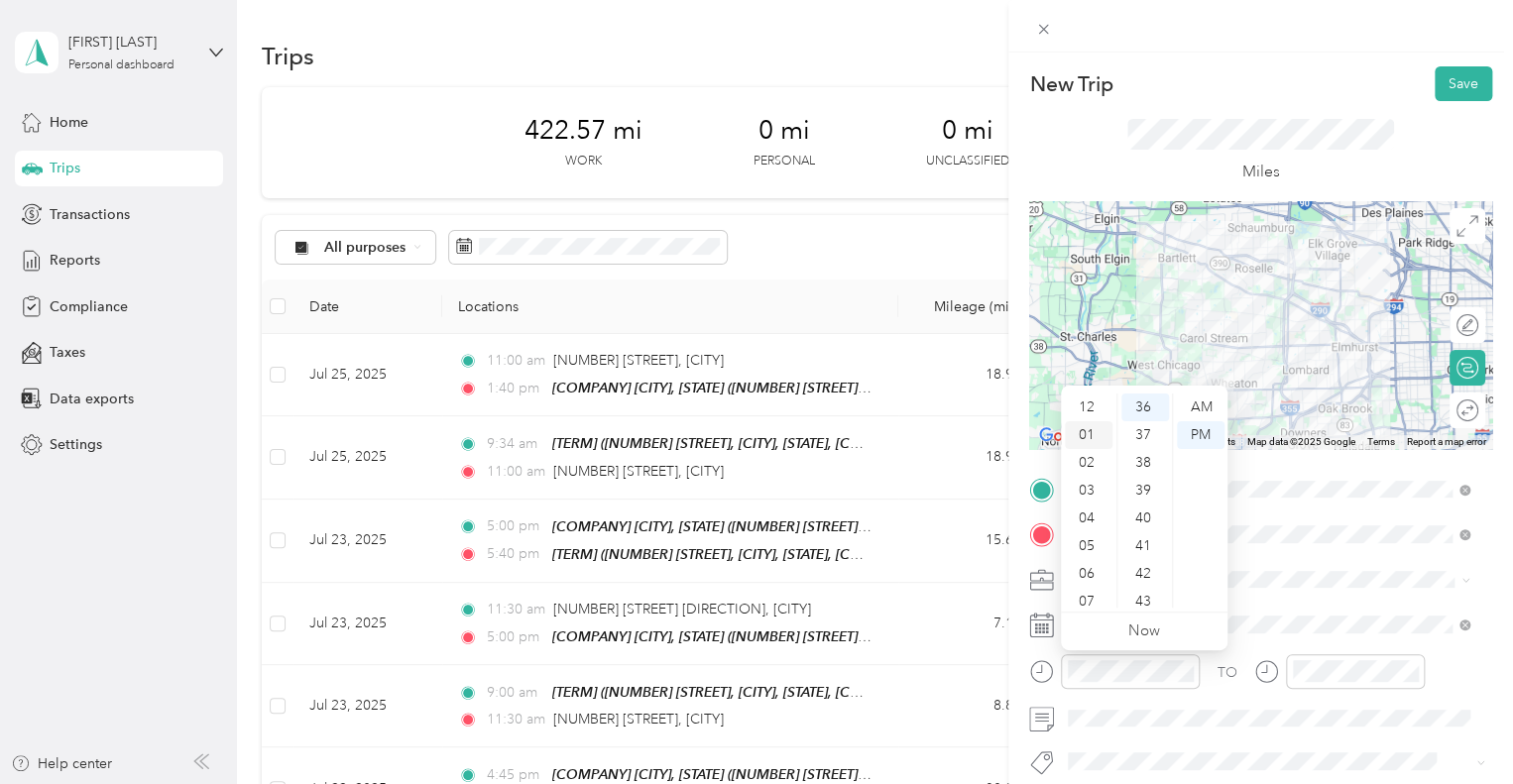click on "01" at bounding box center [1089, 435] 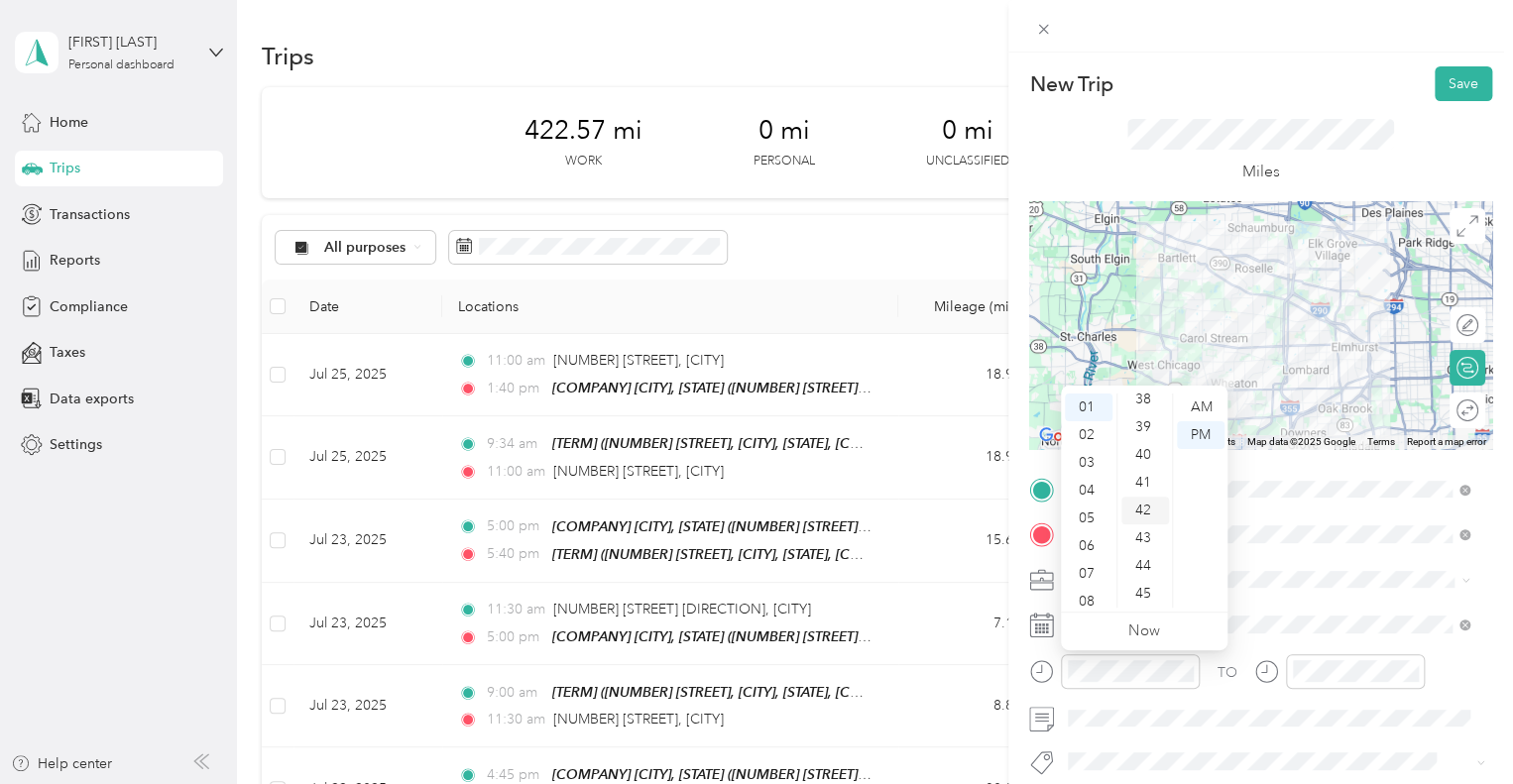 scroll, scrollTop: 1064, scrollLeft: 0, axis: vertical 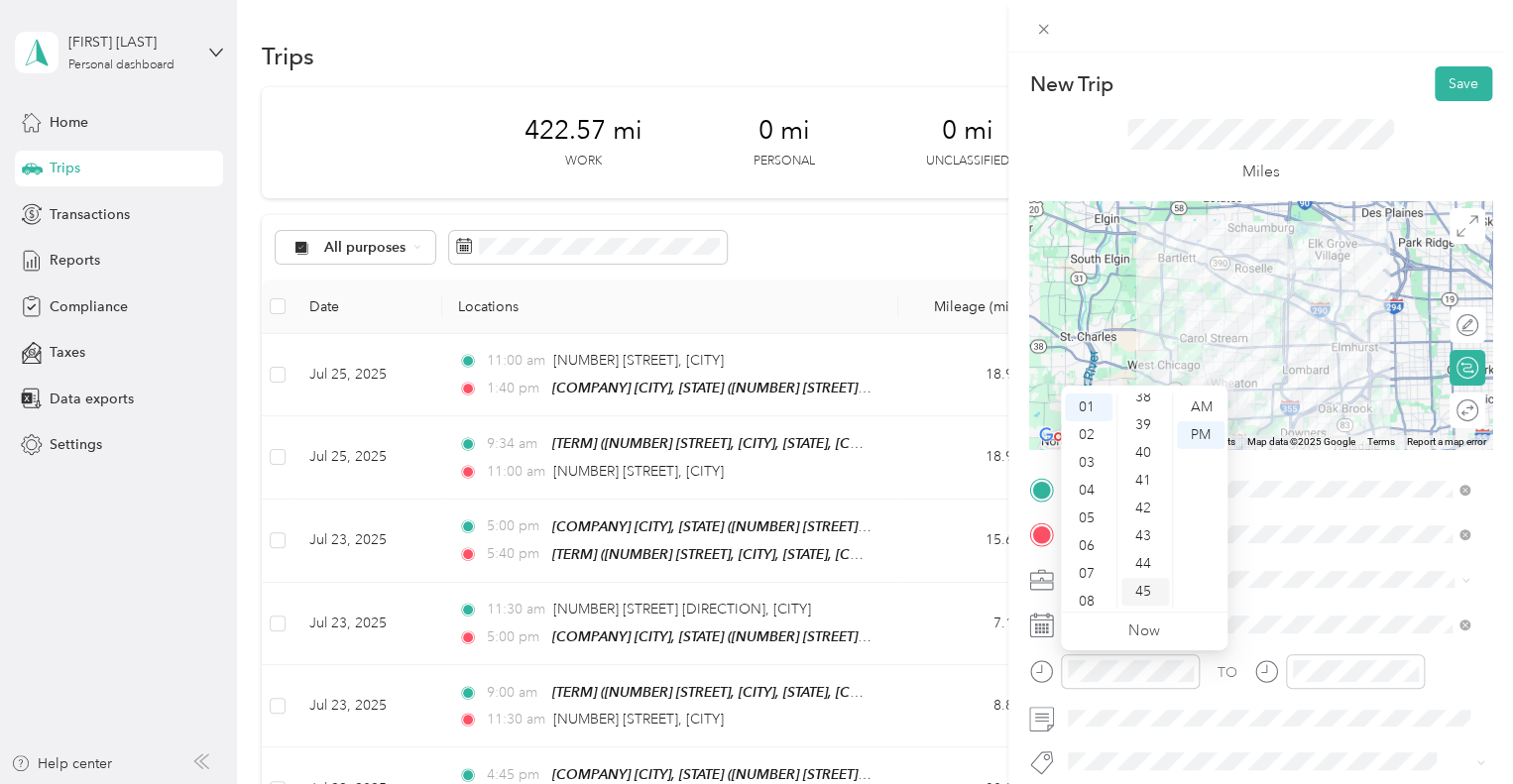 click on "45" at bounding box center (1145, 592) 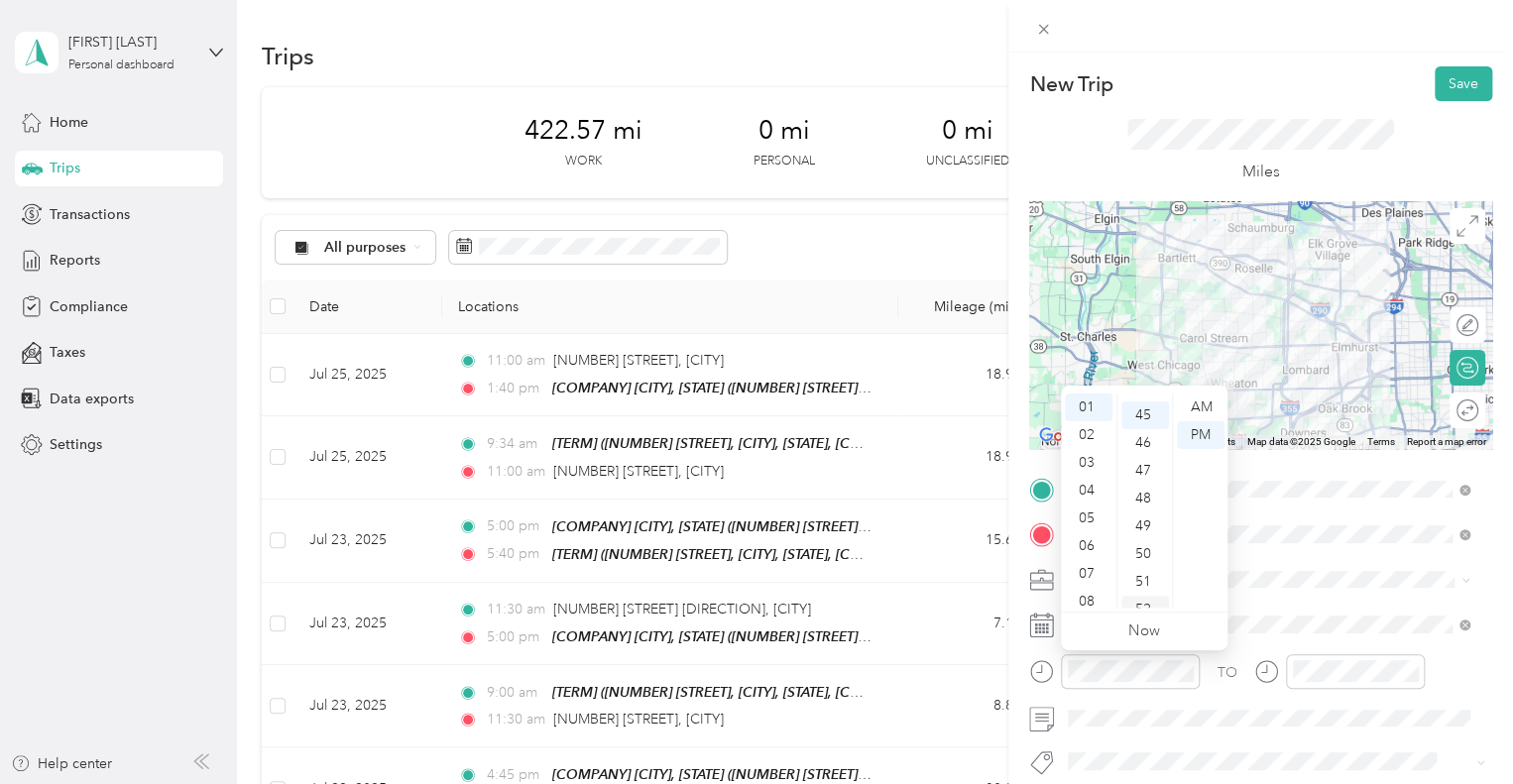 scroll, scrollTop: 1249, scrollLeft: 0, axis: vertical 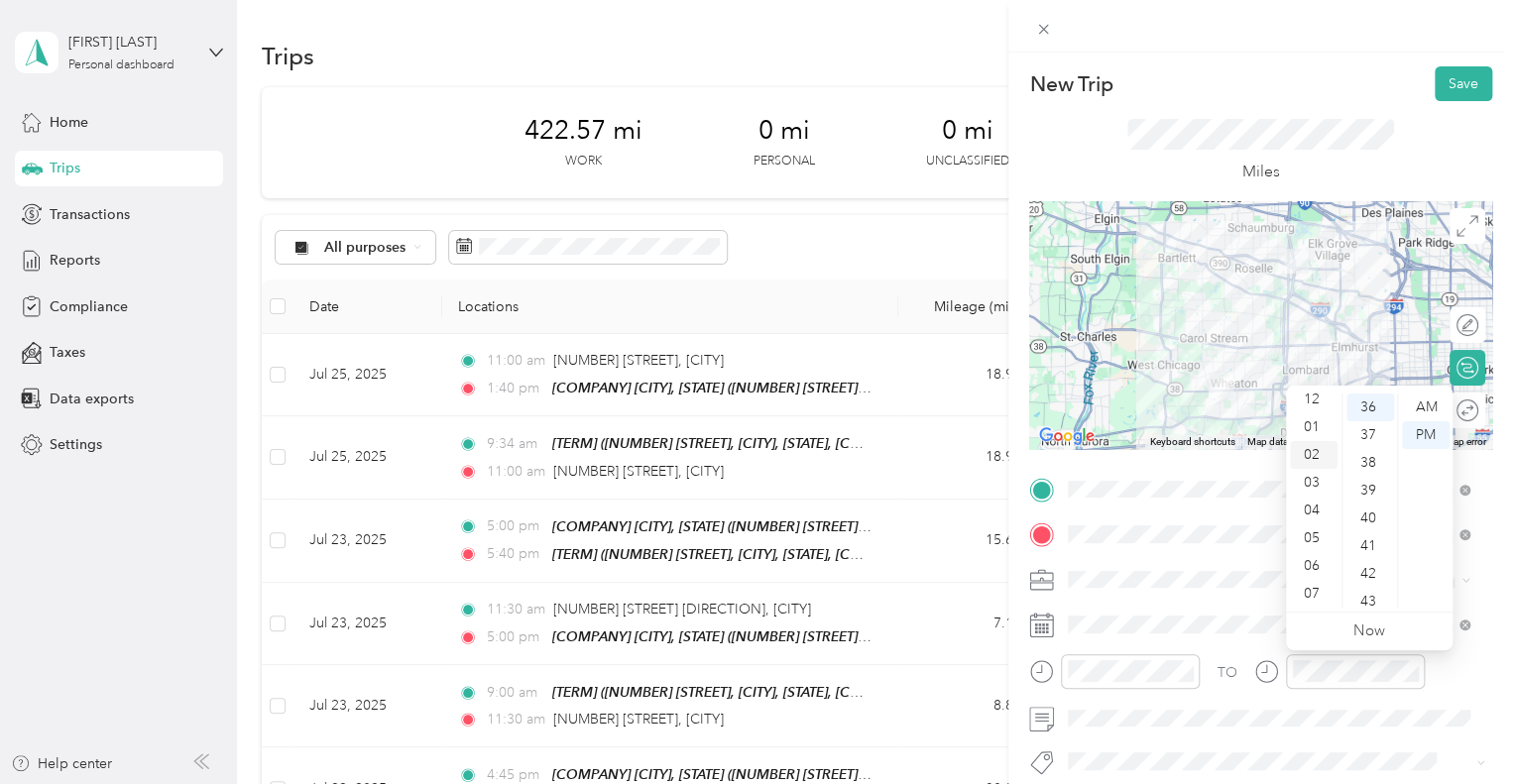 click on "02" at bounding box center [1314, 455] 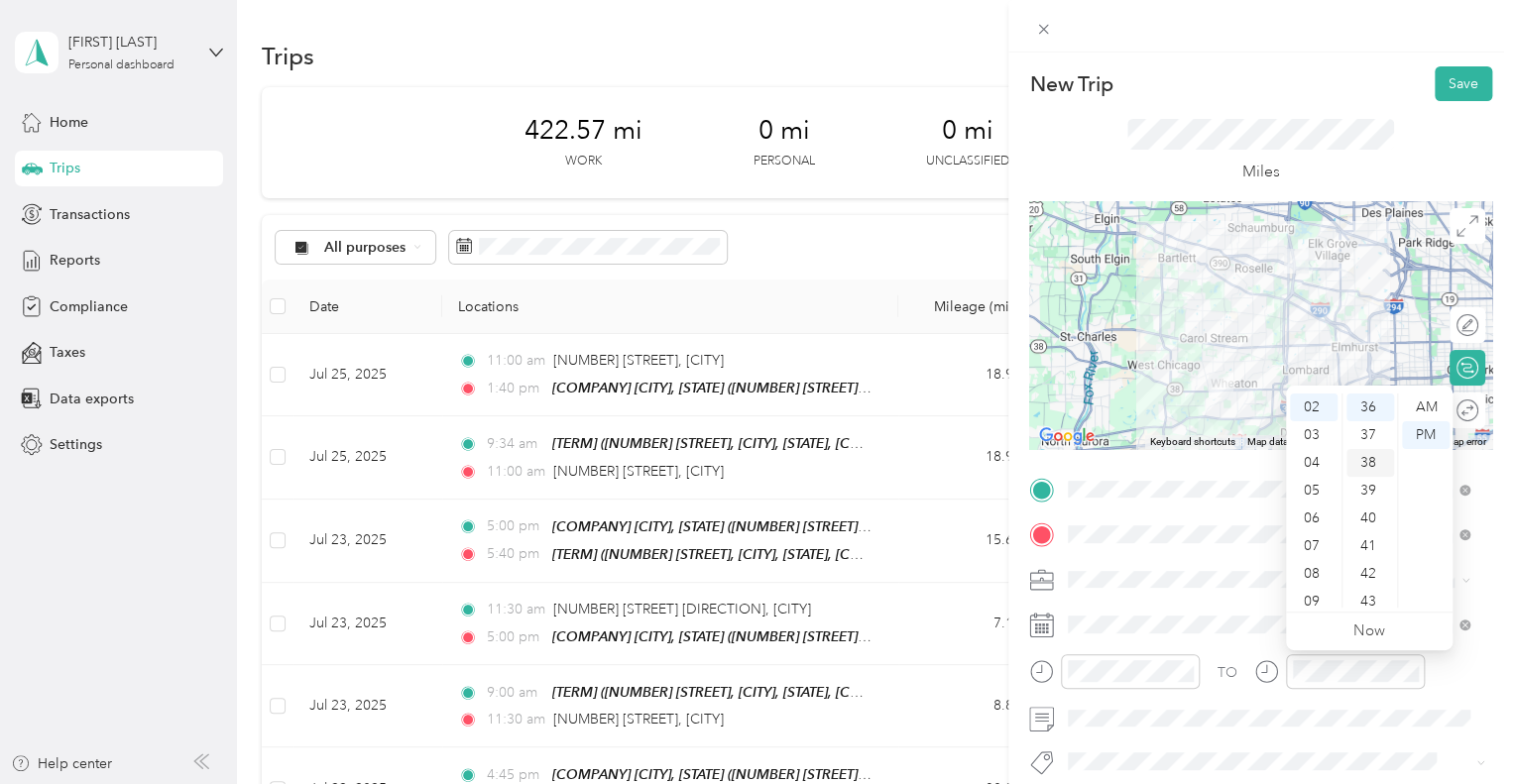 scroll 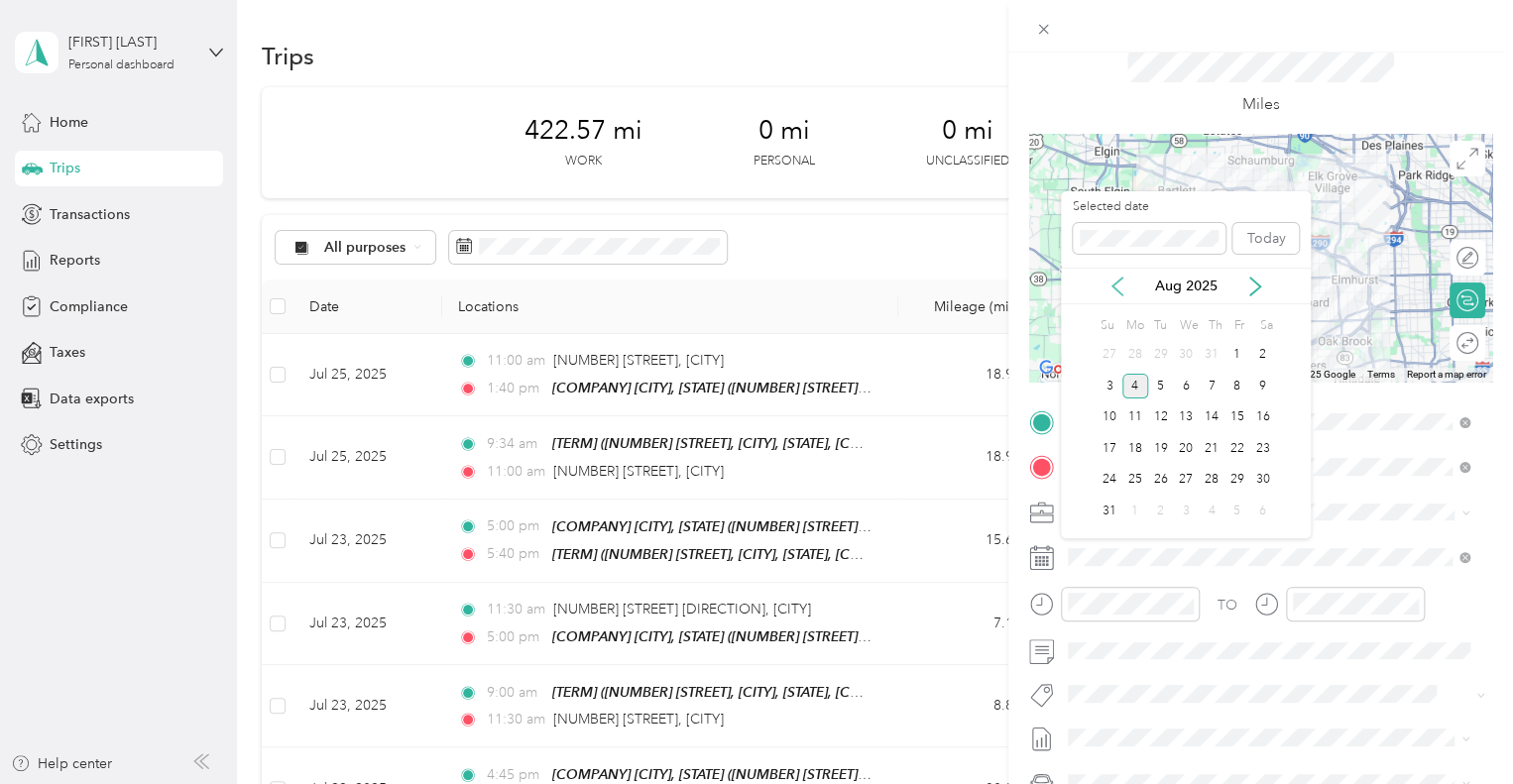 click 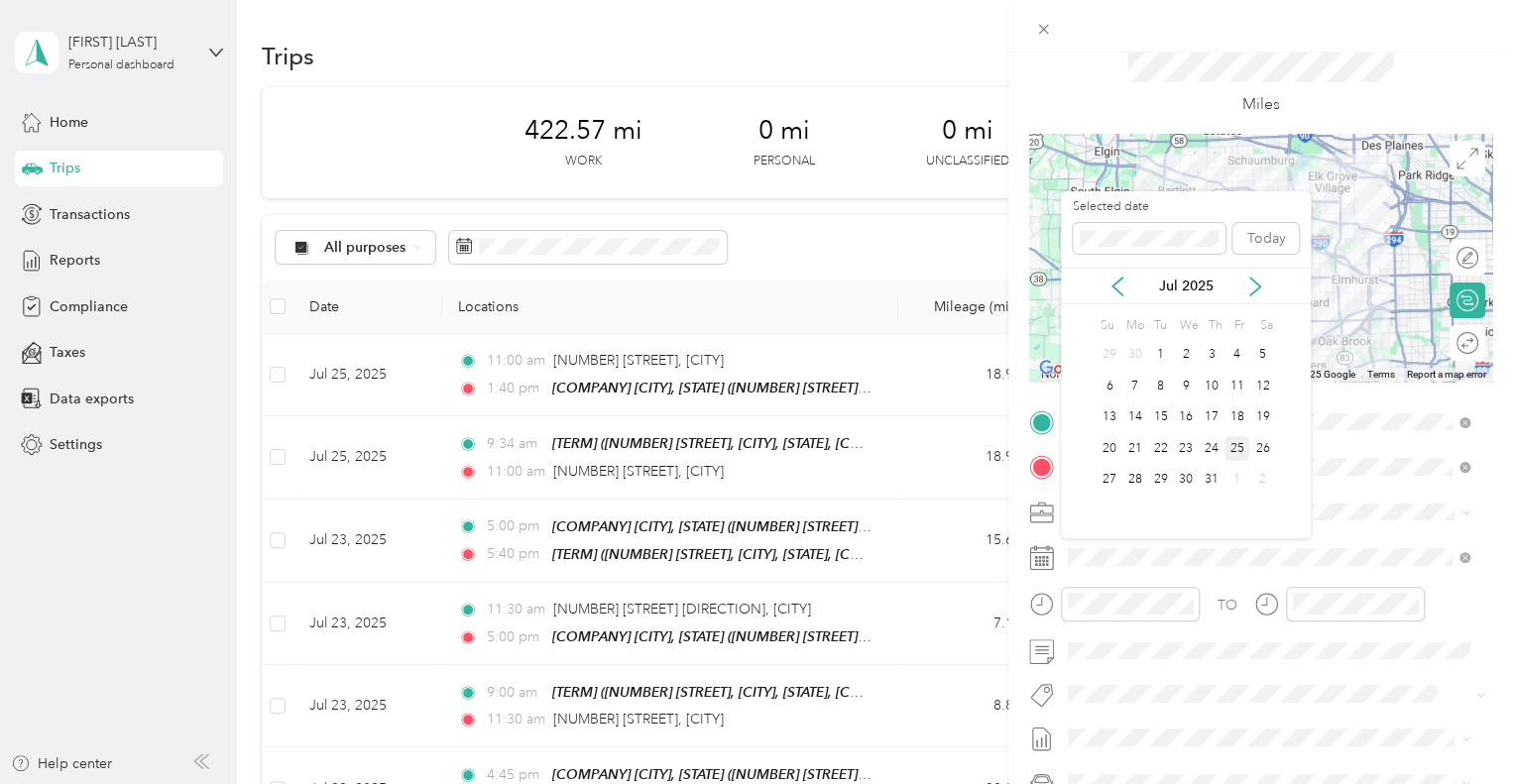 click on "25" at bounding box center [1237, 448] 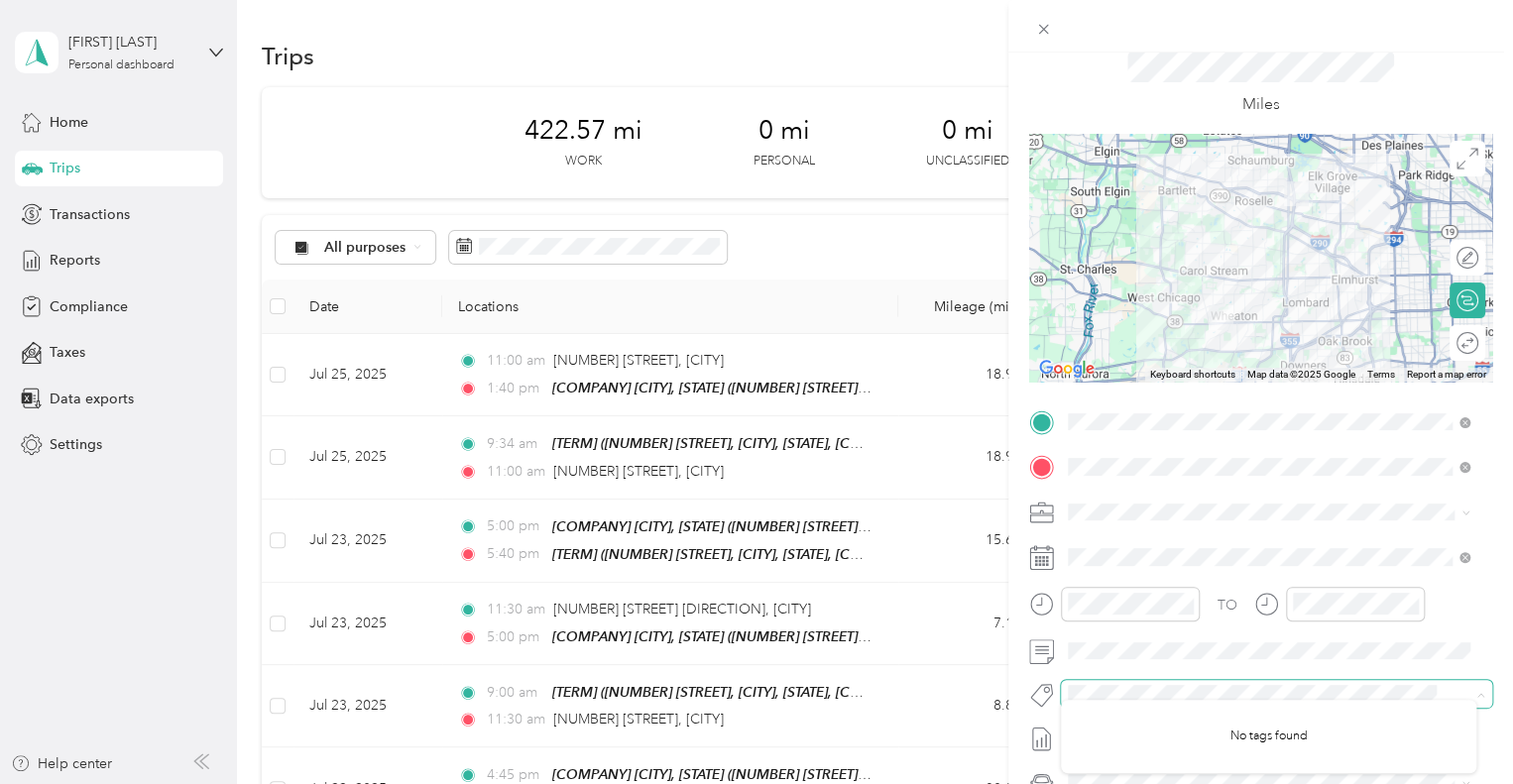 click at bounding box center (1276, 694) 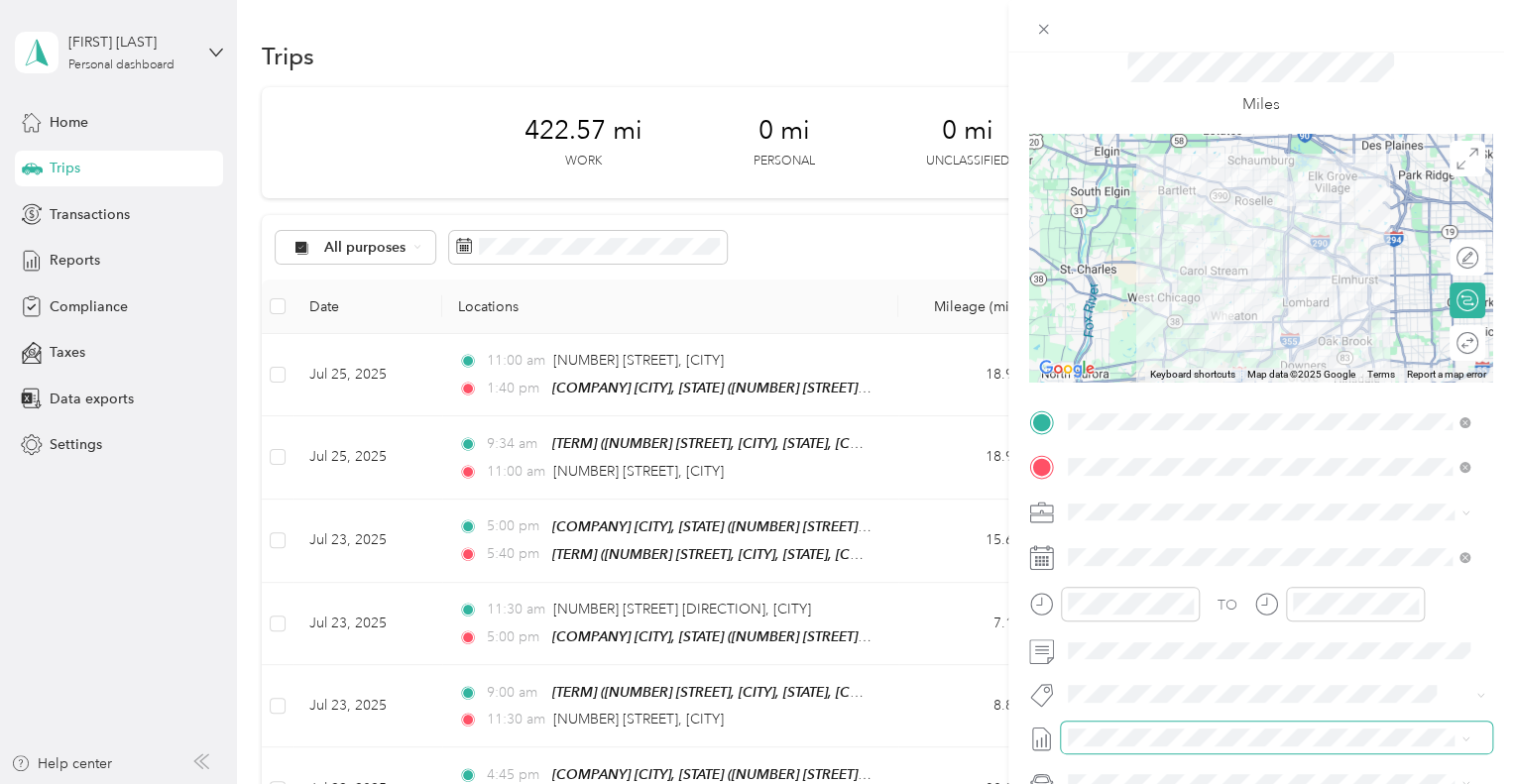 click at bounding box center [1276, 737] 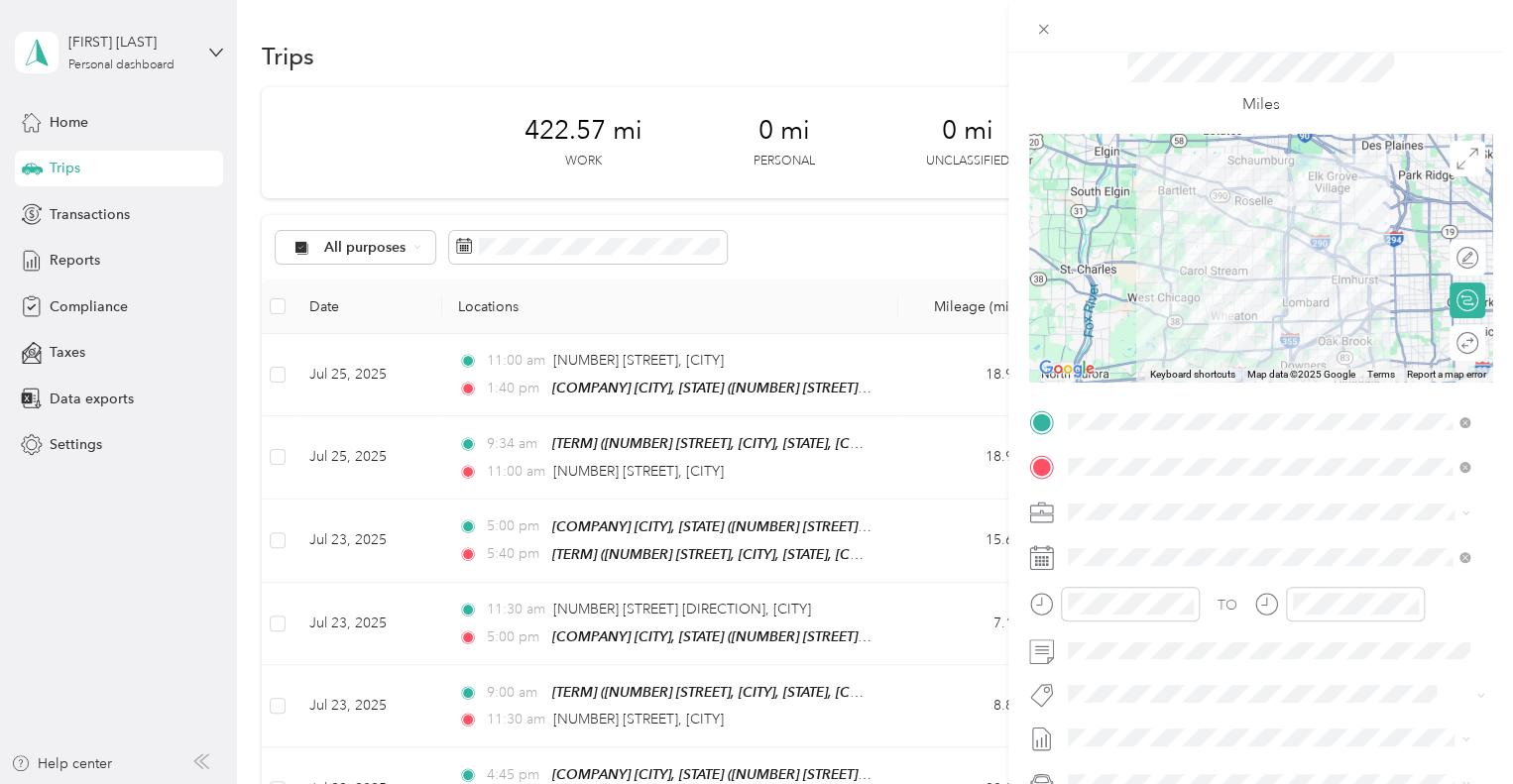 click on "[MONTH] [DAY] - [DAY], [YEAR]" at bounding box center (1117, 703) 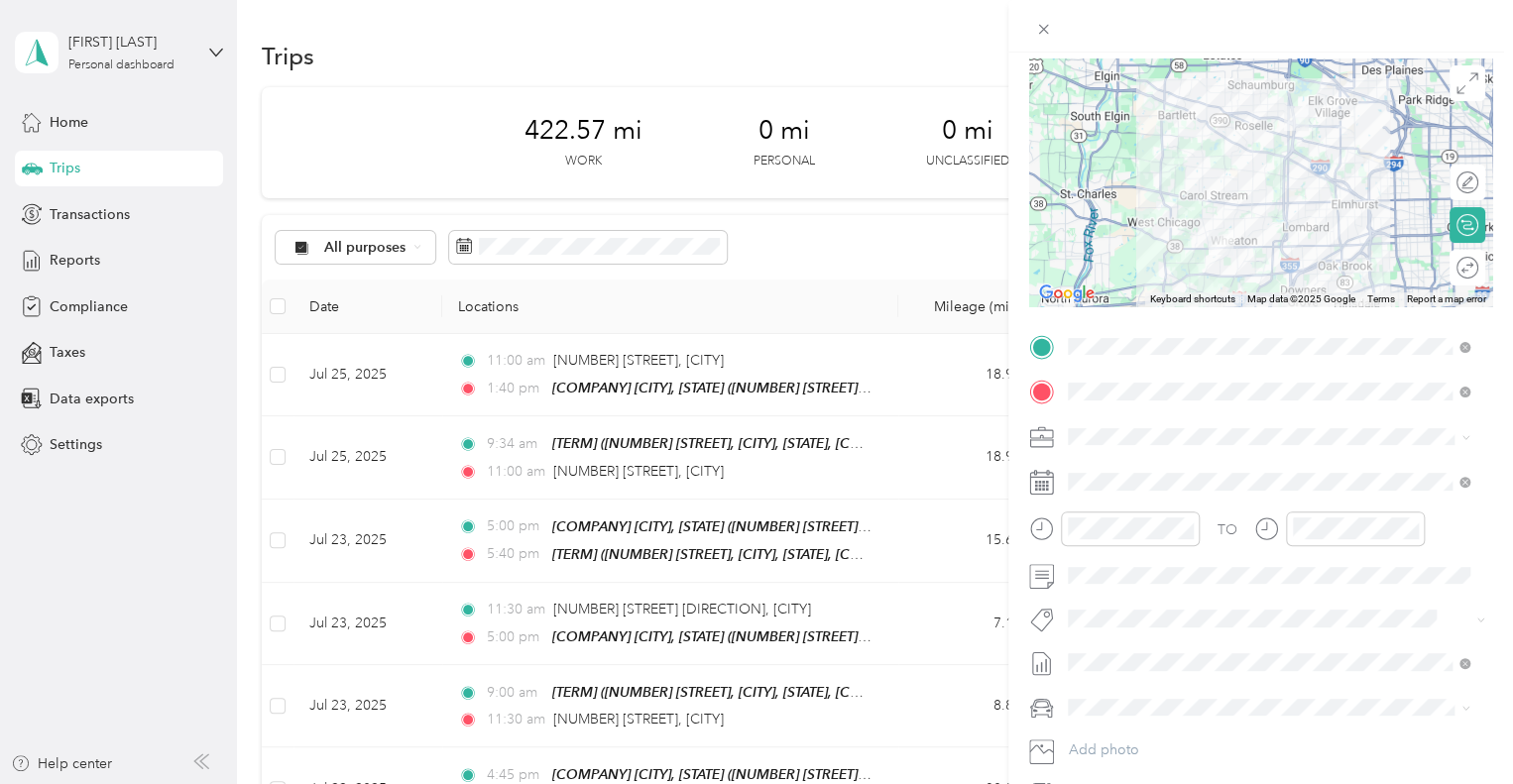 scroll, scrollTop: 143, scrollLeft: 0, axis: vertical 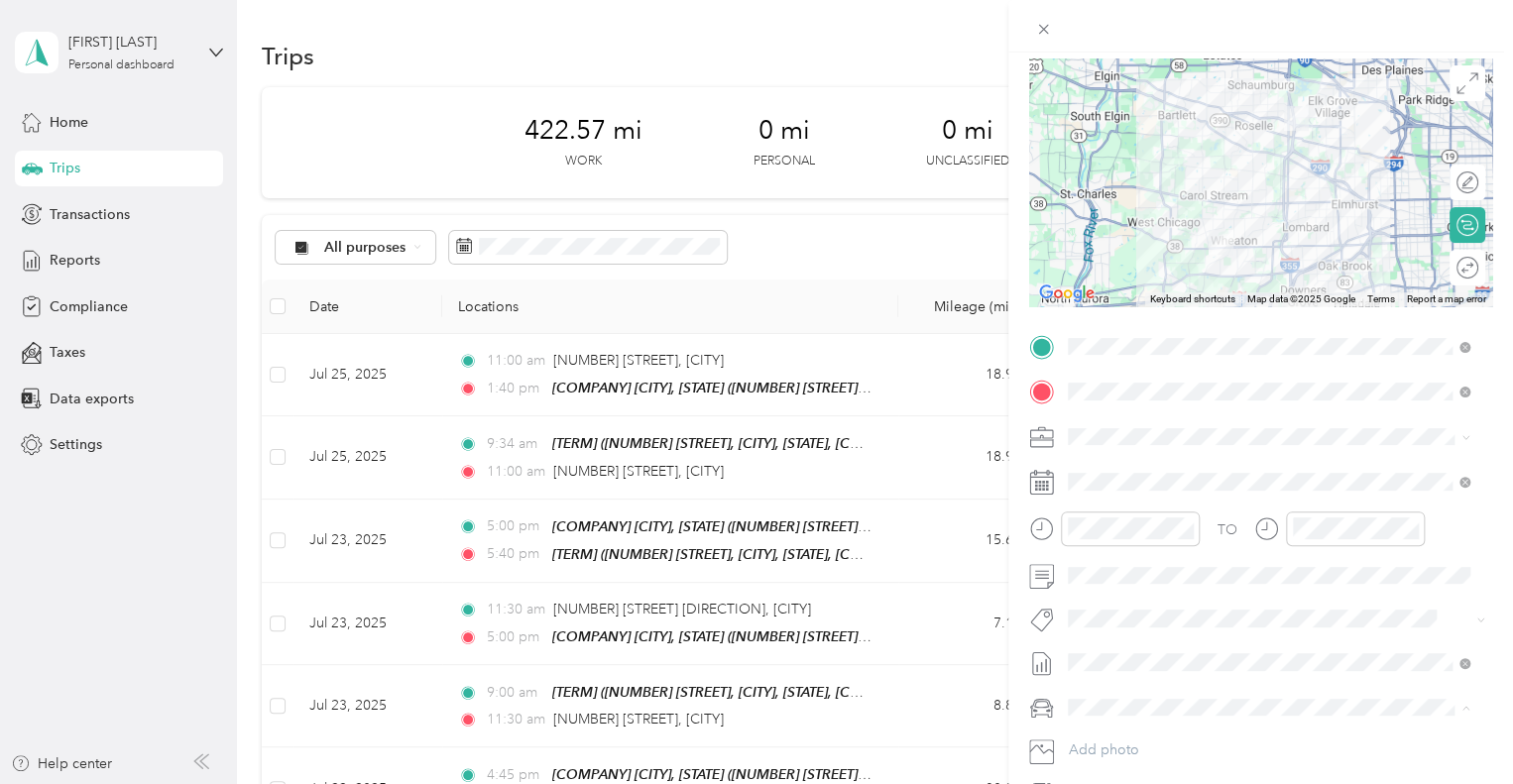 click on "TESLA Y" at bounding box center [1101, 740] 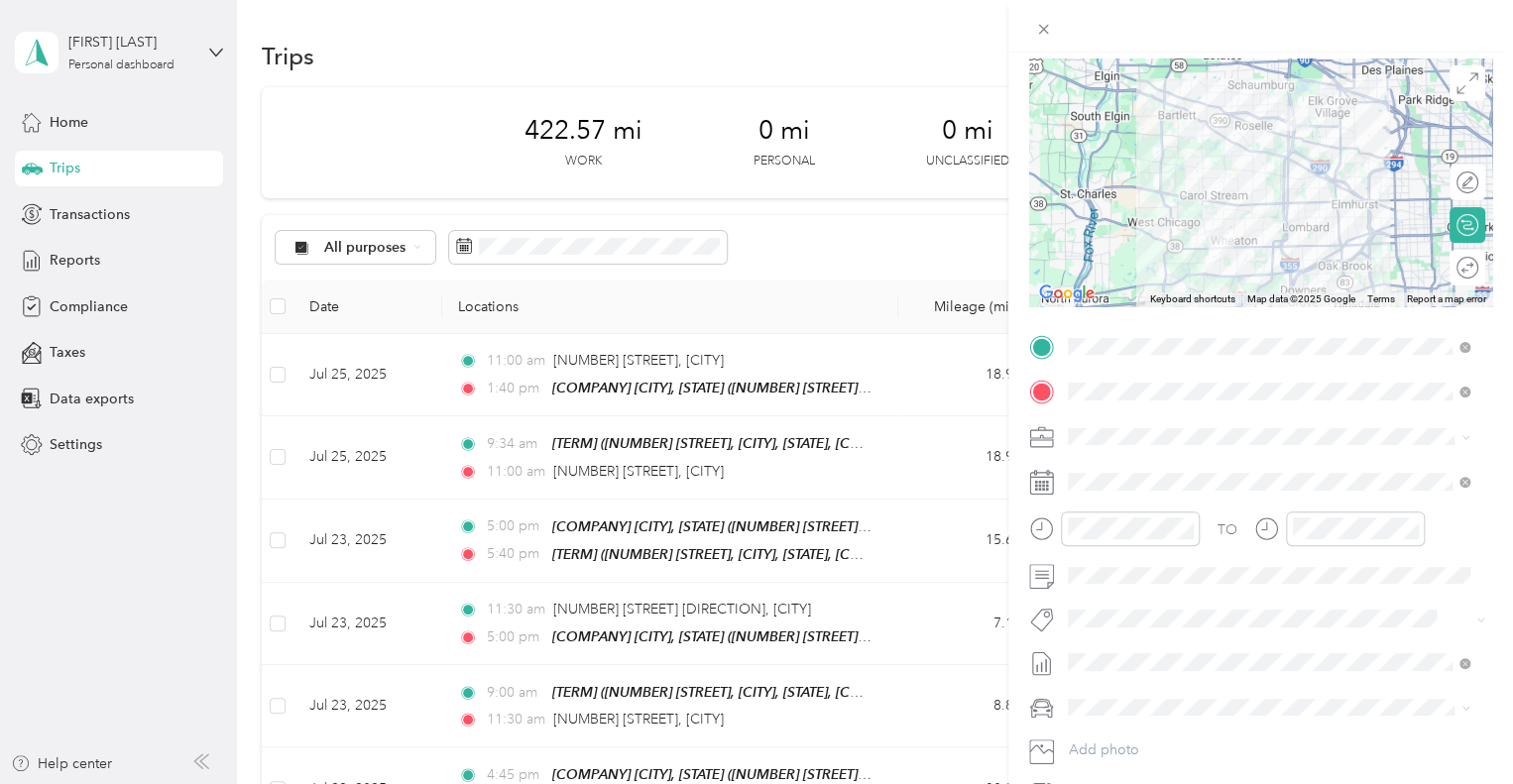 scroll, scrollTop: 0, scrollLeft: 0, axis: both 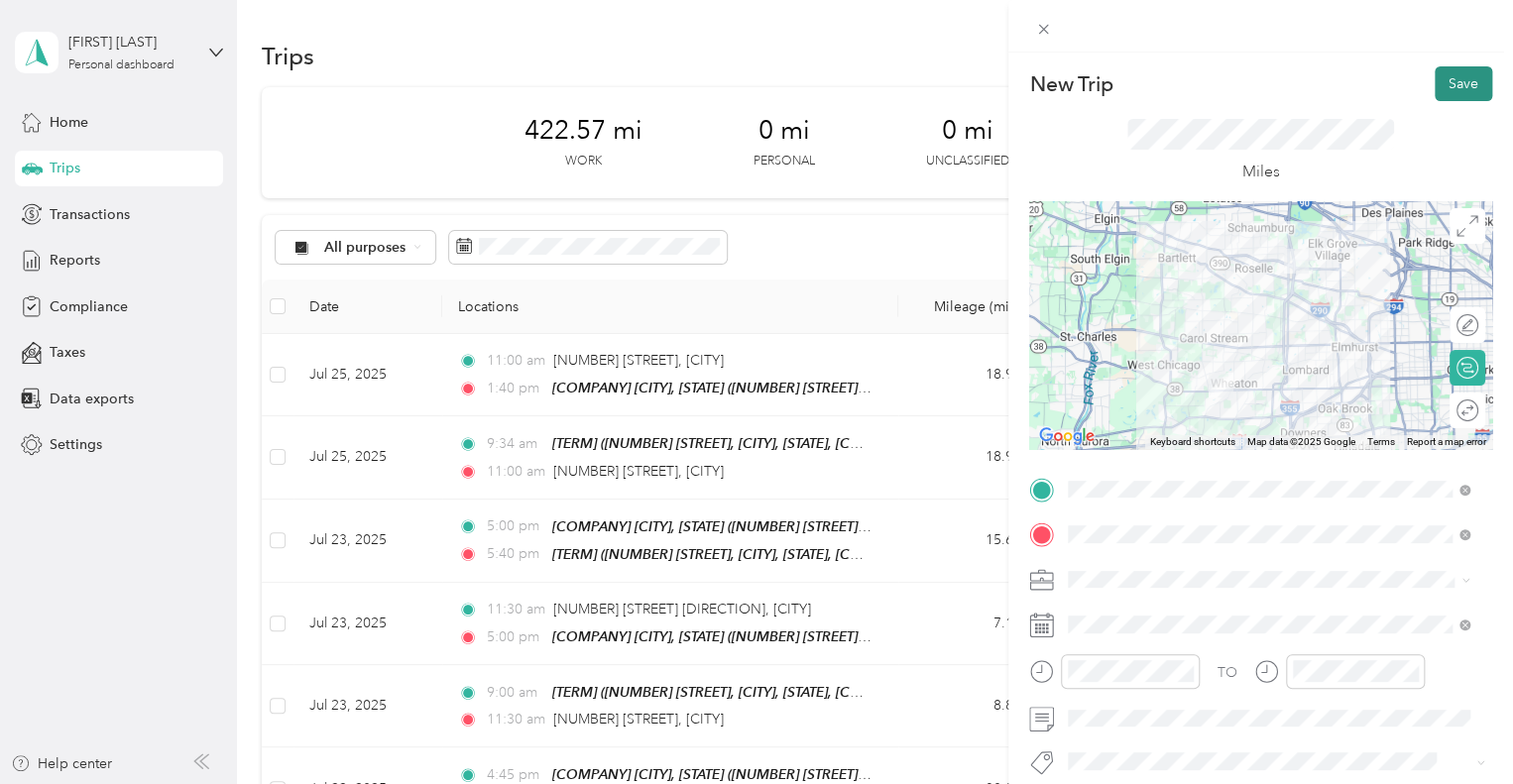 click on "Save" at bounding box center (1463, 83) 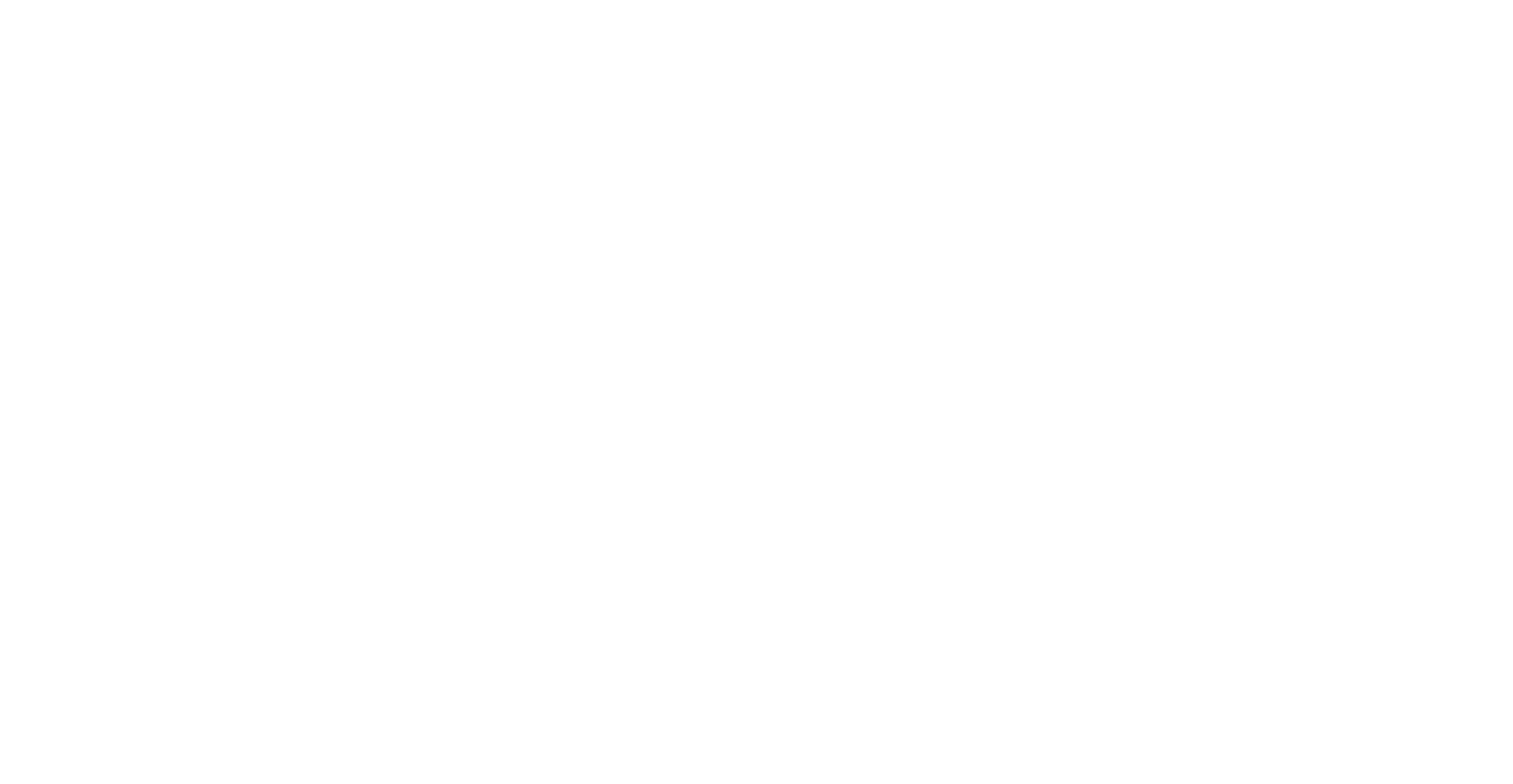 scroll, scrollTop: 0, scrollLeft: 0, axis: both 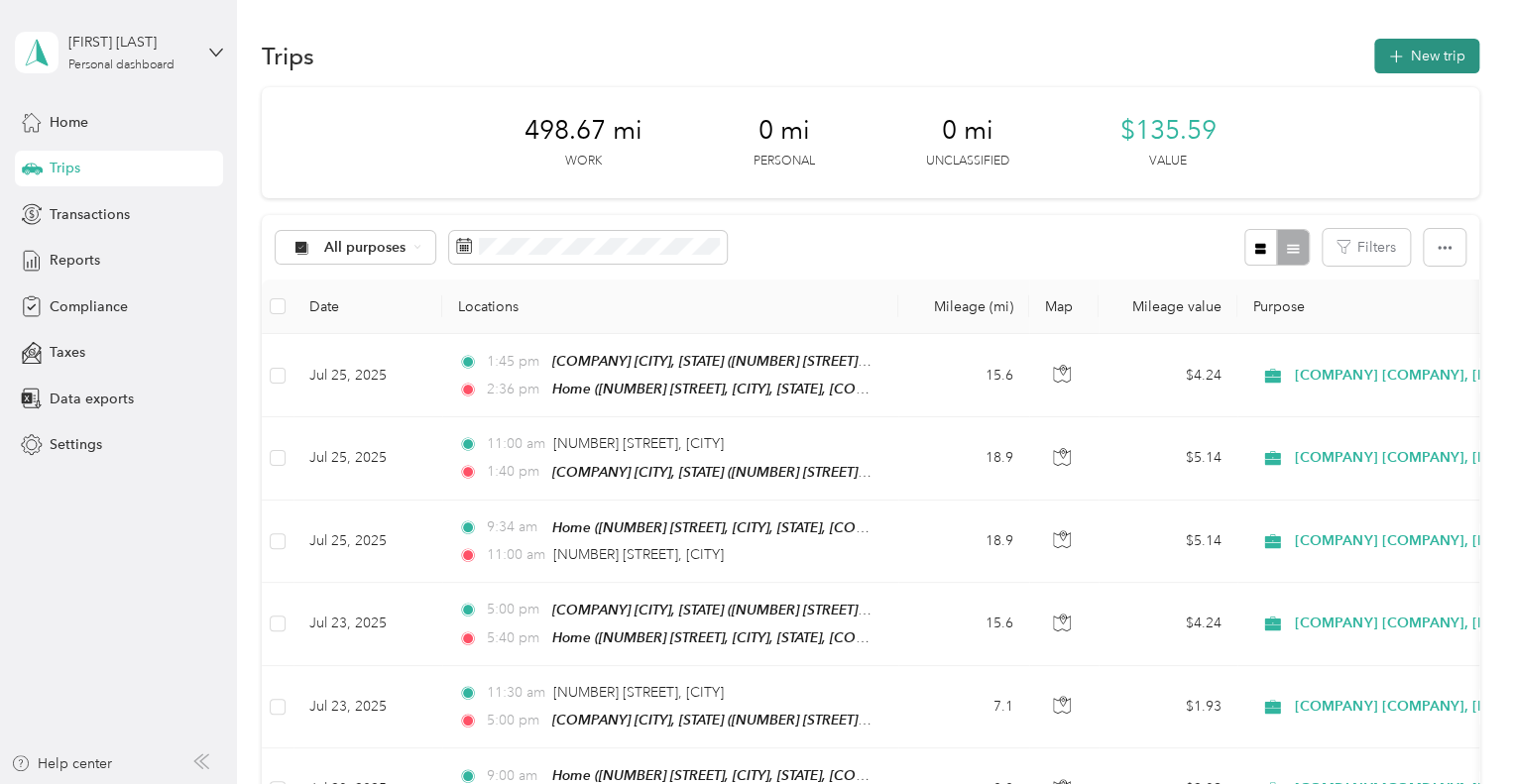 click on "New trip" at bounding box center (1427, 56) 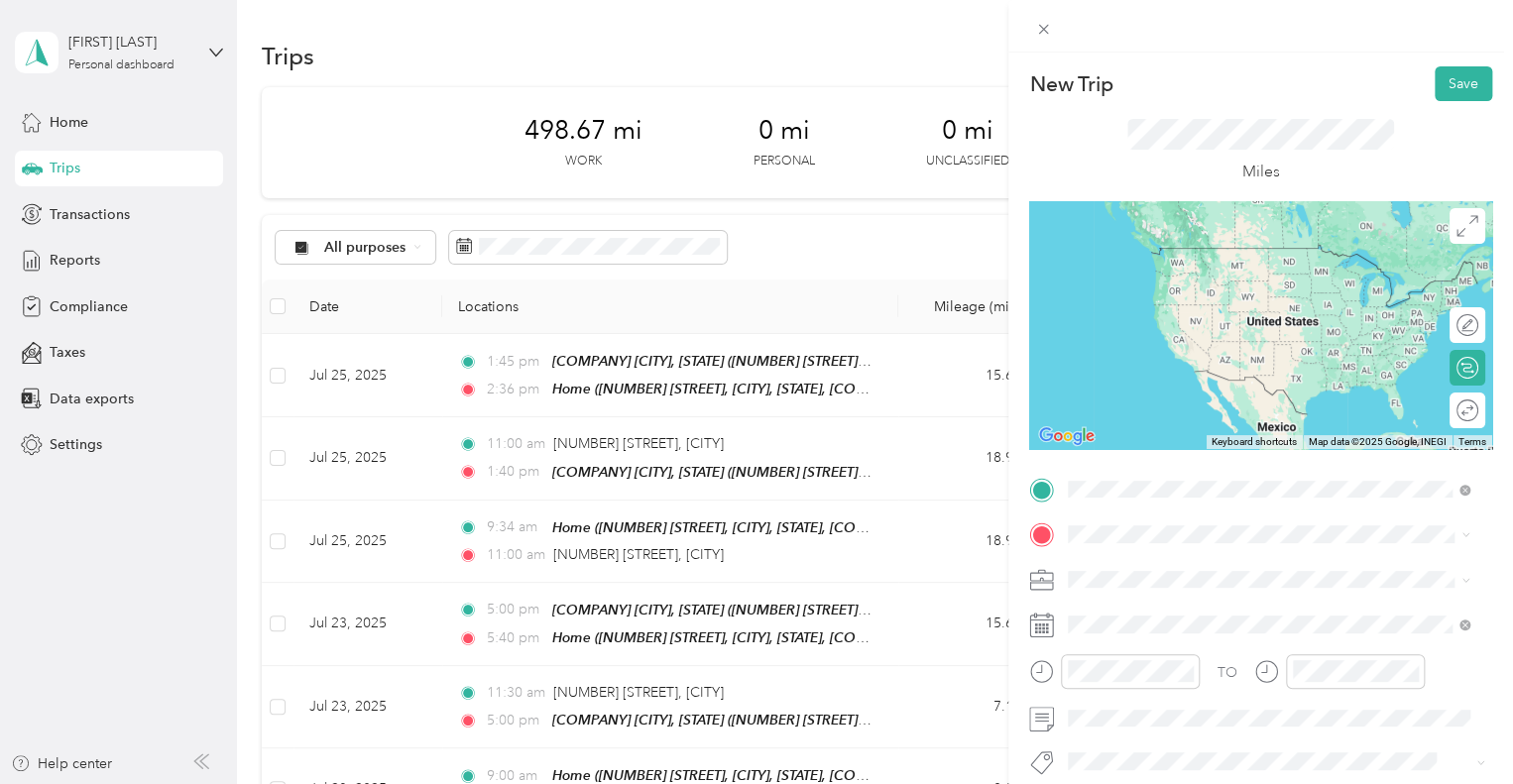 click on "[NUMBER] [STREET], [CITY], [STATE], [COUNTRY] , [POSTAL_CODE], [CITY], [STATE]" at bounding box center [1263, 287] 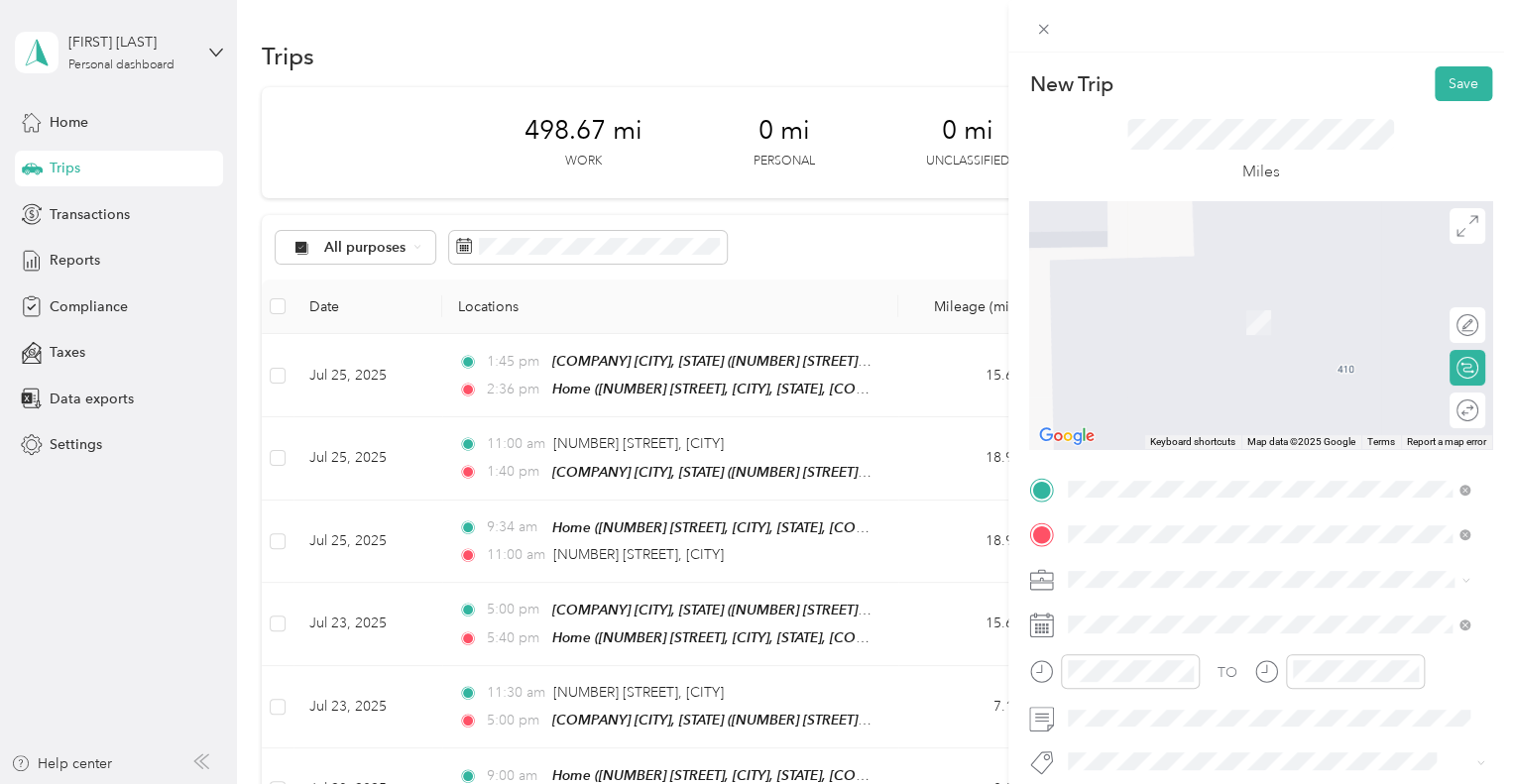 click on "TEAM [COMPANY] [CITY], [STATE] [NUMBER] [STREET], Suite [NUMBER], [POSTAL_CODE], [CITY], [STATE]" at bounding box center (1284, 430) 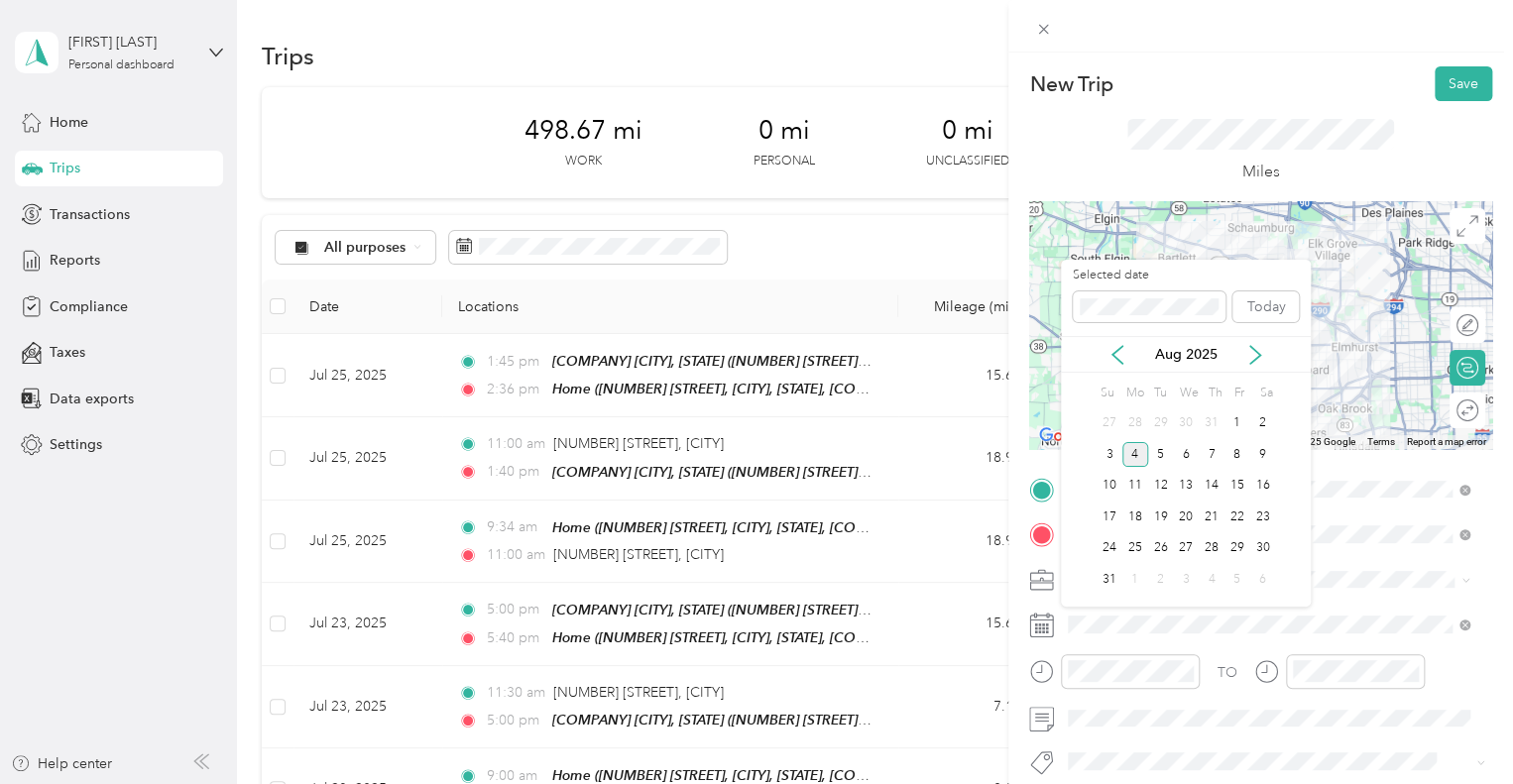 click on "Aug 2025" at bounding box center (1186, 354) 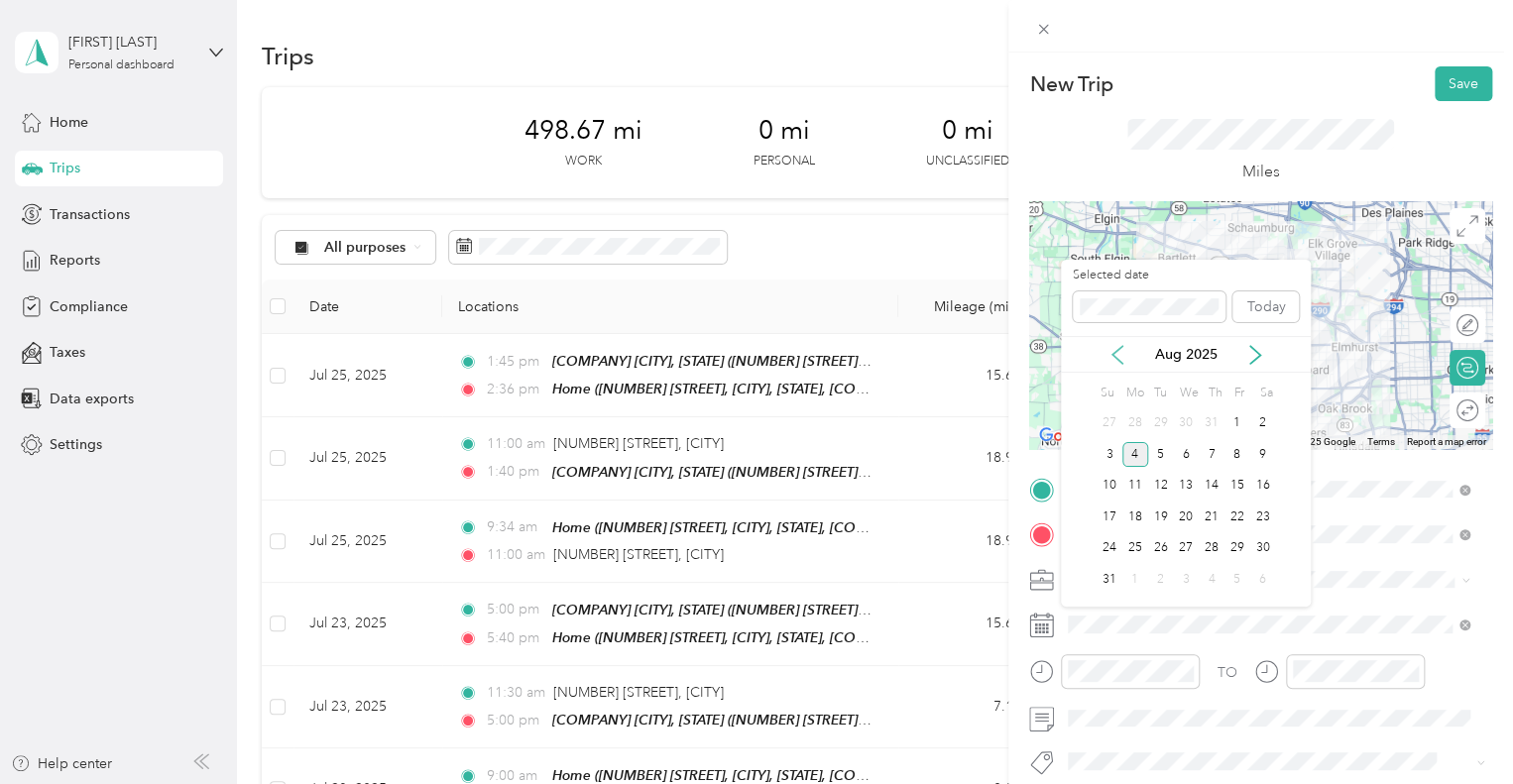 click 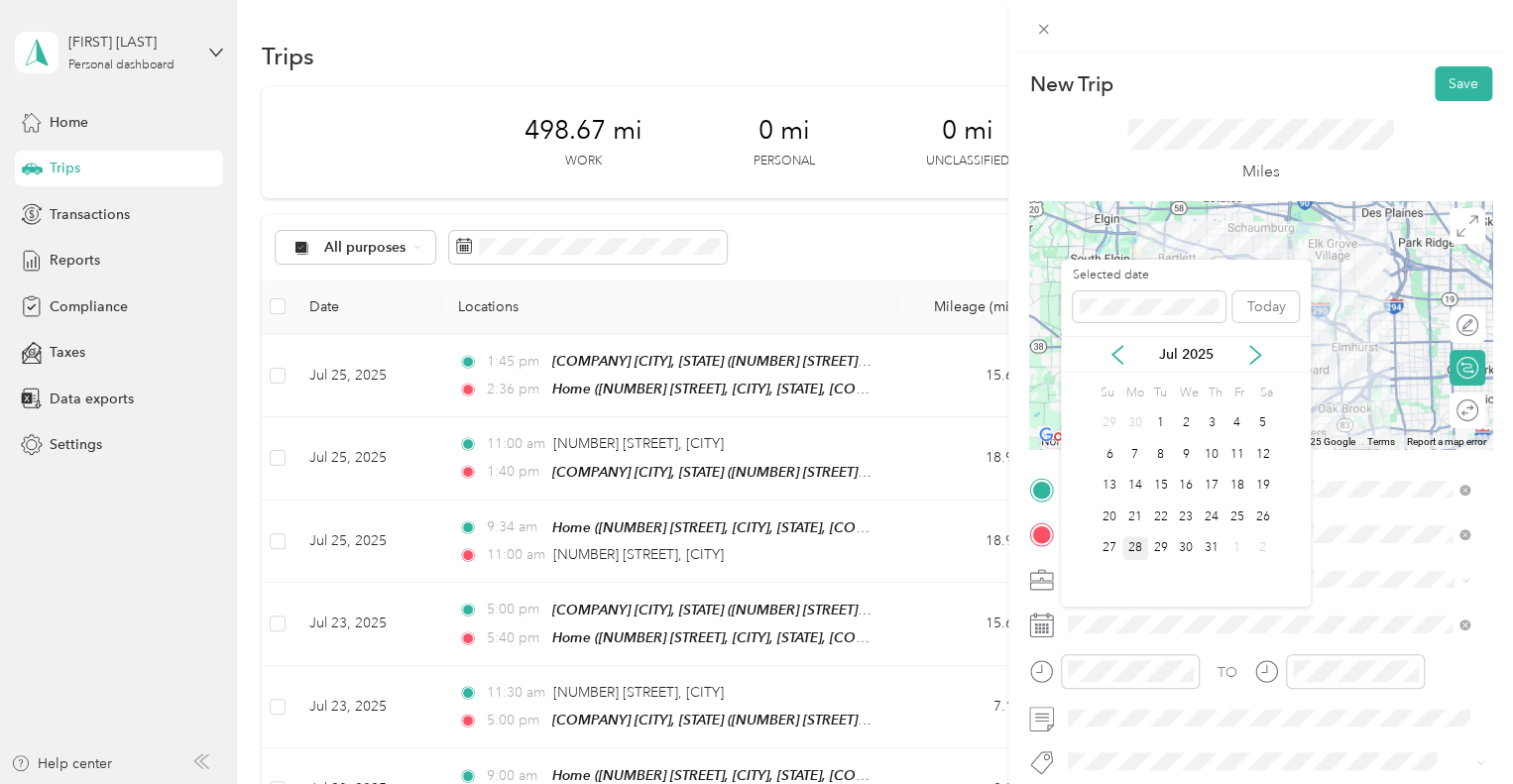 click on "28" at bounding box center (1135, 548) 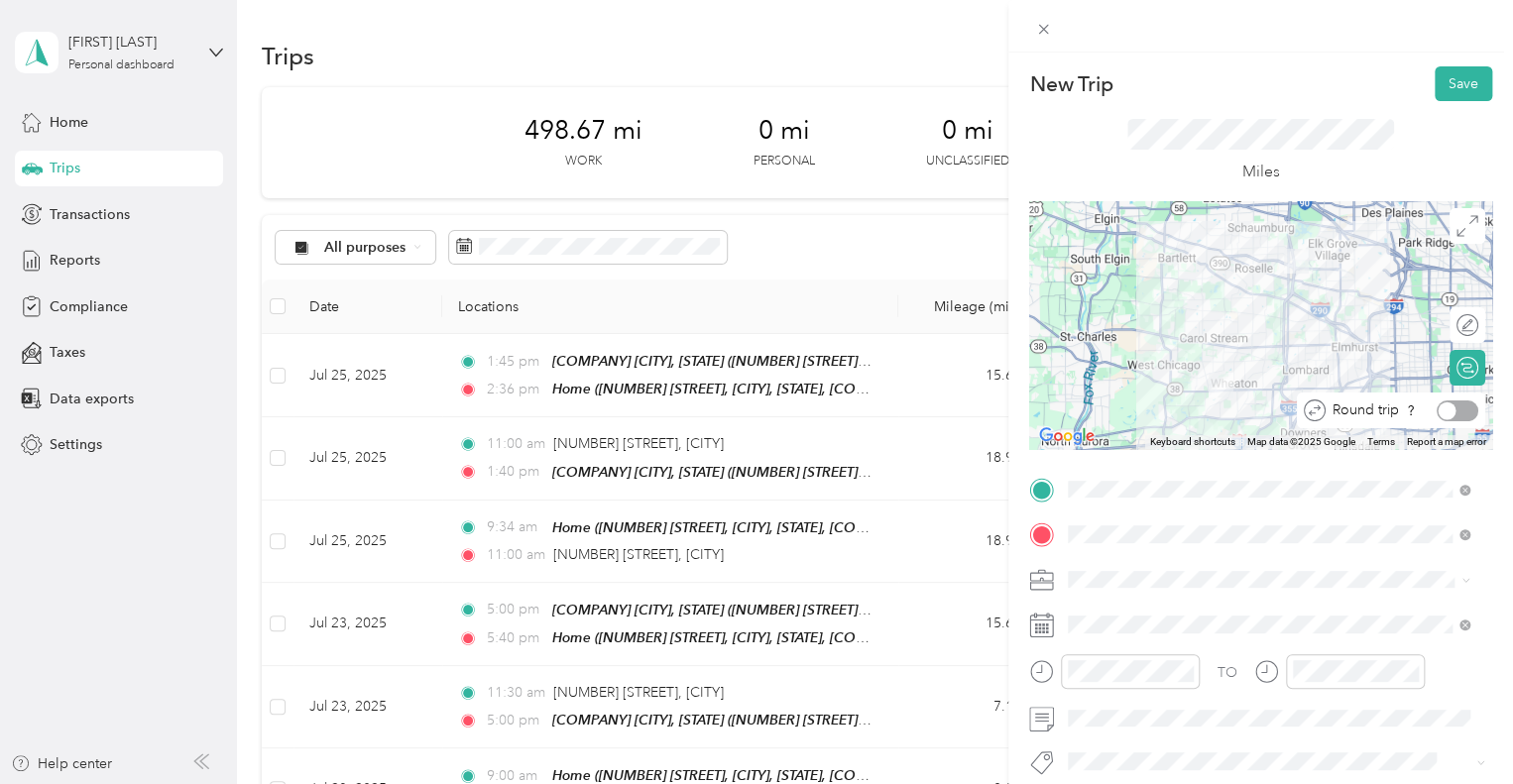 click at bounding box center (1457, 410) 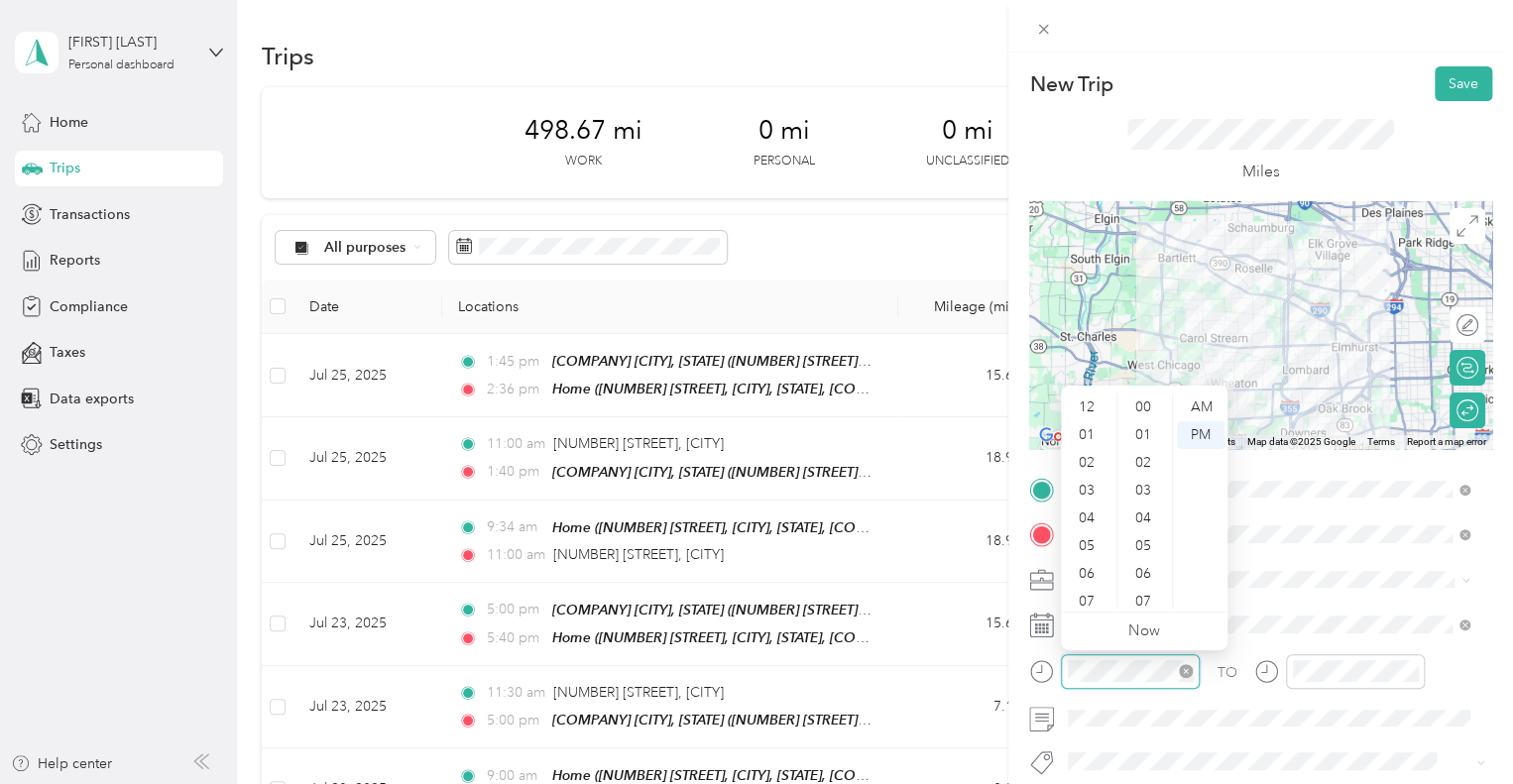 scroll, scrollTop: 1027, scrollLeft: 0, axis: vertical 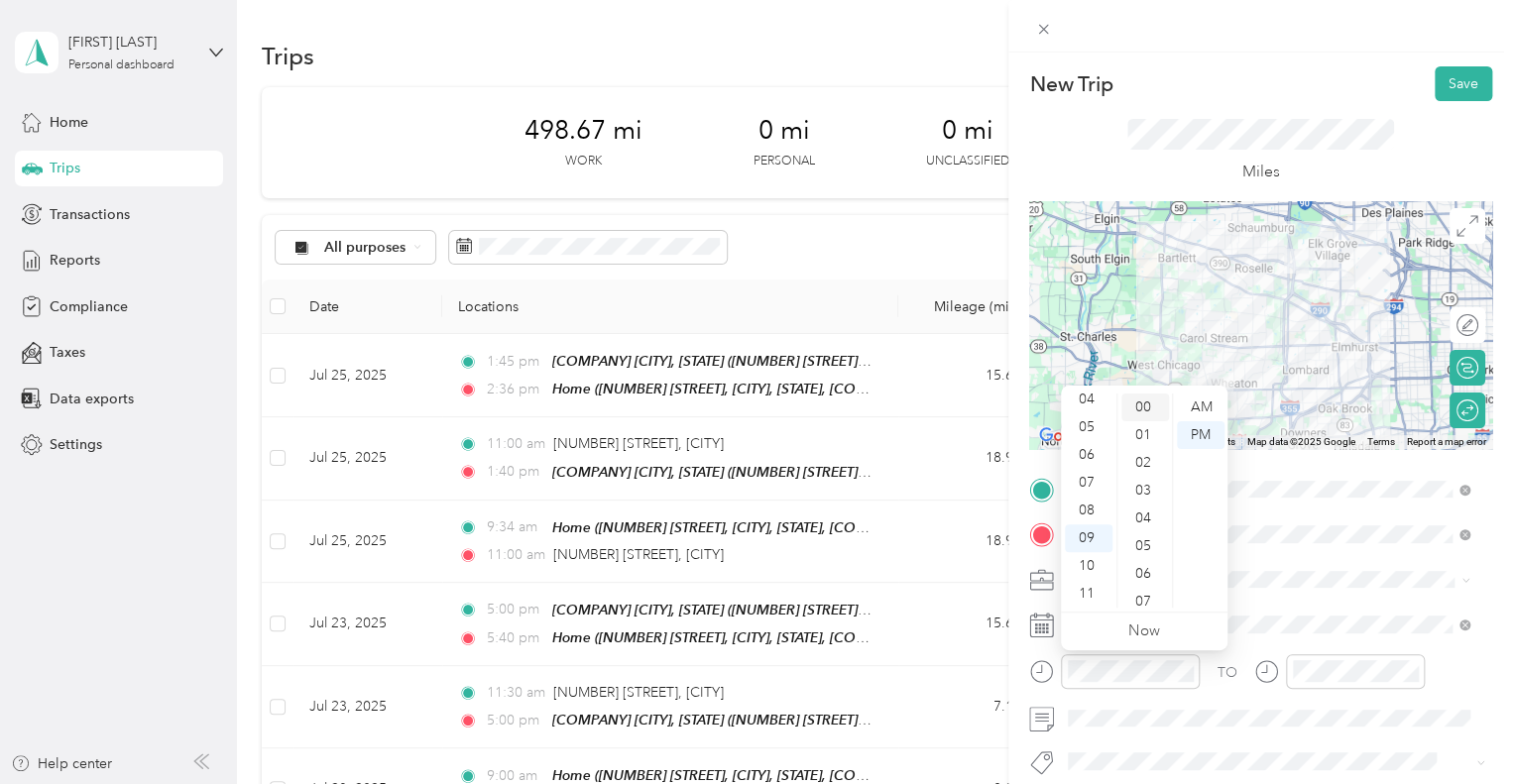 click on "00" at bounding box center (1145, 407) 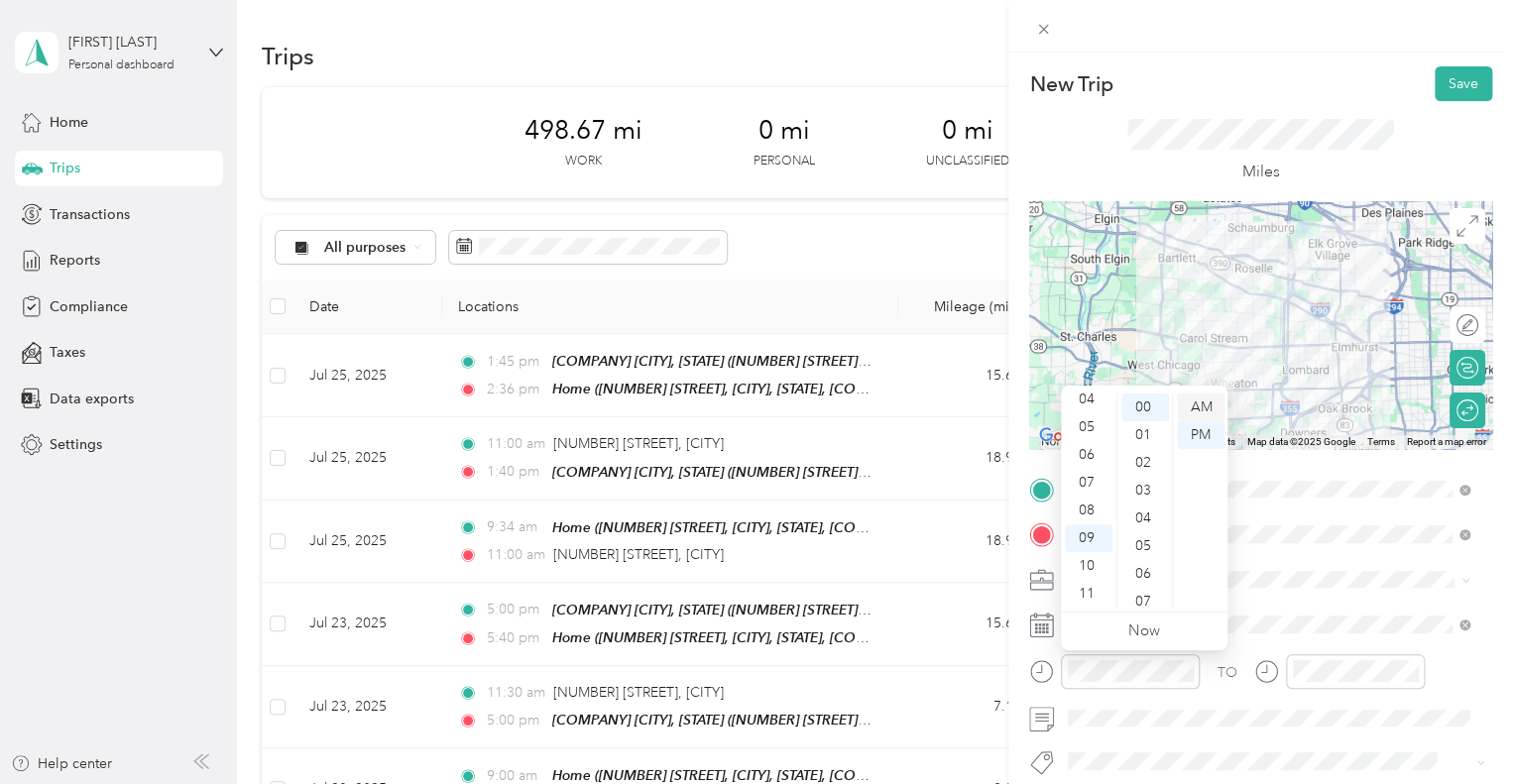 click on "AM" at bounding box center [1201, 407] 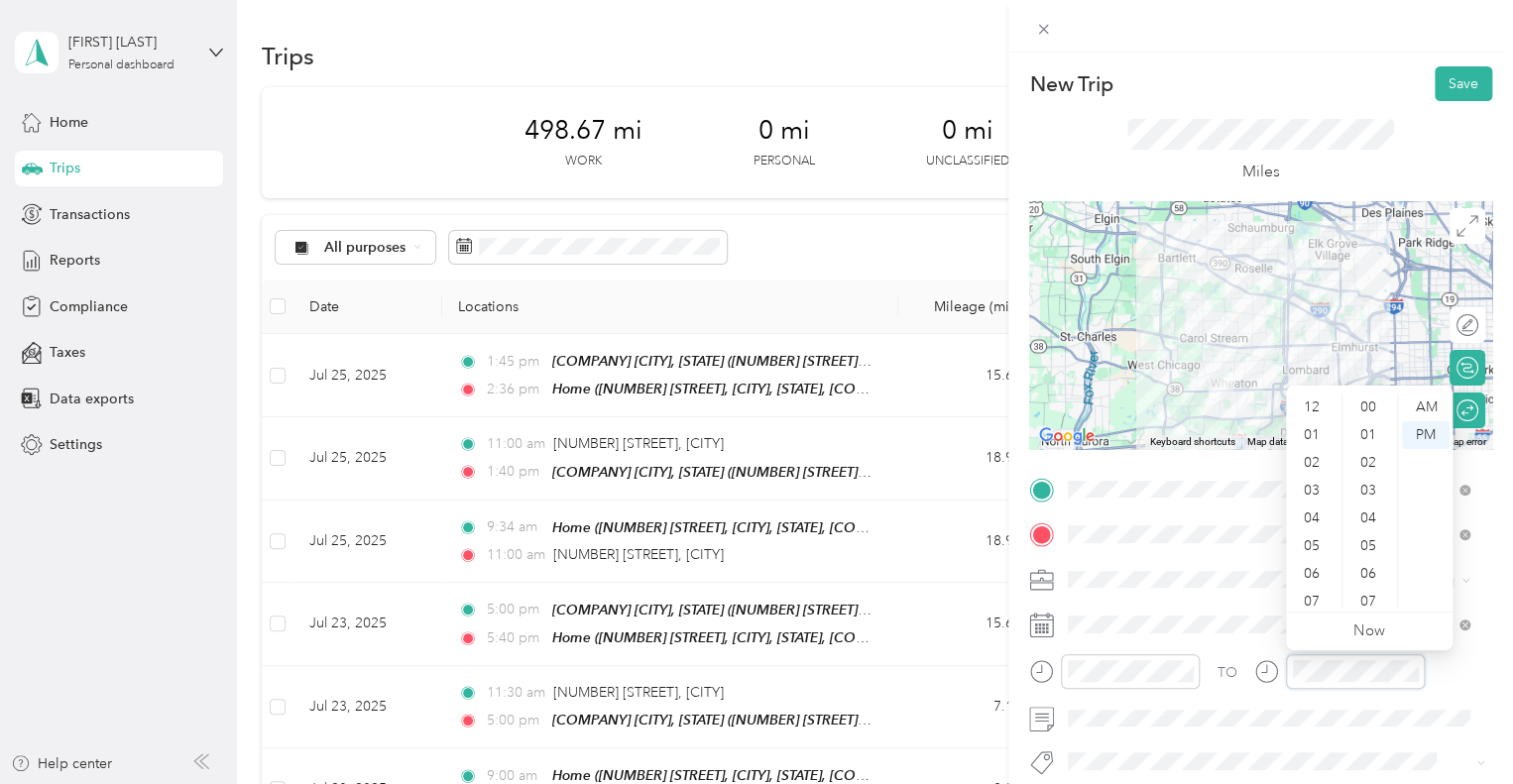 scroll, scrollTop: 1021, scrollLeft: 0, axis: vertical 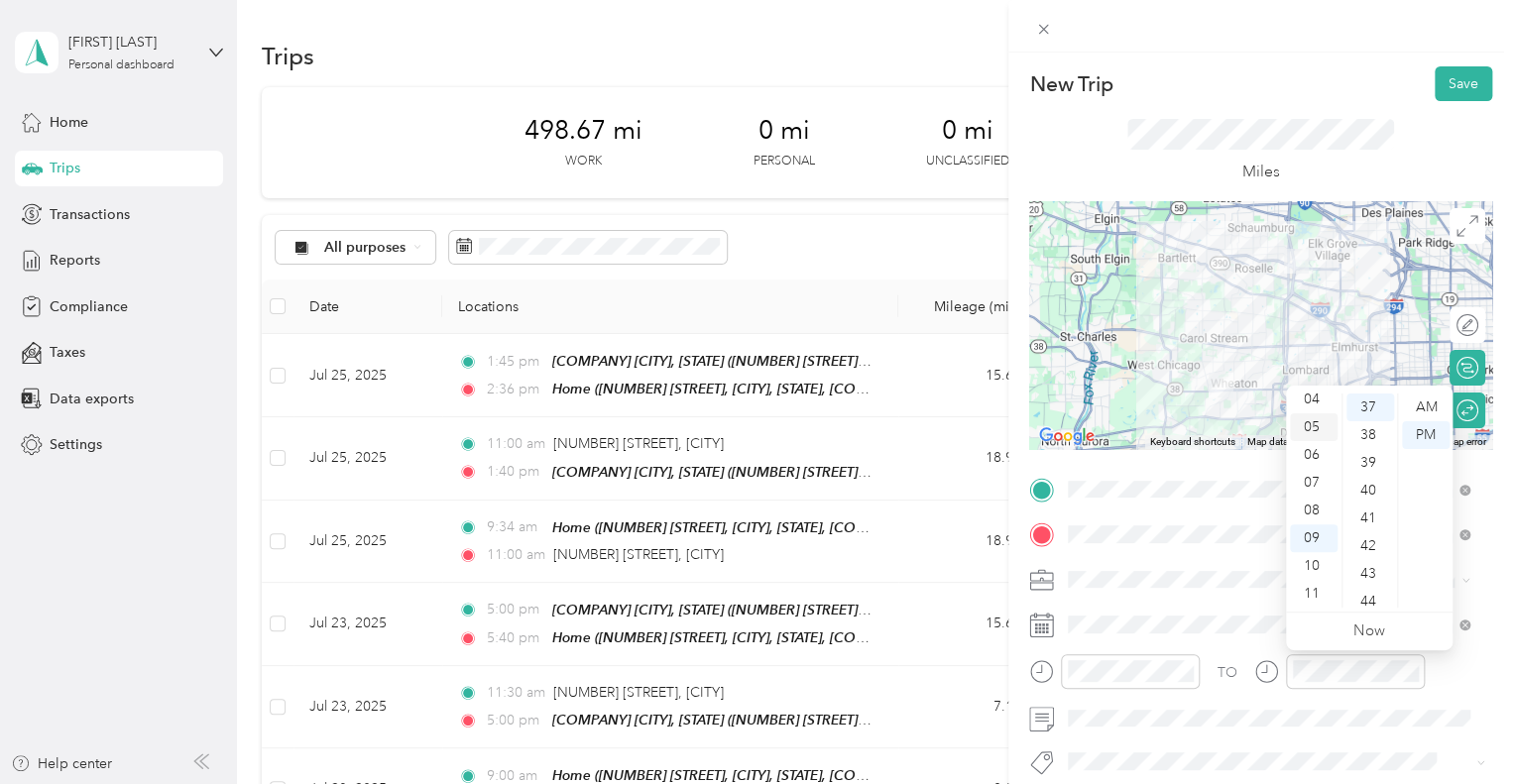 click on "05" at bounding box center [1314, 427] 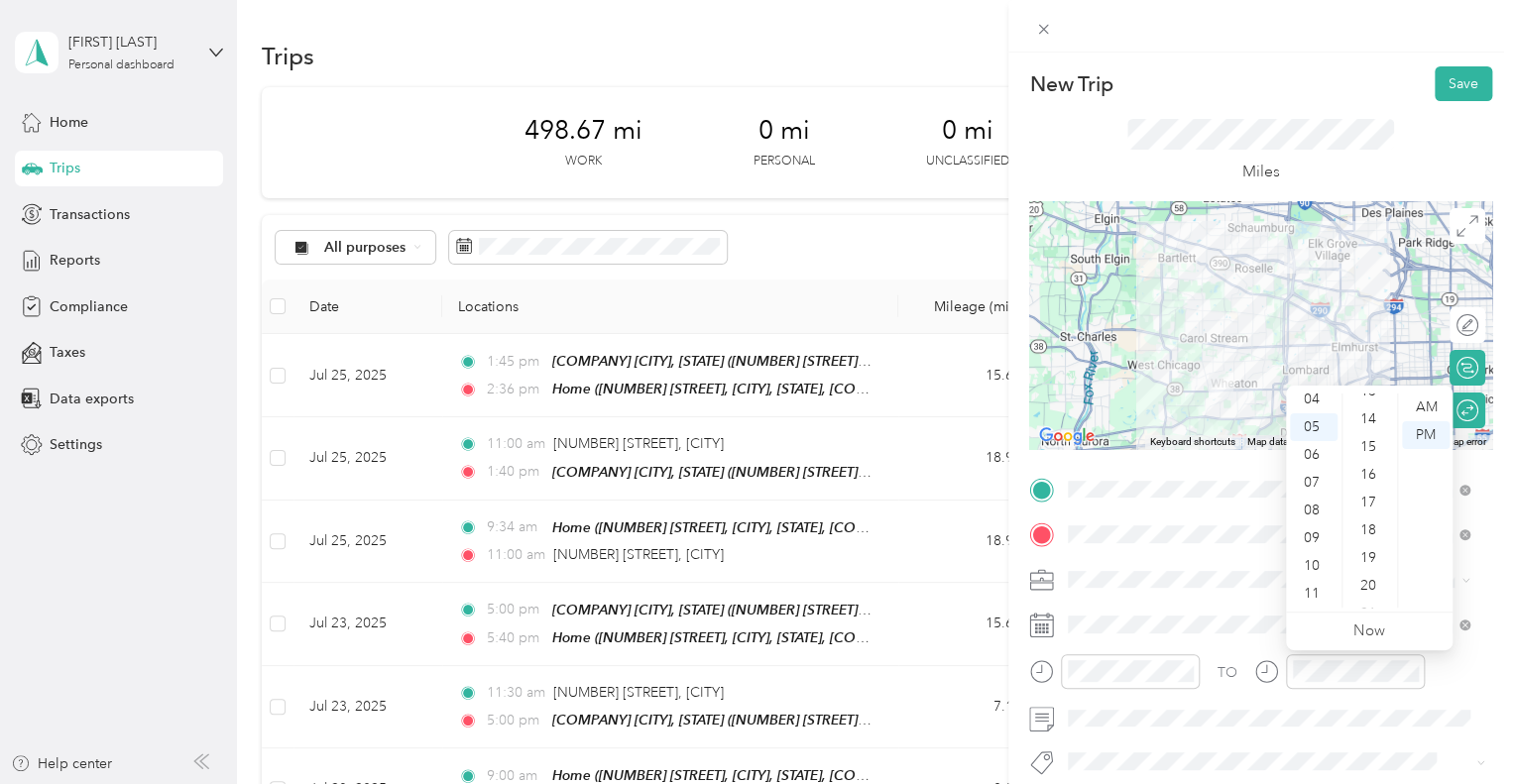 scroll, scrollTop: 0, scrollLeft: 0, axis: both 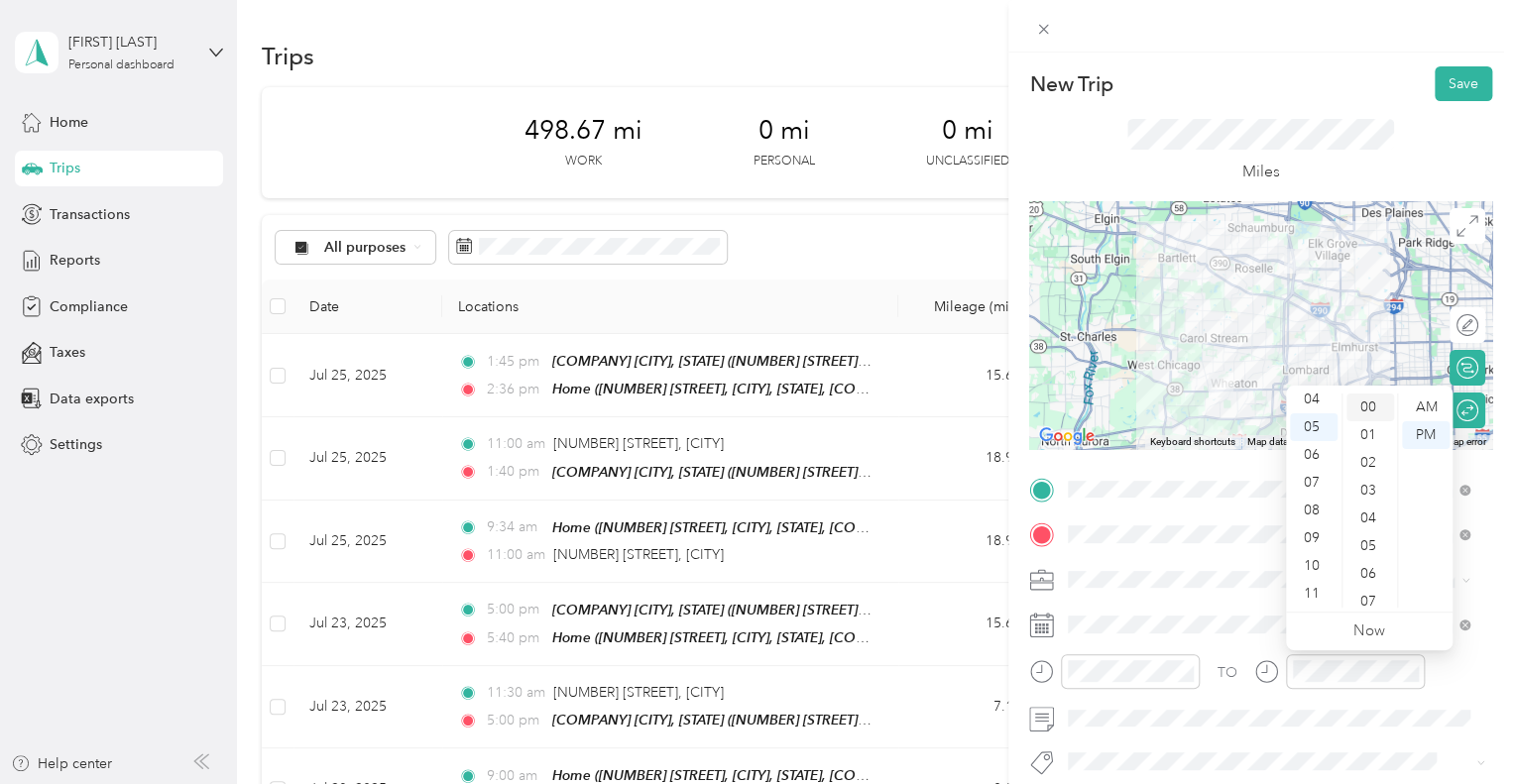 click on "00" at bounding box center [1370, 407] 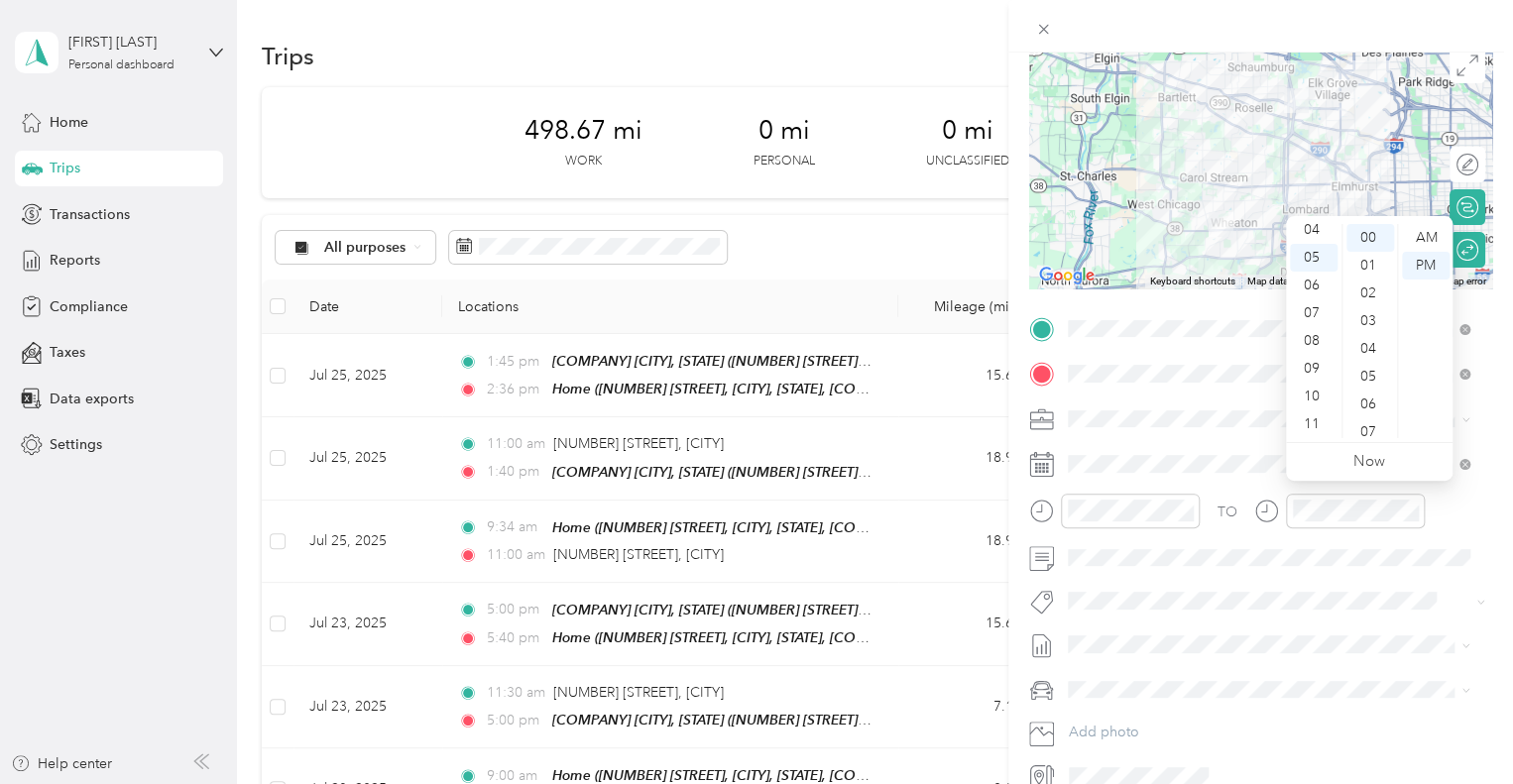 scroll, scrollTop: 169, scrollLeft: 0, axis: vertical 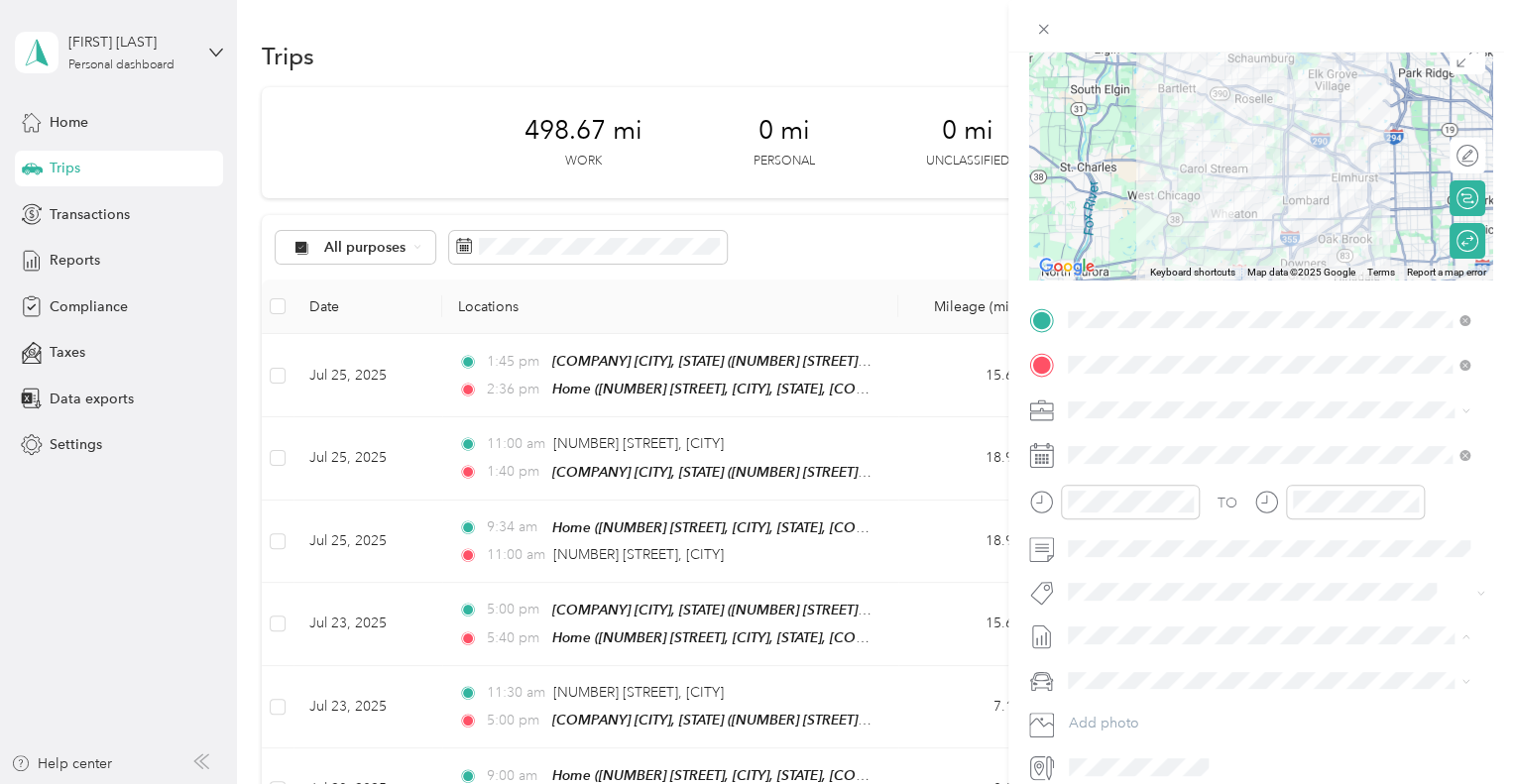 click on "Jul 1 - 31, 2025 Draft" at bounding box center [1268, 701] 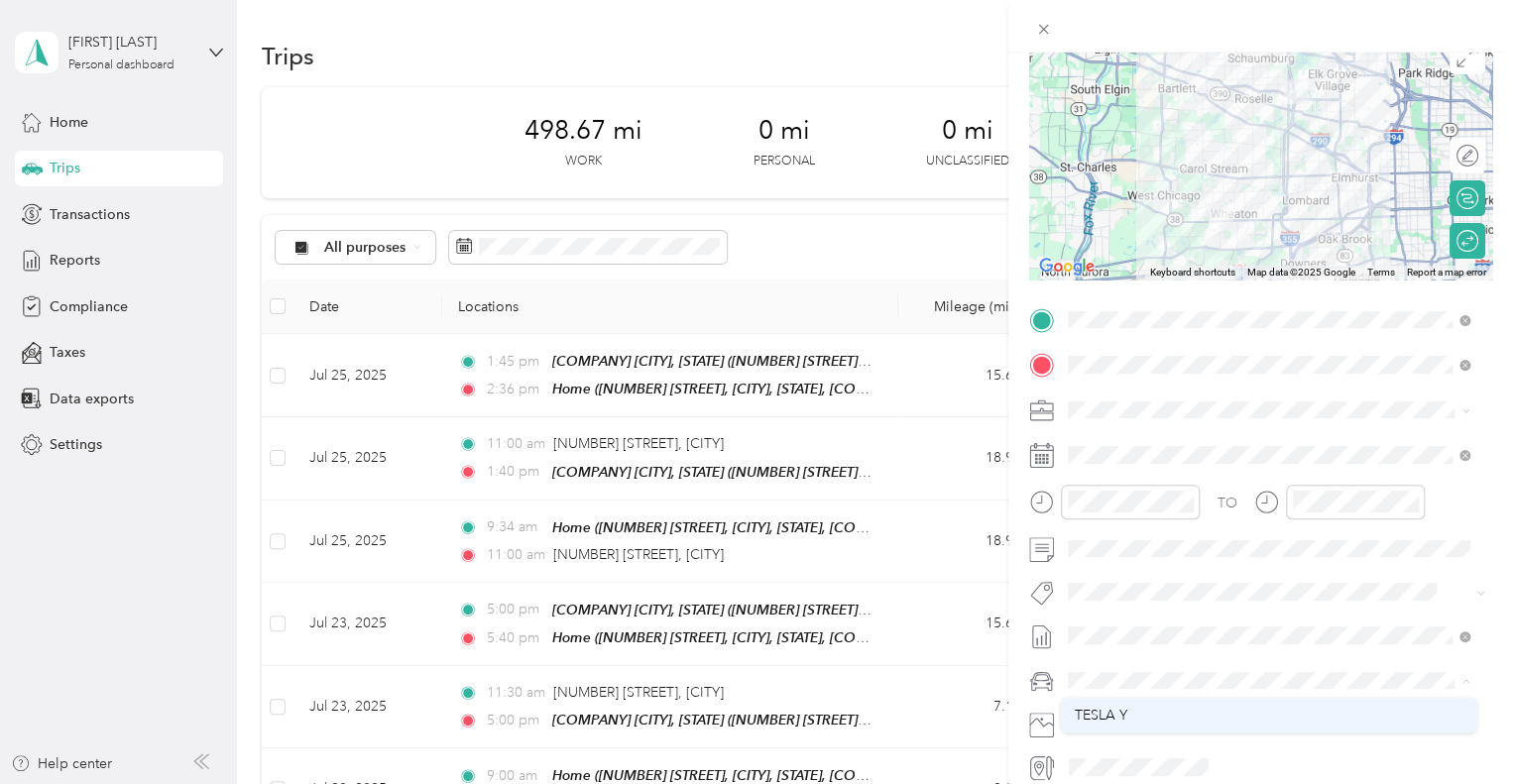 click on "TESLA Y" at bounding box center [1101, 715] 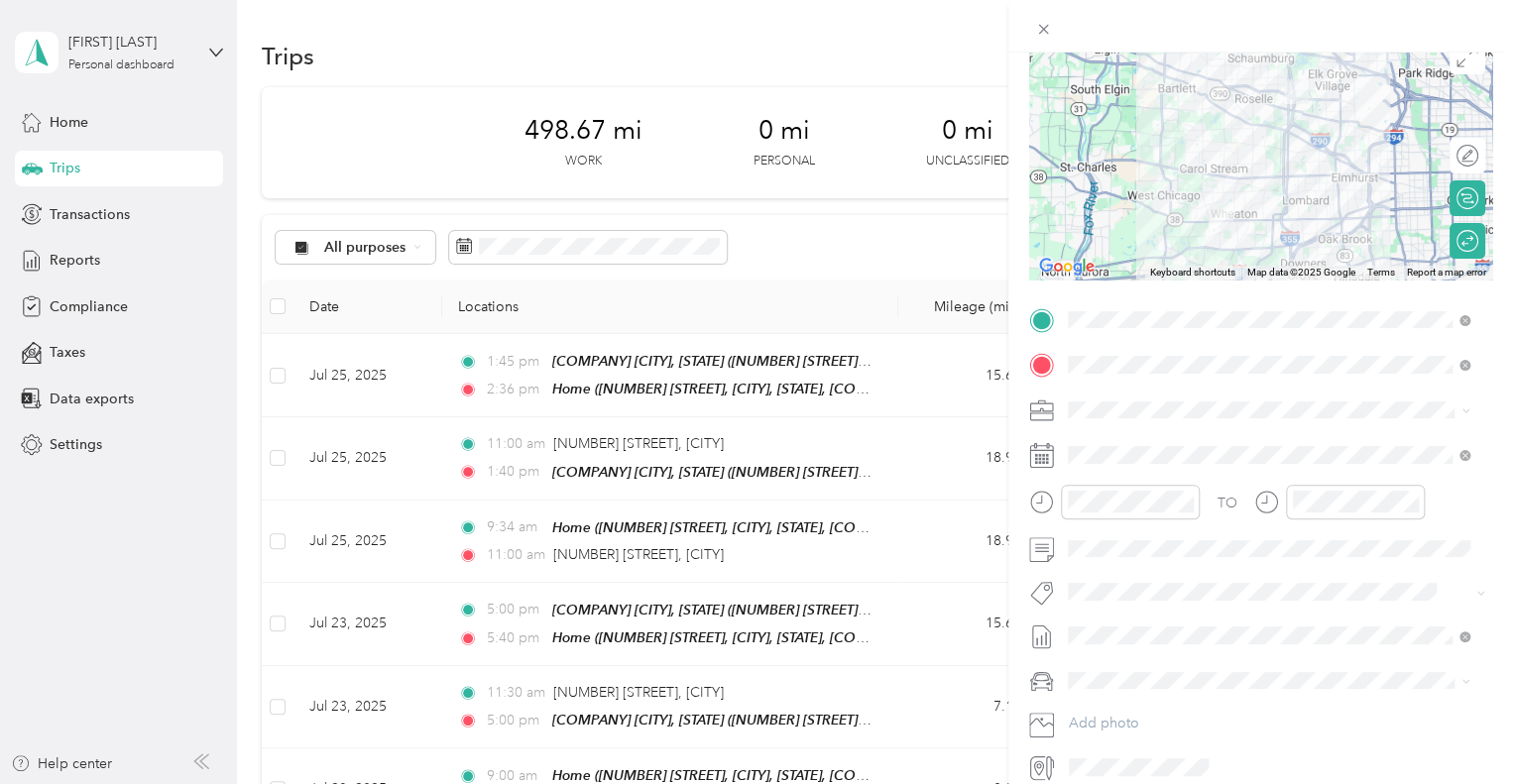 scroll, scrollTop: 0, scrollLeft: 0, axis: both 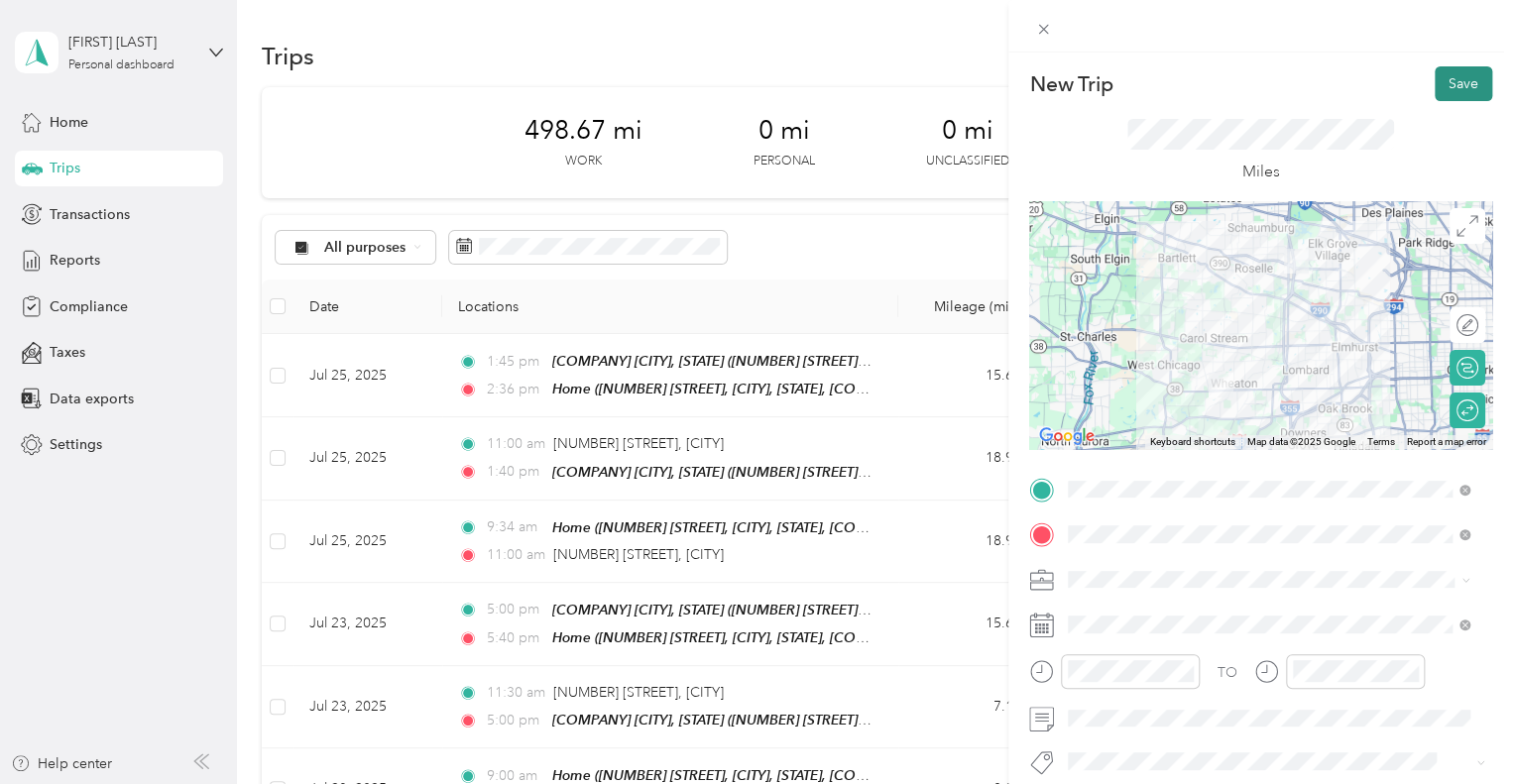 click on "Save" at bounding box center [1463, 83] 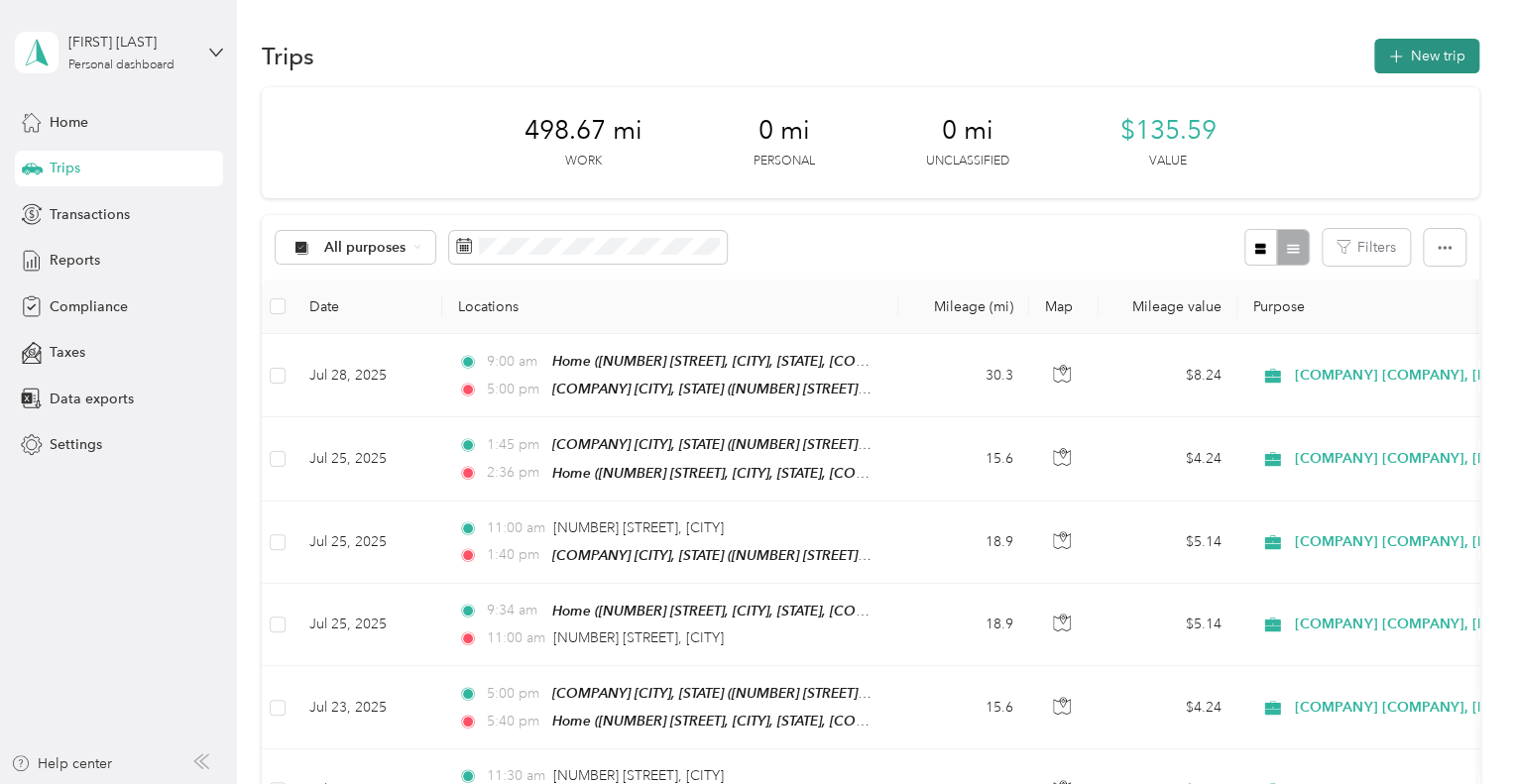 click on "New trip" at bounding box center (1427, 56) 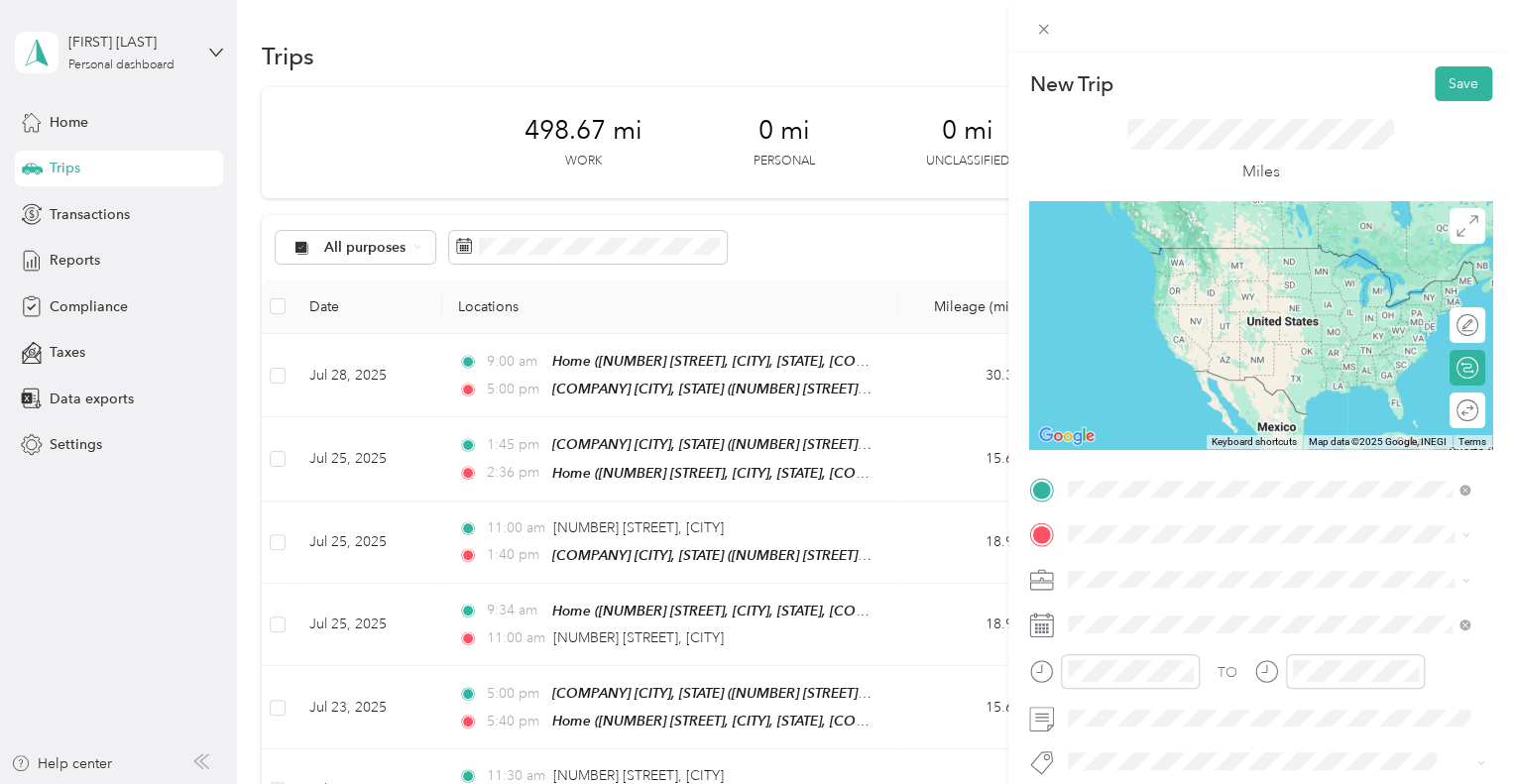 click on "[NUMBER] [STREET], [CITY], [STATE], [COUNTRY] , [POSTAL_CODE], [CITY], [STATE]" at bounding box center [1263, 287] 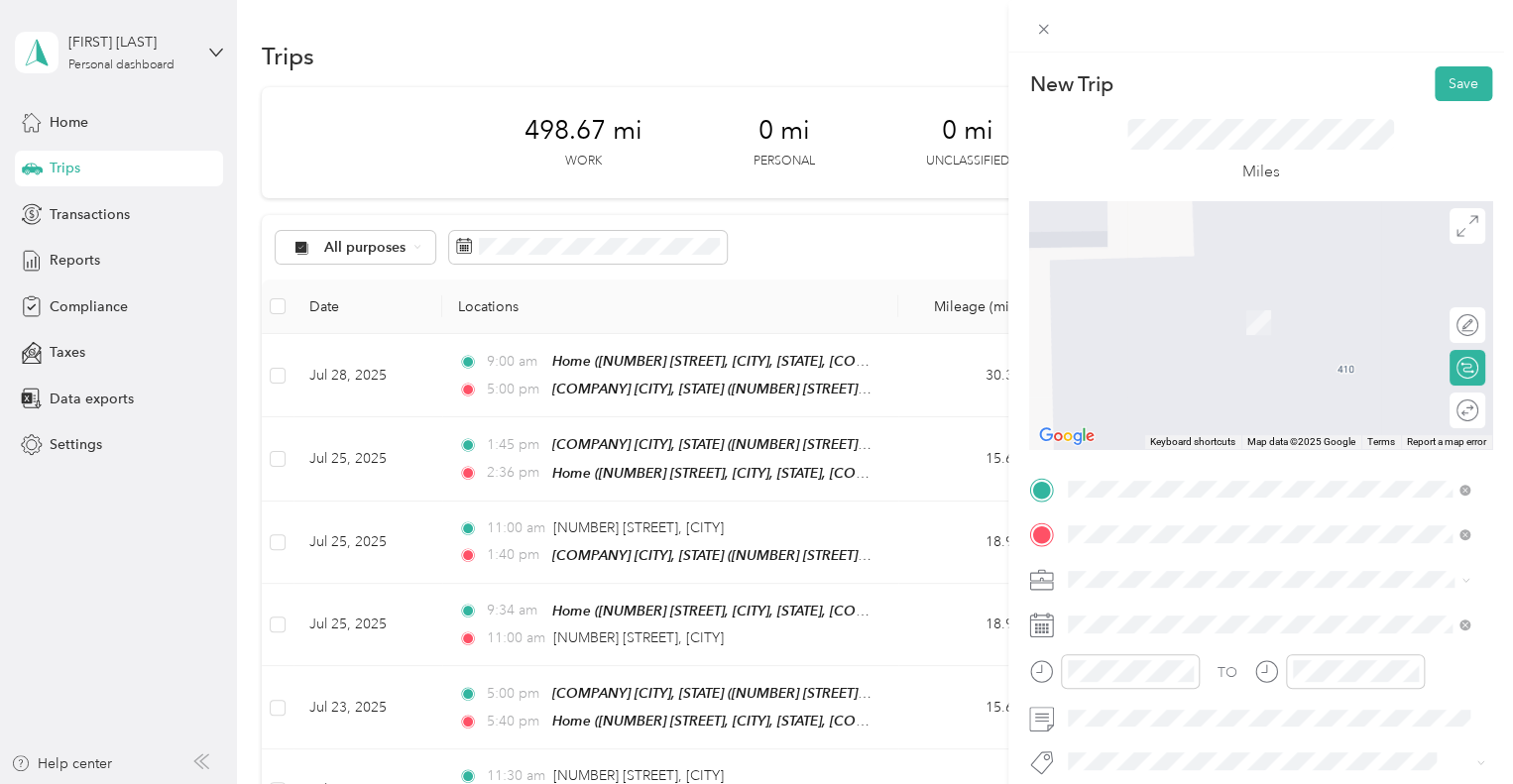 click on "[NUMBER] [STREET]
[CITY], [STATE] [POSTAL_CODE], [COUNTRY]" at bounding box center (1248, 301) 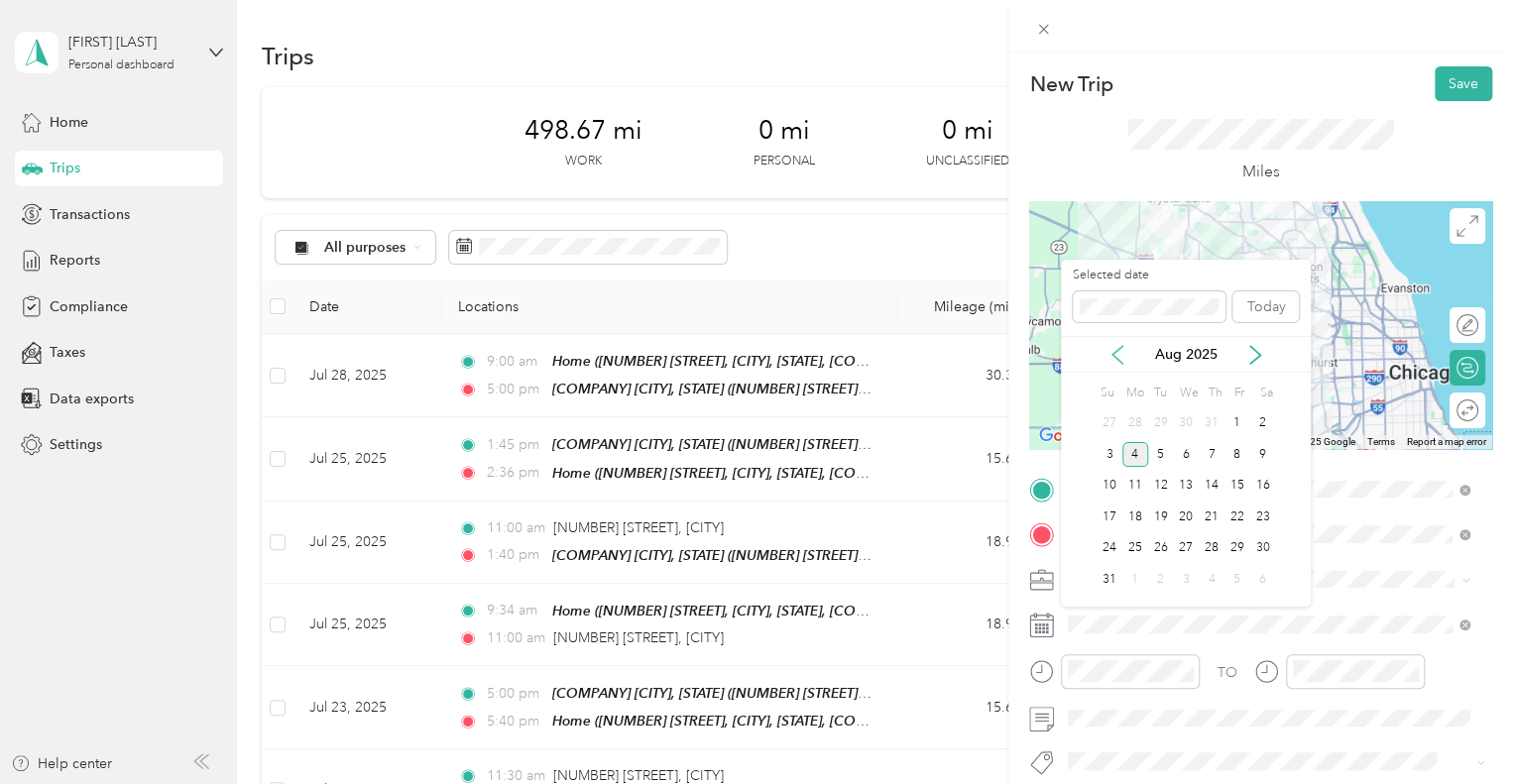 click 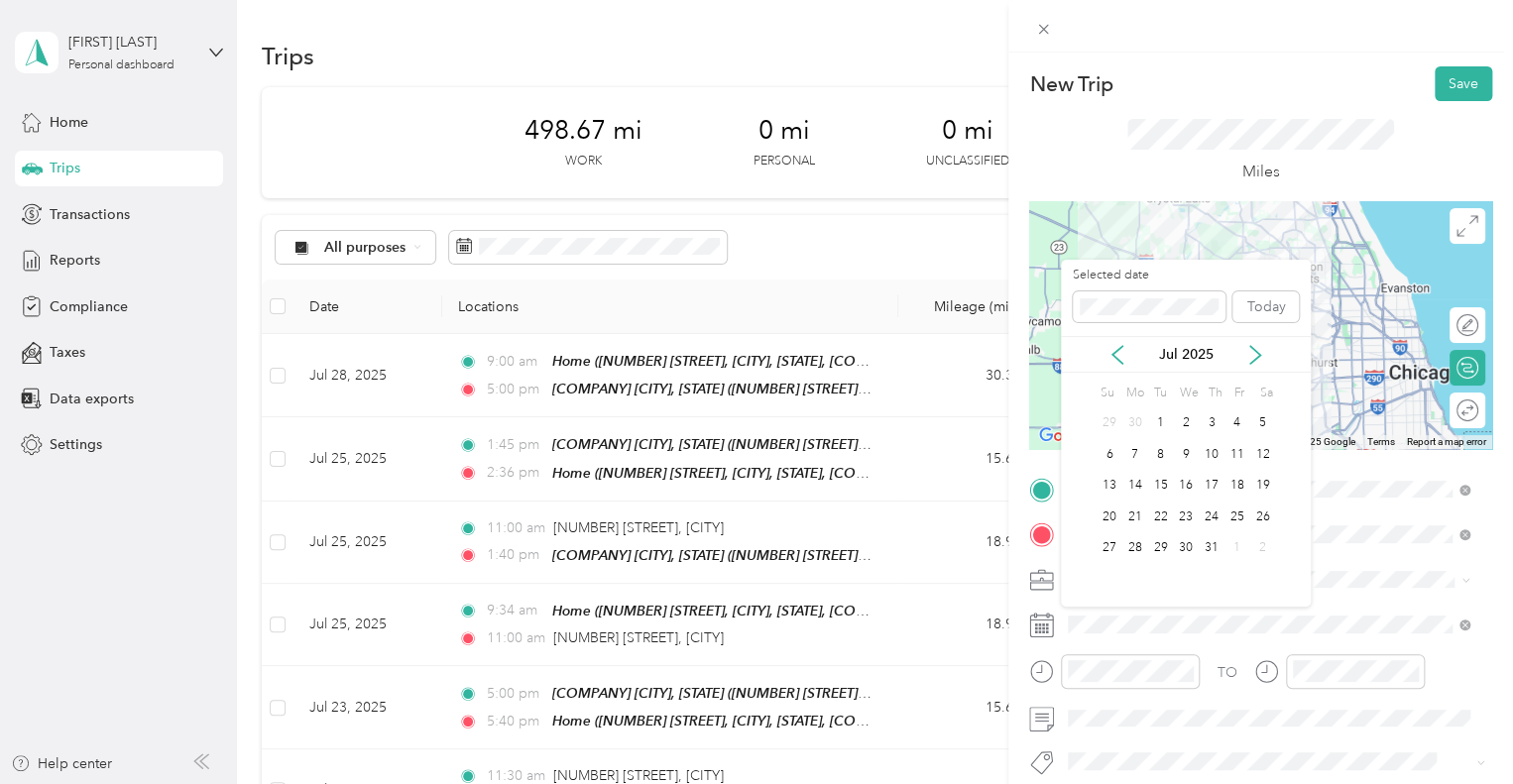 click on "29" at bounding box center [1161, 548] 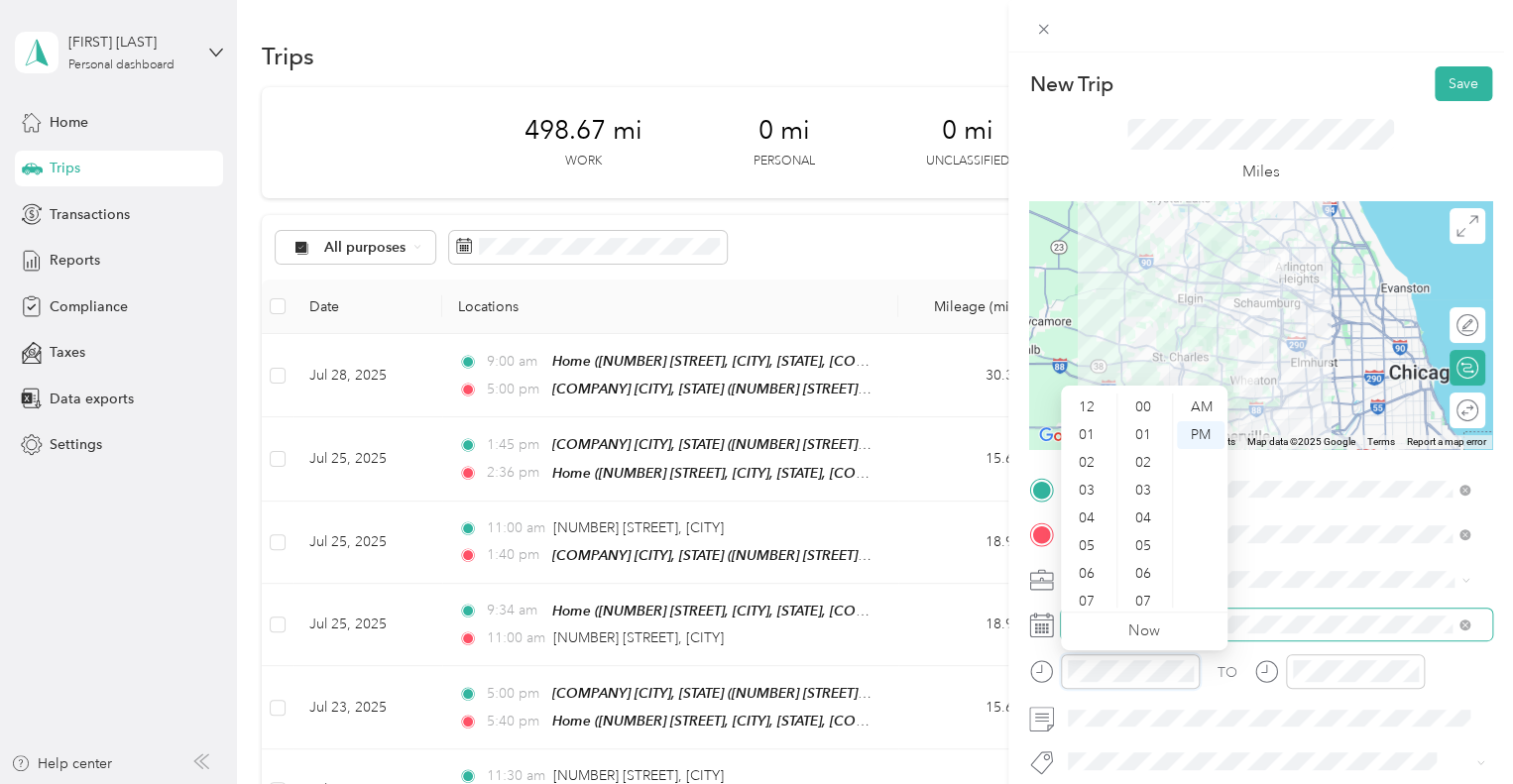 scroll, scrollTop: 1055, scrollLeft: 0, axis: vertical 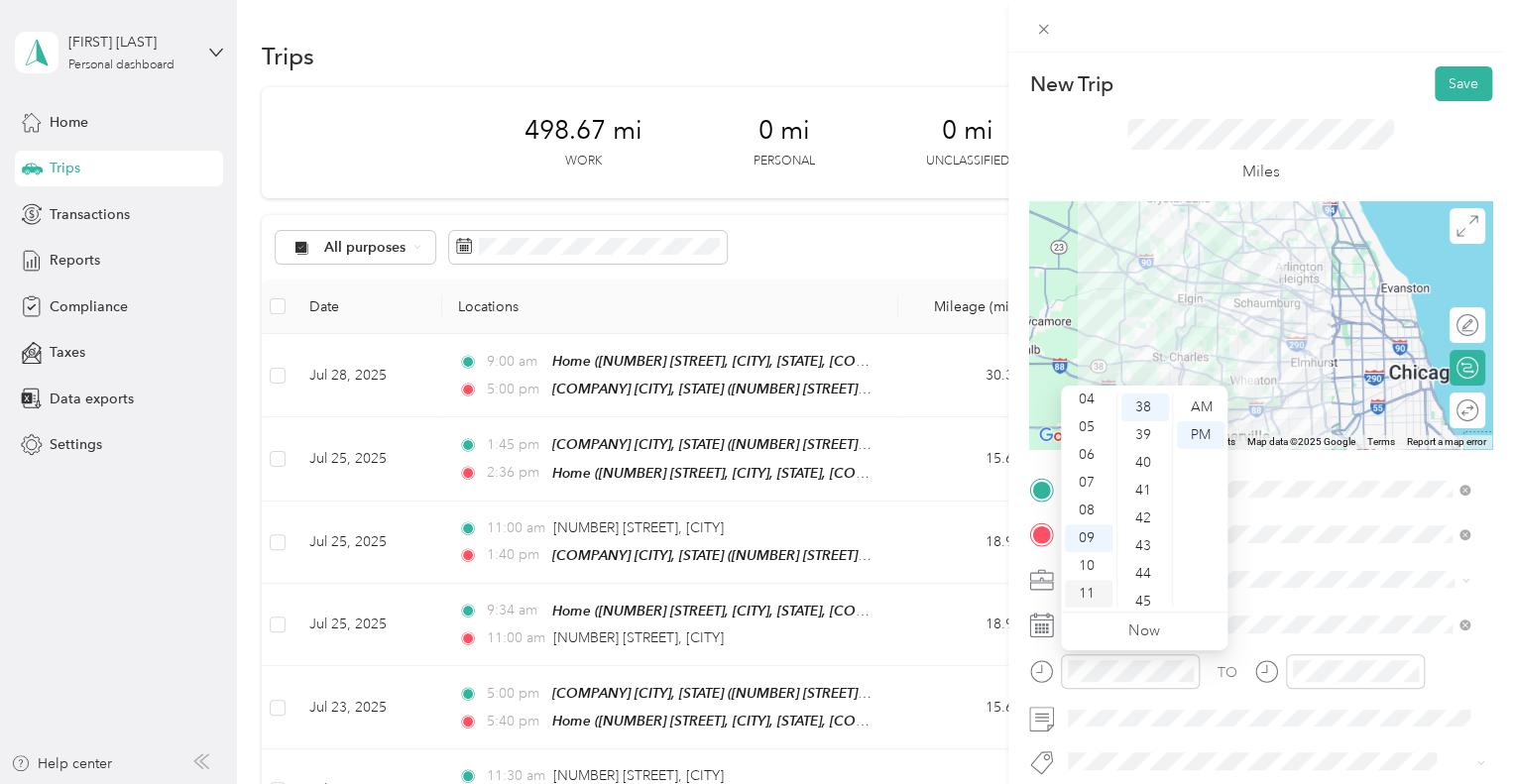 click on "11" at bounding box center (1089, 594) 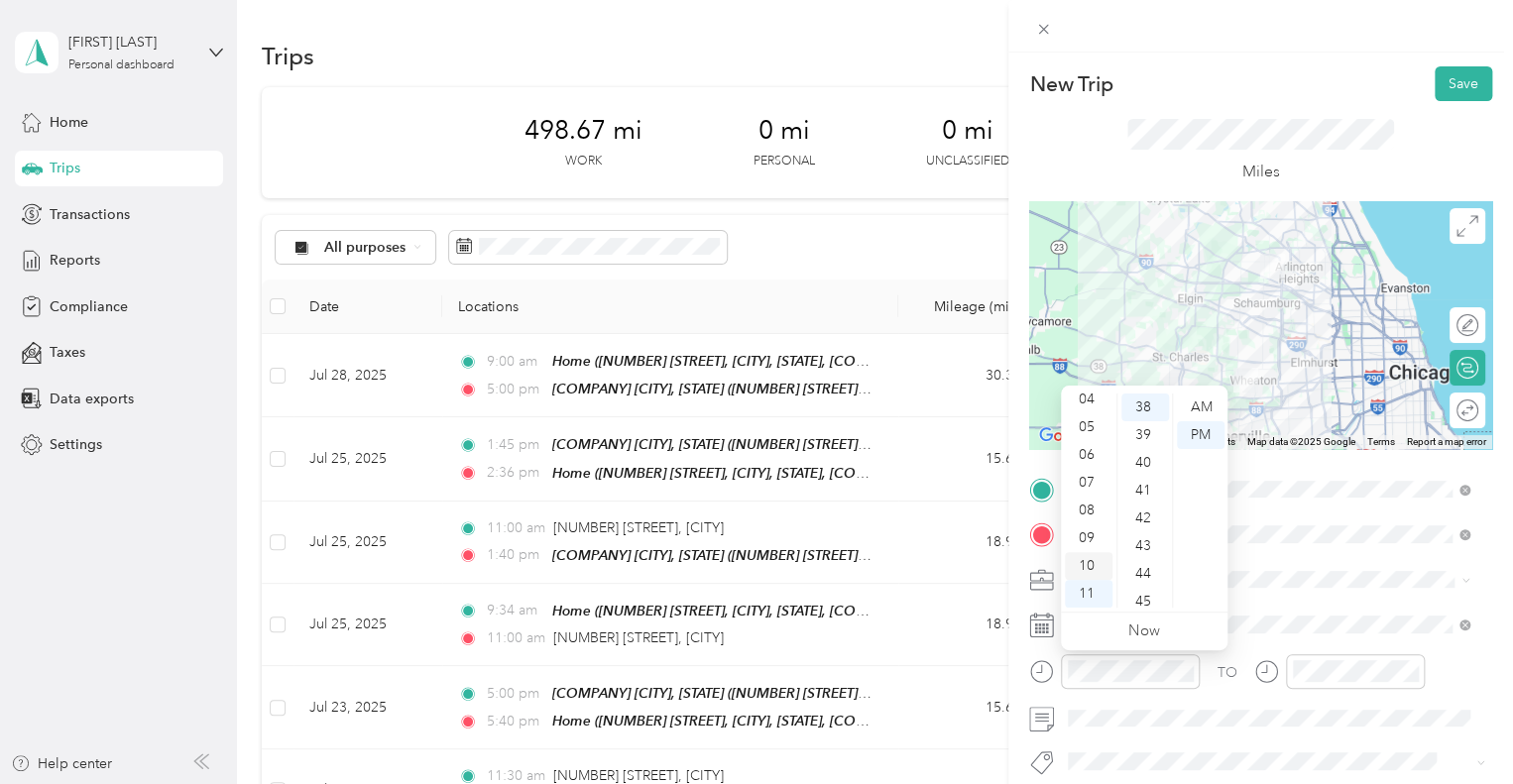 click on "10" at bounding box center [1089, 566] 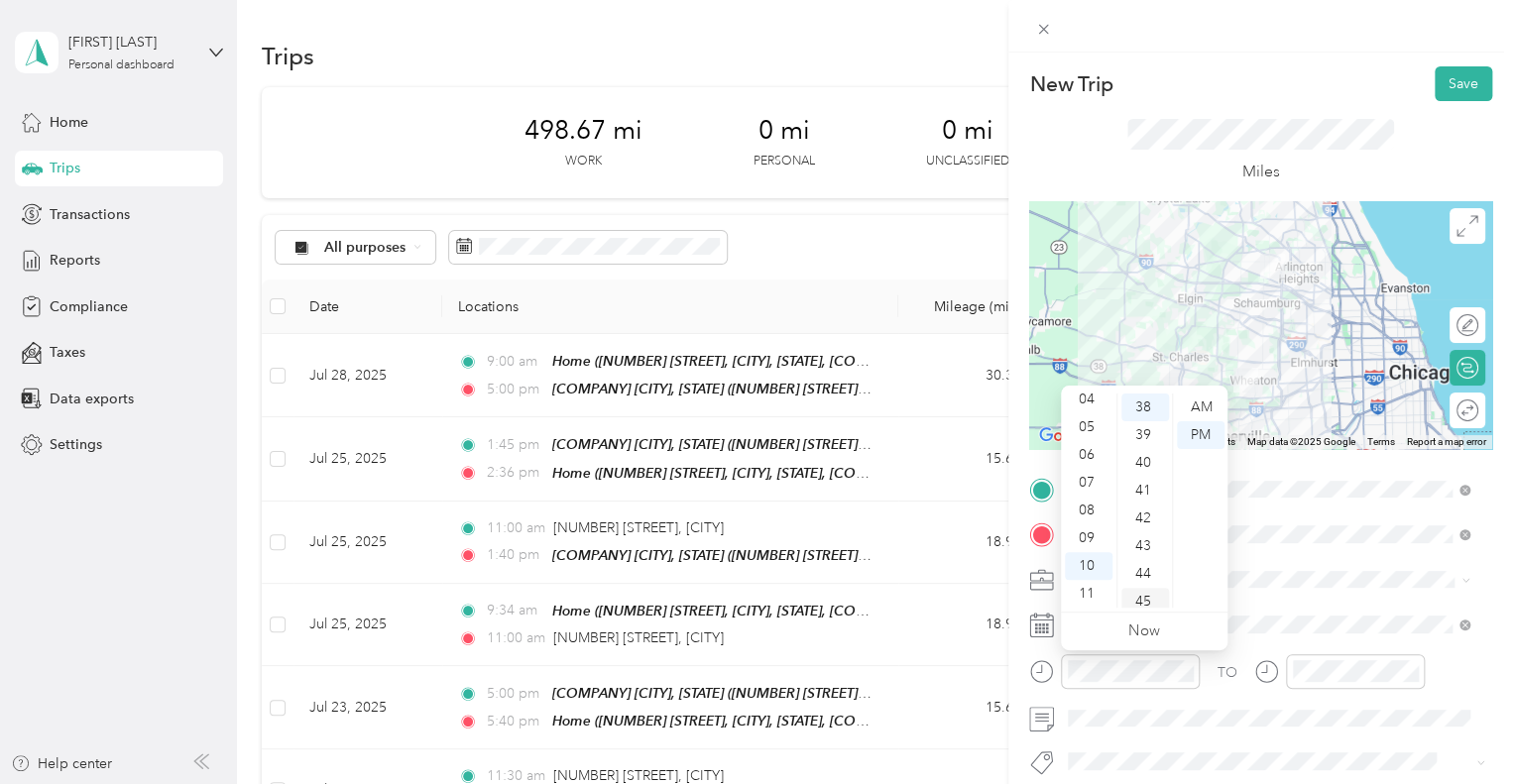 click on "45" at bounding box center (1145, 602) 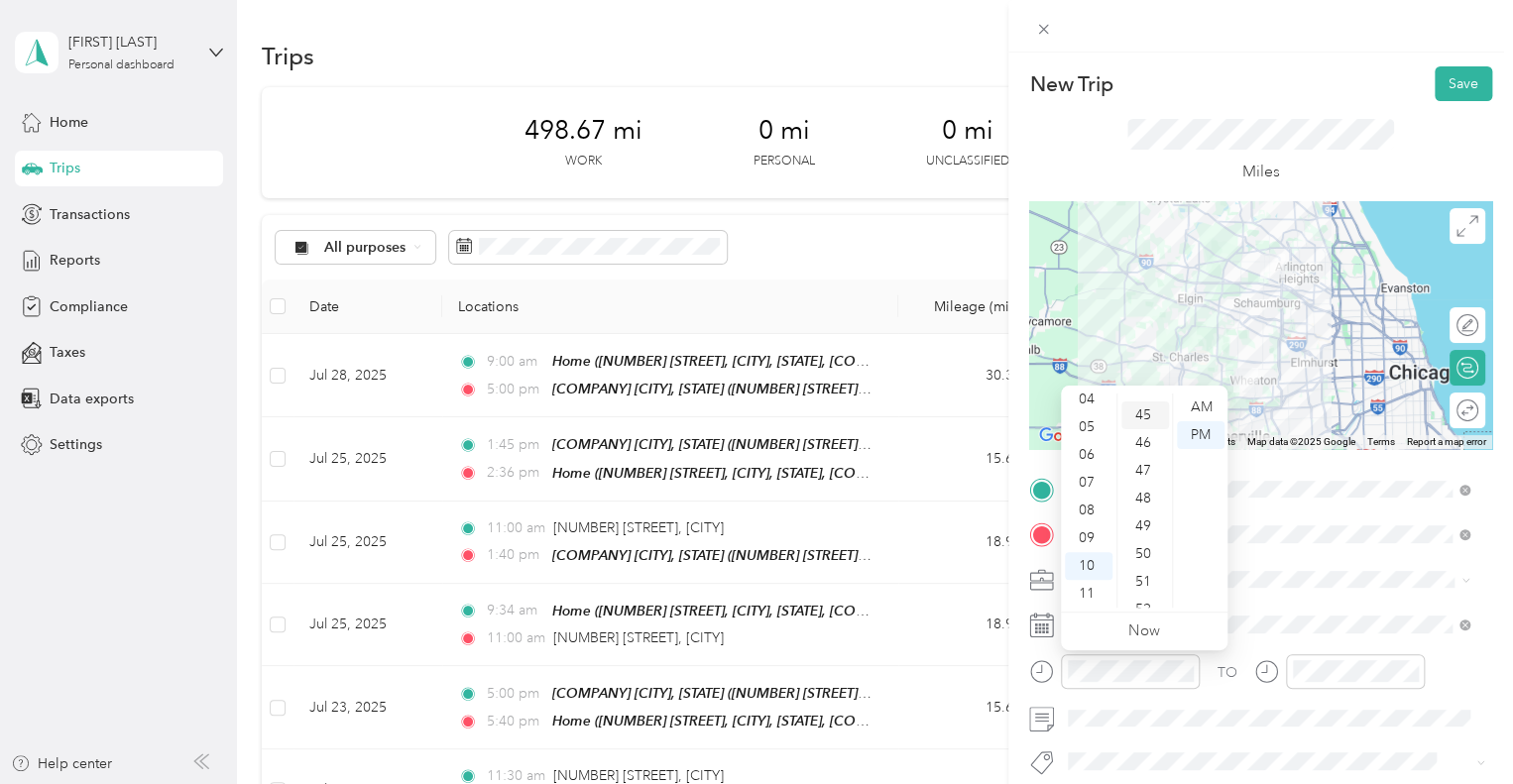 scroll, scrollTop: 1249, scrollLeft: 0, axis: vertical 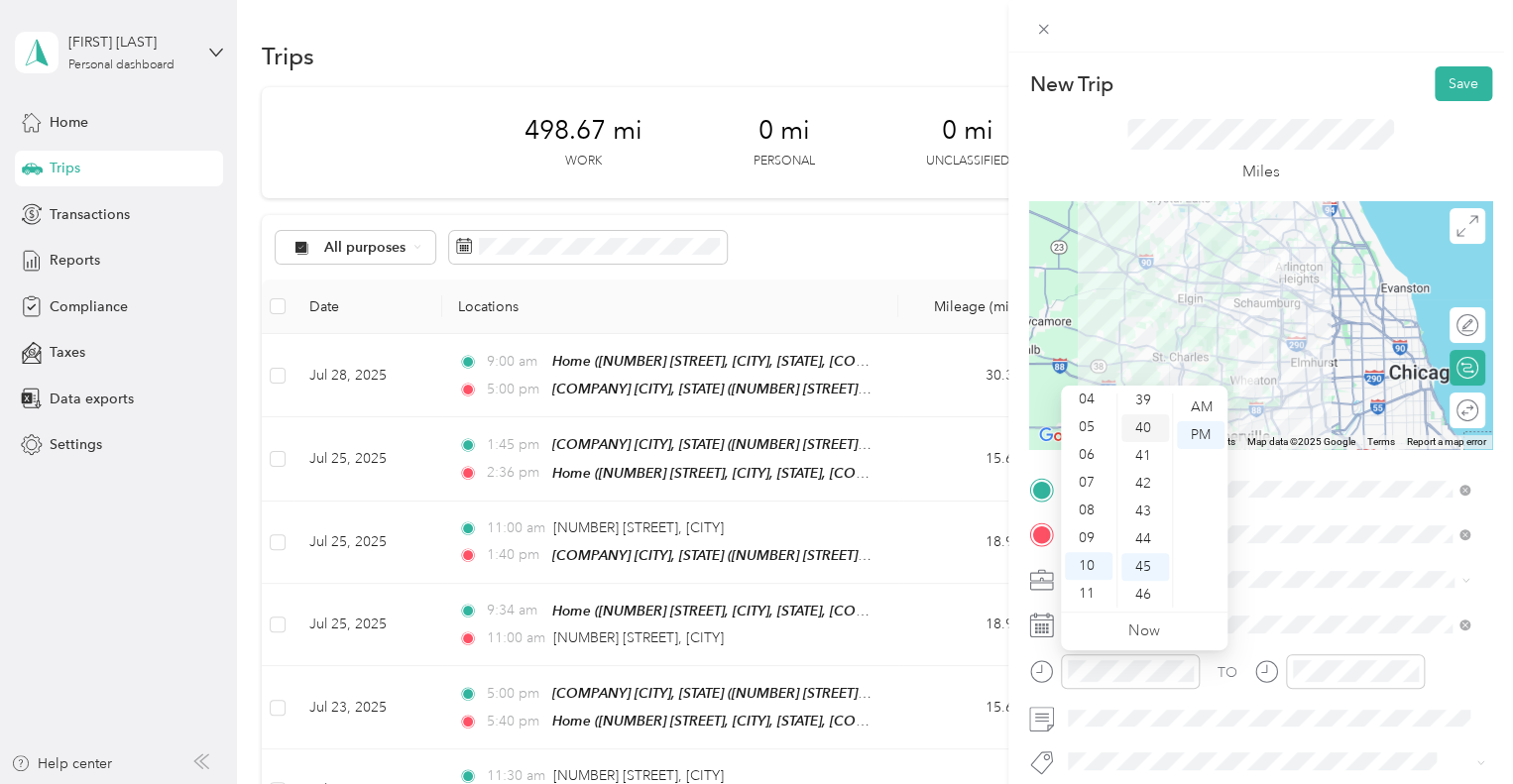 click on "40" at bounding box center (1145, 428) 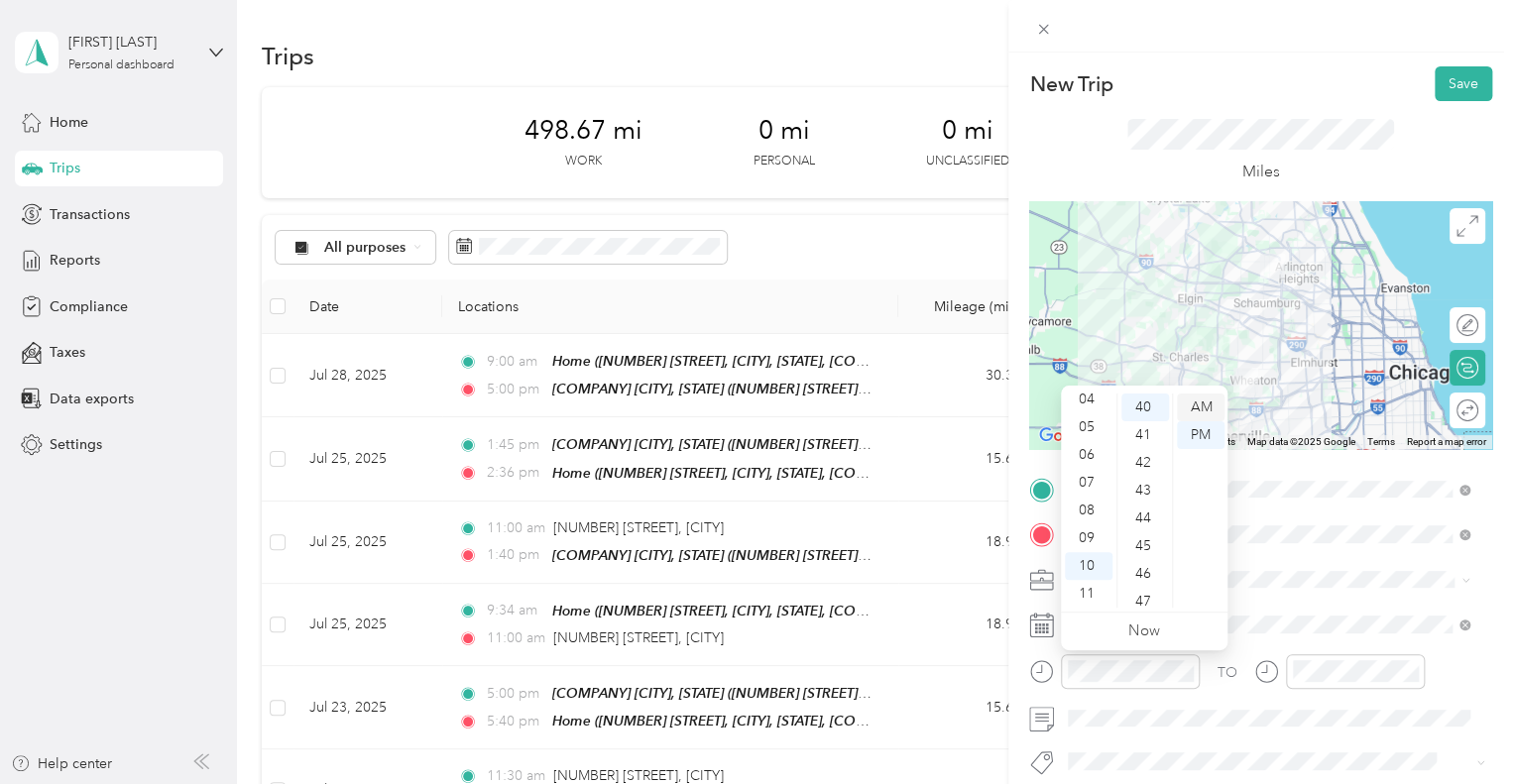 scroll, scrollTop: 1110, scrollLeft: 0, axis: vertical 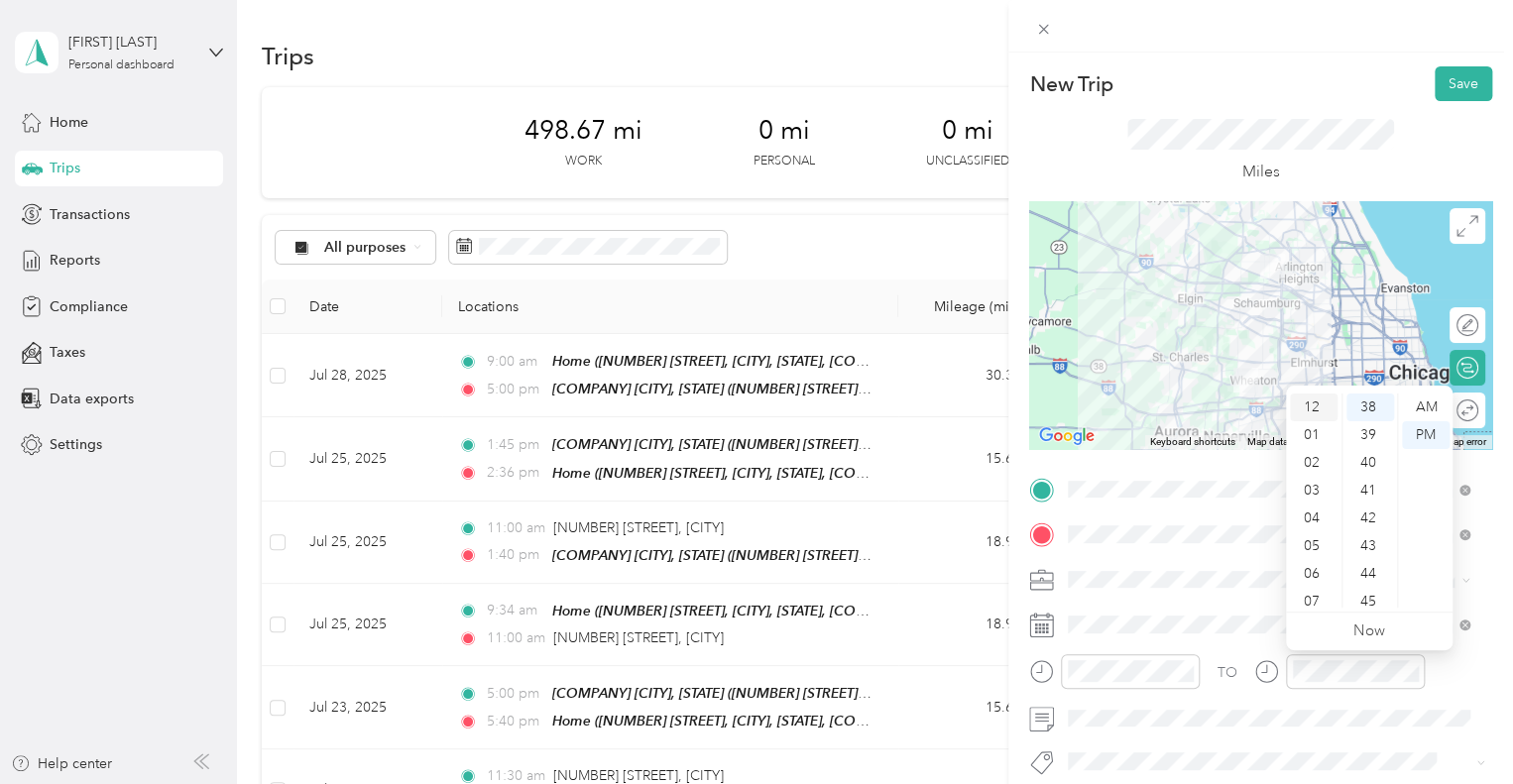 click on "12" at bounding box center (1314, 407) 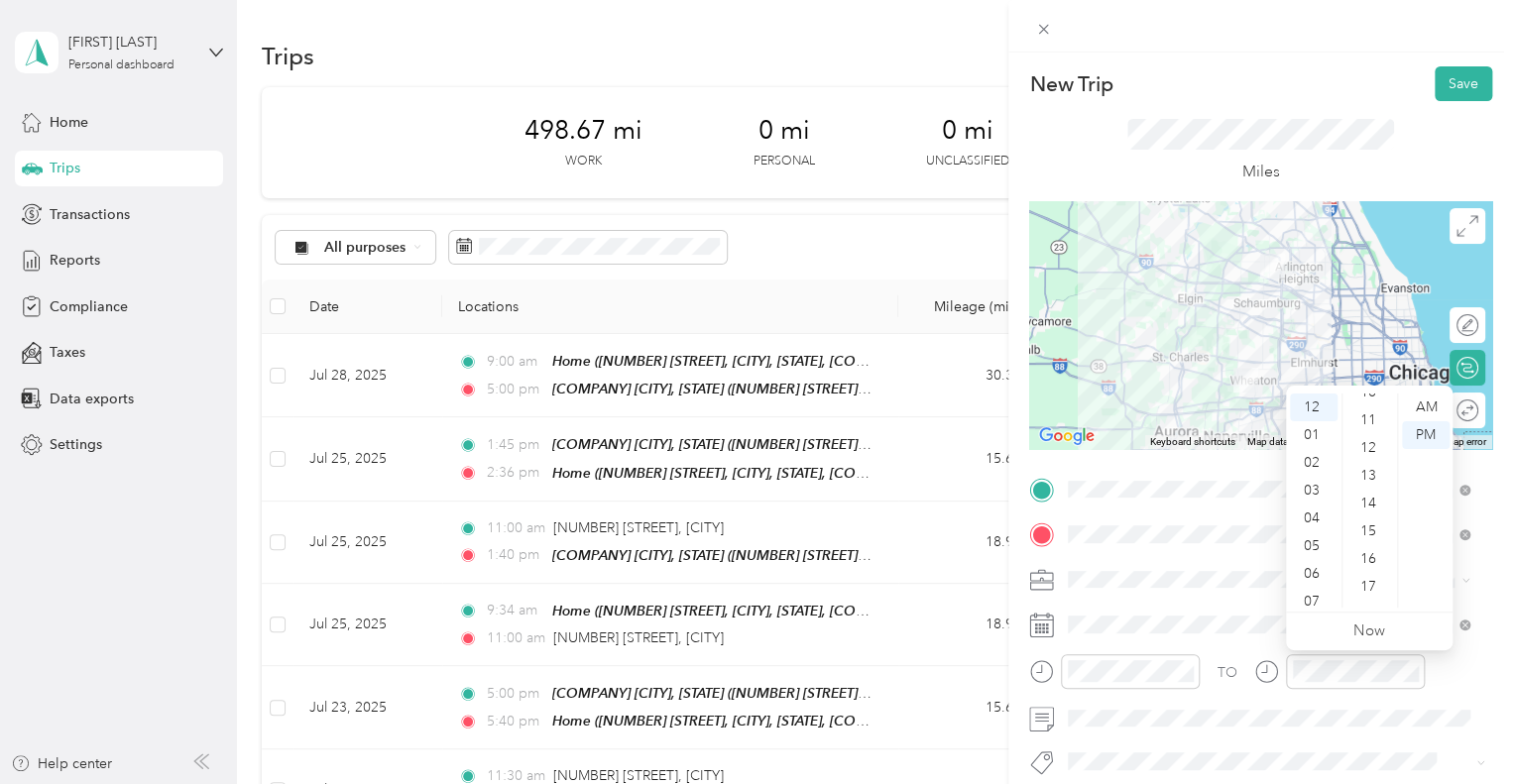 scroll, scrollTop: 0, scrollLeft: 0, axis: both 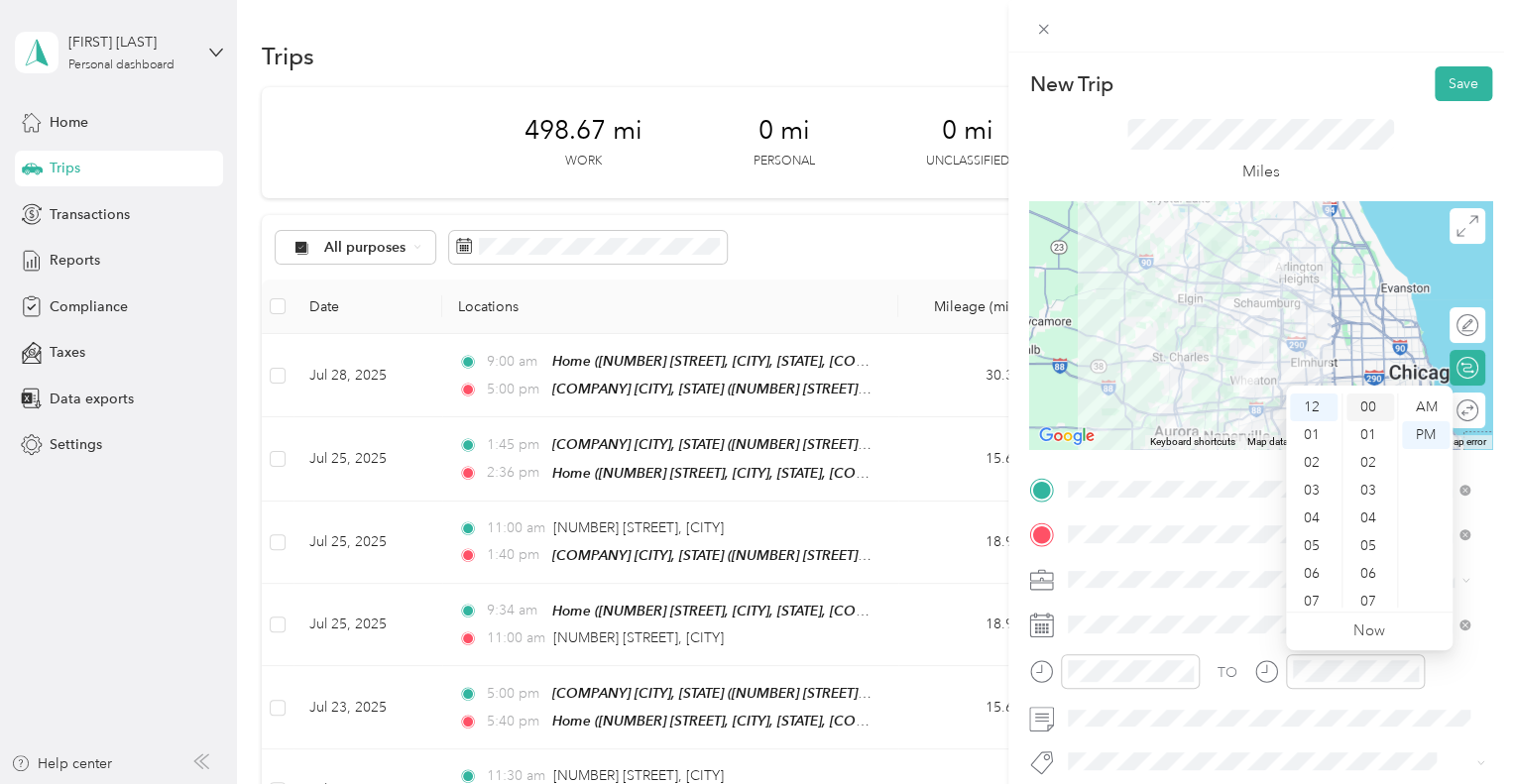 click on "00" at bounding box center (1370, 407) 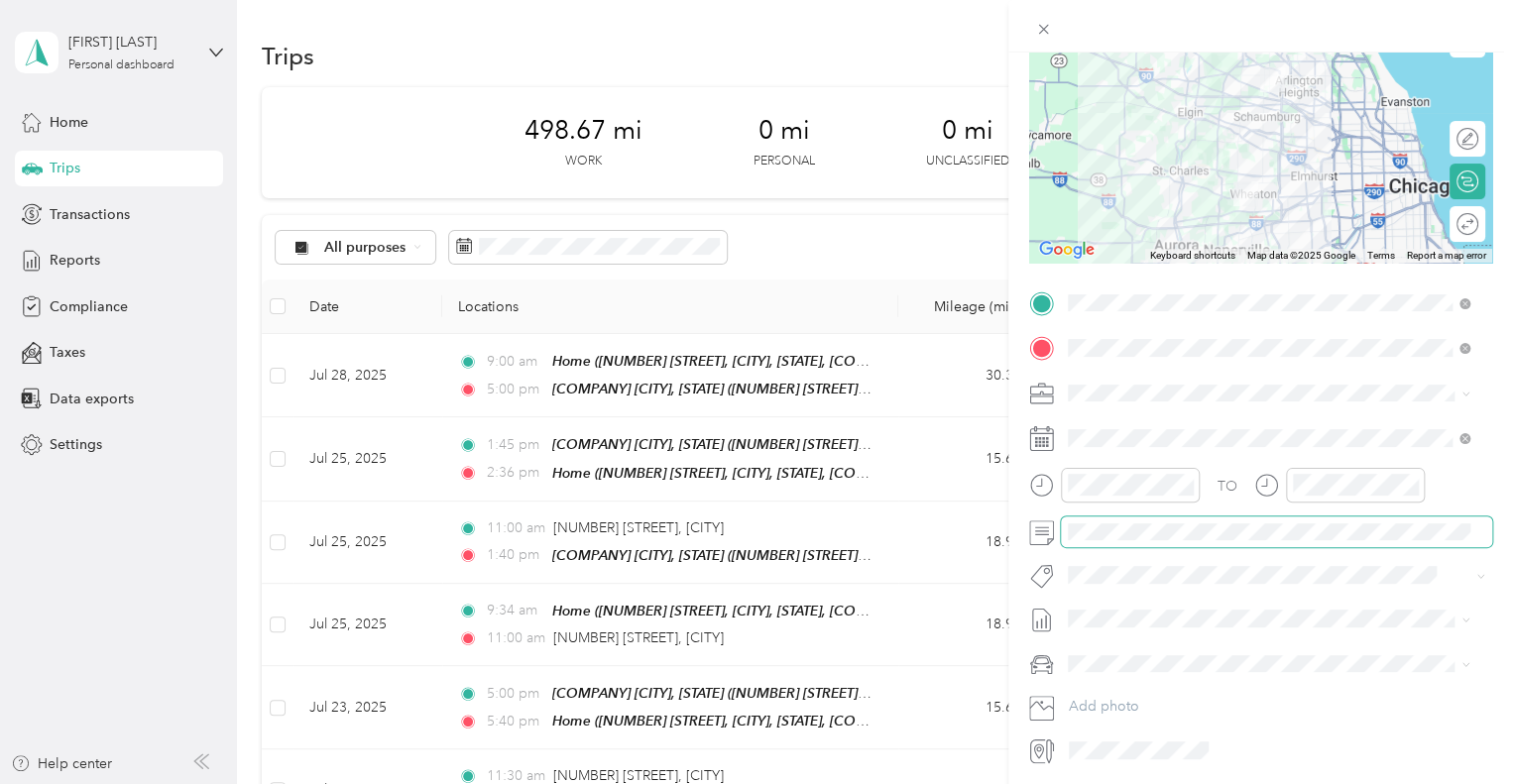 scroll, scrollTop: 190, scrollLeft: 0, axis: vertical 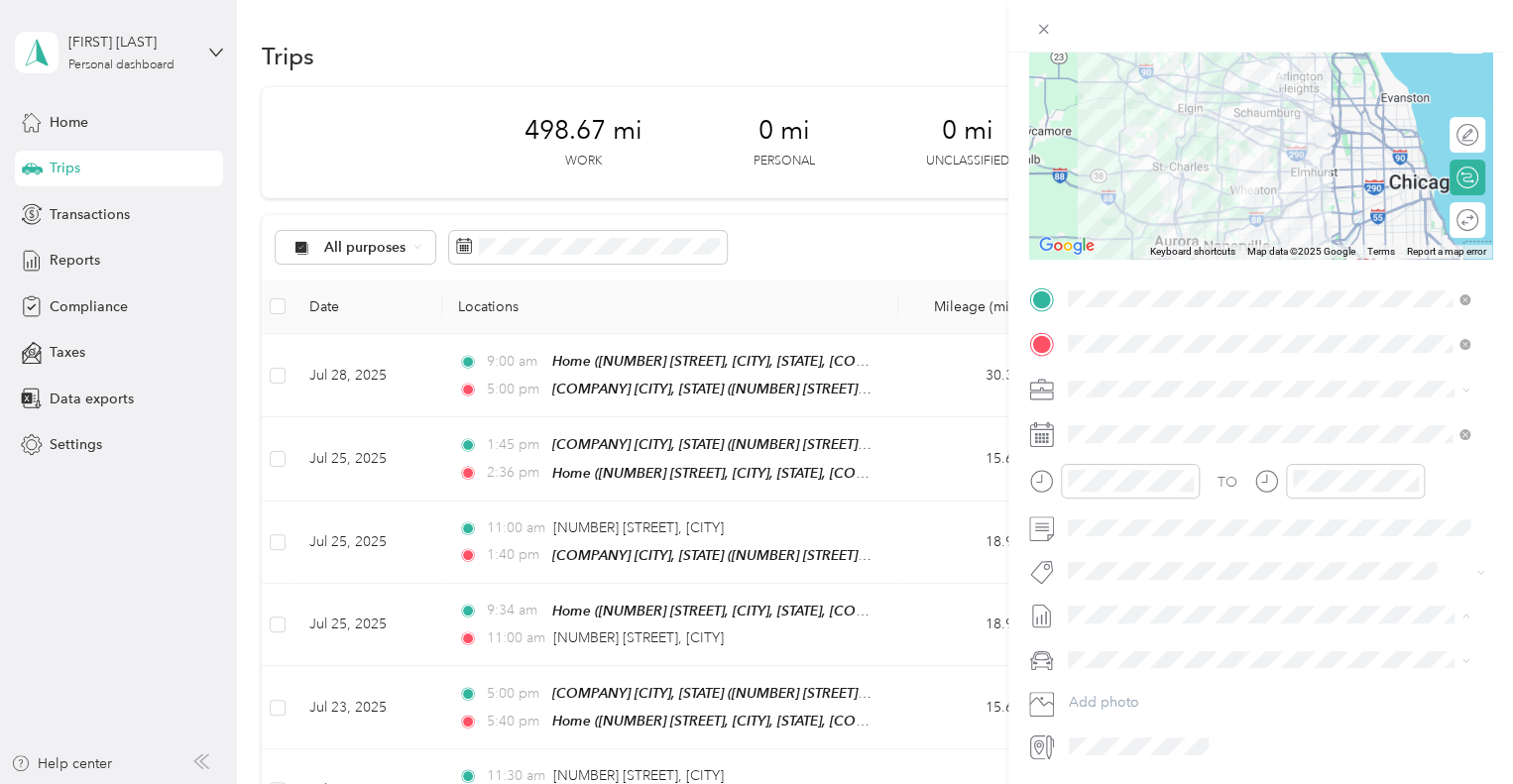 click on "[MONTH] [DAY] - [DAY], [YEAR]" at bounding box center [1166, 679] 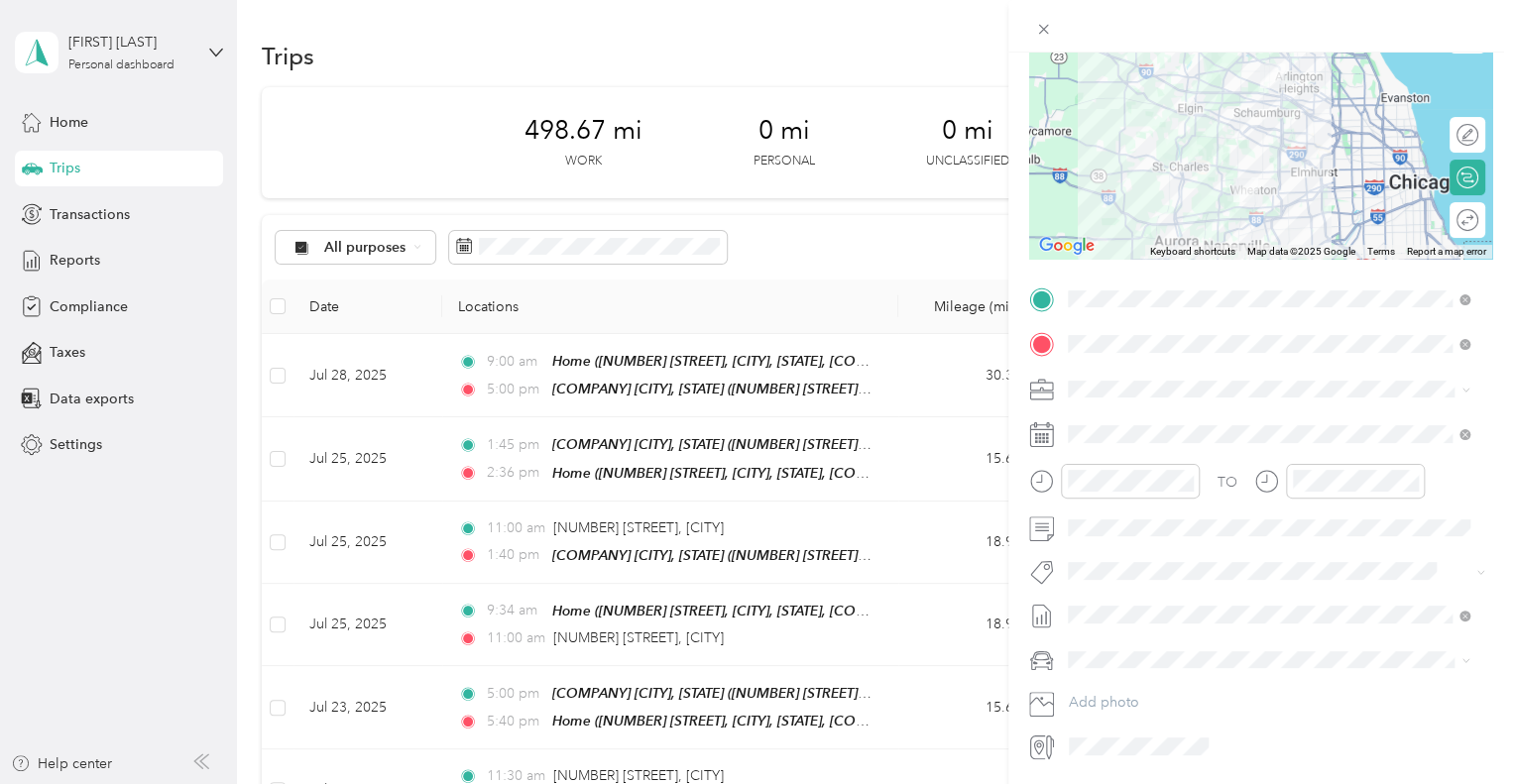 click at bounding box center (1276, 660) 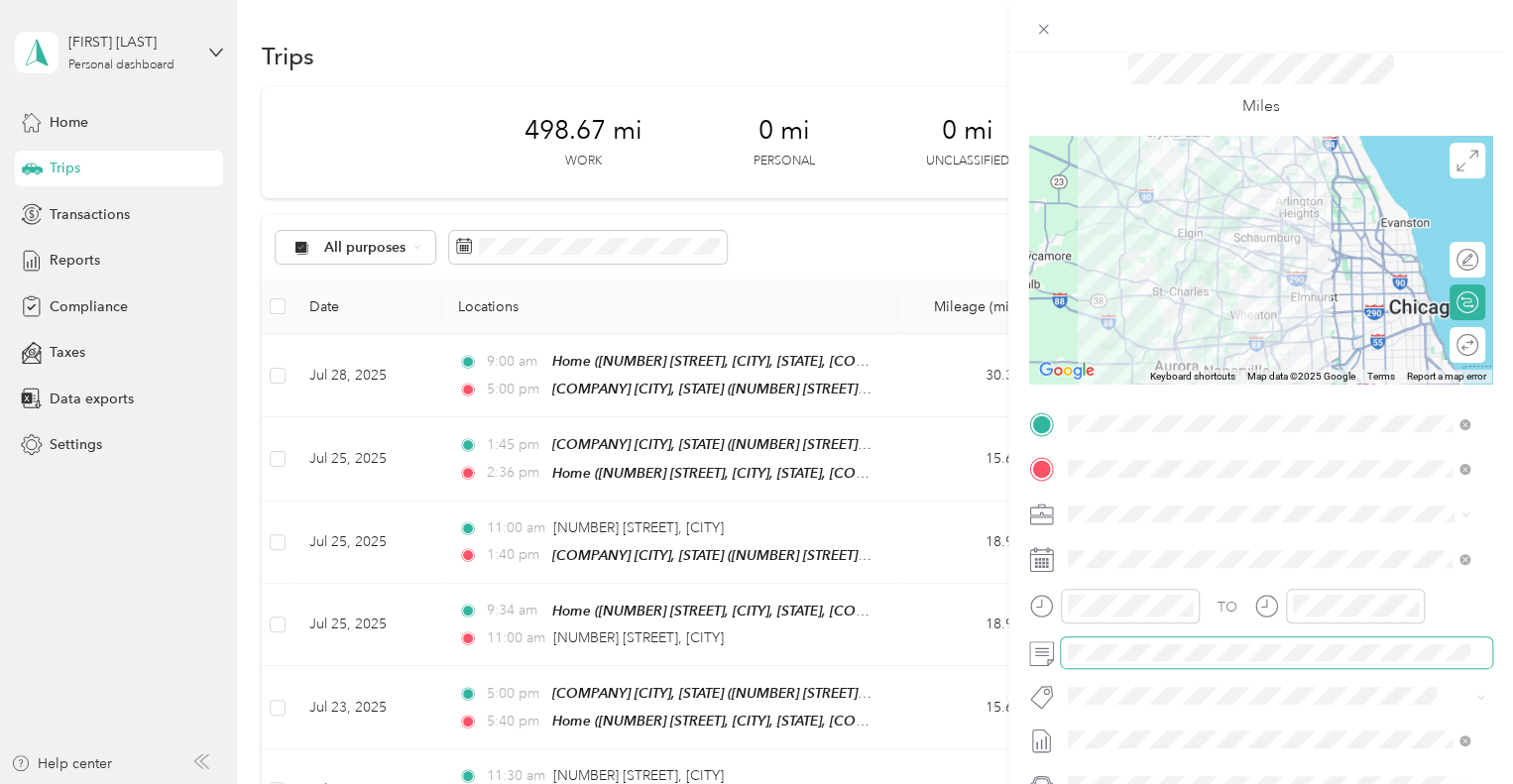 scroll, scrollTop: 0, scrollLeft: 0, axis: both 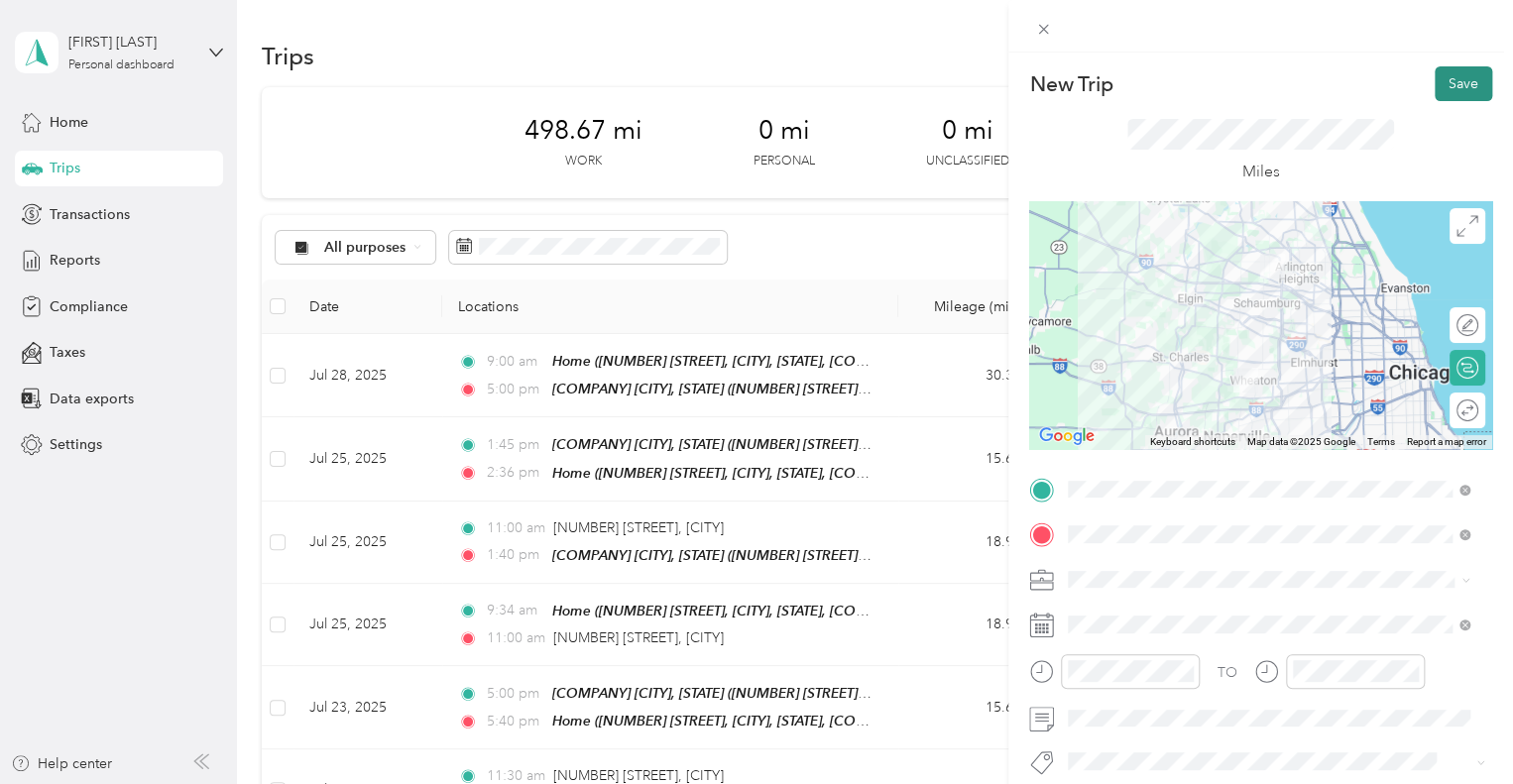 click on "Save" at bounding box center [1463, 83] 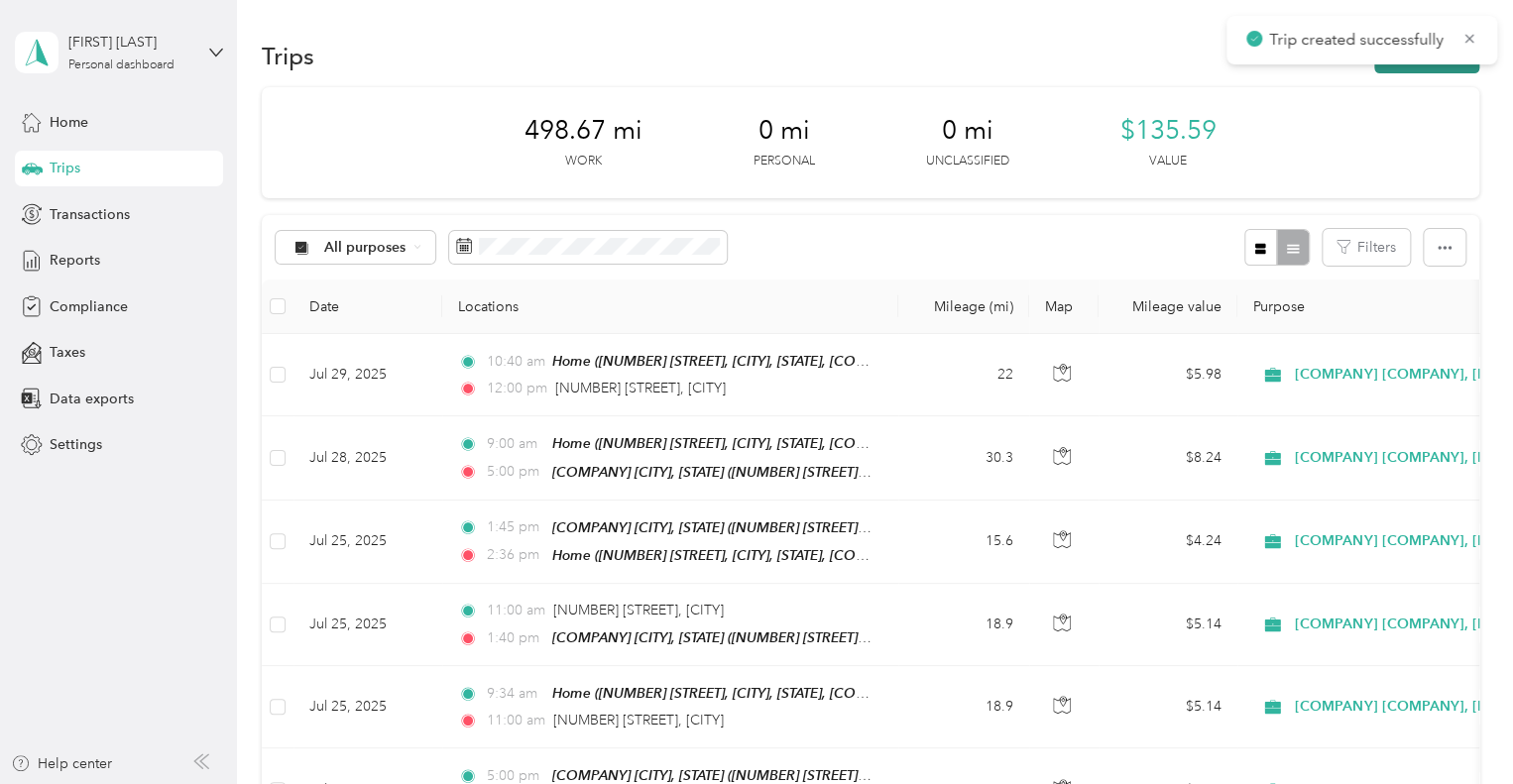 click on "New trip" at bounding box center (1427, 56) 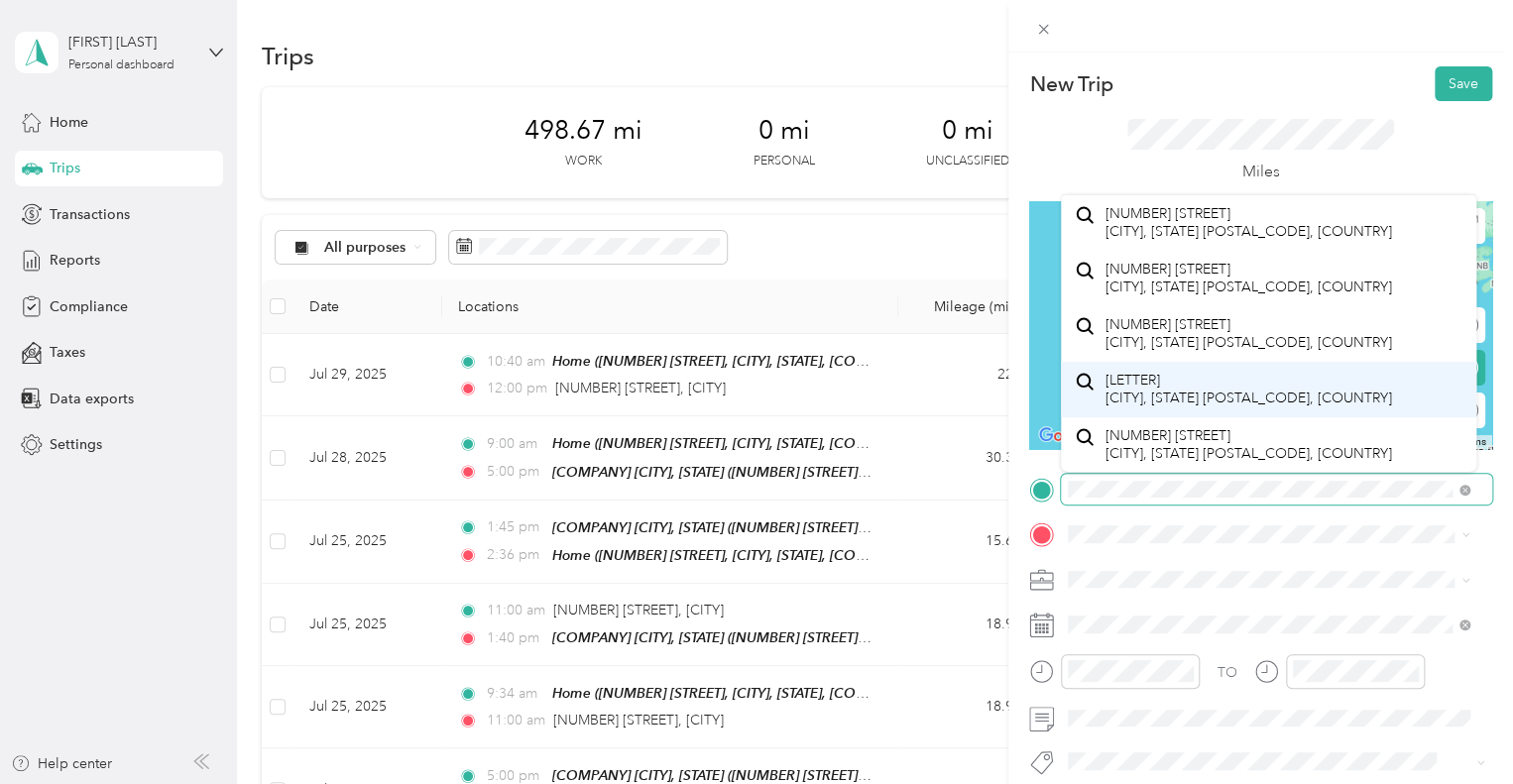 scroll, scrollTop: 0, scrollLeft: 0, axis: both 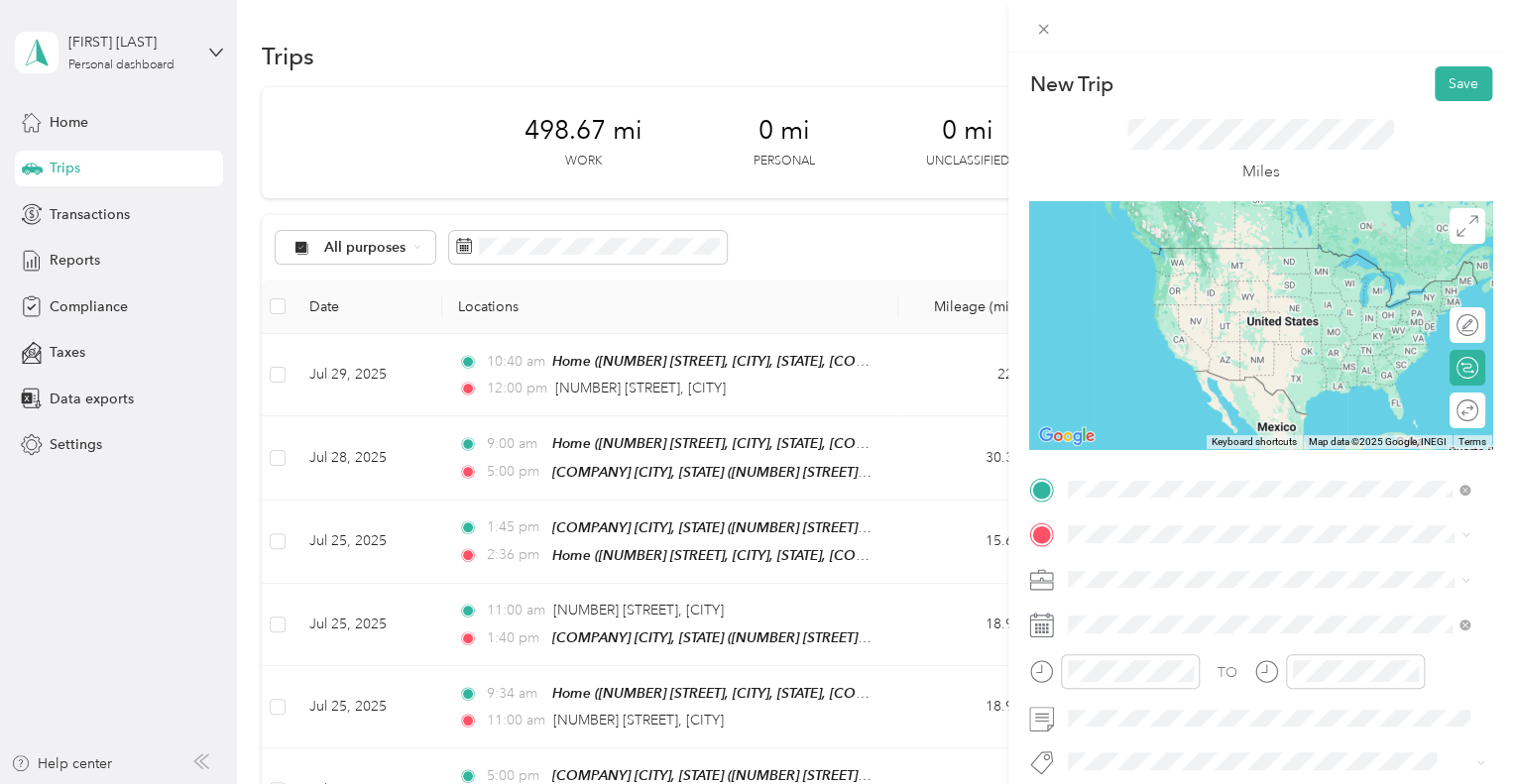 click on "148 West Illinois Avenue
Palatine, Illinois 60067, United States" at bounding box center (1248, 256) 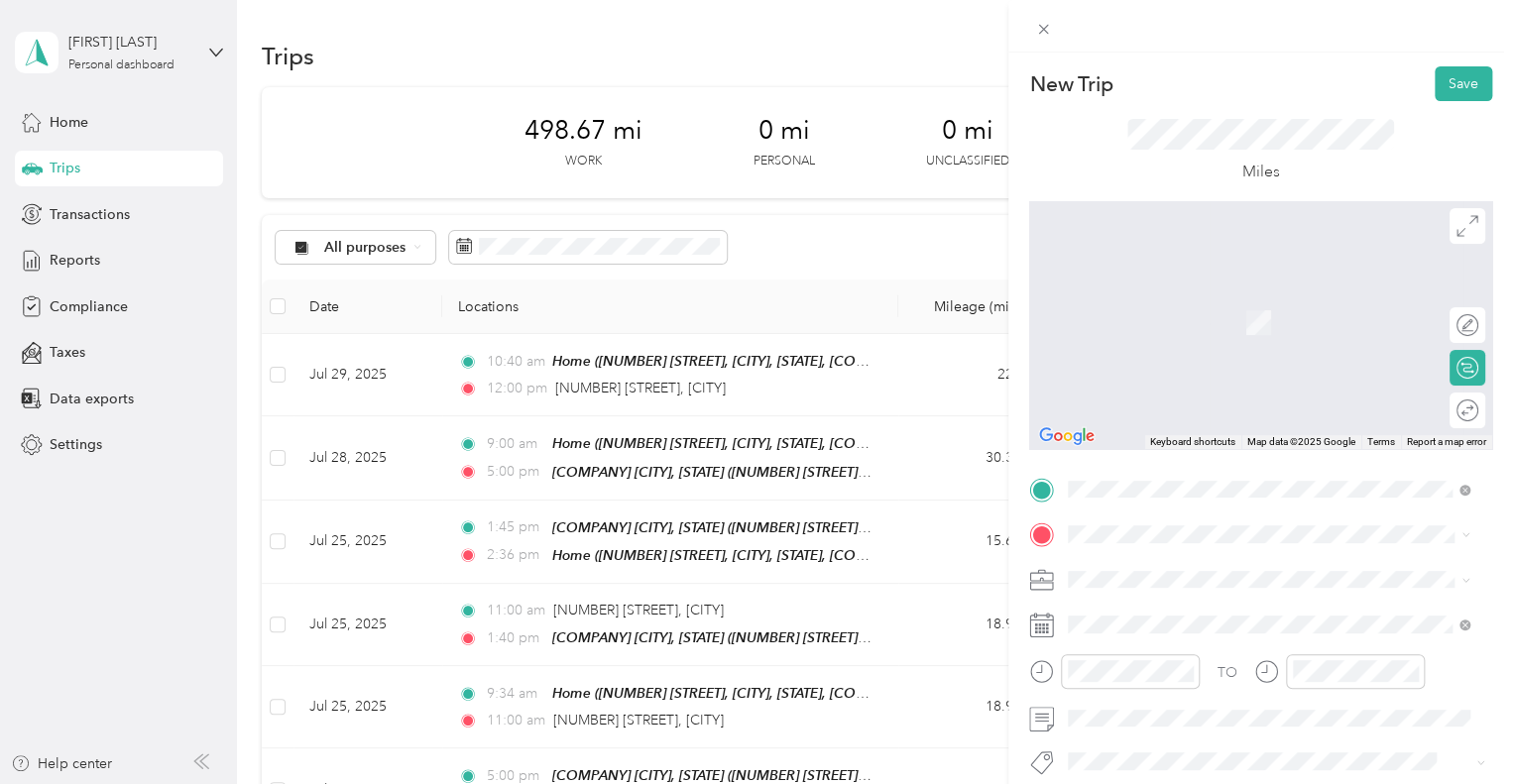 click on "TEAM" at bounding box center [1136, 405] 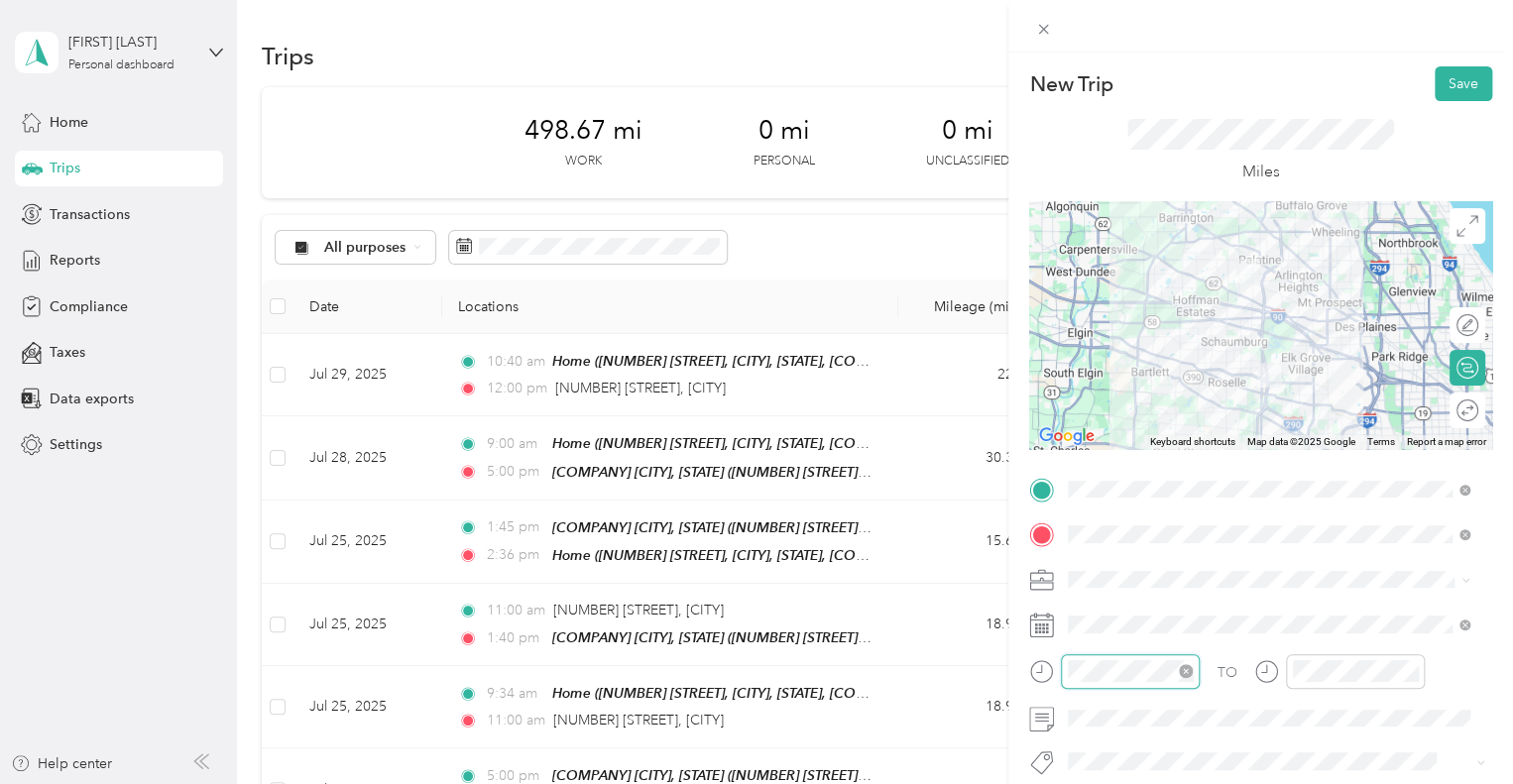 scroll, scrollTop: 119, scrollLeft: 0, axis: vertical 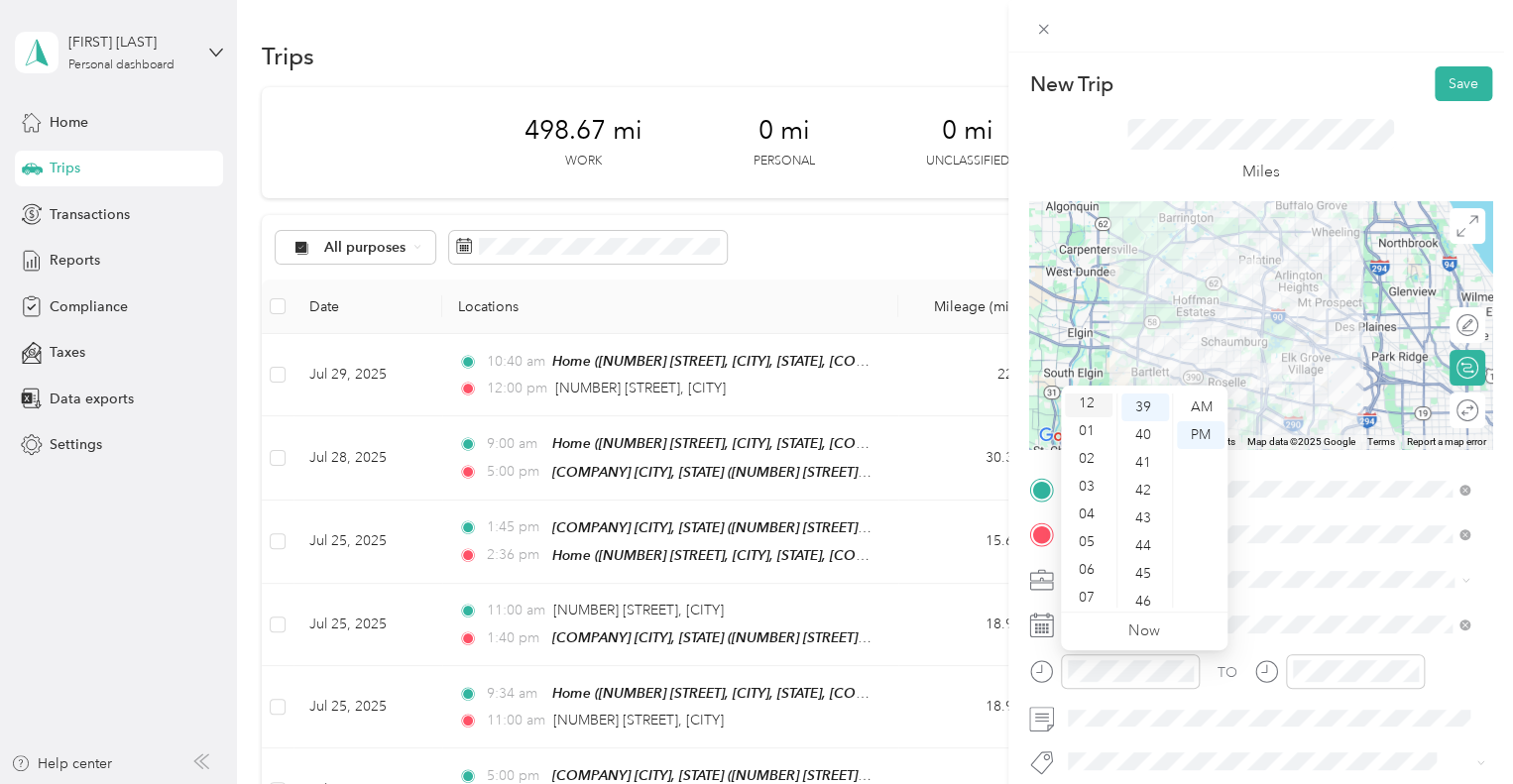 click on "12" at bounding box center [1089, 403] 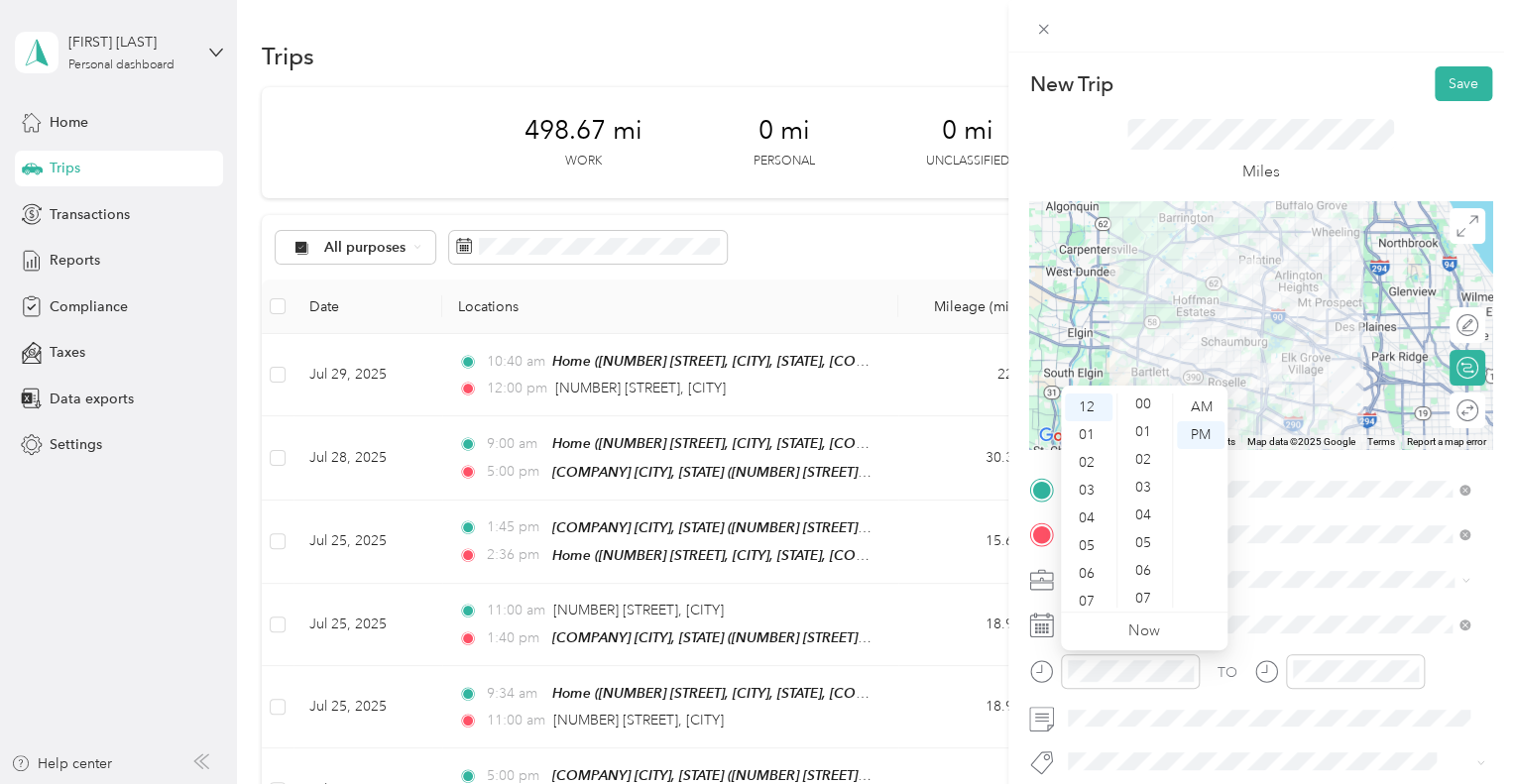 scroll, scrollTop: 0, scrollLeft: 0, axis: both 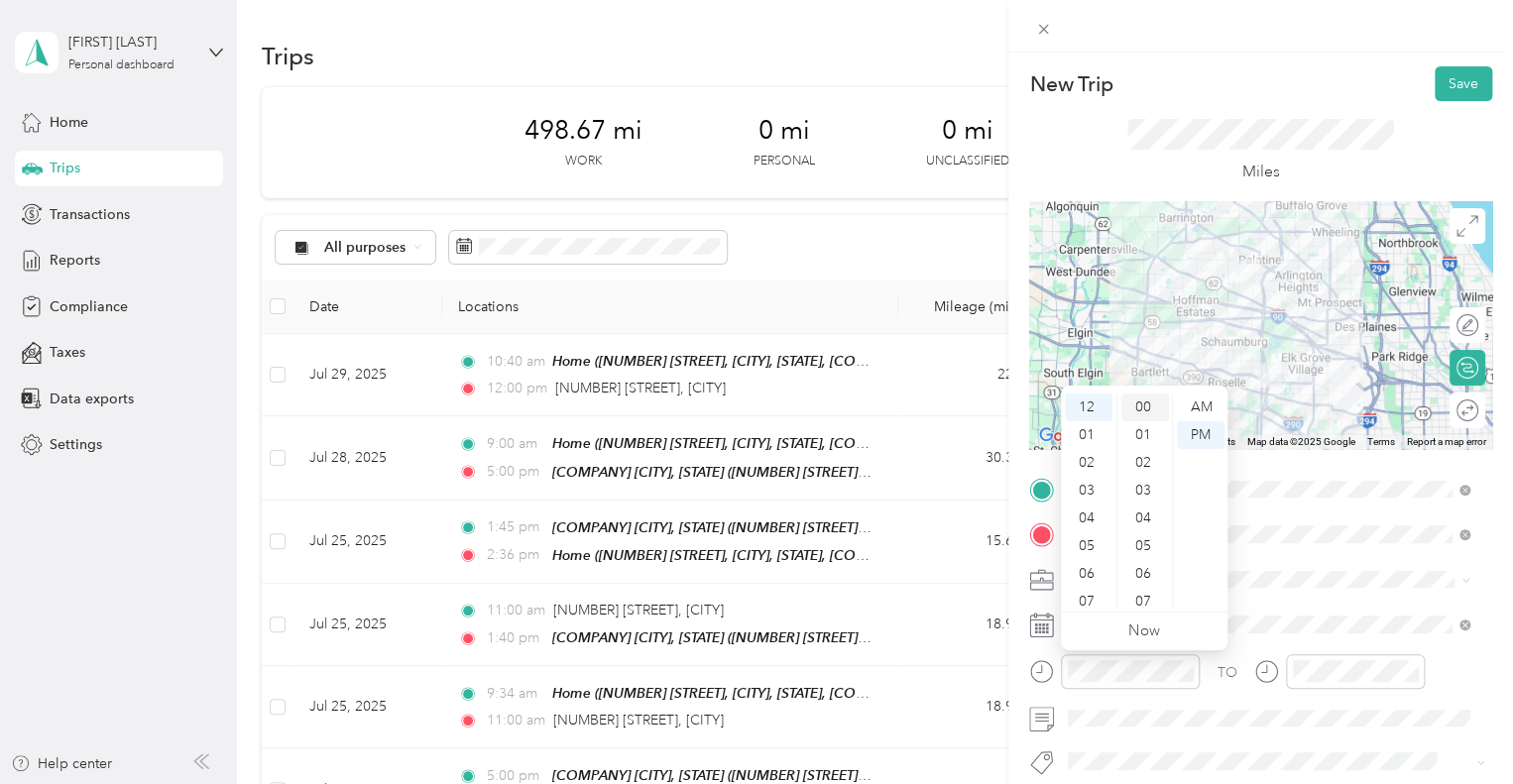 click on "00" at bounding box center (1145, 407) 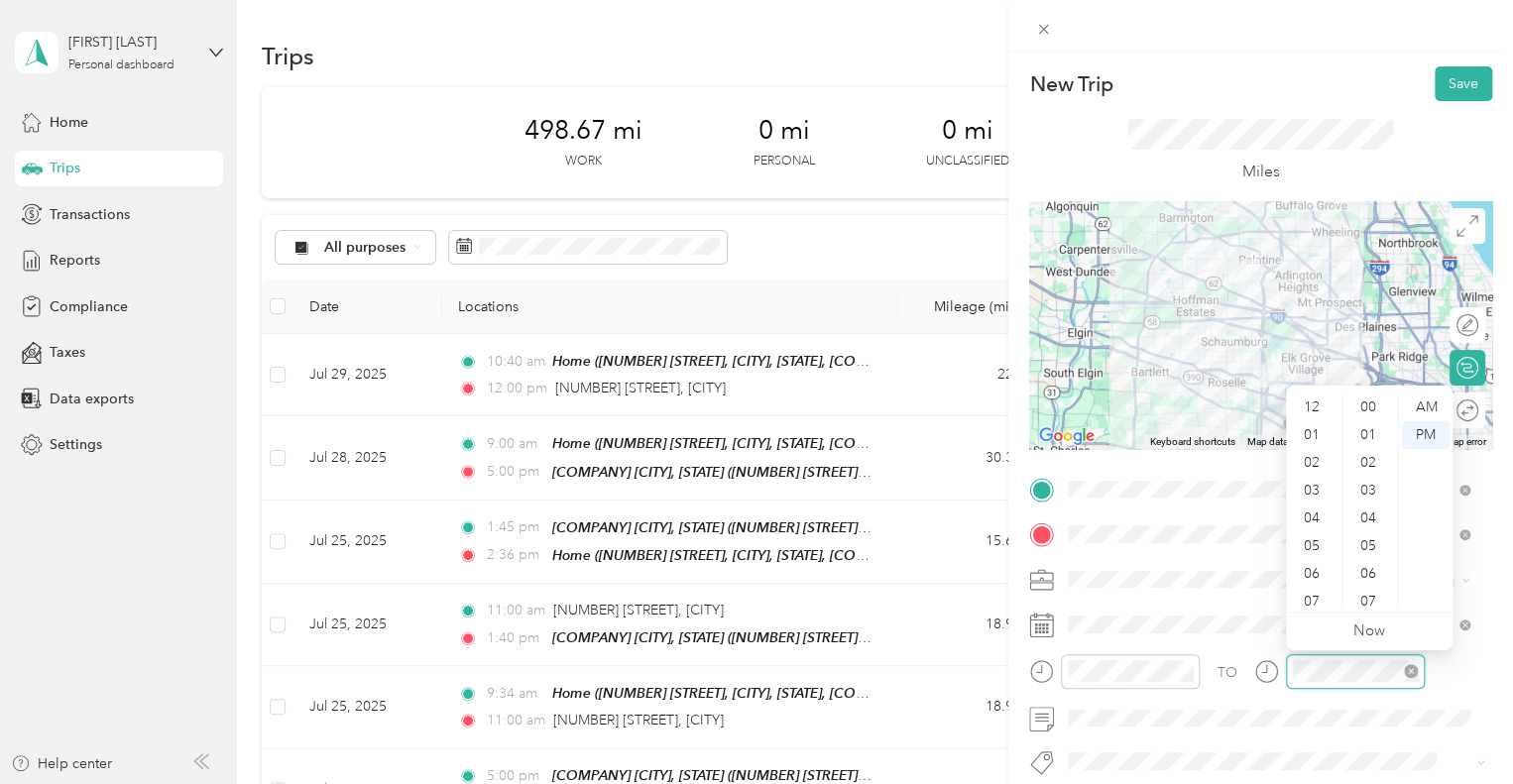 scroll, scrollTop: 1082, scrollLeft: 0, axis: vertical 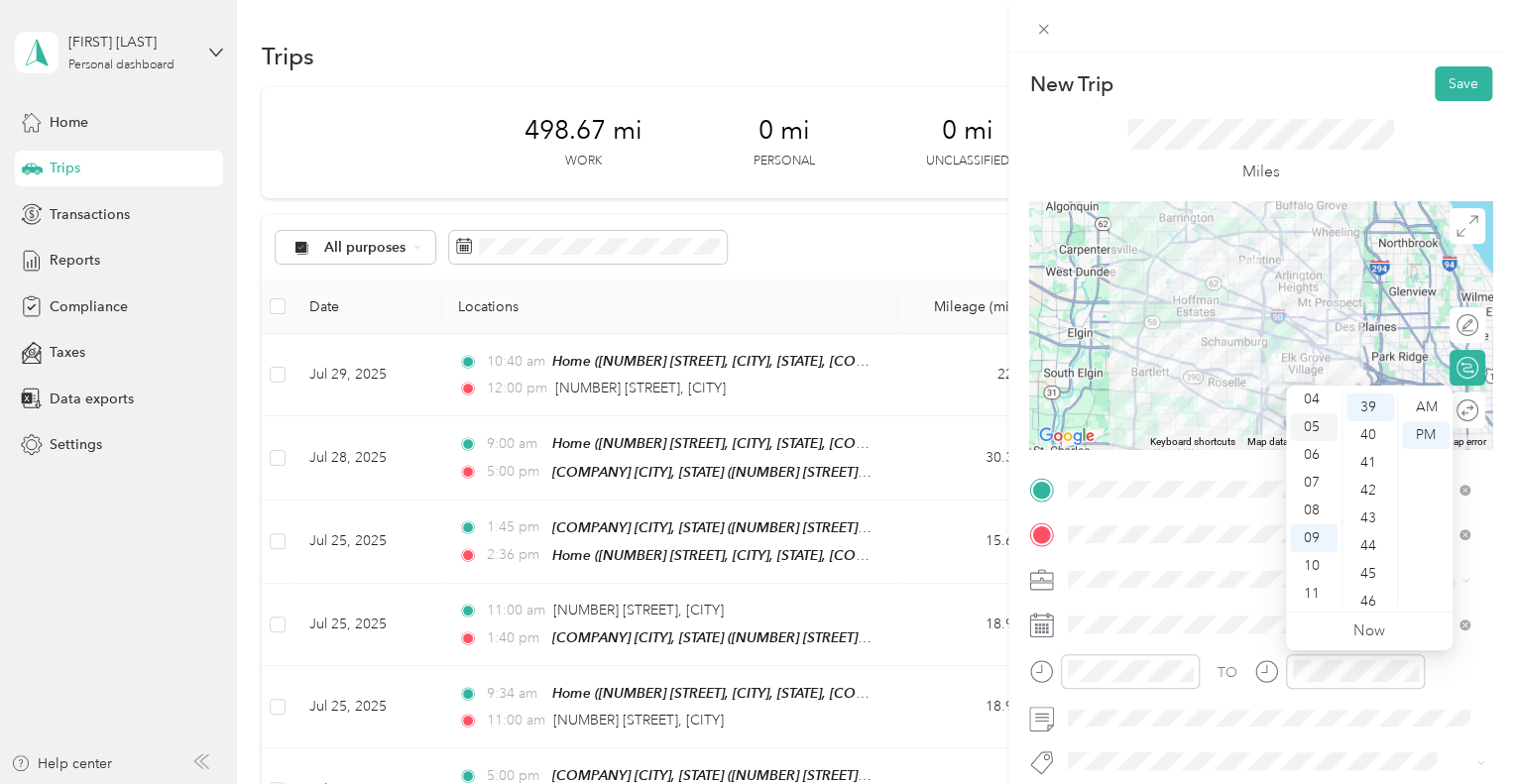 click on "05" at bounding box center [1314, 427] 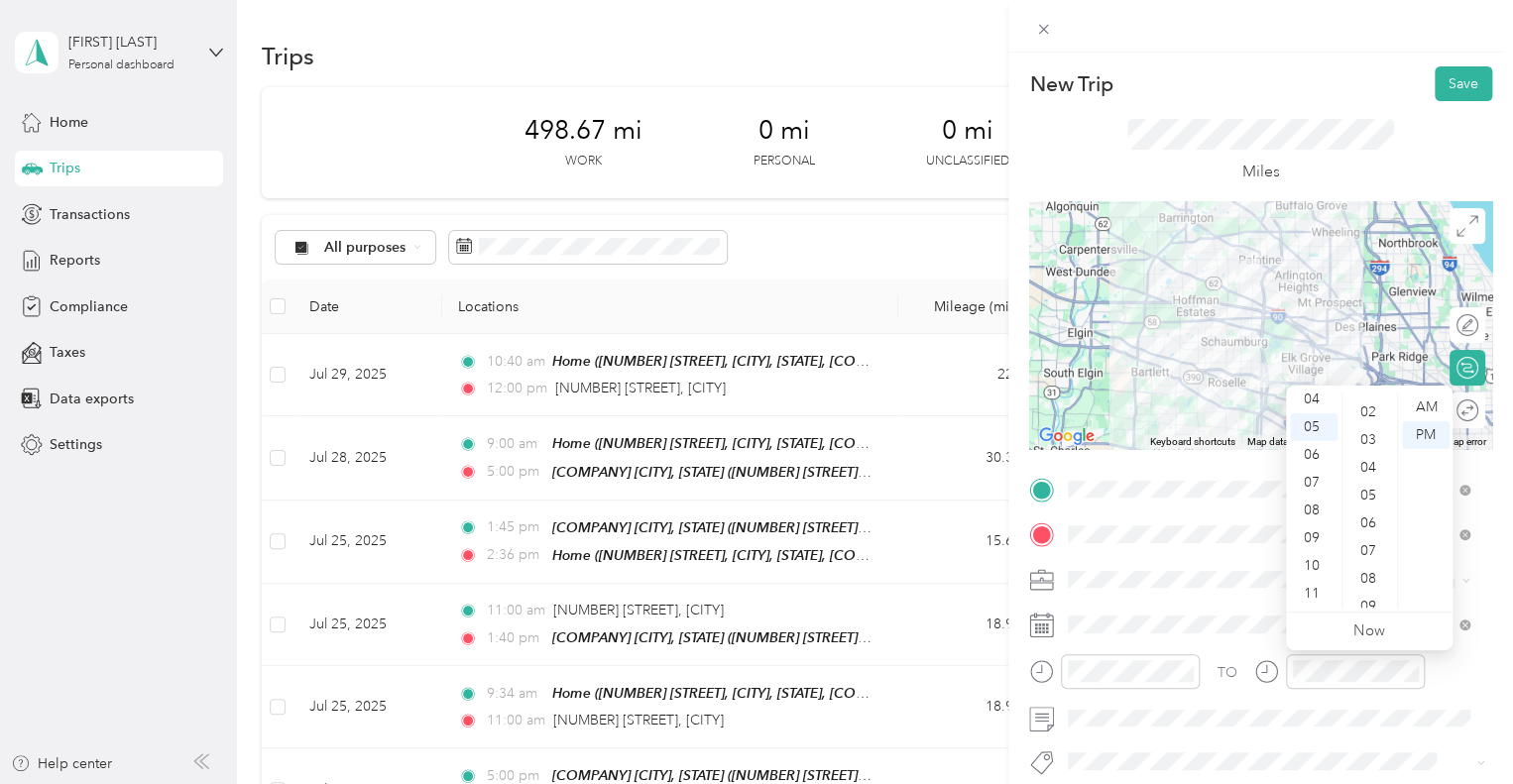 scroll, scrollTop: 0, scrollLeft: 0, axis: both 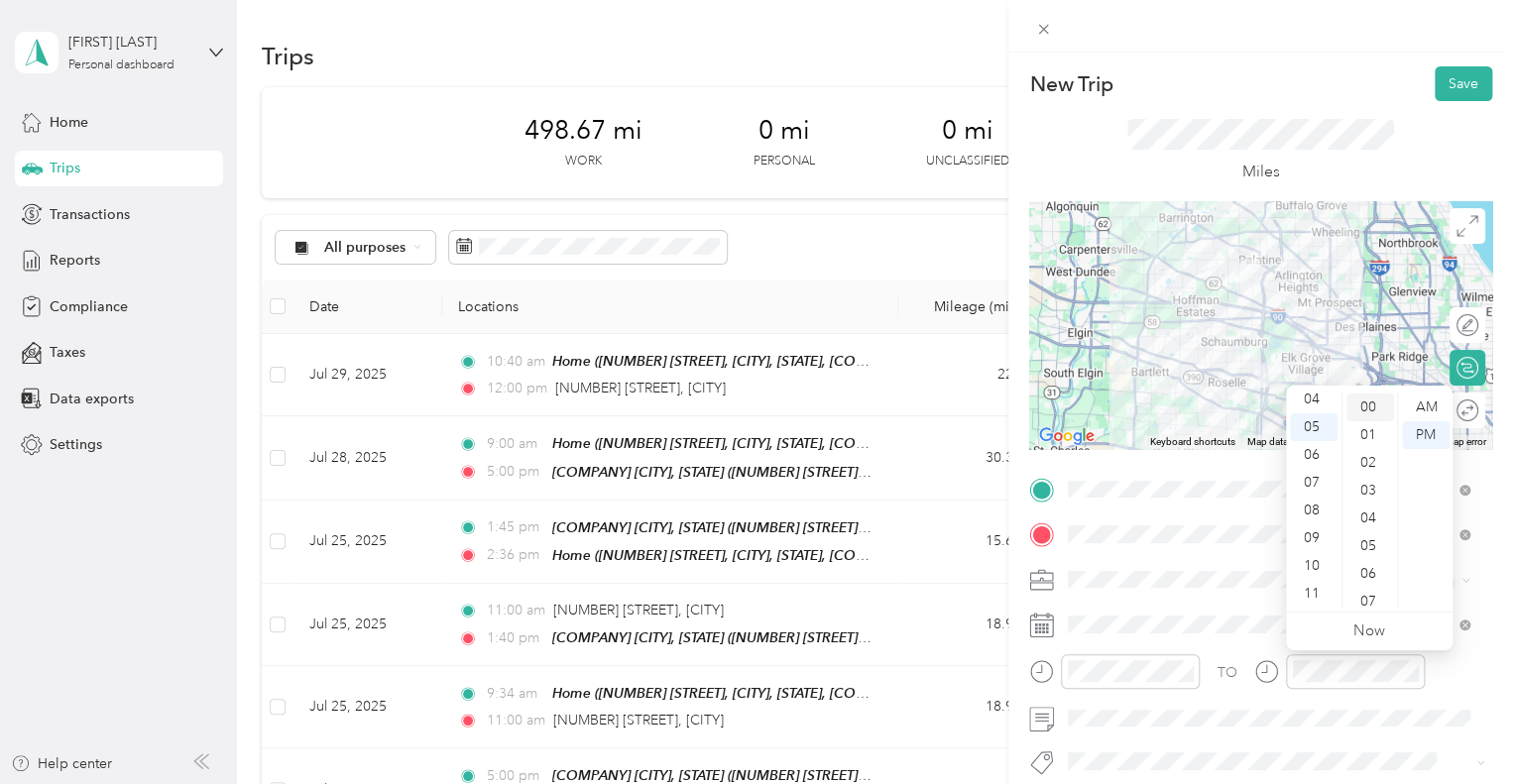 click on "00" at bounding box center [1370, 407] 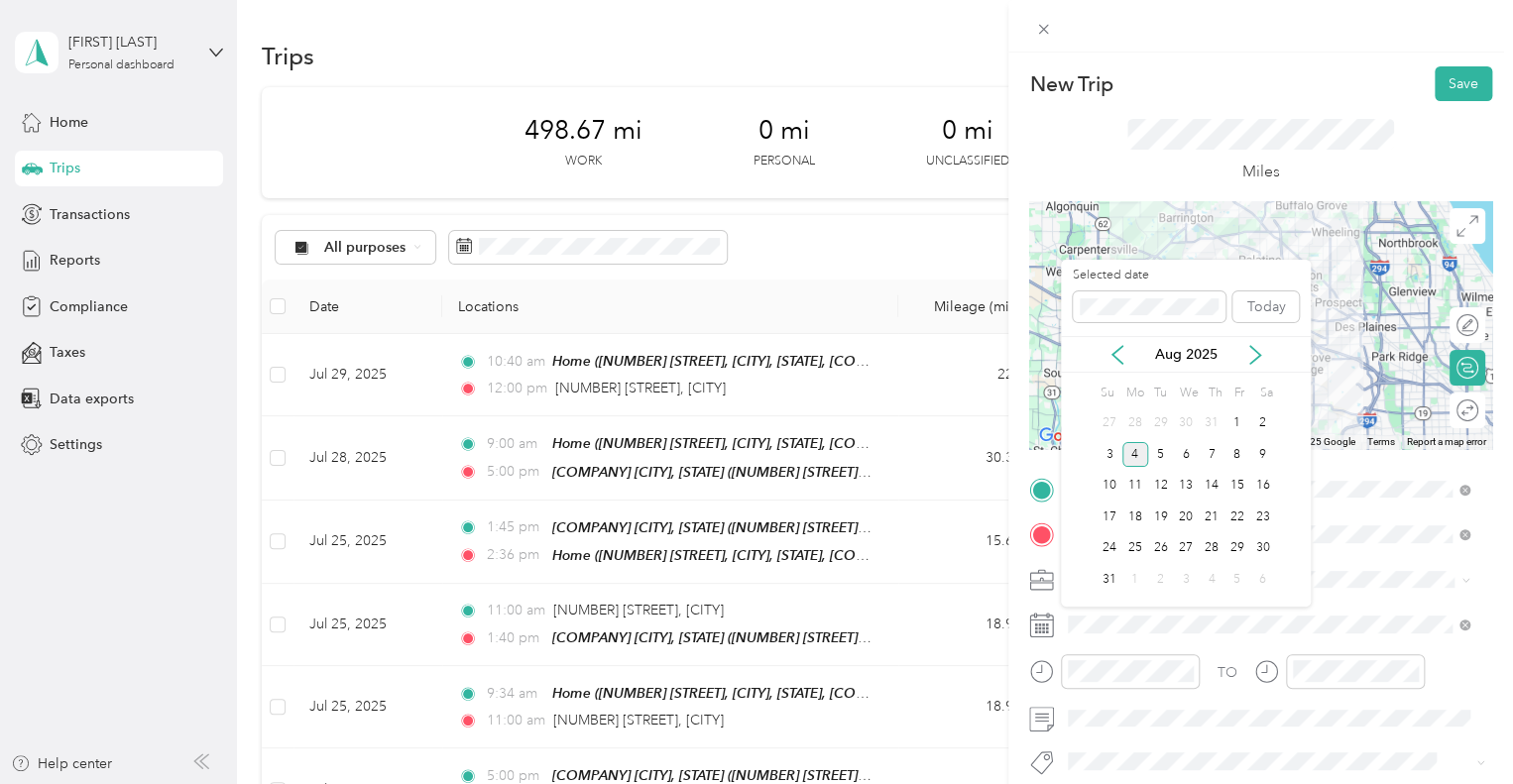 click on "Aug 2025" at bounding box center (1186, 354) 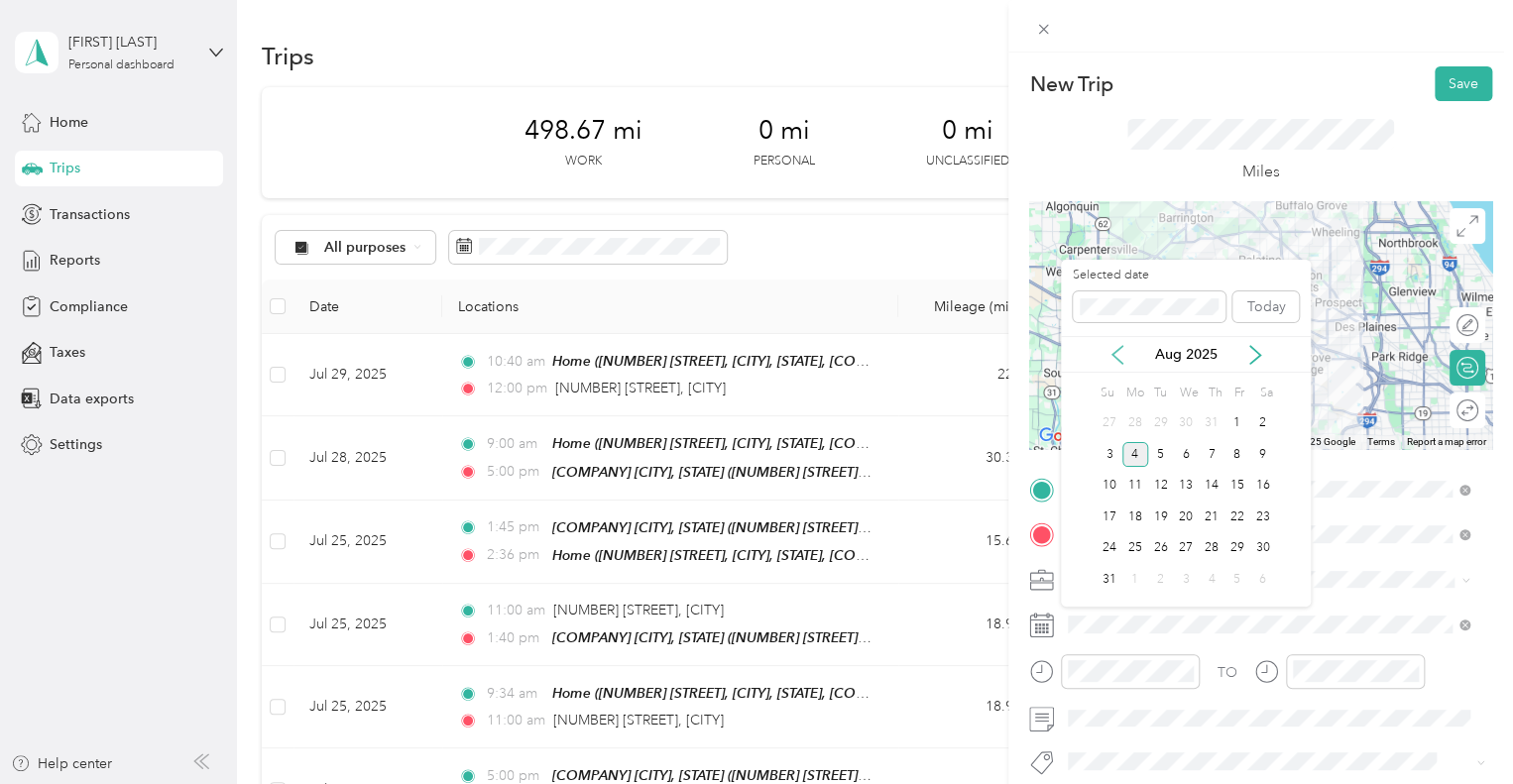 click 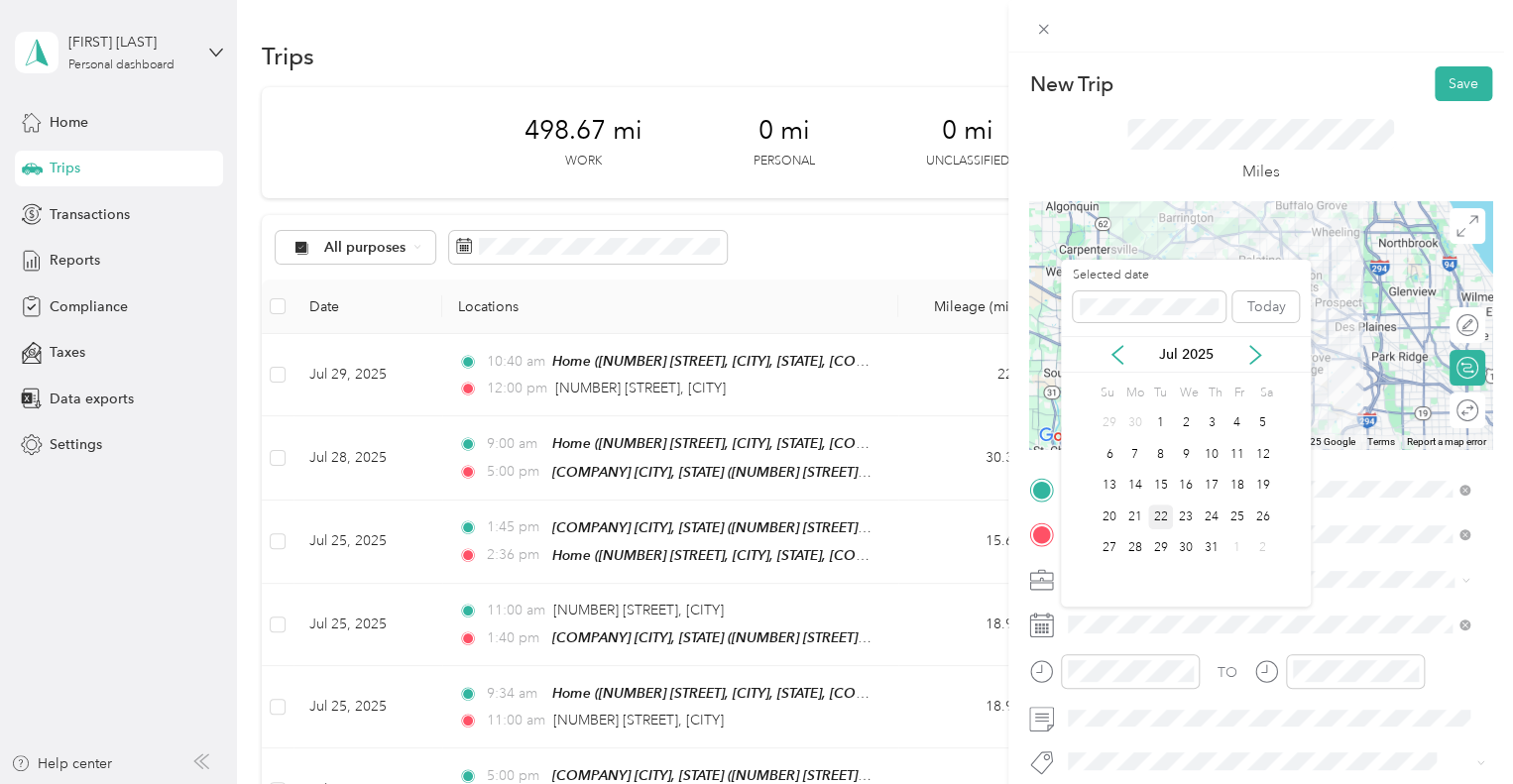 click on "22" at bounding box center (1161, 516) 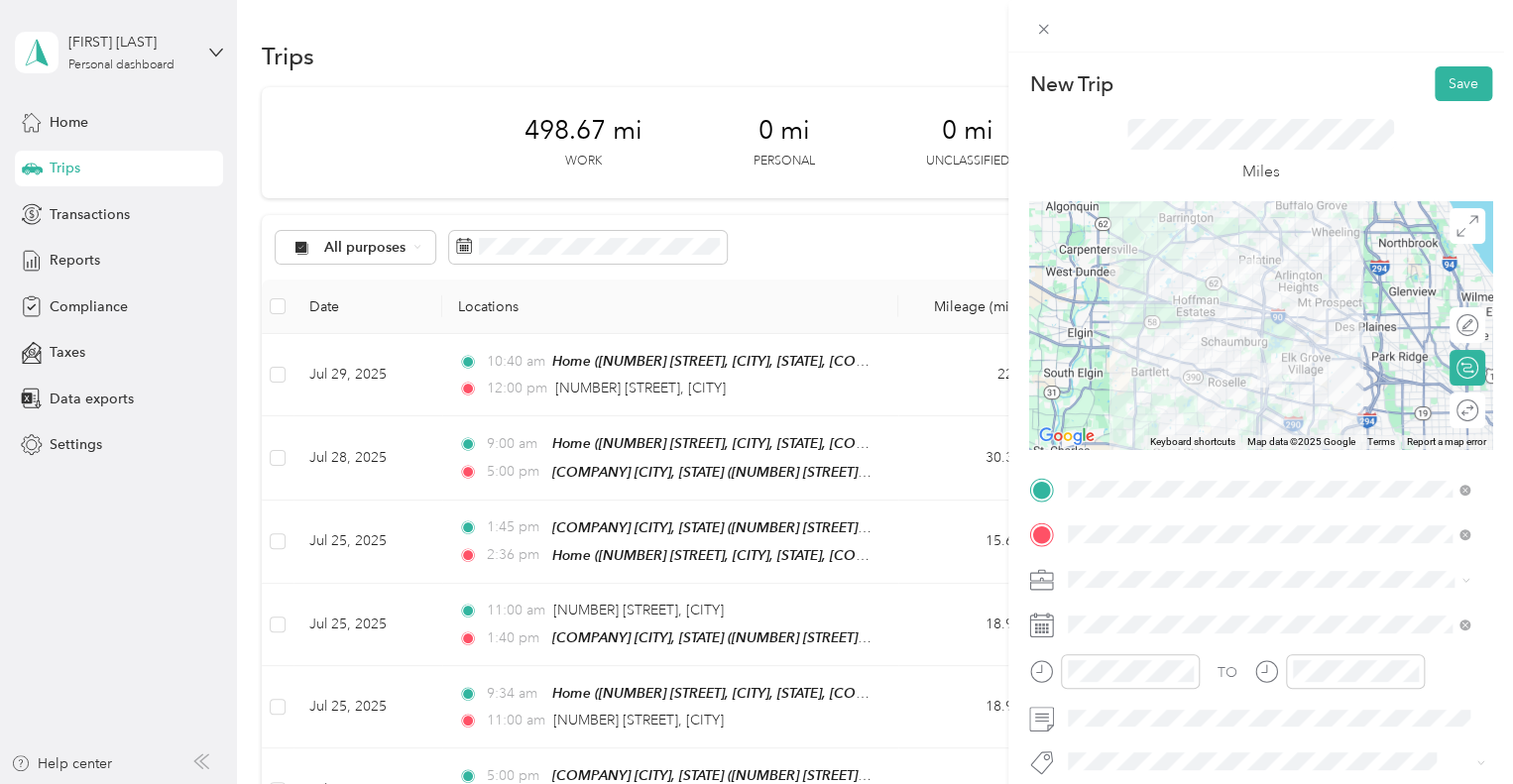 click on "22" at bounding box center [1161, 505] 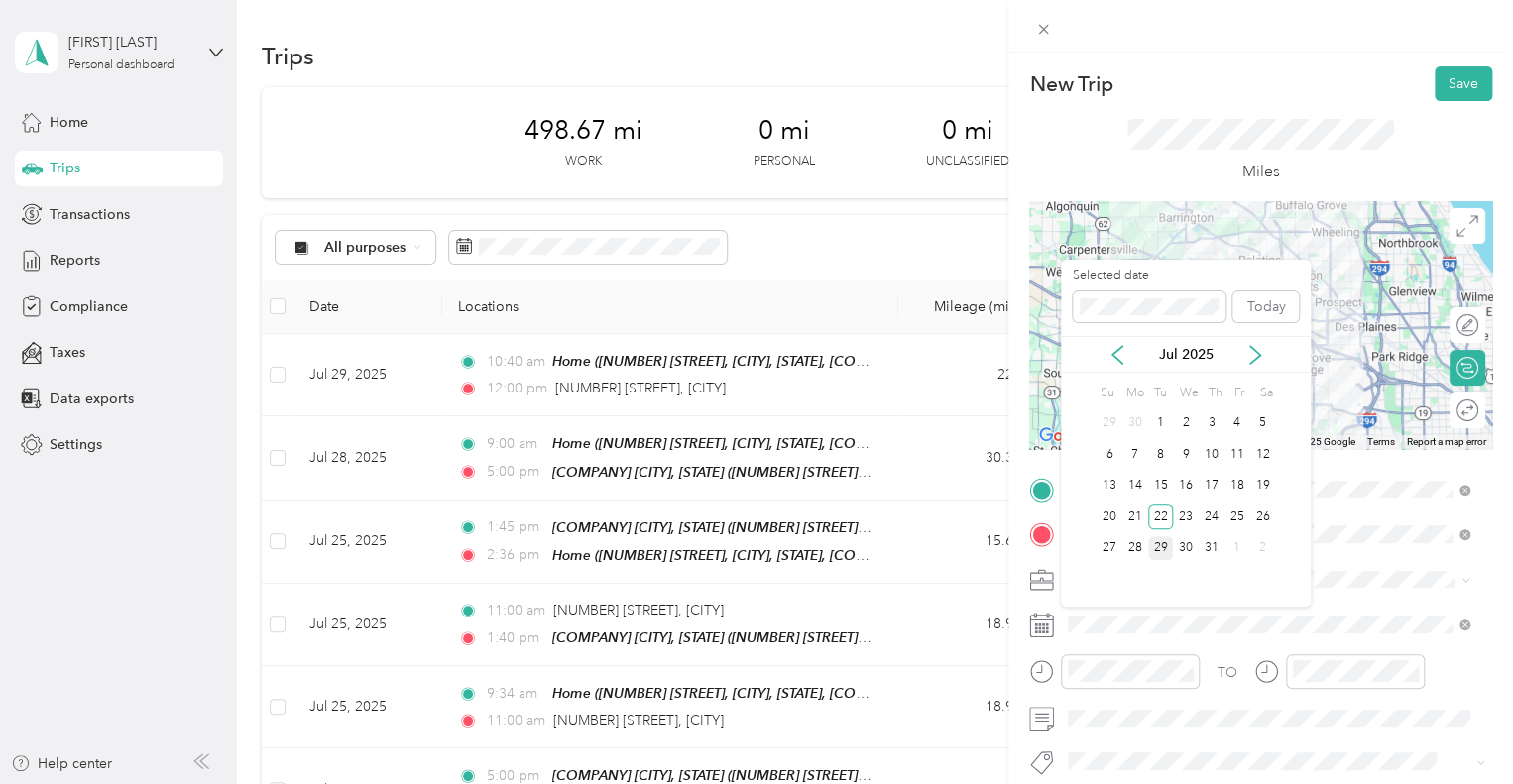 click on "29" at bounding box center [1161, 548] 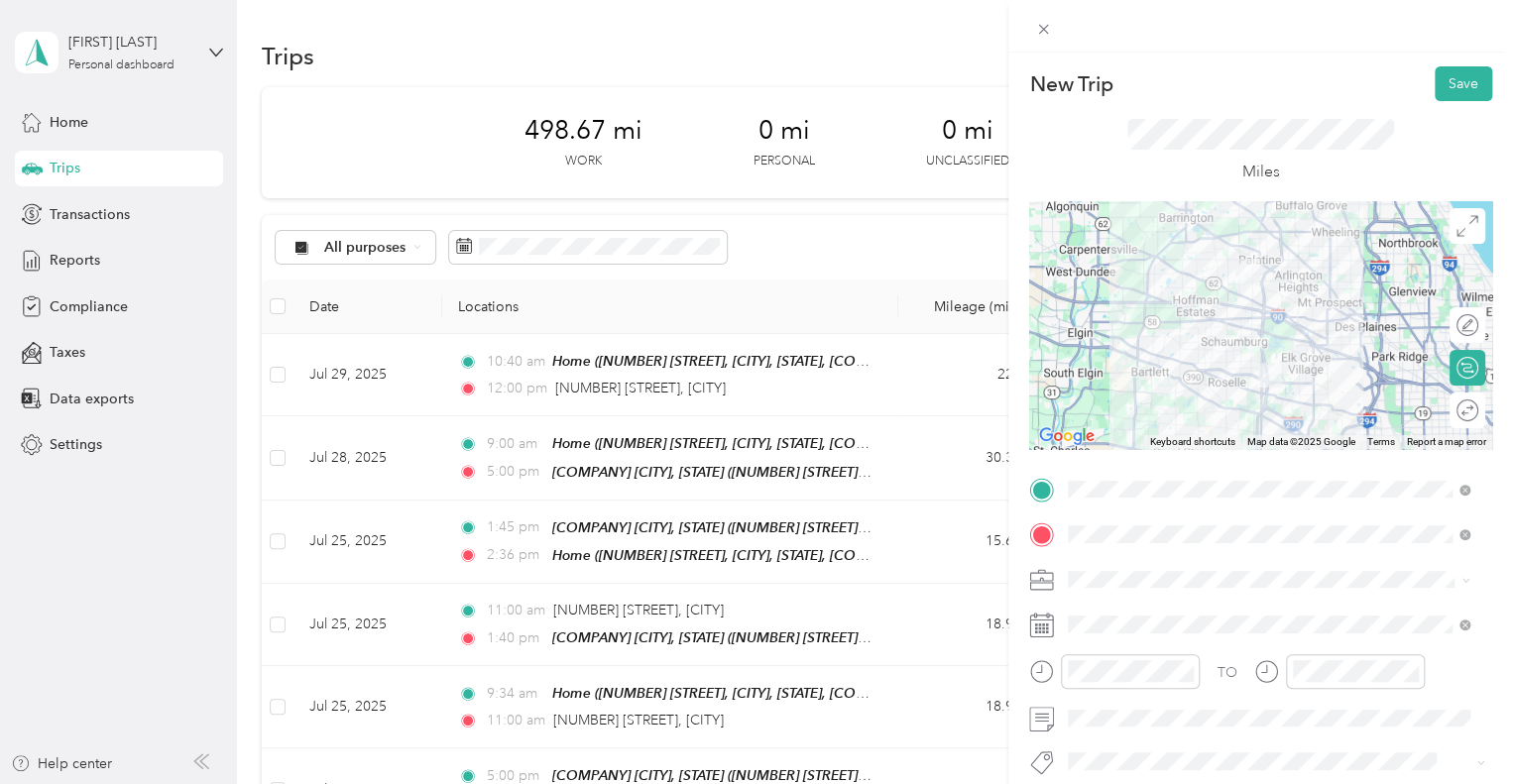 click at bounding box center [1276, 580] 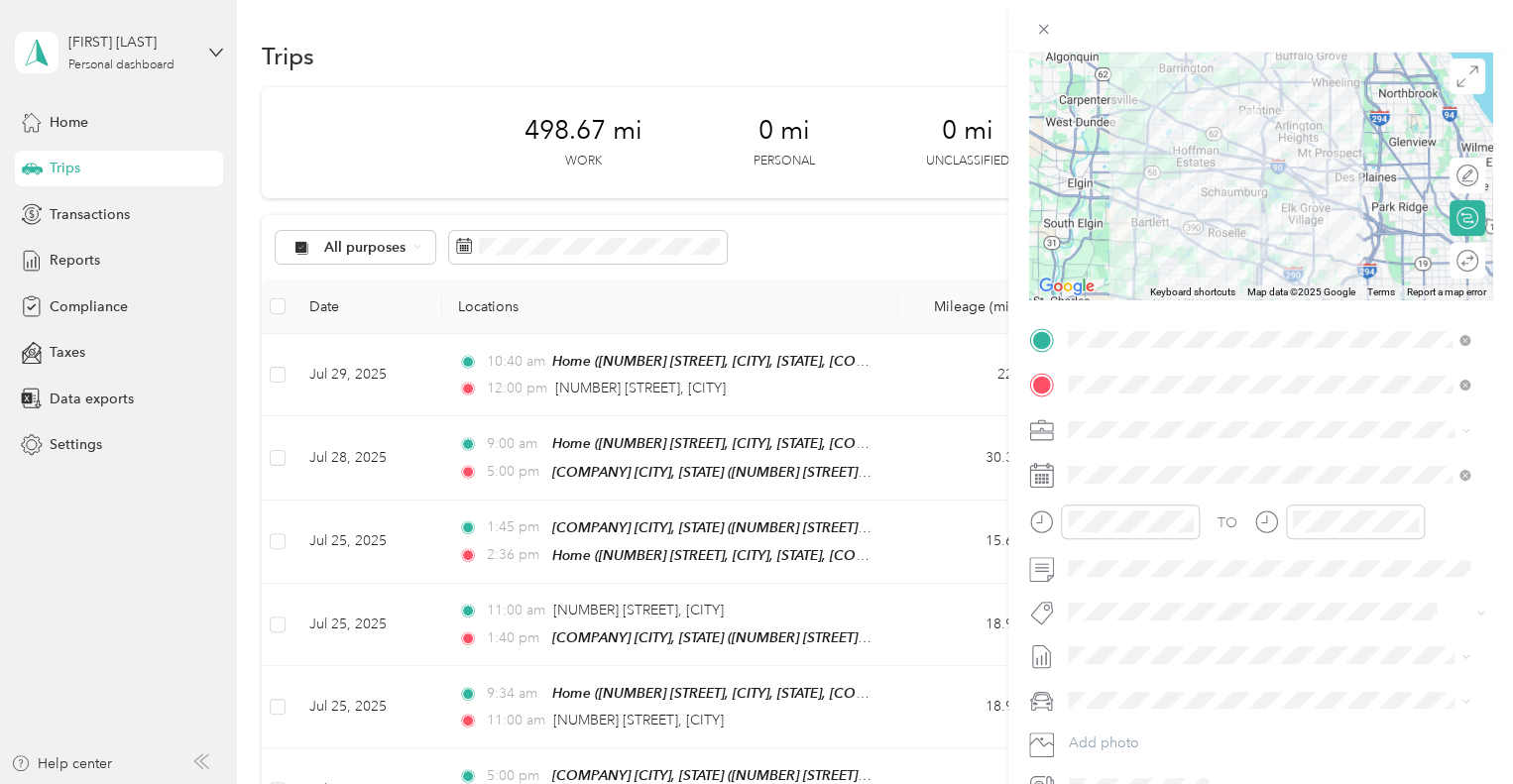 scroll, scrollTop: 158, scrollLeft: 0, axis: vertical 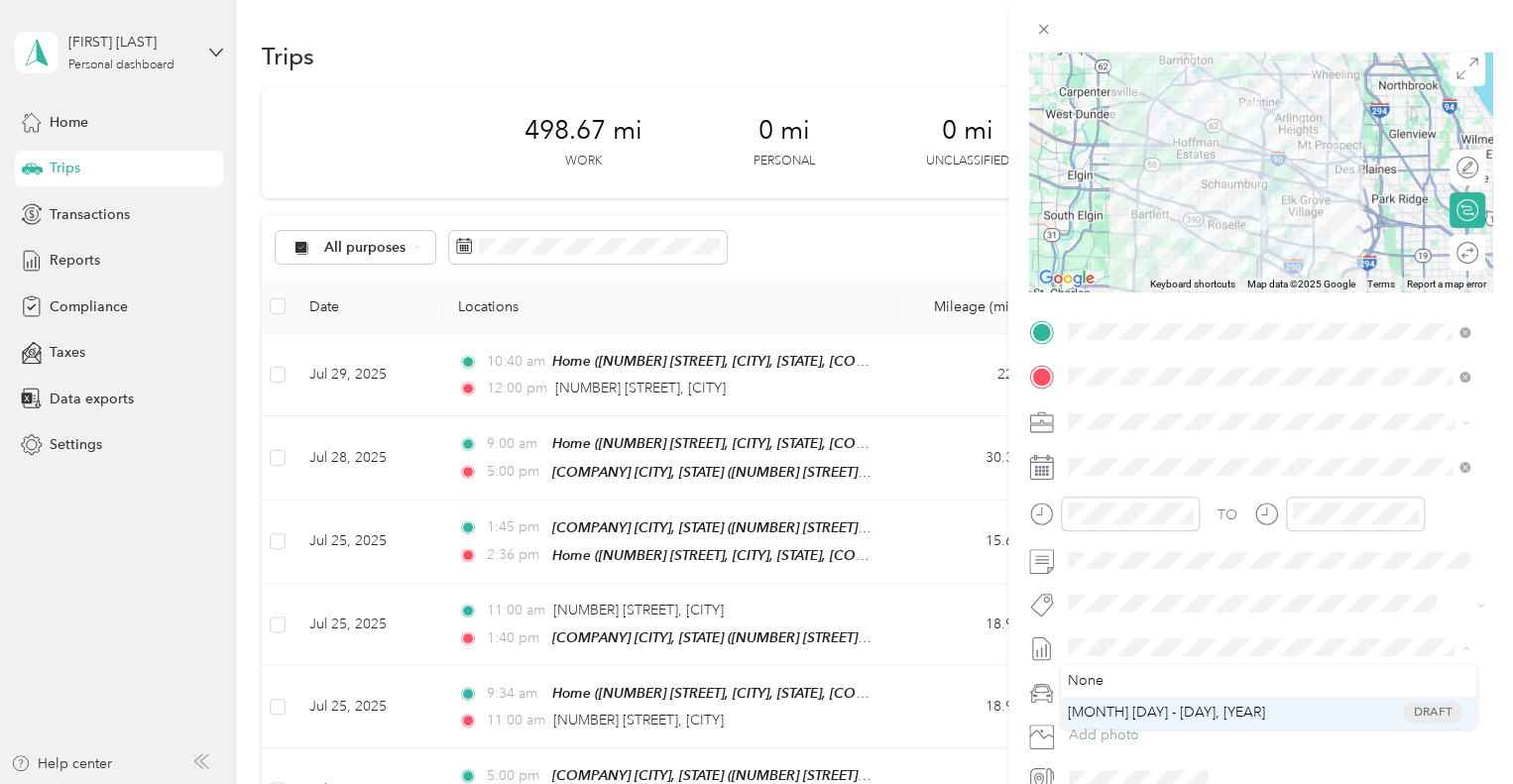 click on "[MONTH] [DAY] - [DAY], [YEAR] [PAYMENT_TYPE]" at bounding box center [1166, 712] 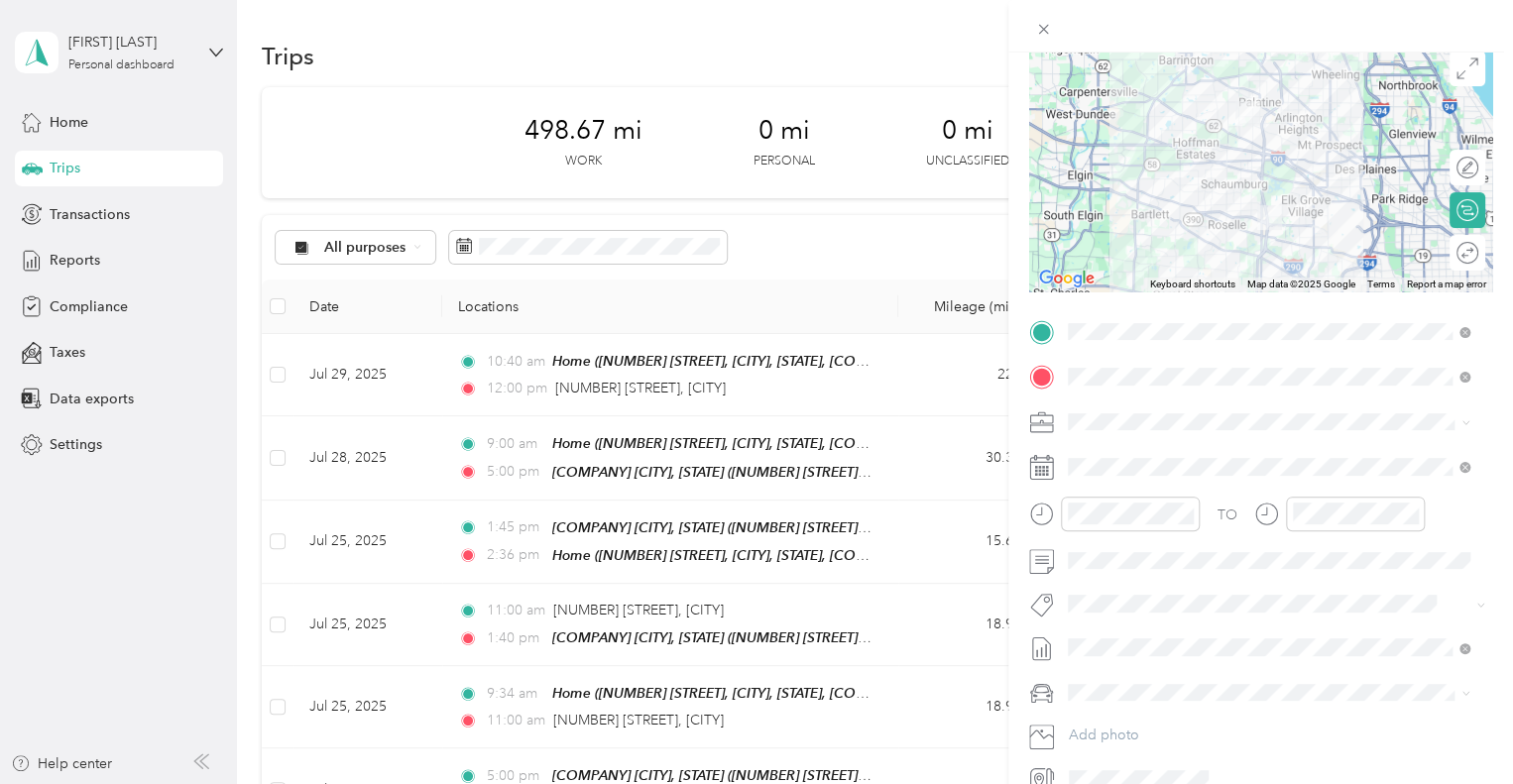 click at bounding box center (1276, 693) 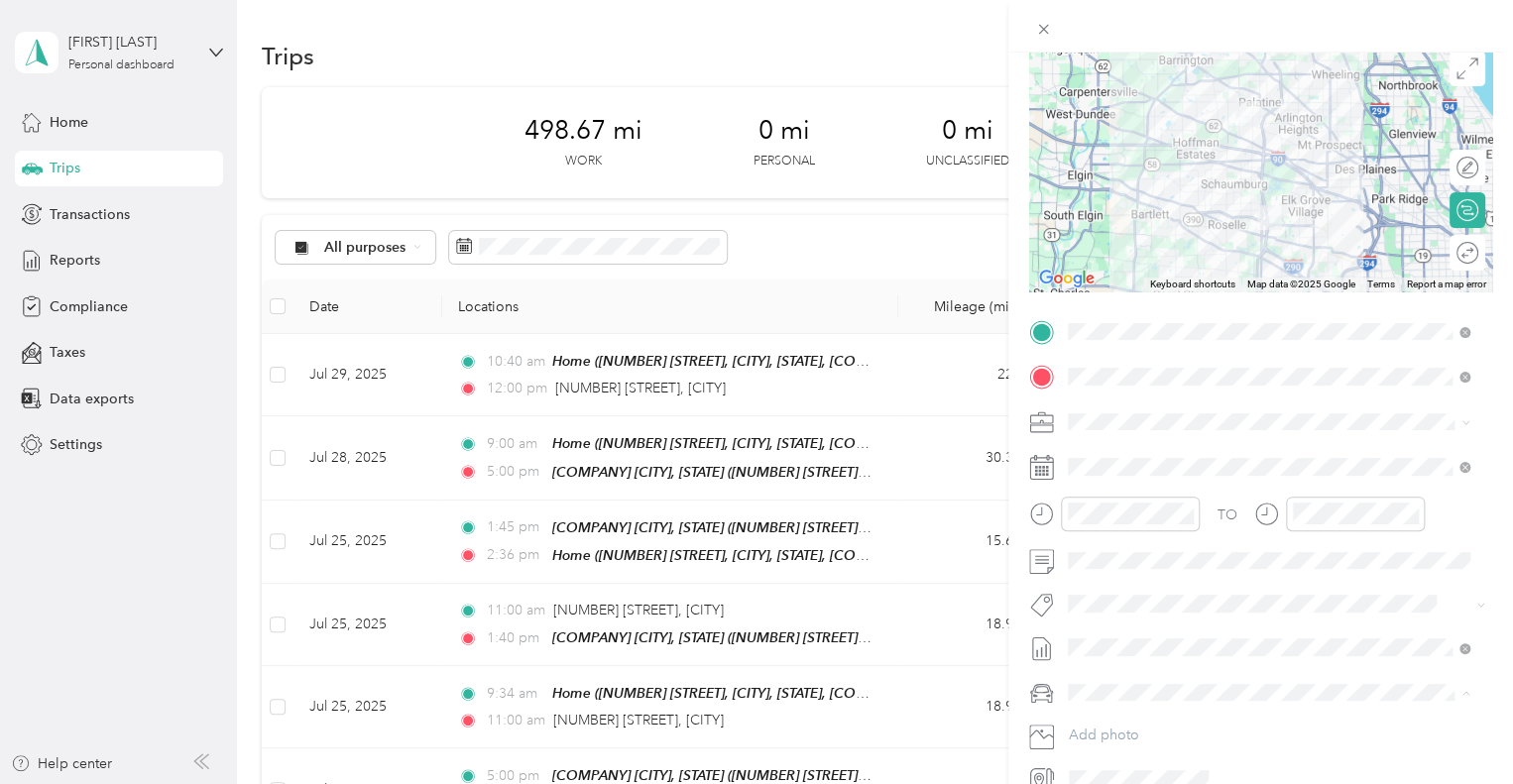 click on "TESLA Y" at bounding box center [1268, 727] 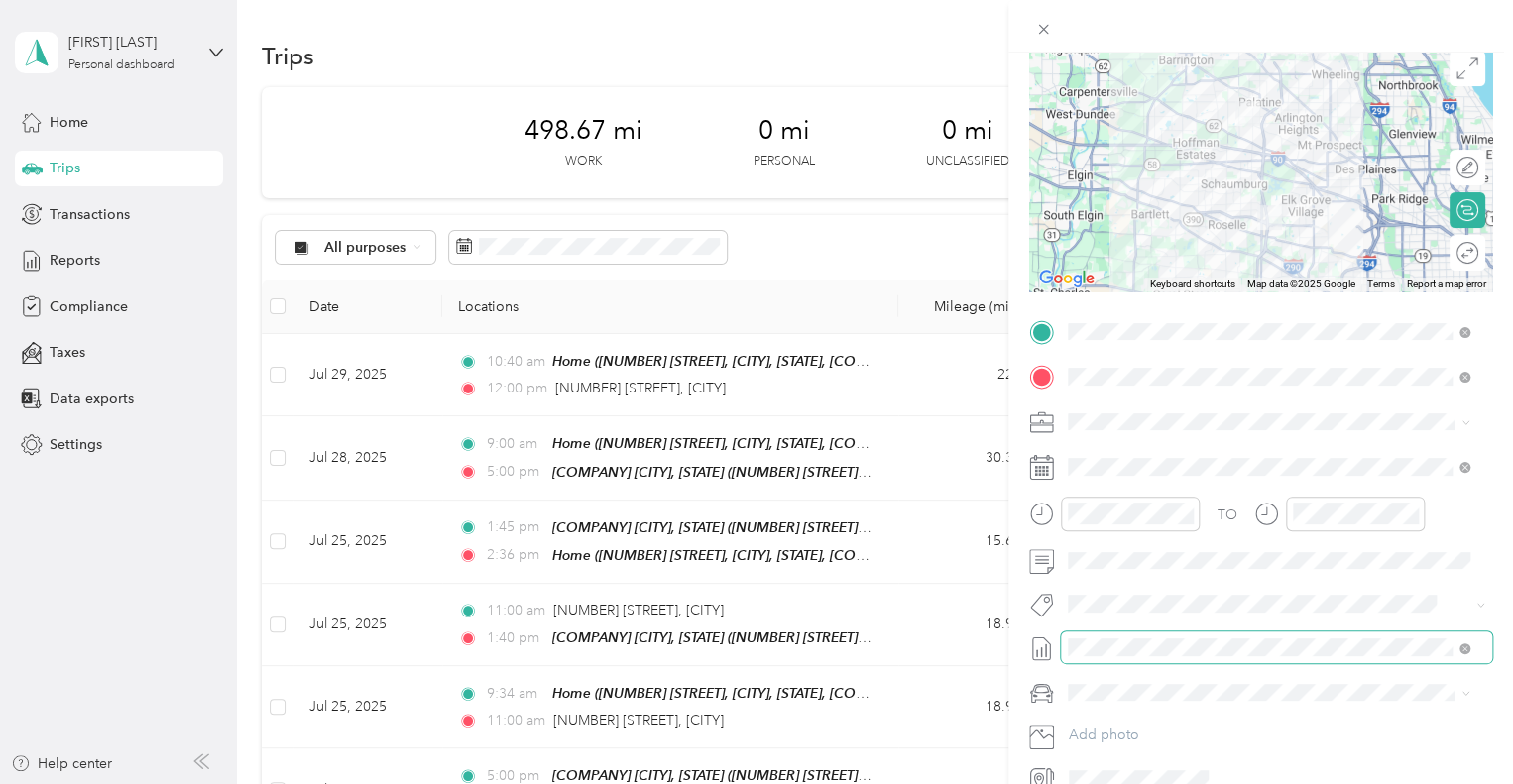 scroll, scrollTop: 0, scrollLeft: 0, axis: both 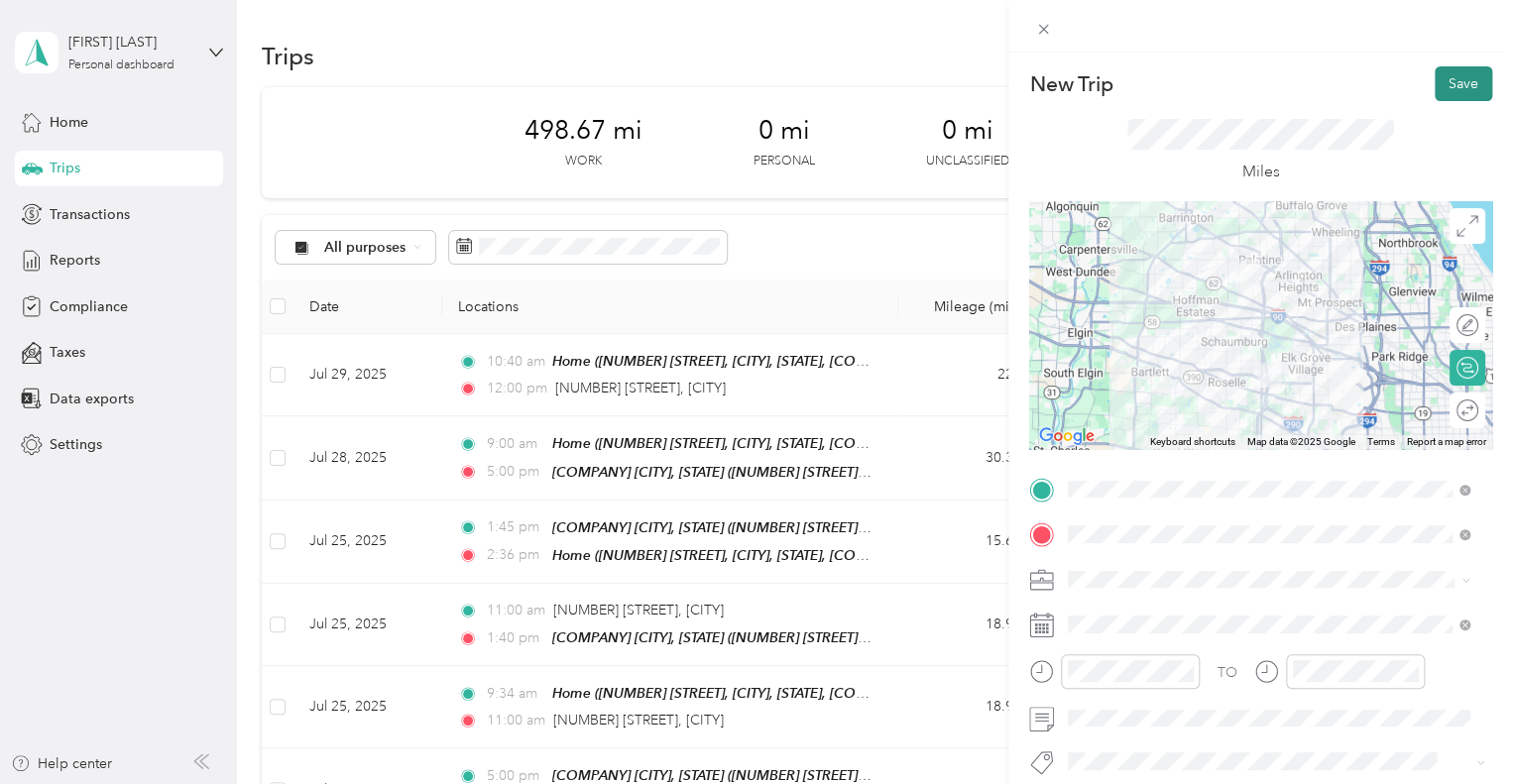 click on "Save" at bounding box center (1463, 83) 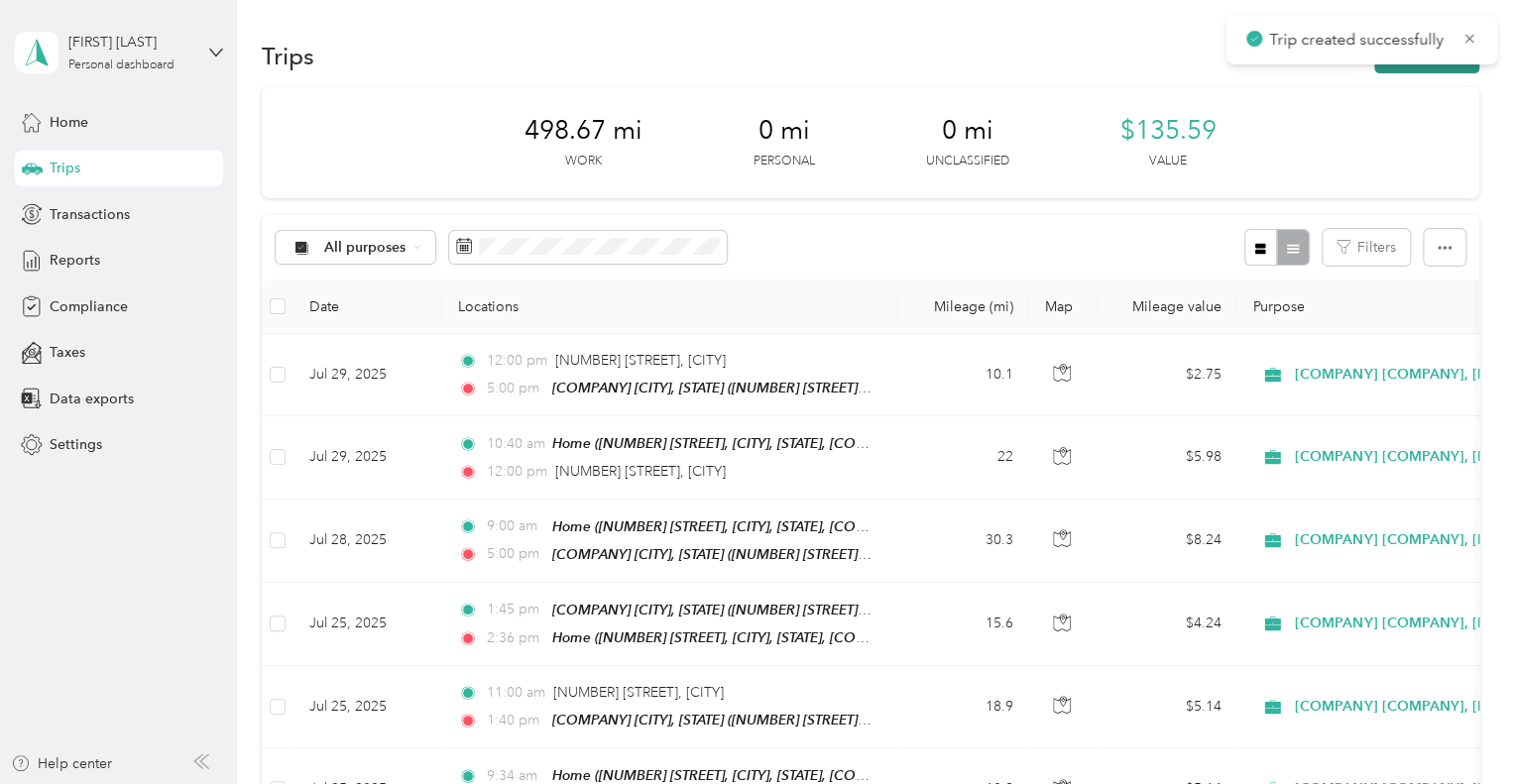 click on "New trip" at bounding box center (1427, 56) 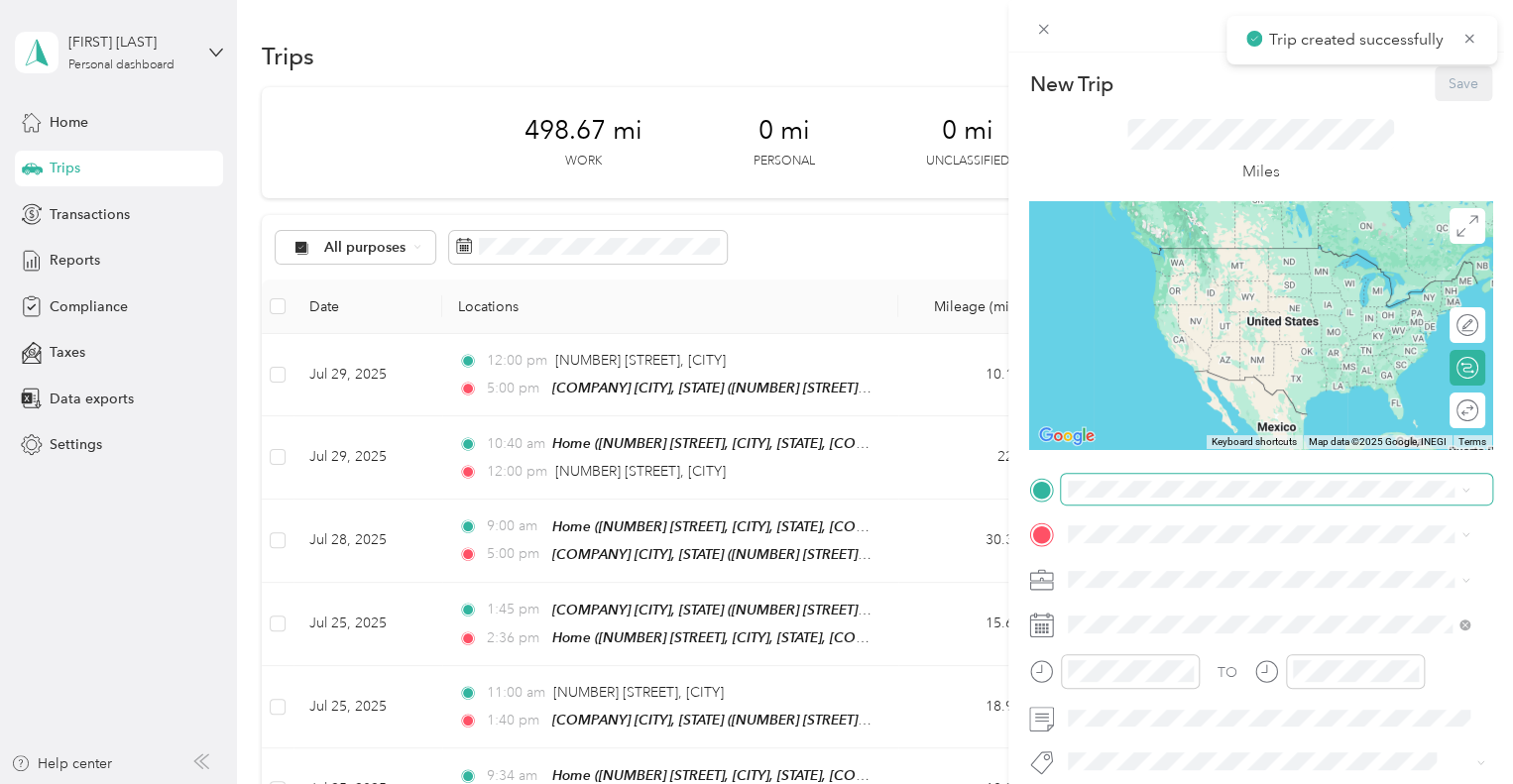 click at bounding box center (1276, 490) 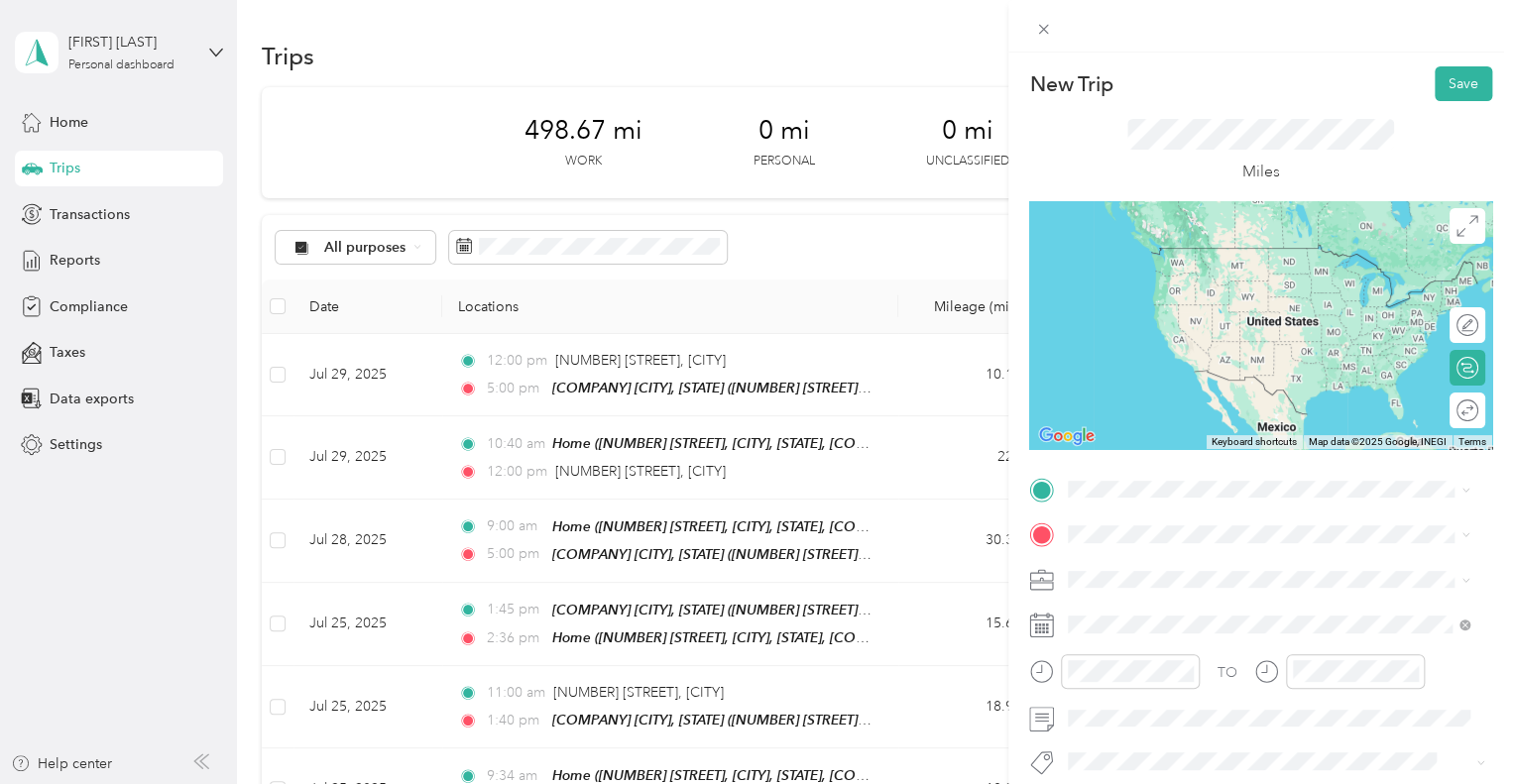 click on "TEAM Graybar Itasca, IL 1 Pierce Place, Suite 800, 60143-3149, Itasca, Illinois" at bounding box center (1284, 385) 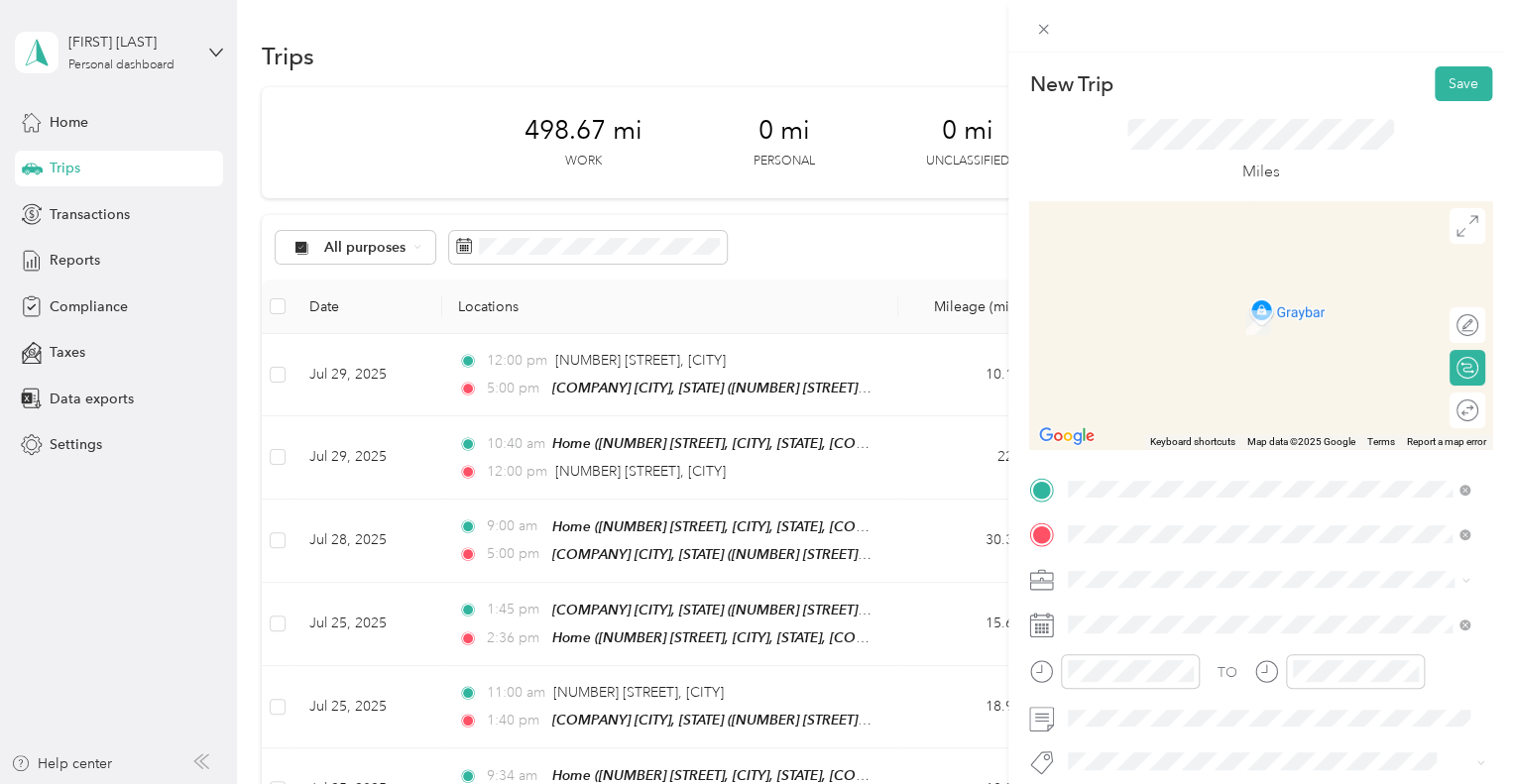 click on "[NUMBER] [STREET], [CITY], [STATE], [COUNTRY] , [POSTAL_CODE], [CITY], [STATE]" at bounding box center (1263, 333) 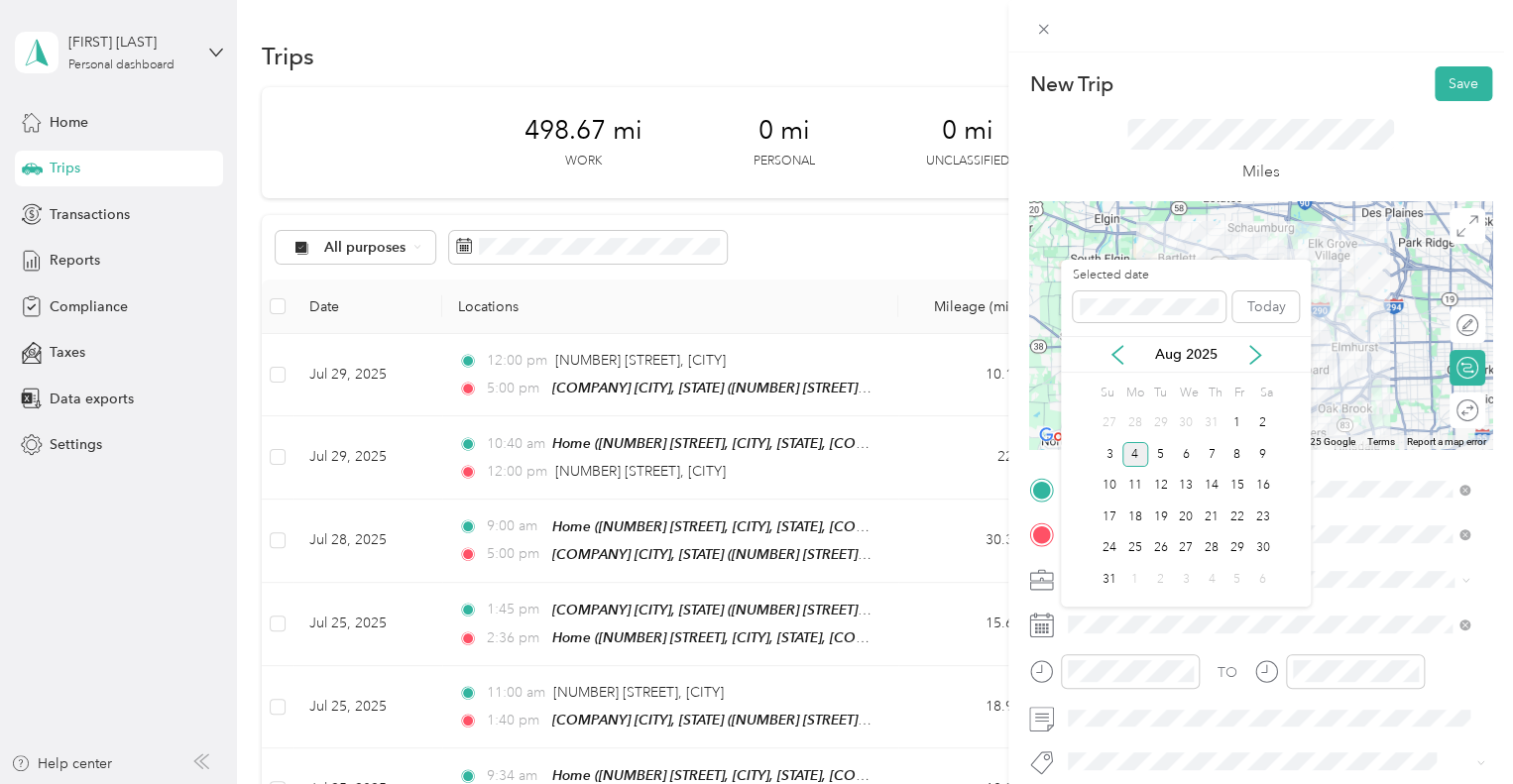 click 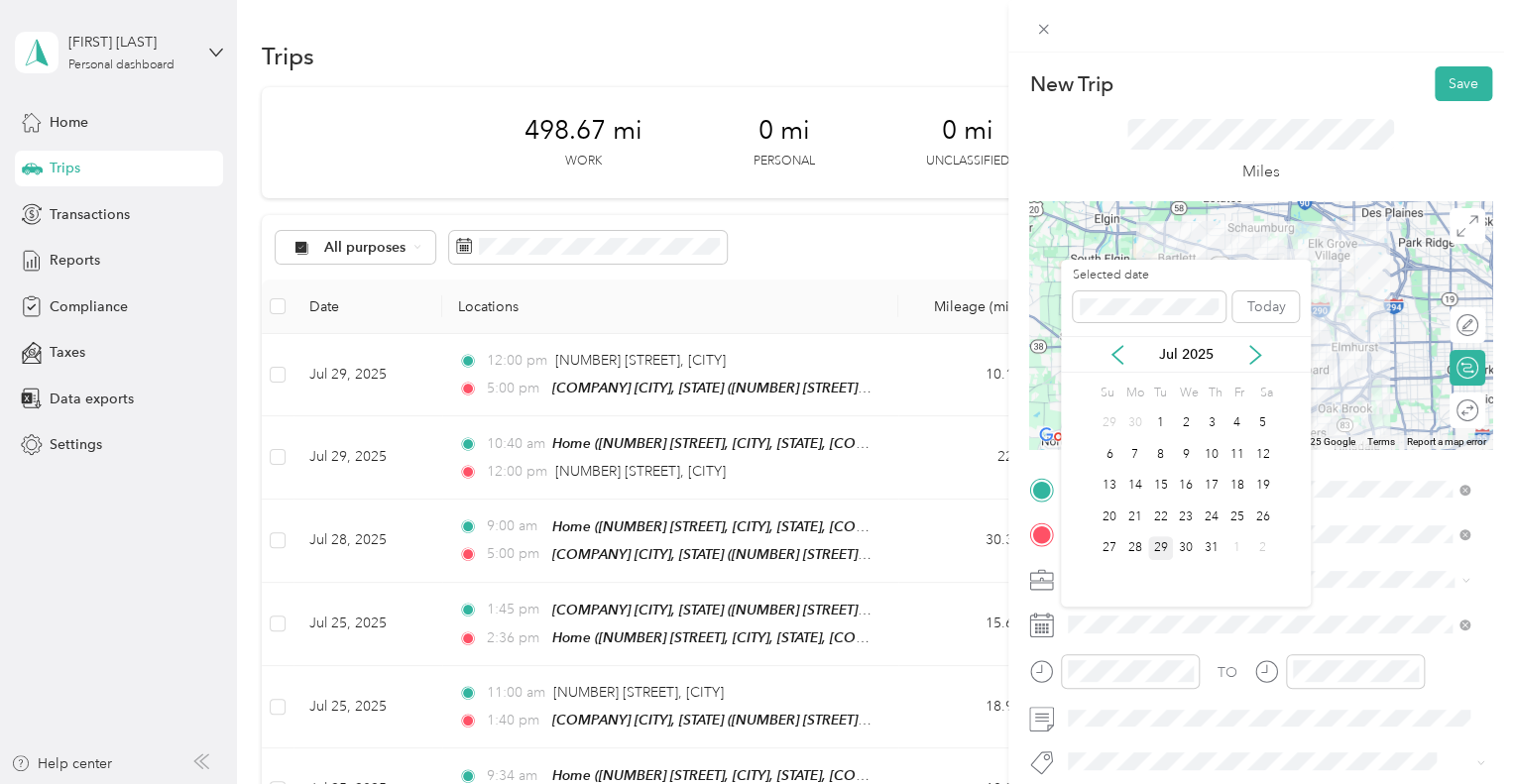 click on "29" at bounding box center [1161, 548] 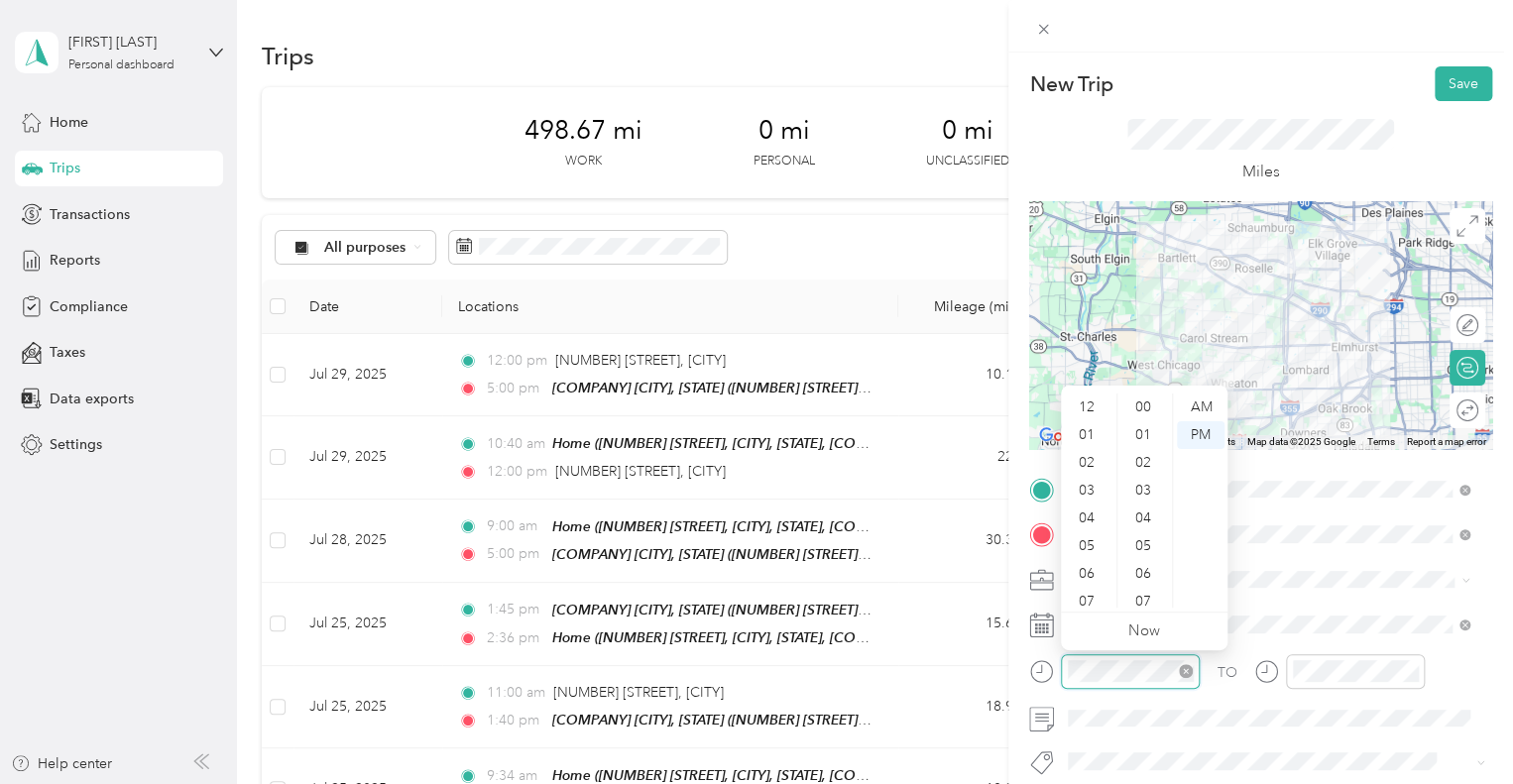 scroll, scrollTop: 1110, scrollLeft: 0, axis: vertical 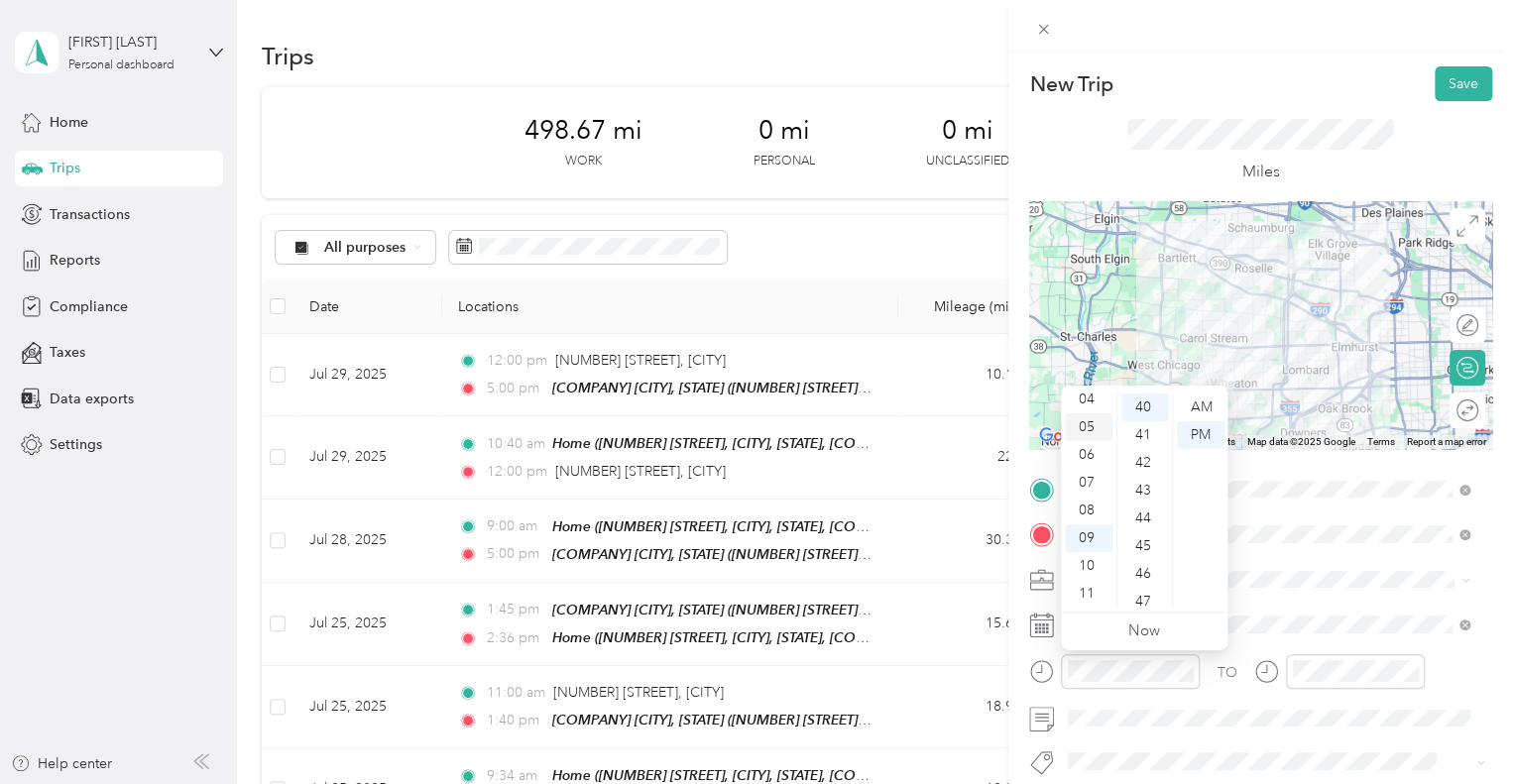 click on "05" at bounding box center [1089, 427] 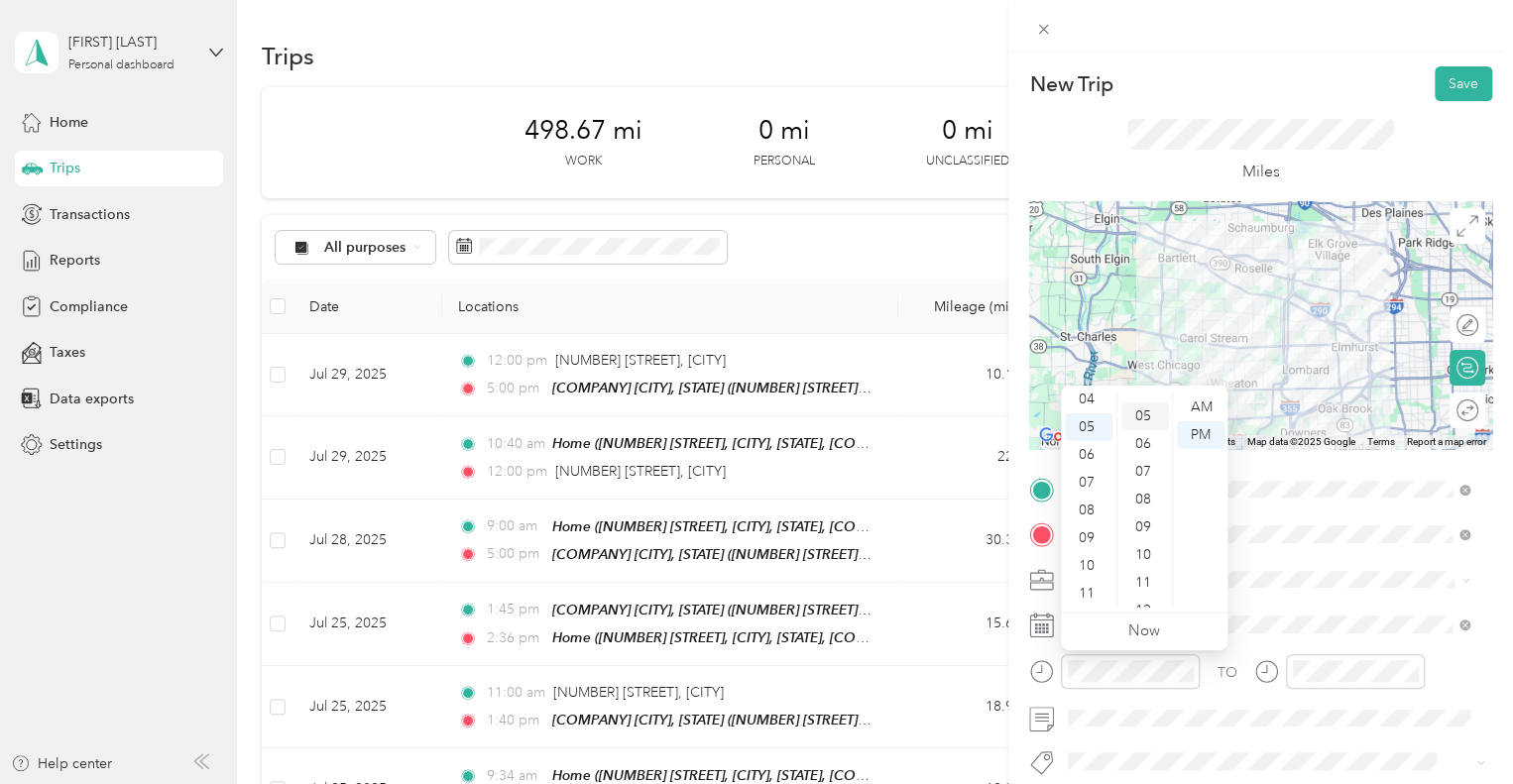 scroll, scrollTop: 0, scrollLeft: 0, axis: both 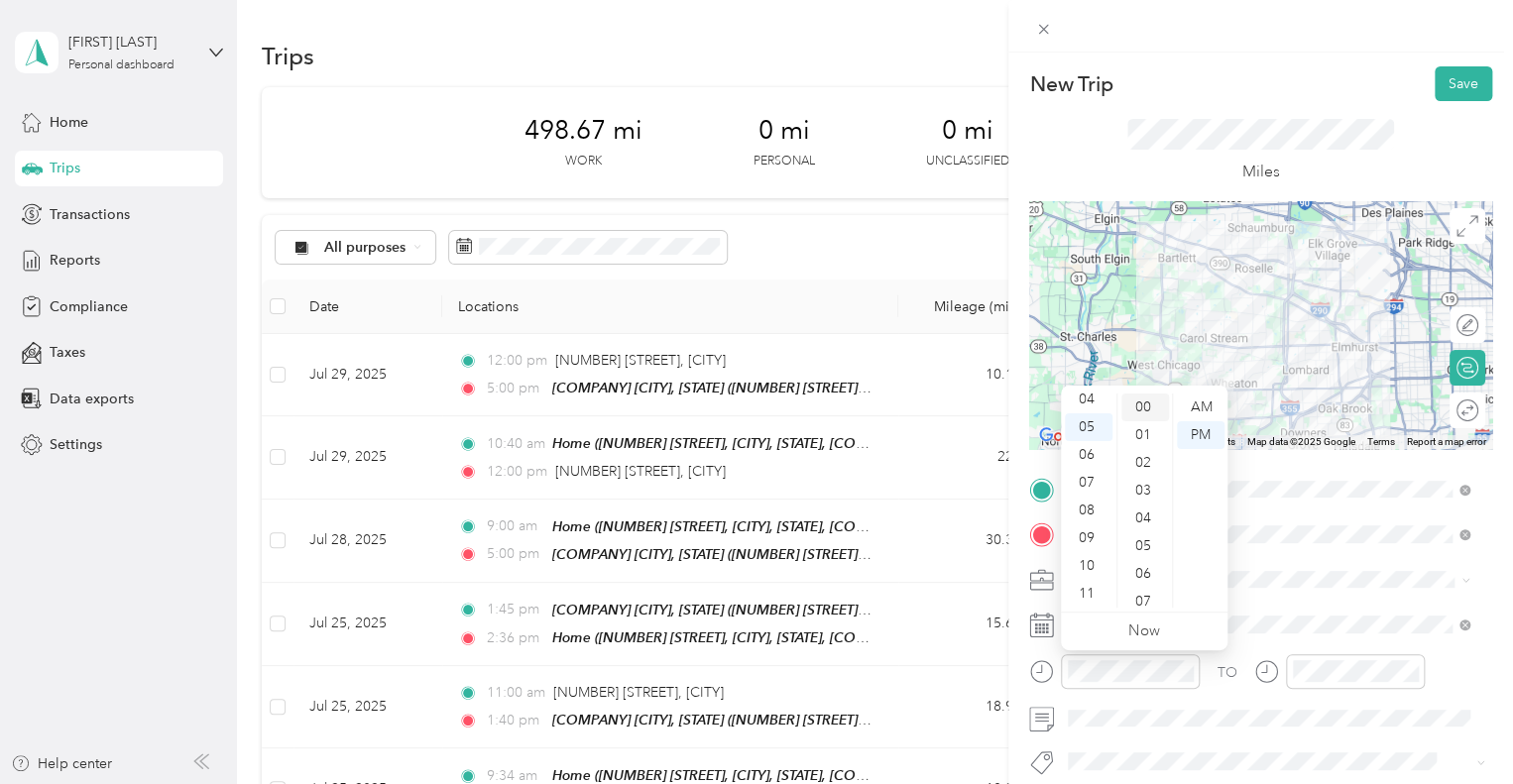 click on "00" at bounding box center (1145, 407) 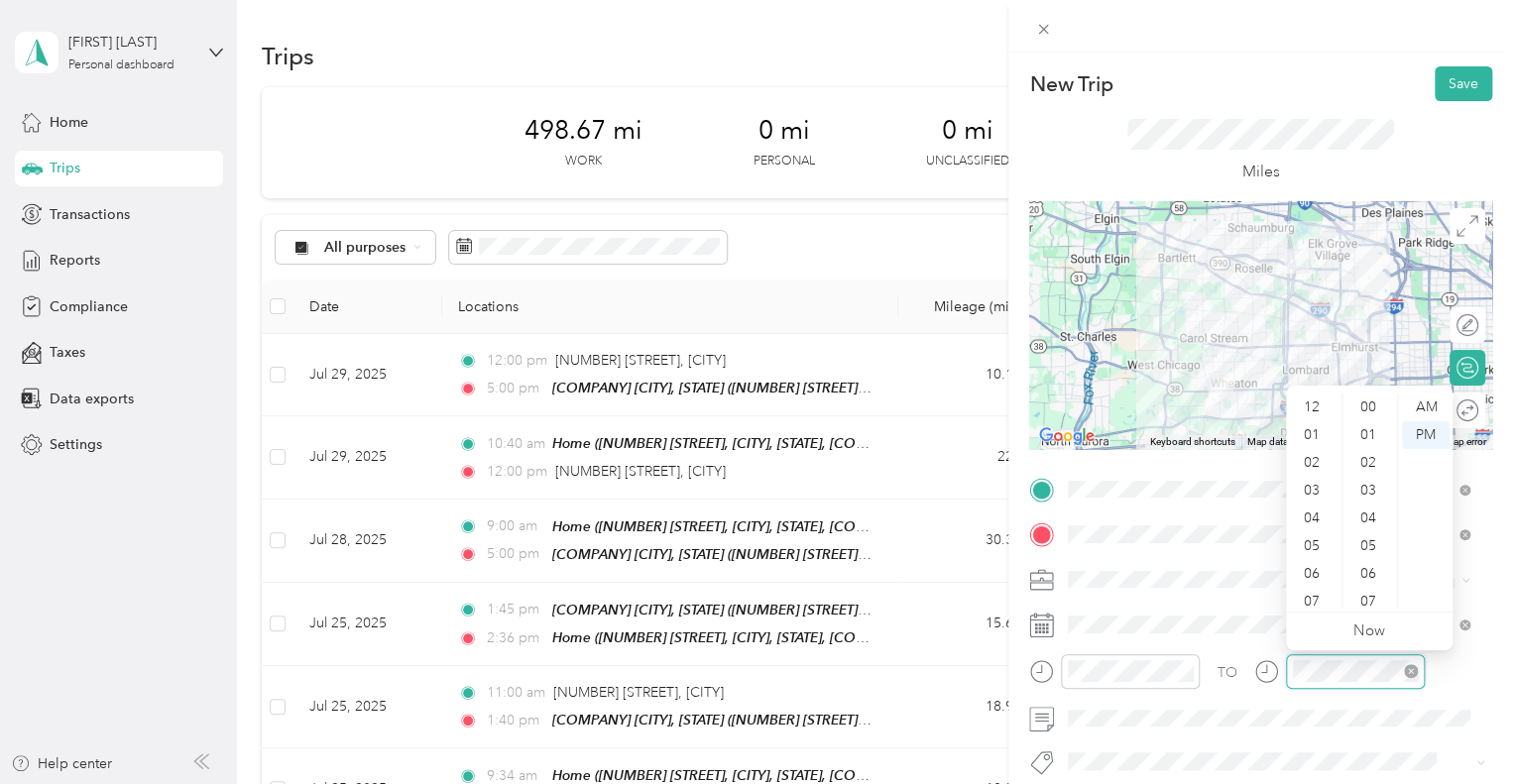 scroll, scrollTop: 1110, scrollLeft: 0, axis: vertical 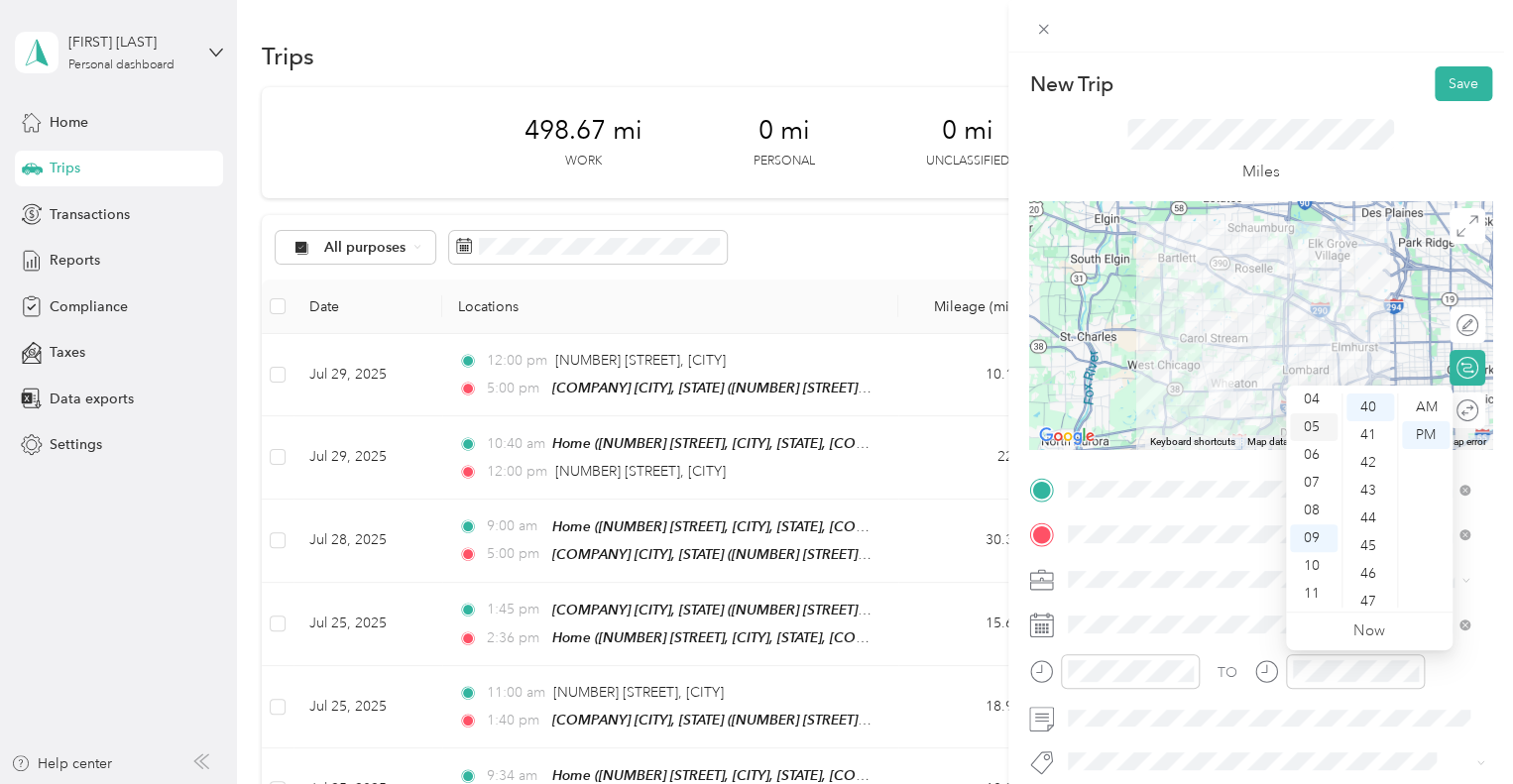 click on "05" at bounding box center [1314, 427] 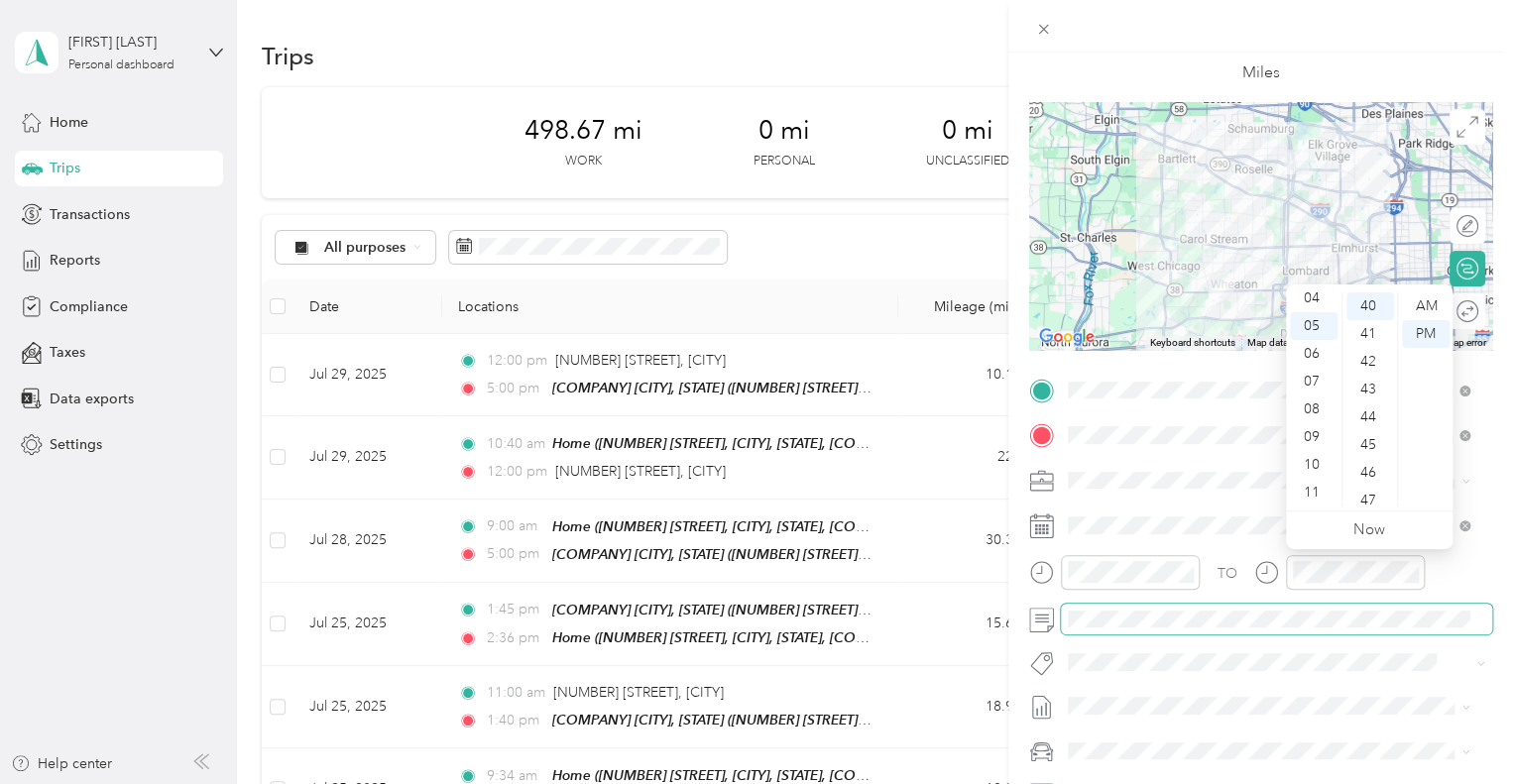 scroll, scrollTop: 101, scrollLeft: 0, axis: vertical 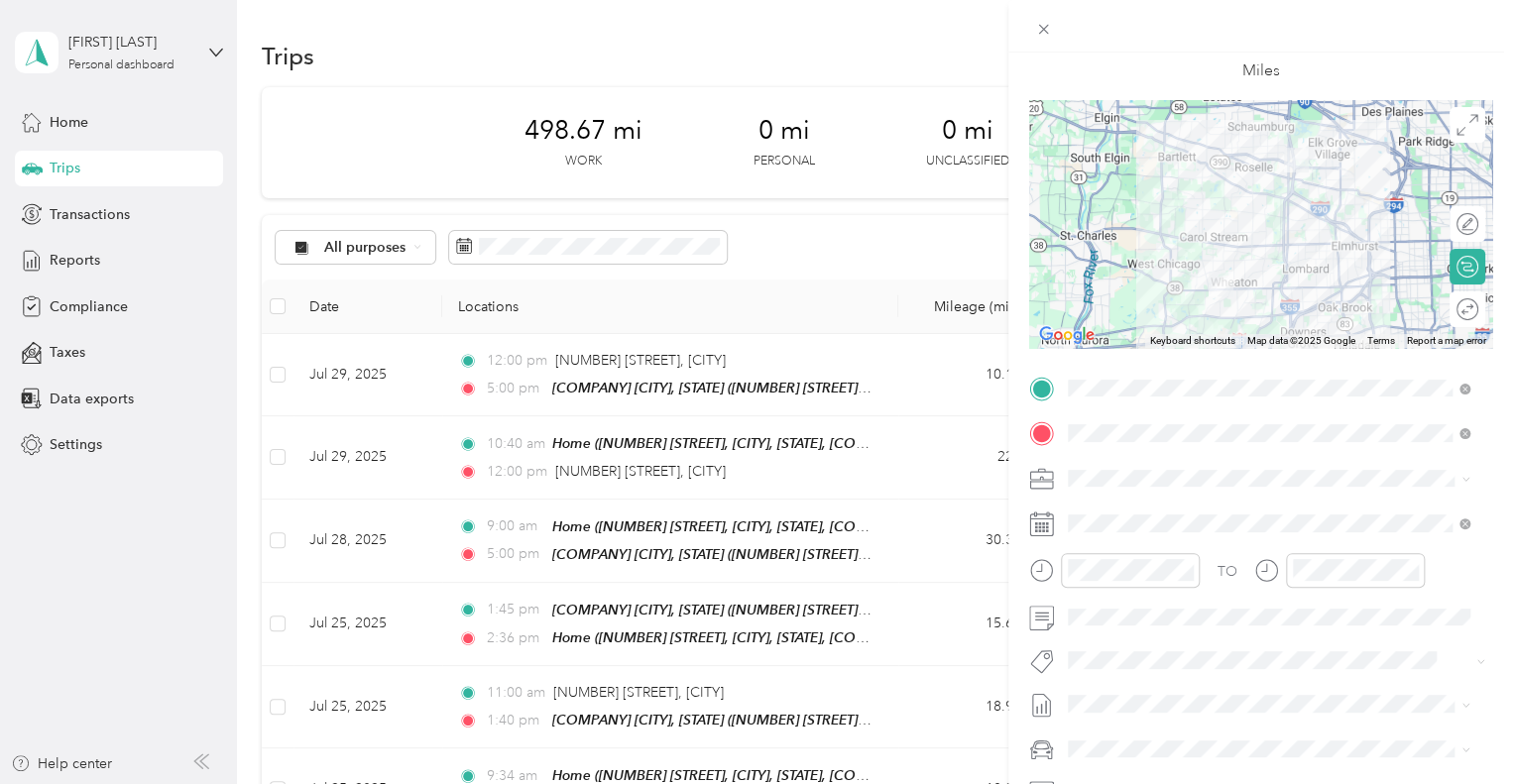 click on "New Trip Save This trip cannot be edited because it is either under review, approved, or paid. Contact your Team Manager to edit it. Miles ← Move left → Move right ↑ Move up ↓ Move down + Zoom in - Zoom out Home Jump left by 75% End Jump right by 75% Page Up Jump up by 75% Page Down Jump down by 75% Keyboard shortcuts Map Data Map data ©2025 Google Map data ©2025 Google 5 km  Click to toggle between metric and imperial units Terms Report a map error Edit route Calculate route Round trip TO Add photo None Jul 1 - 31, 2025 Draft" at bounding box center (752, 784) 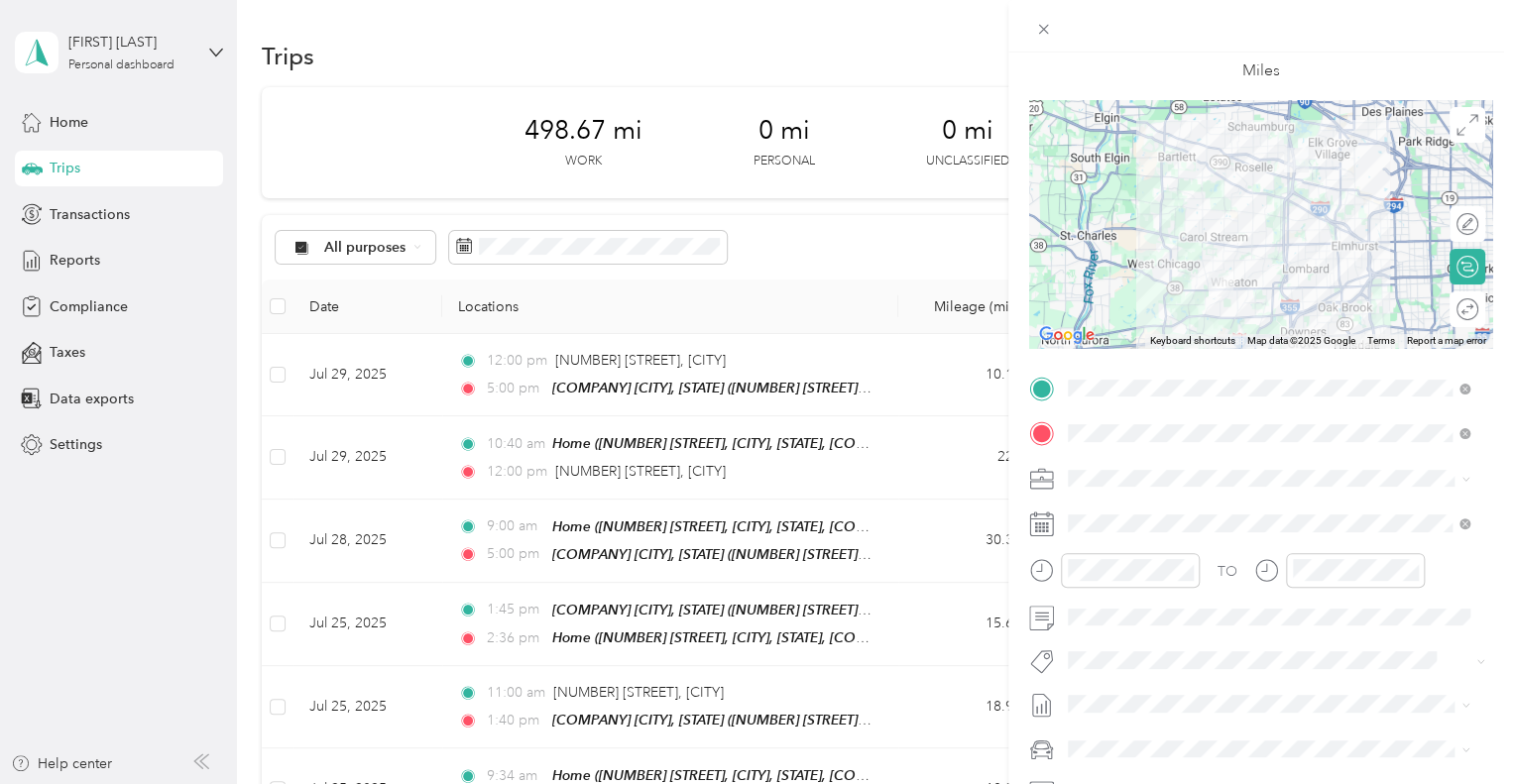 click on "Jul 1 - 31, 2025 Draft" at bounding box center (1268, 669) 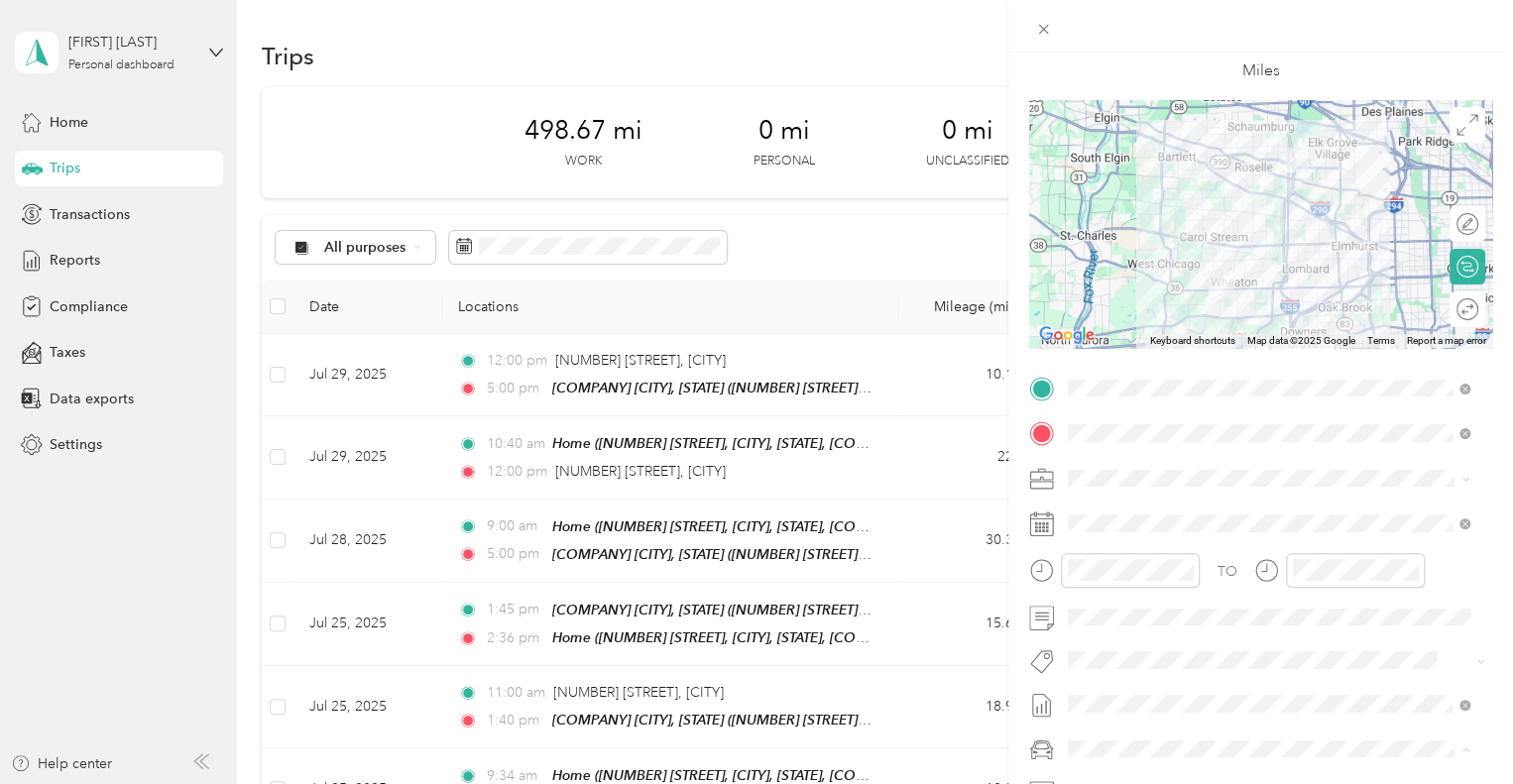 click on "TESLA Y" at bounding box center (1268, 713) 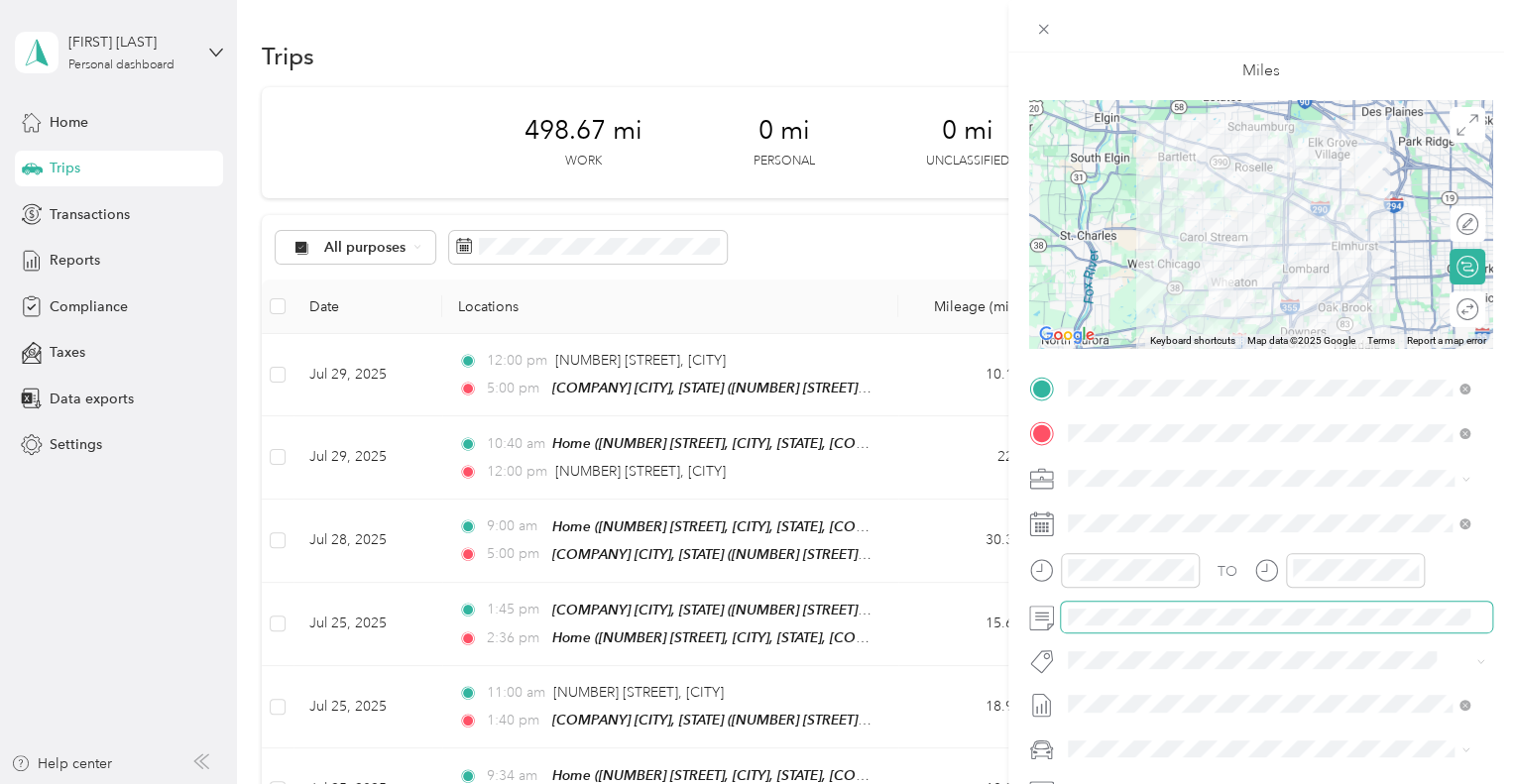 scroll, scrollTop: 0, scrollLeft: 0, axis: both 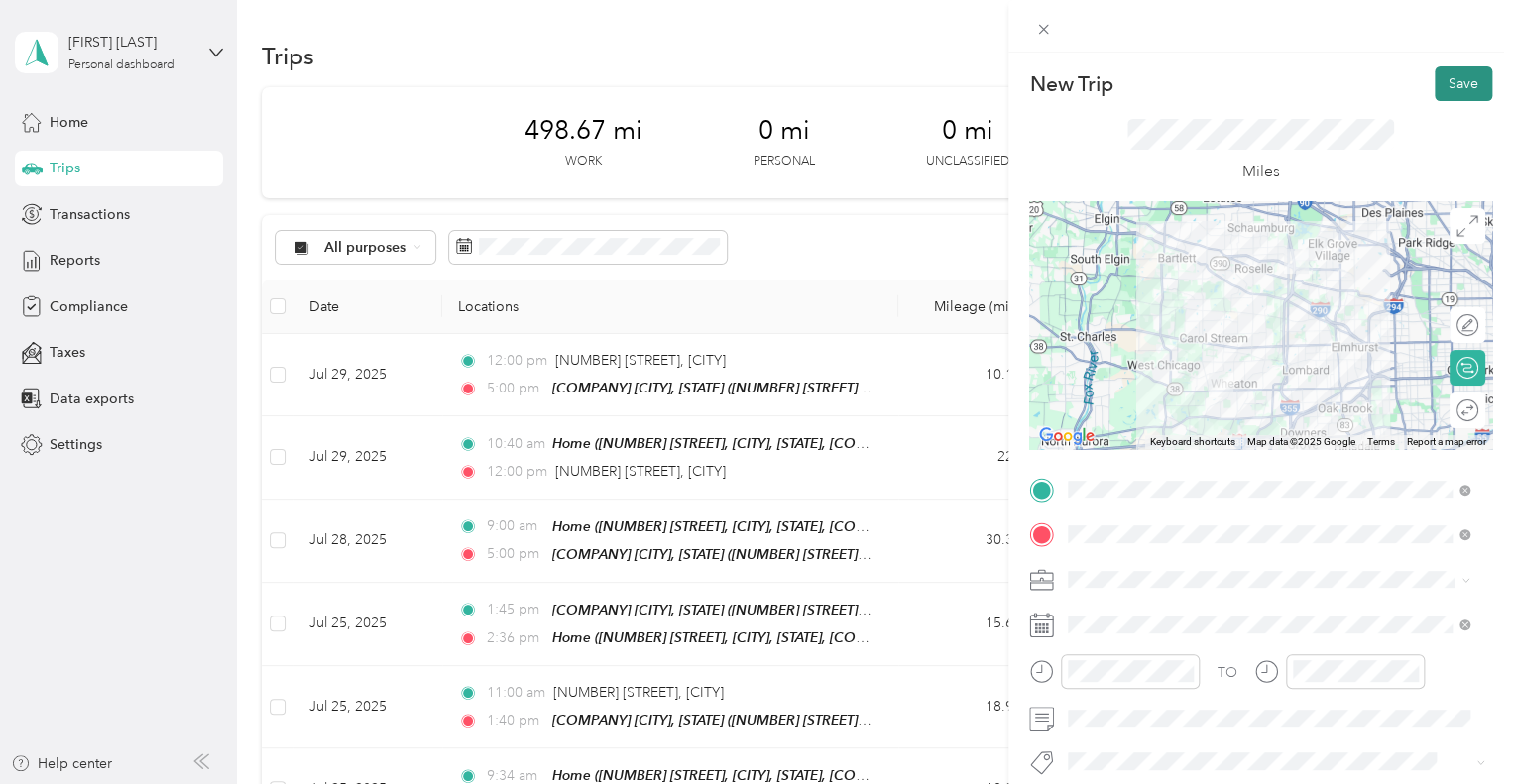 click on "Save" at bounding box center [1463, 83] 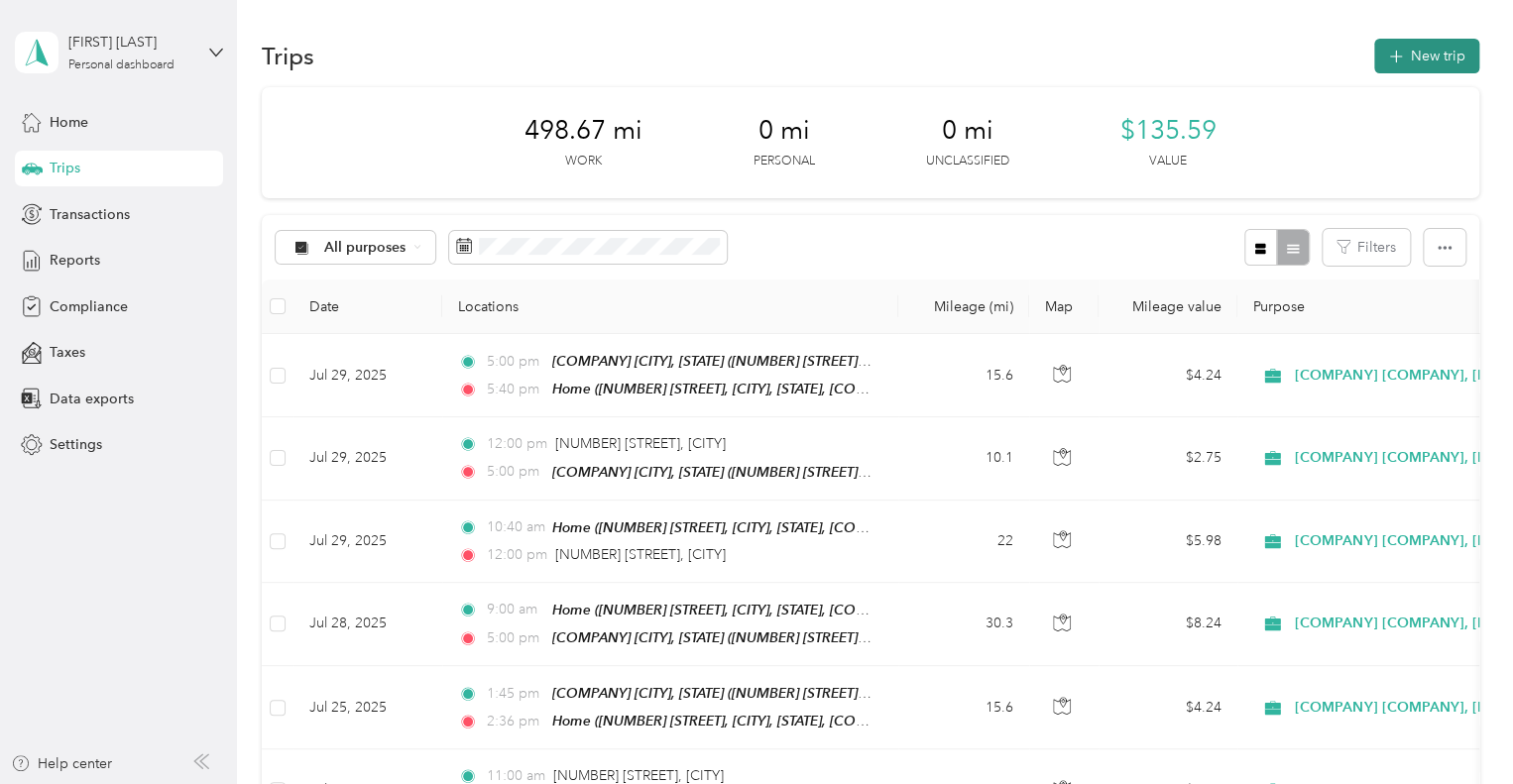 click 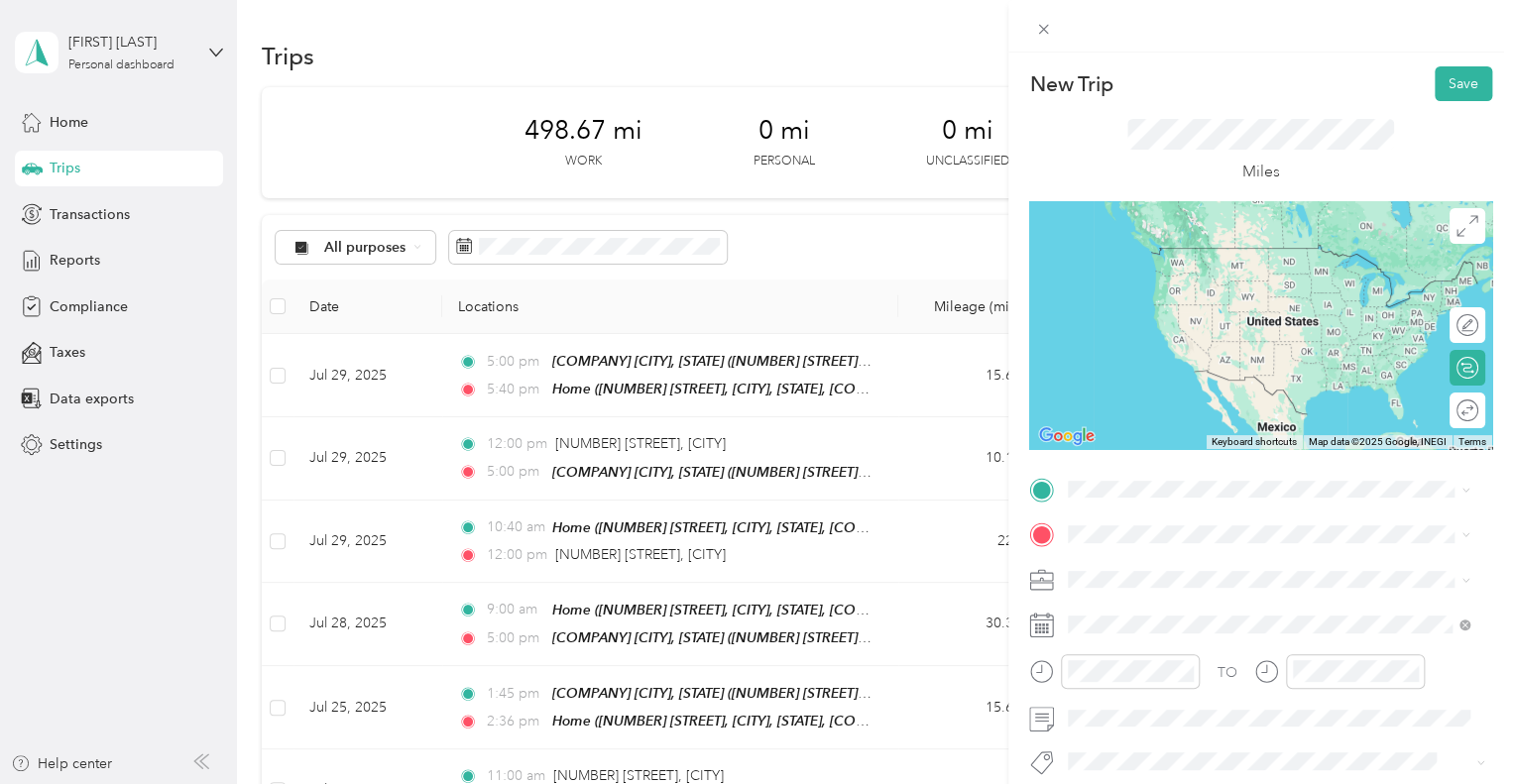 click on "Home [NUMBER] [STREET], [CITY], [STATE], [COUNTRY] , [POSTAL_CODE], [CITY], [STATE]" at bounding box center [1284, 275] 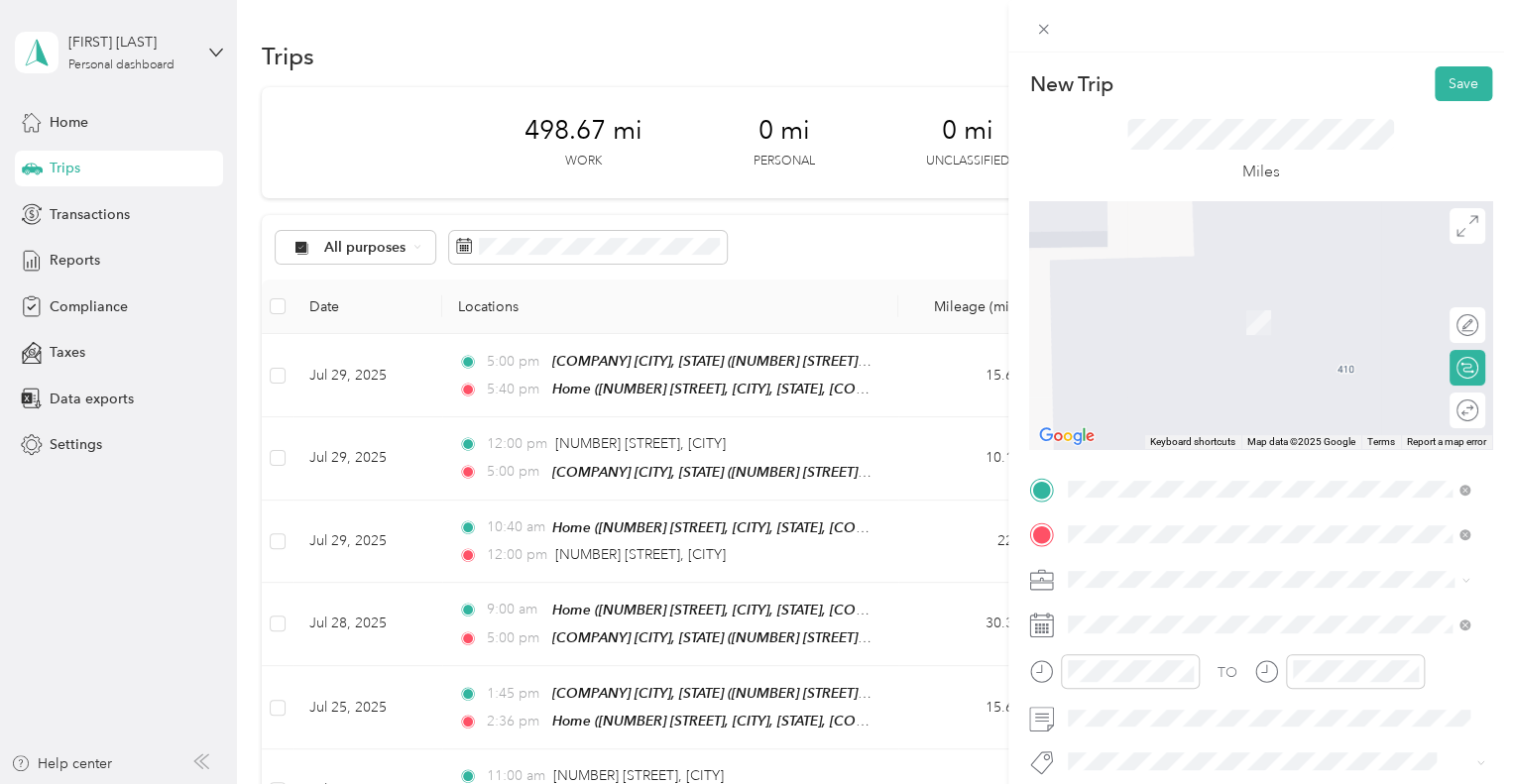 click on "TEAM Graybar Itasca, IL 1 Pierce Place, Suite 800, 60143-3149, Itasca, Illinois" at bounding box center (1284, 430) 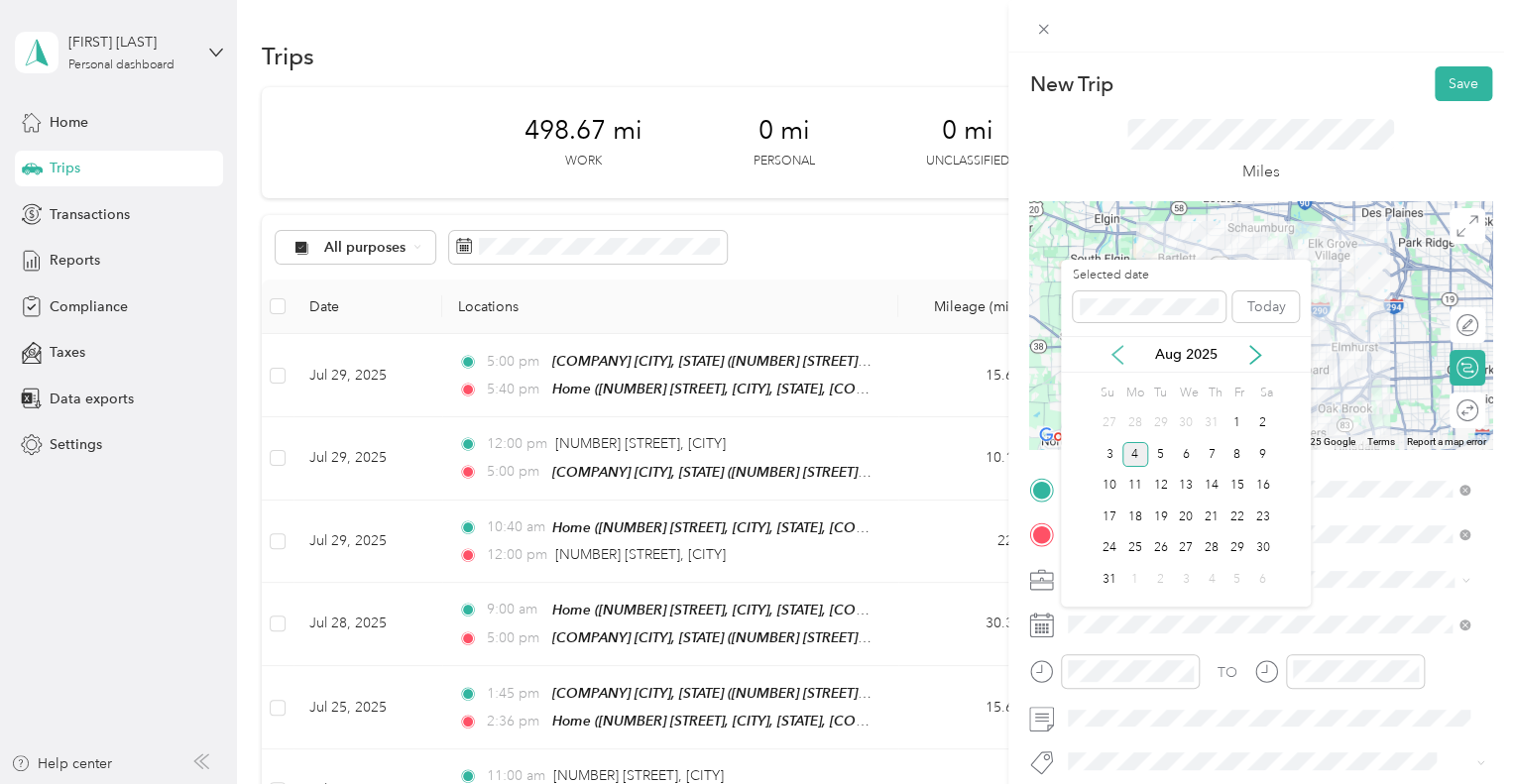 click 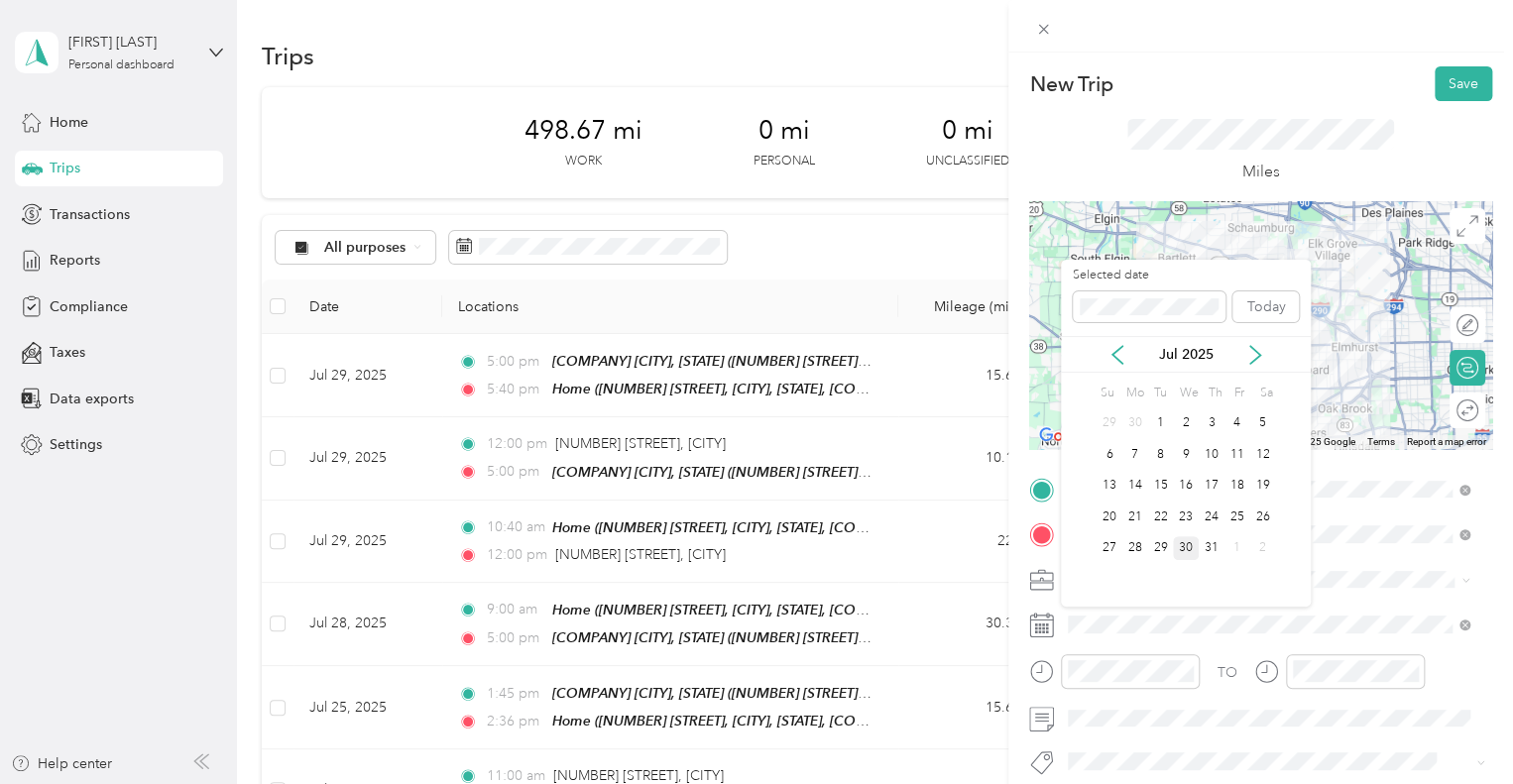 click on "30" at bounding box center (1186, 548) 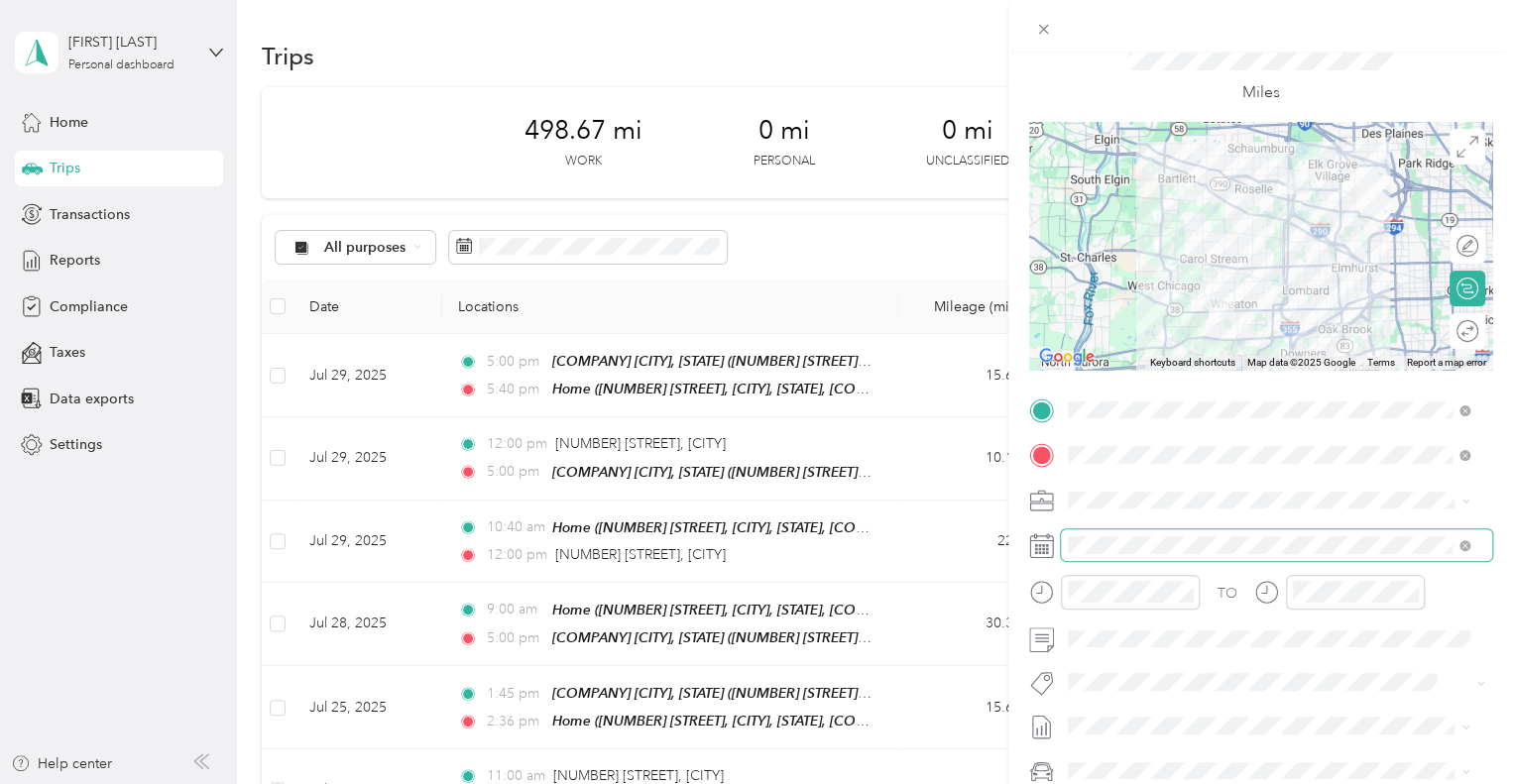 scroll, scrollTop: 81, scrollLeft: 0, axis: vertical 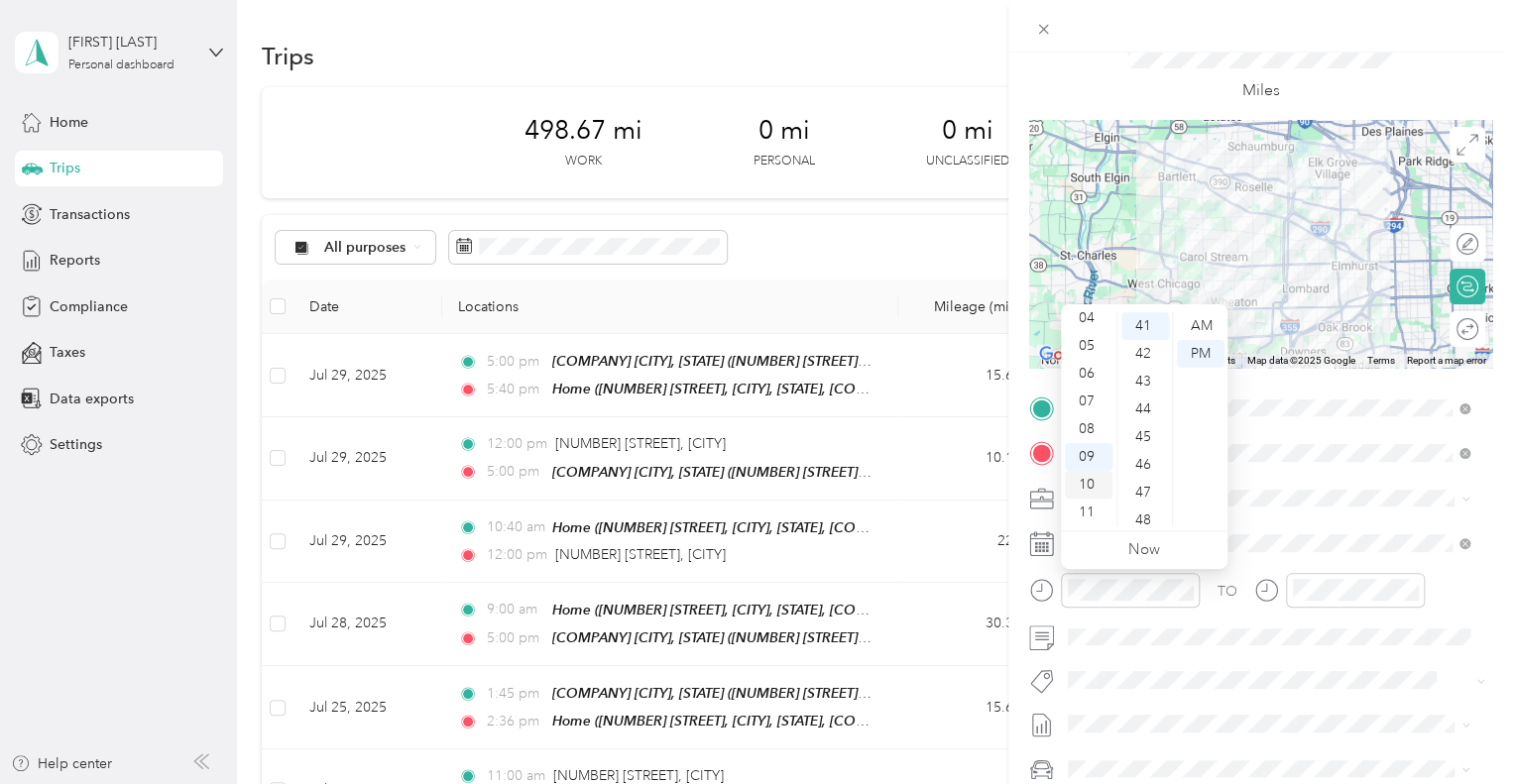 click on "10" at bounding box center (1089, 485) 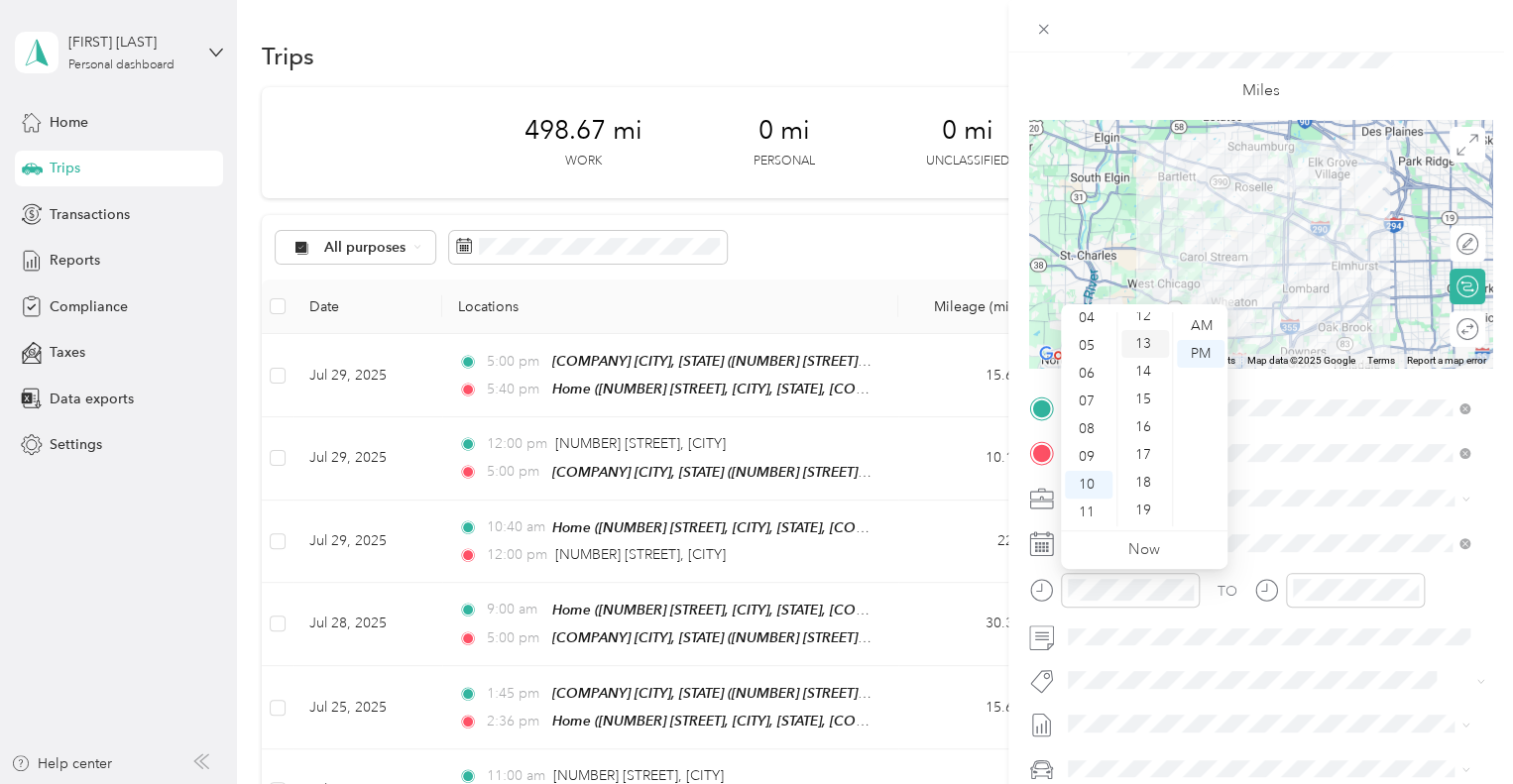 scroll, scrollTop: 0, scrollLeft: 0, axis: both 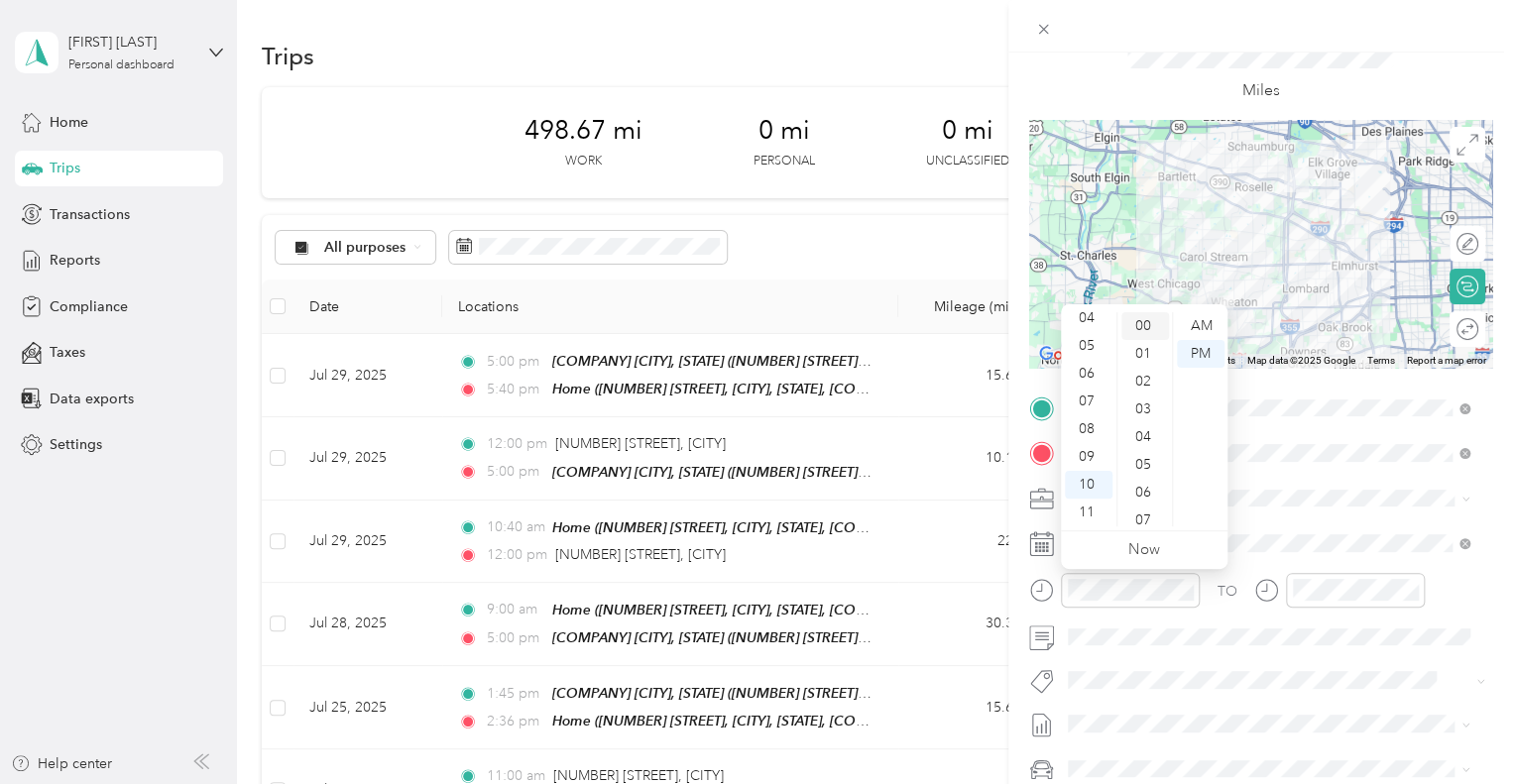 click on "00" at bounding box center (1145, 326) 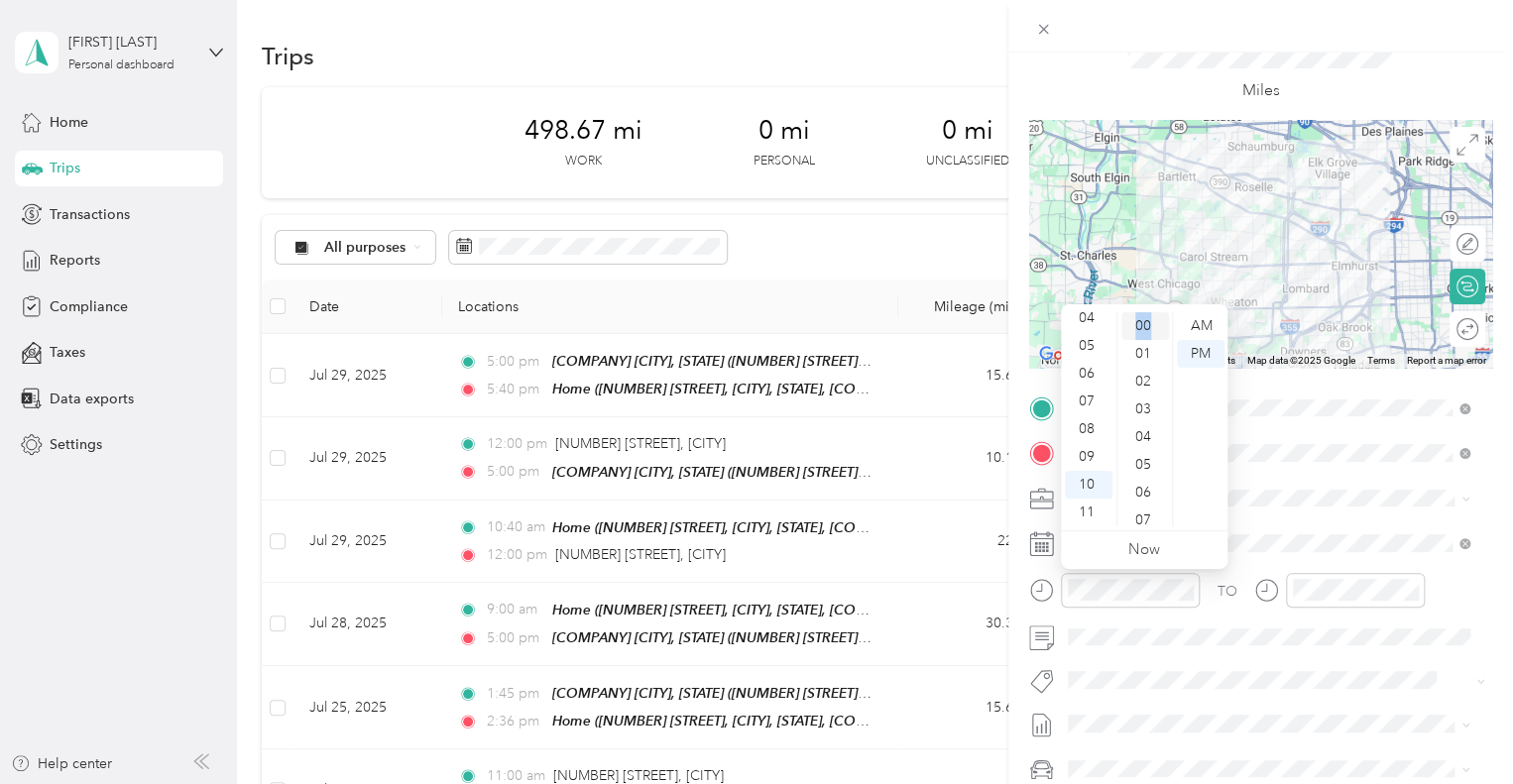 click on "00" at bounding box center [1145, 326] 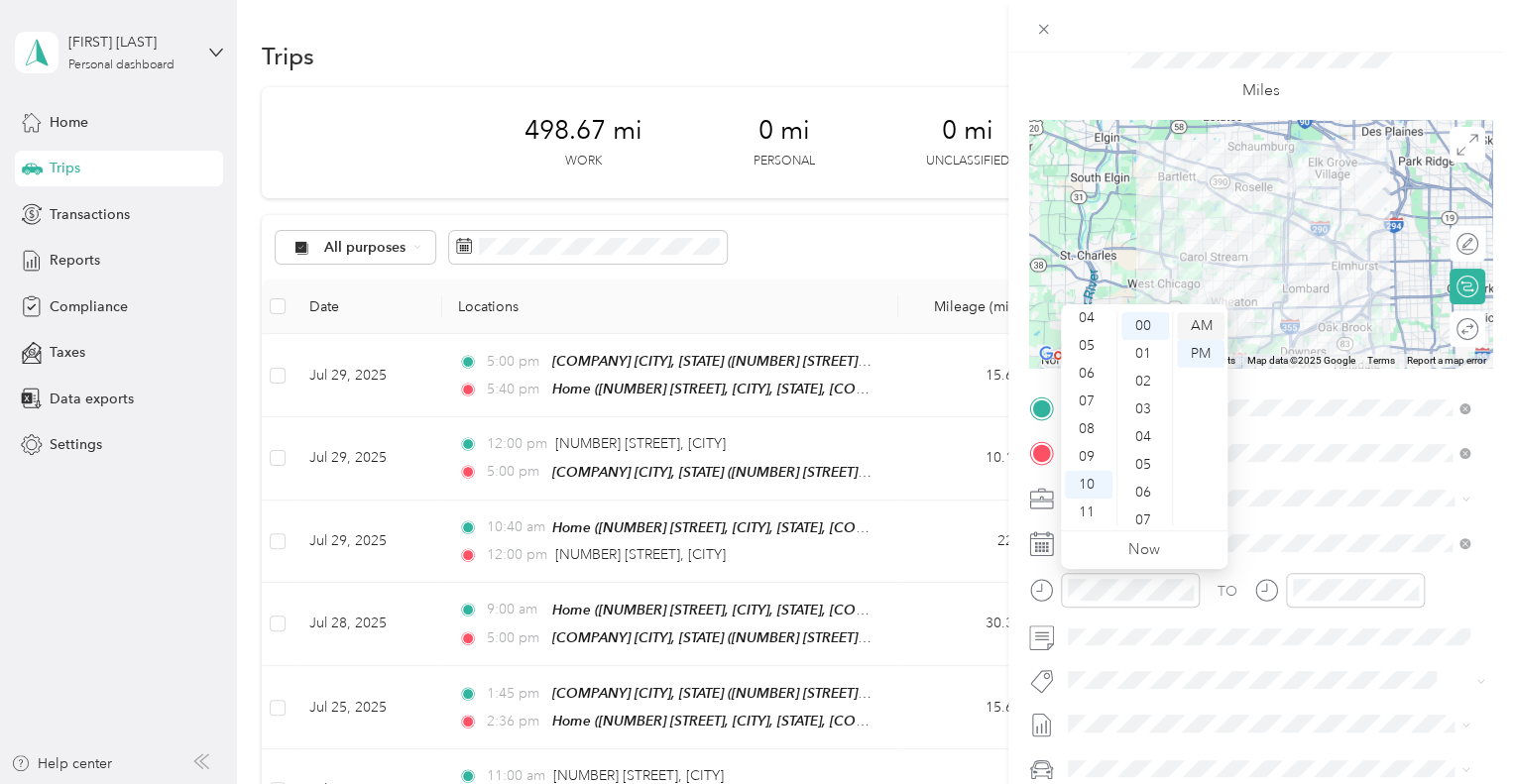 click on "AM" at bounding box center [1201, 326] 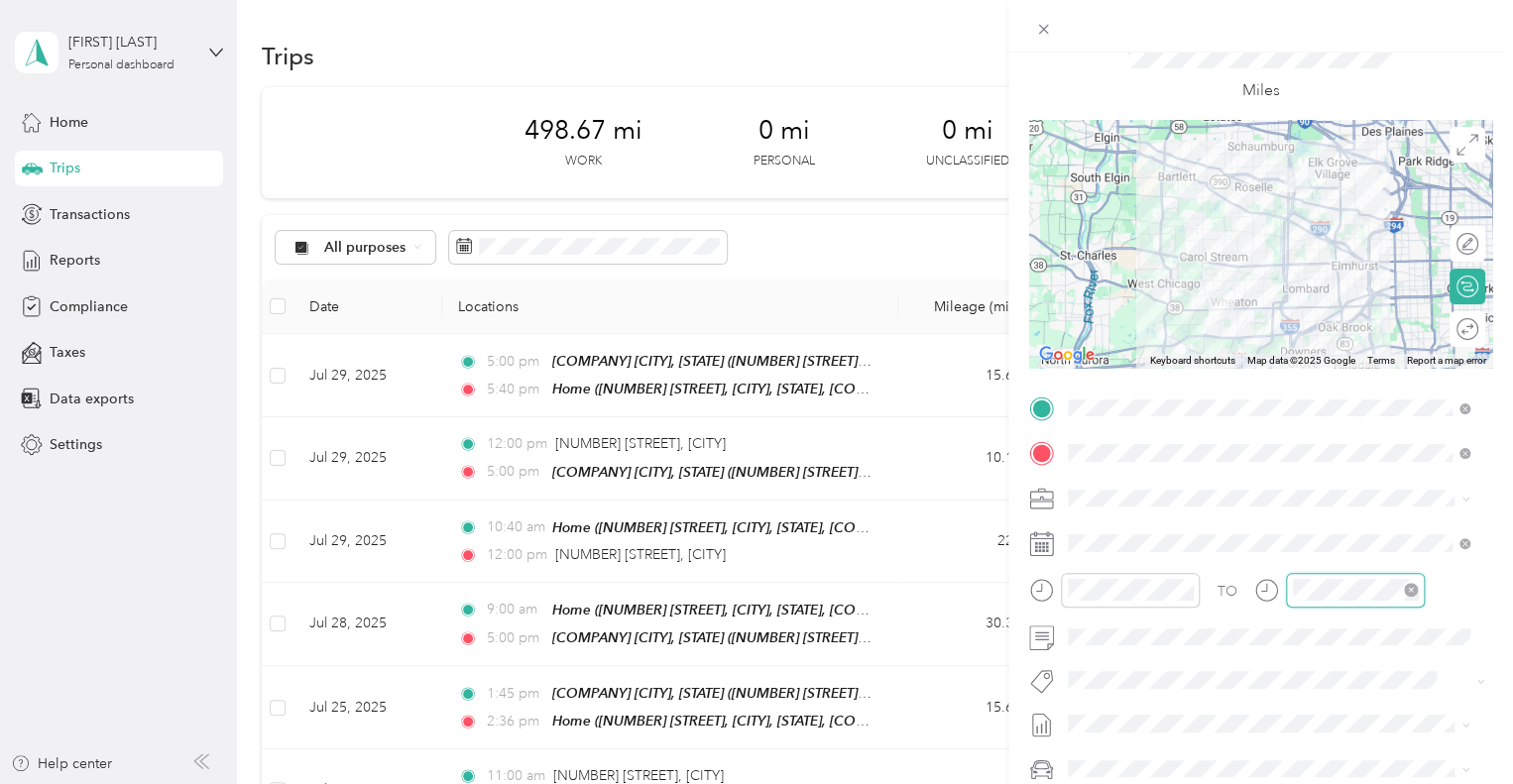 scroll, scrollTop: 119, scrollLeft: 0, axis: vertical 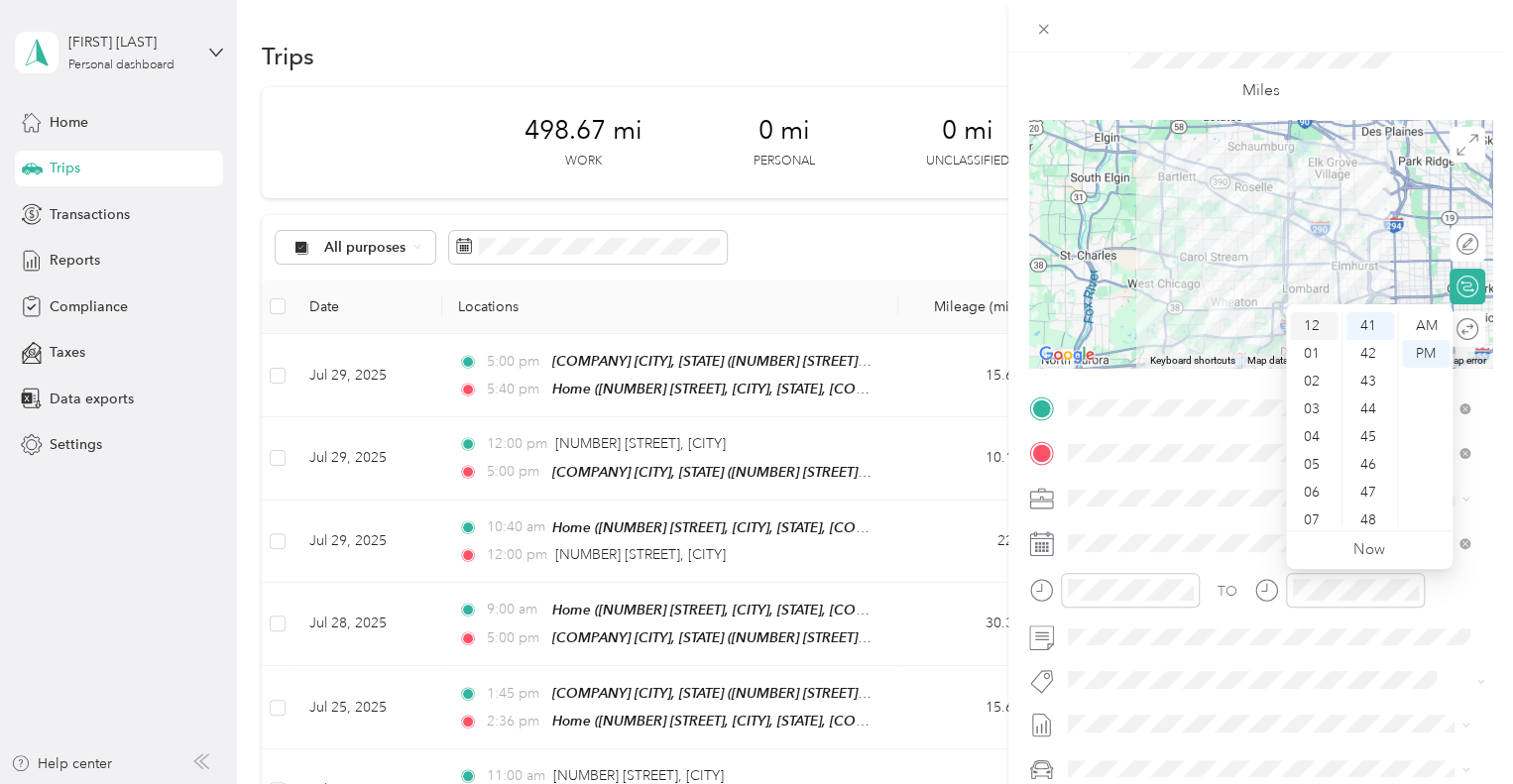 click on "12" at bounding box center (1314, 326) 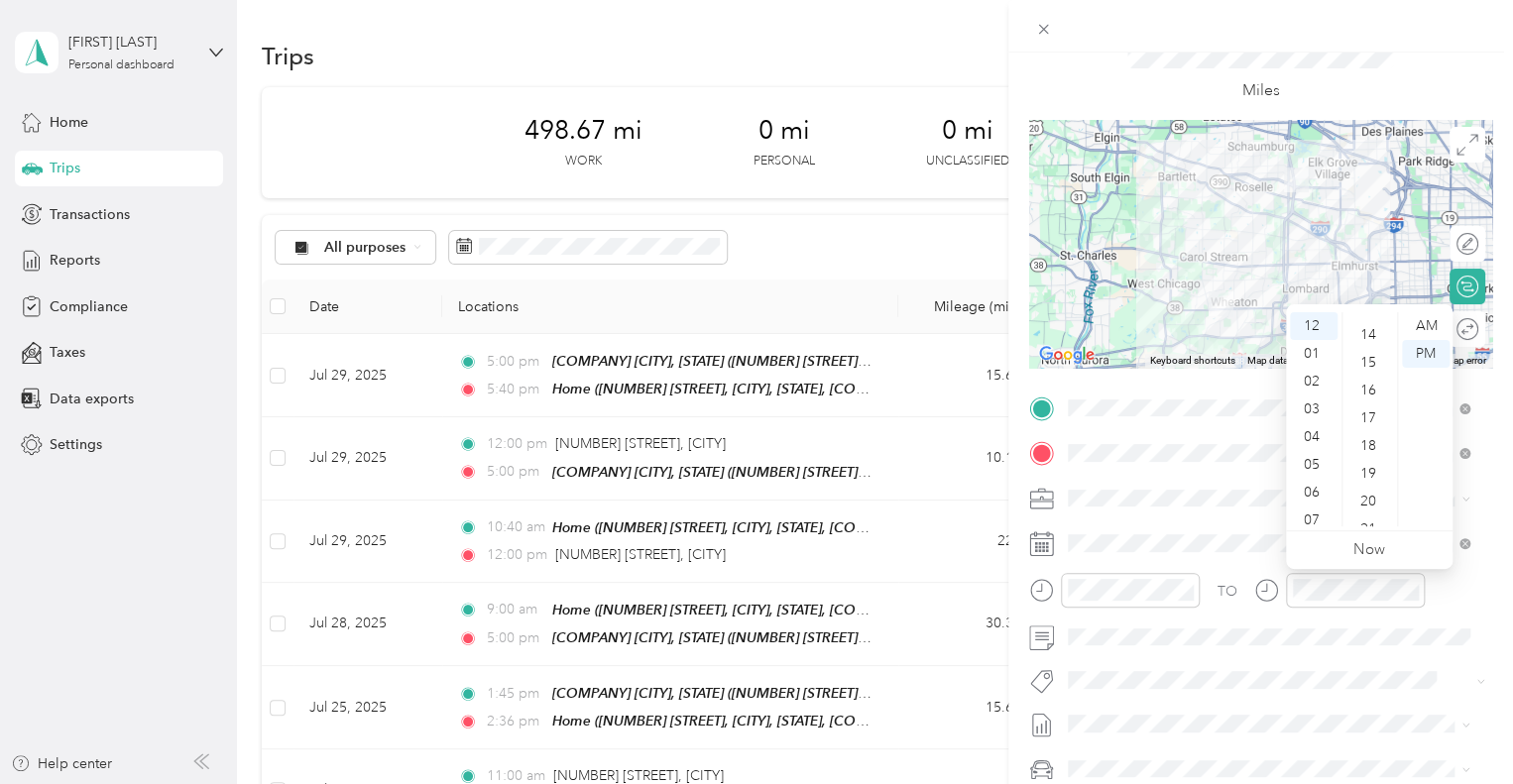 scroll, scrollTop: 0, scrollLeft: 0, axis: both 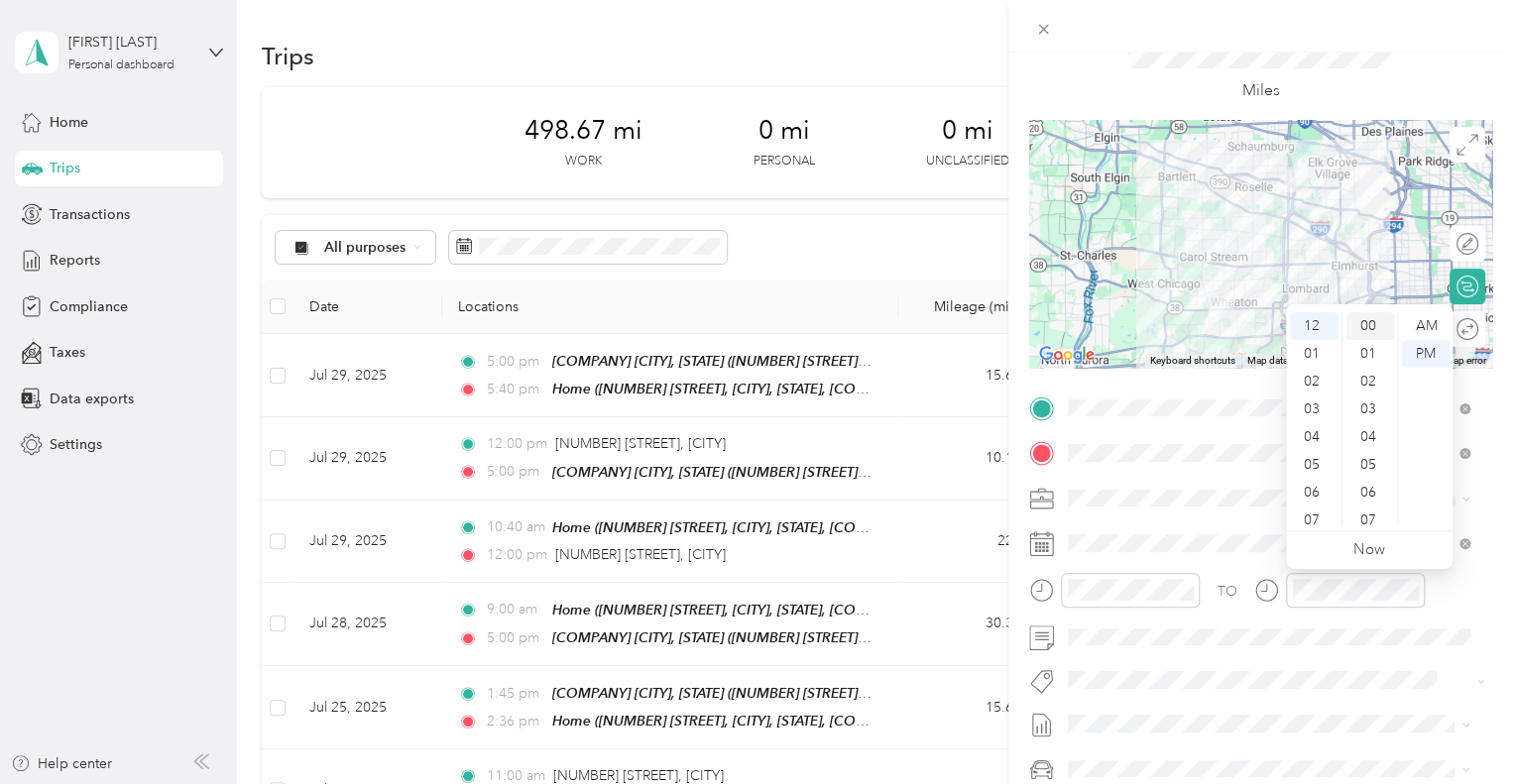 click on "00" at bounding box center [1370, 326] 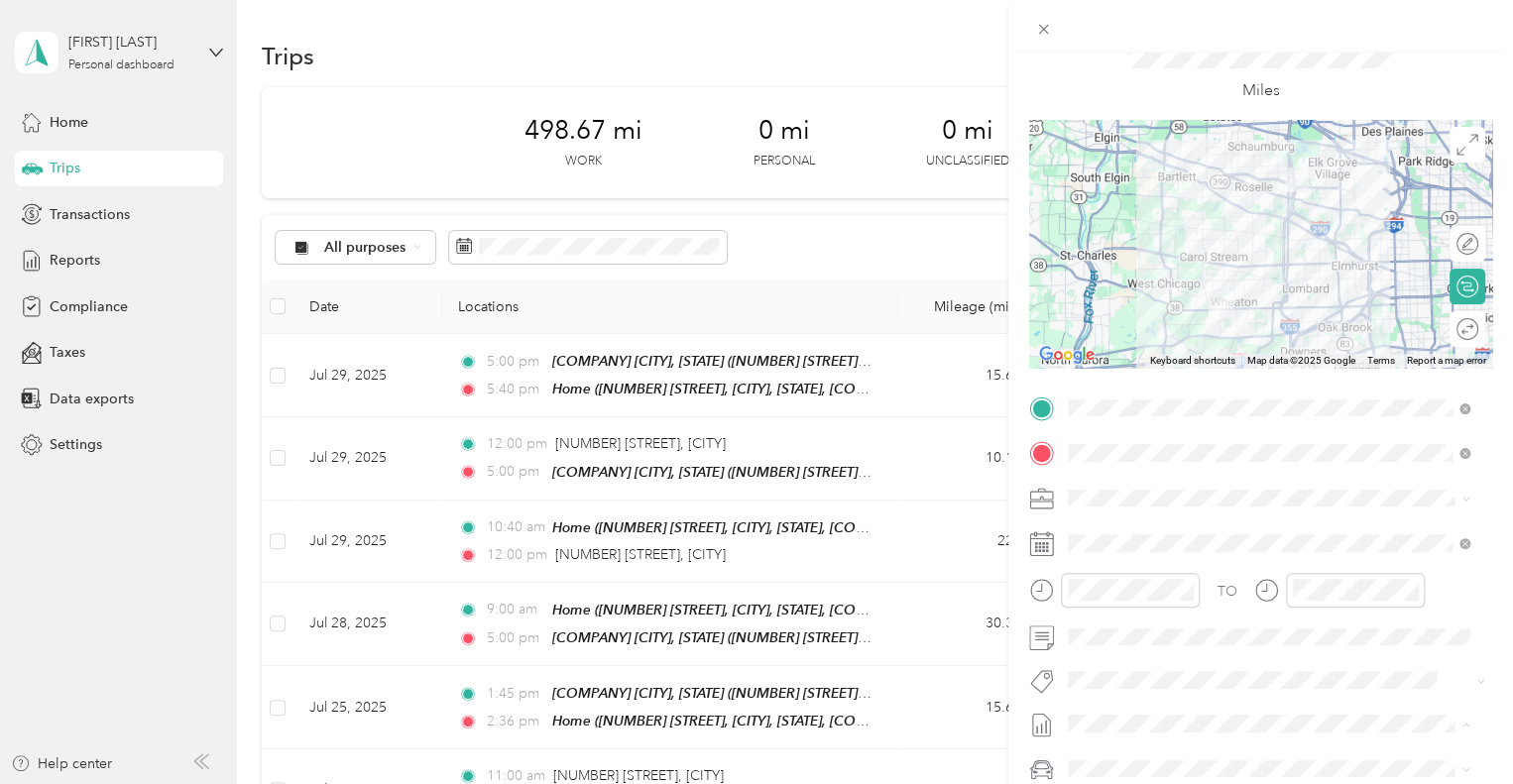 click on "Jul 1 - 31, 2025 Draft" at bounding box center [1268, 689] 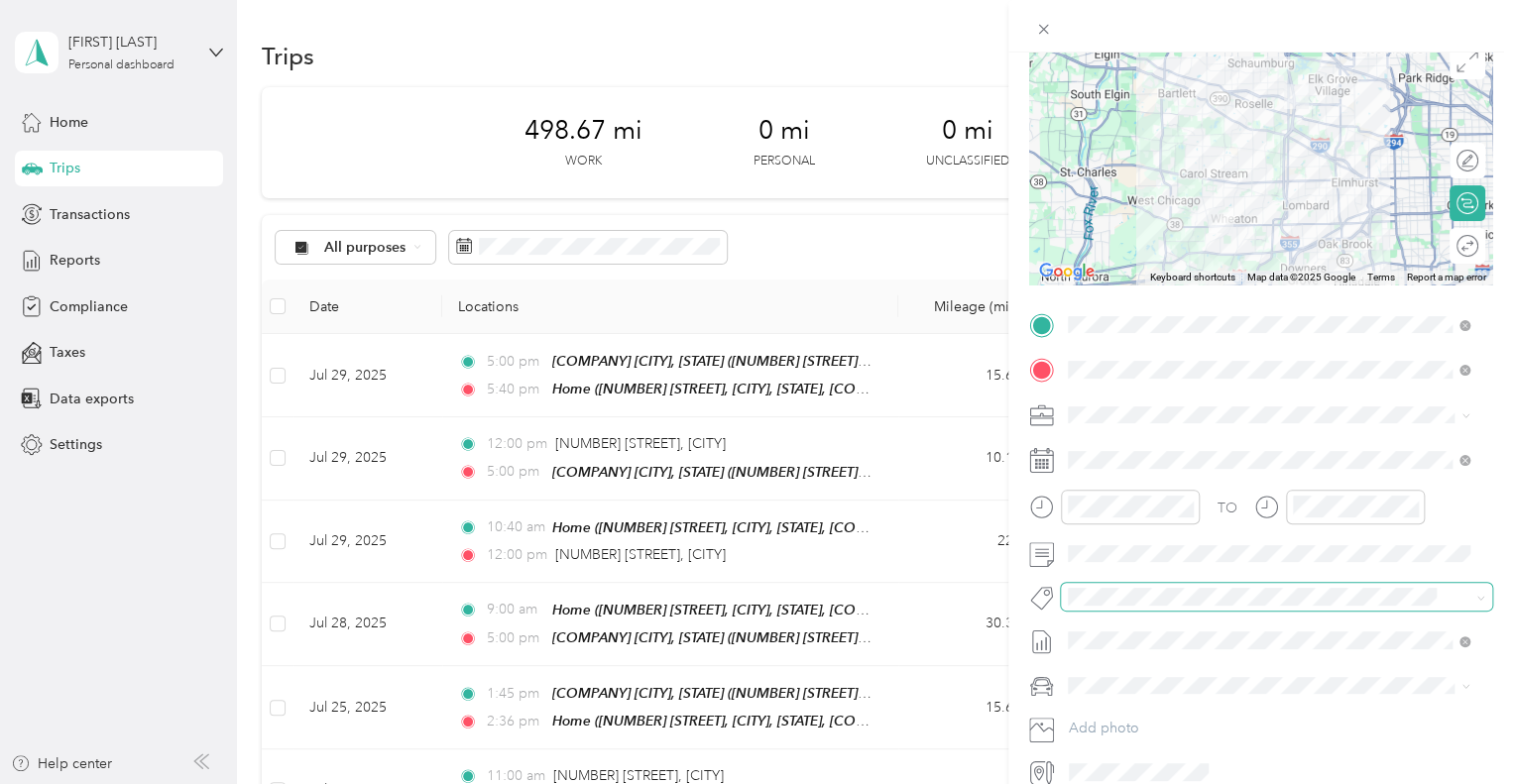 scroll, scrollTop: 167, scrollLeft: 0, axis: vertical 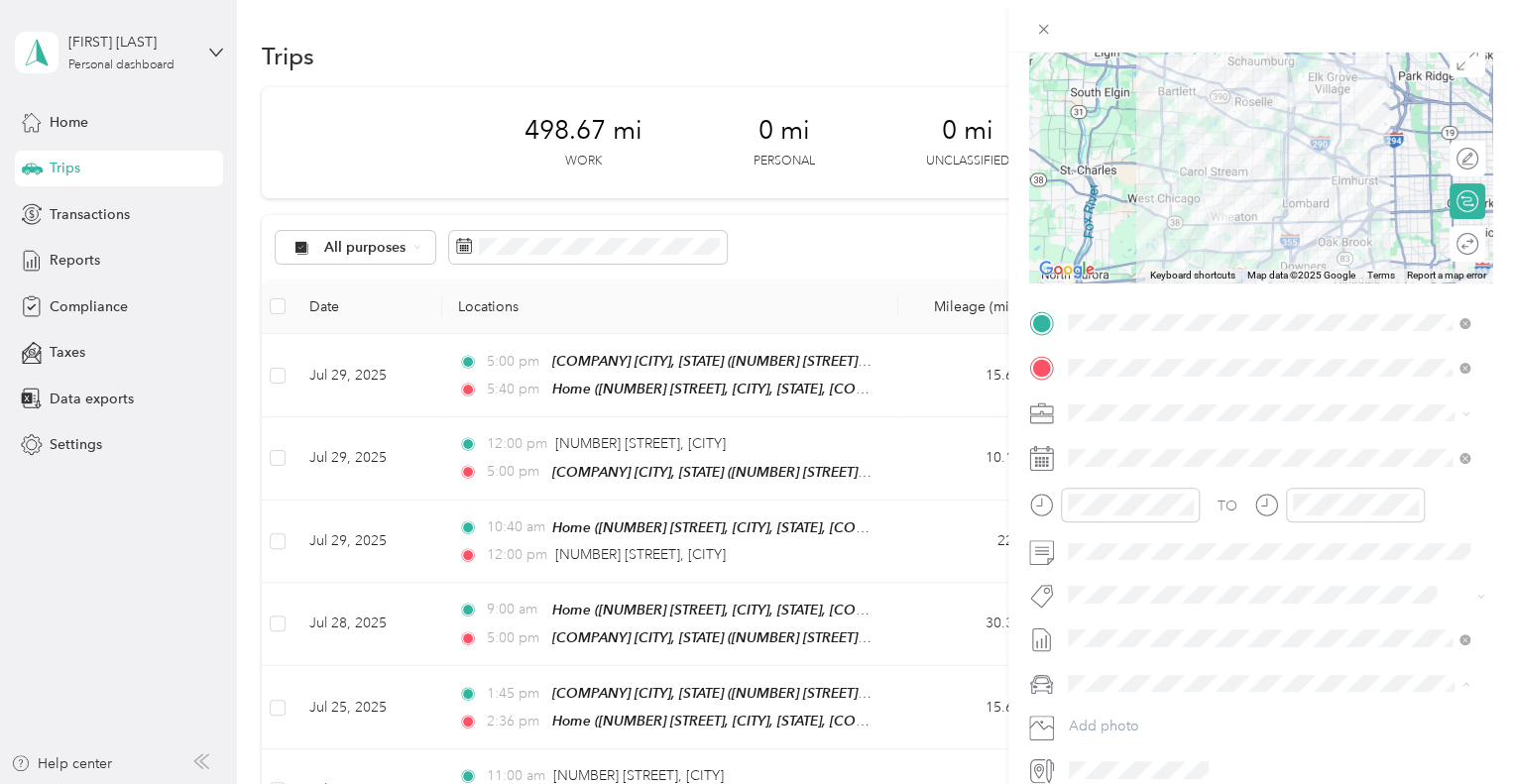 click on "TESLA Y" at bounding box center [1101, 718] 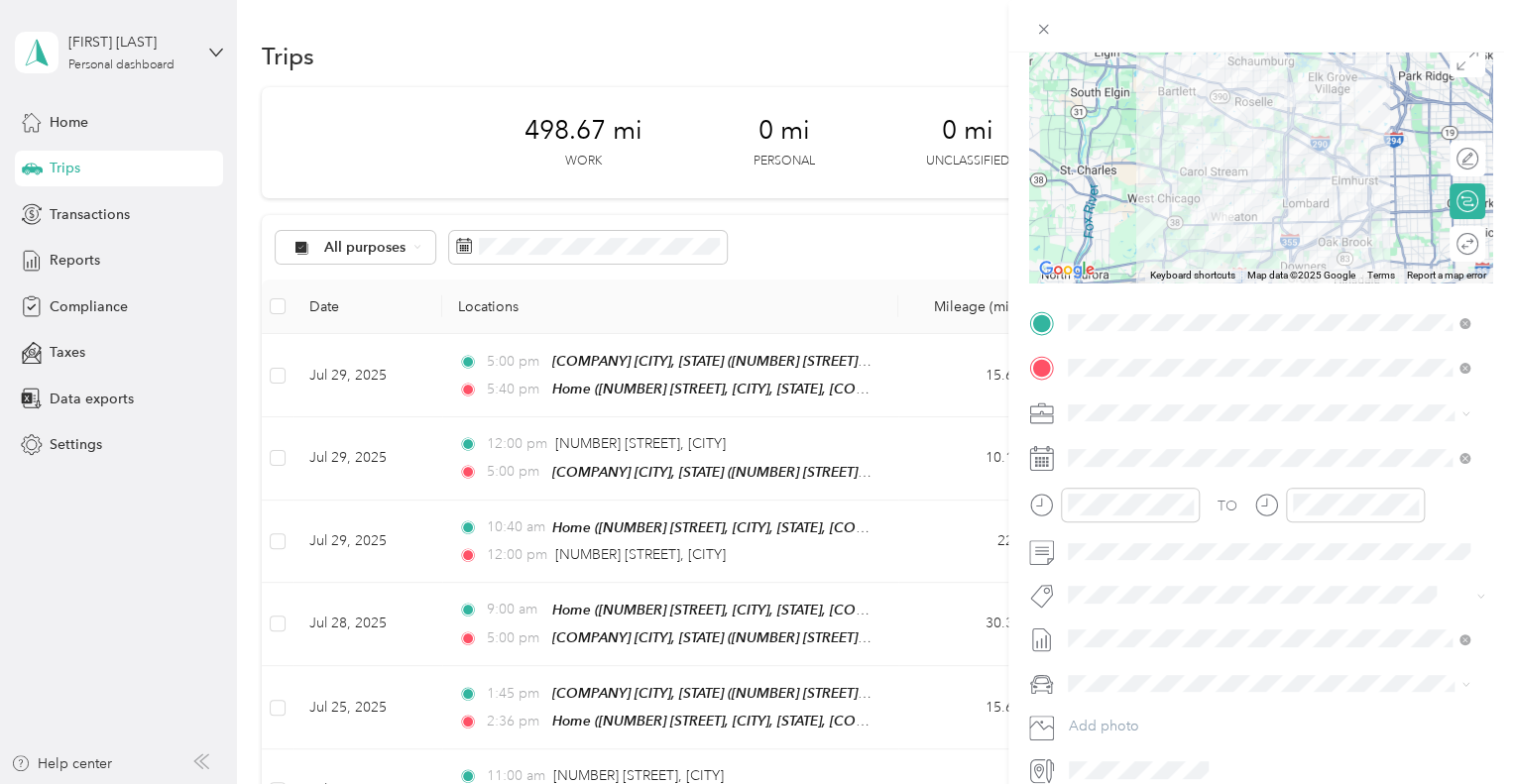 scroll, scrollTop: 0, scrollLeft: 0, axis: both 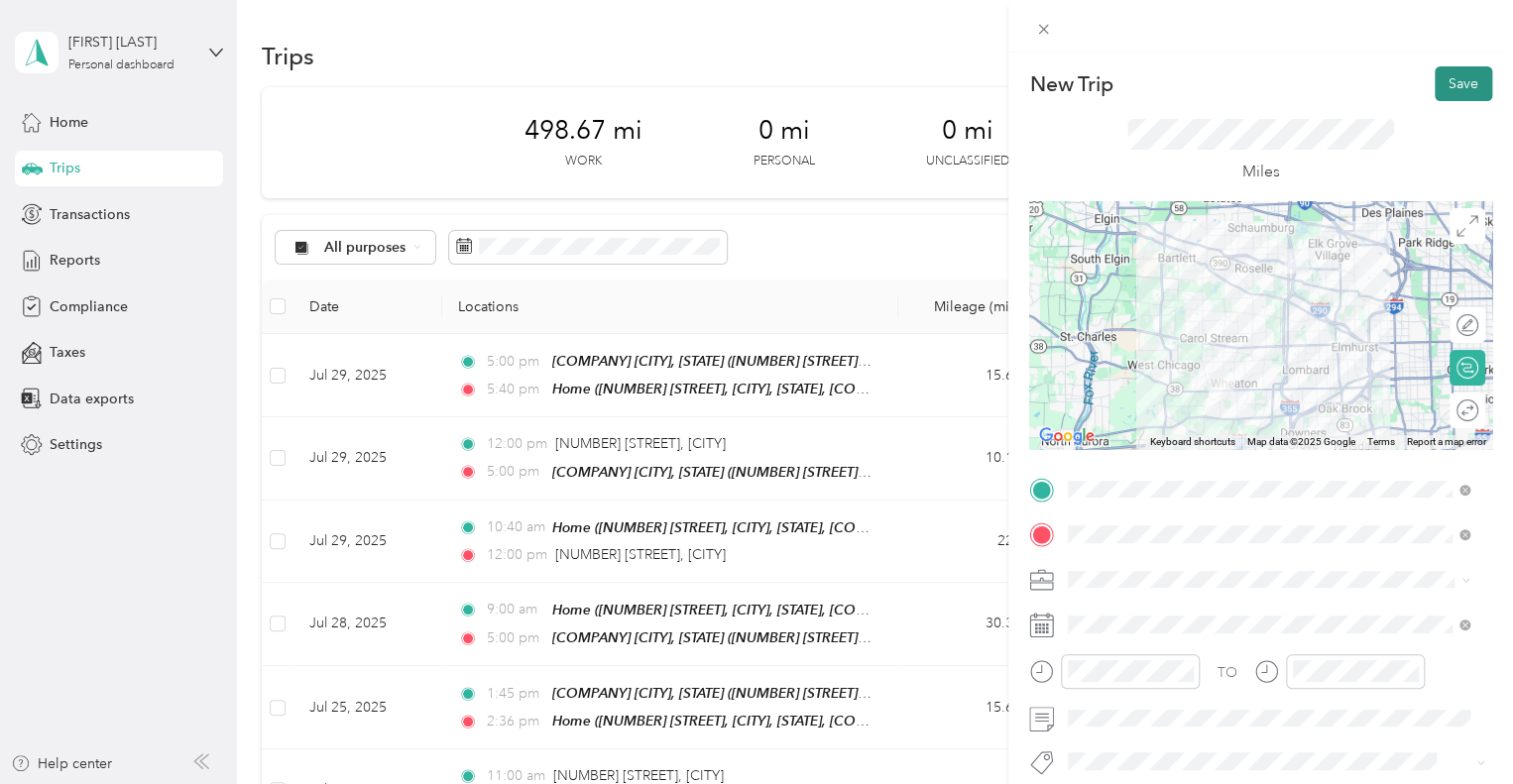 click on "Save" at bounding box center [1463, 83] 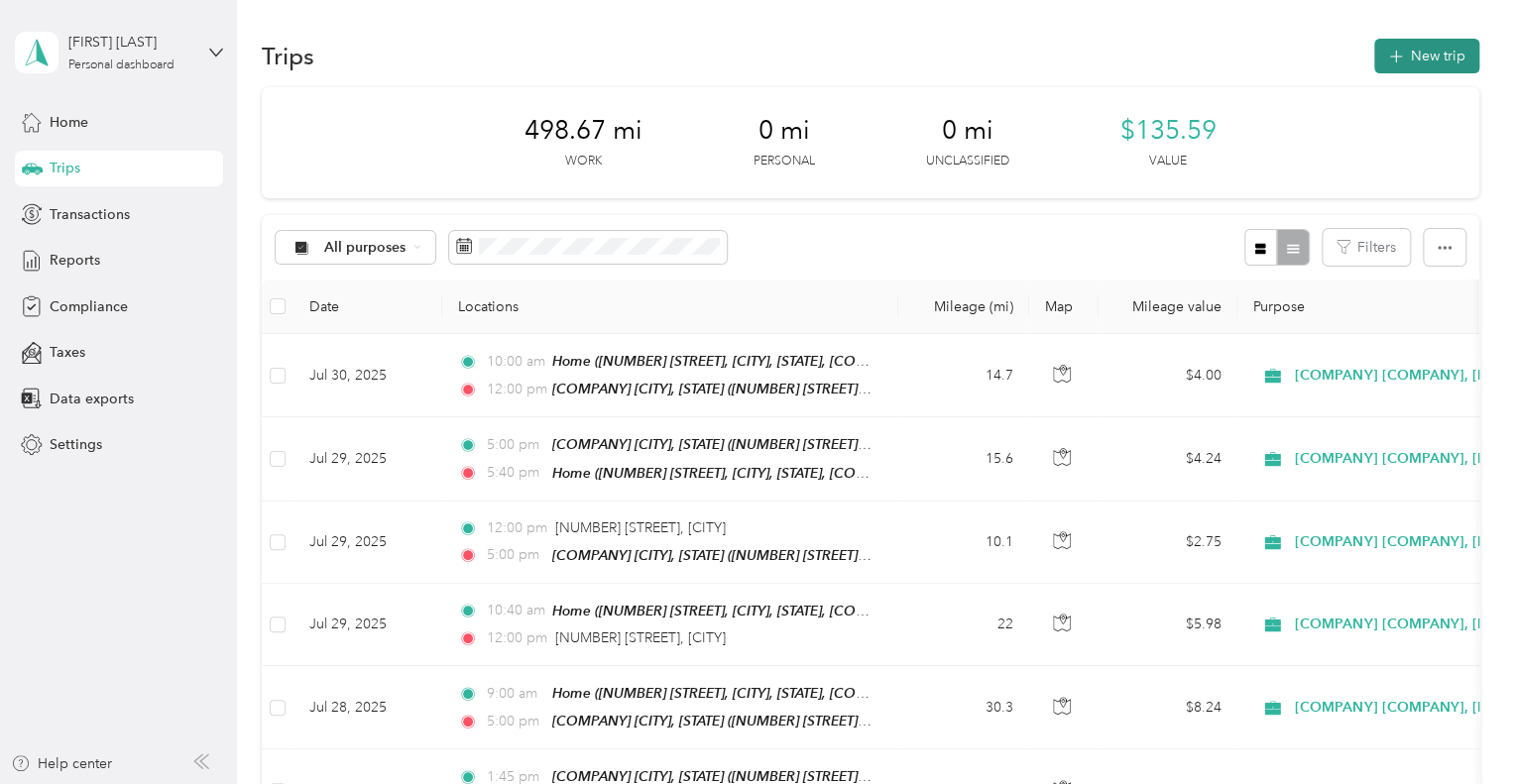 click on "New trip" at bounding box center [1427, 56] 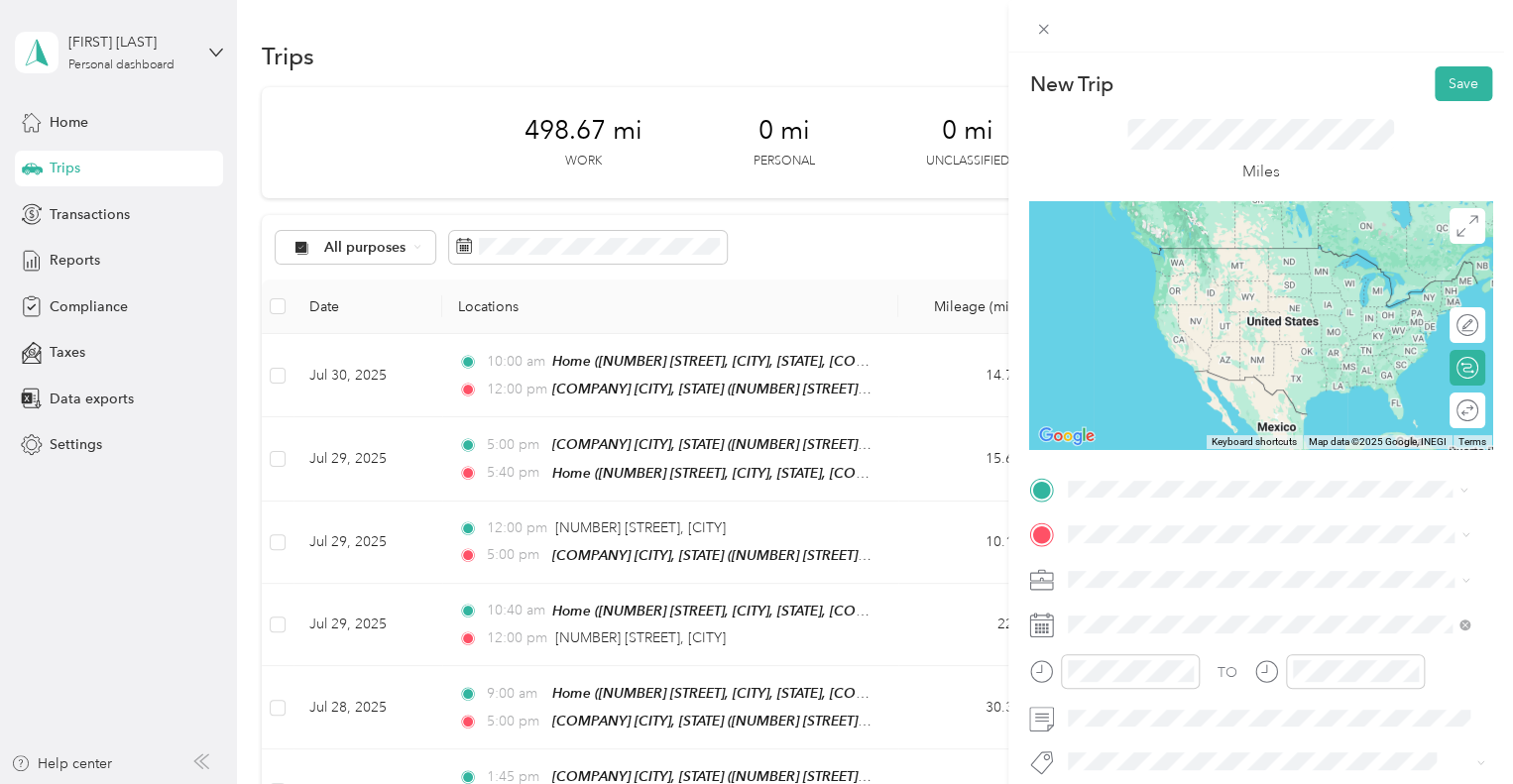 click on "TEAM Graybar Itasca, IL 1 Pierce Place, Suite 800, 60143-3149, Itasca, Illinois" at bounding box center (1268, 385) 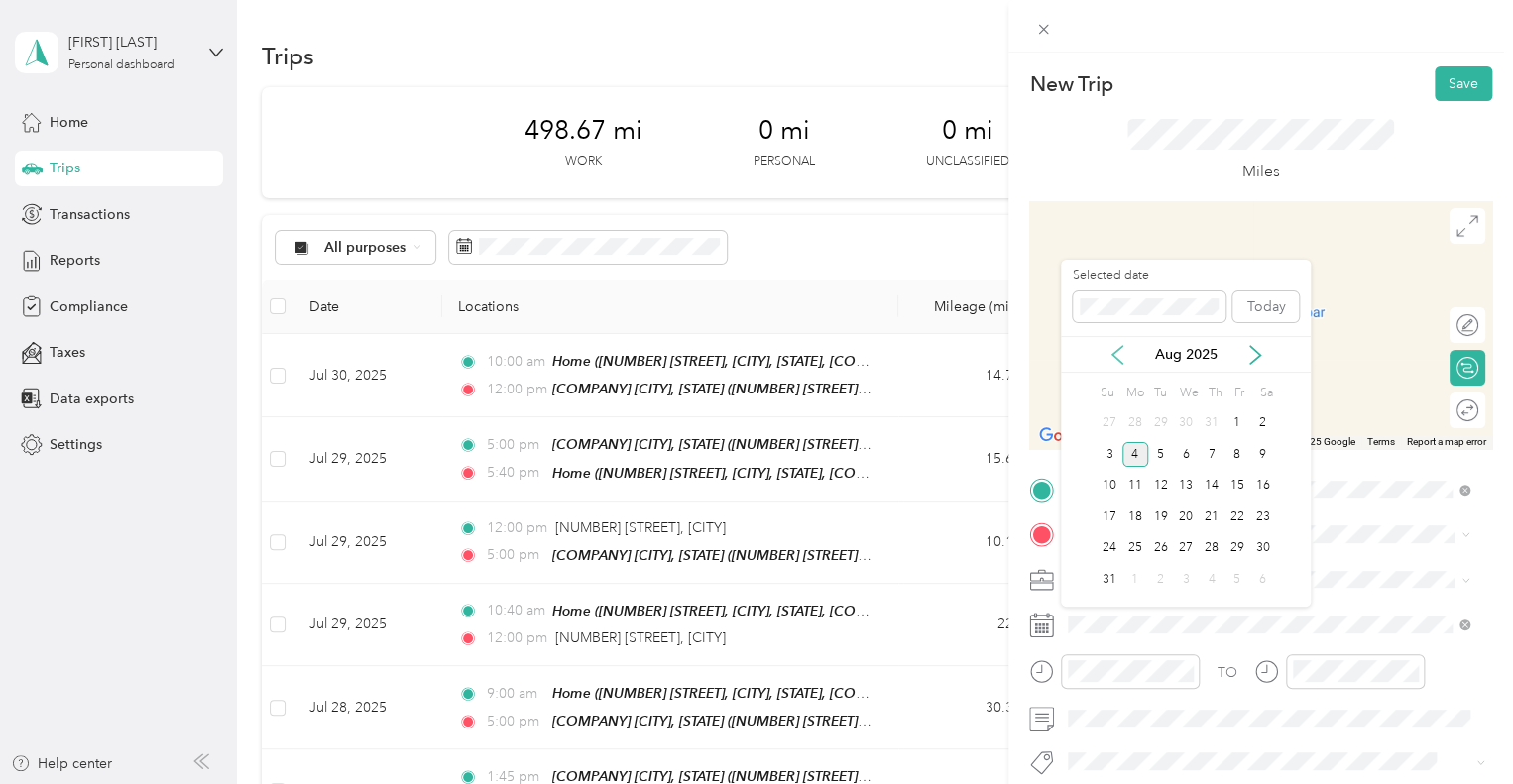click 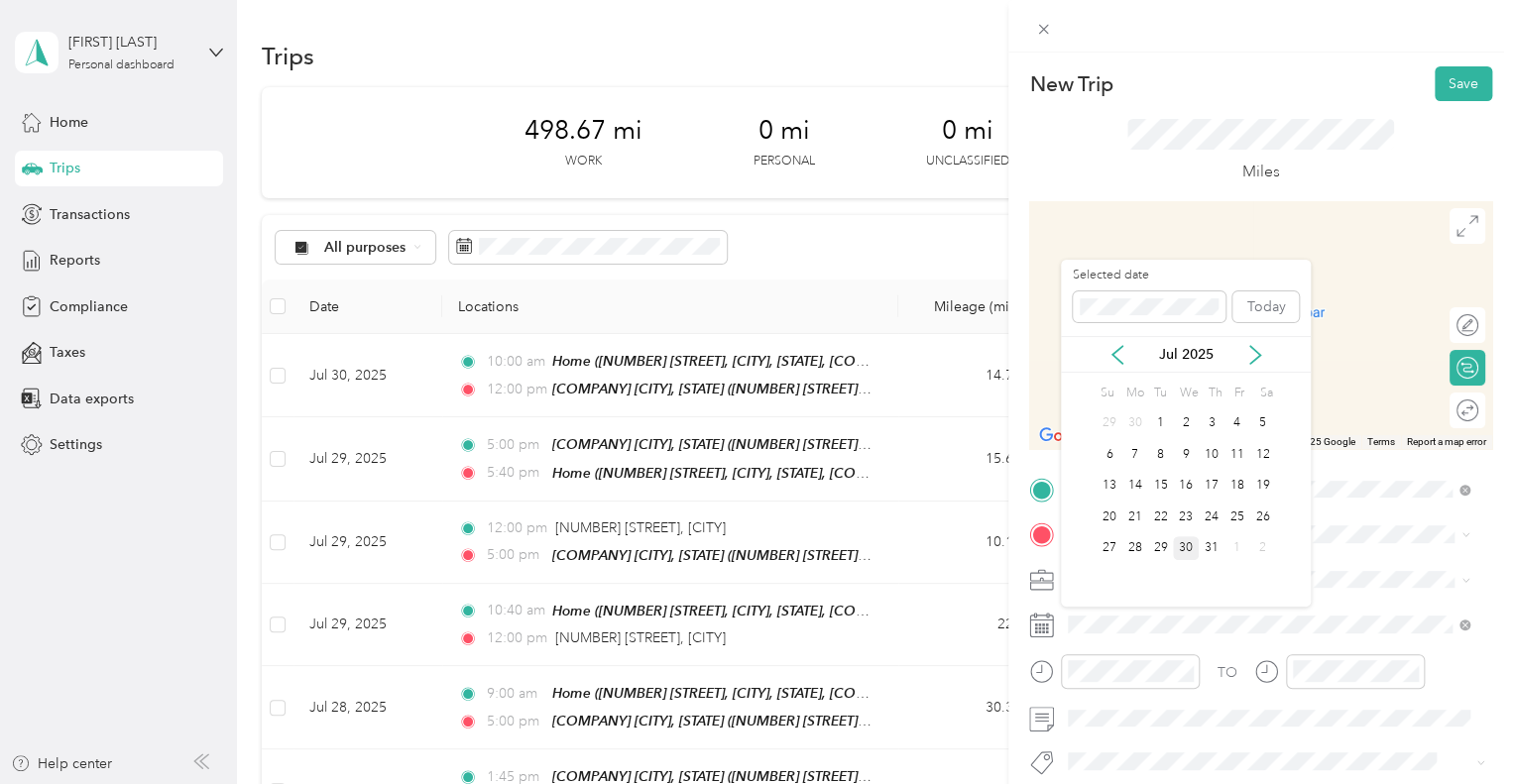 click on "30" at bounding box center [1186, 548] 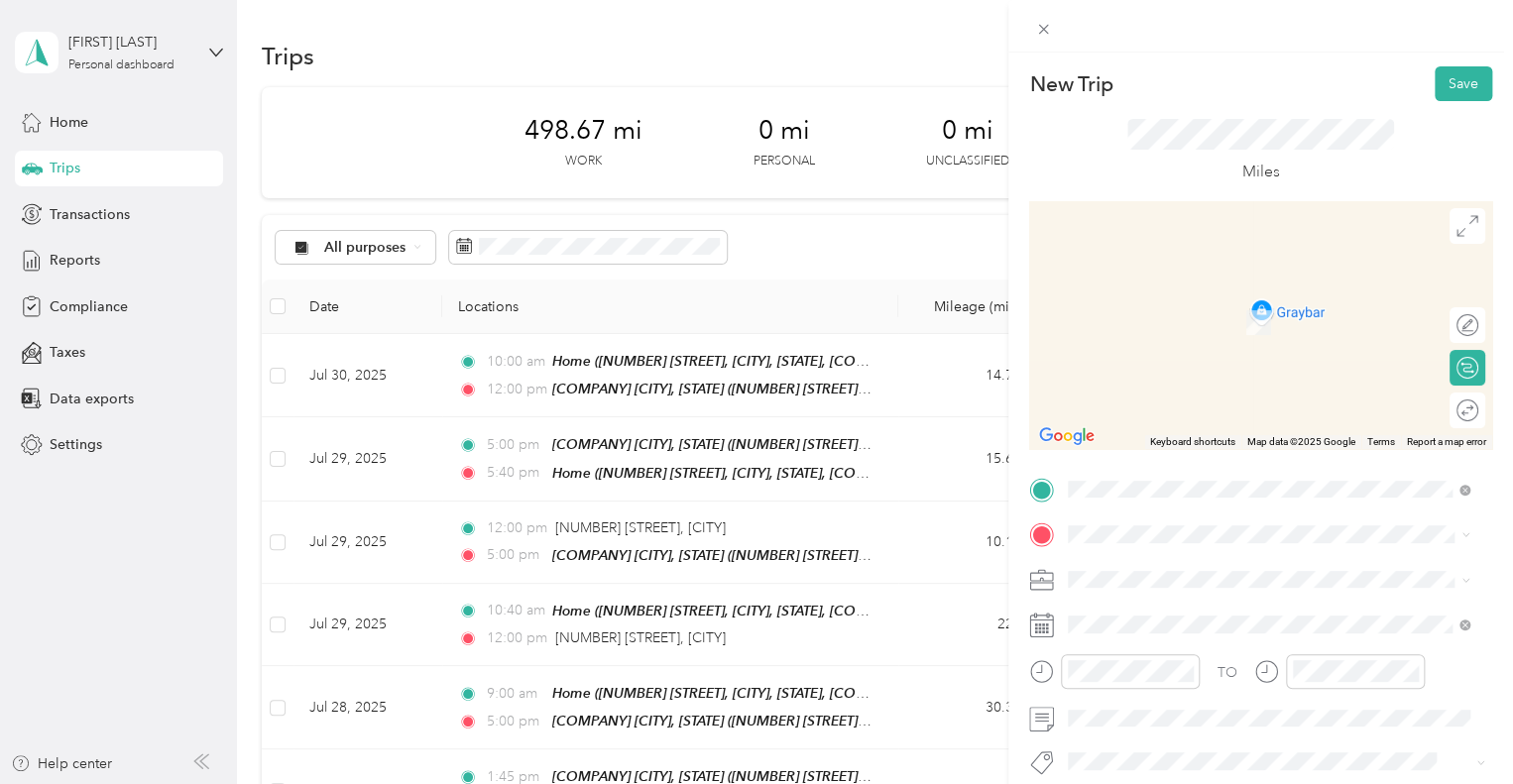 click at bounding box center [1260, 26] 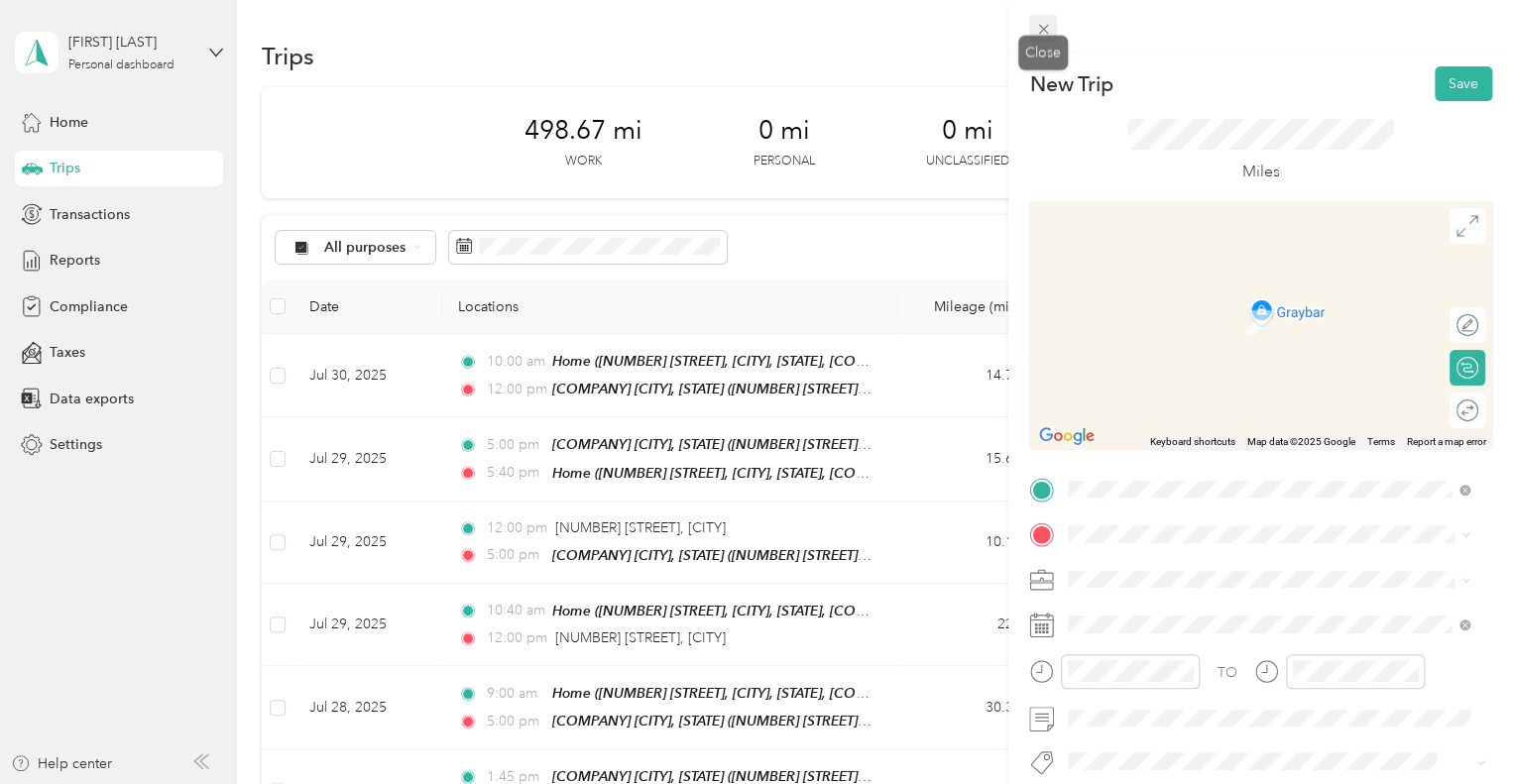 click at bounding box center [1043, 29] 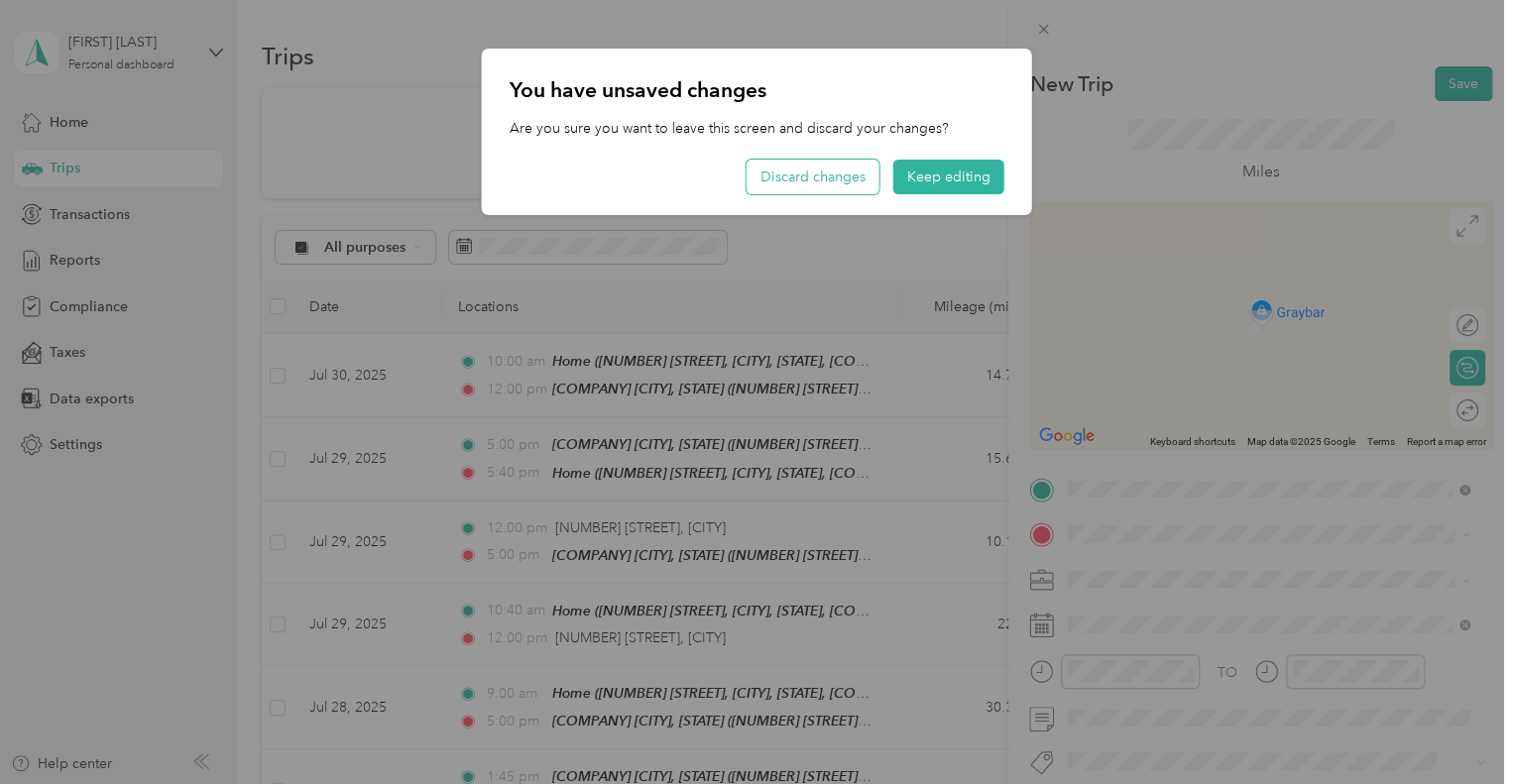 click on "Discard changes" at bounding box center [813, 176] 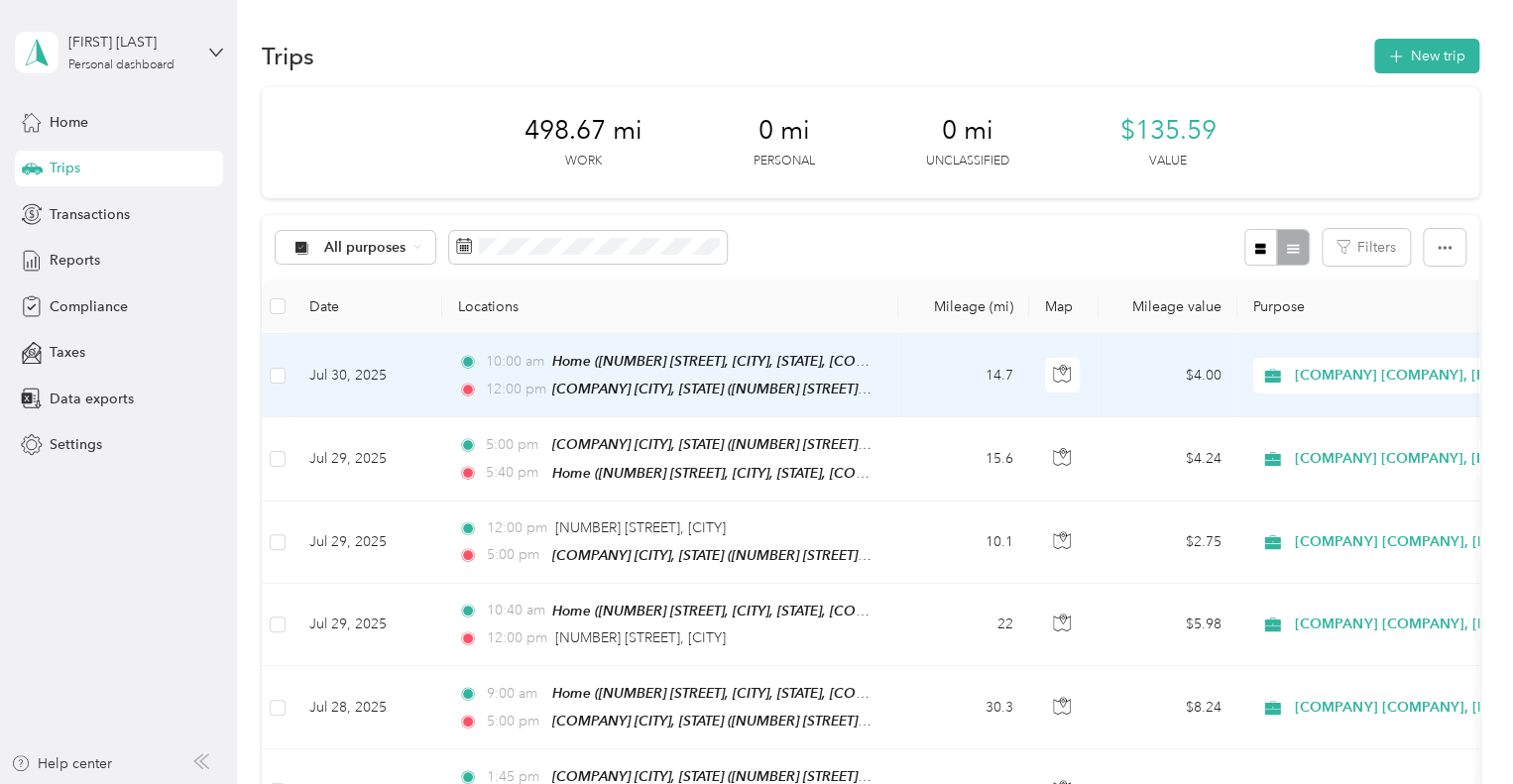 click on "10:00 am Home (410 Aurora Way, Wheaton, IL, United States , Wheaton, IL) 12:00 pm Graybar Itasca, IL (1 Pierce Place, Suite 800, Itasca, Illinois)" at bounding box center [670, 376] 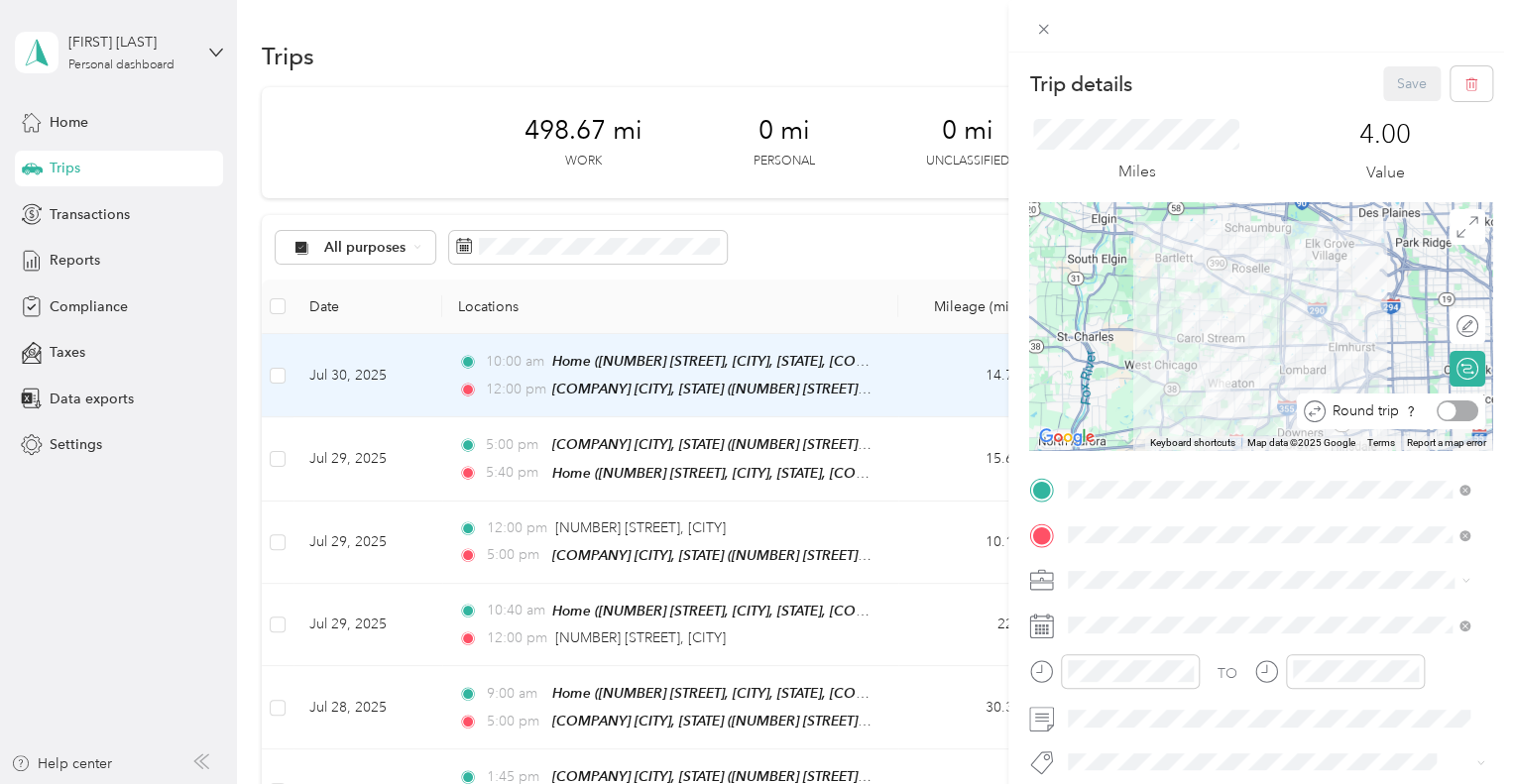 click at bounding box center [1448, 411] 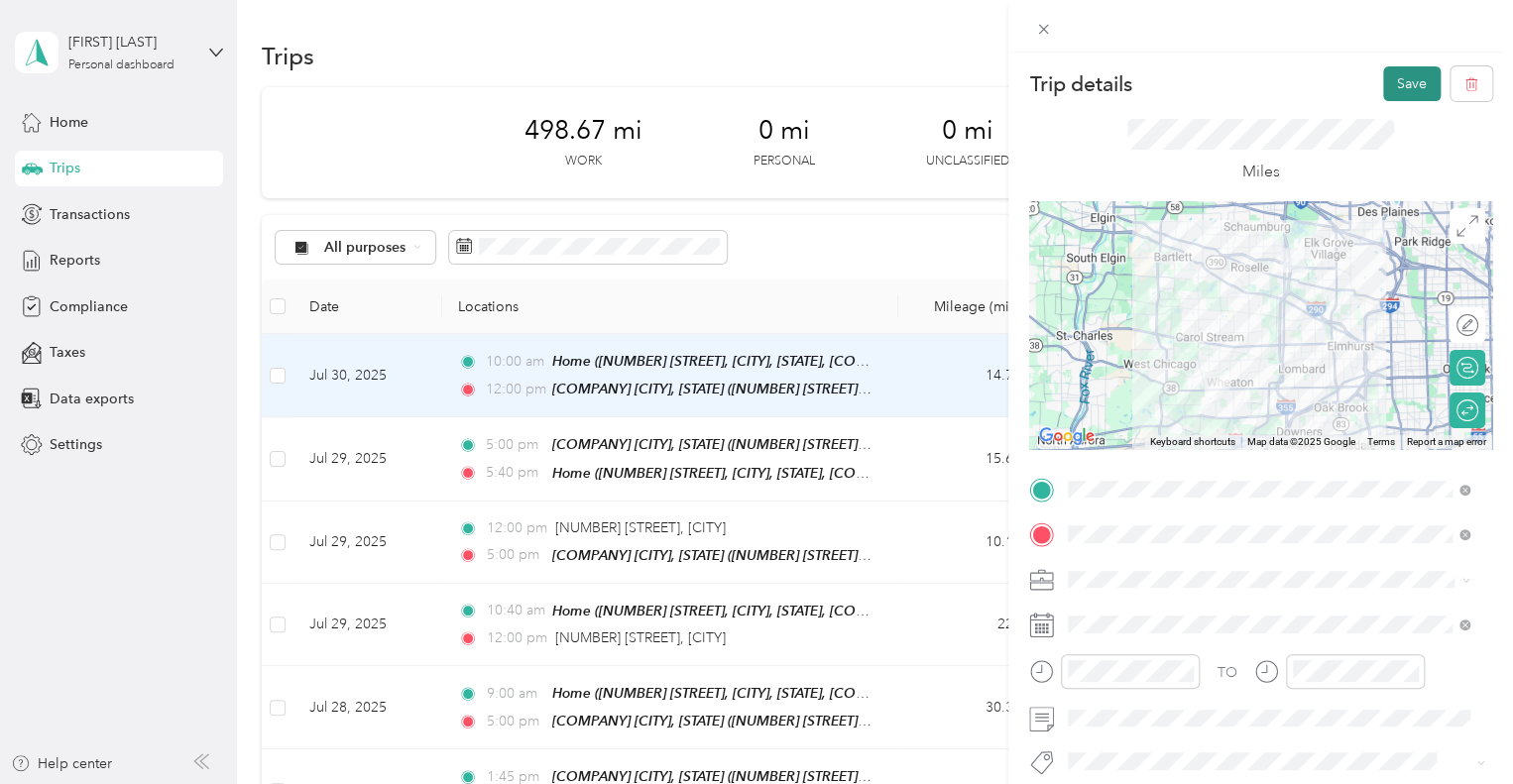 click on "Save" at bounding box center [1412, 83] 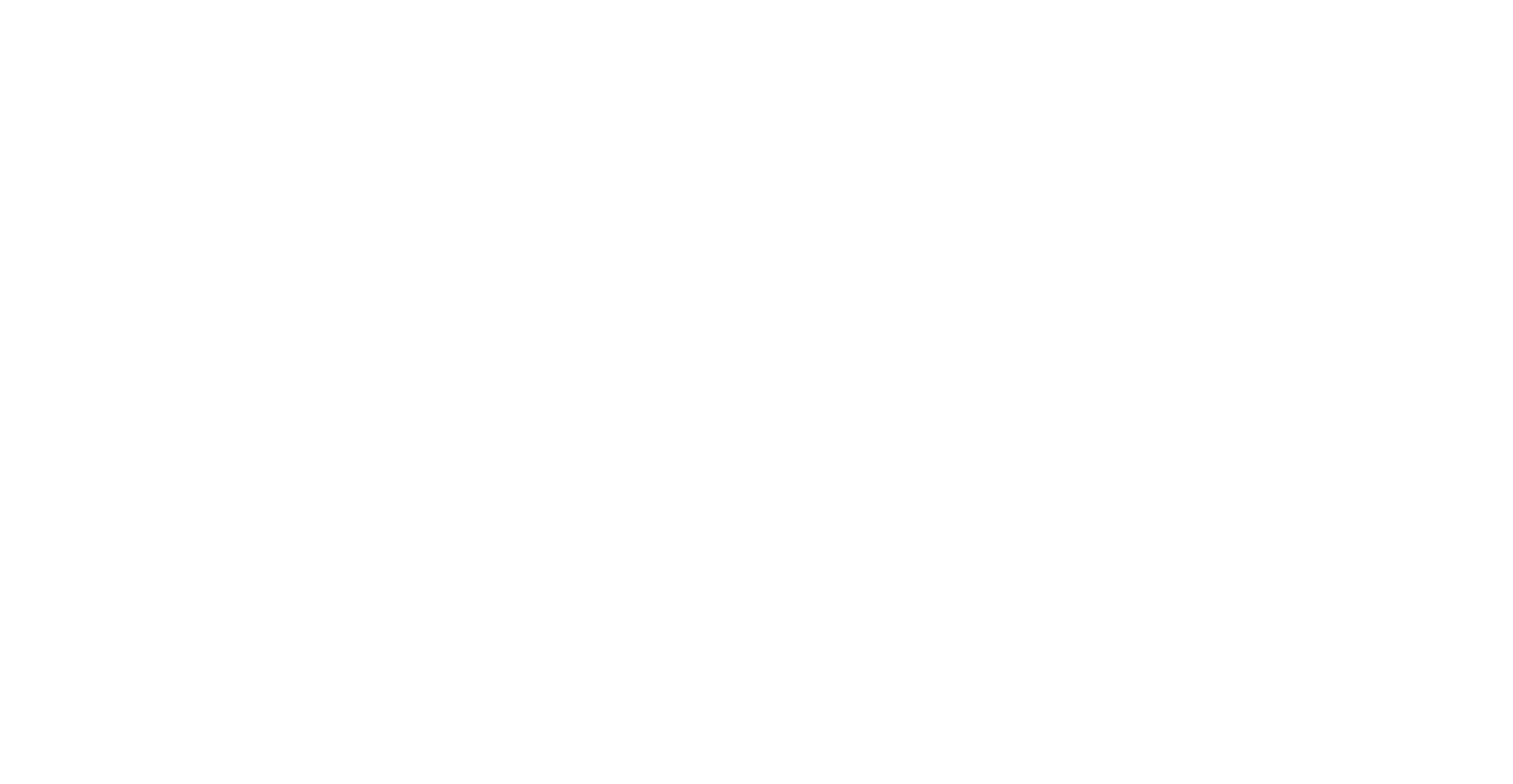 scroll, scrollTop: 0, scrollLeft: 0, axis: both 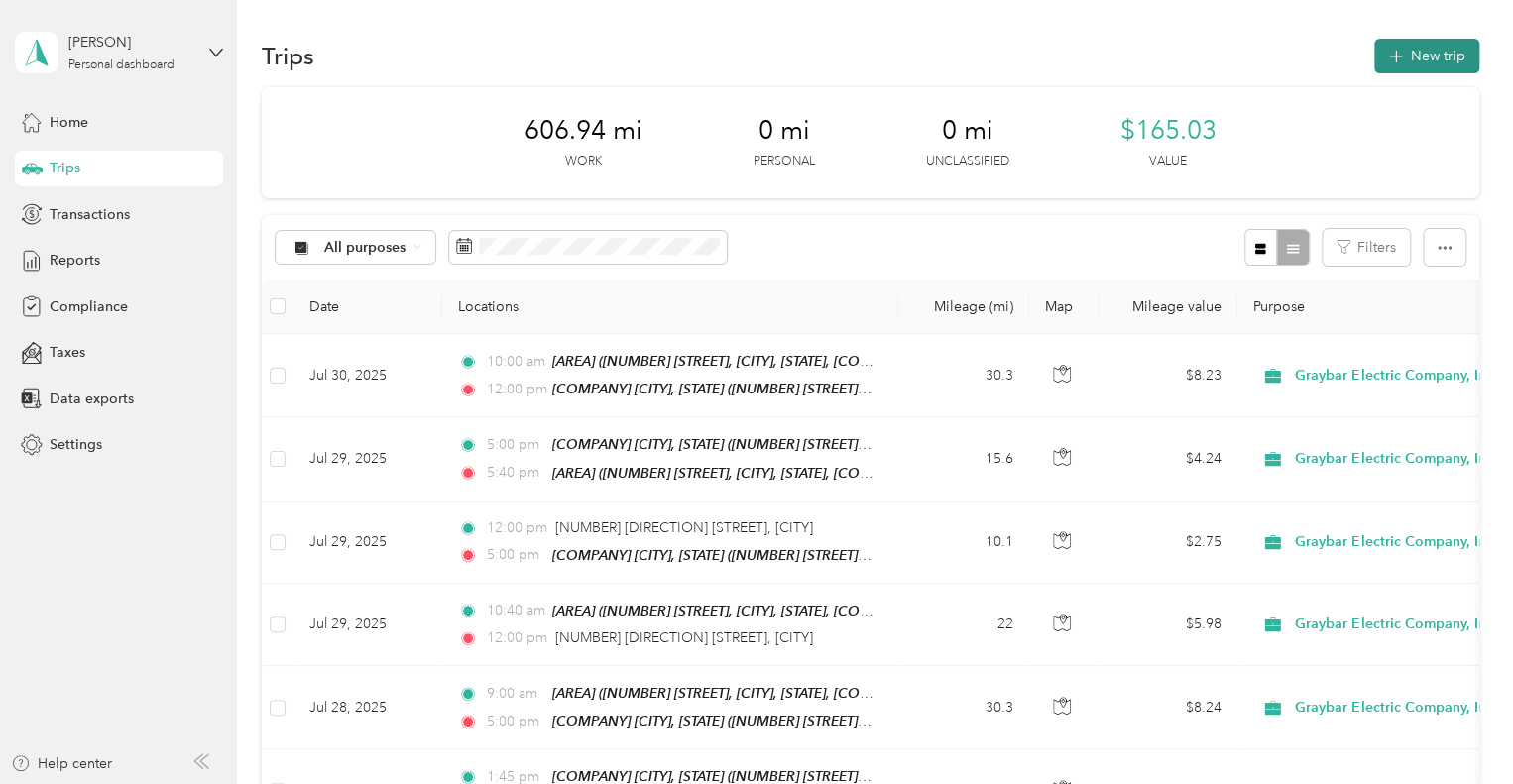 click on "New trip" at bounding box center (1427, 56) 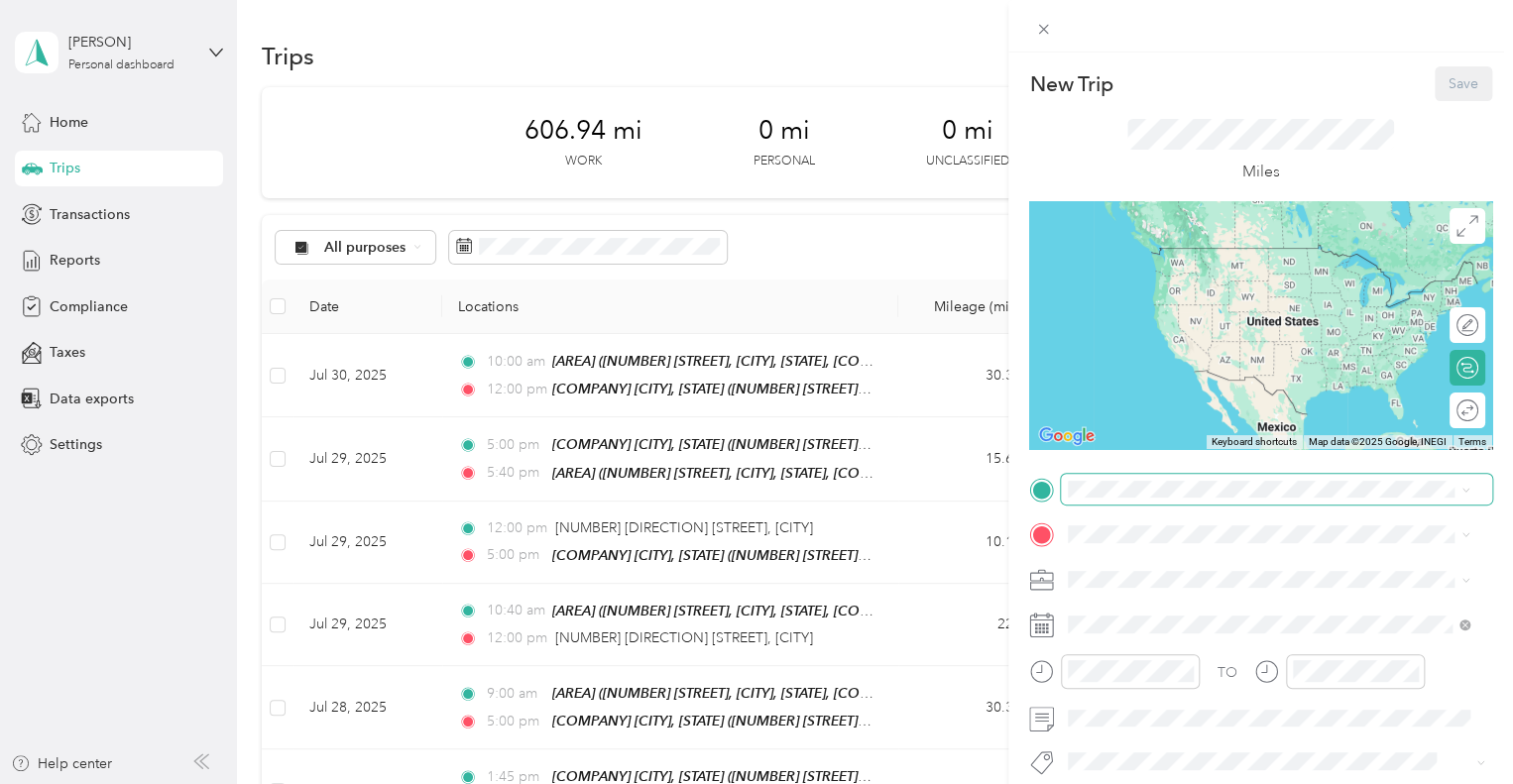 click at bounding box center [1276, 490] 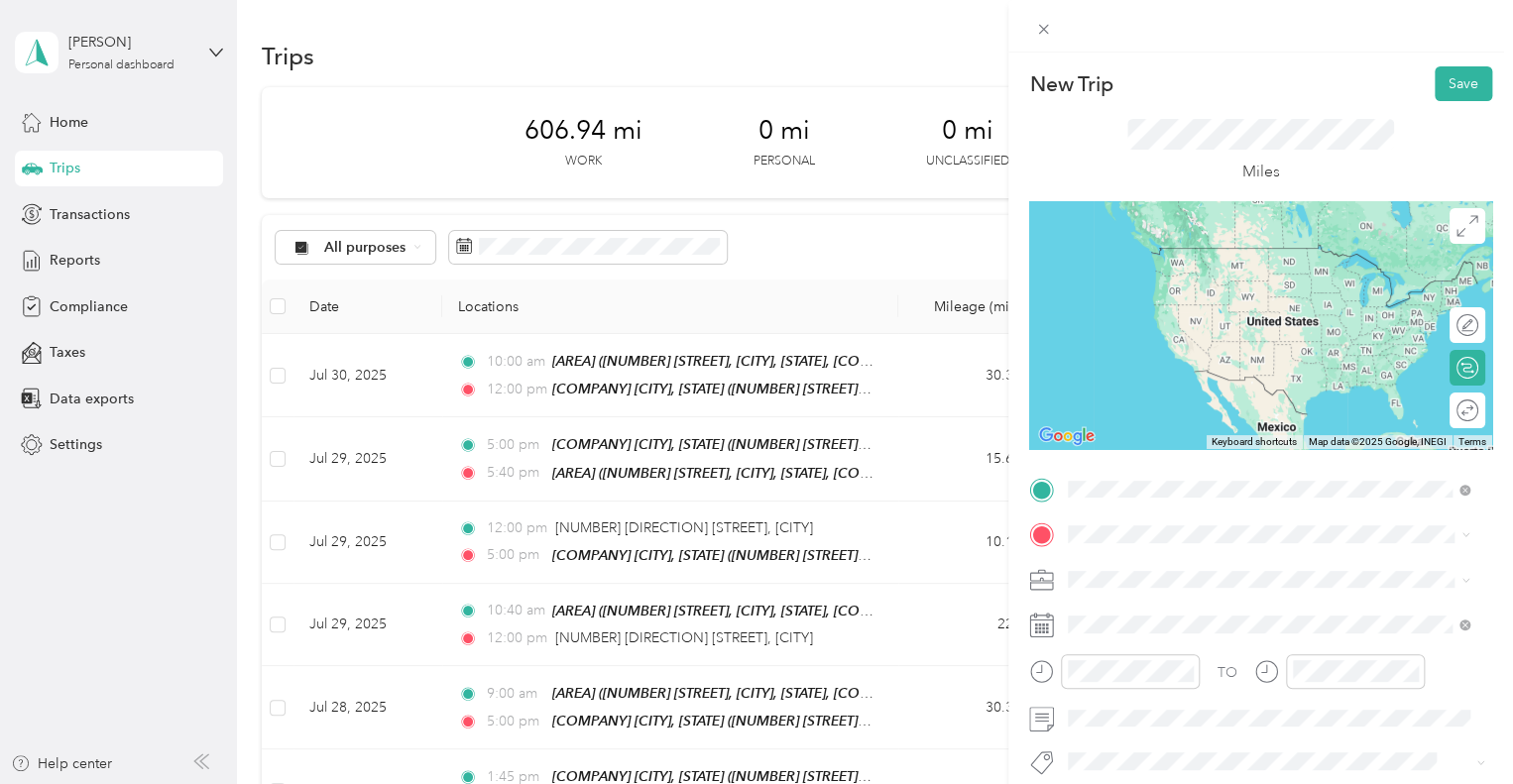 click on "[NUMBER] [STREET], [CITY], [STATE], [COUNTRY] , [POSTAL_CODE], [CITY], [STATE], [COUNTRY]" at bounding box center [1263, 287] 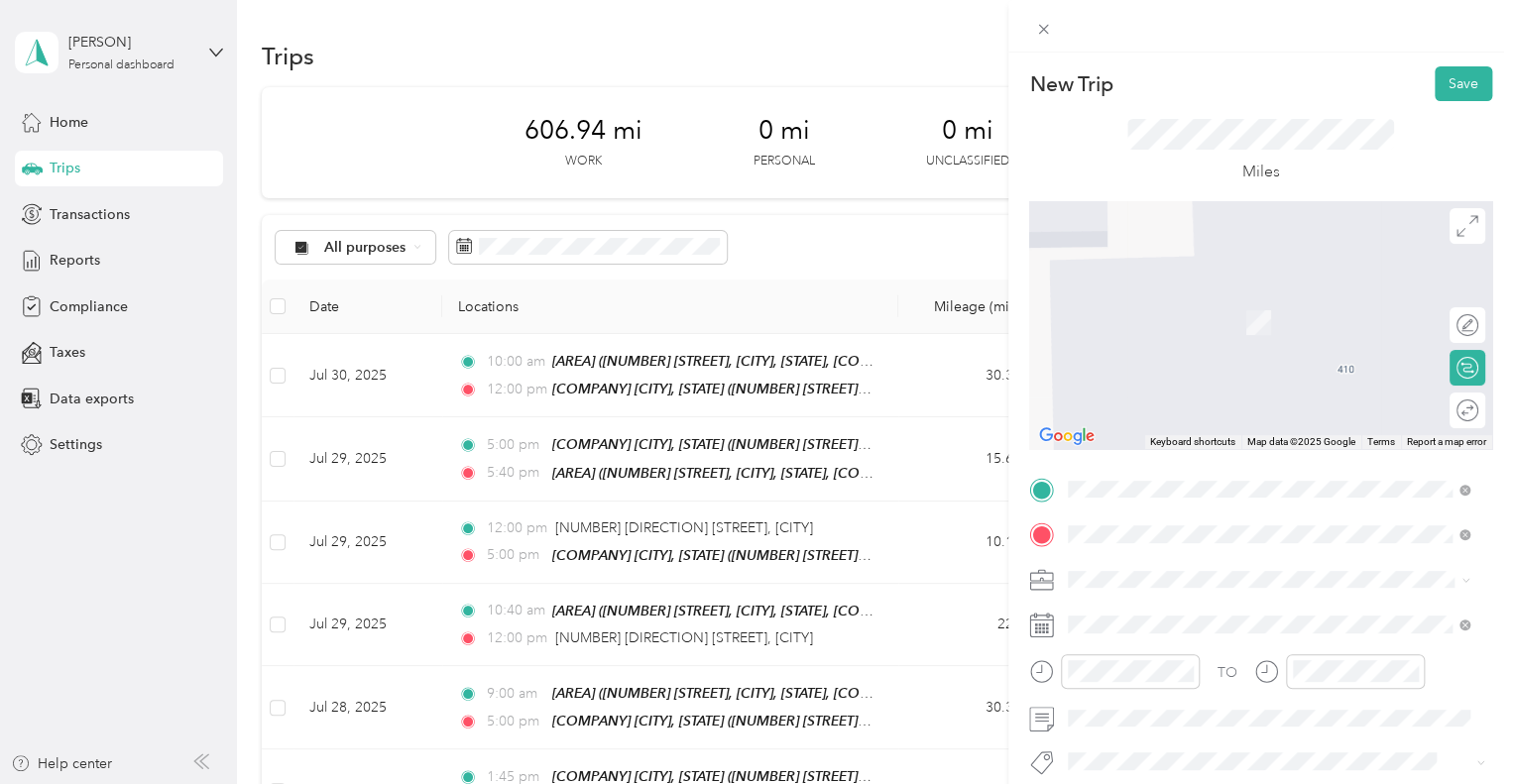 click on "[NUMBER] [STREET]
[CITY], [STATE] [POSTAL_CODE], [COUNTRY]" at bounding box center (1248, 357) 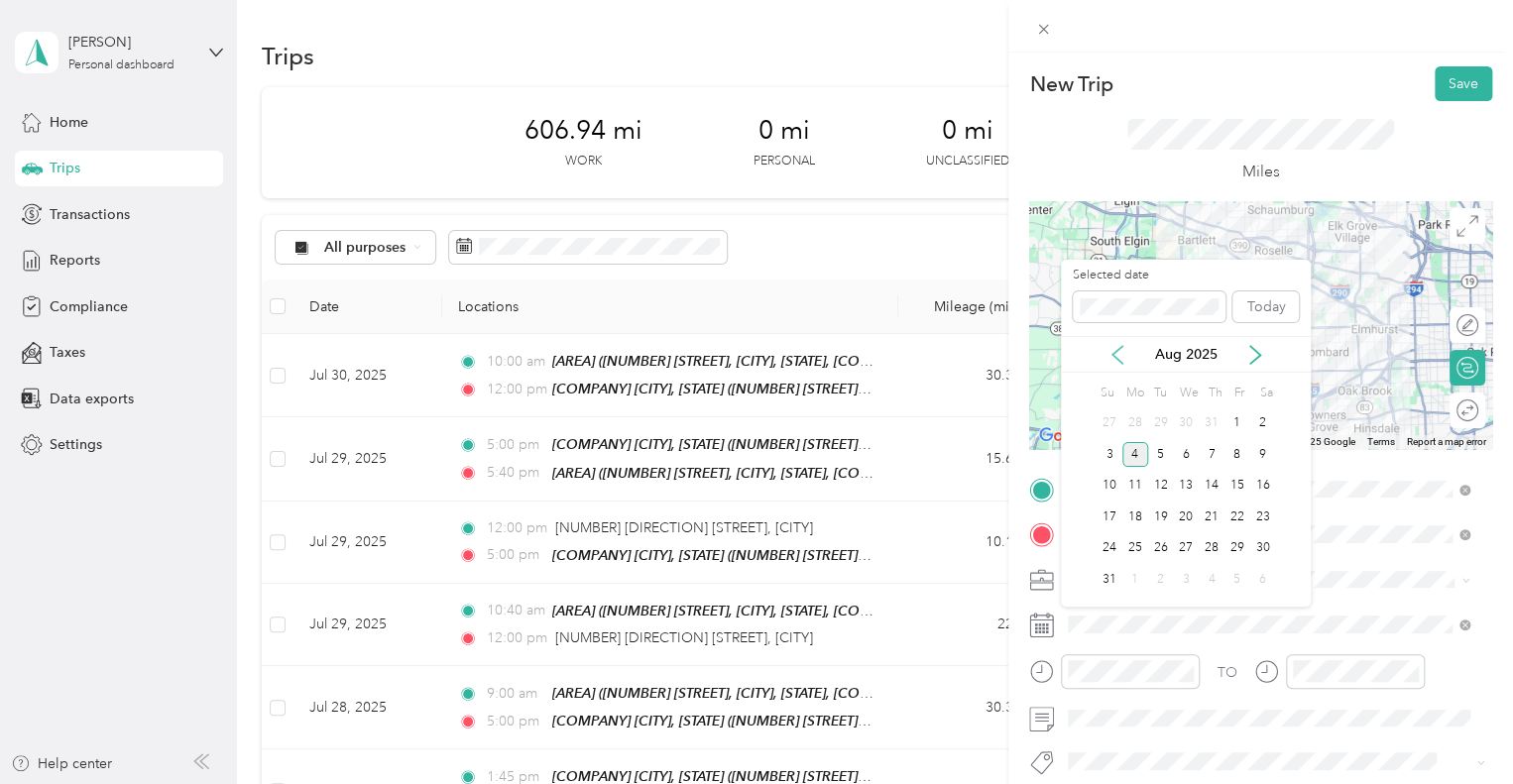 click 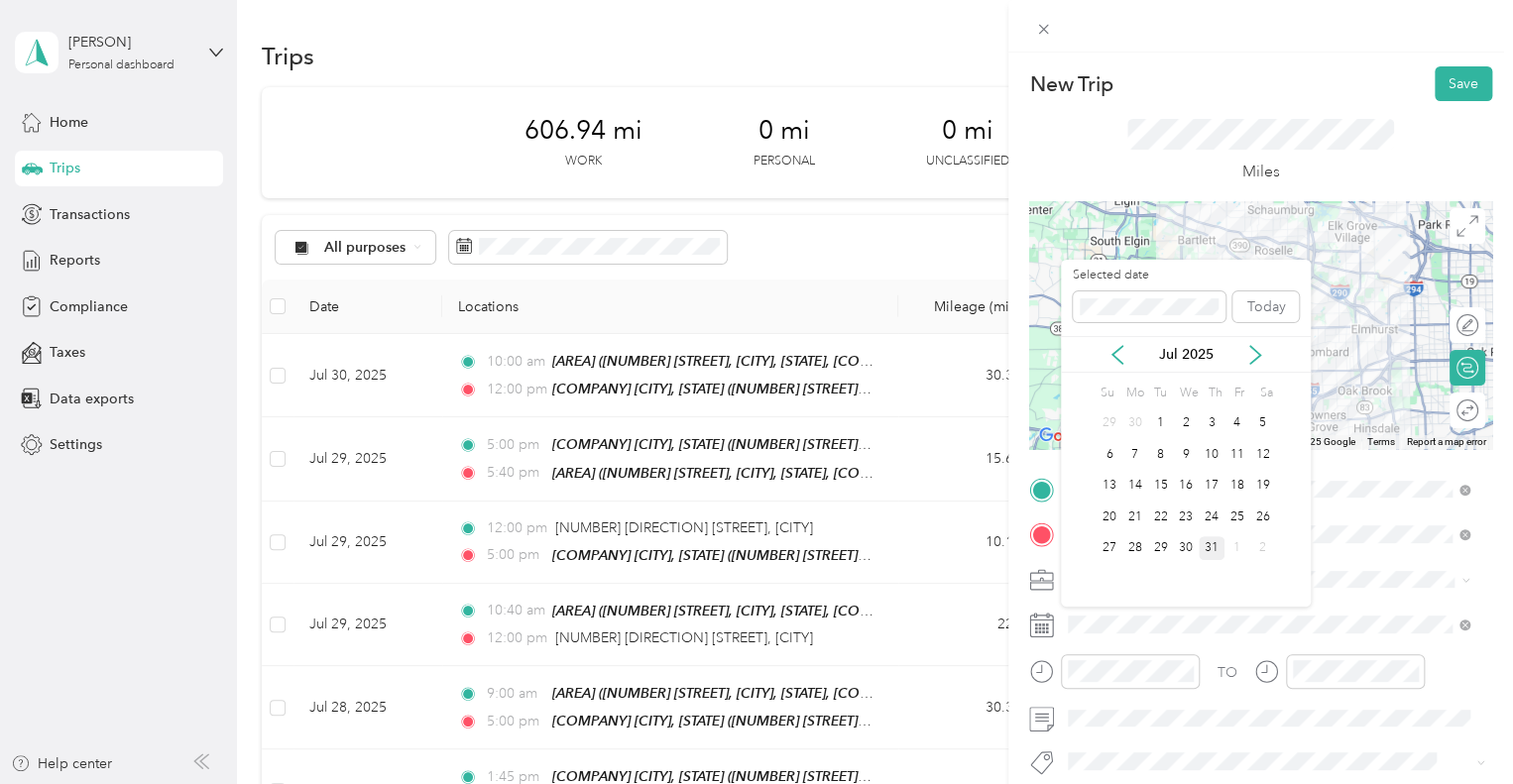 click on "31" at bounding box center [1212, 548] 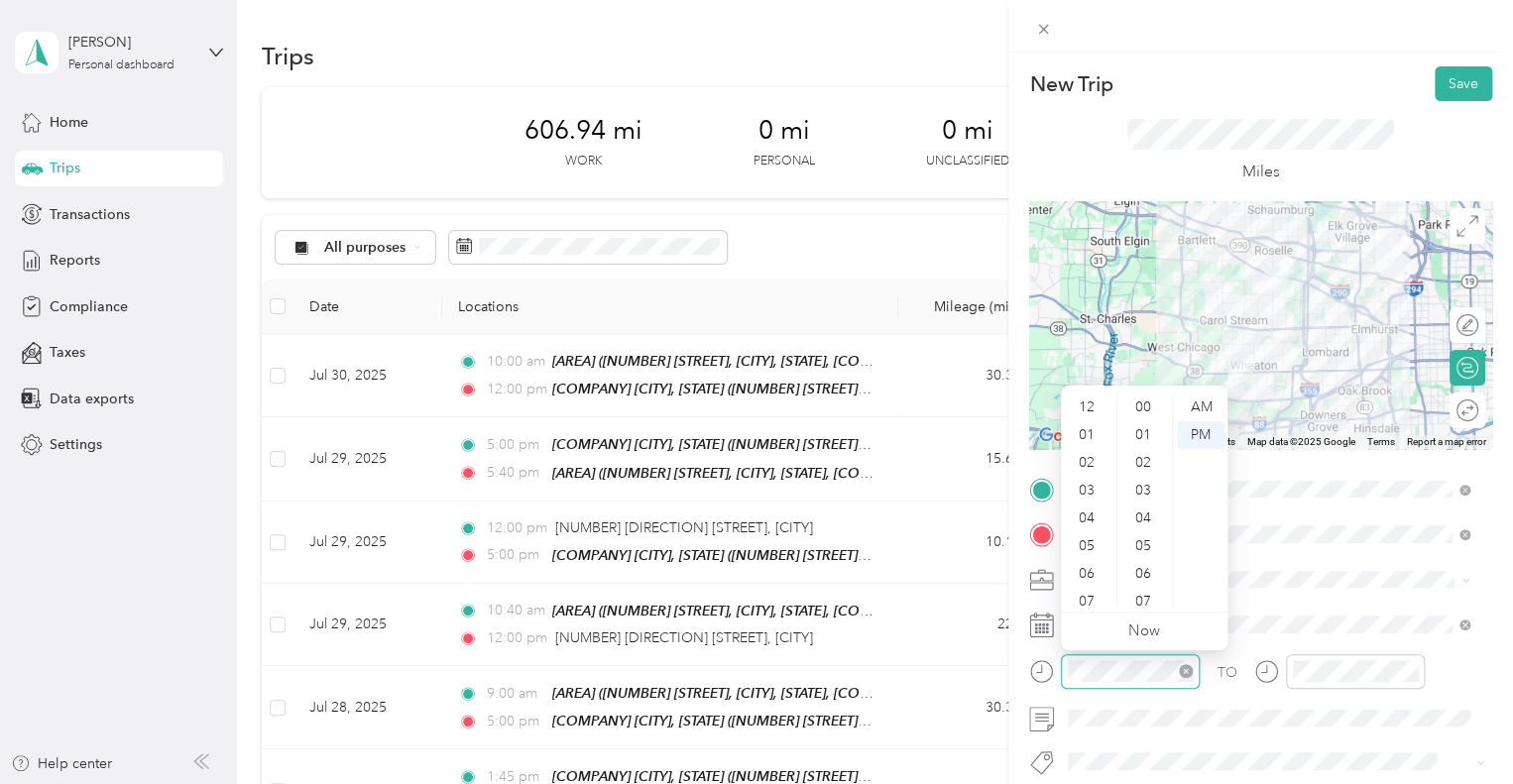 scroll, scrollTop: 1248, scrollLeft: 0, axis: vertical 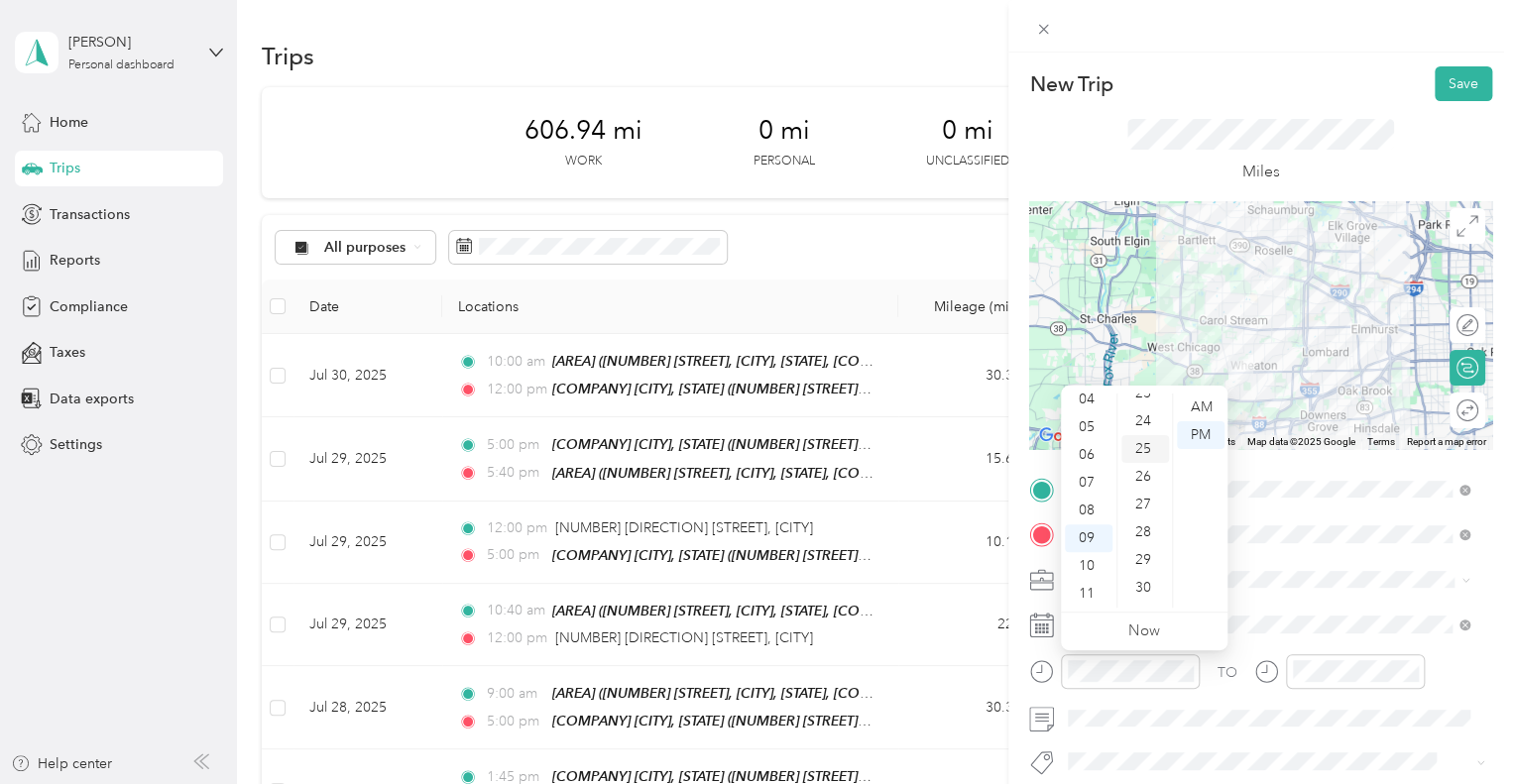 click on "25" at bounding box center [1145, 449] 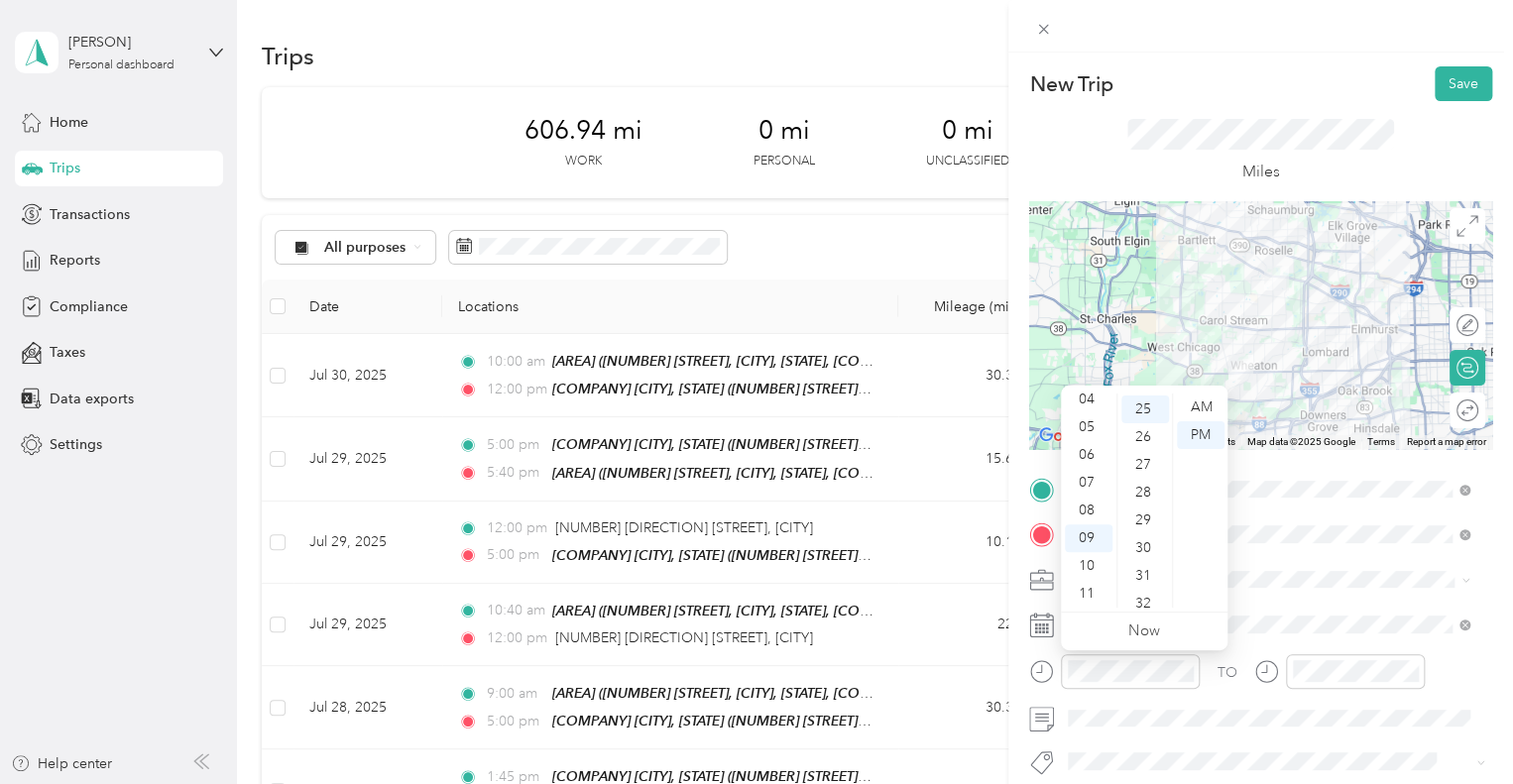 scroll, scrollTop: 694, scrollLeft: 0, axis: vertical 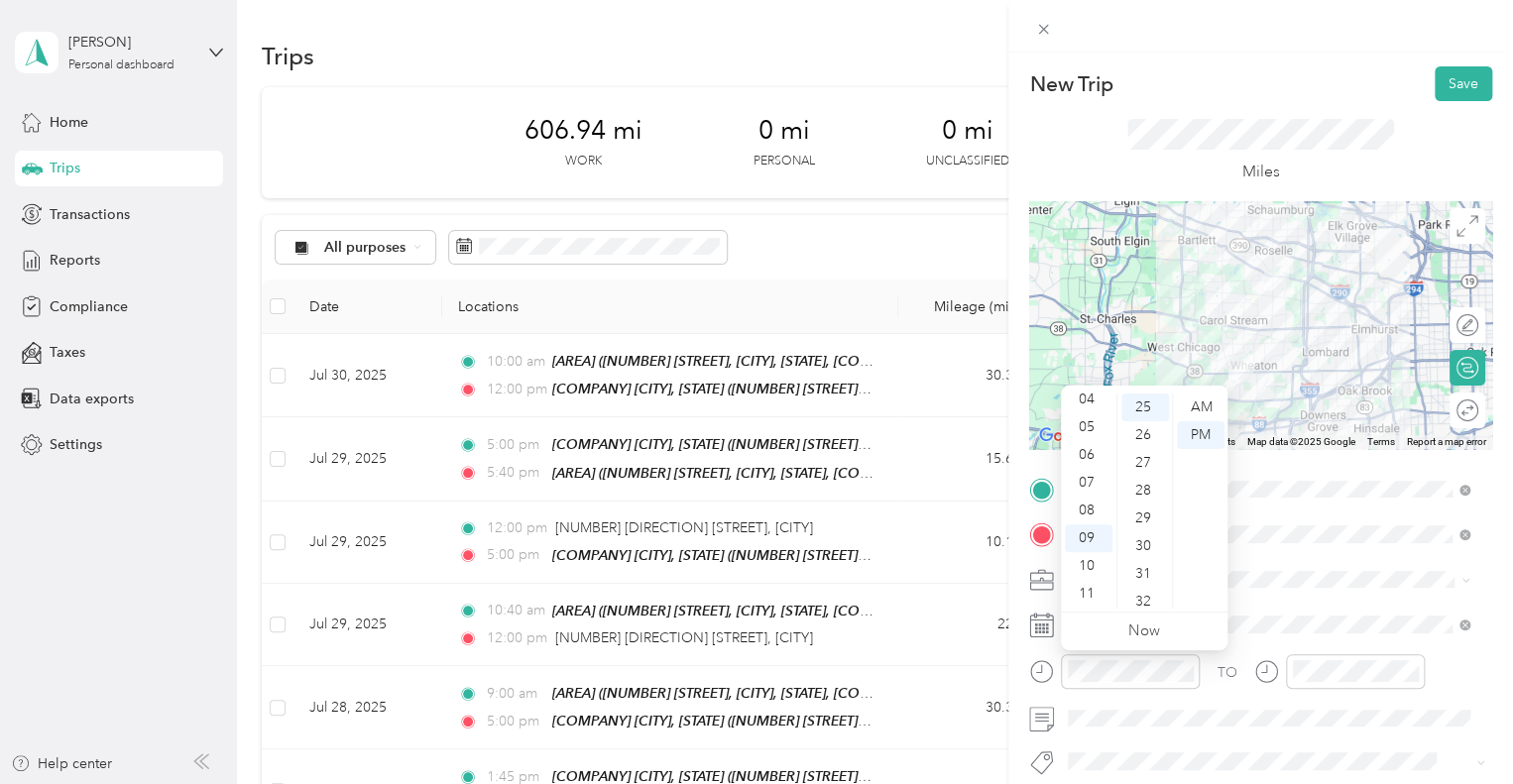 click on "12 01 02 03 04 05 06 07 08 09 10 11 00 01 02 03 04 05 06 07 08 09 10 11 12 13 14 15 16 17 18 19 20 21 22 23 24 25 26 27 28 29 30 31 32 33 34 35 36 37 38 39 40 41 42 43 44 45 46 47 48 49 50 51 52 53 54 55 56 57 58 59 AM PM" at bounding box center [1144, 501] 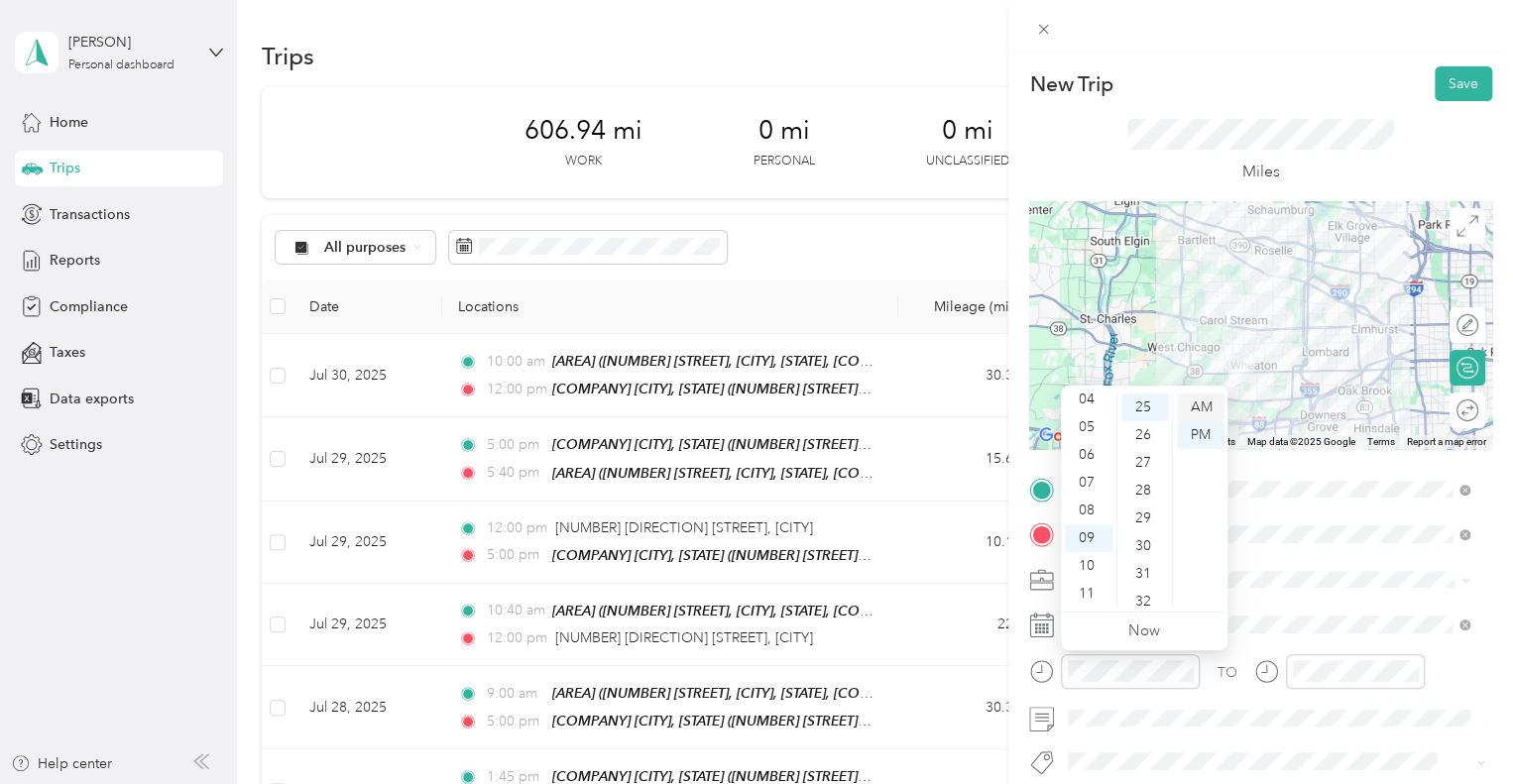 click on "AM" at bounding box center (1201, 407) 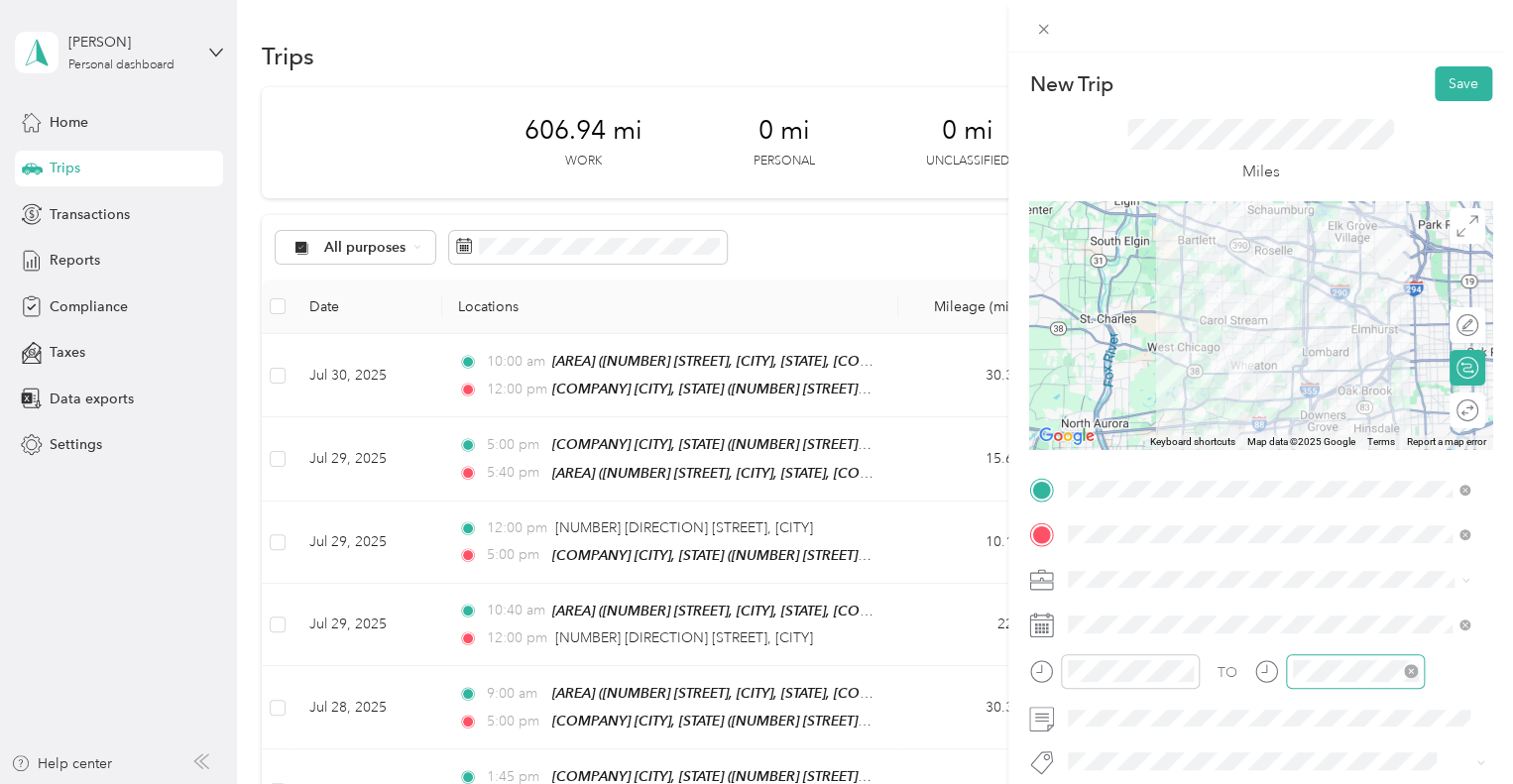 click at bounding box center (1355, 671) 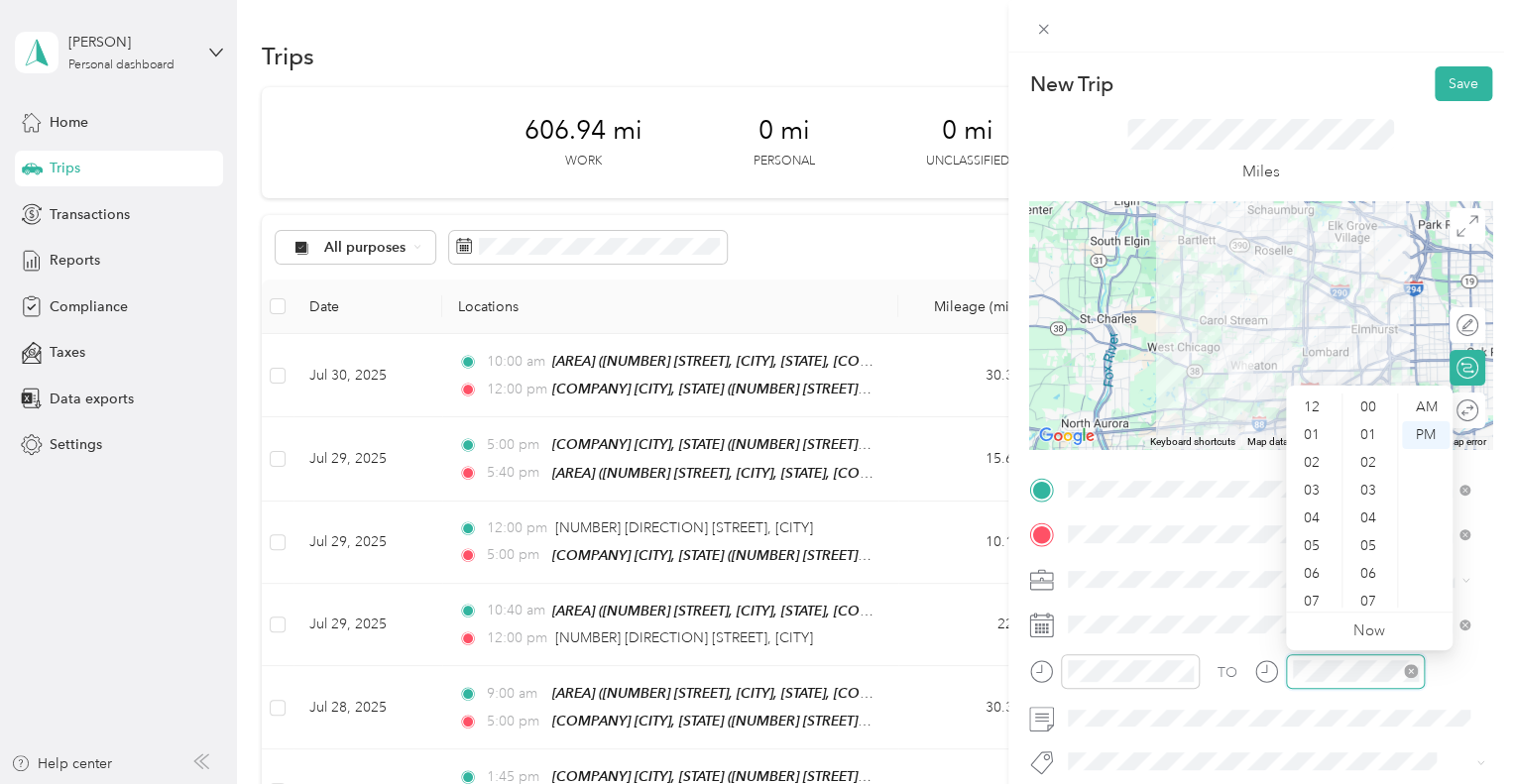 scroll, scrollTop: 1249, scrollLeft: 0, axis: vertical 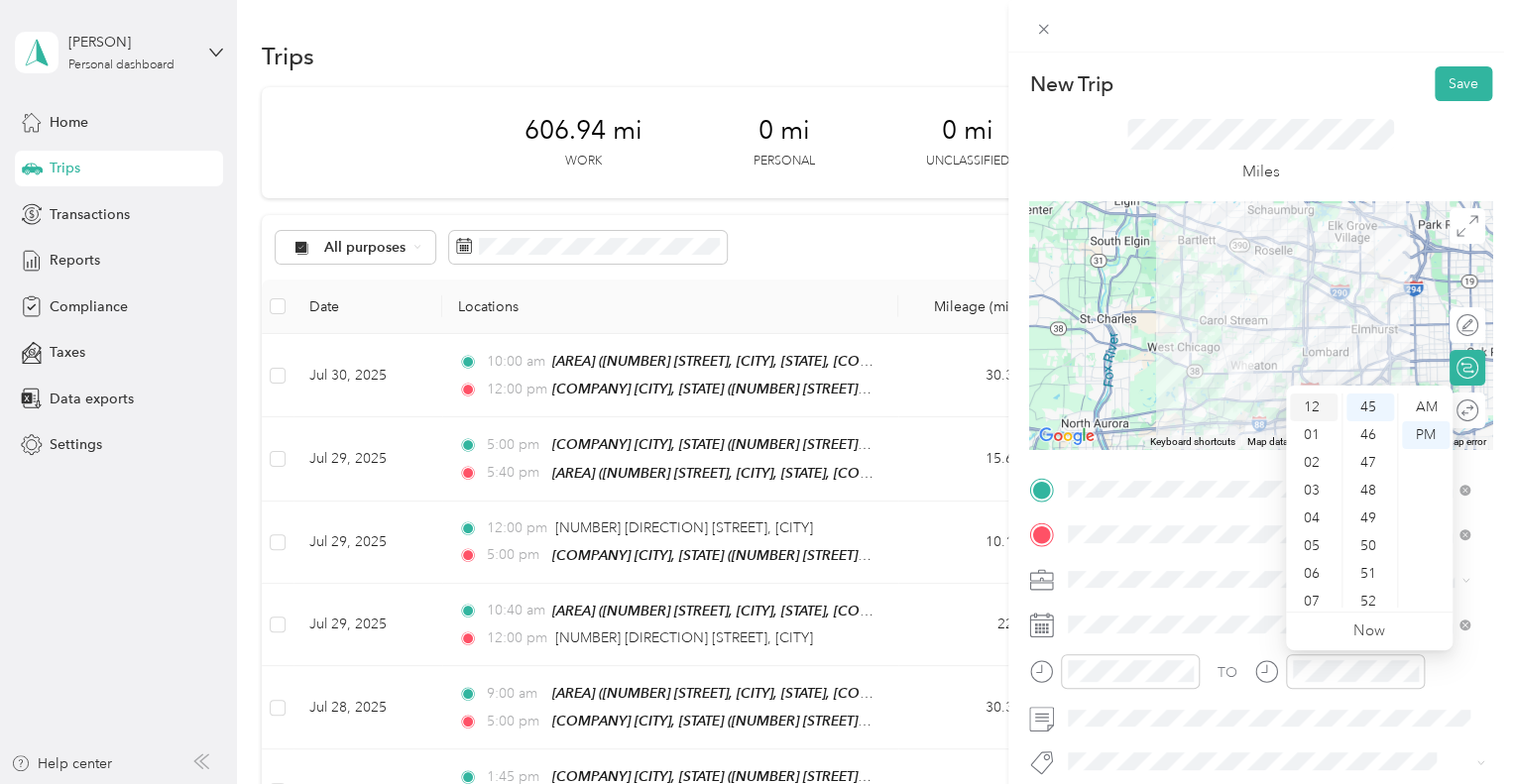 click on "12" at bounding box center [1314, 407] 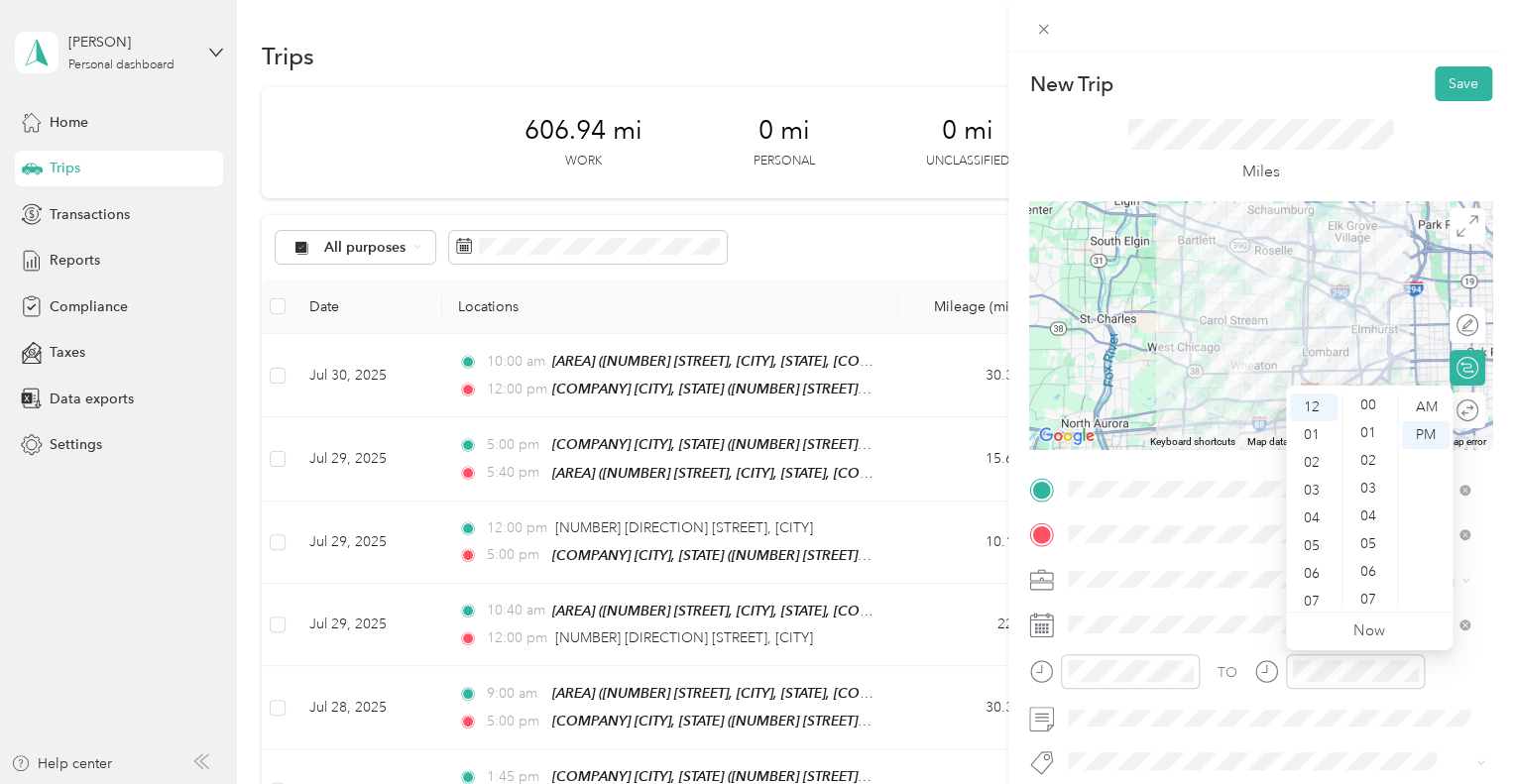 scroll, scrollTop: 0, scrollLeft: 0, axis: both 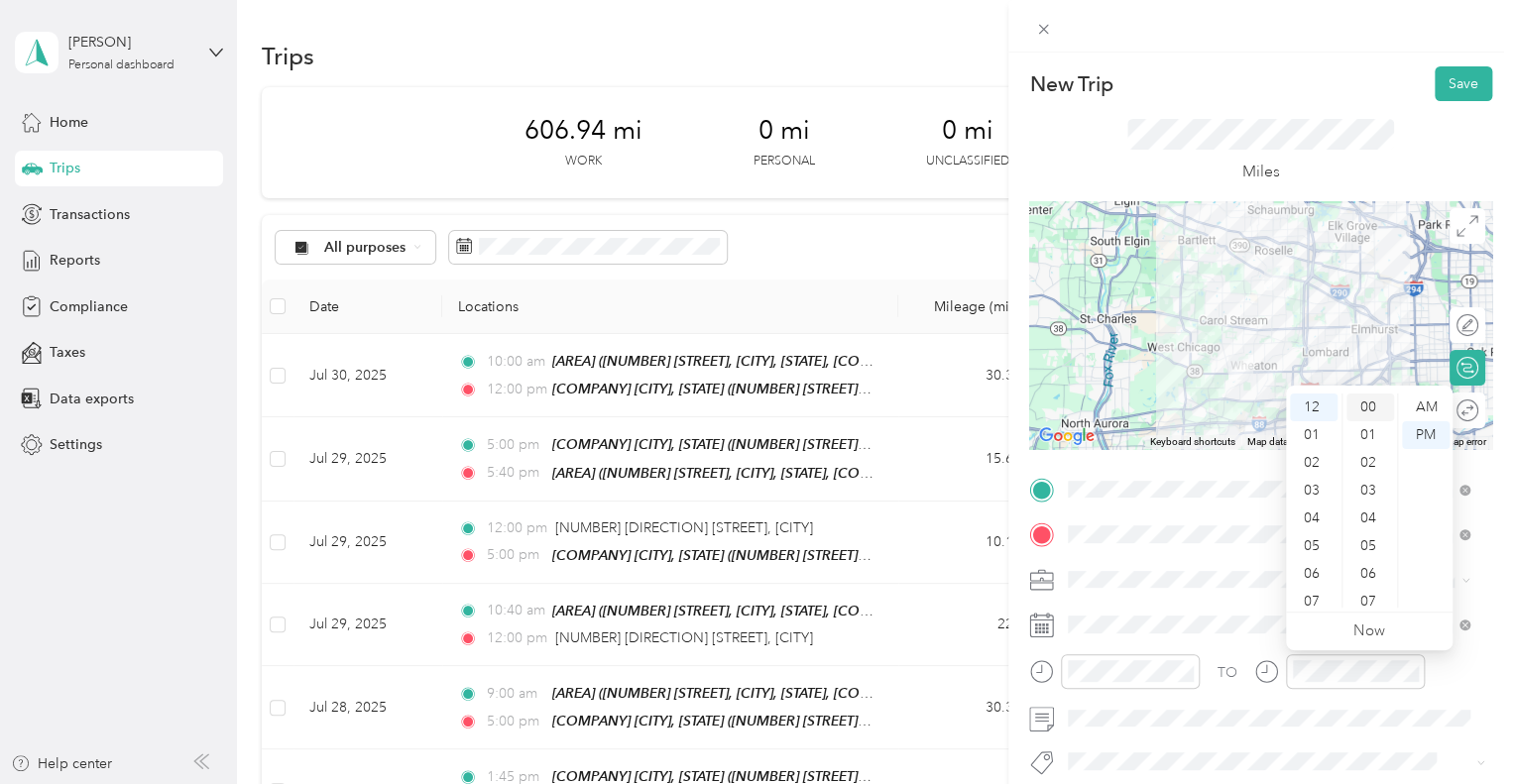 click on "00" at bounding box center (1370, 407) 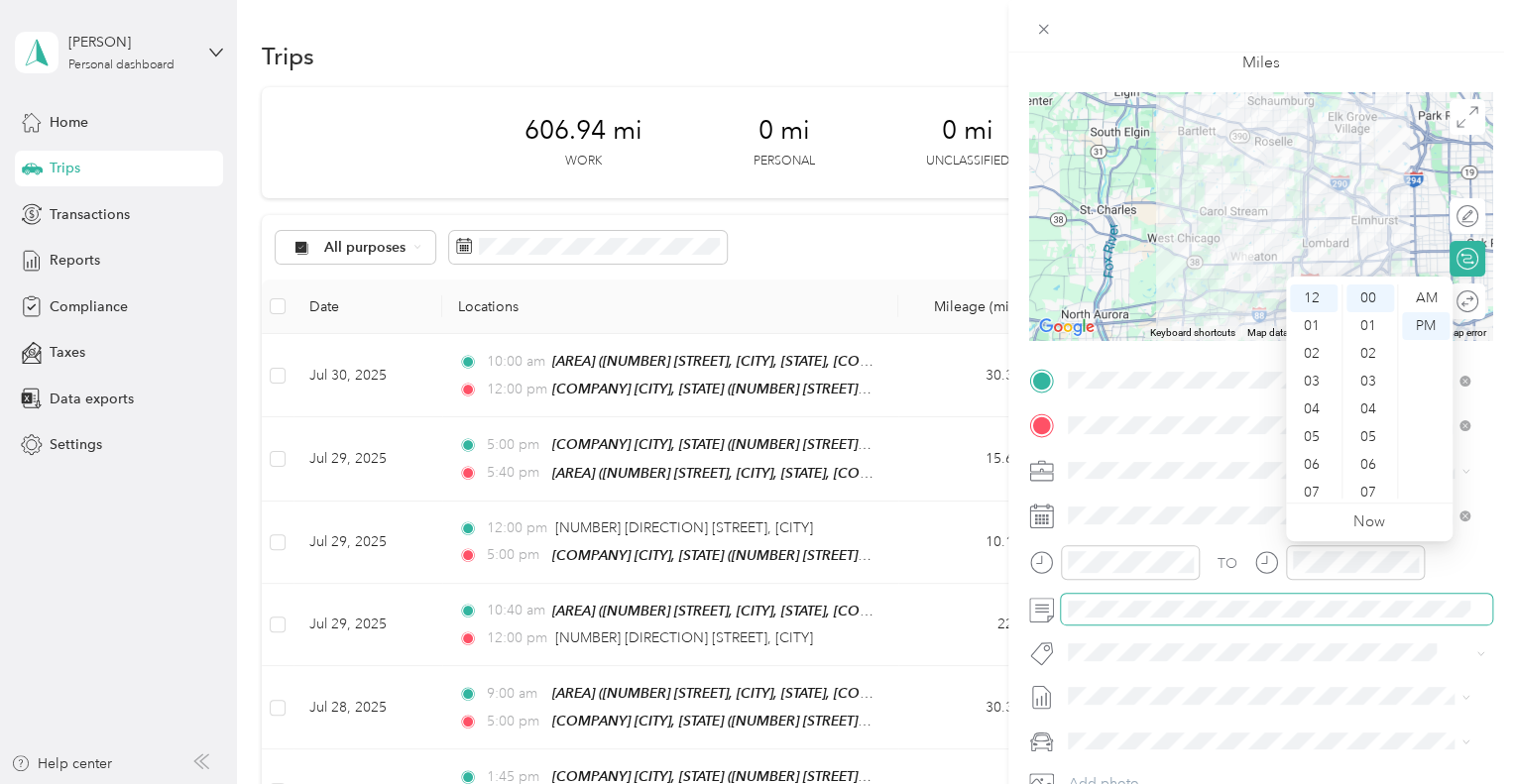 scroll, scrollTop: 114, scrollLeft: 0, axis: vertical 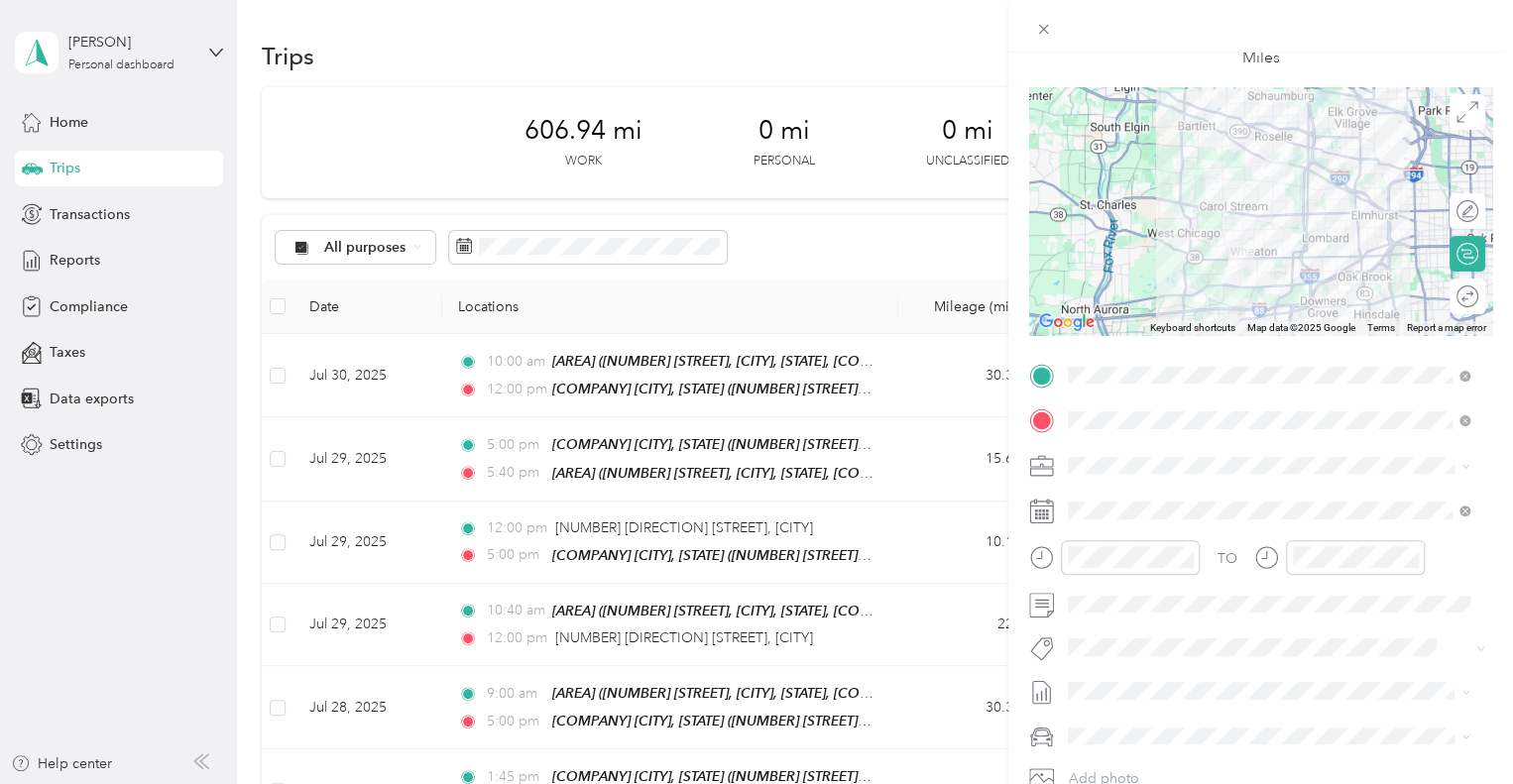 click on "[MONTH] [DAY] - [DAY], [YEAR] [PAYMENT_TYPE]" at bounding box center [1142, 749] 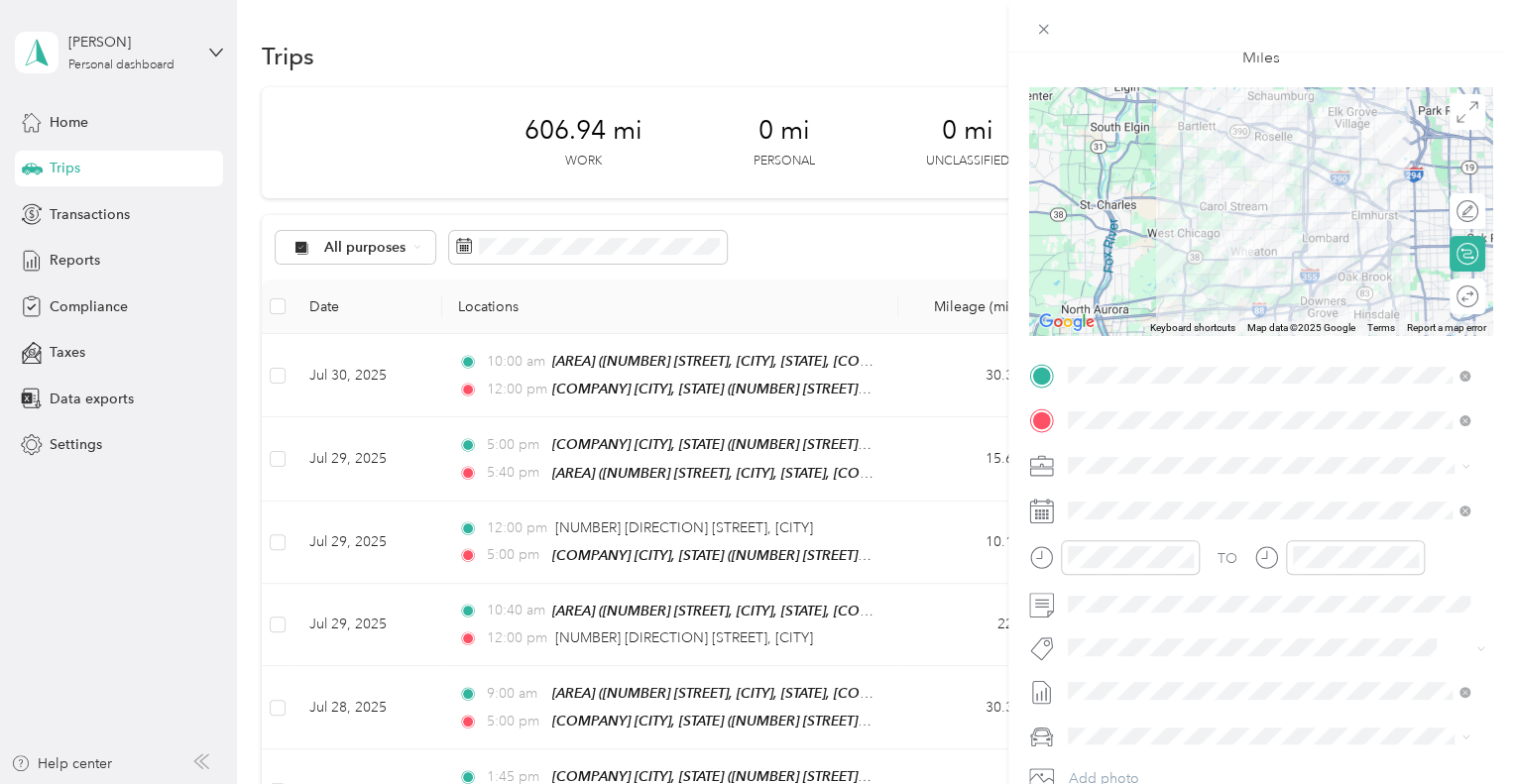 click on "TESLA Y" at bounding box center [1268, 693] 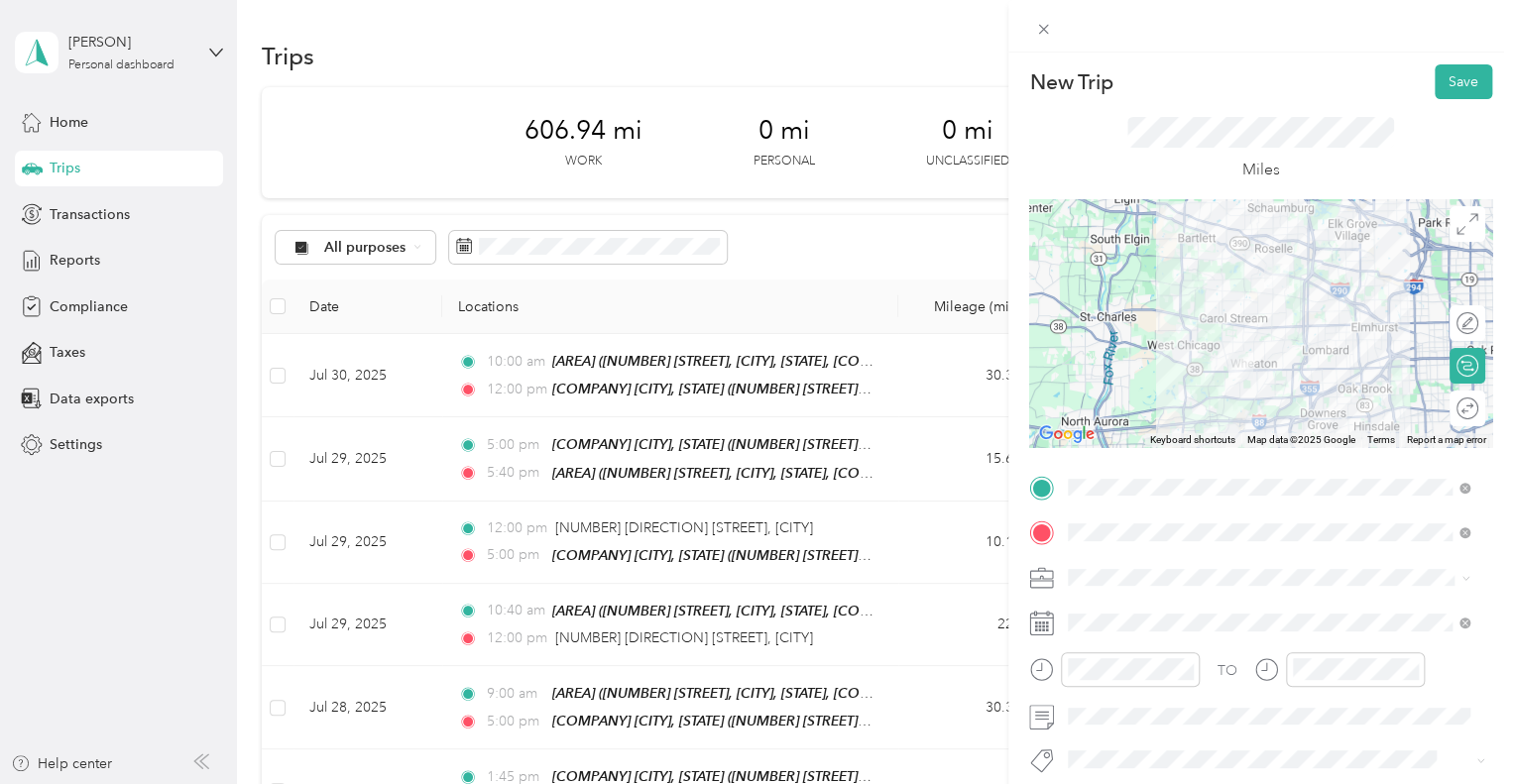 scroll, scrollTop: 0, scrollLeft: 0, axis: both 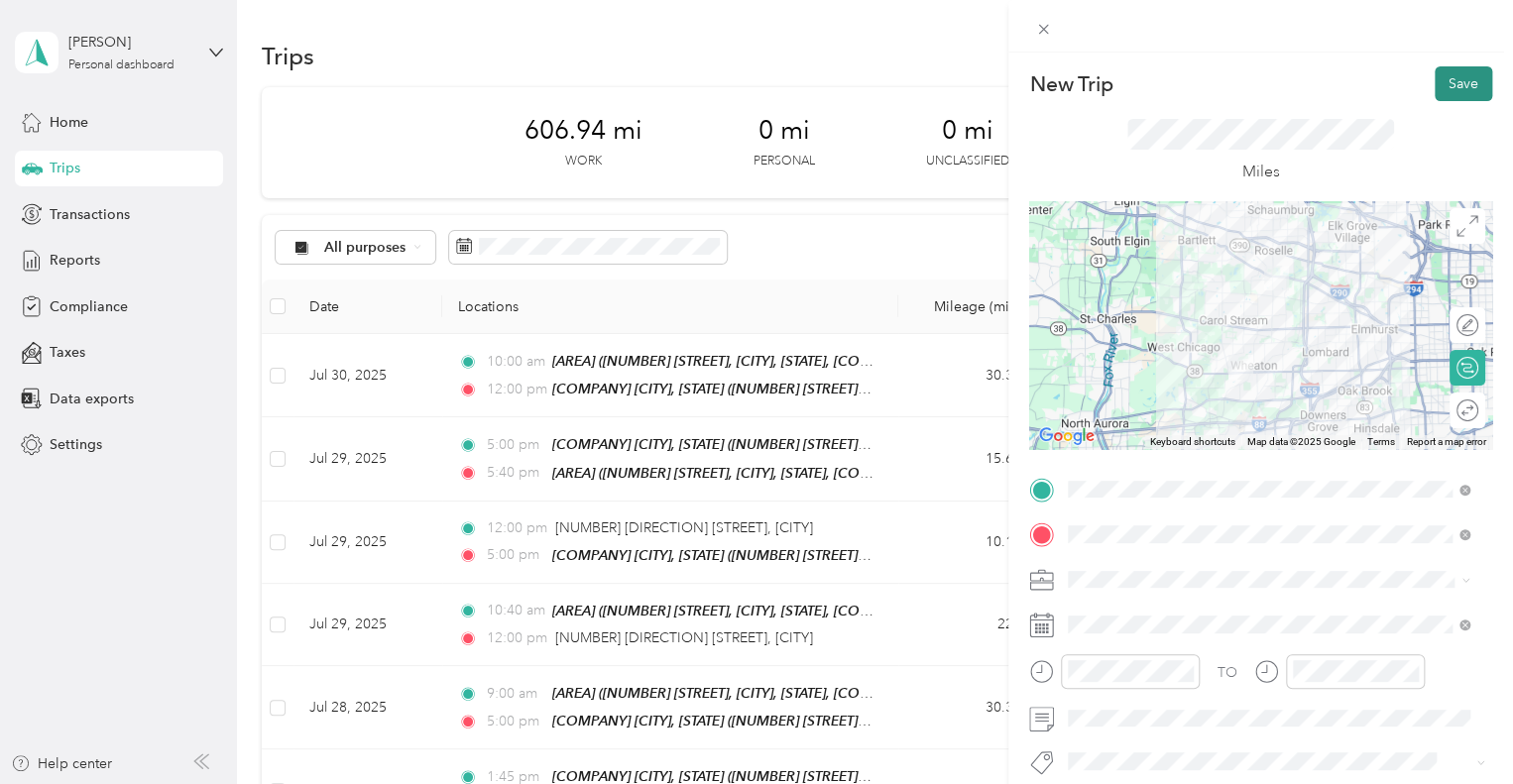 click on "Save" at bounding box center [1463, 83] 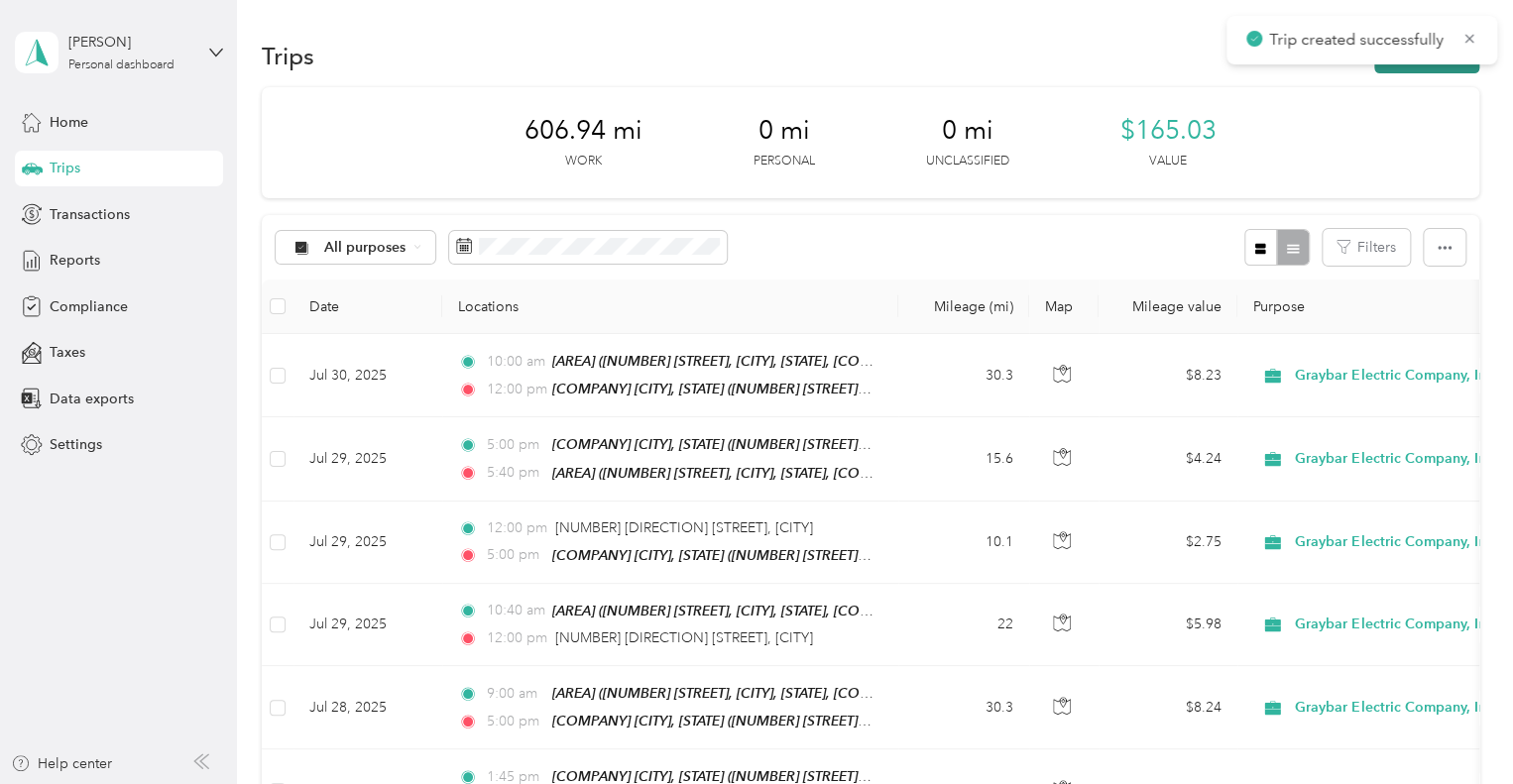 click on "New trip" at bounding box center (1427, 56) 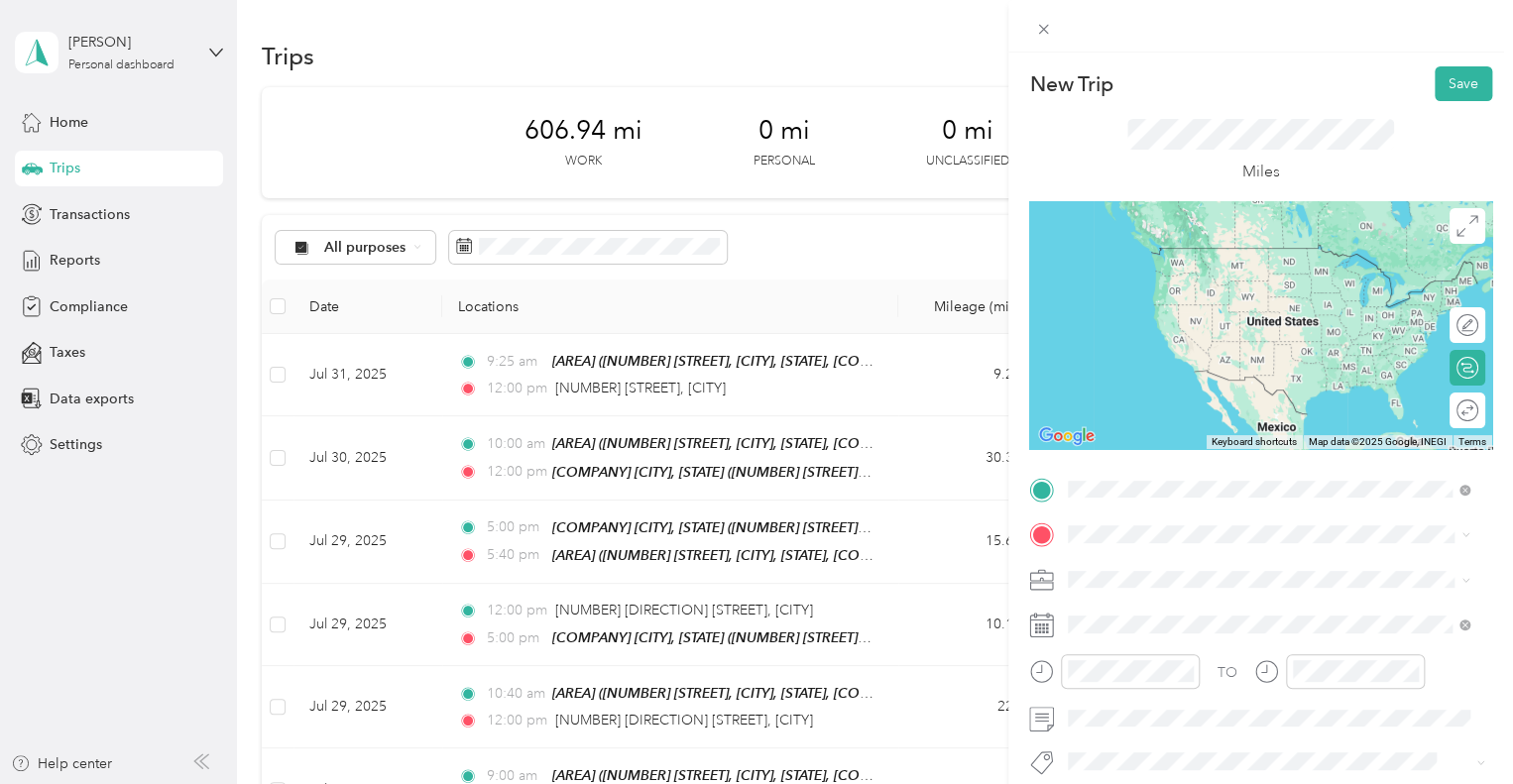click on "149 Fairfield Way
Bloomingdale, Illinois 60108, United States" at bounding box center (1248, 311) 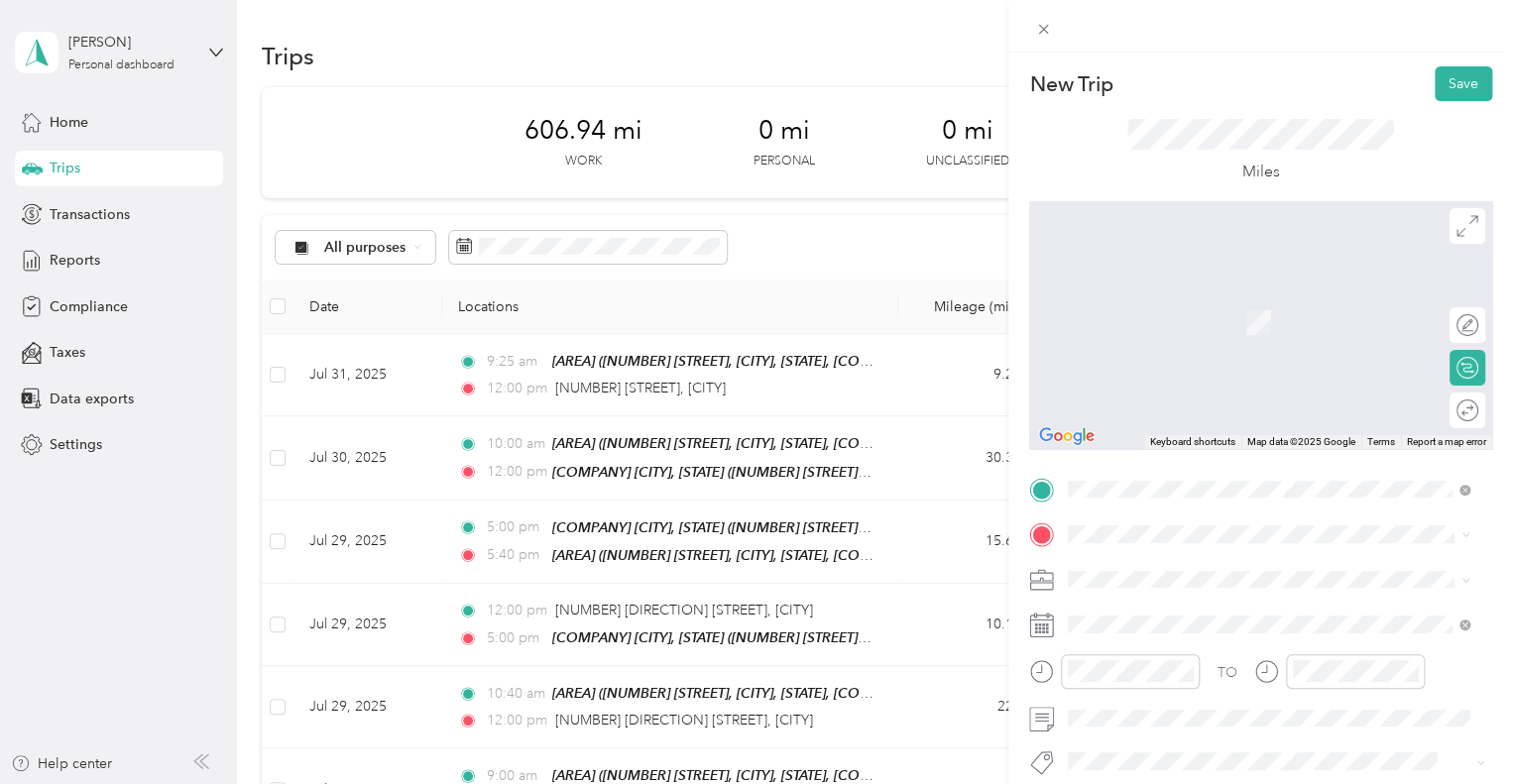 click on "1300 South Wolf Road
Des Plaines, Illinois 60018, United States" at bounding box center [1248, 297] 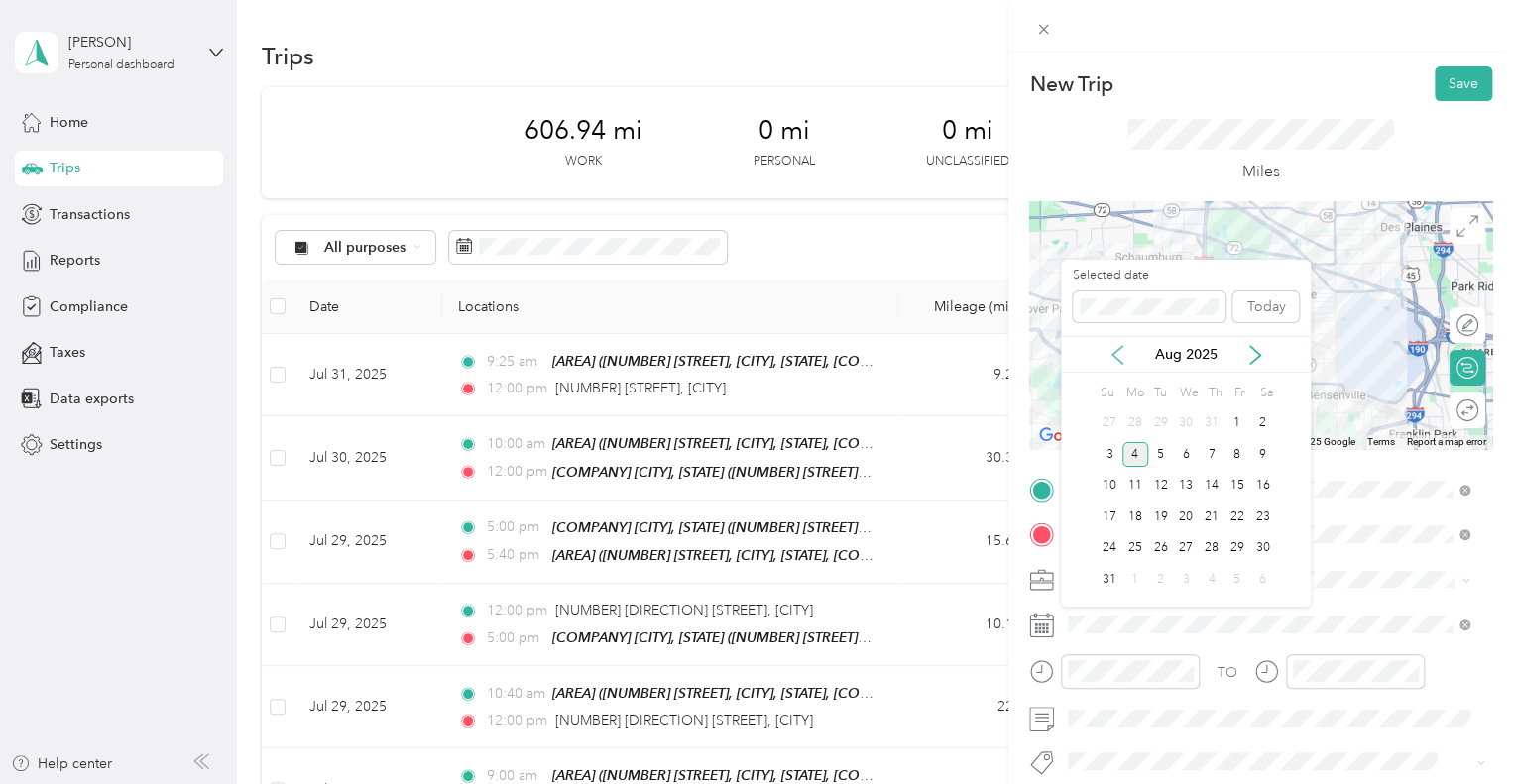 click 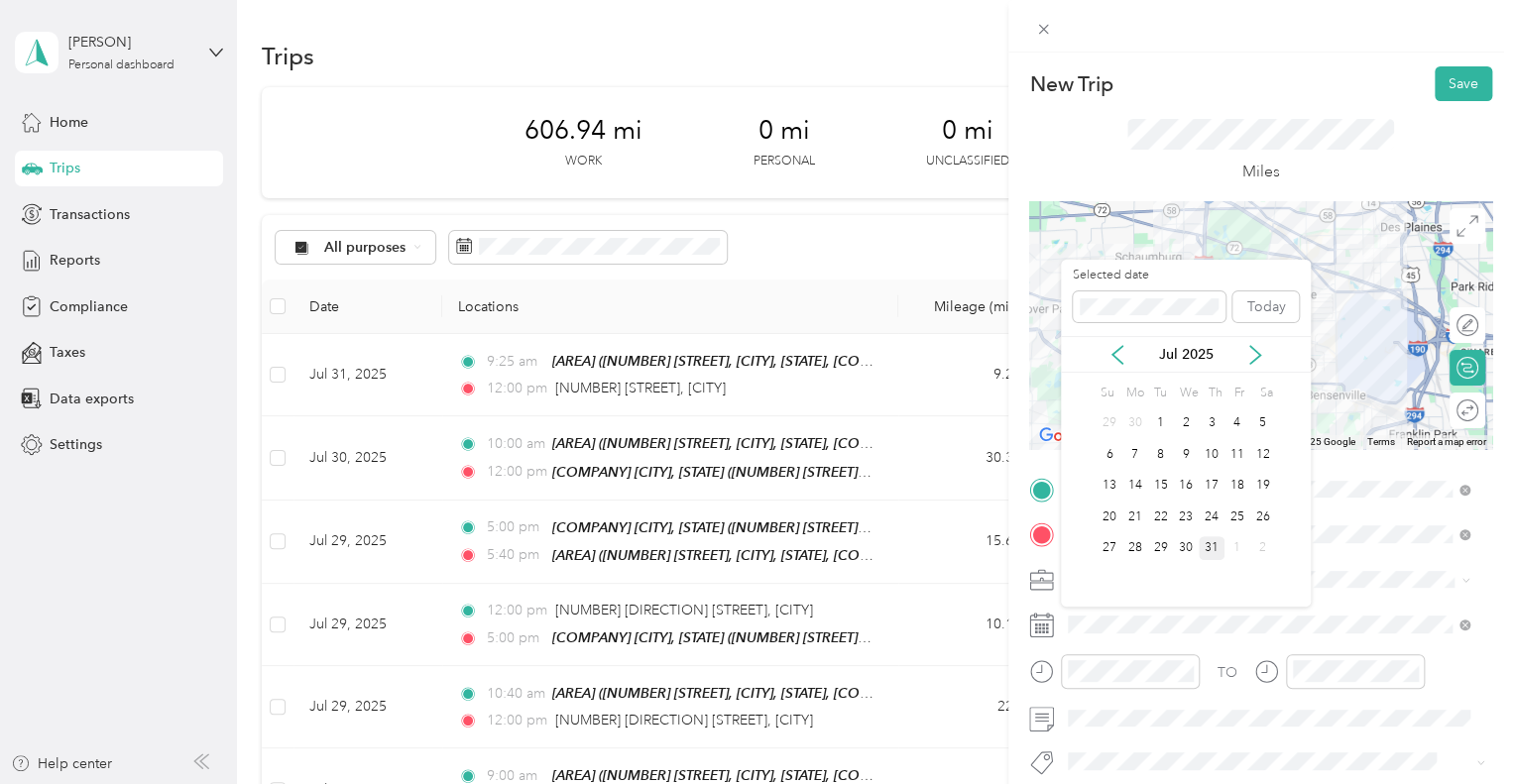 click on "31" at bounding box center [1212, 548] 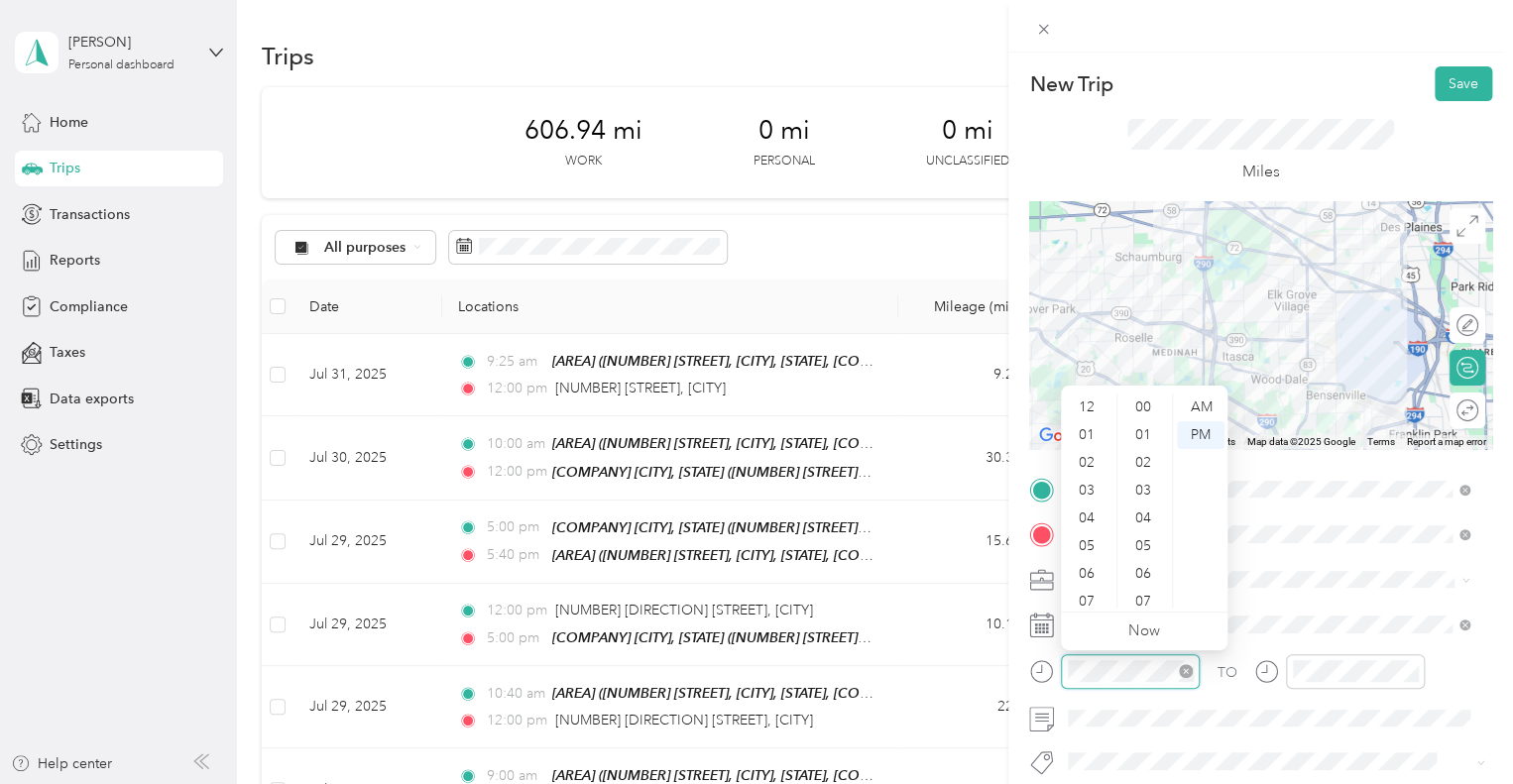 scroll, scrollTop: 1277, scrollLeft: 0, axis: vertical 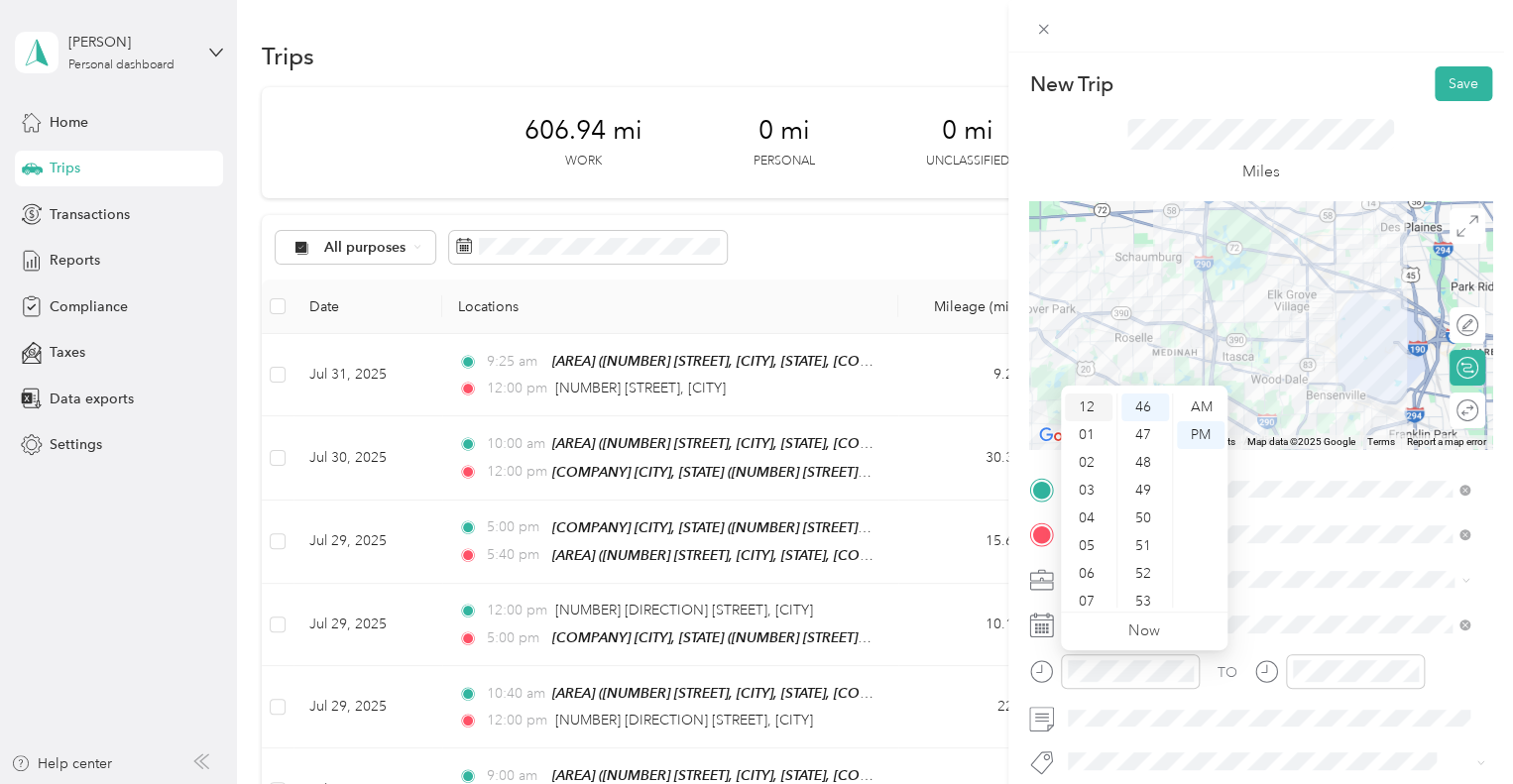 click on "12" at bounding box center (1089, 407) 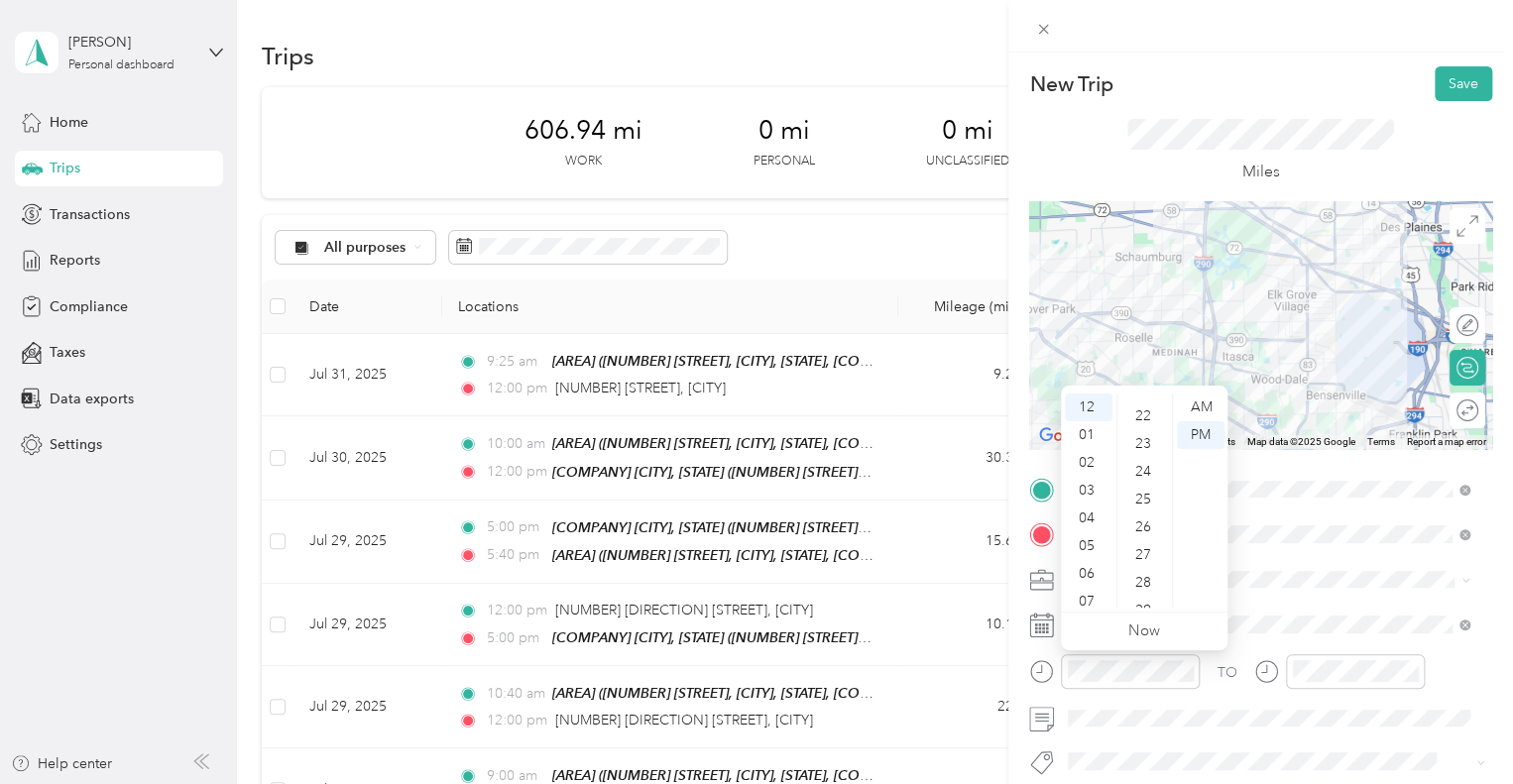 scroll, scrollTop: 0, scrollLeft: 0, axis: both 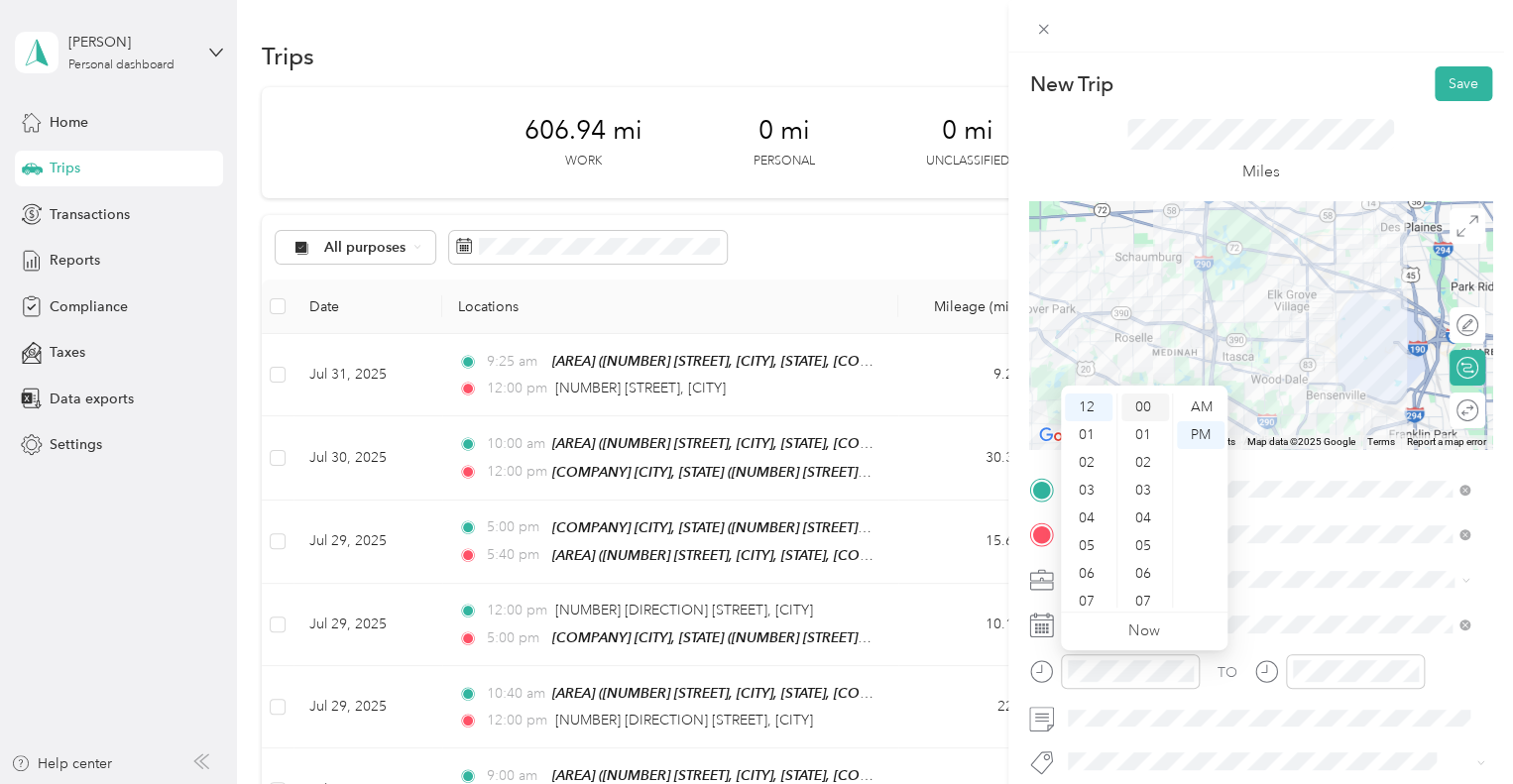 click on "00" at bounding box center [1145, 407] 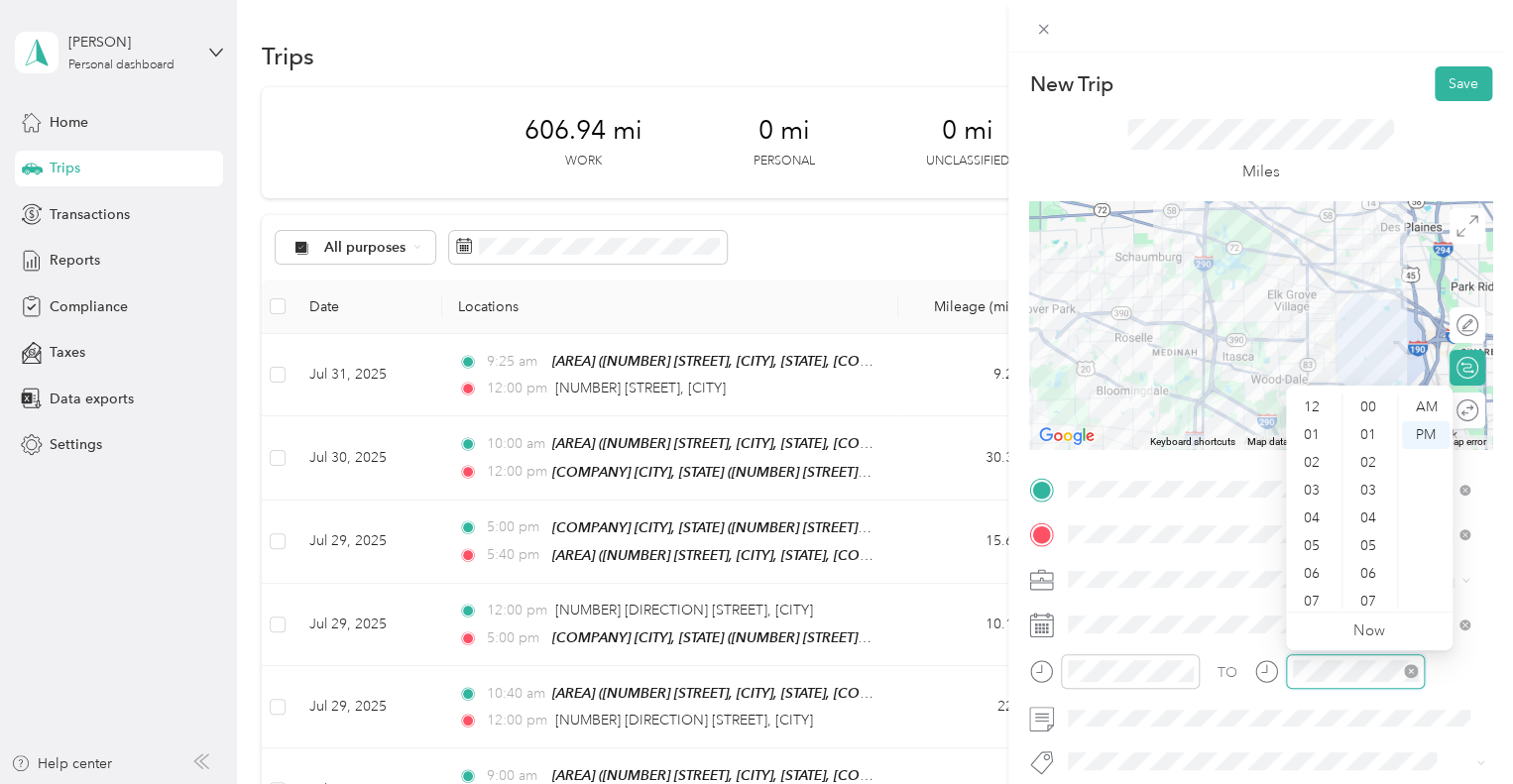 scroll, scrollTop: 1276, scrollLeft: 0, axis: vertical 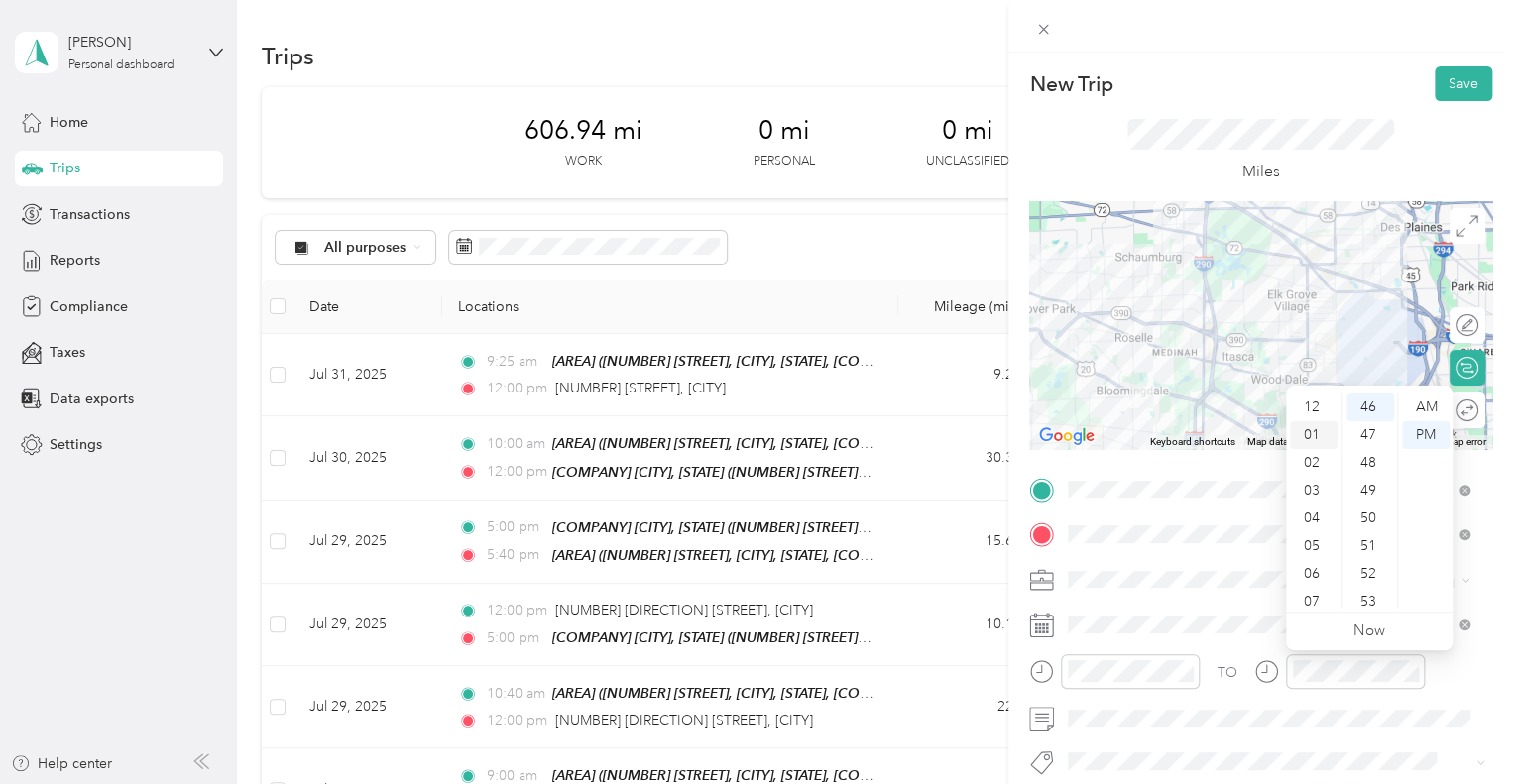 click on "01" at bounding box center [1314, 435] 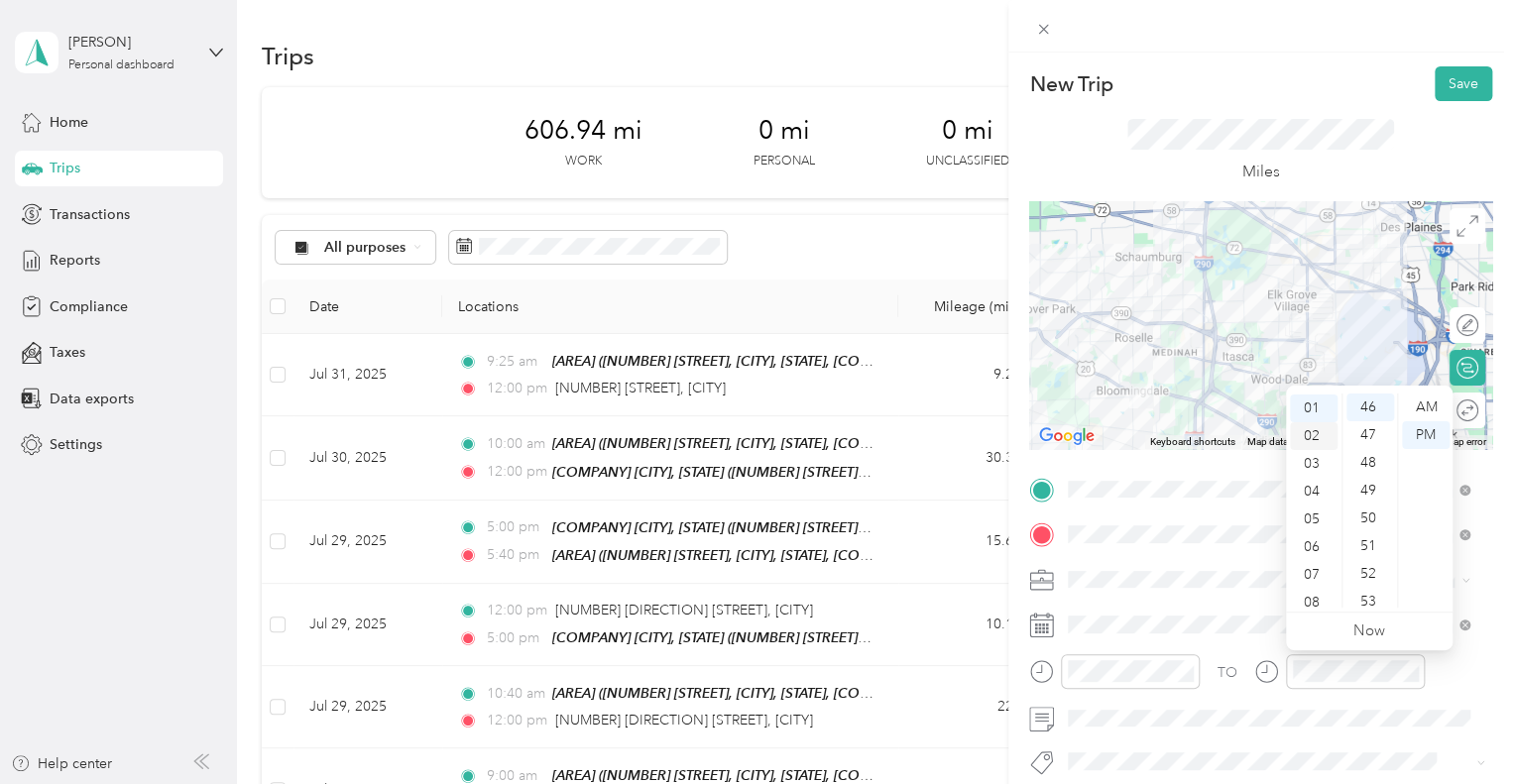 scroll, scrollTop: 28, scrollLeft: 0, axis: vertical 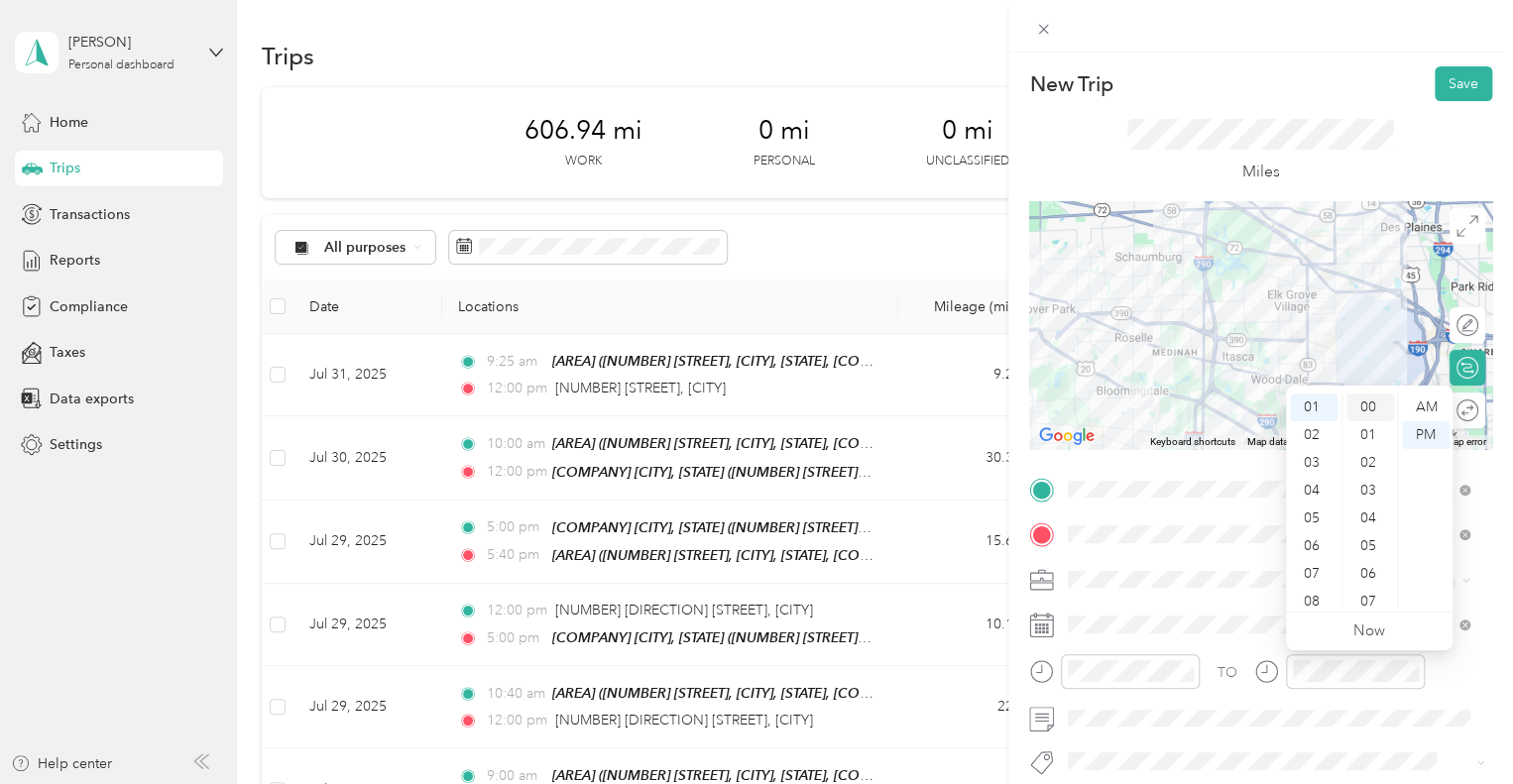 click on "00" at bounding box center (1370, 407) 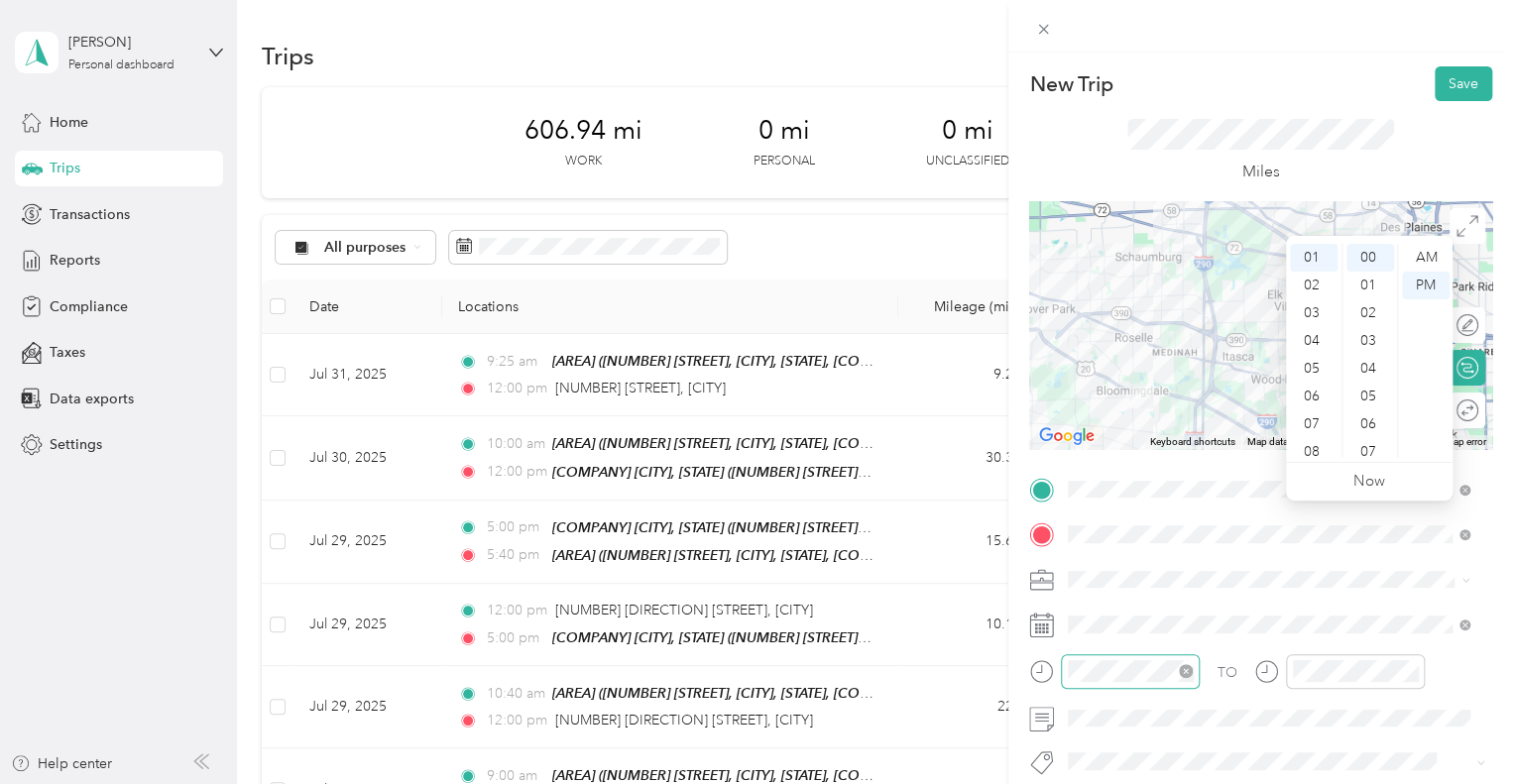 scroll, scrollTop: 184, scrollLeft: 0, axis: vertical 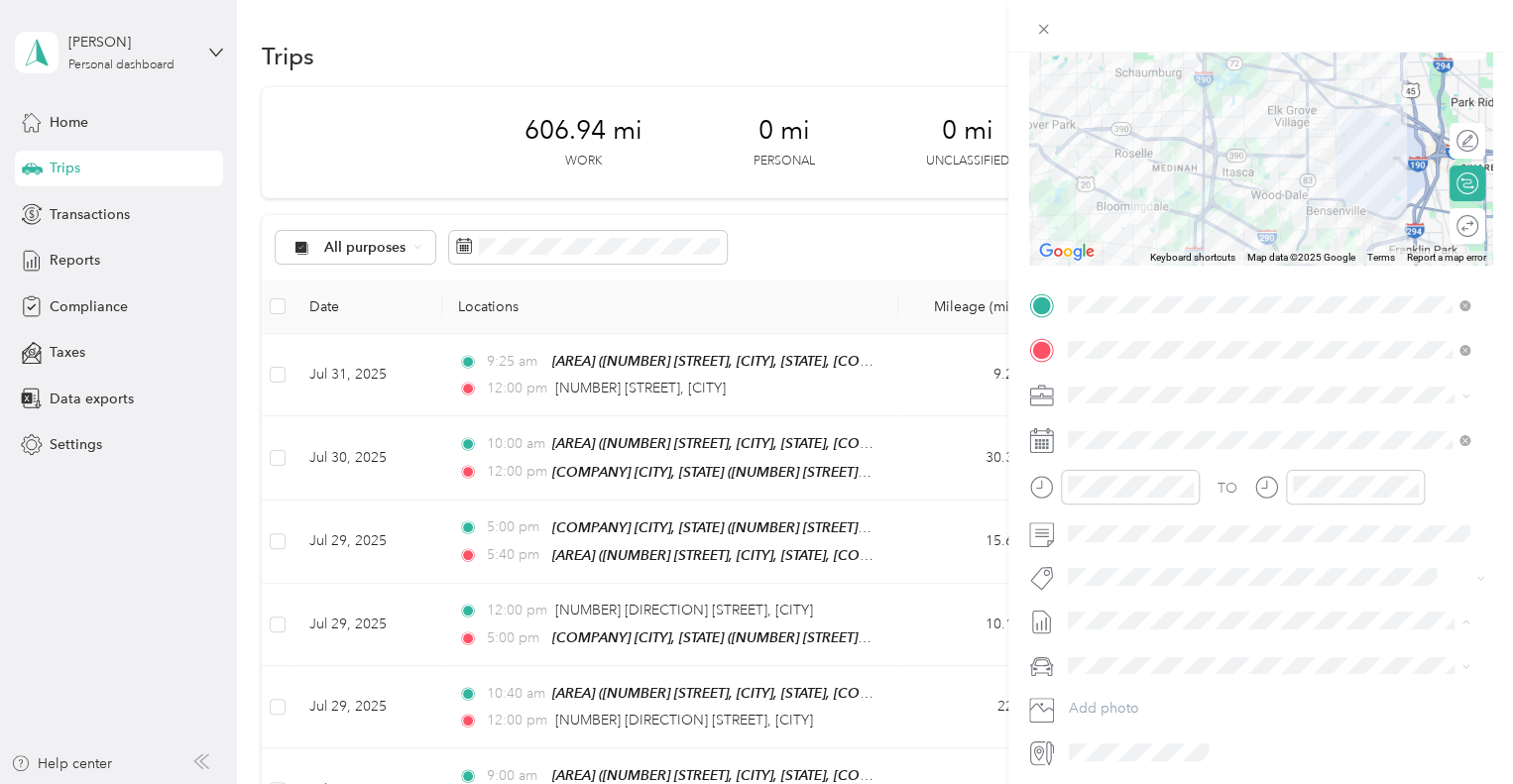 click on "[MONTH] [DAY] - [DAY], [YEAR] [PAYMENT_TYPE]" at bounding box center [1142, 685] 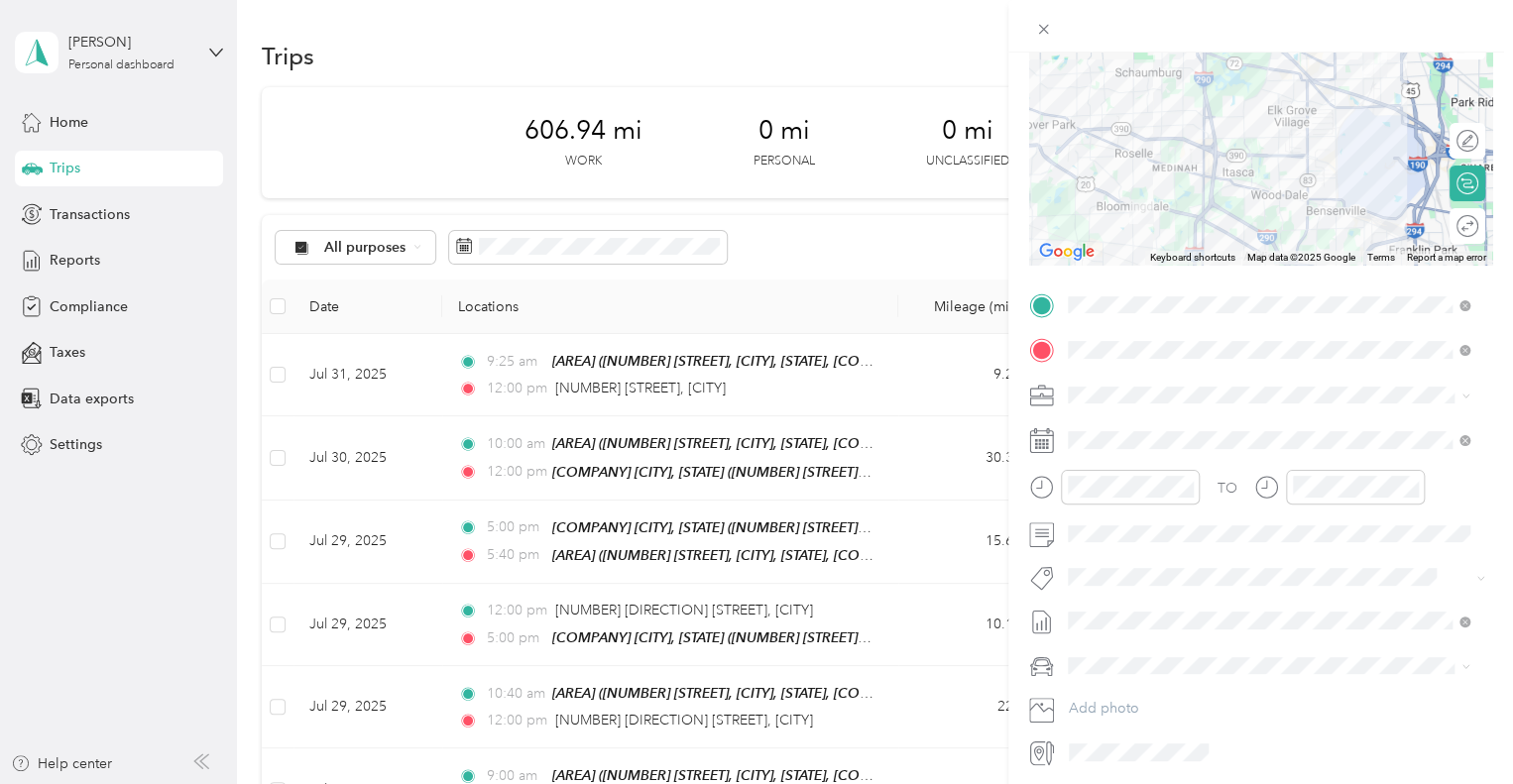 click on "TESLA Y" at bounding box center (1268, 696) 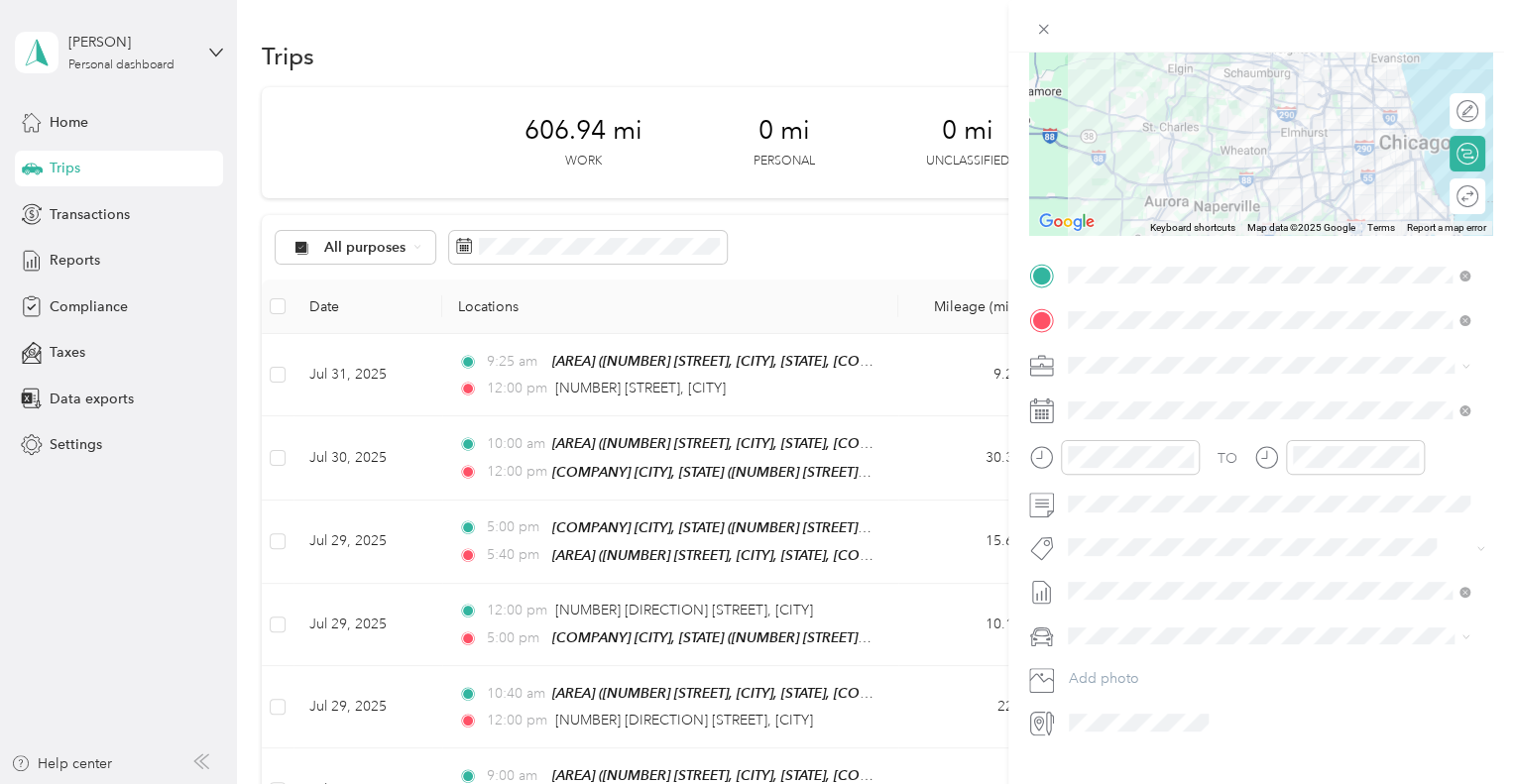 scroll, scrollTop: 0, scrollLeft: 0, axis: both 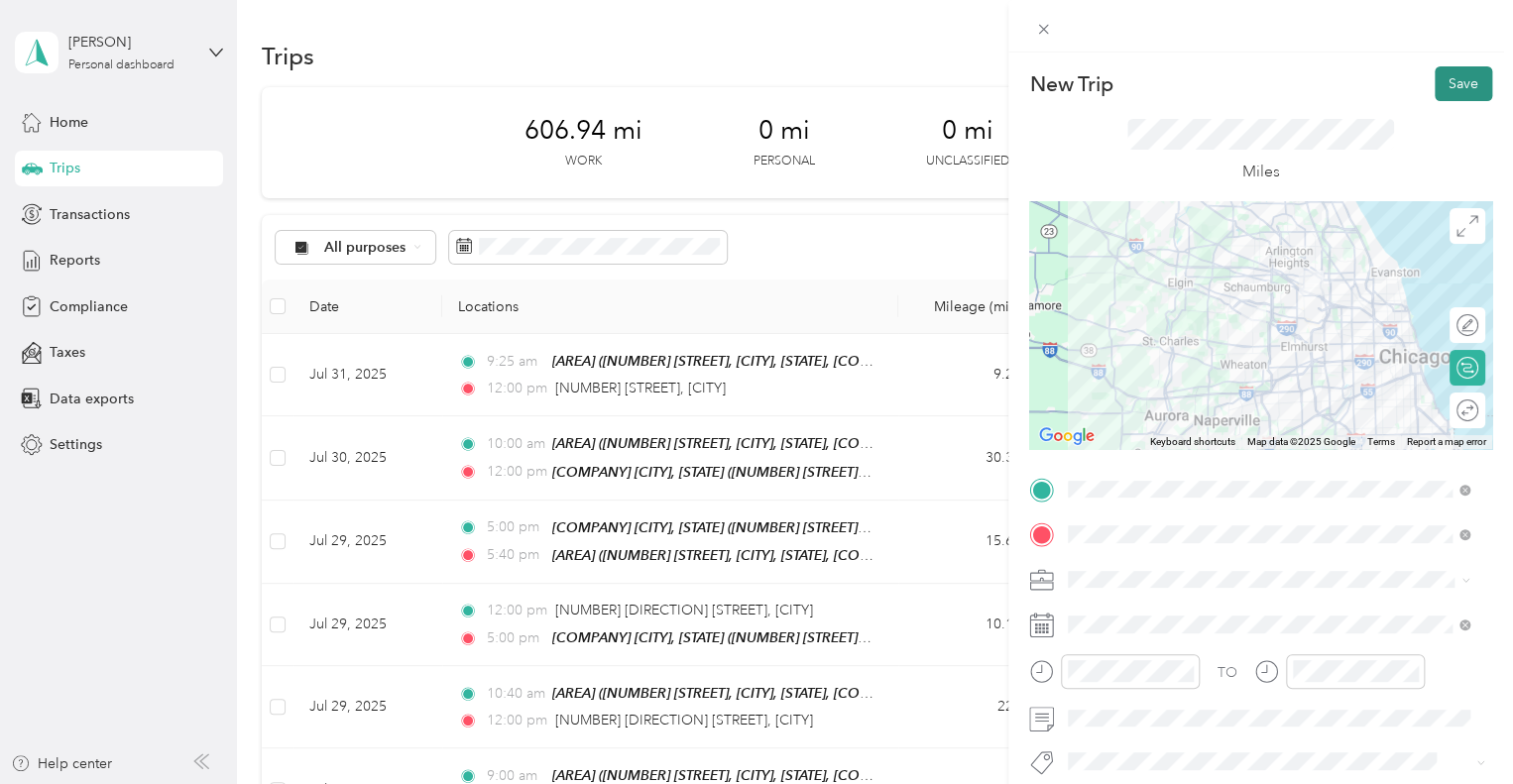 click on "Save" at bounding box center (1463, 83) 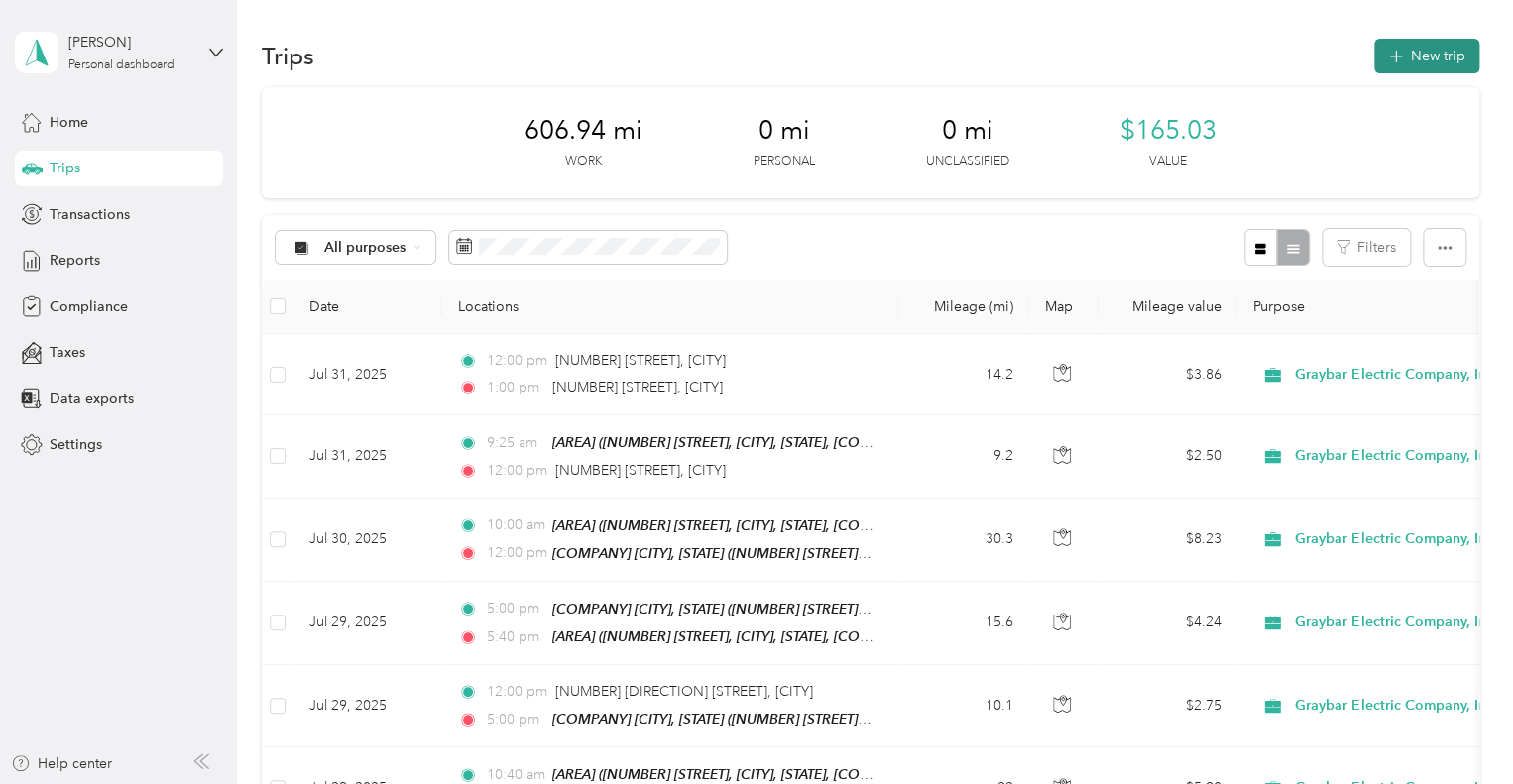 click on "New trip" at bounding box center (1427, 56) 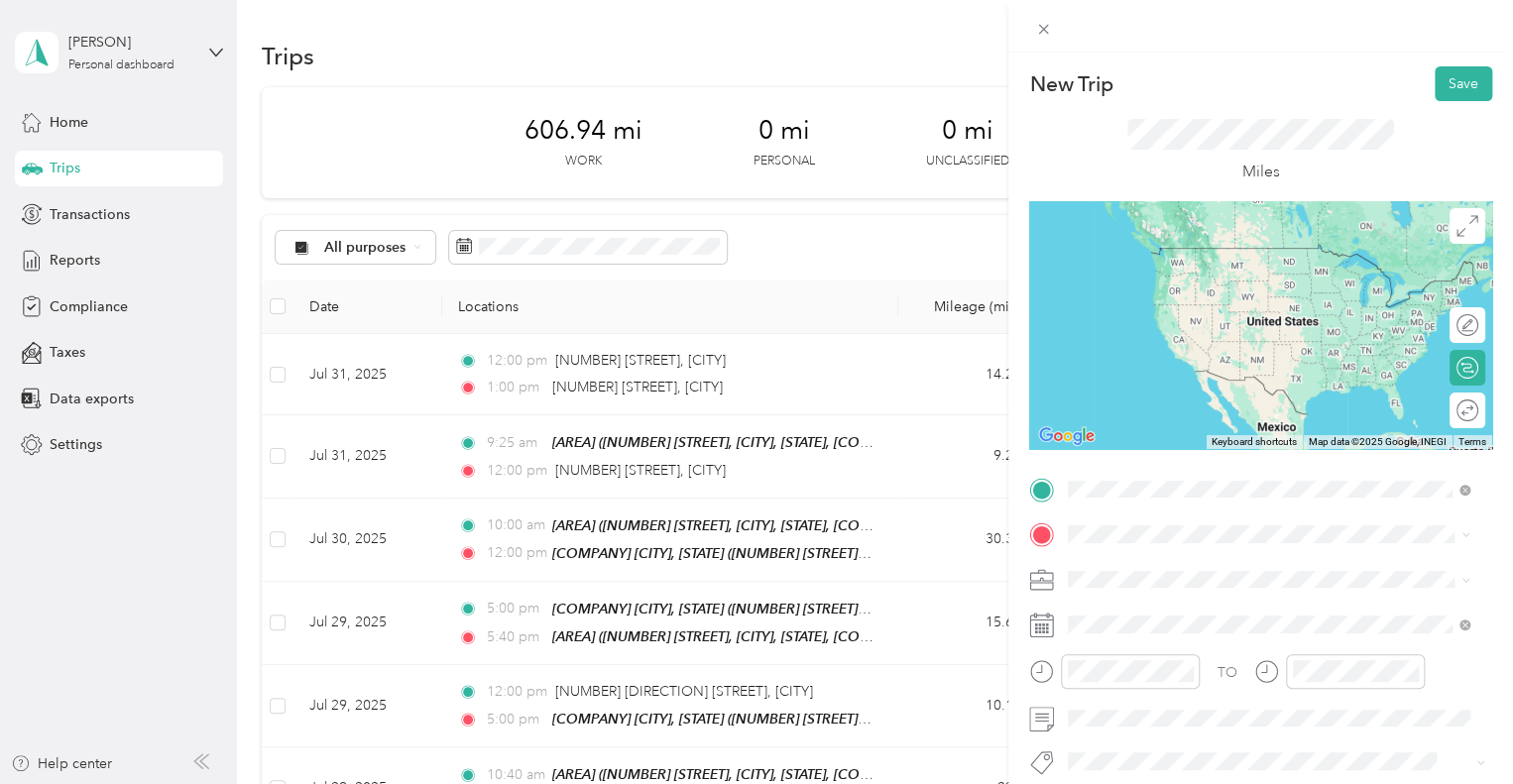 click on "1300 South Wolf Road
Des Plaines, Illinois 60018, United States" at bounding box center (1248, 256) 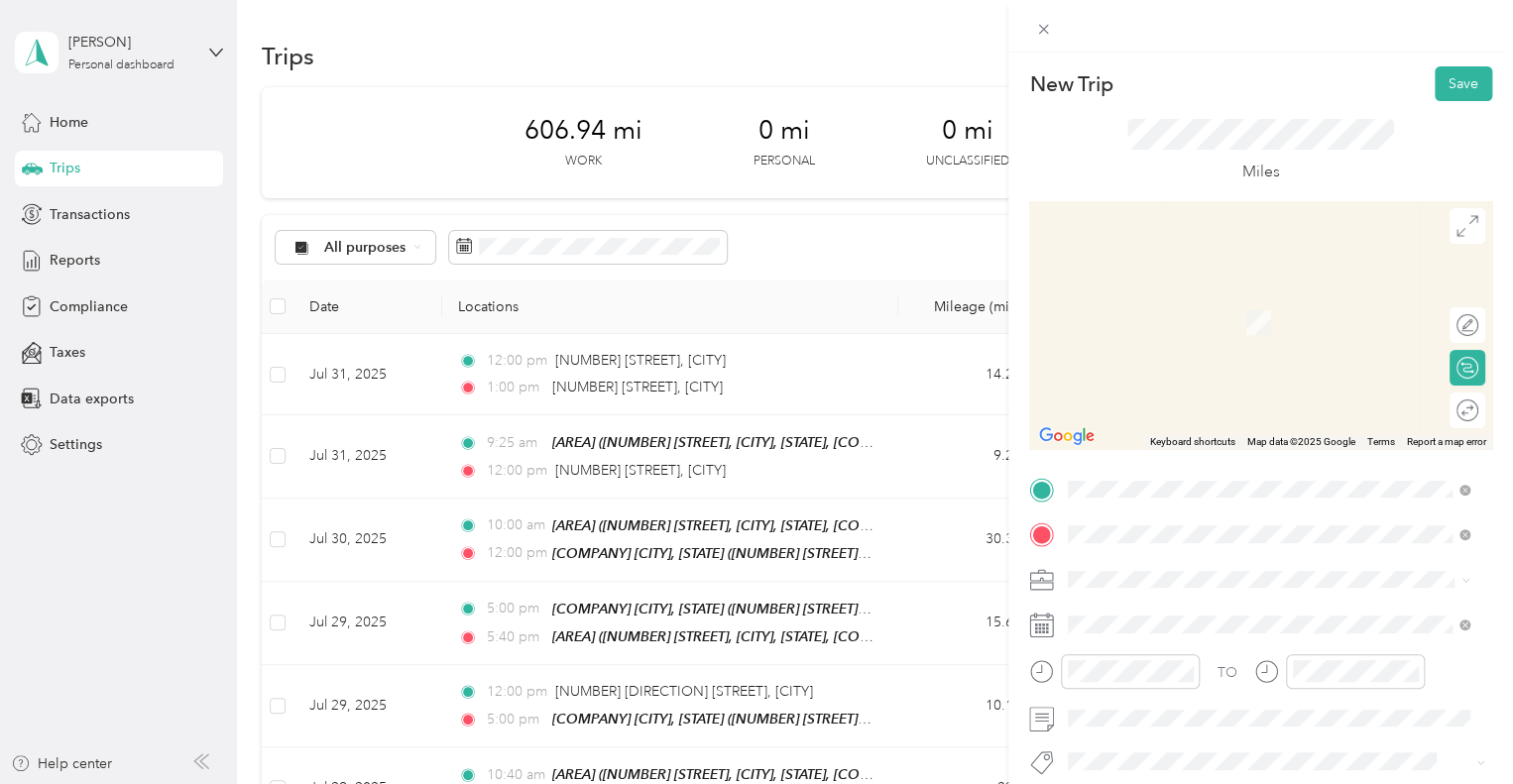click on "Home [NUMBER] [STREET], [CITY], [STATE], [COUNTRY] , [POSTAL_CODE], [CITY], [STATE]" at bounding box center (1284, 322) 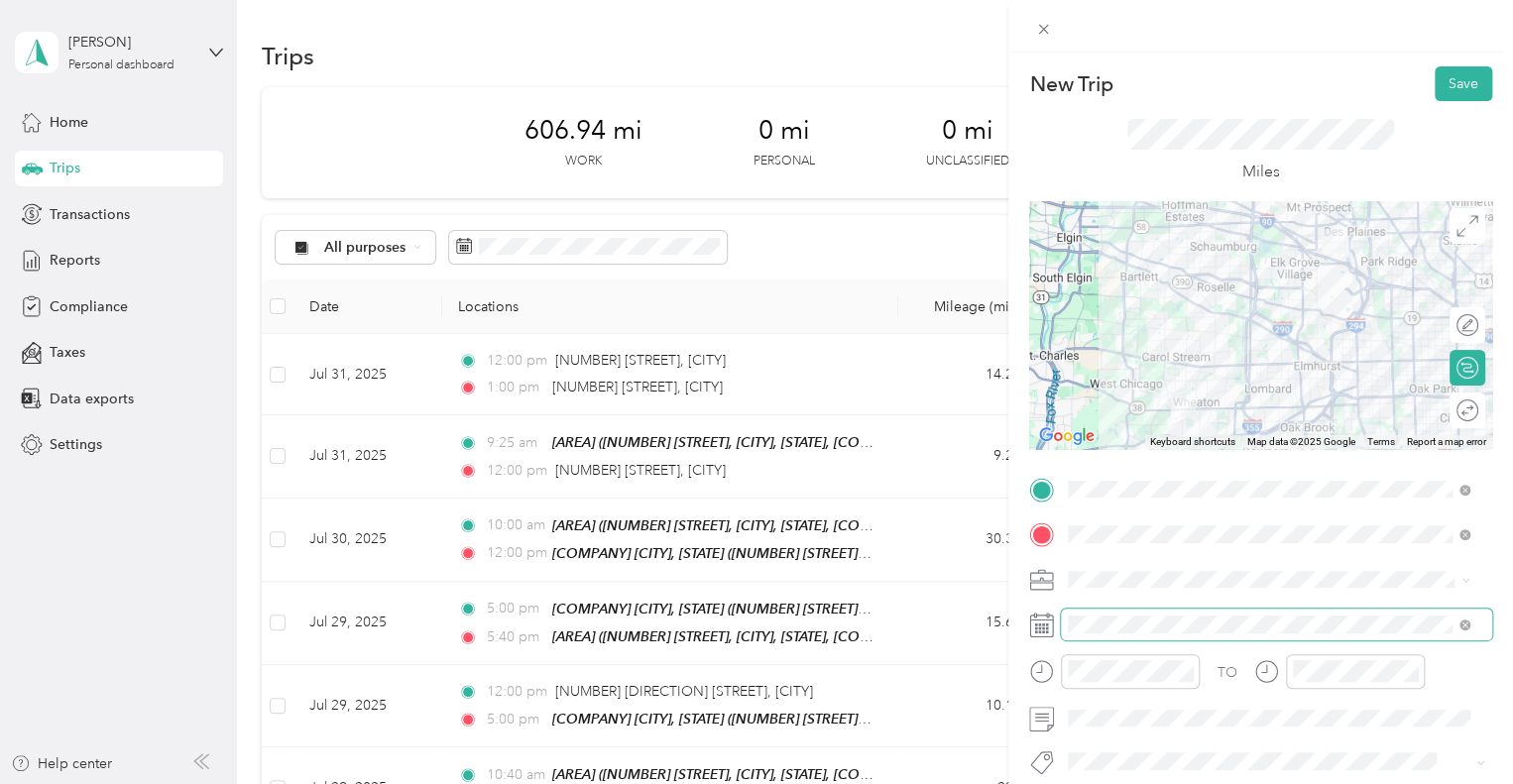 click at bounding box center (1276, 624) 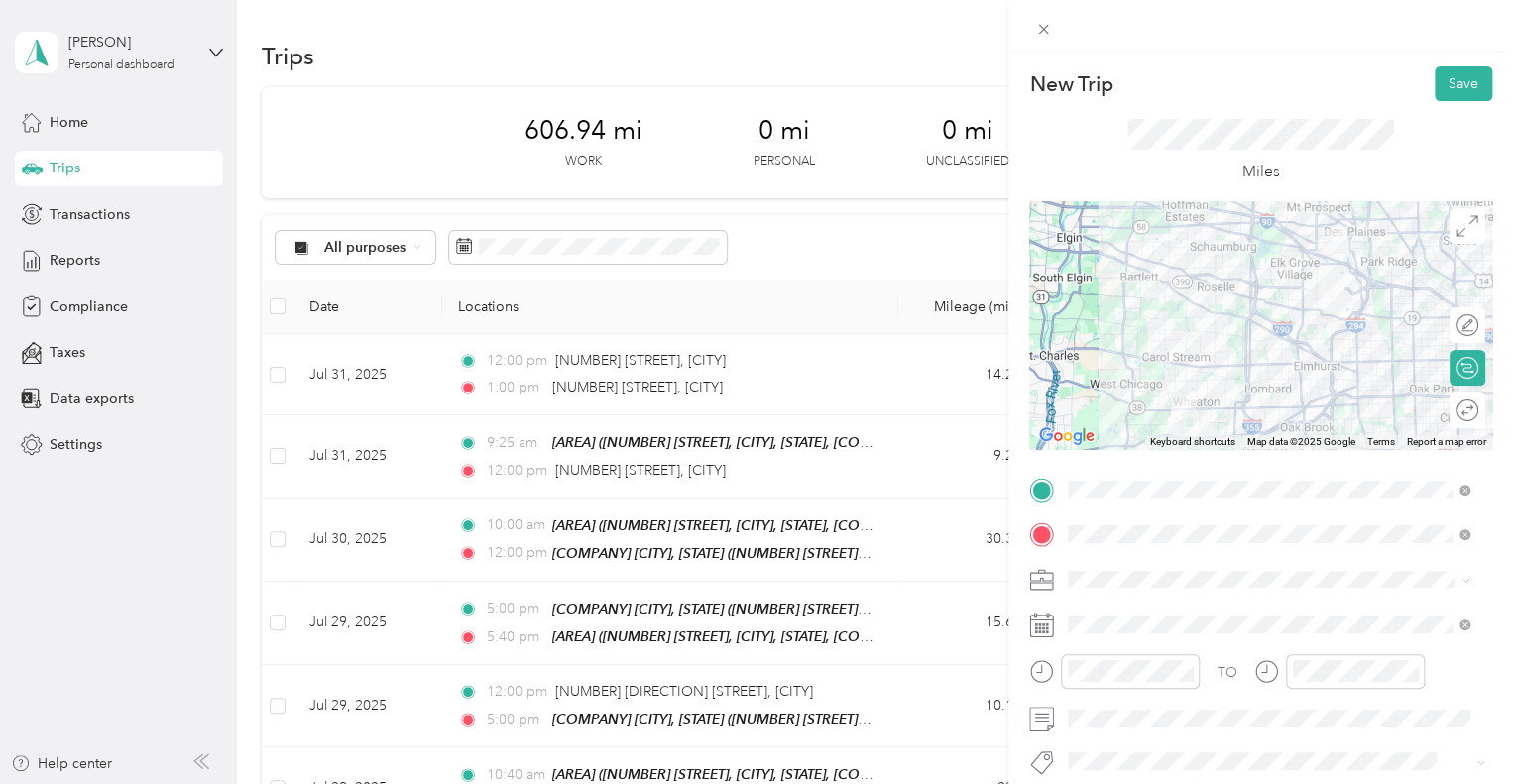 click on "TO Add photo" at bounding box center (1260, 713) 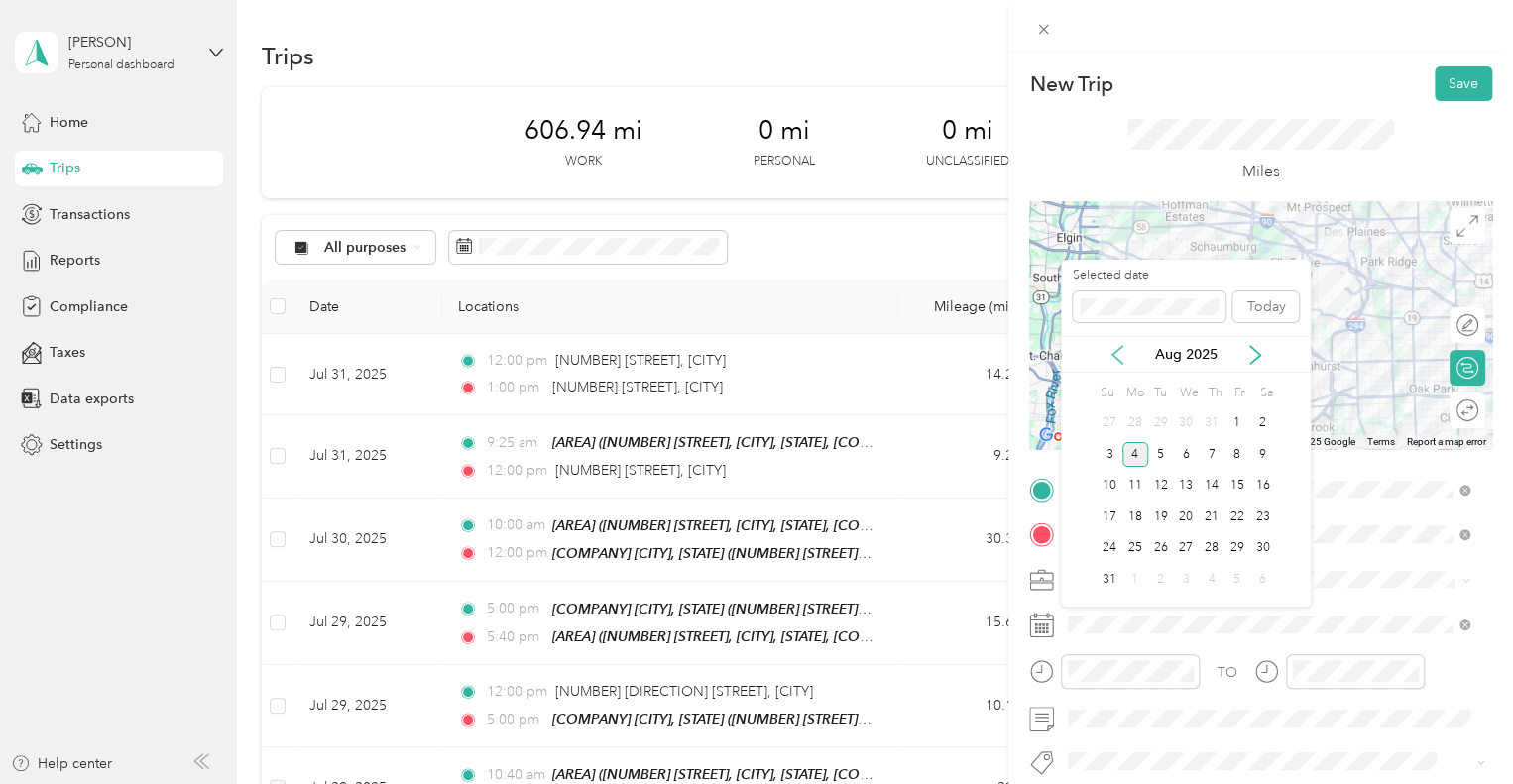 click 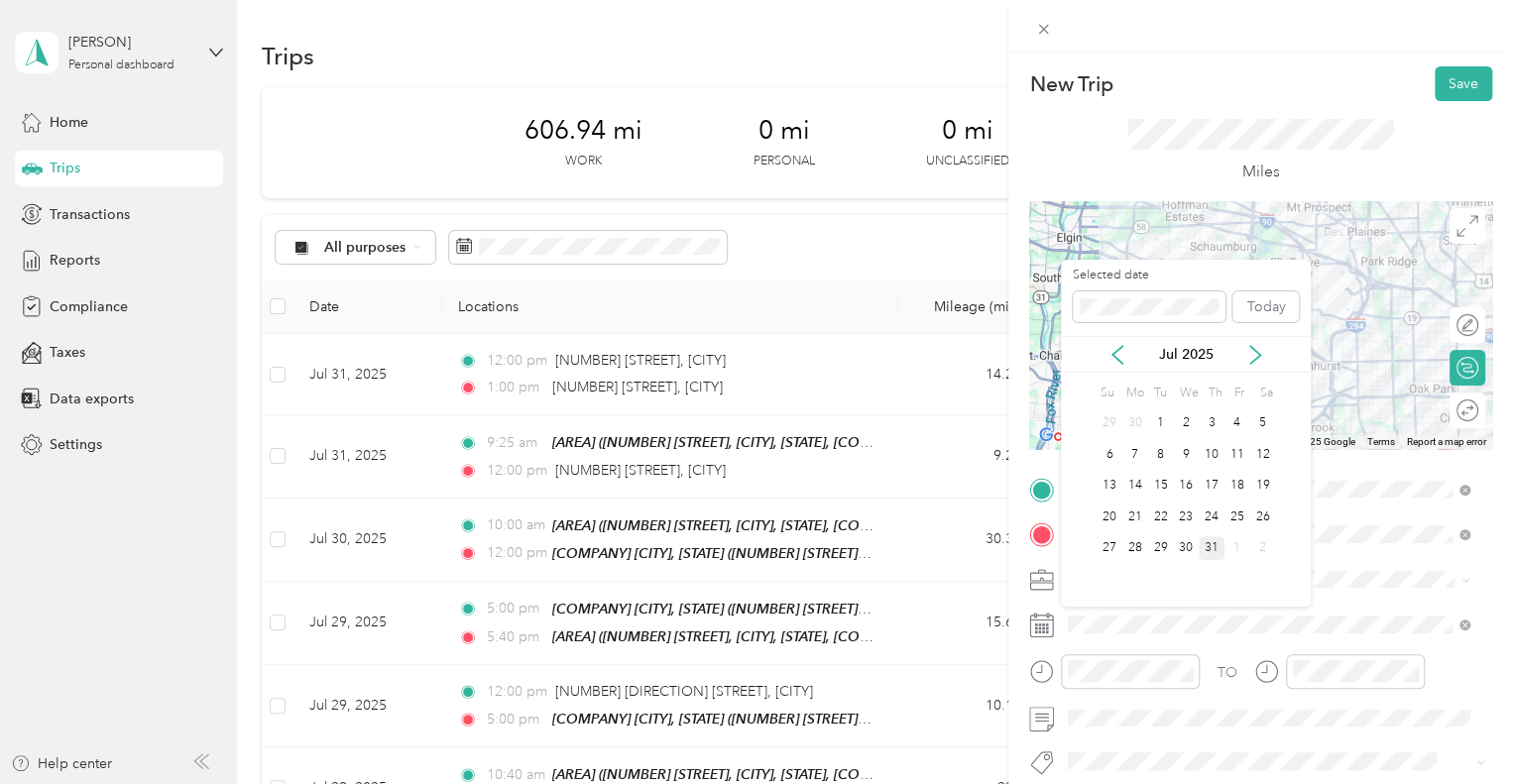 click on "31" at bounding box center (1212, 548) 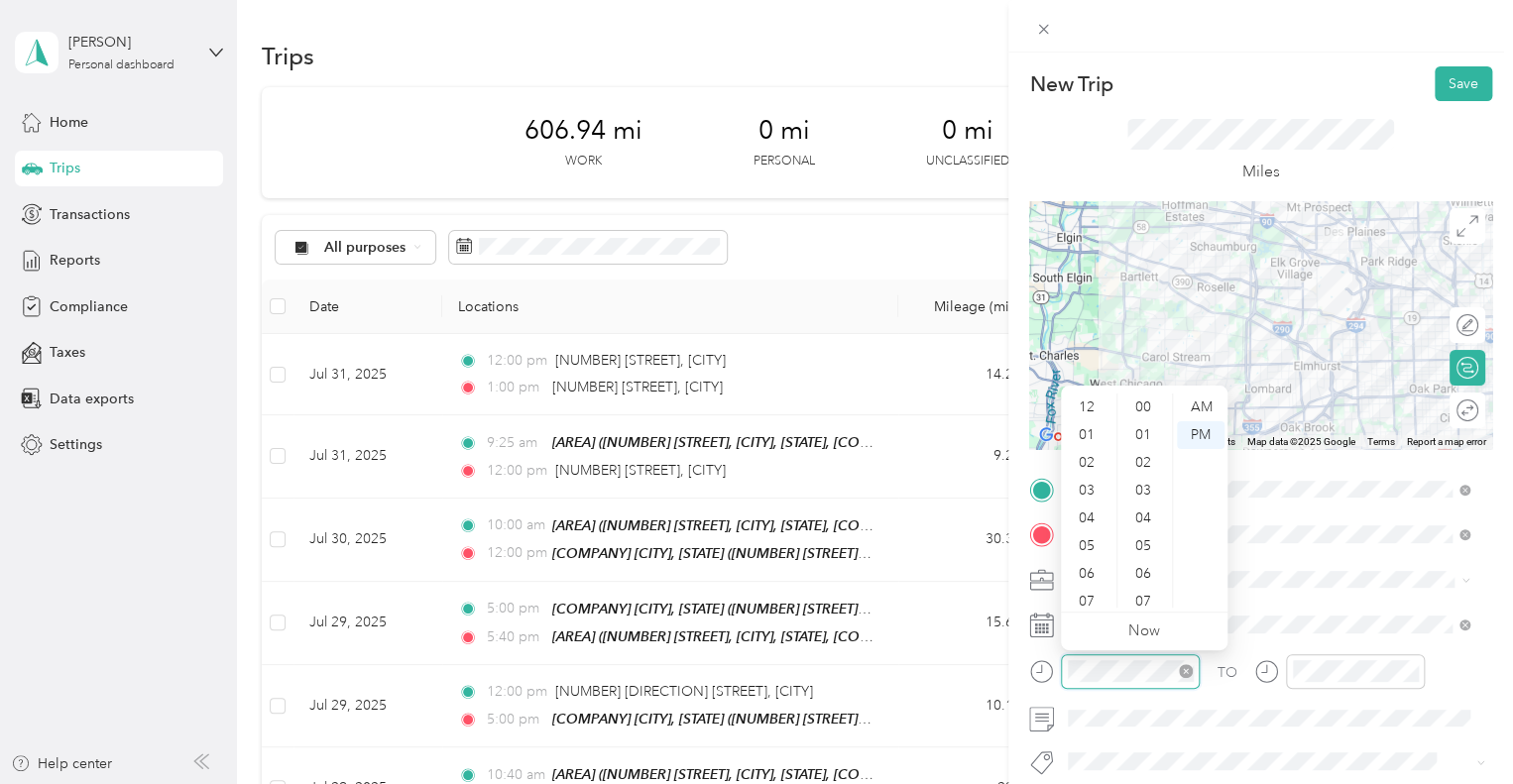 scroll, scrollTop: 1304, scrollLeft: 0, axis: vertical 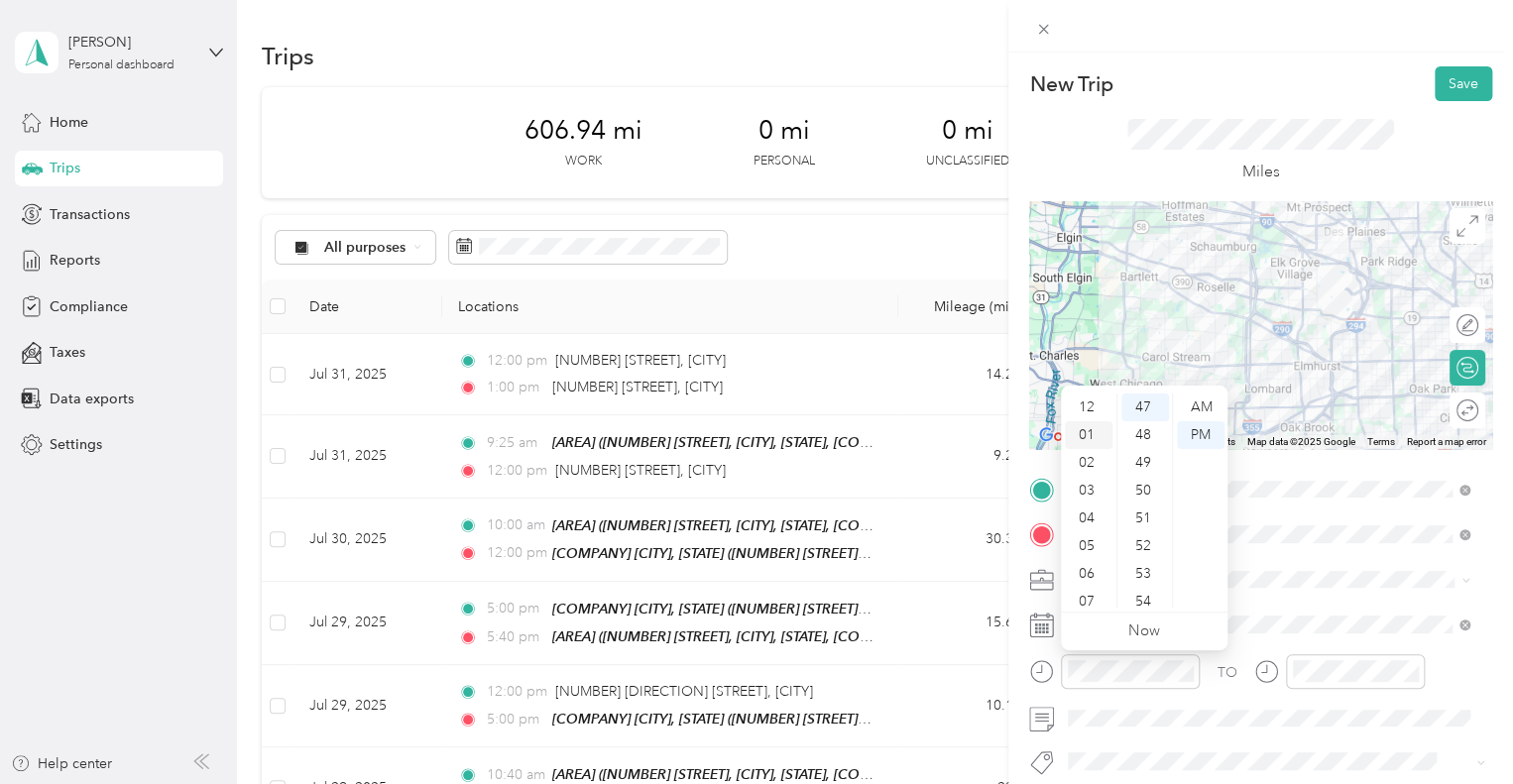 click on "01" at bounding box center [1089, 435] 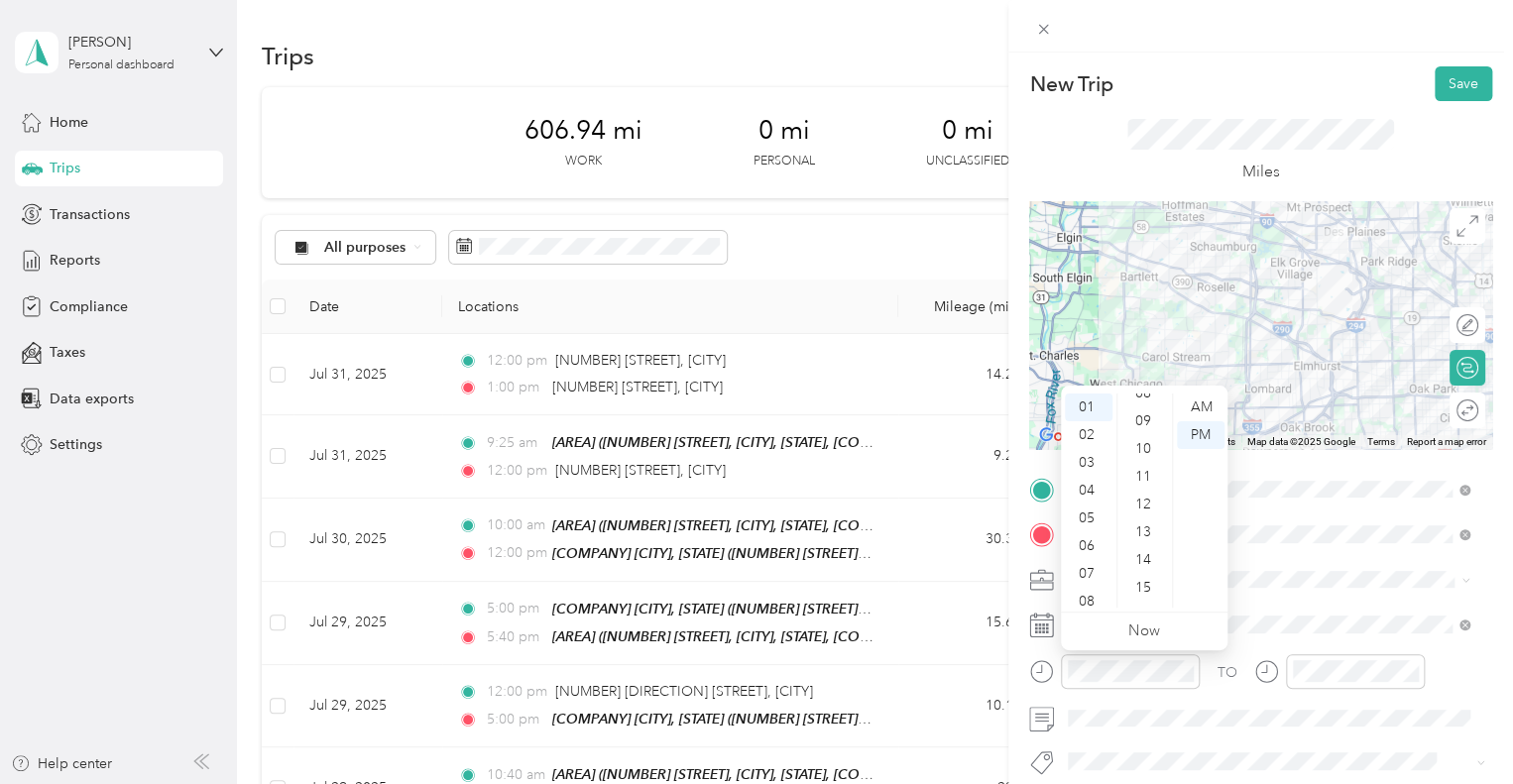 scroll, scrollTop: 0, scrollLeft: 0, axis: both 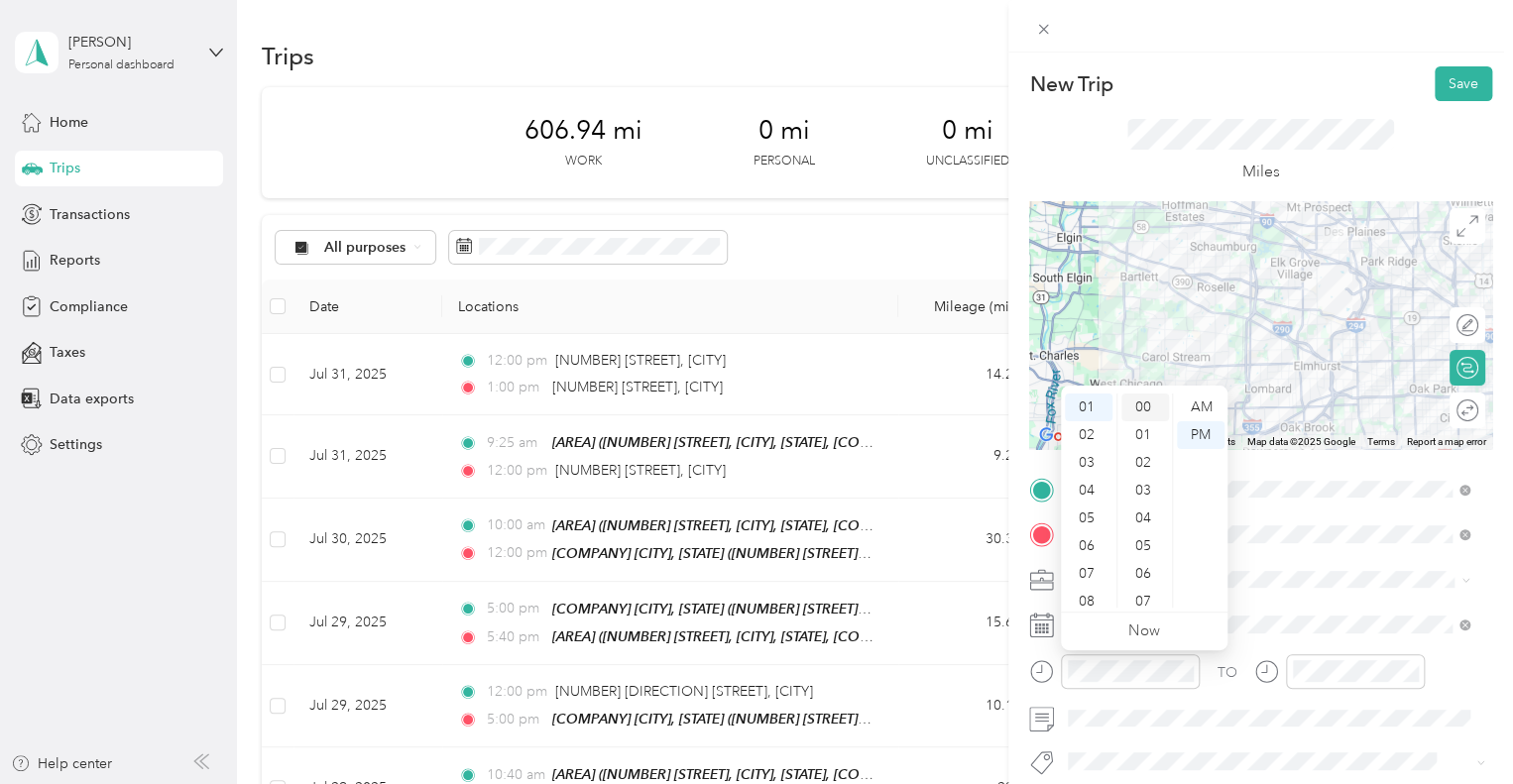 click on "00" at bounding box center (1145, 407) 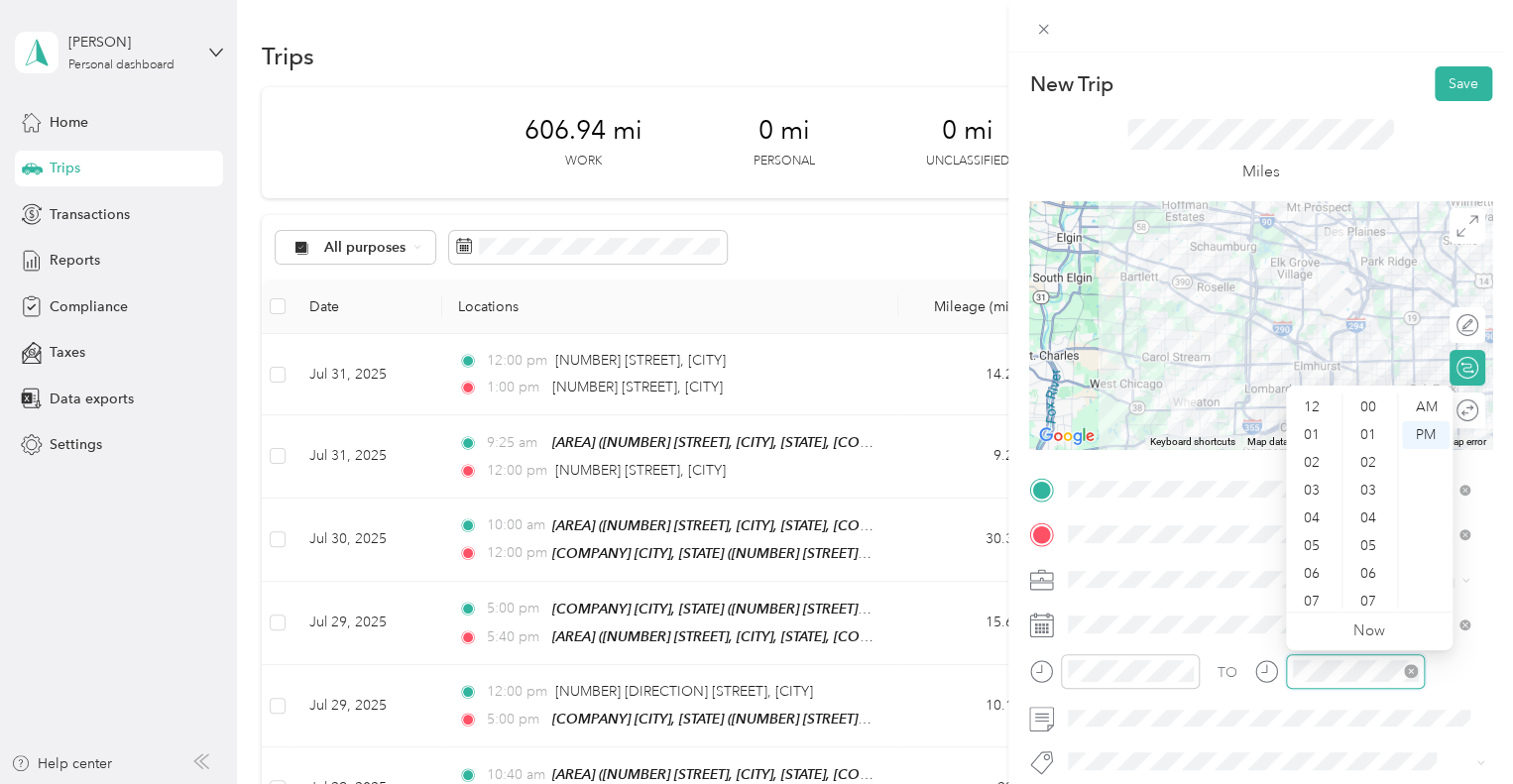 scroll, scrollTop: 1304, scrollLeft: 0, axis: vertical 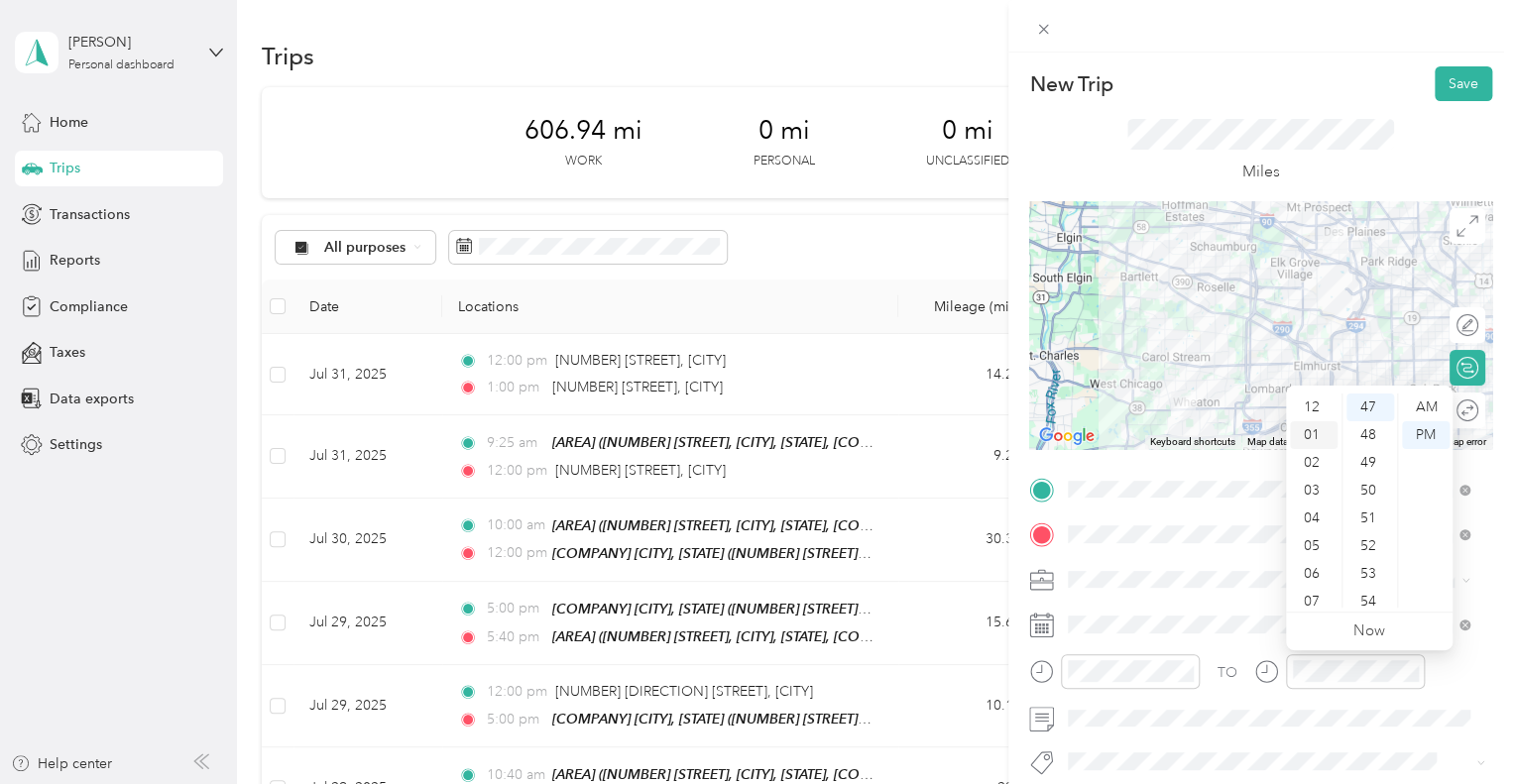 click on "01" at bounding box center (1314, 435) 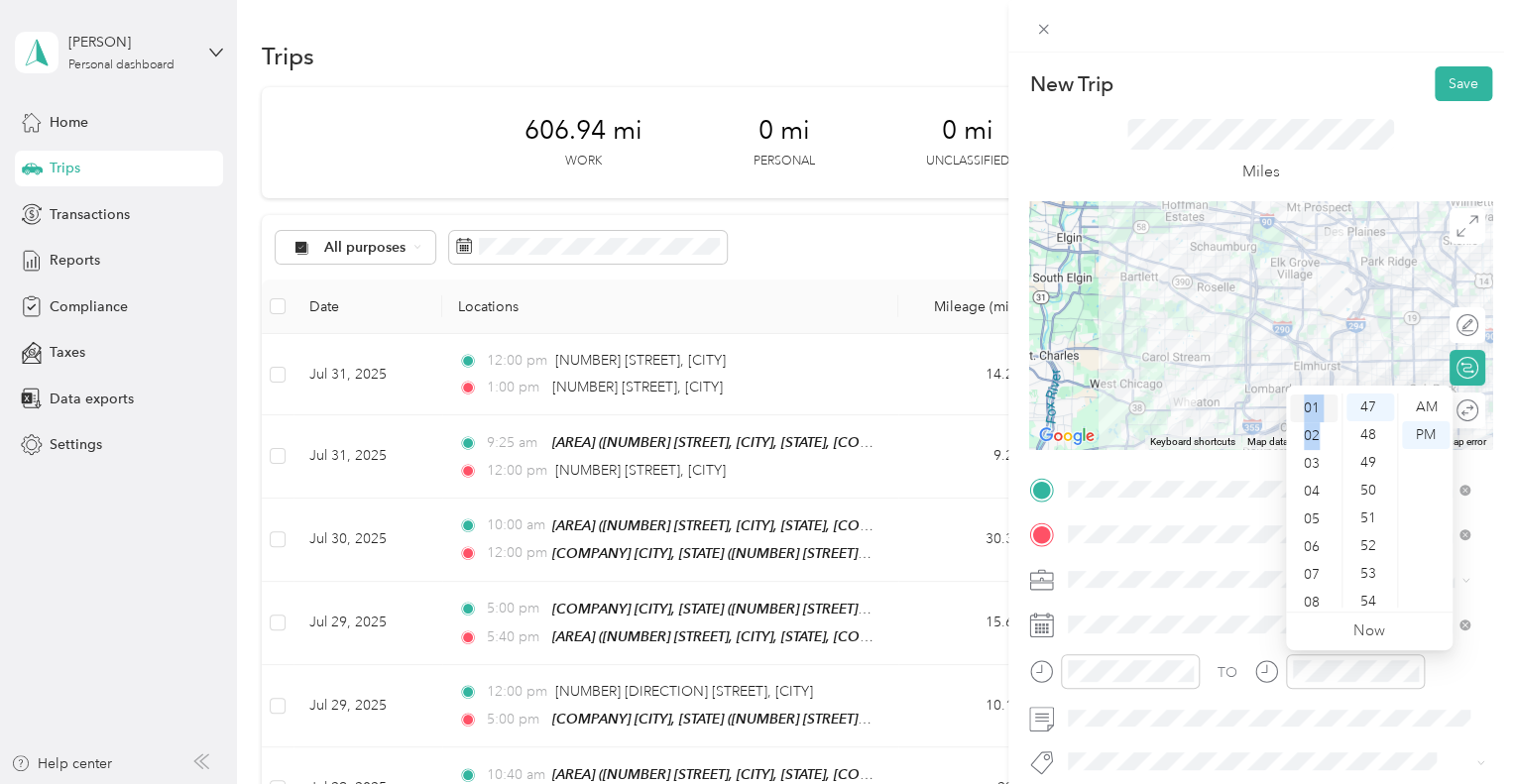 click on "12 01 02 03 04 05 06 07 08 09 10 11" at bounding box center [1314, 501] 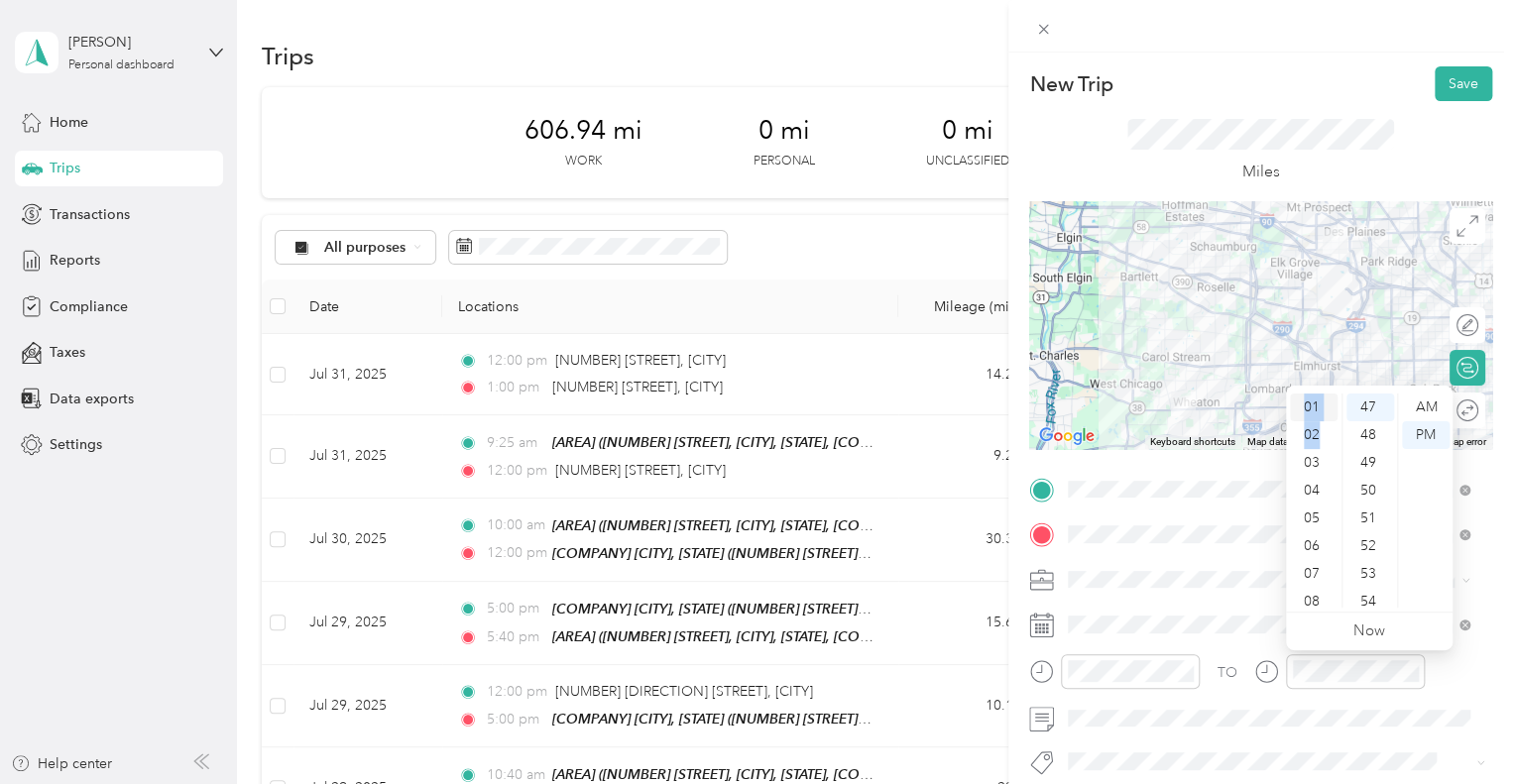 click on "01" at bounding box center [1314, 407] 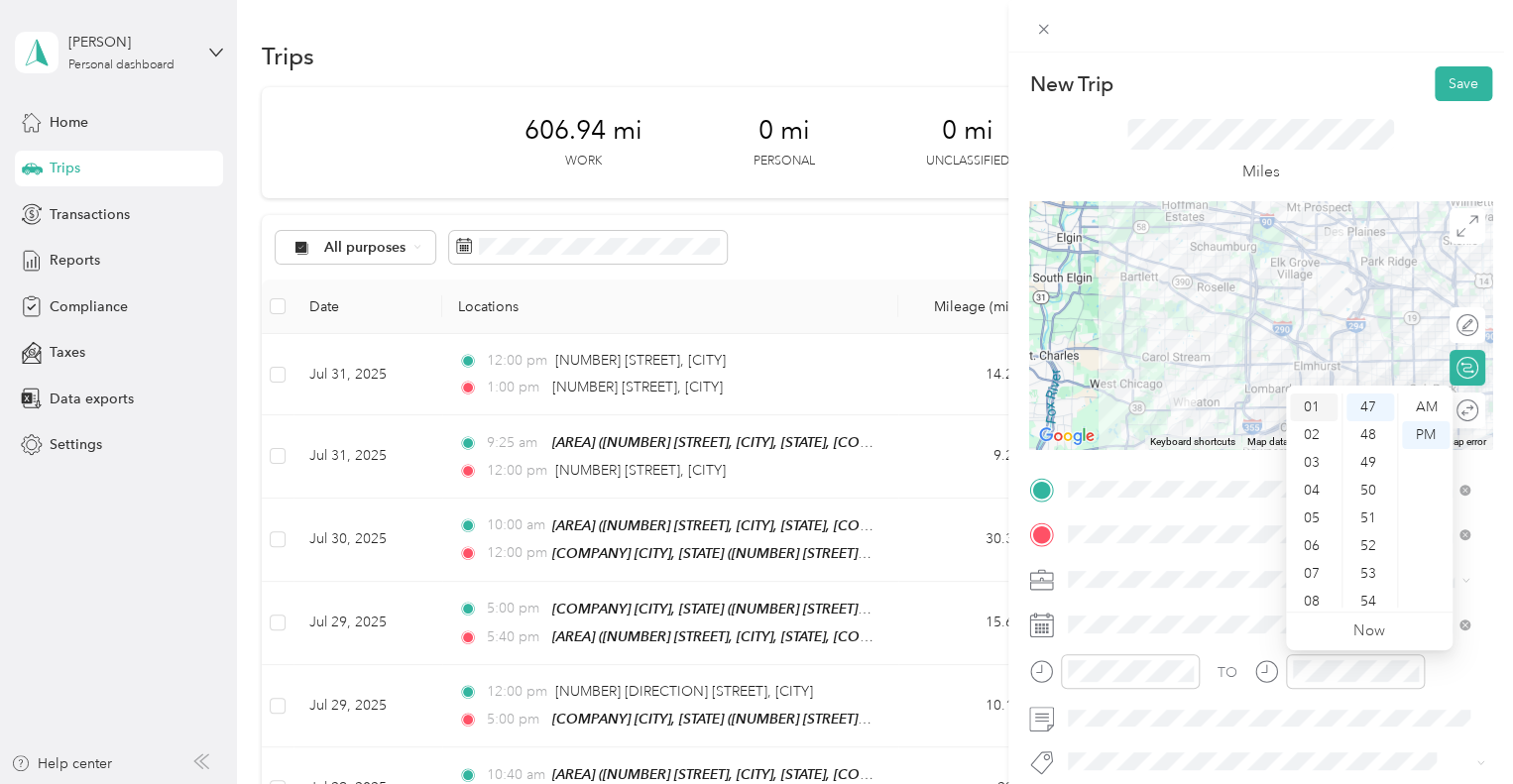 click on "01" at bounding box center (1314, 407) 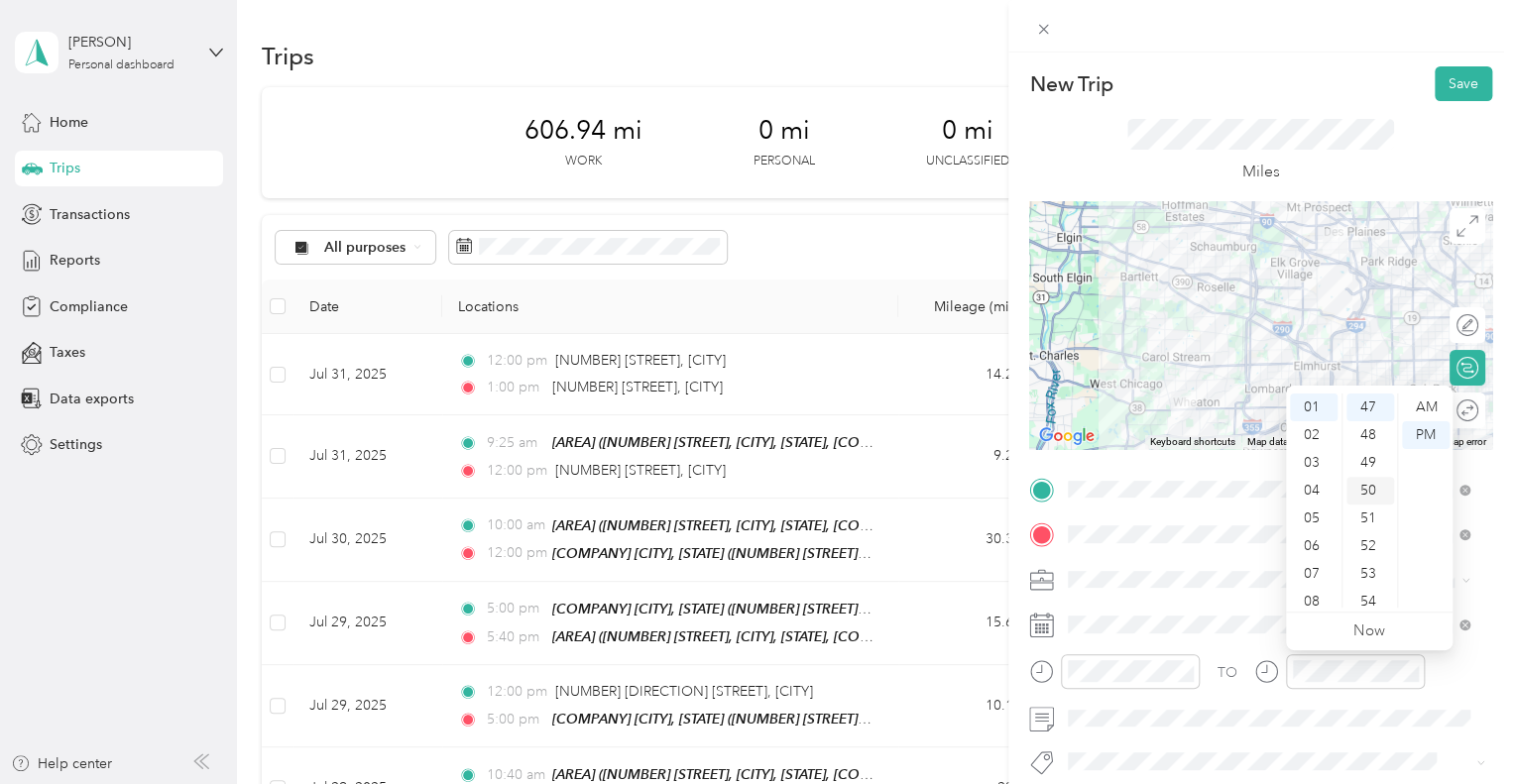 click on "50" at bounding box center (1370, 491) 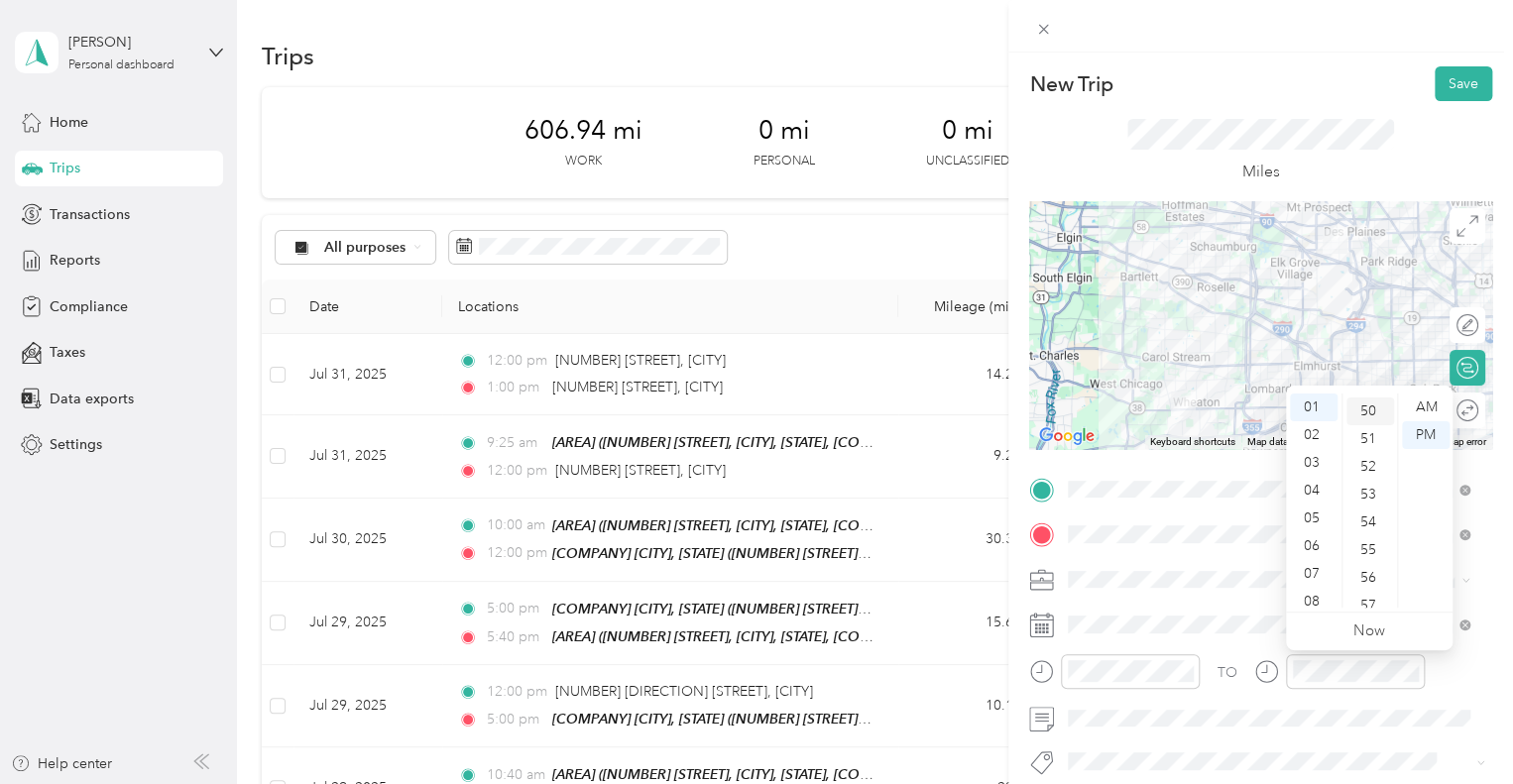 scroll, scrollTop: 1388, scrollLeft: 0, axis: vertical 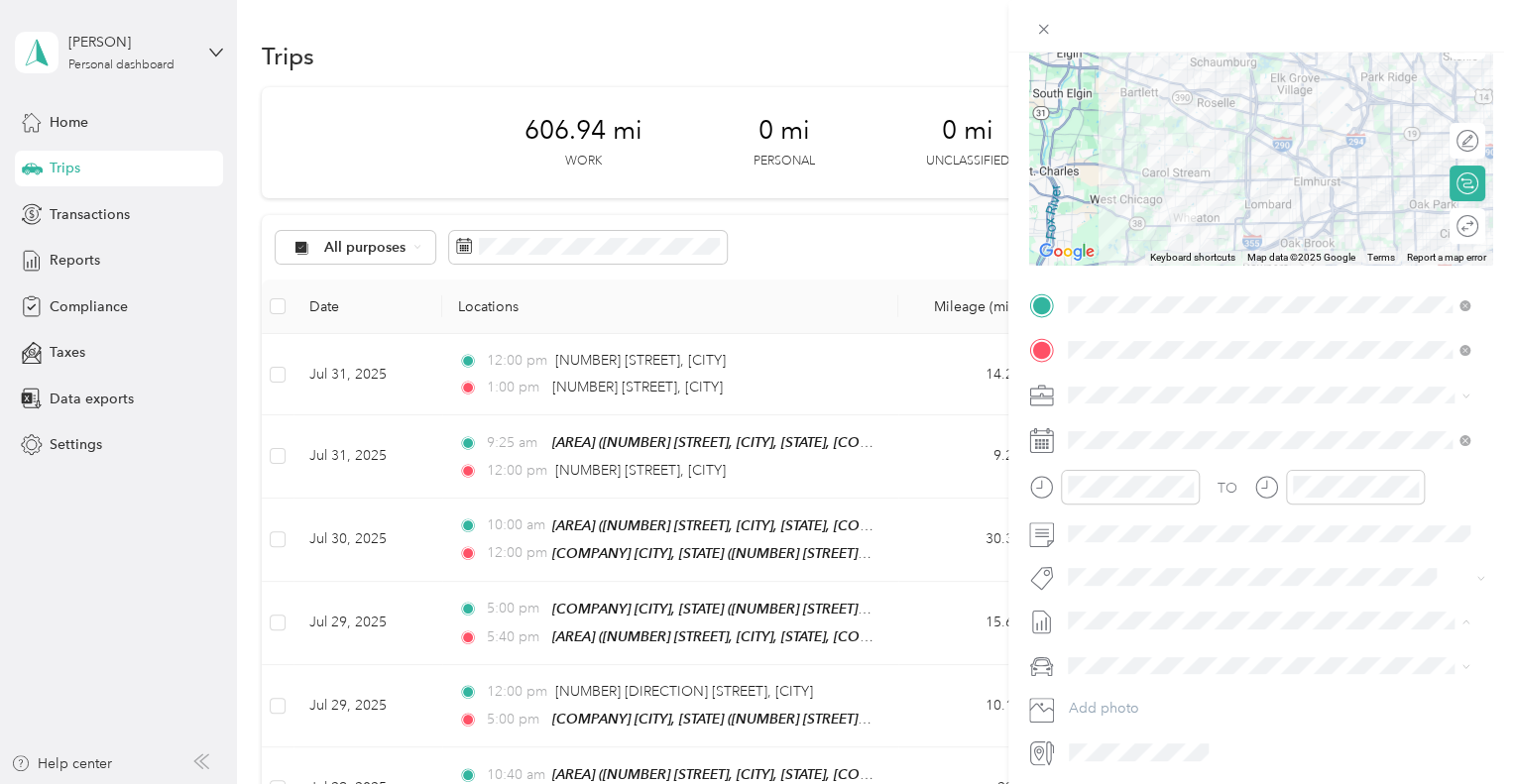 click on "Jul 1 - 31, 2025 Draft" at bounding box center (1268, 685) 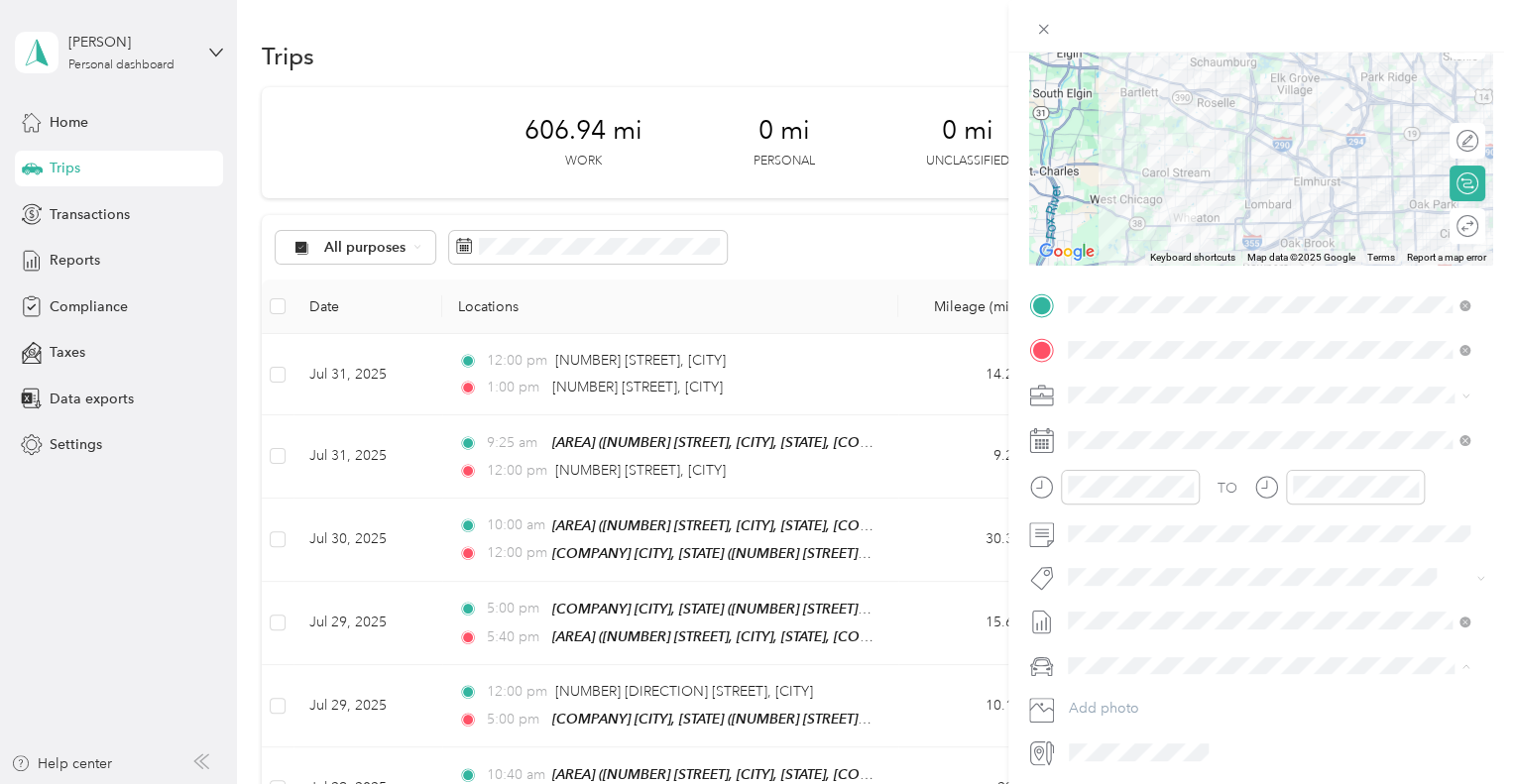 click on "TESLA Y" at bounding box center (1268, 700) 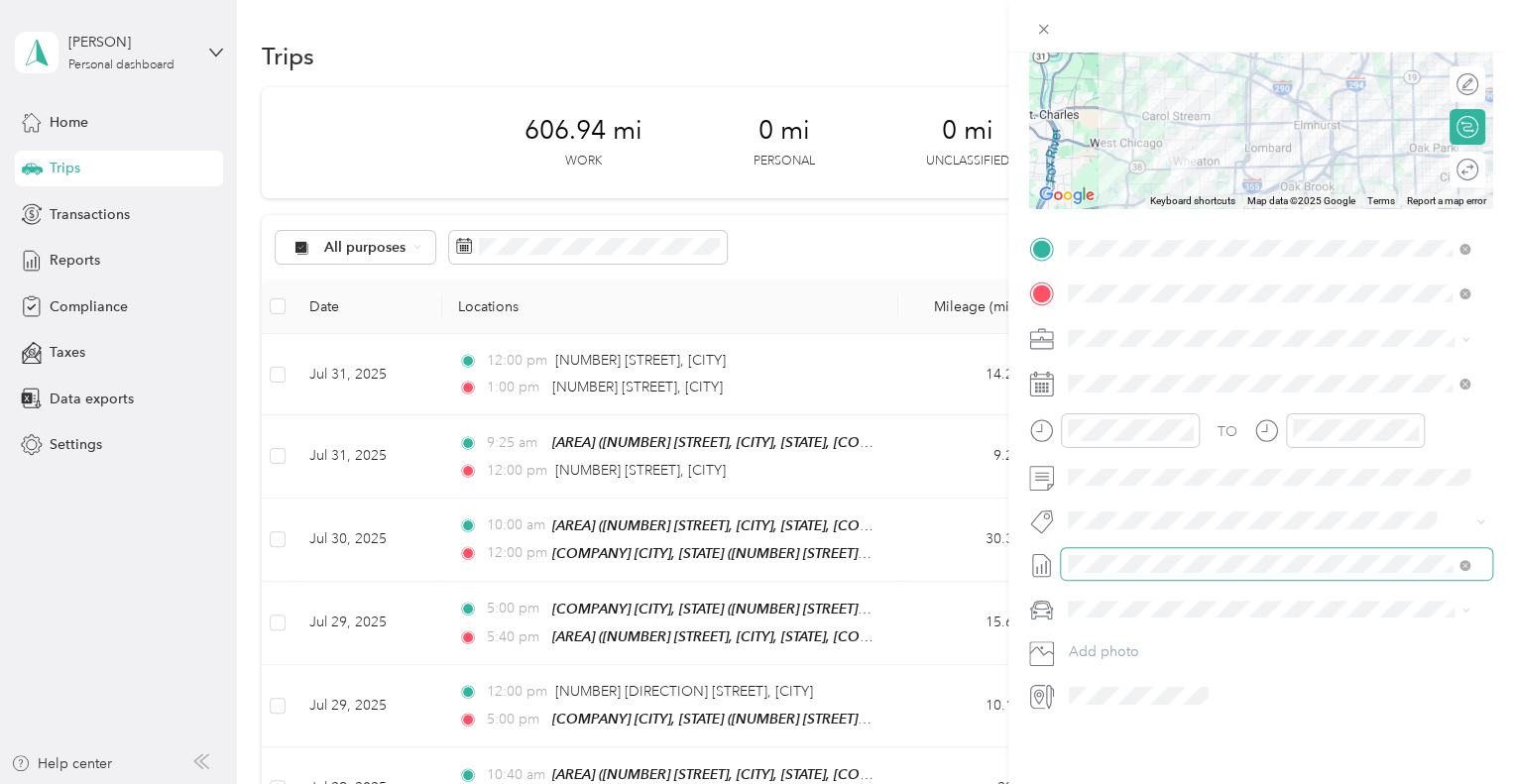 scroll, scrollTop: 0, scrollLeft: 0, axis: both 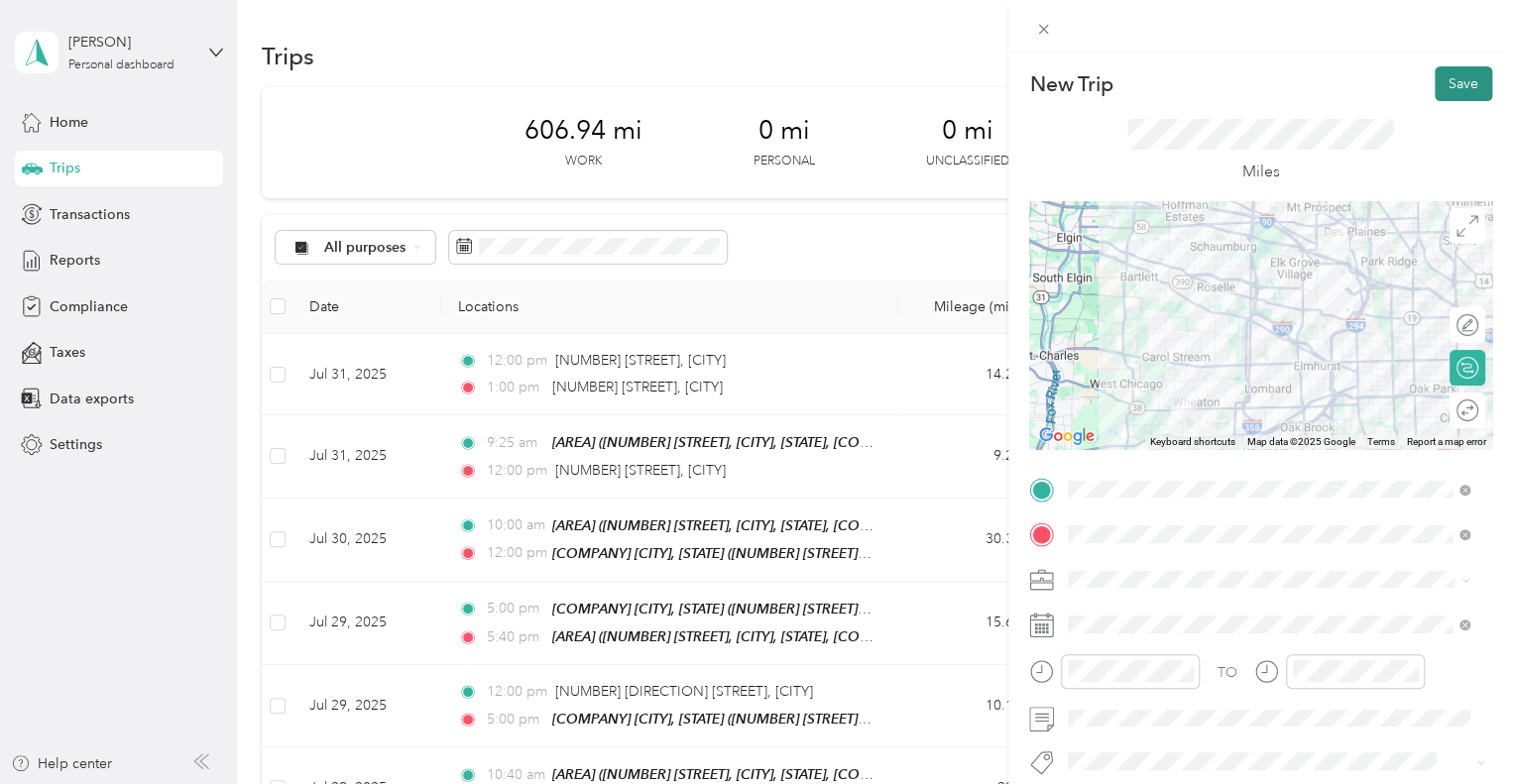 click on "Save" at bounding box center [1463, 83] 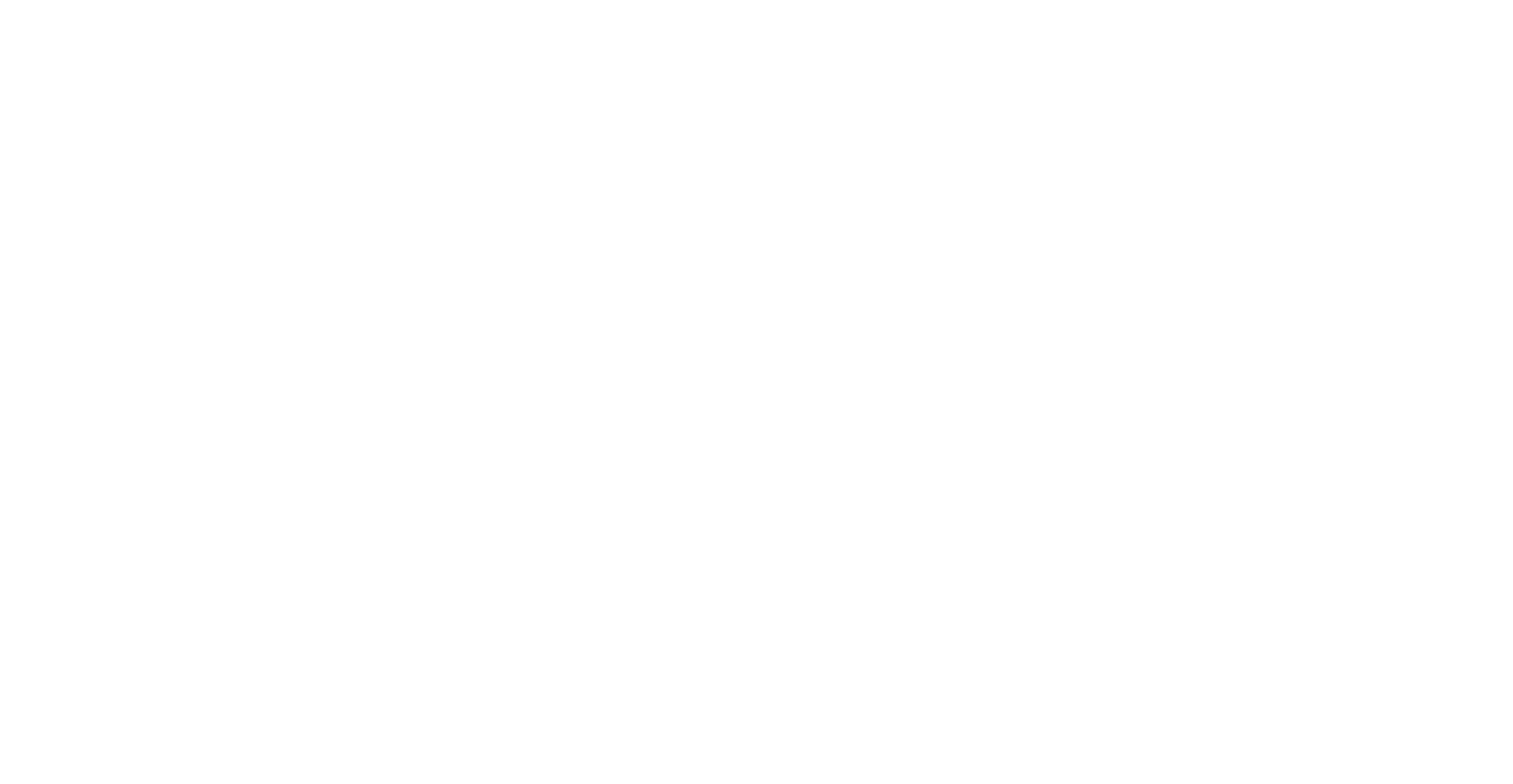 scroll, scrollTop: 0, scrollLeft: 0, axis: both 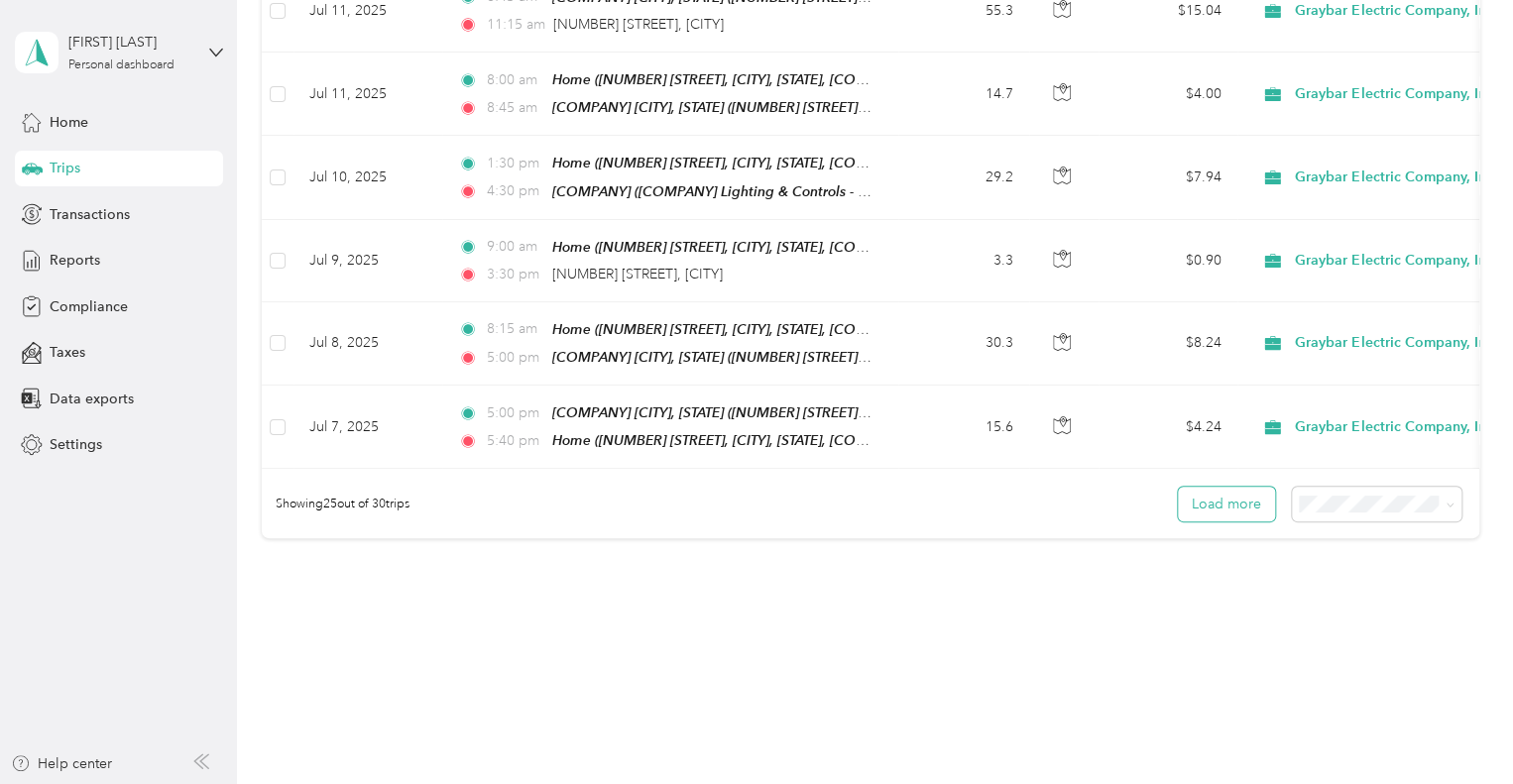 click on "Load more" at bounding box center (1226, 504) 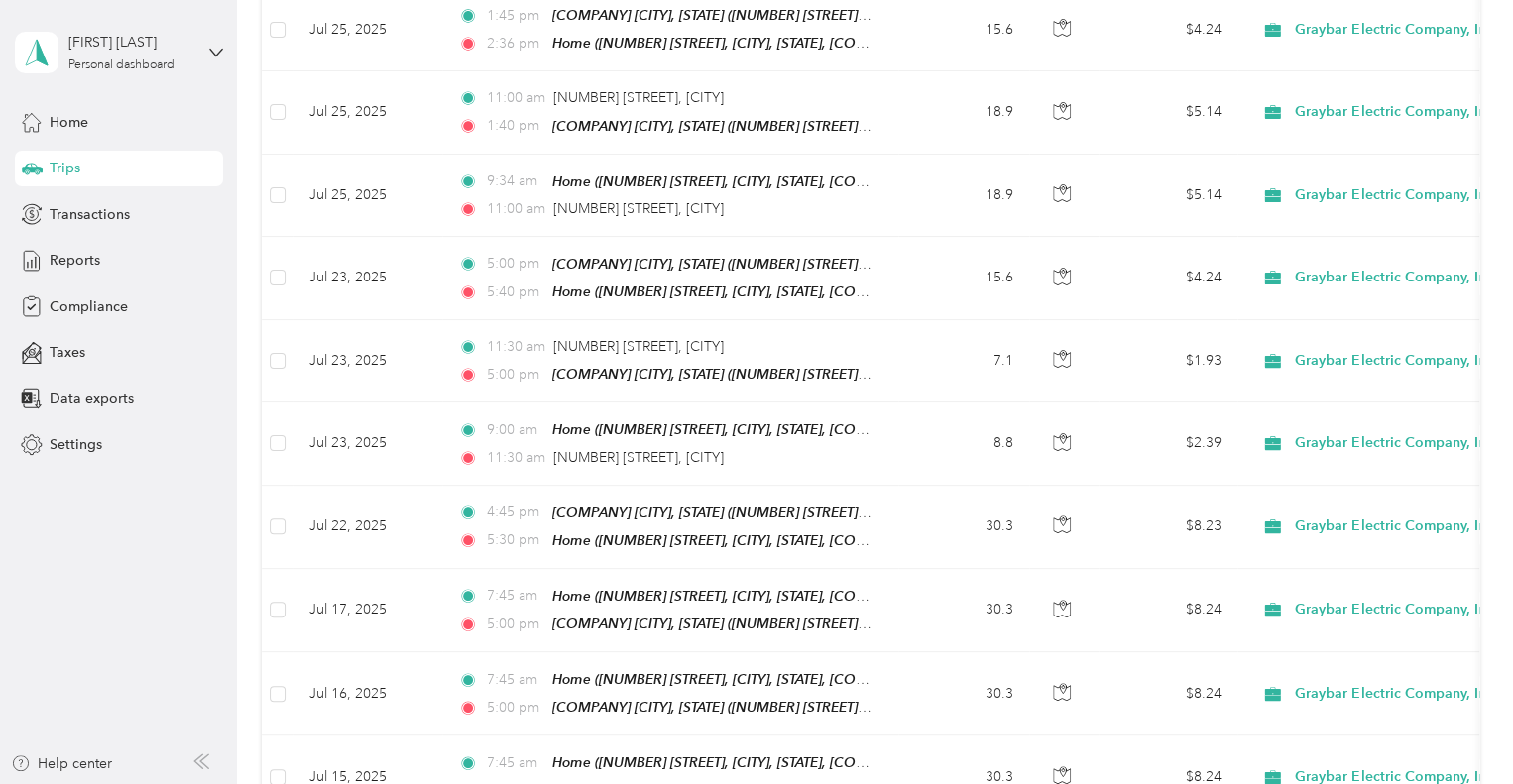 scroll, scrollTop: 892, scrollLeft: 0, axis: vertical 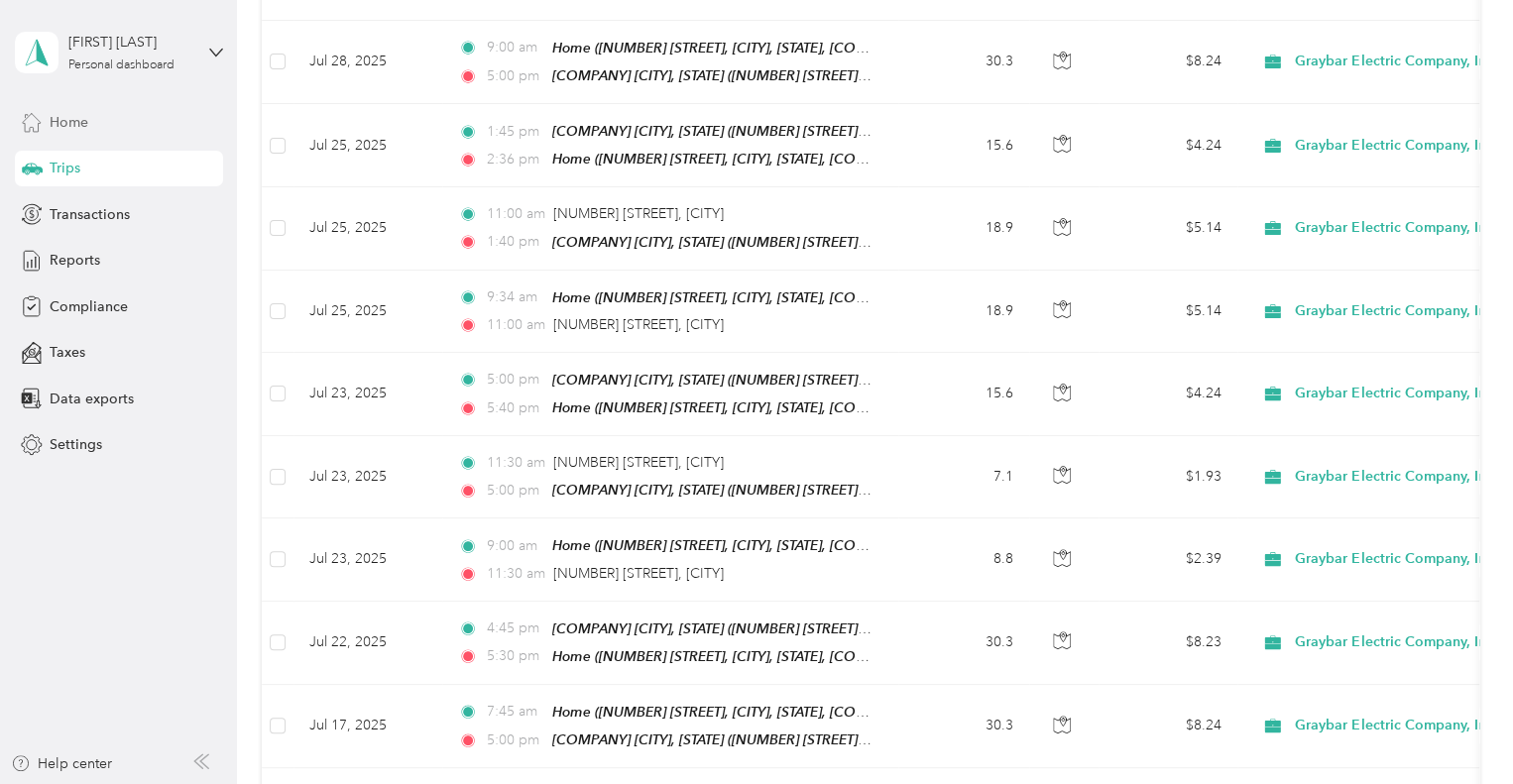 click on "Home" at bounding box center (119, 122) 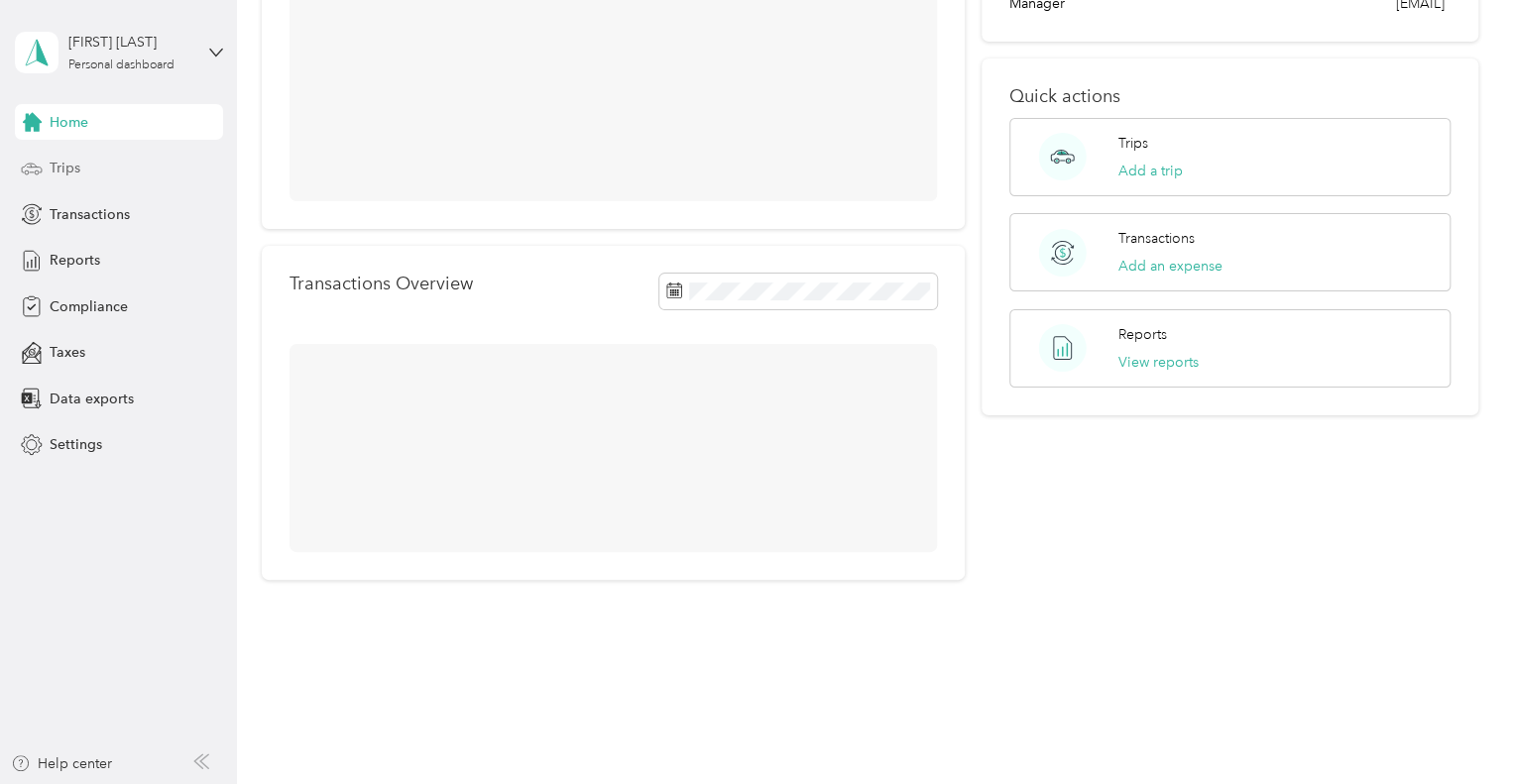 scroll, scrollTop: 302, scrollLeft: 0, axis: vertical 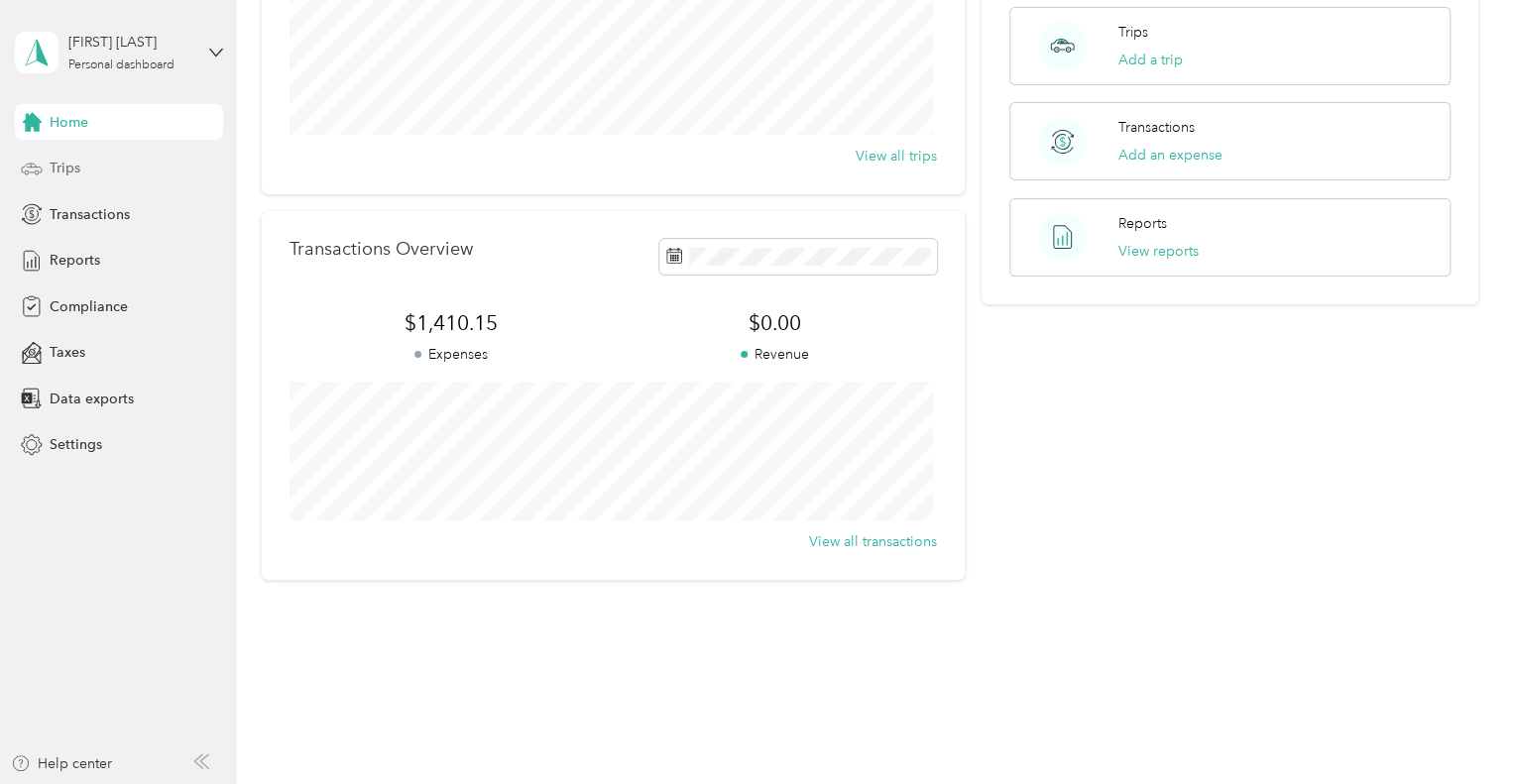 click on "Trips" at bounding box center [119, 168] 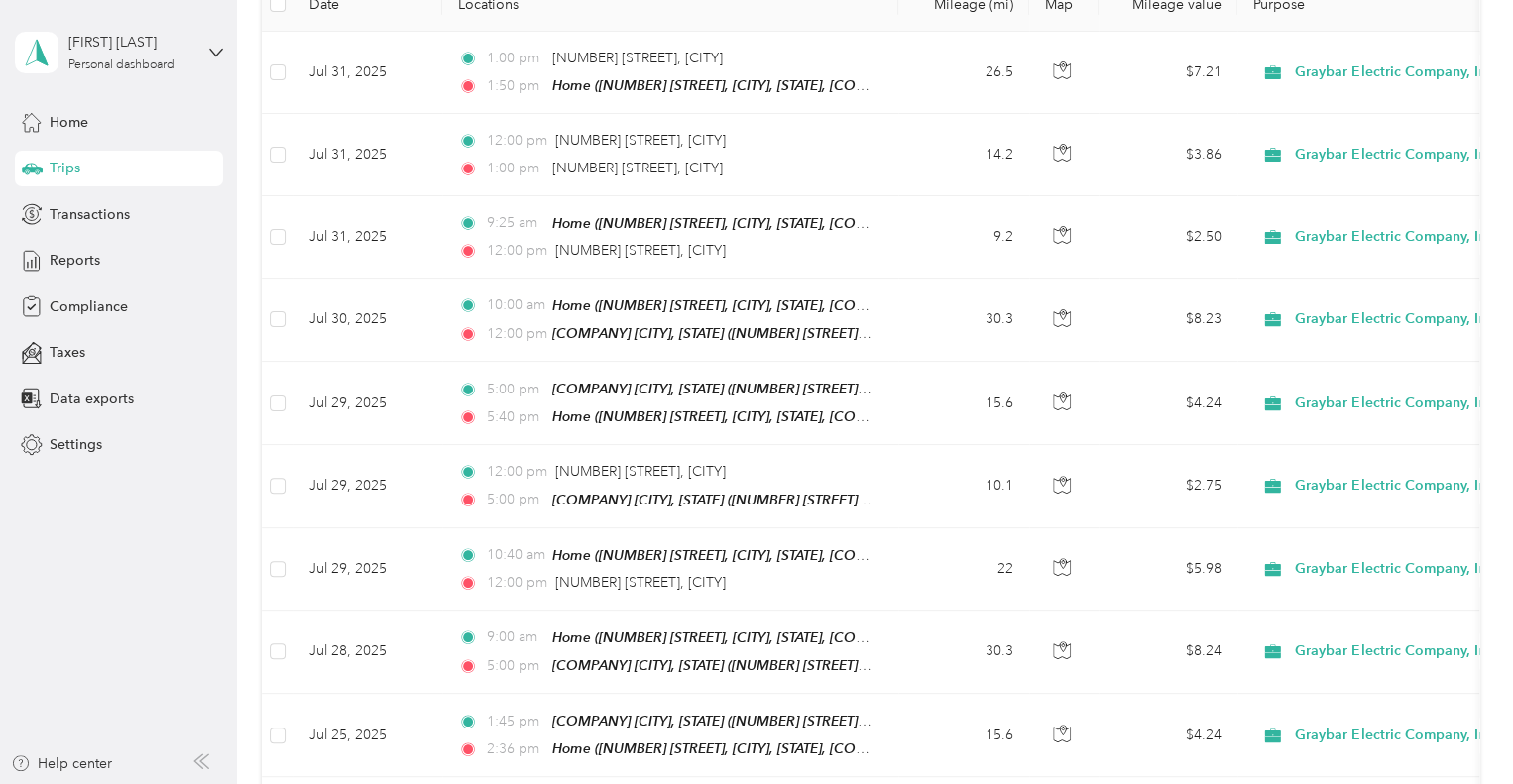 scroll, scrollTop: 892, scrollLeft: 0, axis: vertical 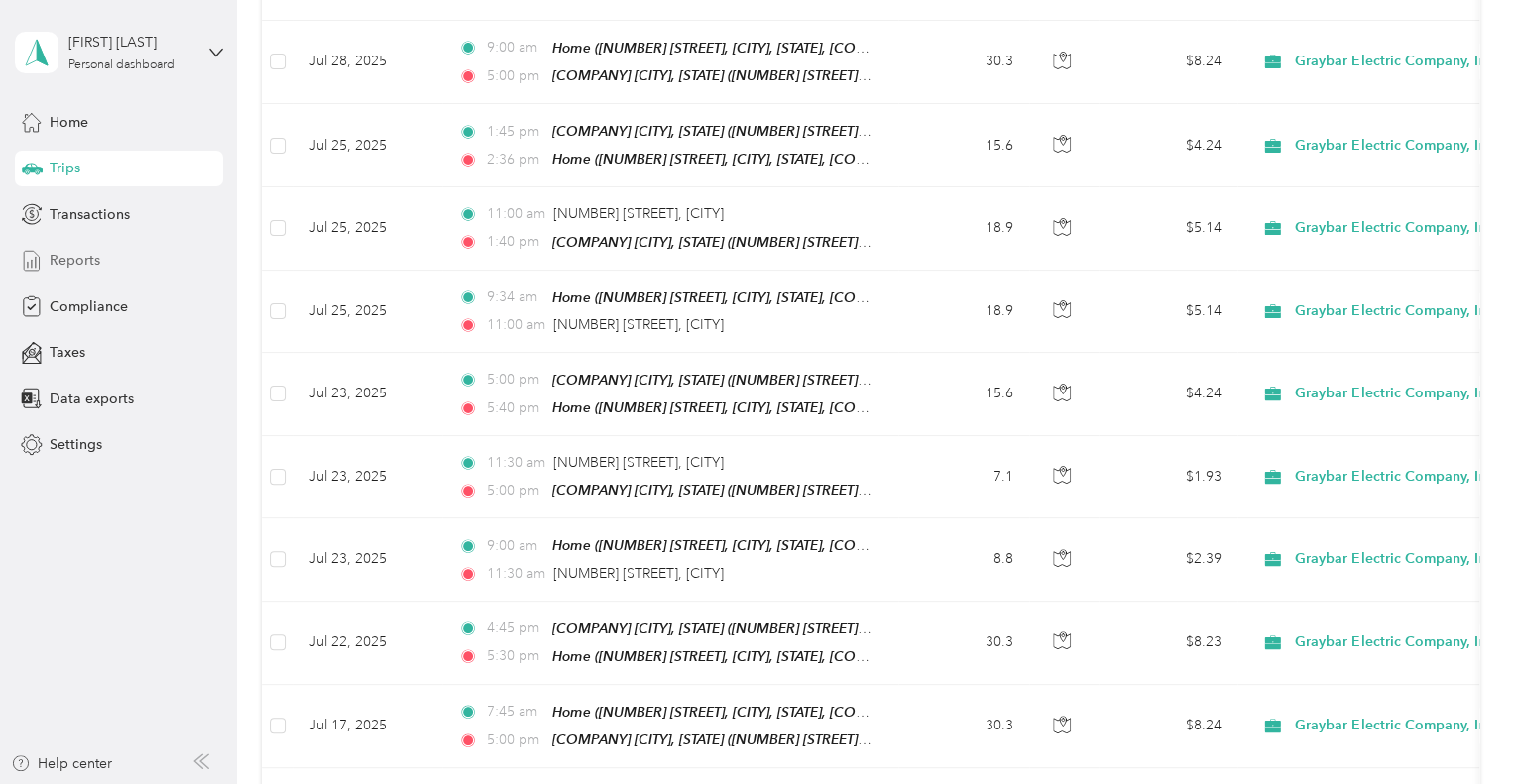 click on "Reports" at bounding box center (119, 261) 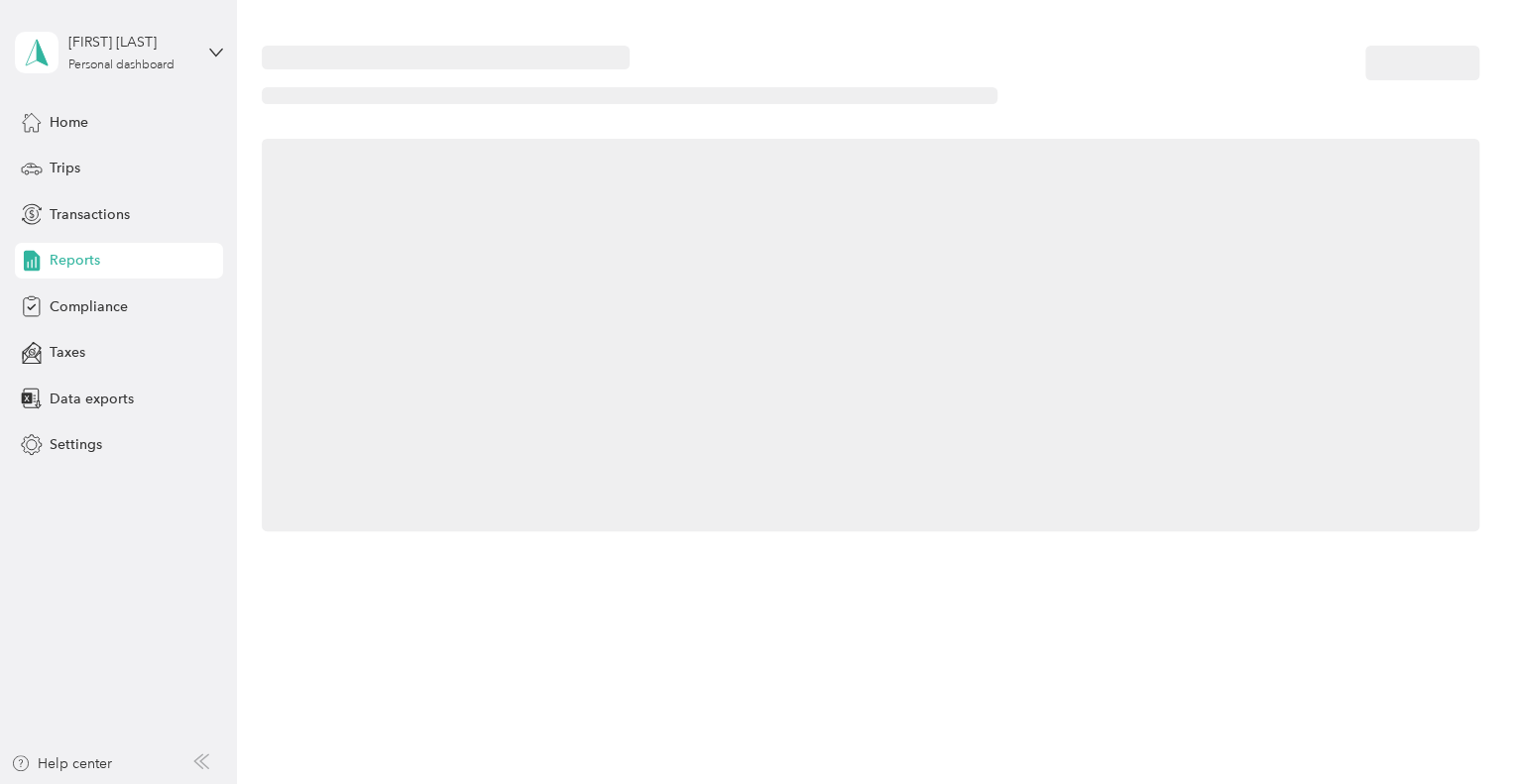 scroll, scrollTop: 0, scrollLeft: 0, axis: both 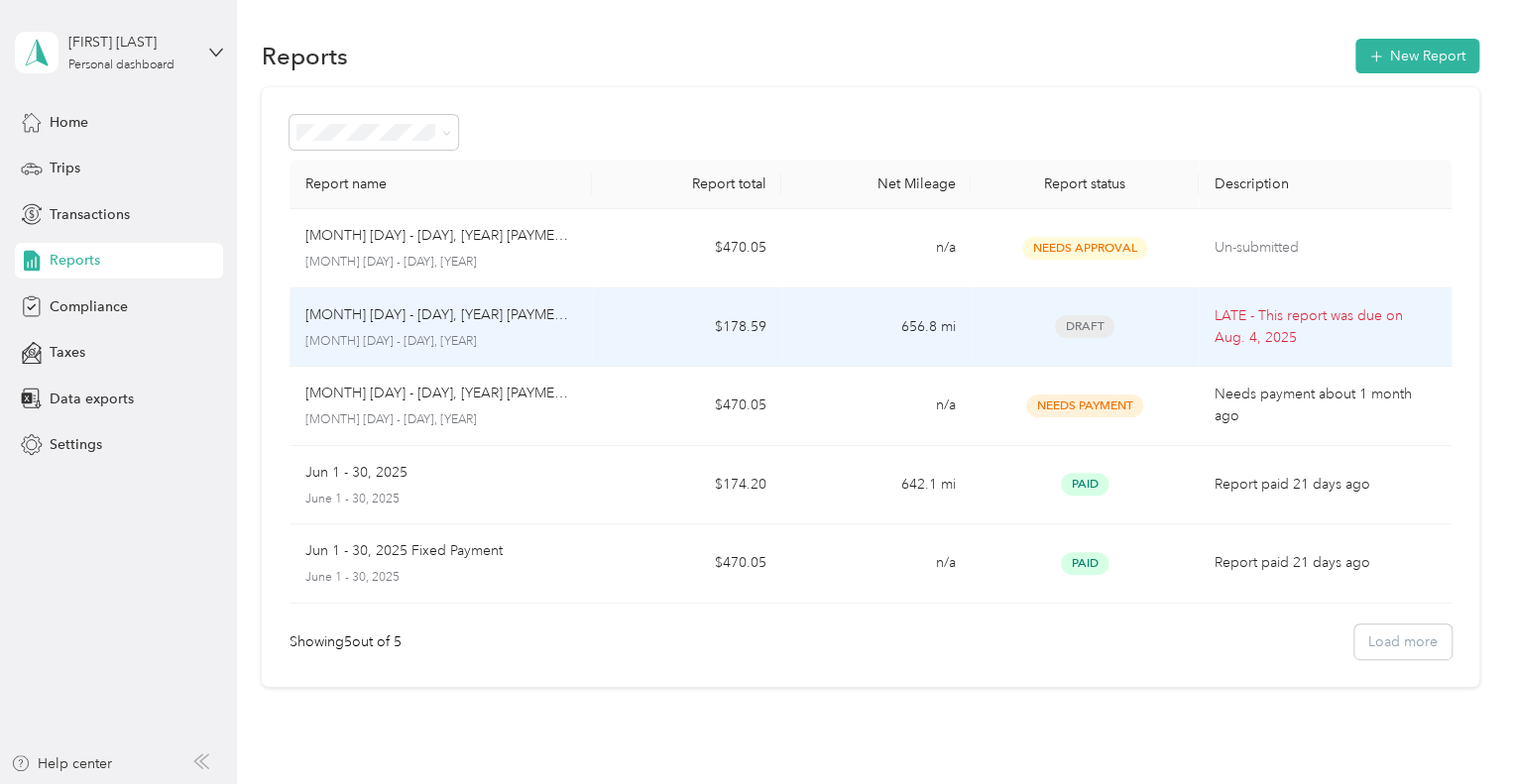 click on "[MONTH] [DAY] - [DAY], [YEAR] [PAYMENT_TYPE]" at bounding box center (441, 315) 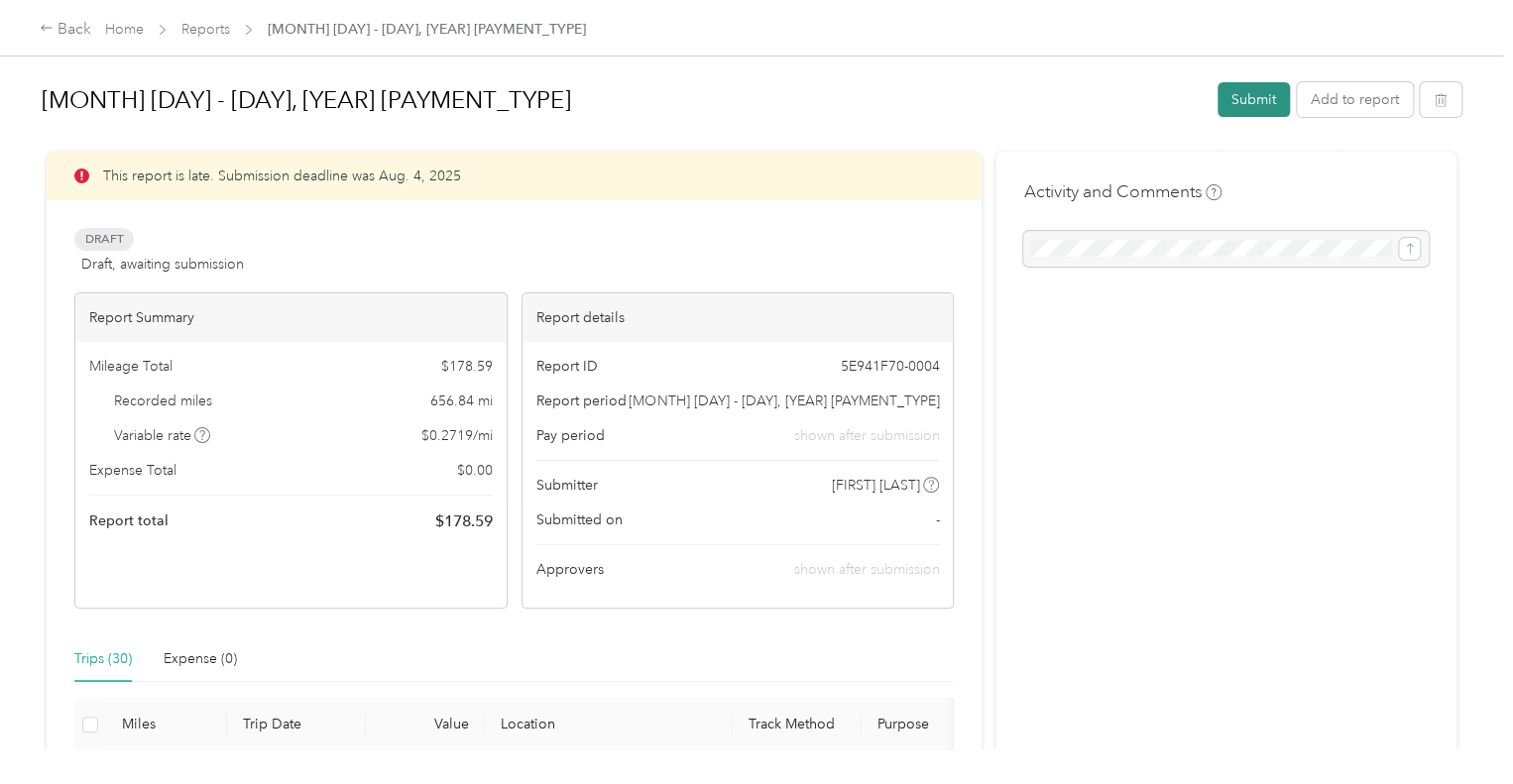 click on "Submit" at bounding box center (1253, 99) 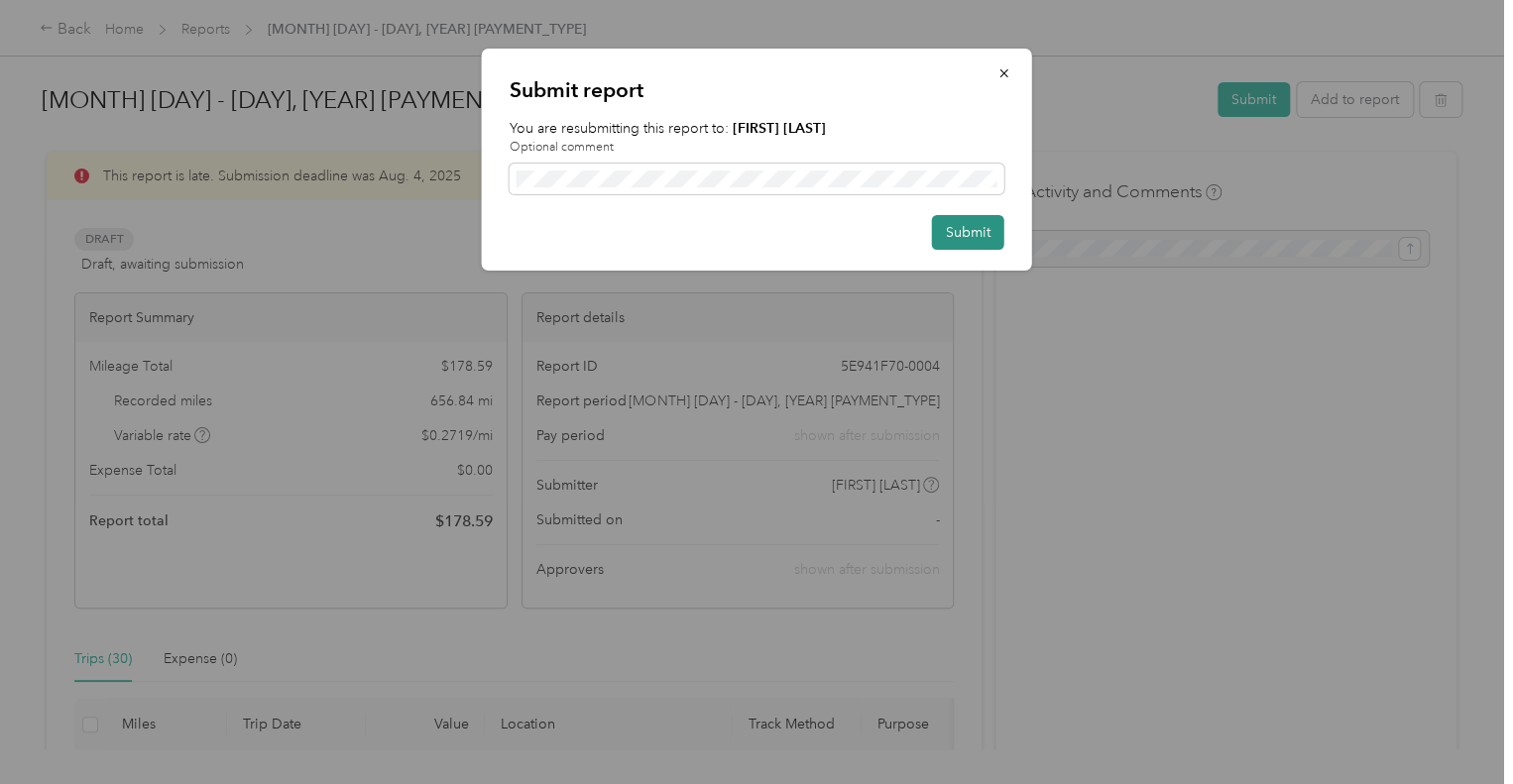 click on "Submit" at bounding box center (968, 232) 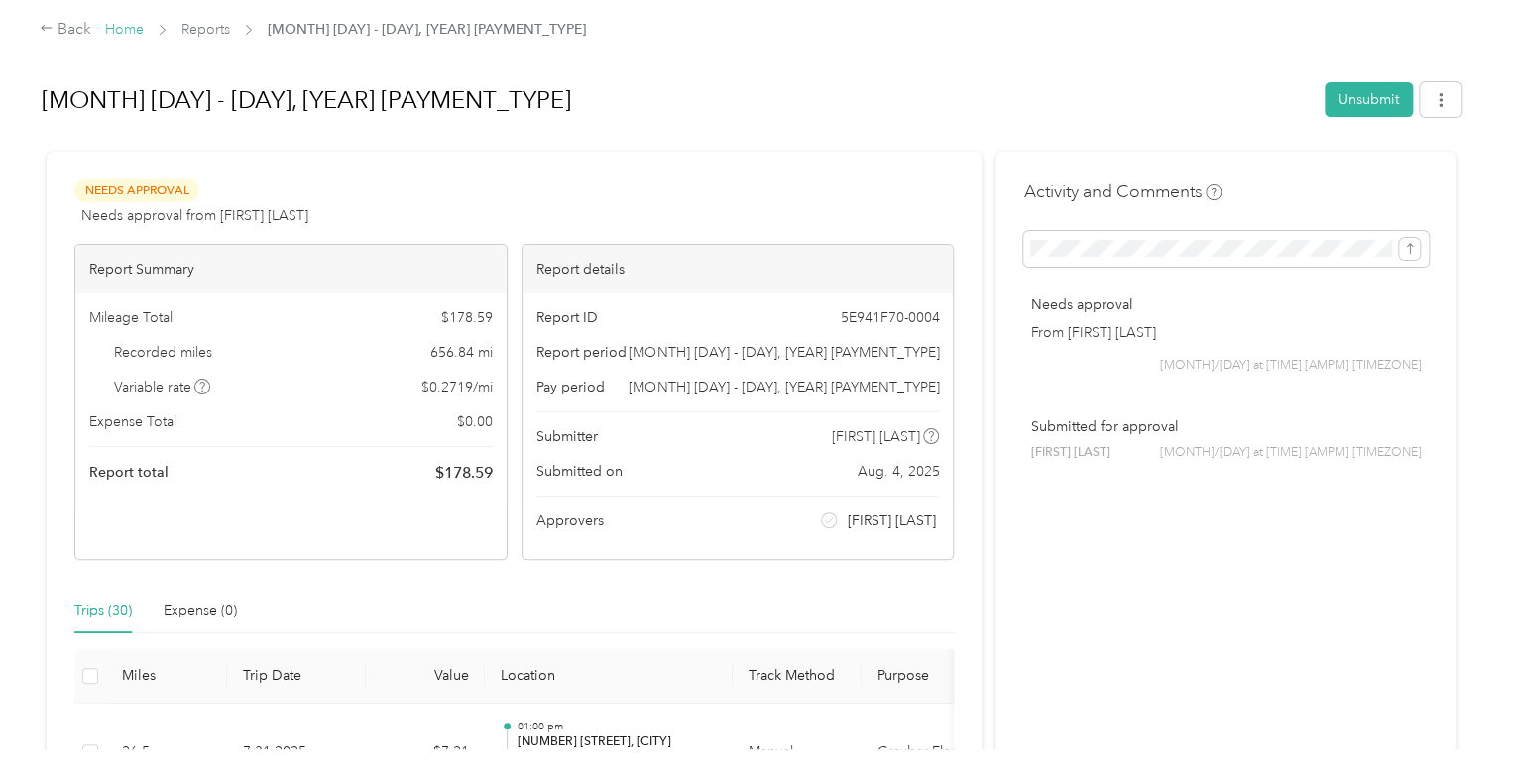 click on "Home" at bounding box center [124, 29] 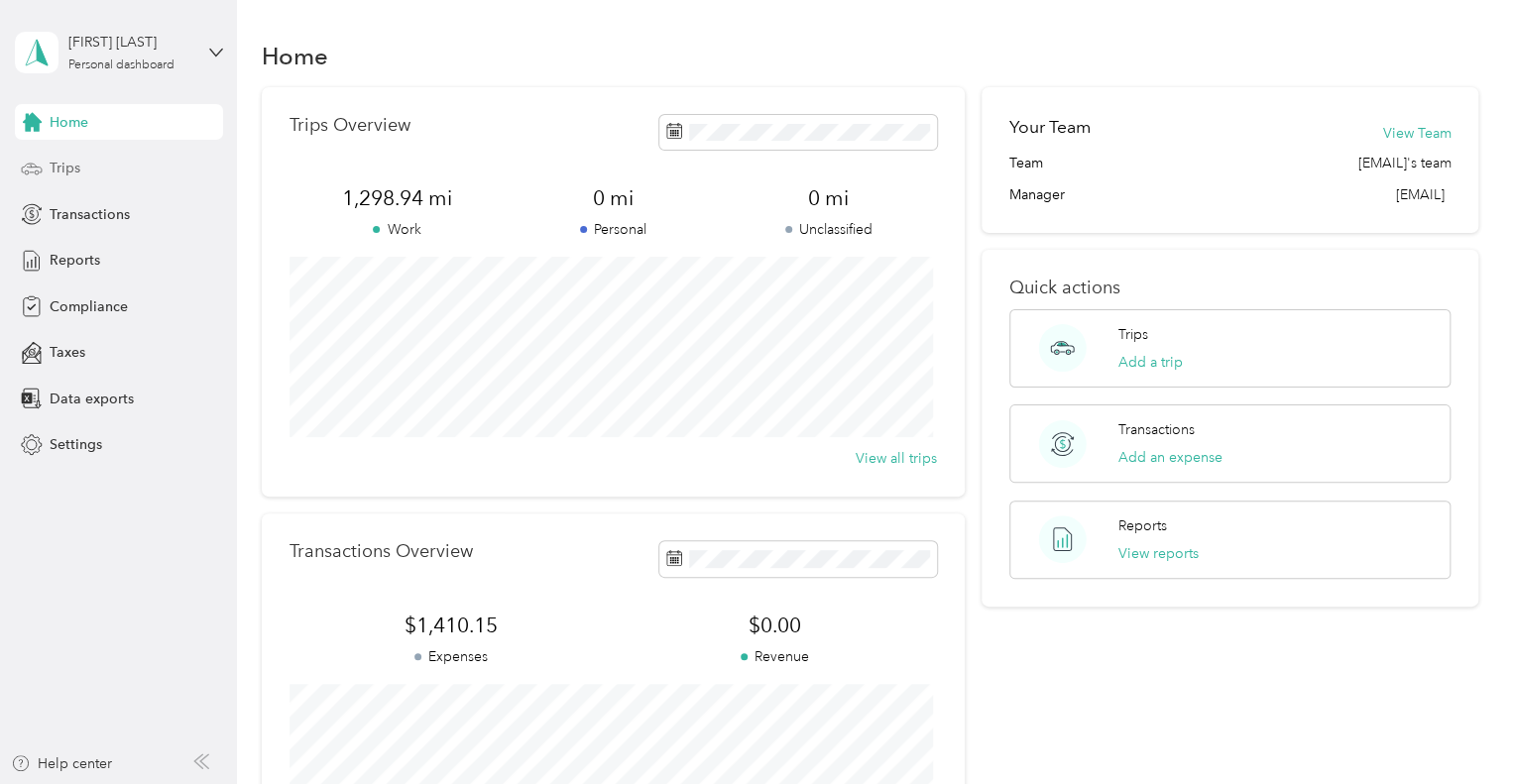 drag, startPoint x: 72, startPoint y: 187, endPoint x: 77, endPoint y: 177, distance: 11.18034 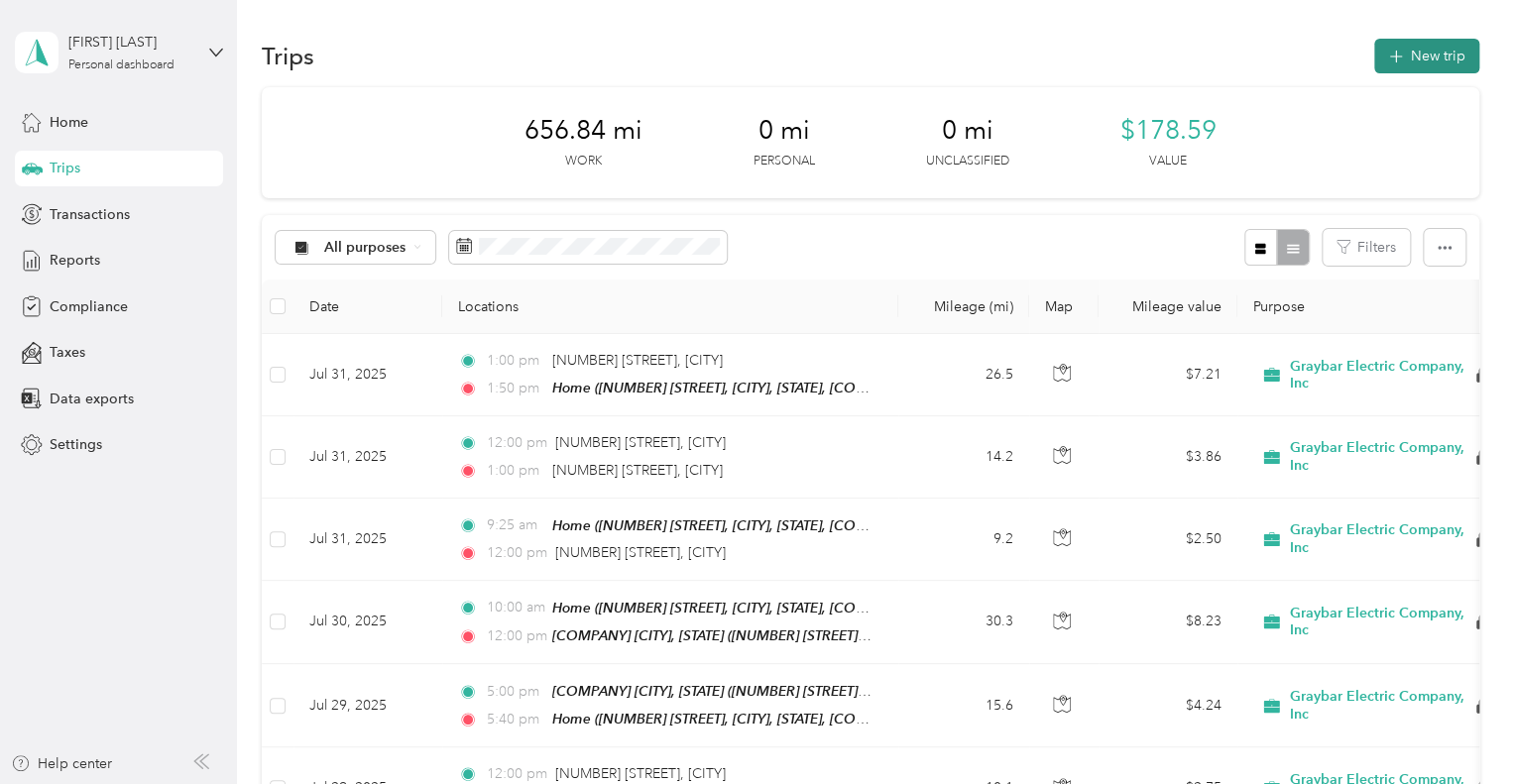 click on "New trip" at bounding box center (1427, 56) 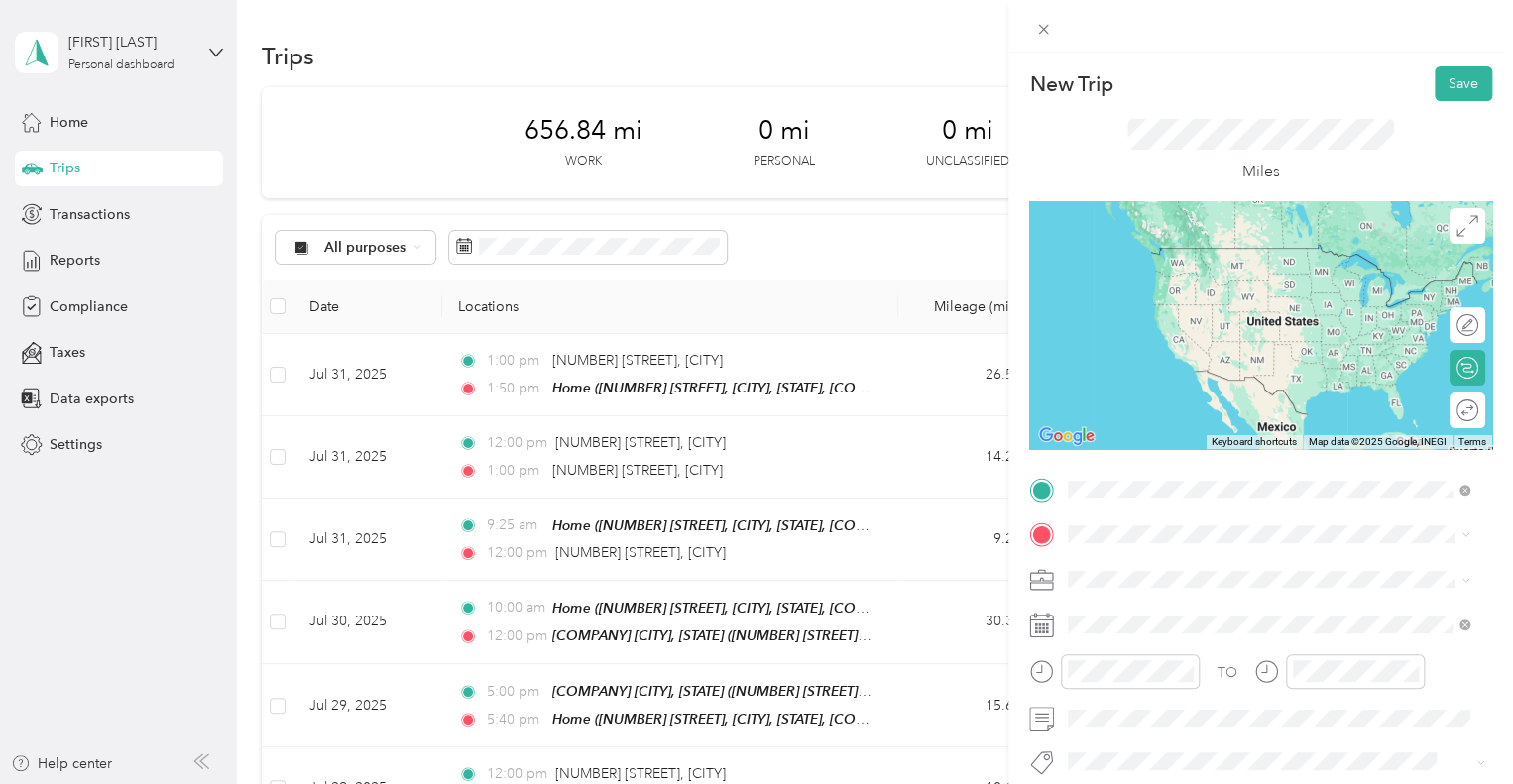 click on "[NUMBER] [STREET], [CITY], [STATE], [COUNTRY] , [POSTAL_CODE], [CITY], [STATE]" at bounding box center (1263, 287) 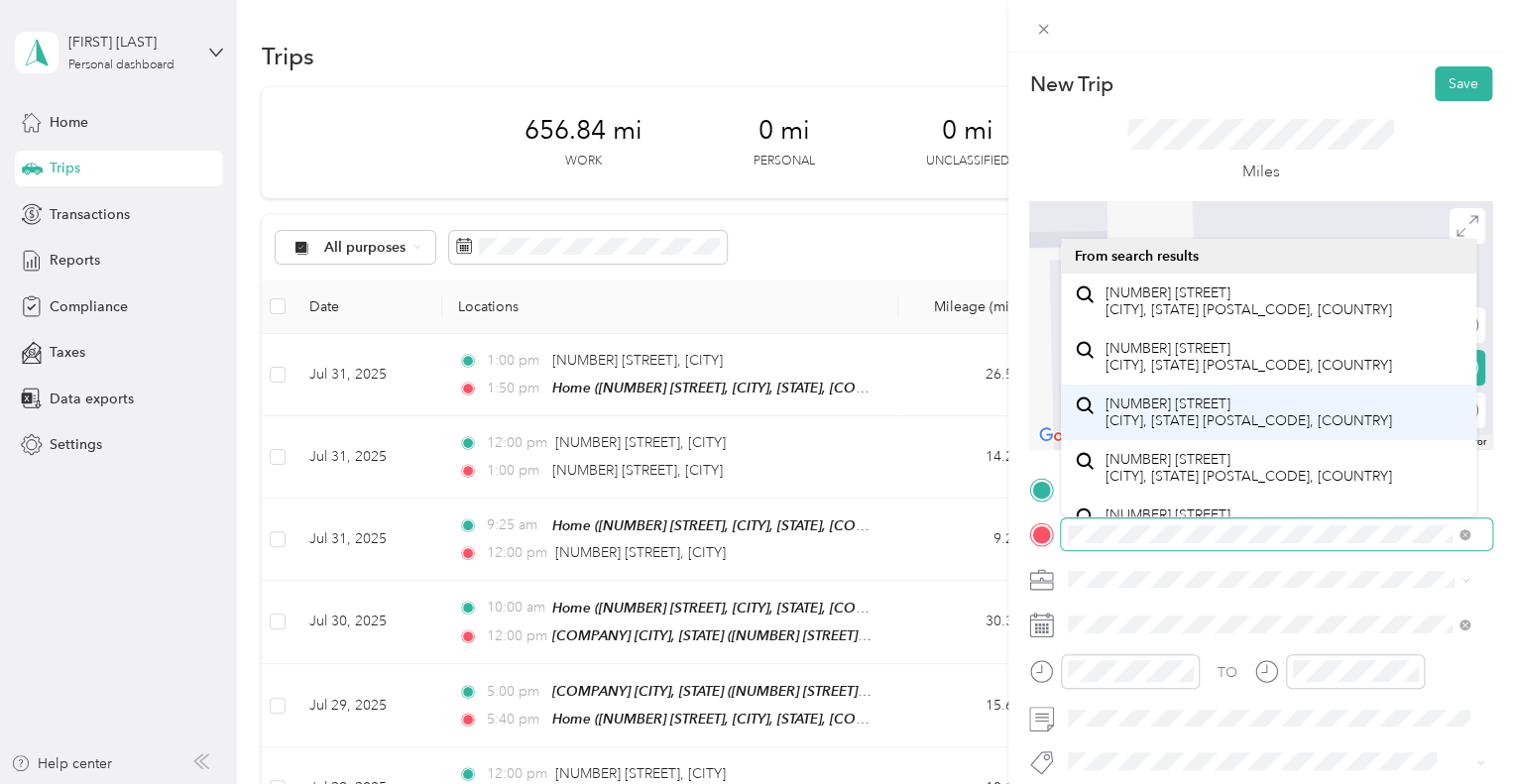 scroll, scrollTop: 34, scrollLeft: 0, axis: vertical 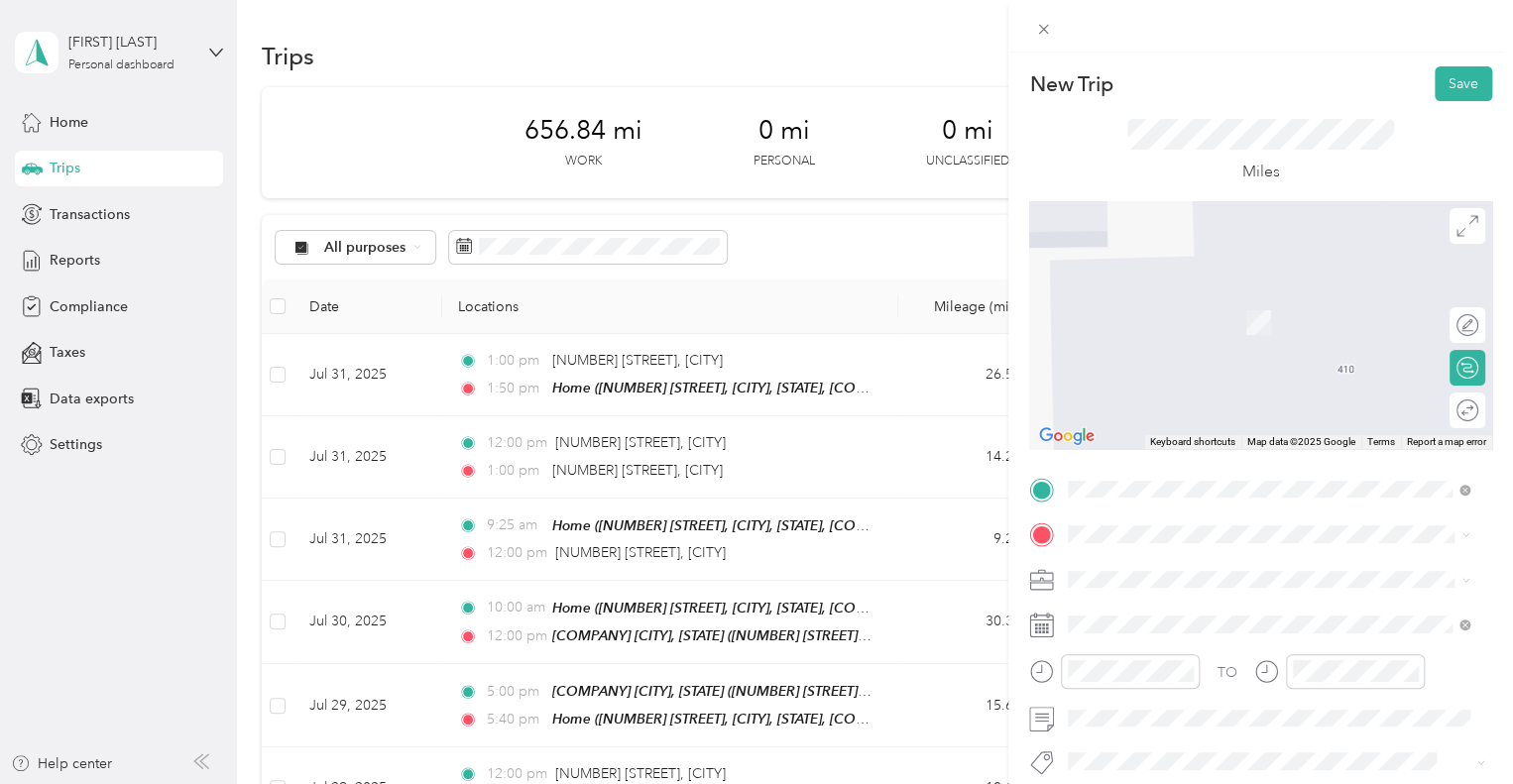 click on "[NUMBER] [STREET]
[CITY], [STATE] [POSTAL_CODE], [COUNTRY]" at bounding box center (1248, 300) 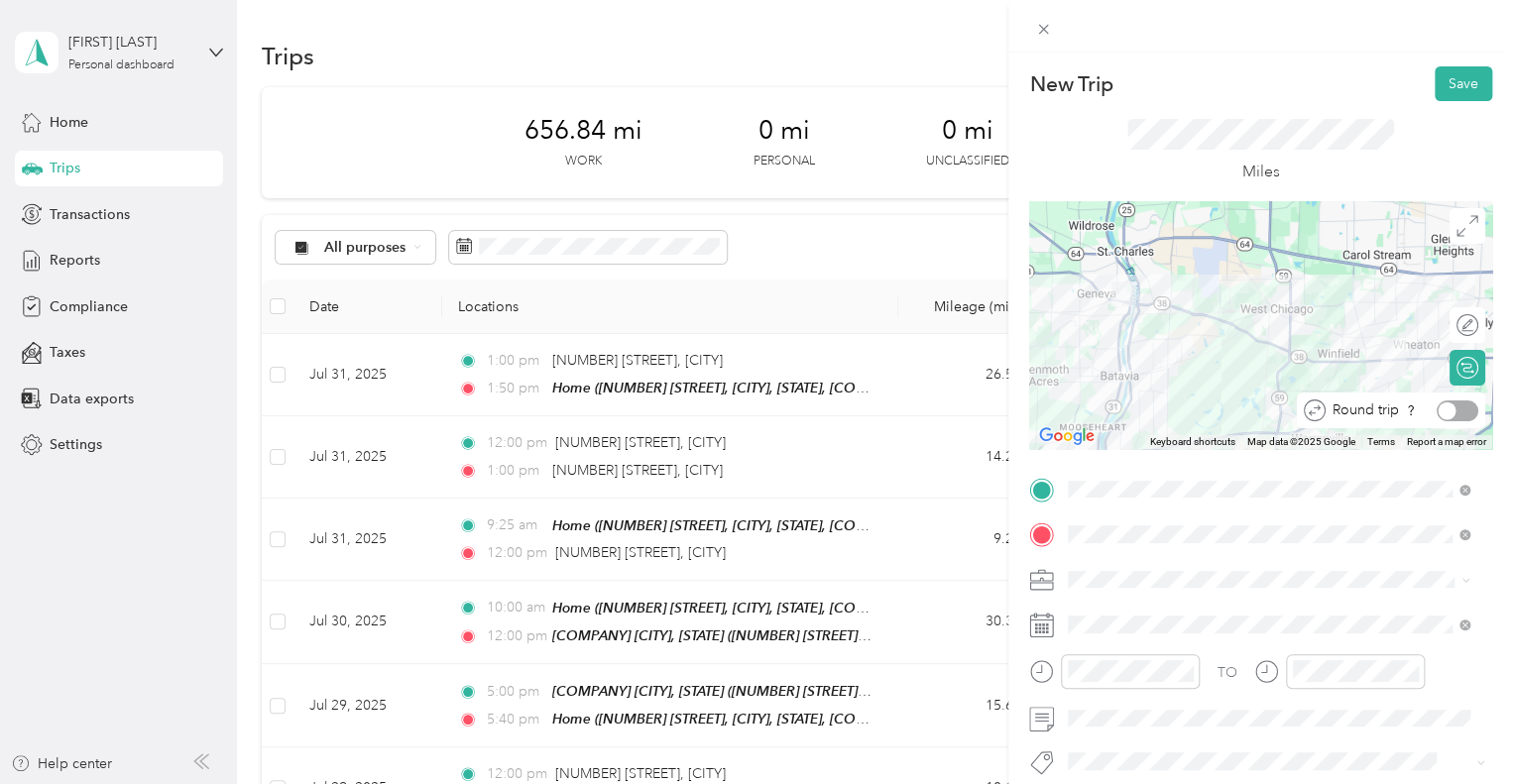 click at bounding box center [1448, 410] 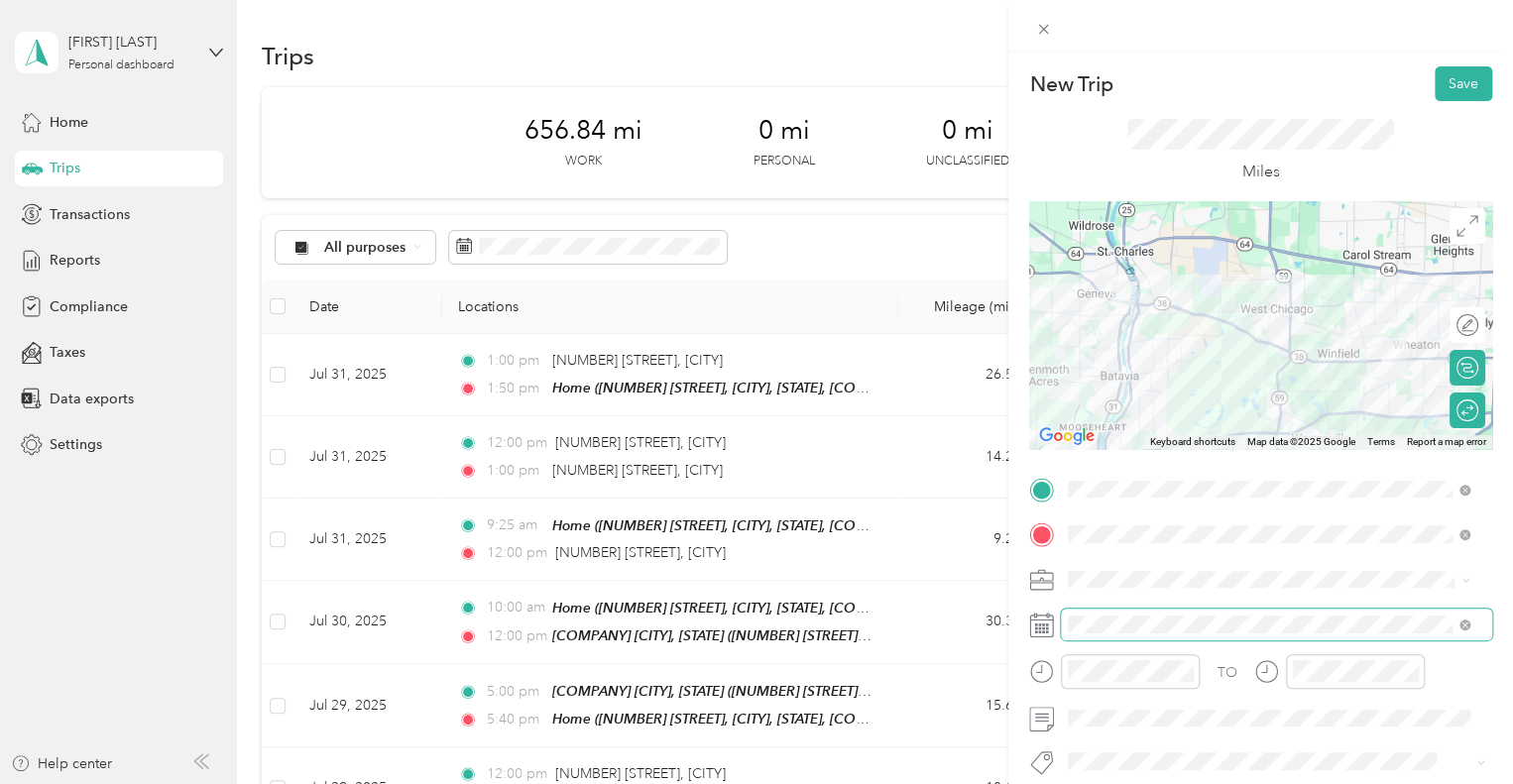 click at bounding box center [1276, 624] 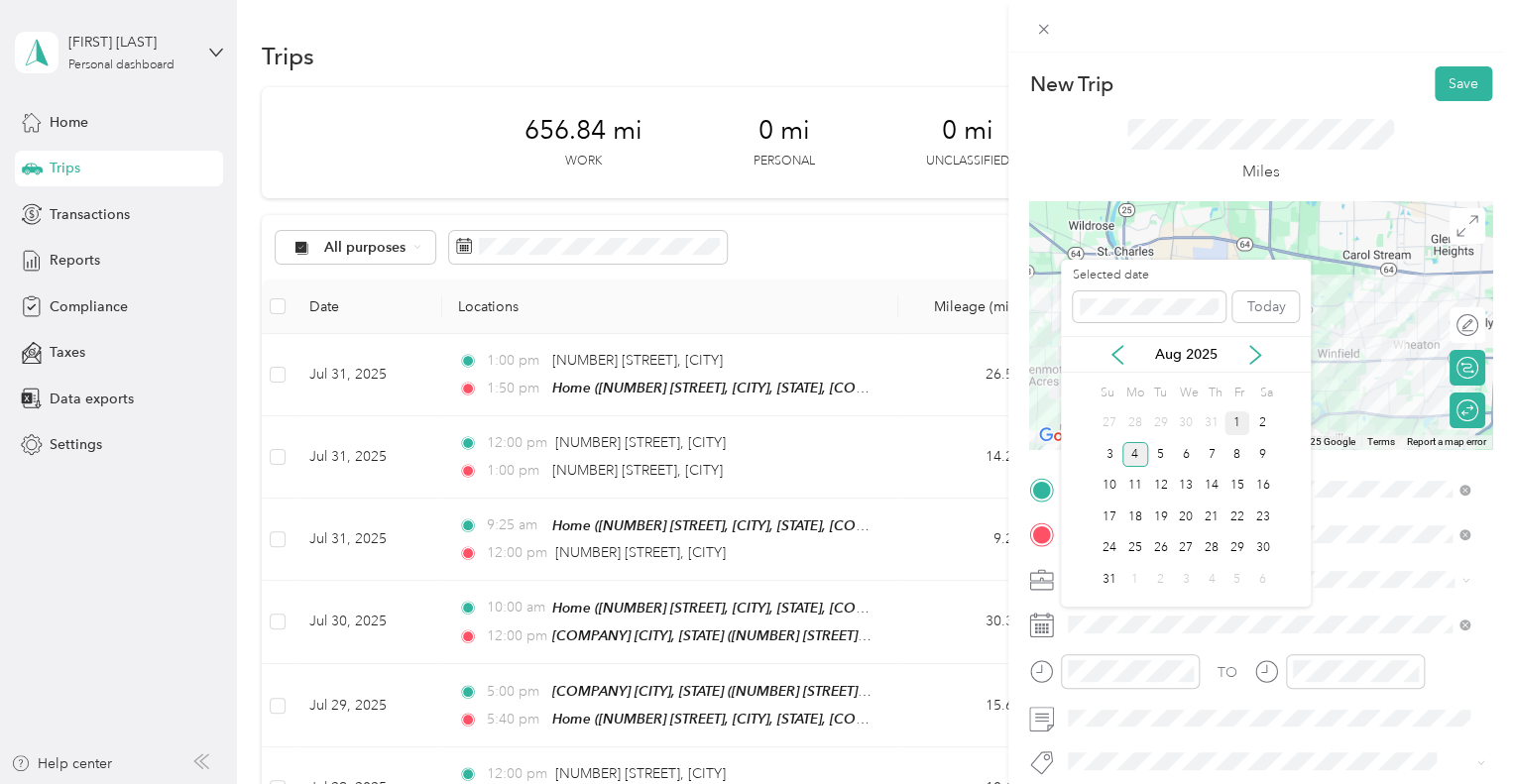 click on "1" at bounding box center [1237, 423] 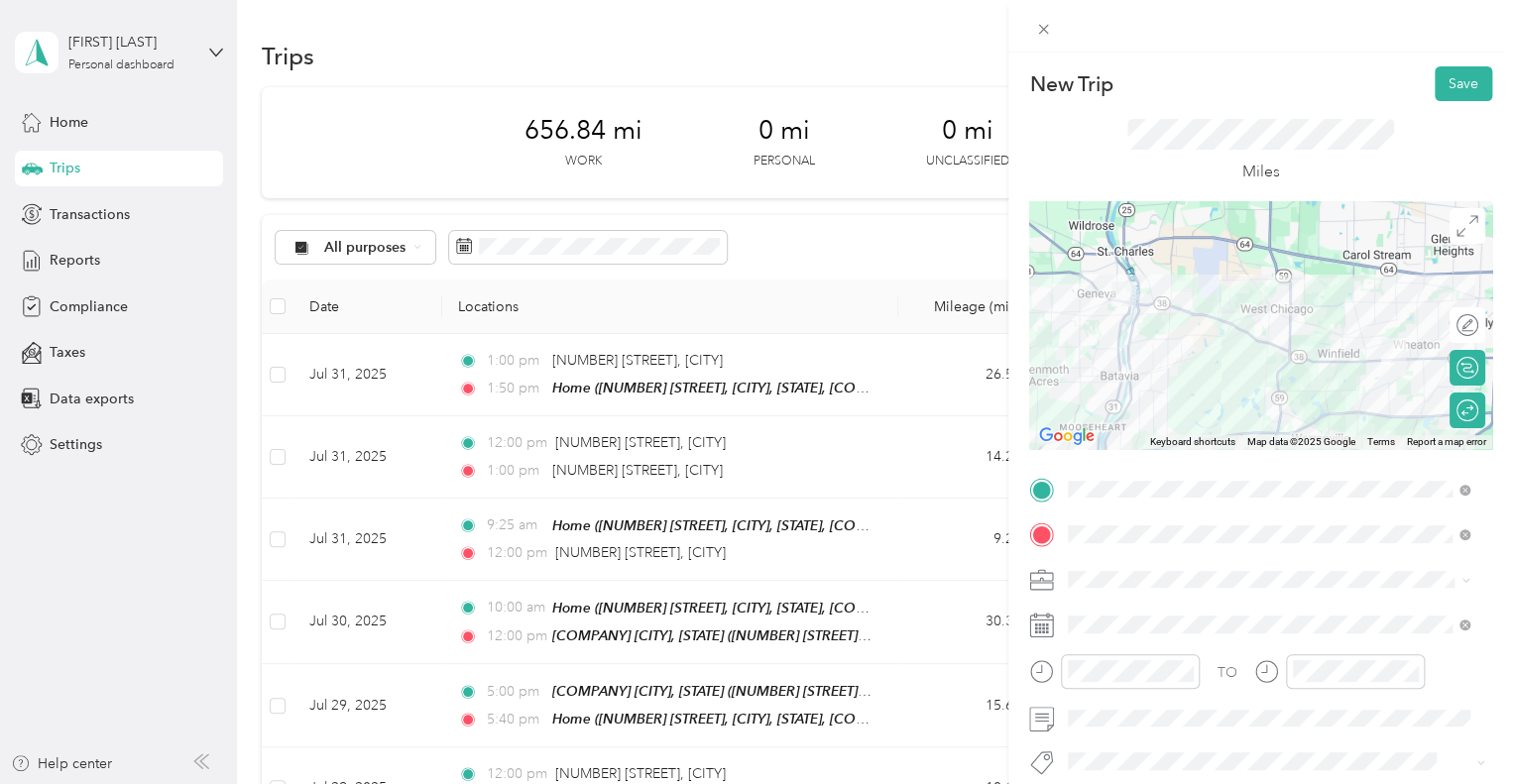scroll, scrollTop: 32, scrollLeft: 0, axis: vertical 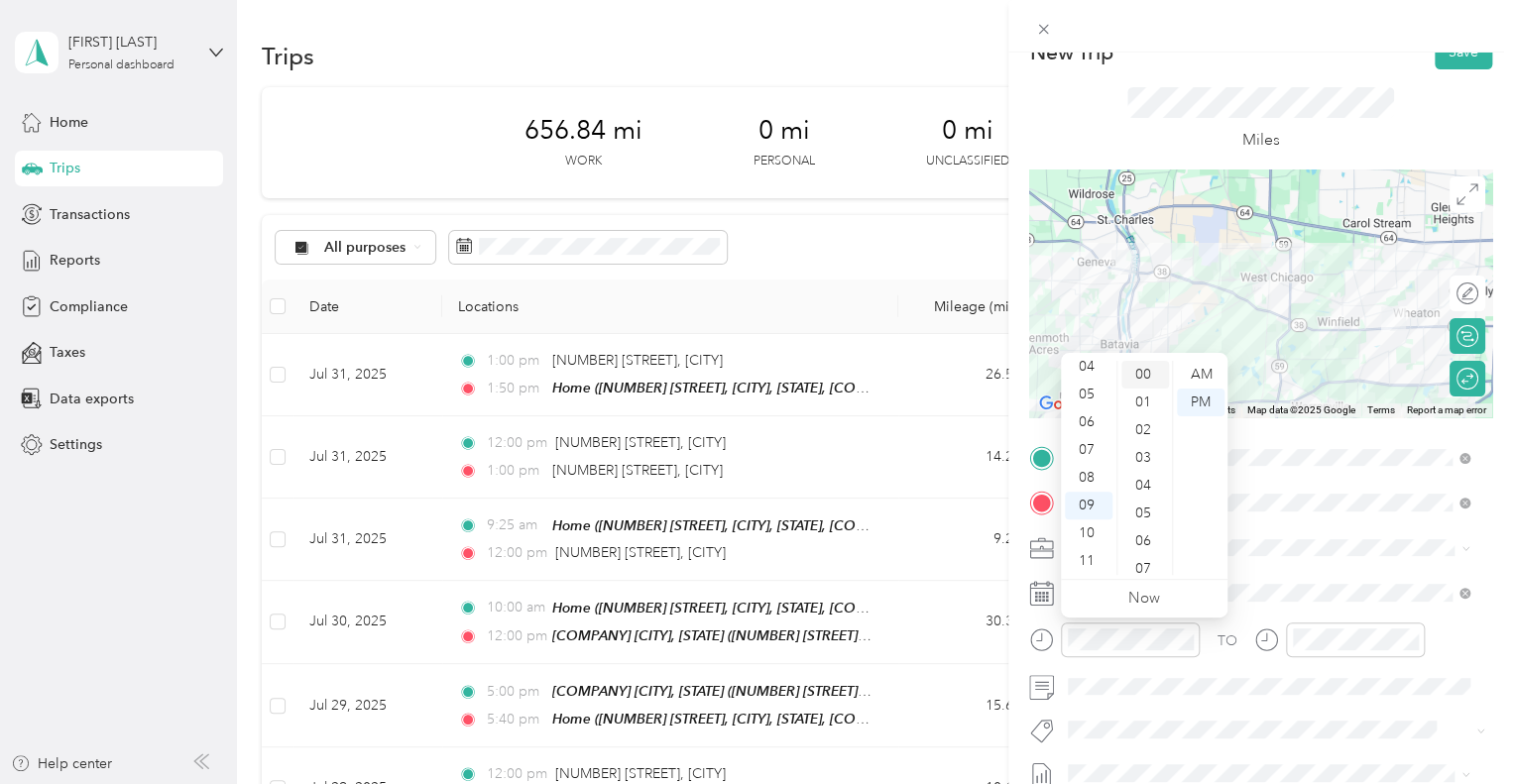 click on "00" at bounding box center (1145, 375) 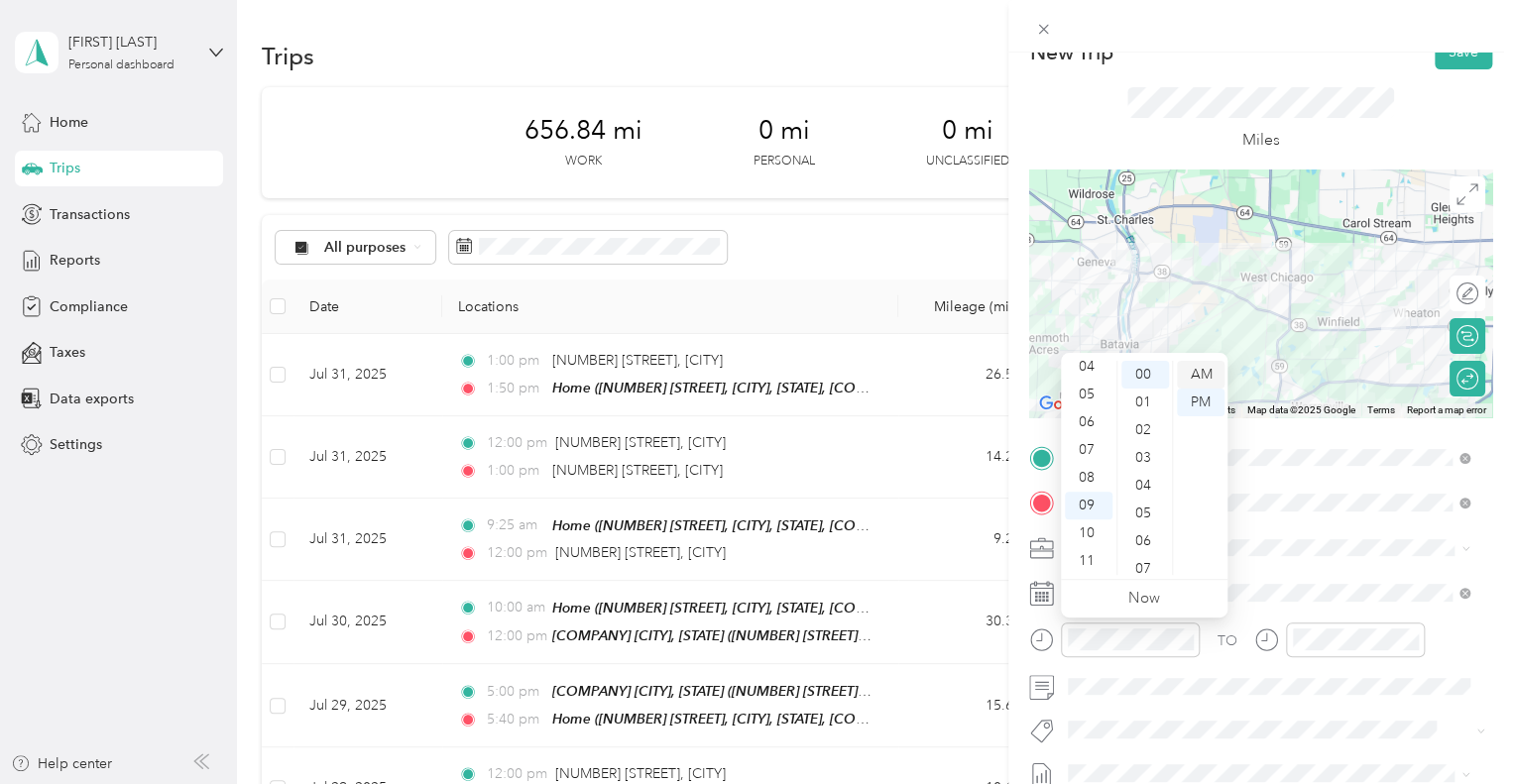 click on "AM" at bounding box center [1201, 375] 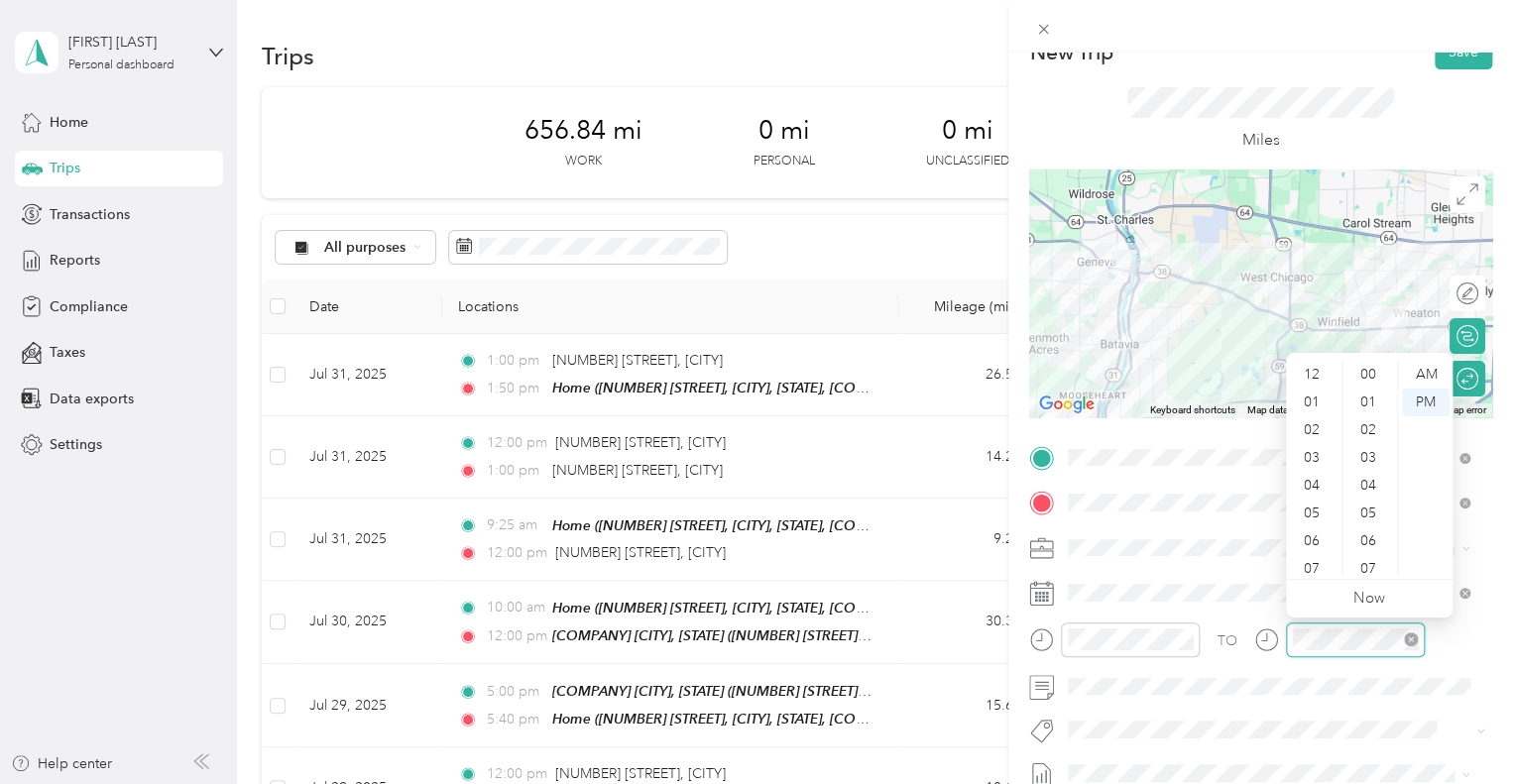 scroll, scrollTop: 1360, scrollLeft: 0, axis: vertical 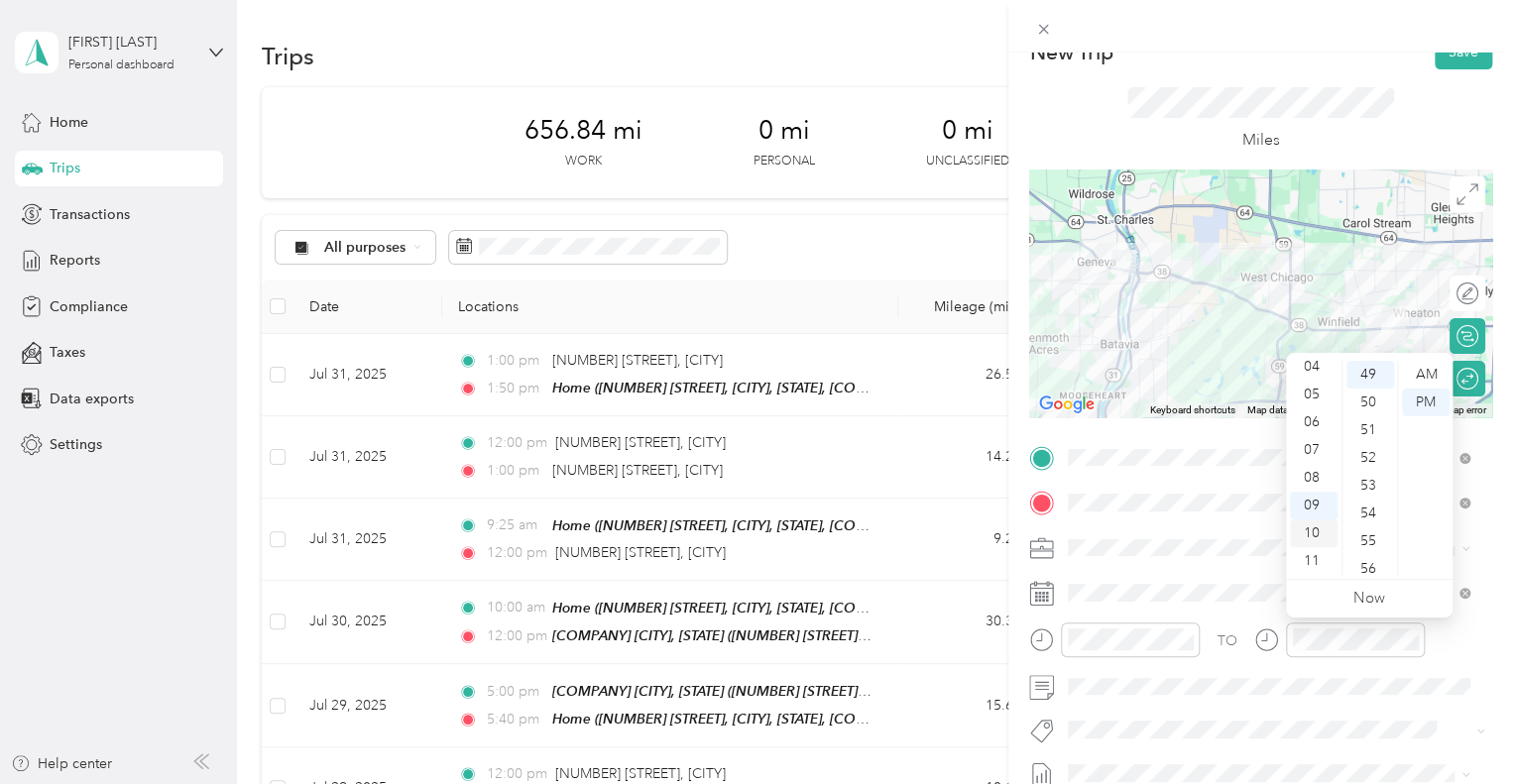 click on "10" at bounding box center (1314, 533) 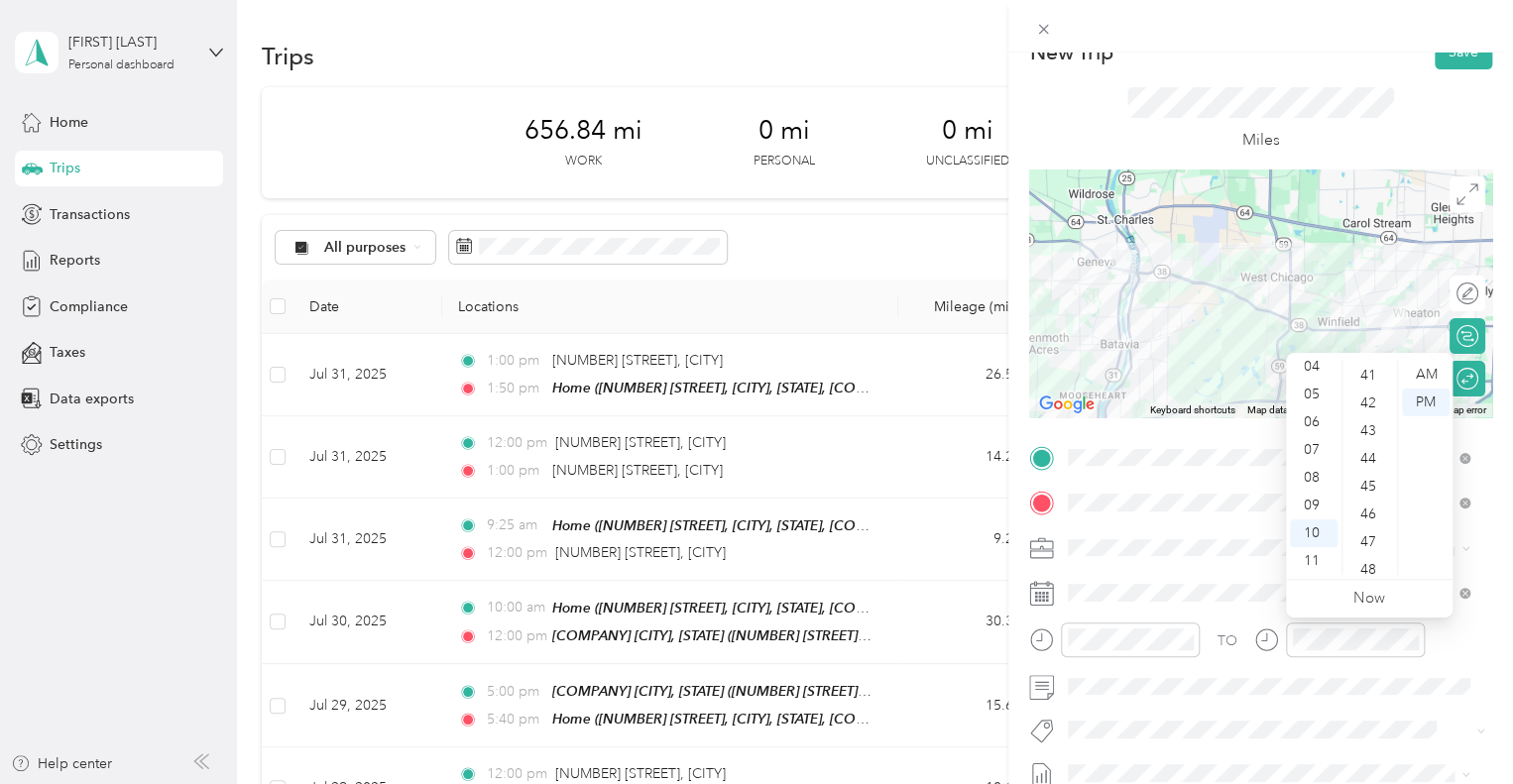 scroll, scrollTop: 1100, scrollLeft: 0, axis: vertical 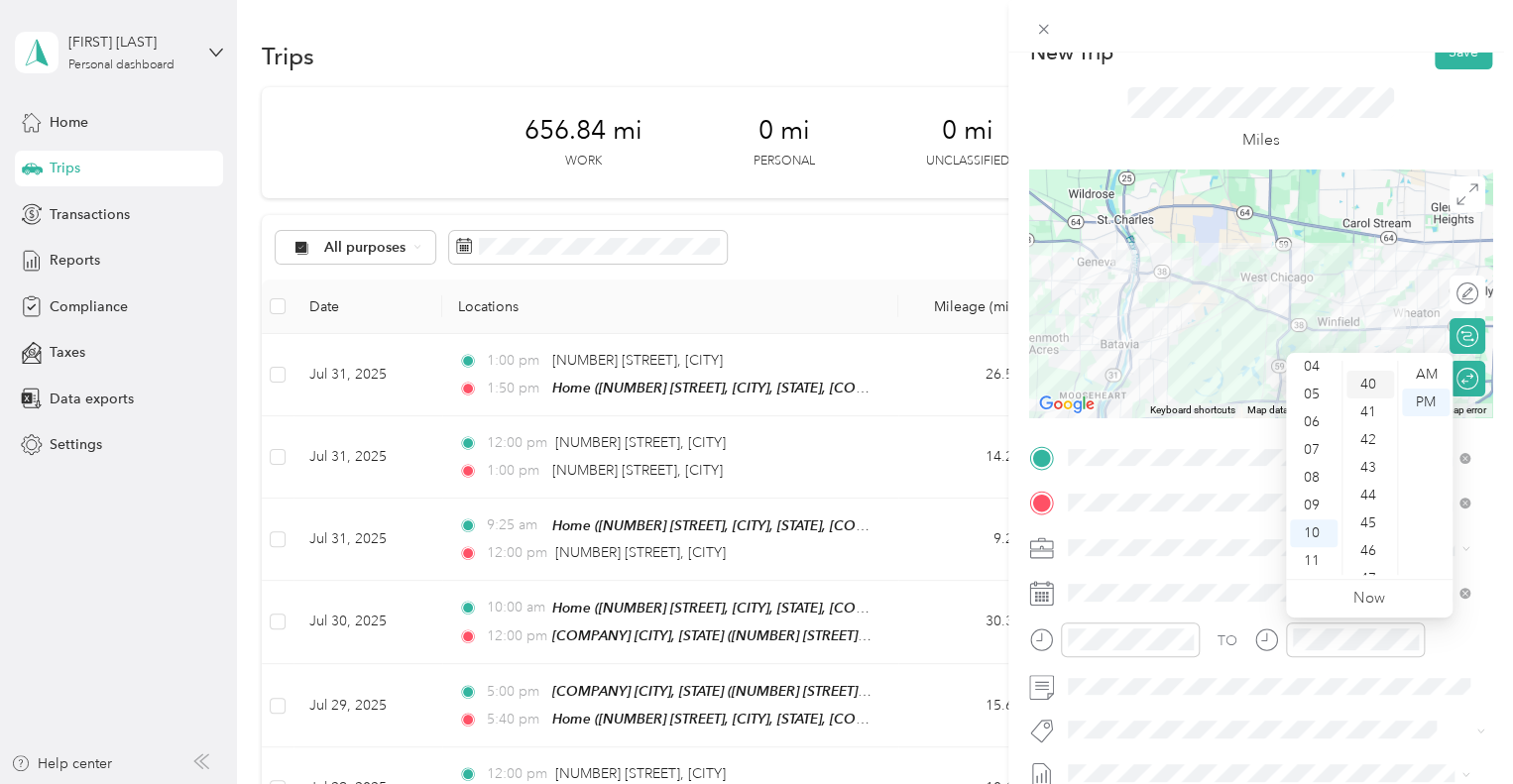 click on "40" at bounding box center (1370, 385) 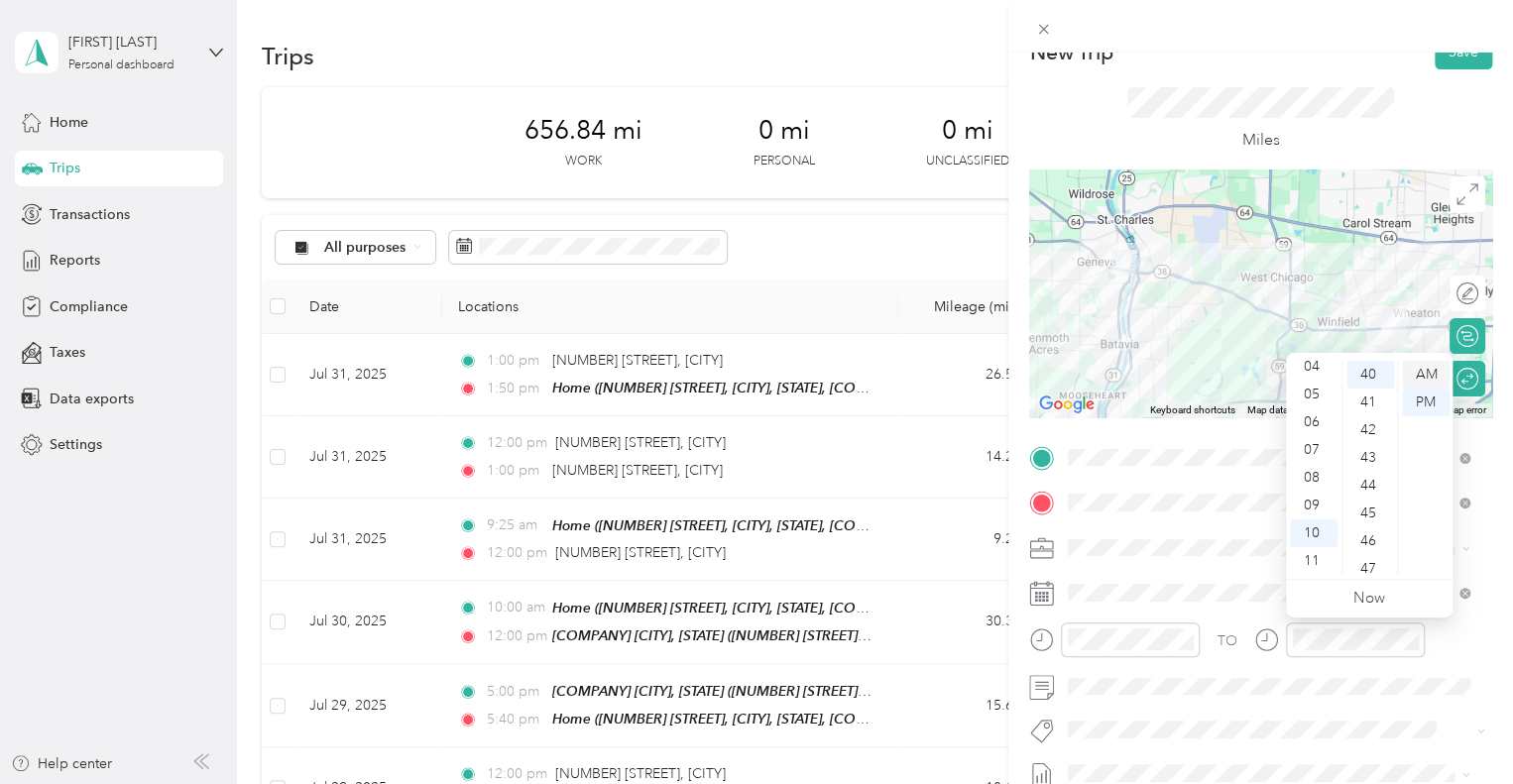 click on "AM" at bounding box center (1426, 375) 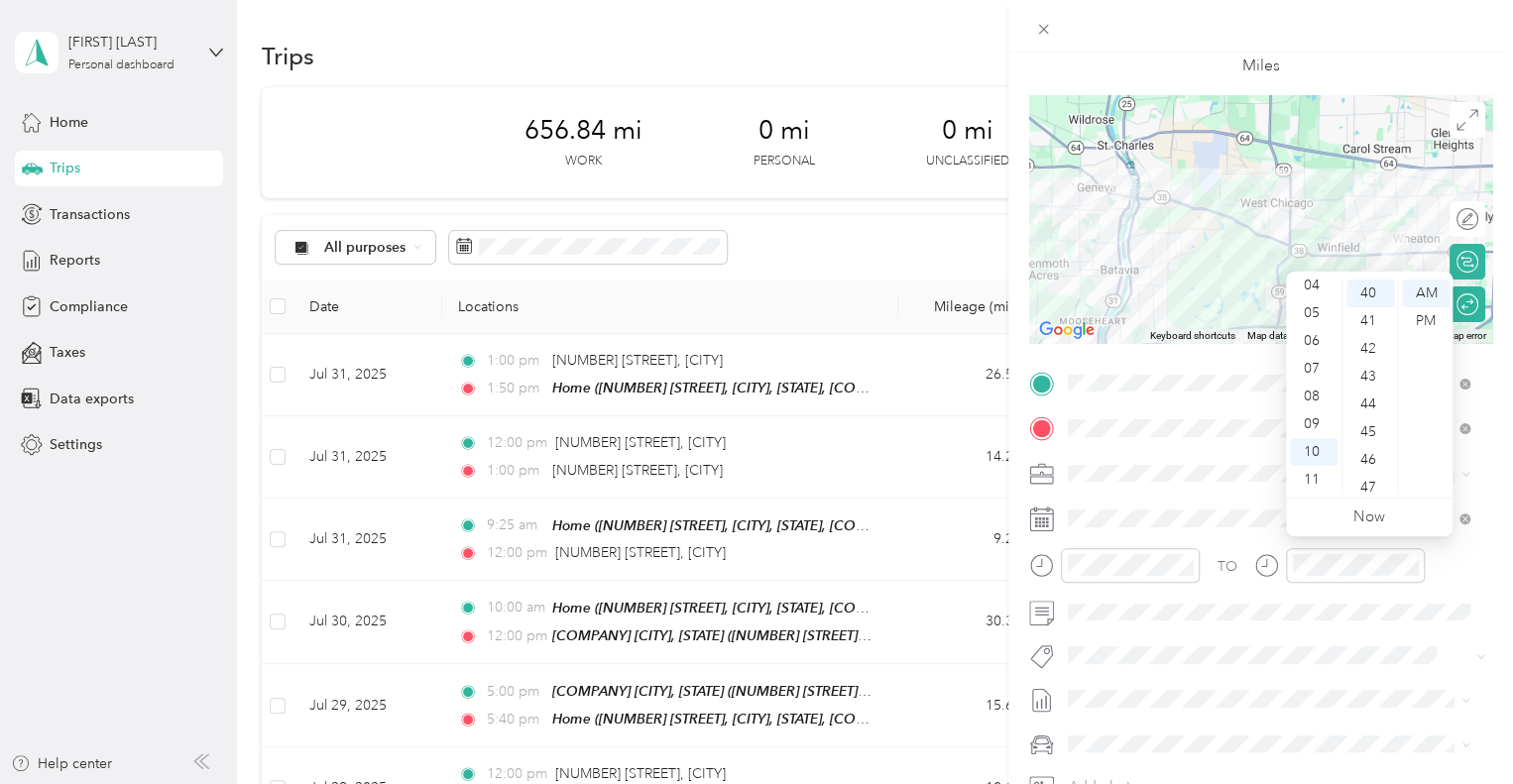 scroll, scrollTop: 115, scrollLeft: 0, axis: vertical 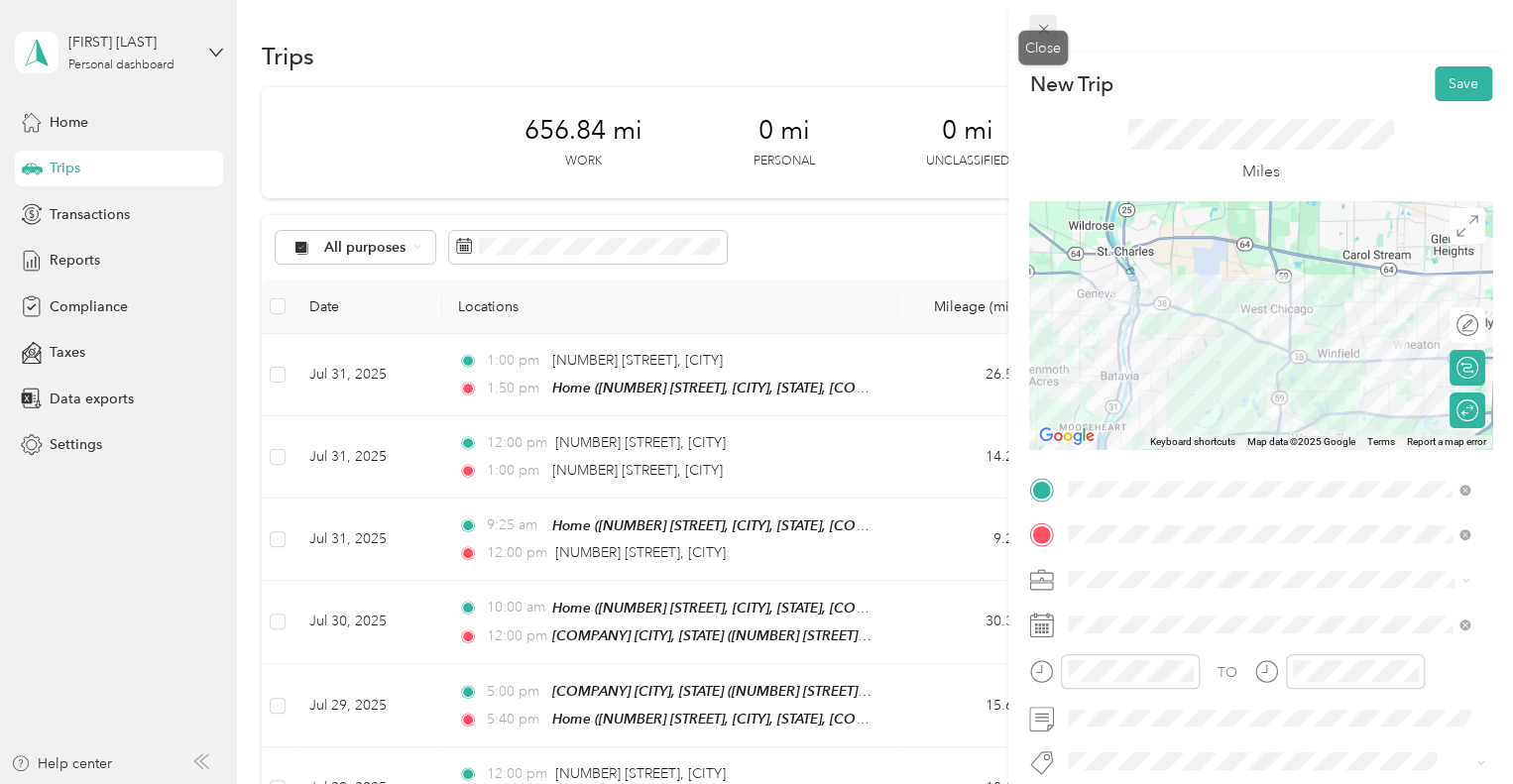 click 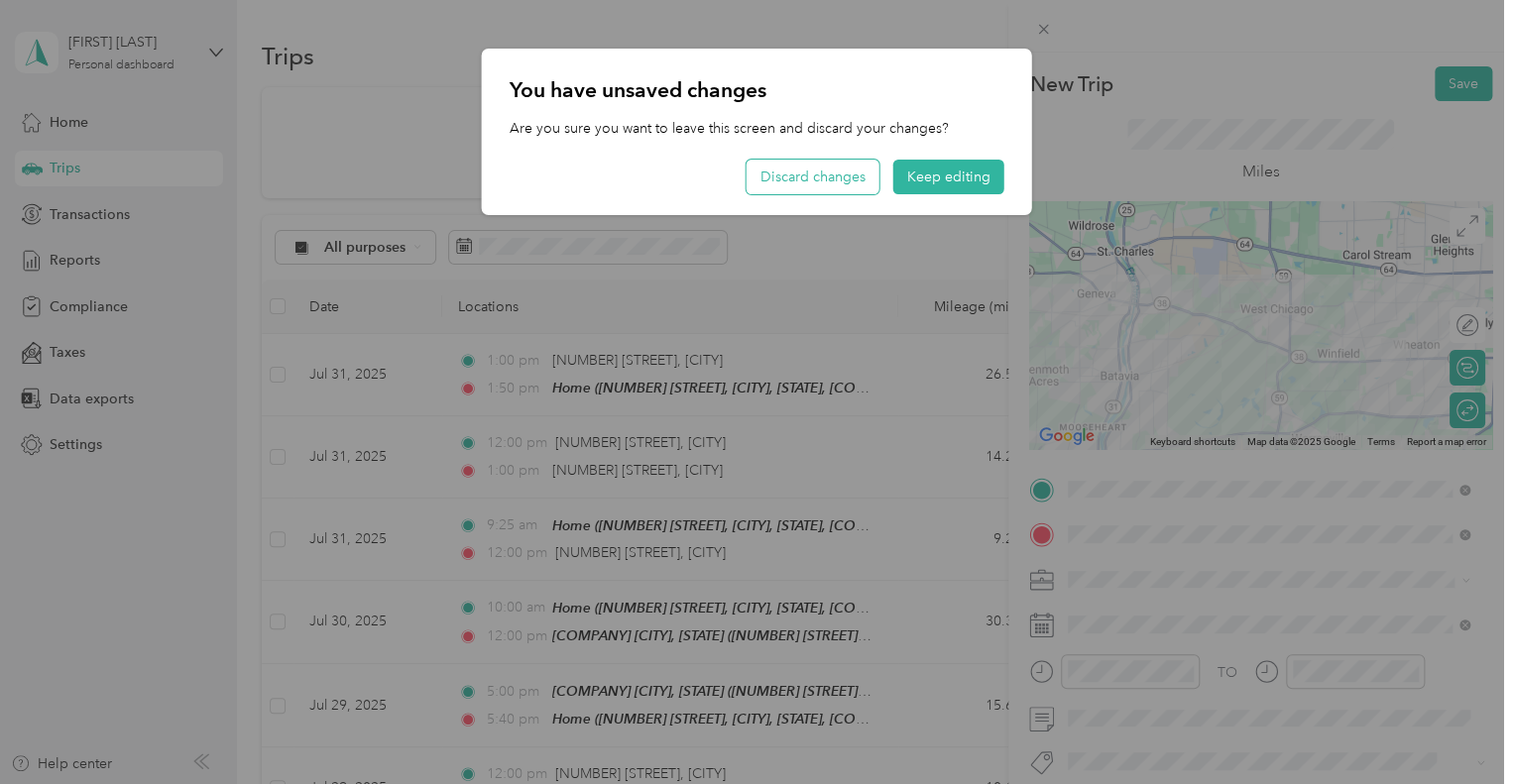 click on "Discard changes" at bounding box center (813, 176) 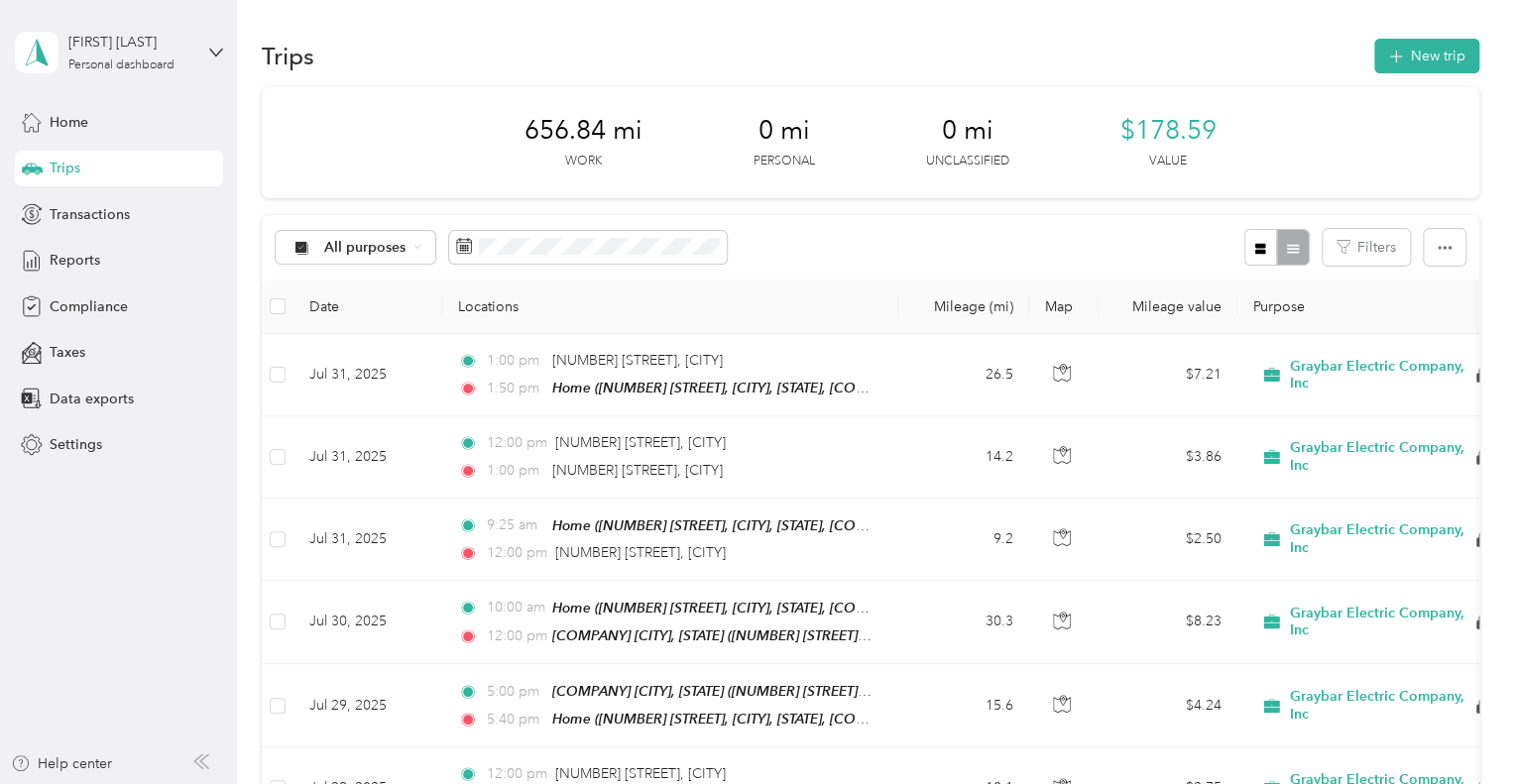 click on "Trips" at bounding box center (119, 168) 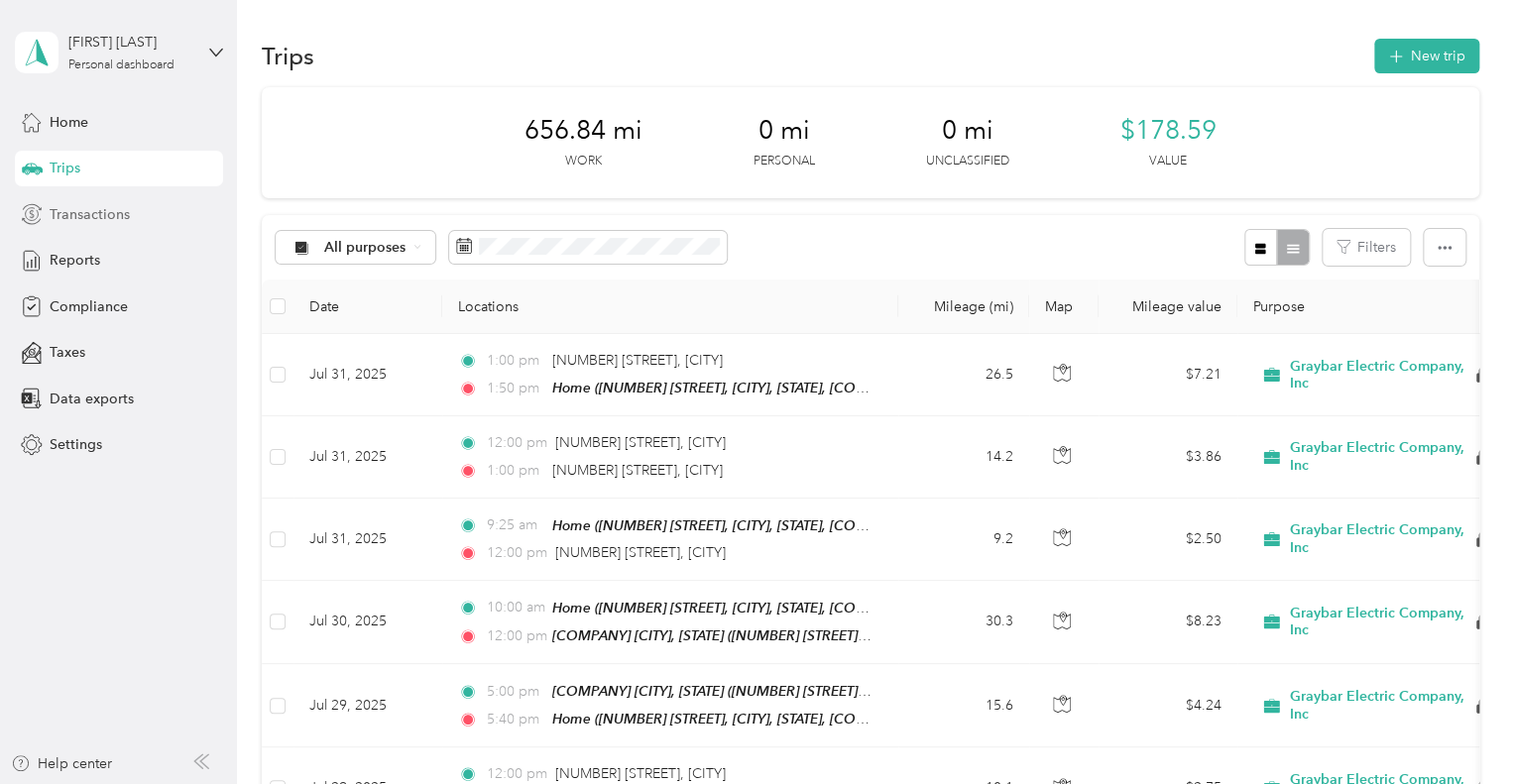 click on "Transactions" at bounding box center [89, 214] 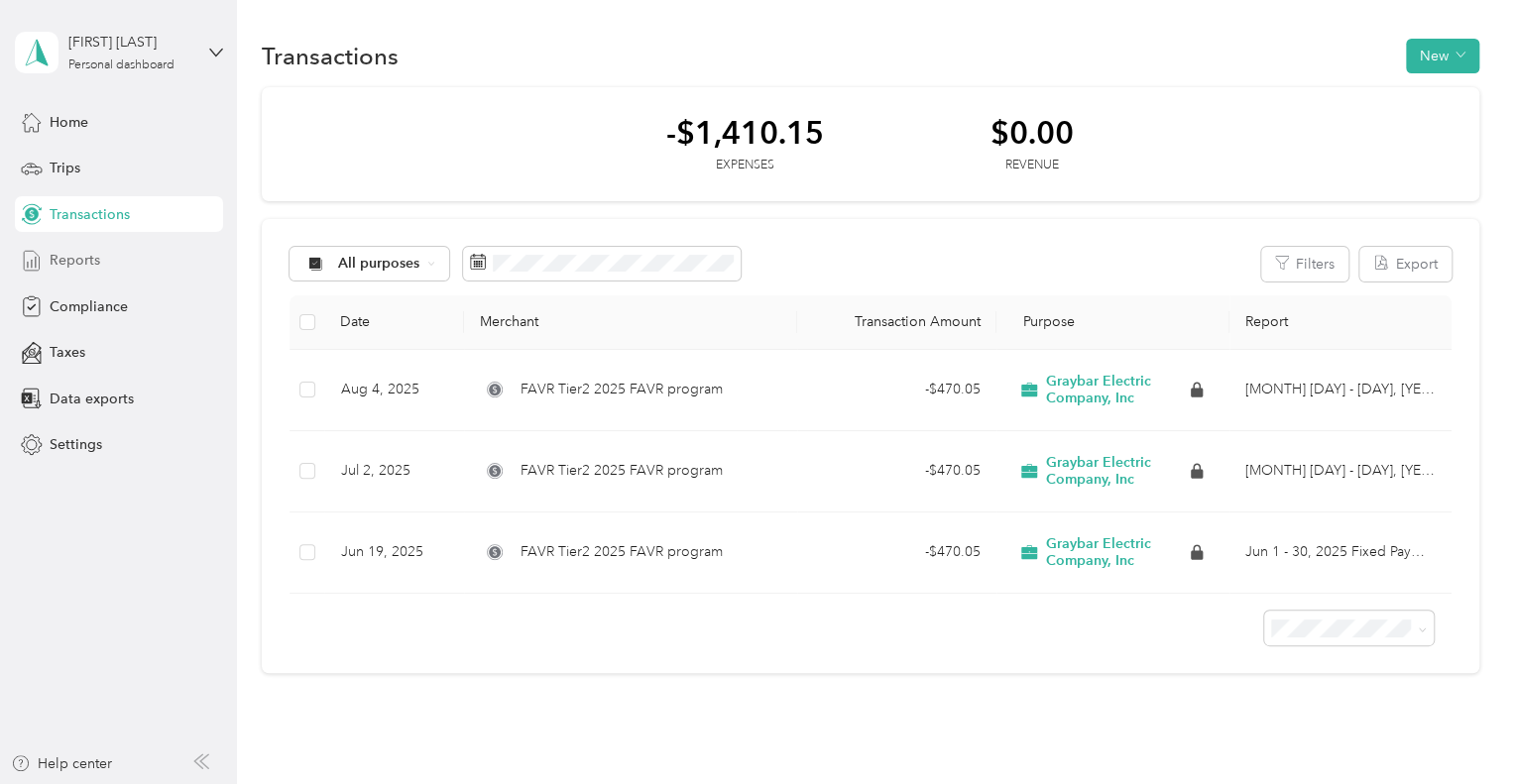 click on "Reports" at bounding box center [119, 261] 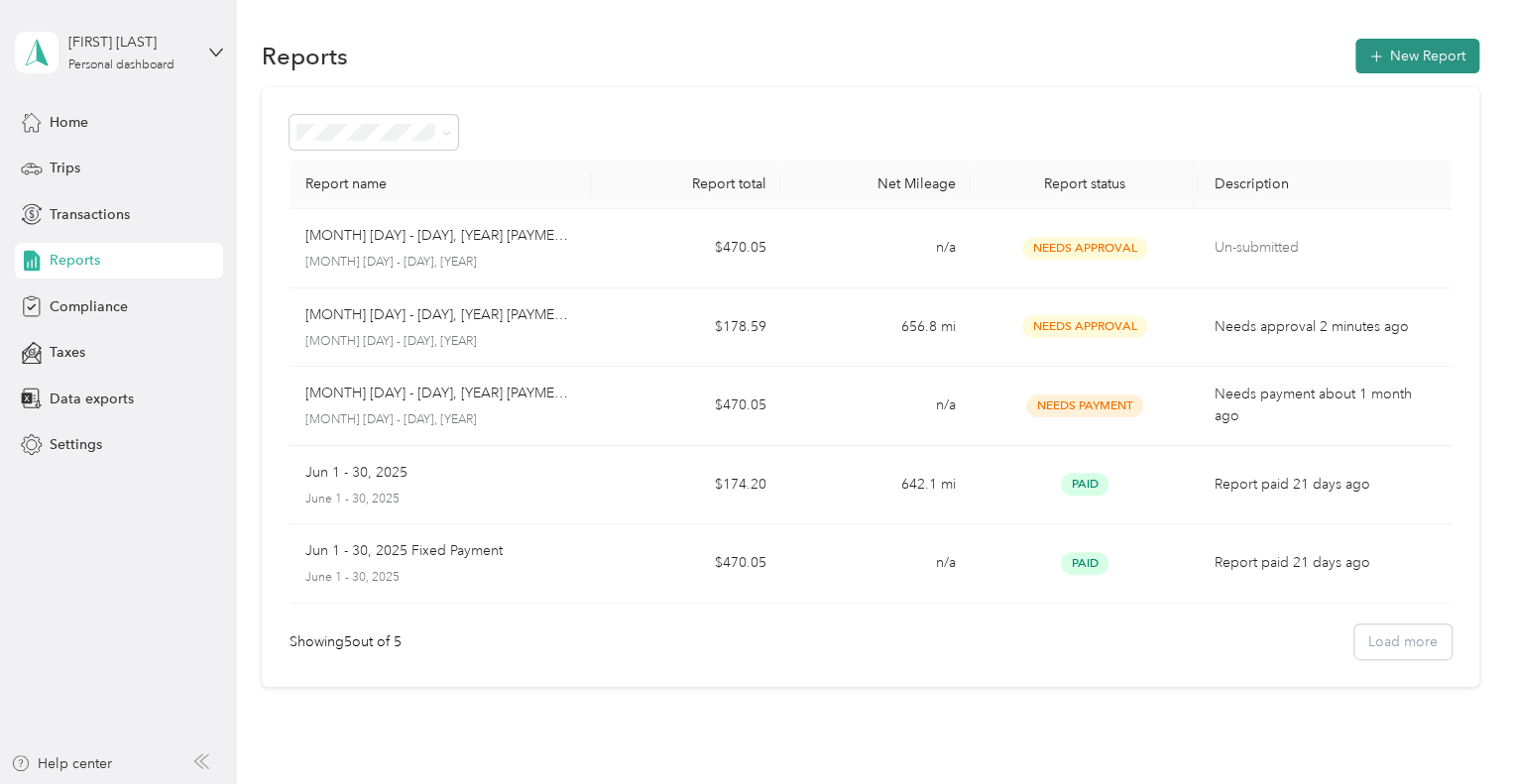 click on "New Report" at bounding box center (1417, 56) 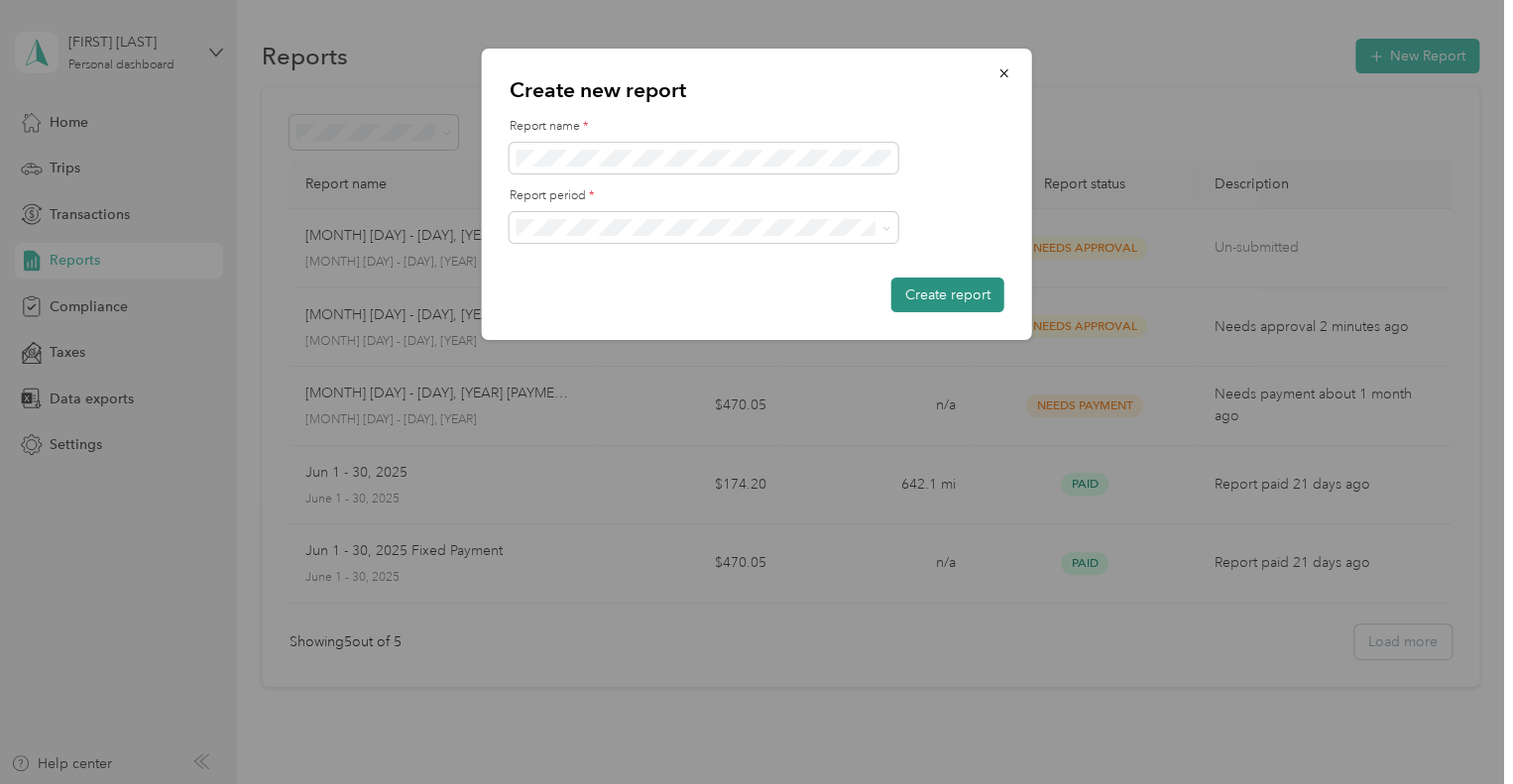 click on "Create report" at bounding box center (948, 294) 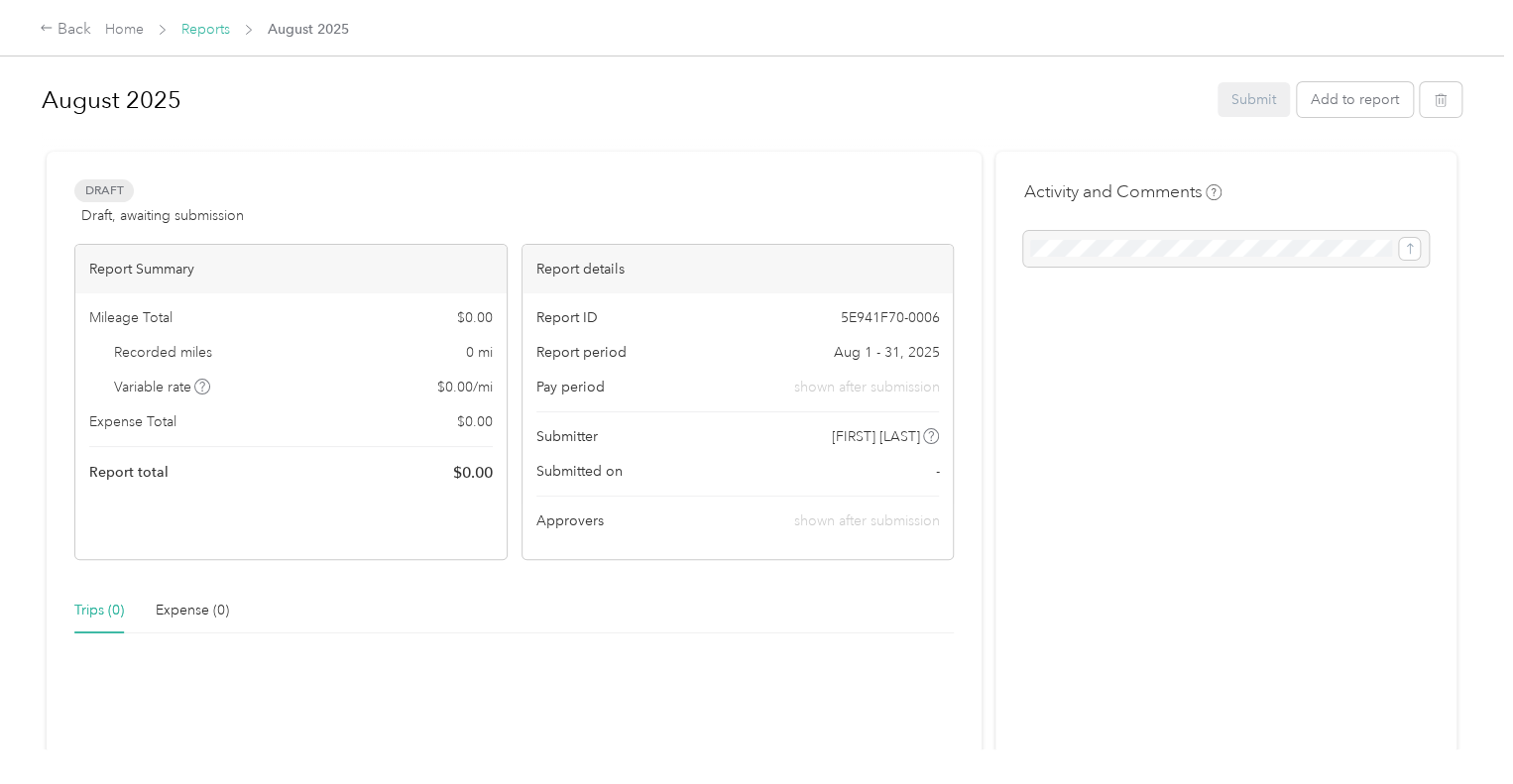 click on "Reports" at bounding box center (205, 29) 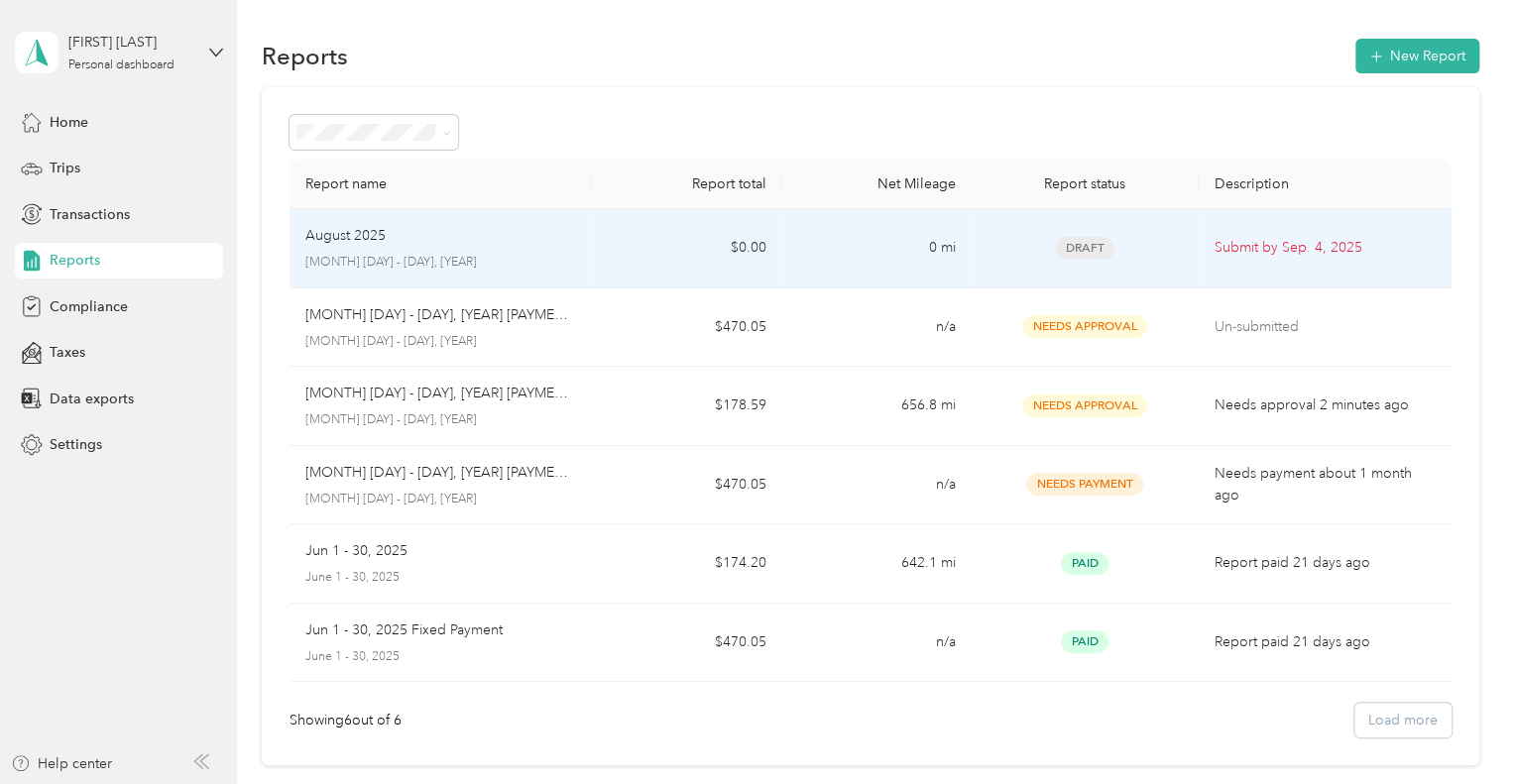 click on "[MONTH] [DAY] - [DAY], [YEAR]" at bounding box center (441, 263) 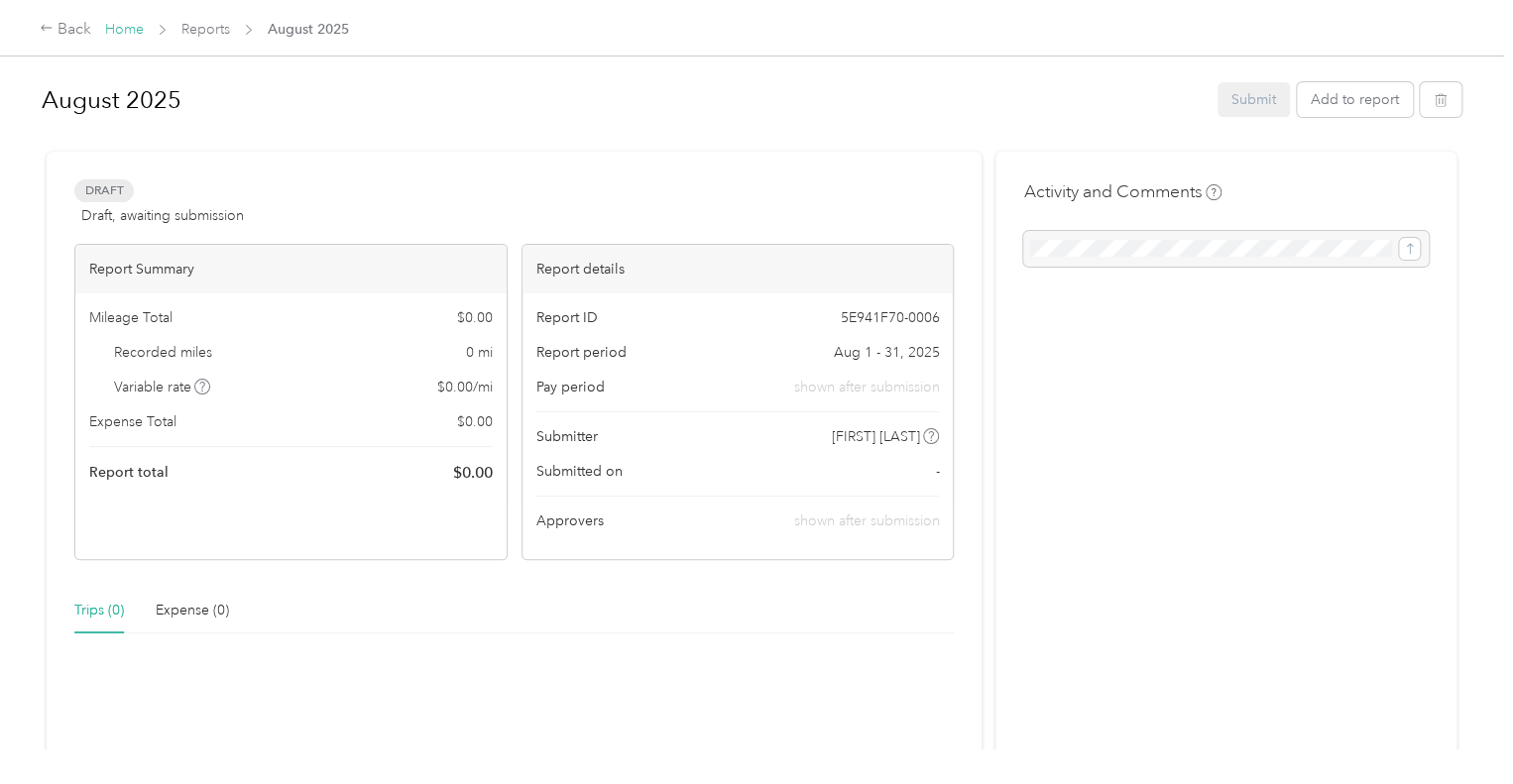 click on "Home" at bounding box center (124, 29) 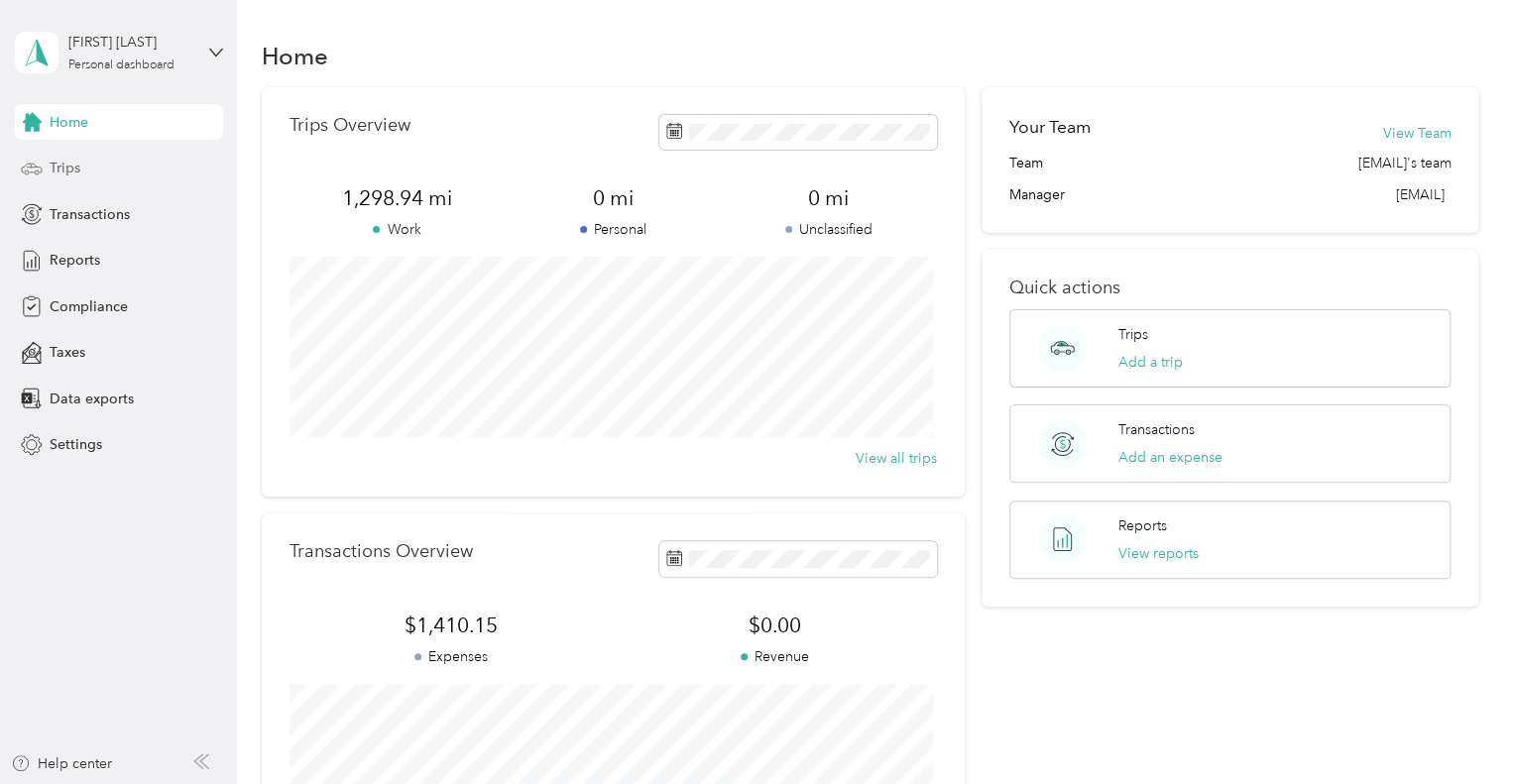 click on "Trips" at bounding box center (119, 168) 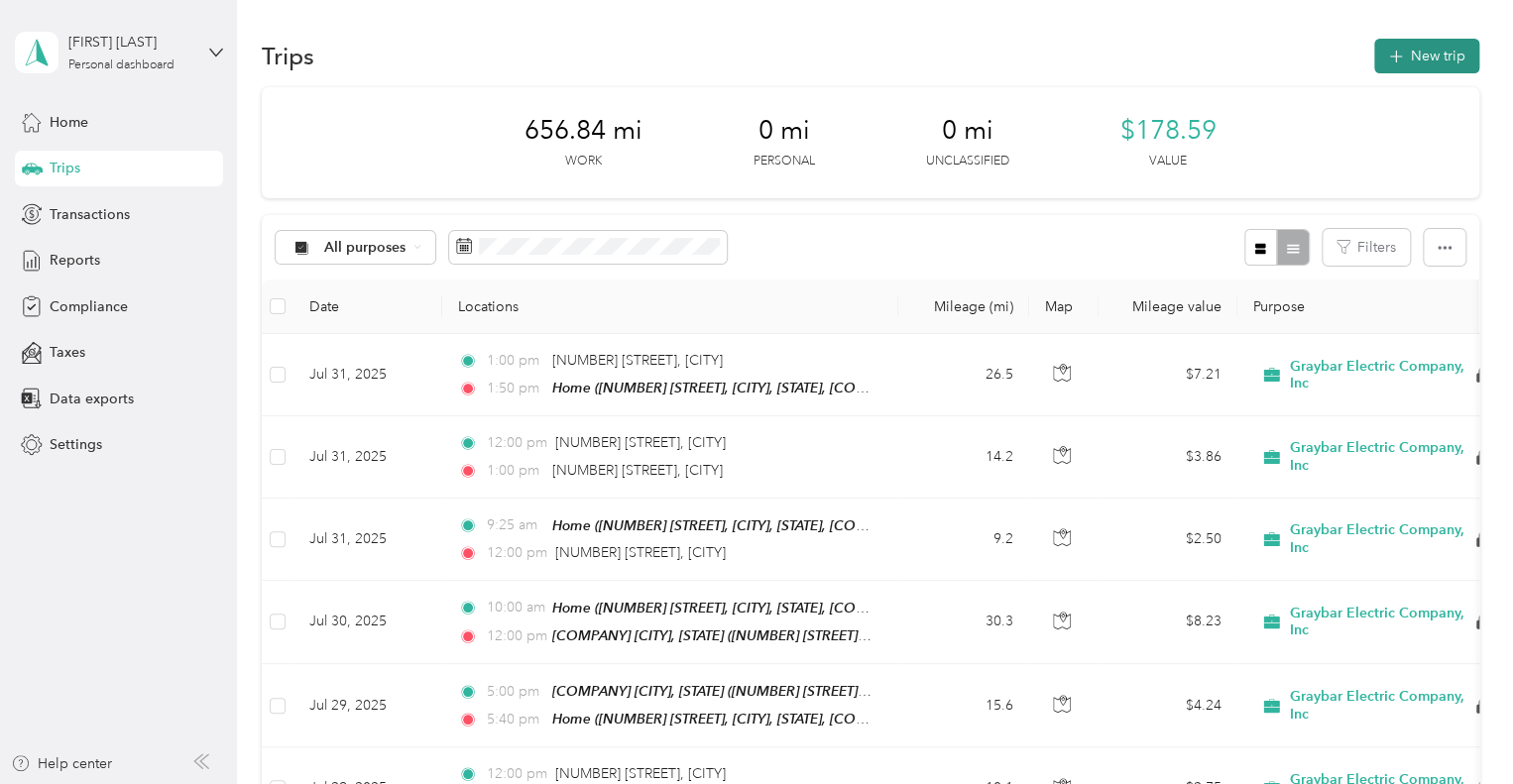 click on "New trip" at bounding box center (1427, 56) 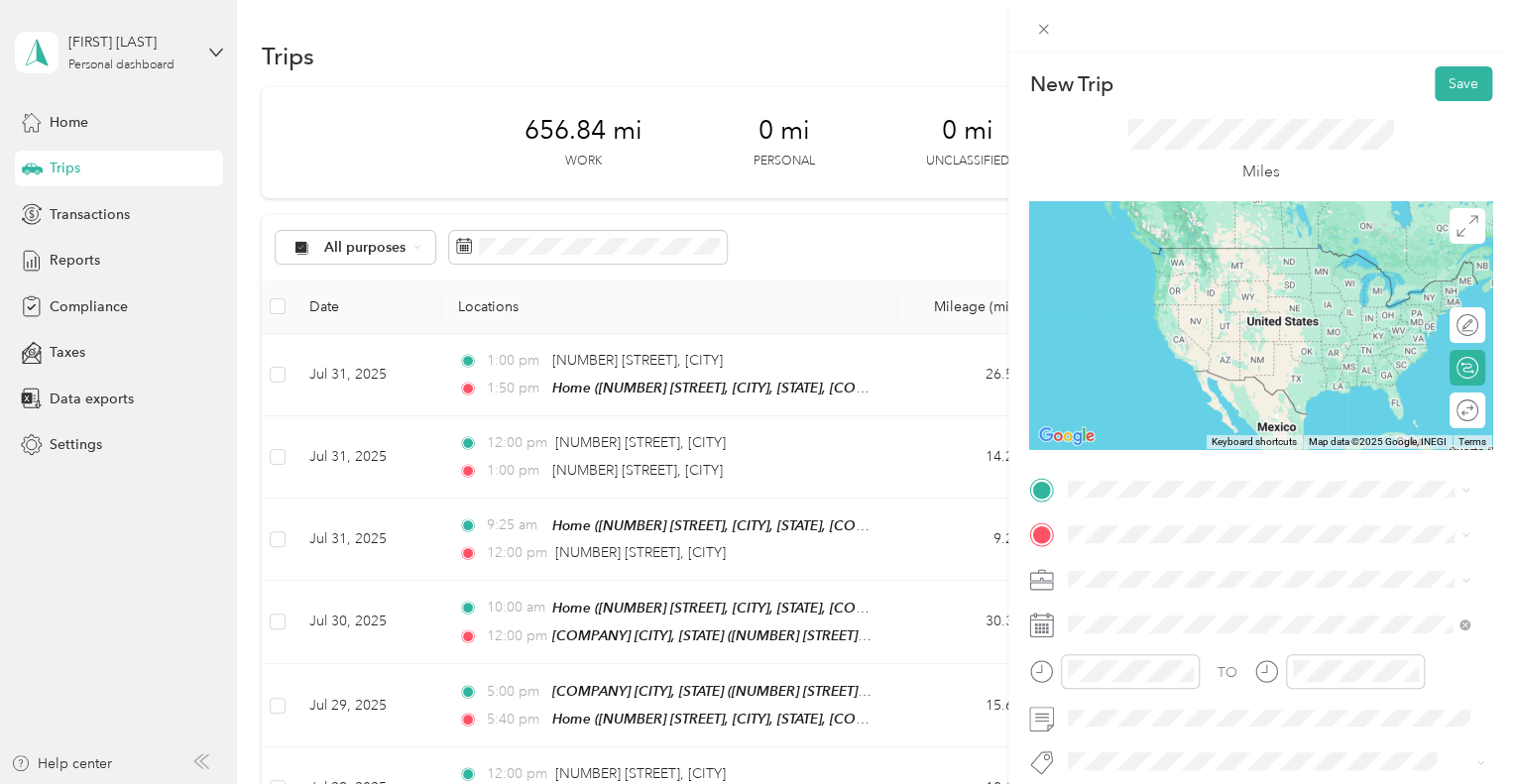click on "Home [NUMBER] [STREET], [CITY], [STATE], [COUNTRY] , [POSTAL_CODE], [CITY], [STATE]" at bounding box center (1284, 273) 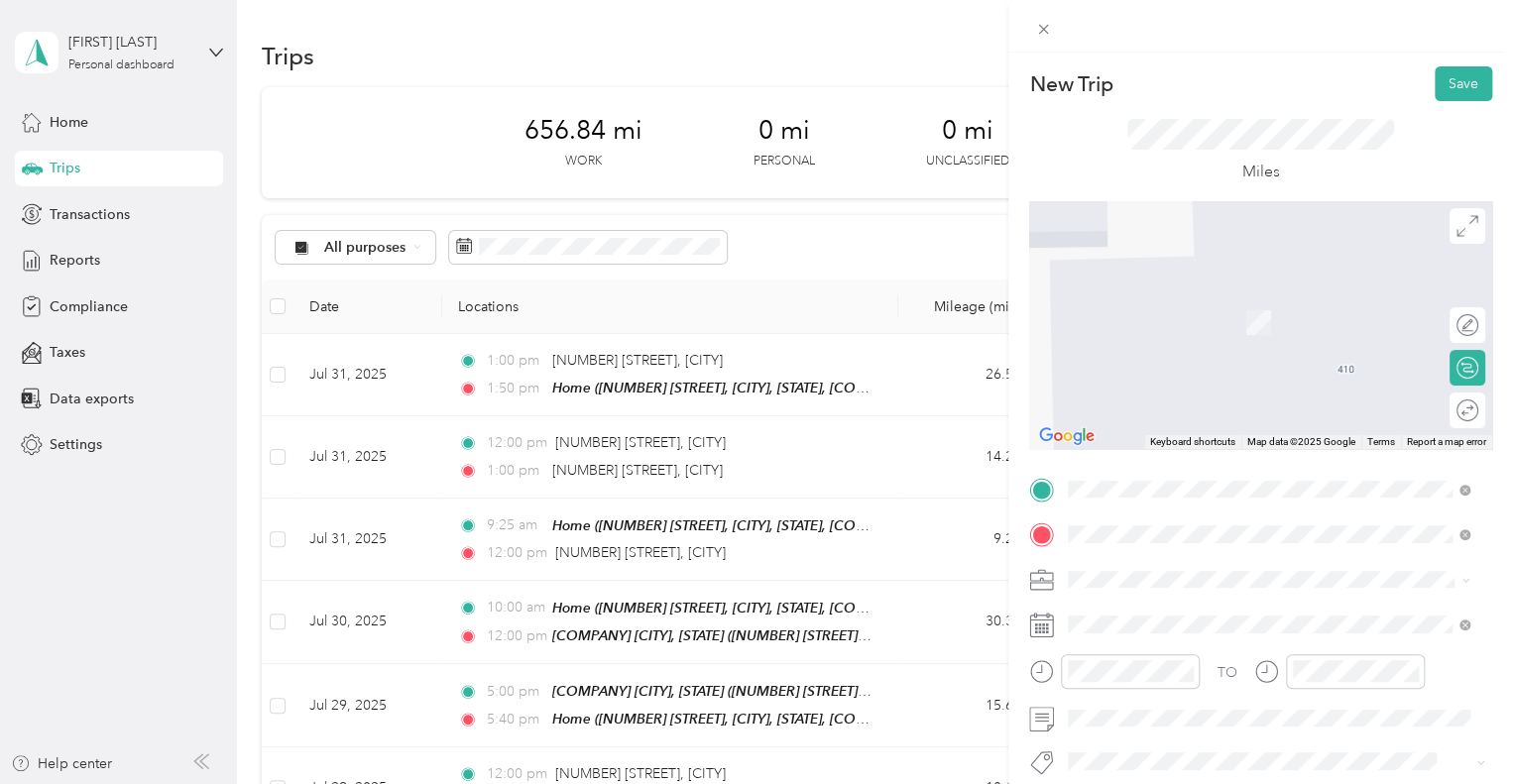 click on "[NUMBER] [STREET]
[CITY], [STATE] [POSTAL_CODE], [COUNTRY]" at bounding box center (1248, 301) 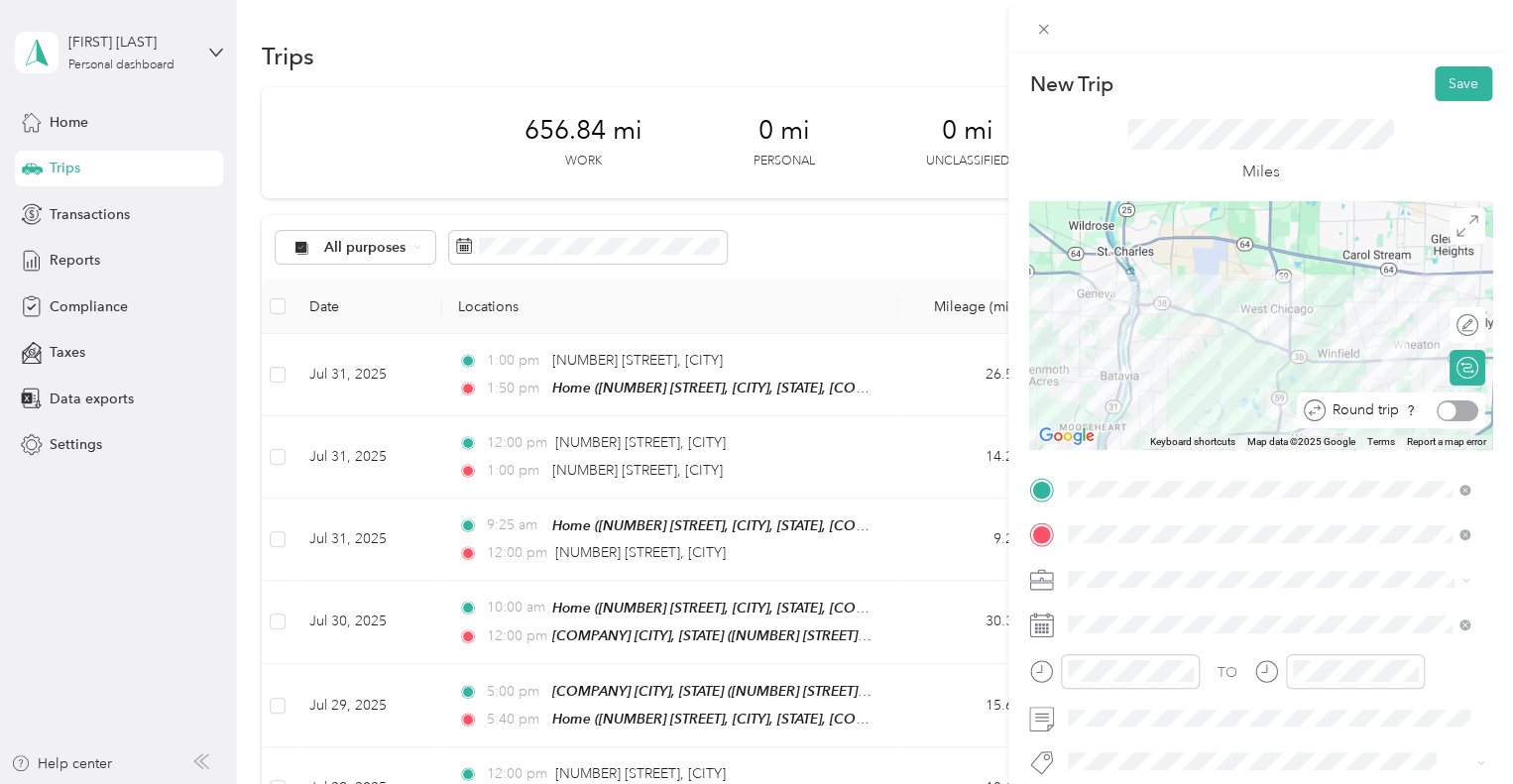 click at bounding box center (1457, 410) 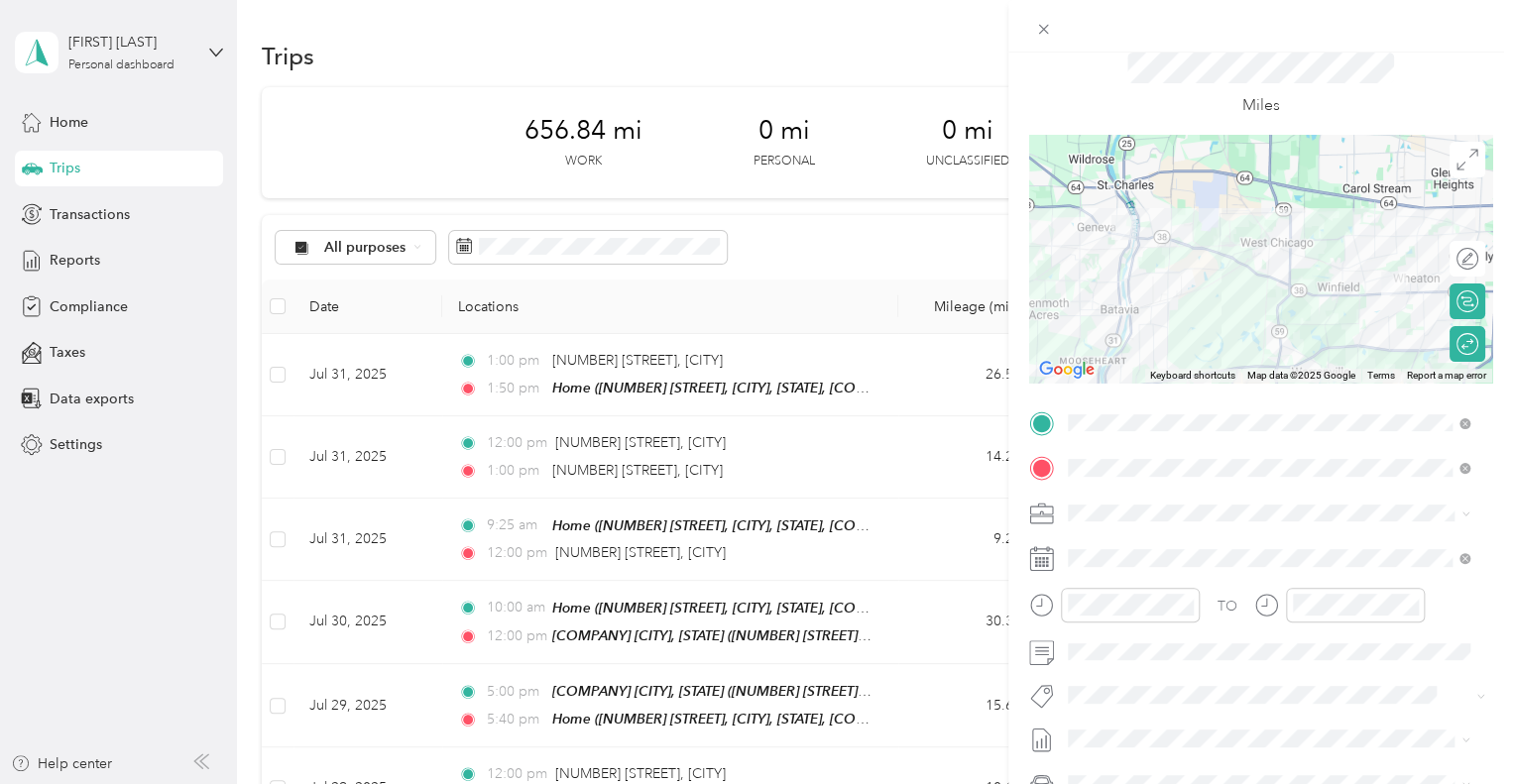 scroll, scrollTop: 67, scrollLeft: 0, axis: vertical 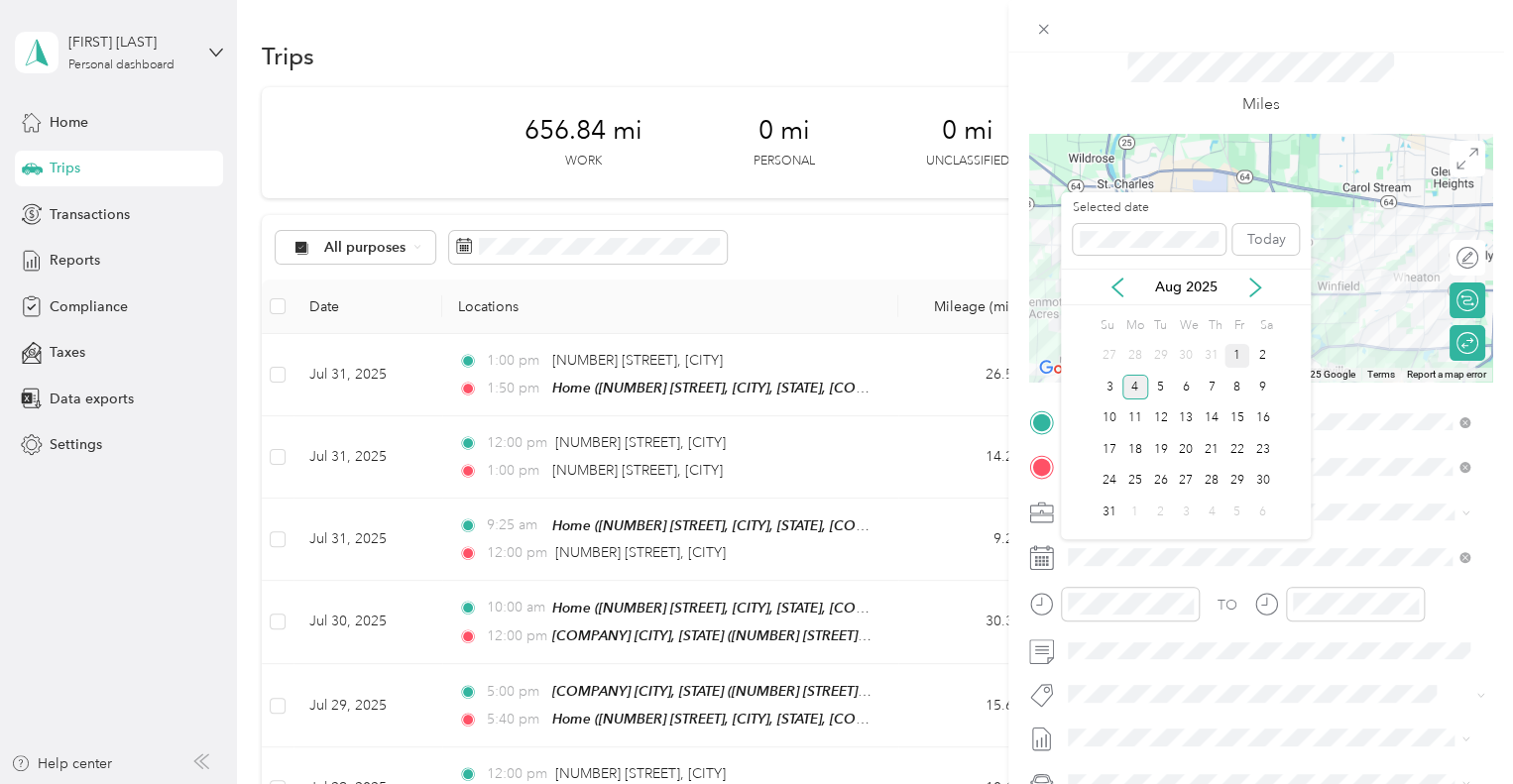 click on "1" at bounding box center (1237, 356) 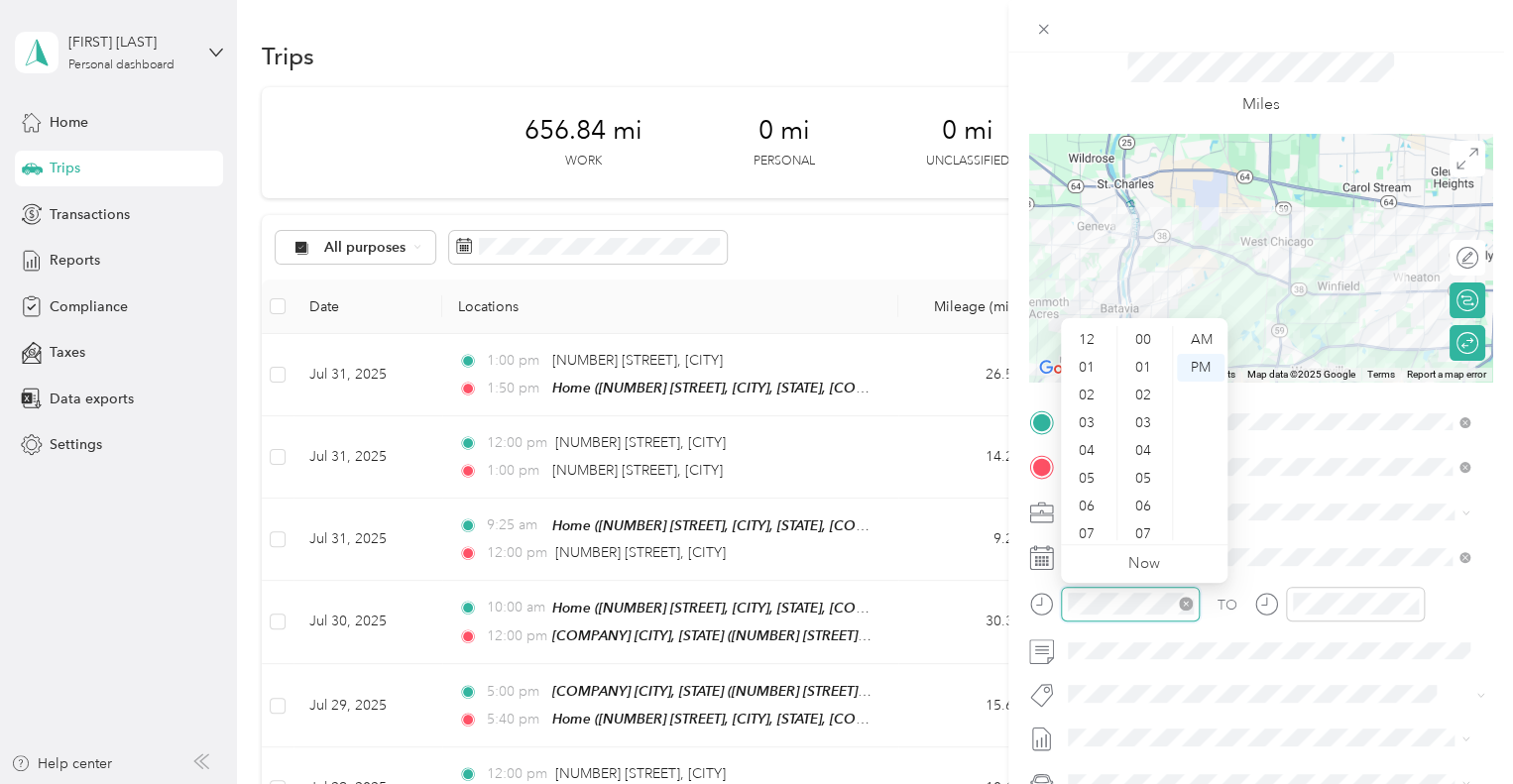 scroll, scrollTop: 1415, scrollLeft: 0, axis: vertical 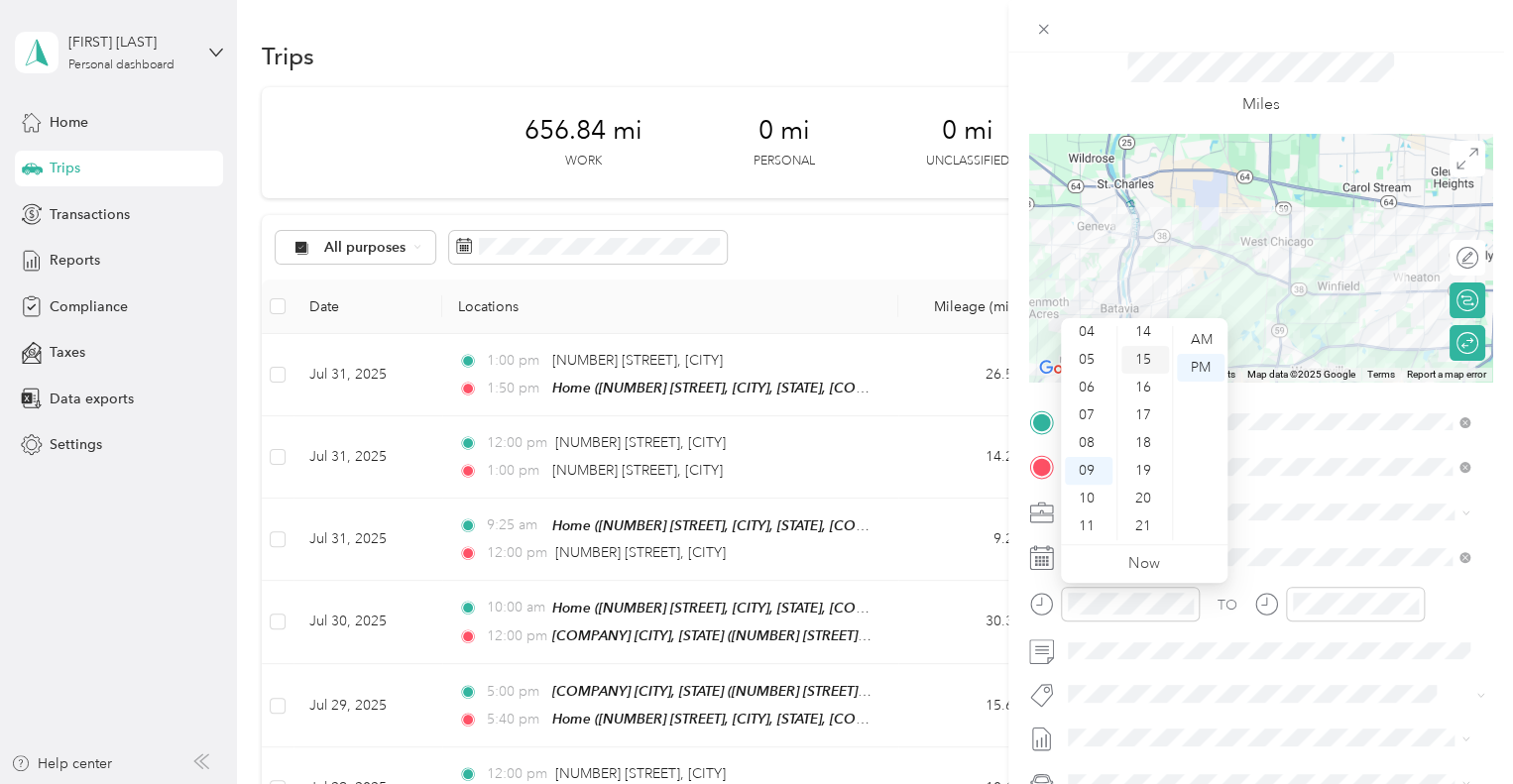 click on "15" at bounding box center [1145, 360] 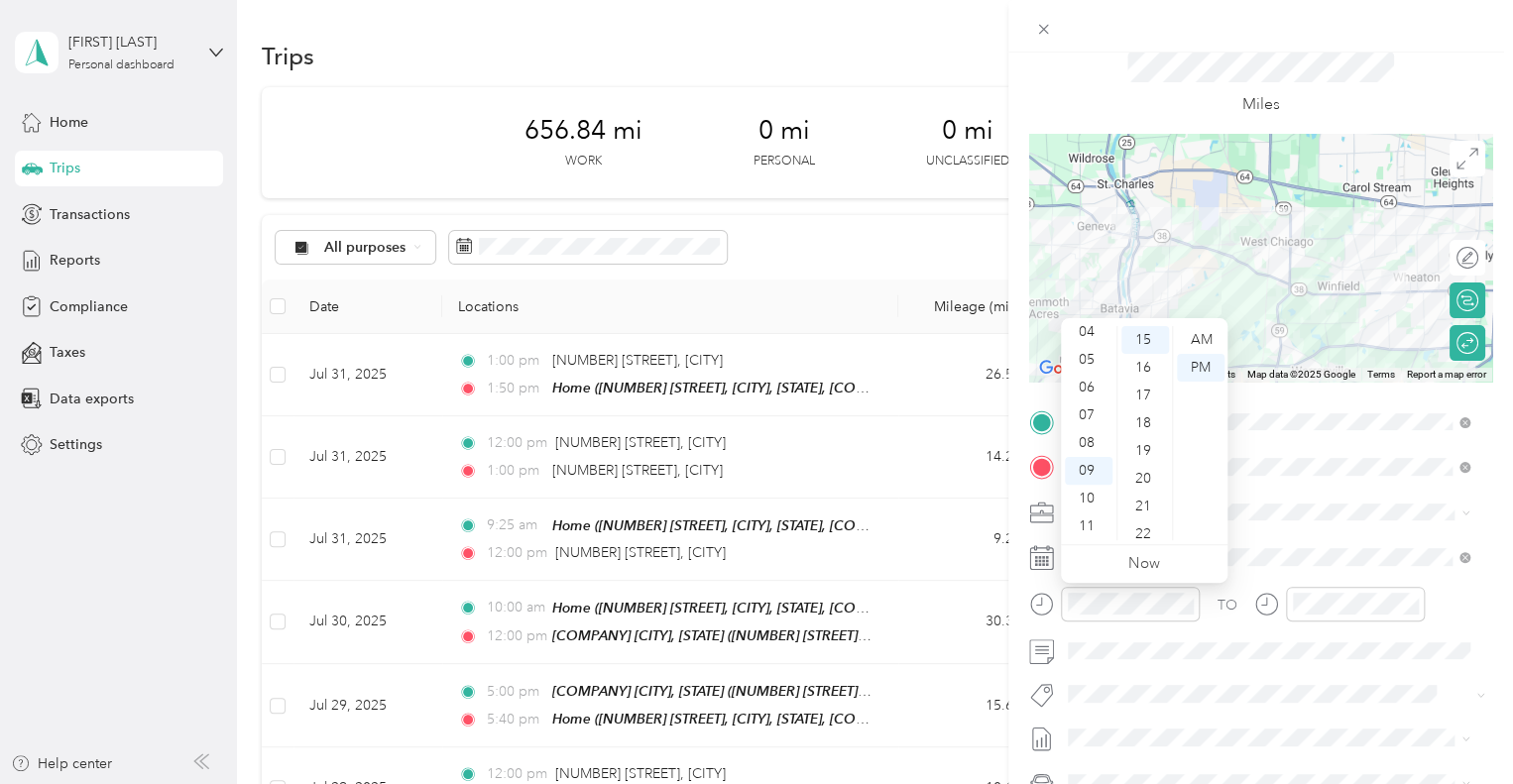 scroll, scrollTop: 416, scrollLeft: 0, axis: vertical 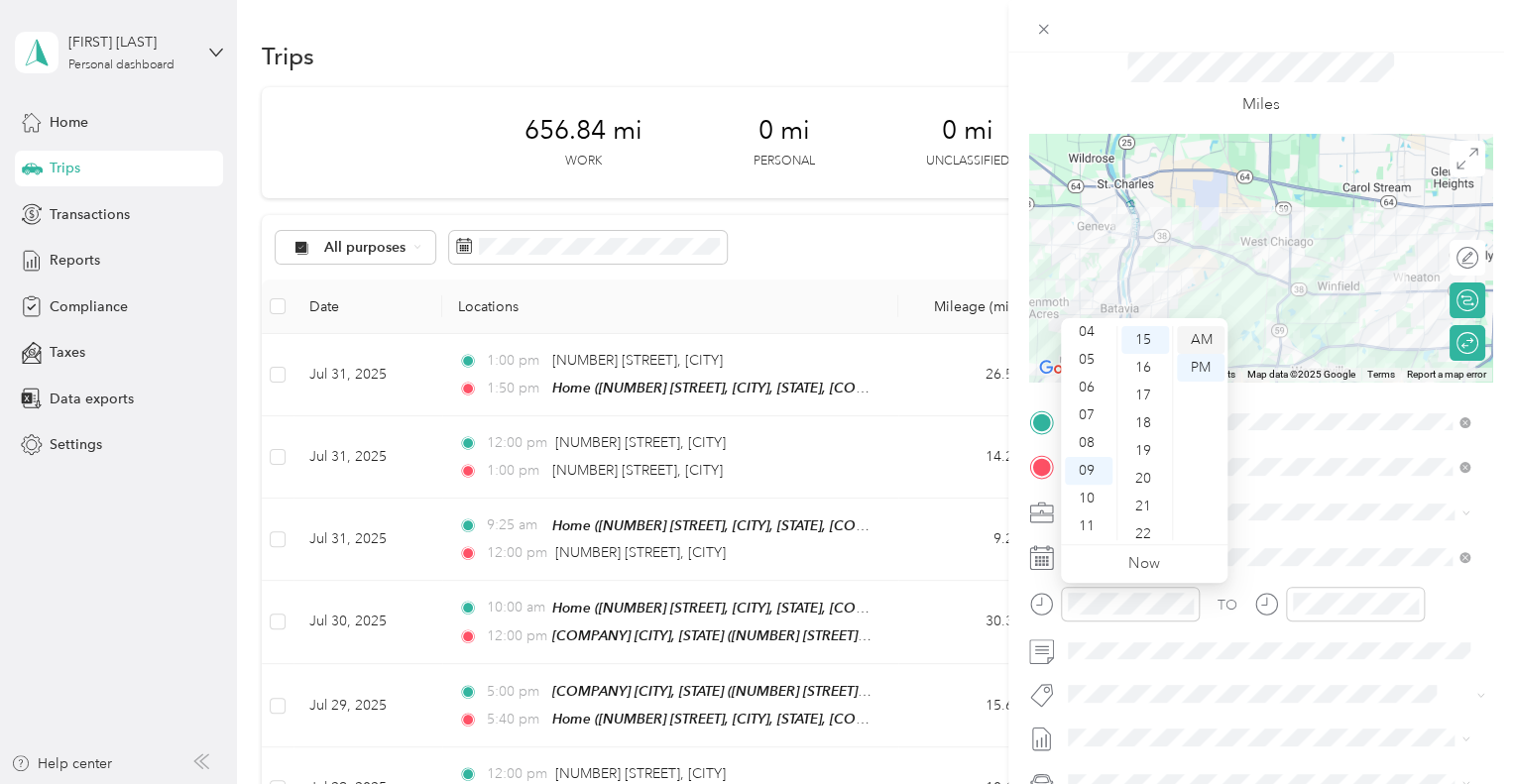 click on "AM" at bounding box center (1201, 340) 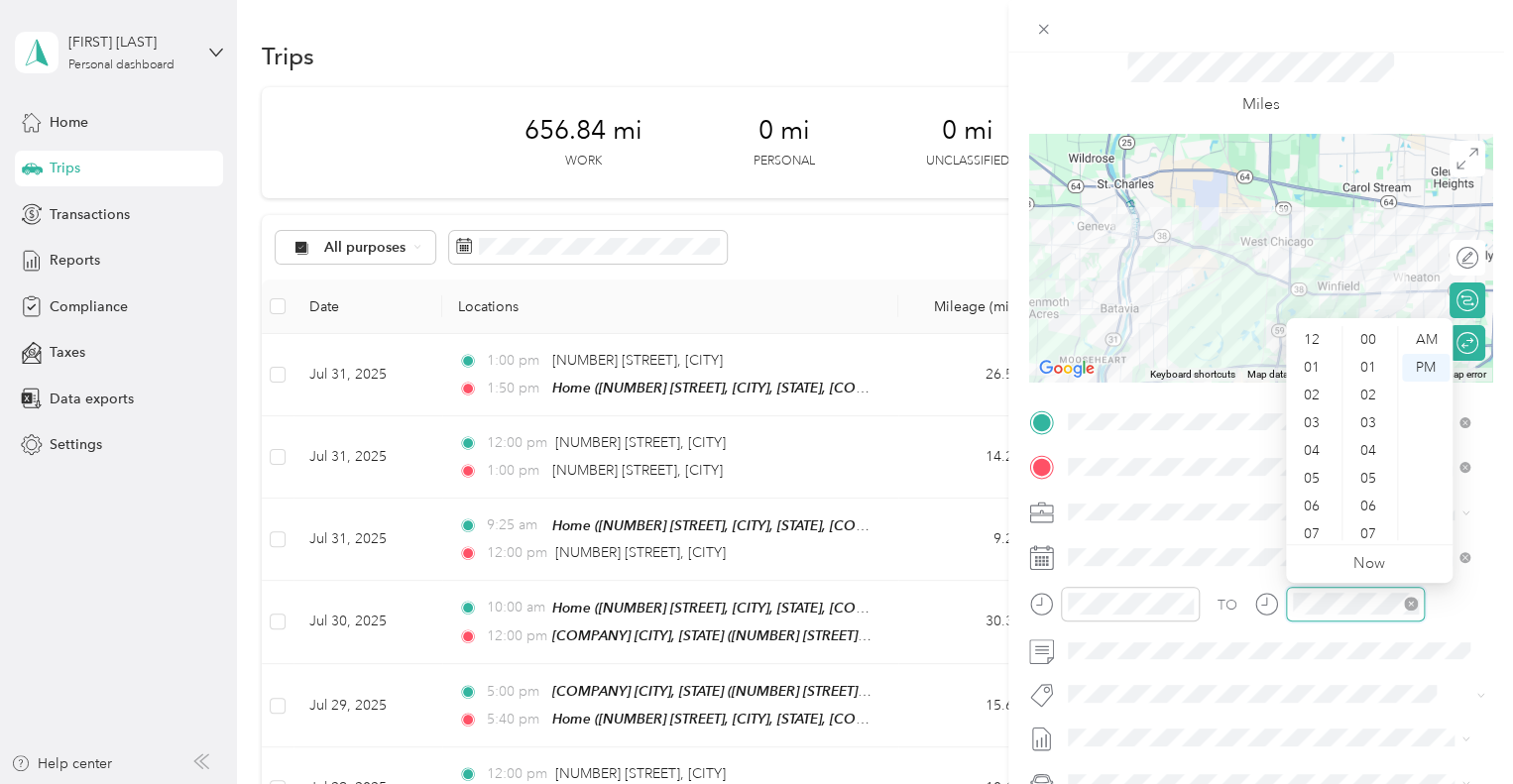scroll, scrollTop: 1415, scrollLeft: 0, axis: vertical 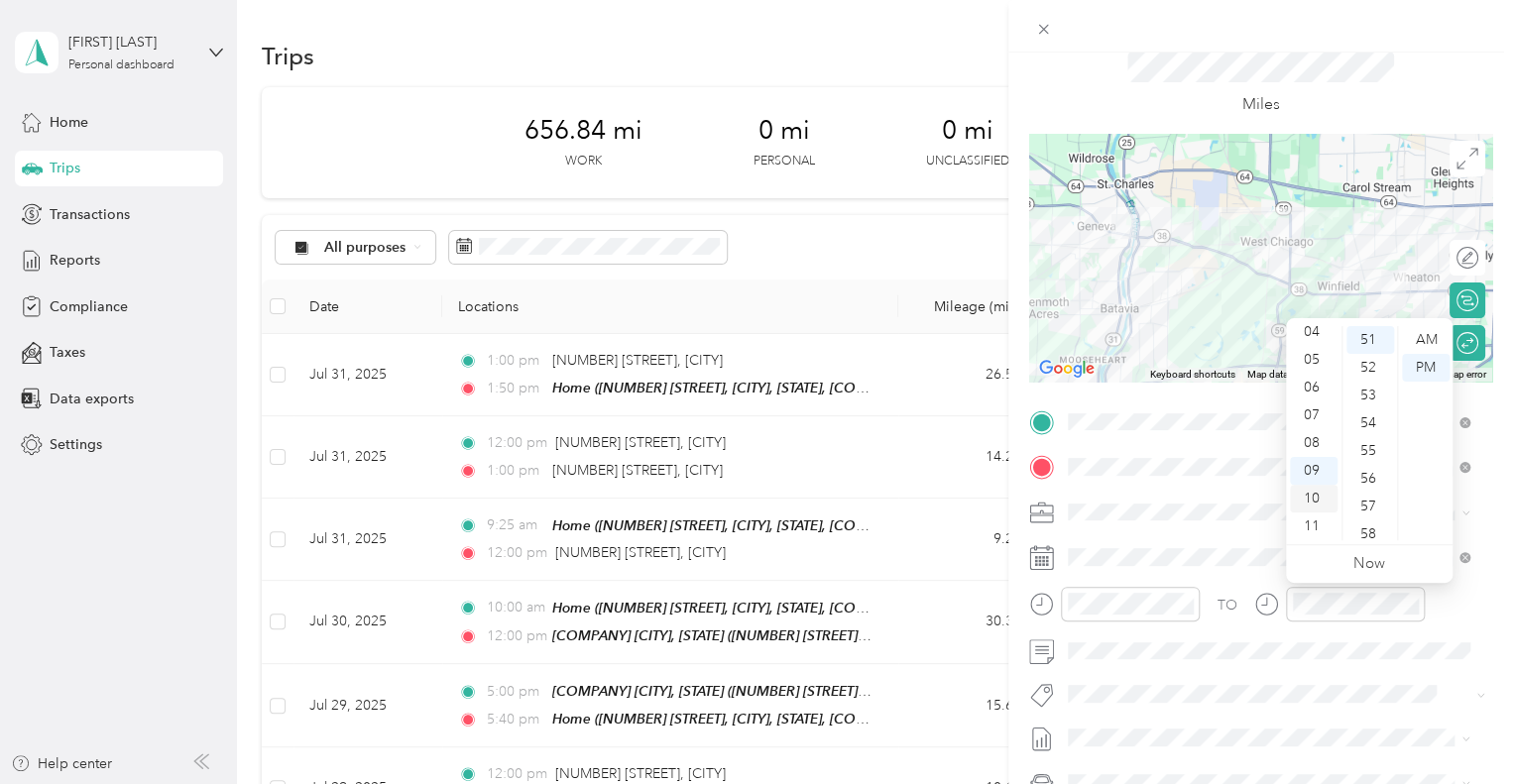 click on "10" at bounding box center [1314, 499] 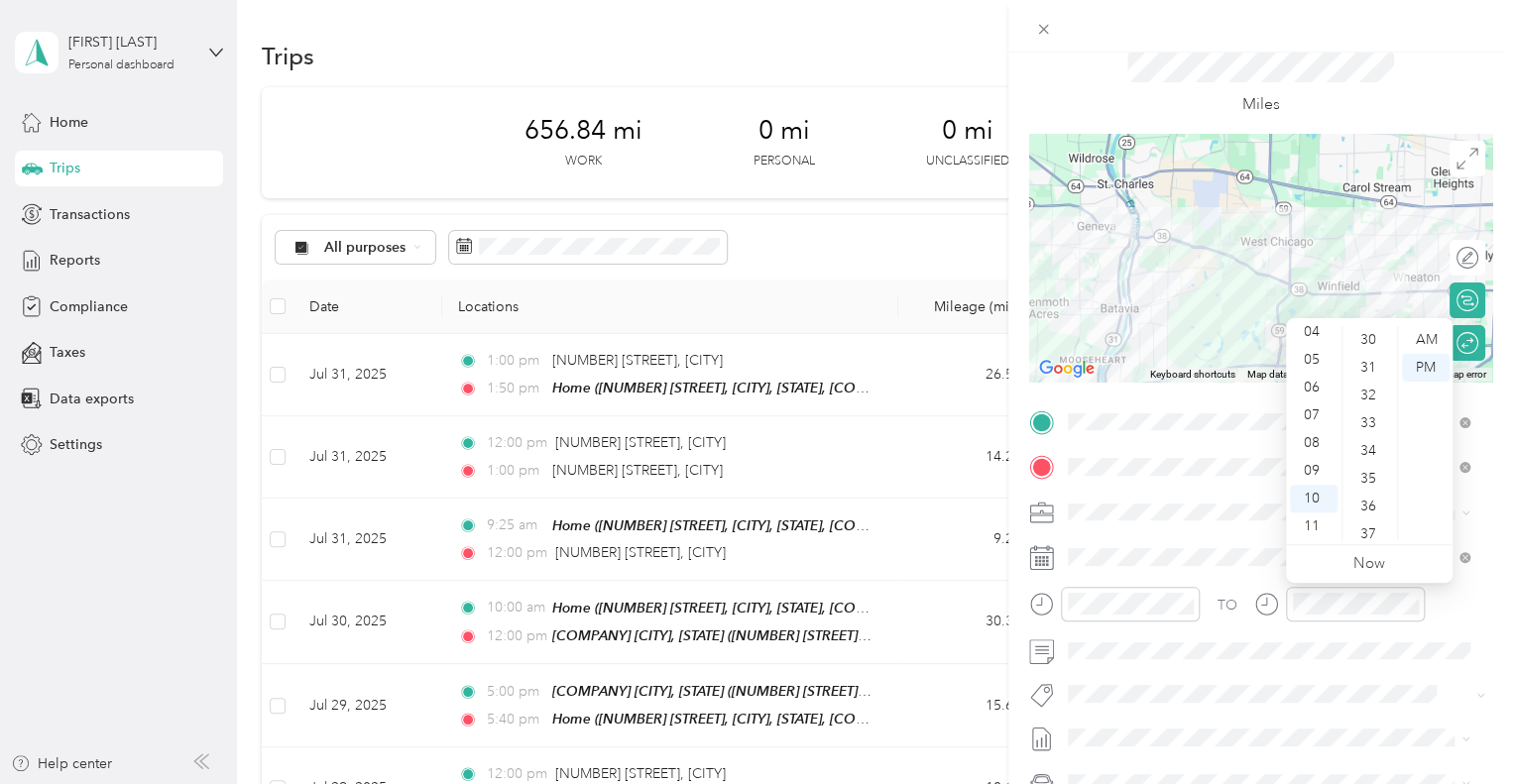 scroll, scrollTop: 829, scrollLeft: 0, axis: vertical 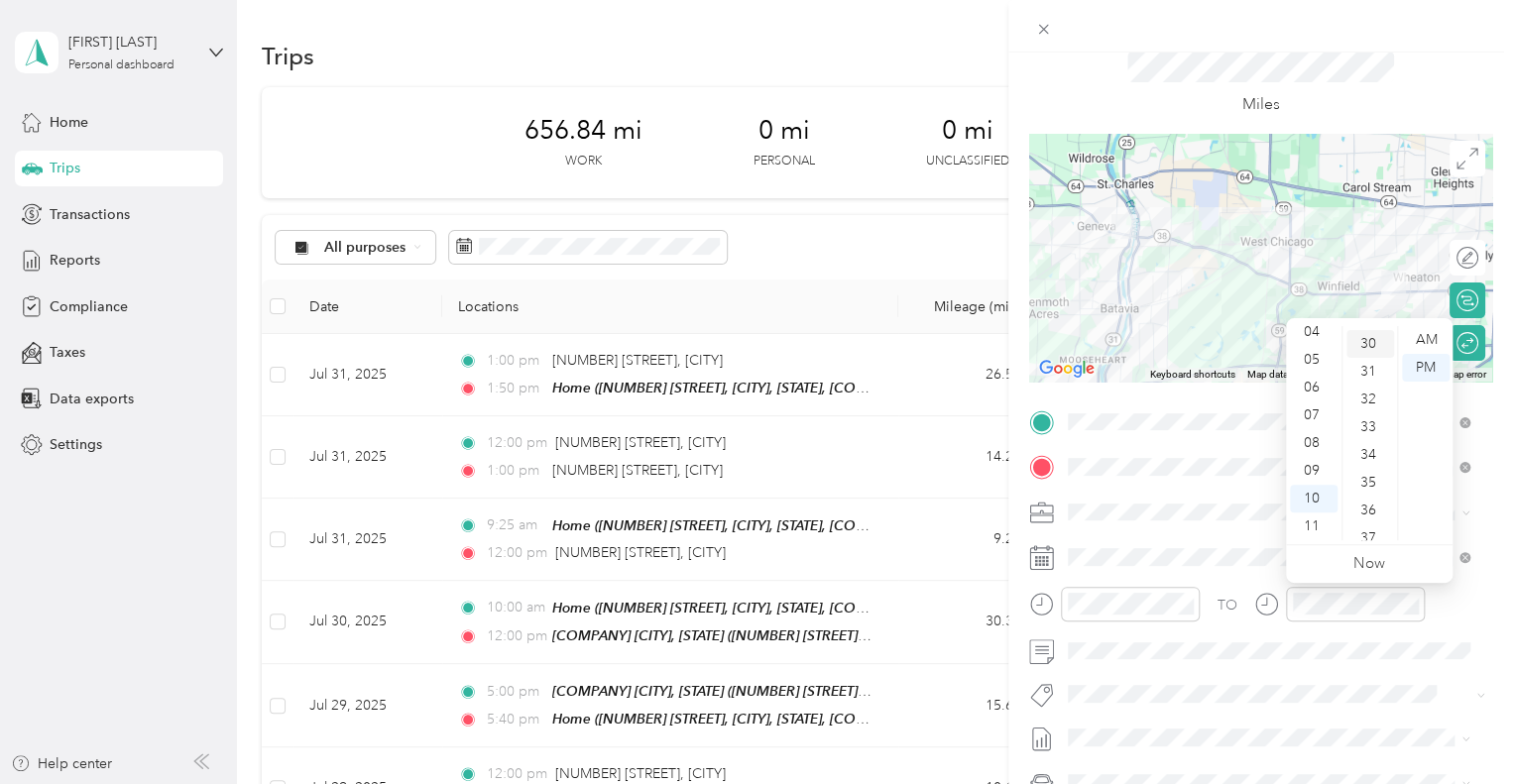 click on "30" at bounding box center [1370, 344] 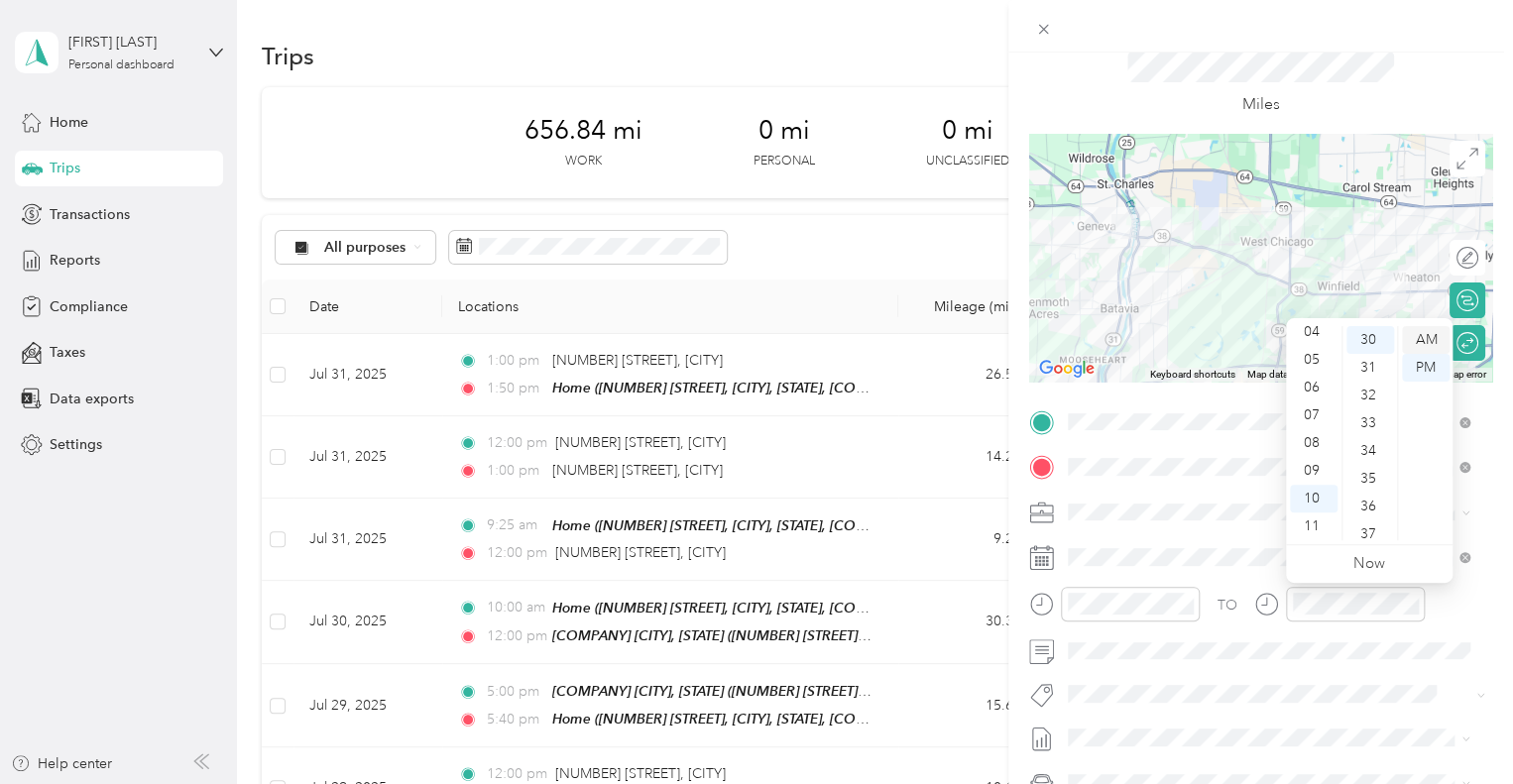 click on "AM" at bounding box center (1426, 340) 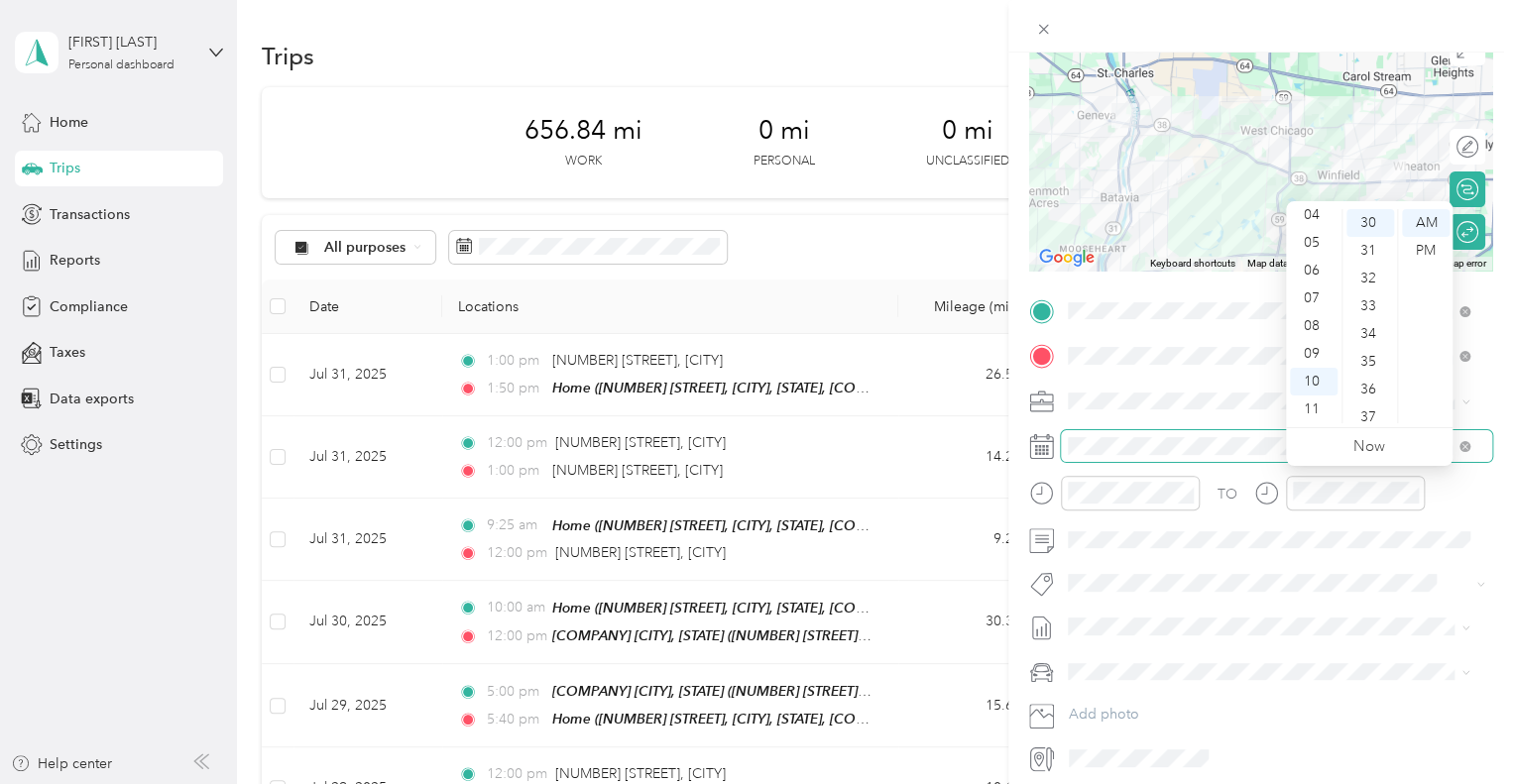 scroll, scrollTop: 184, scrollLeft: 0, axis: vertical 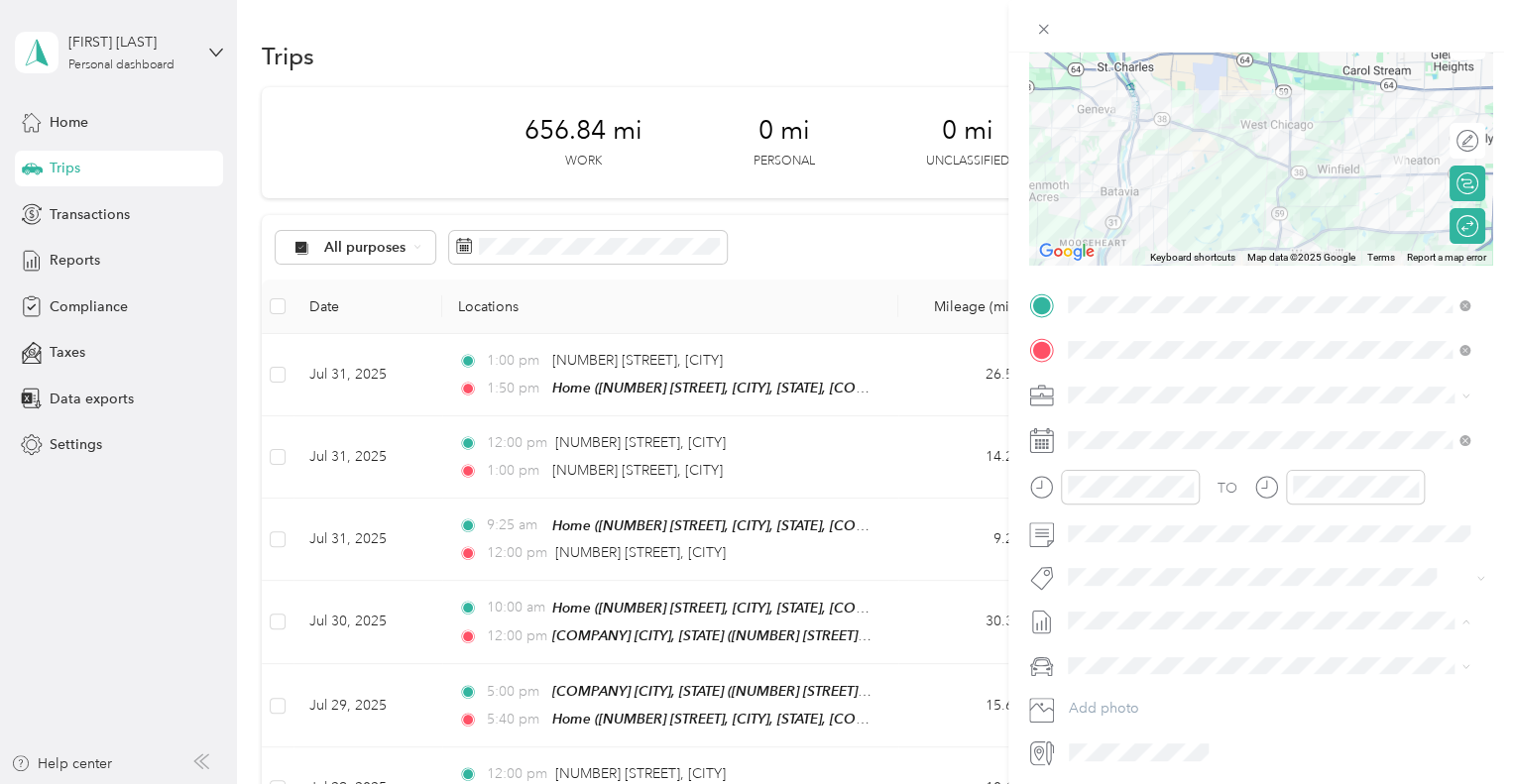 click on "August 2025" at bounding box center (1107, 685) 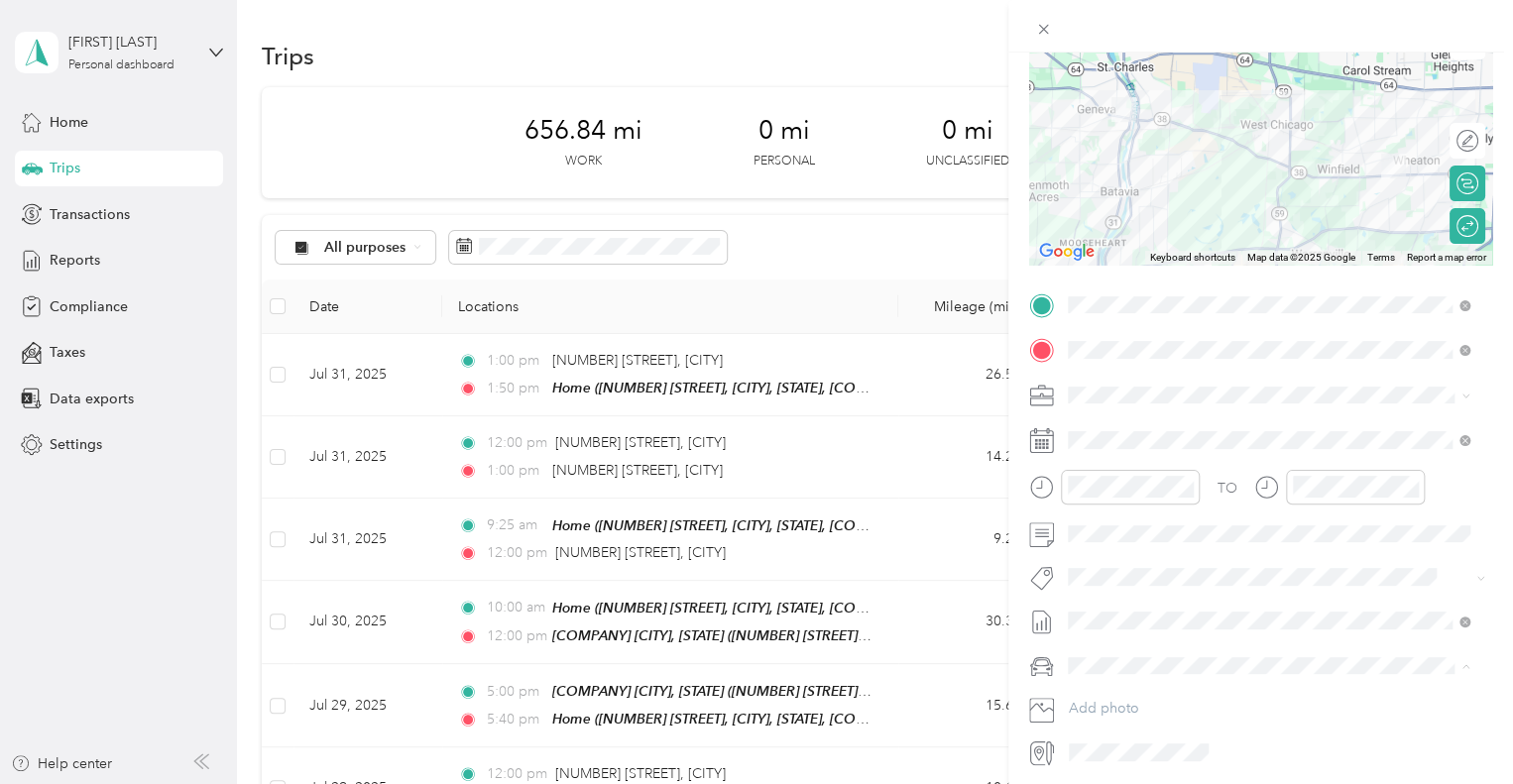 click on "TESLA Y" at bounding box center (1268, 700) 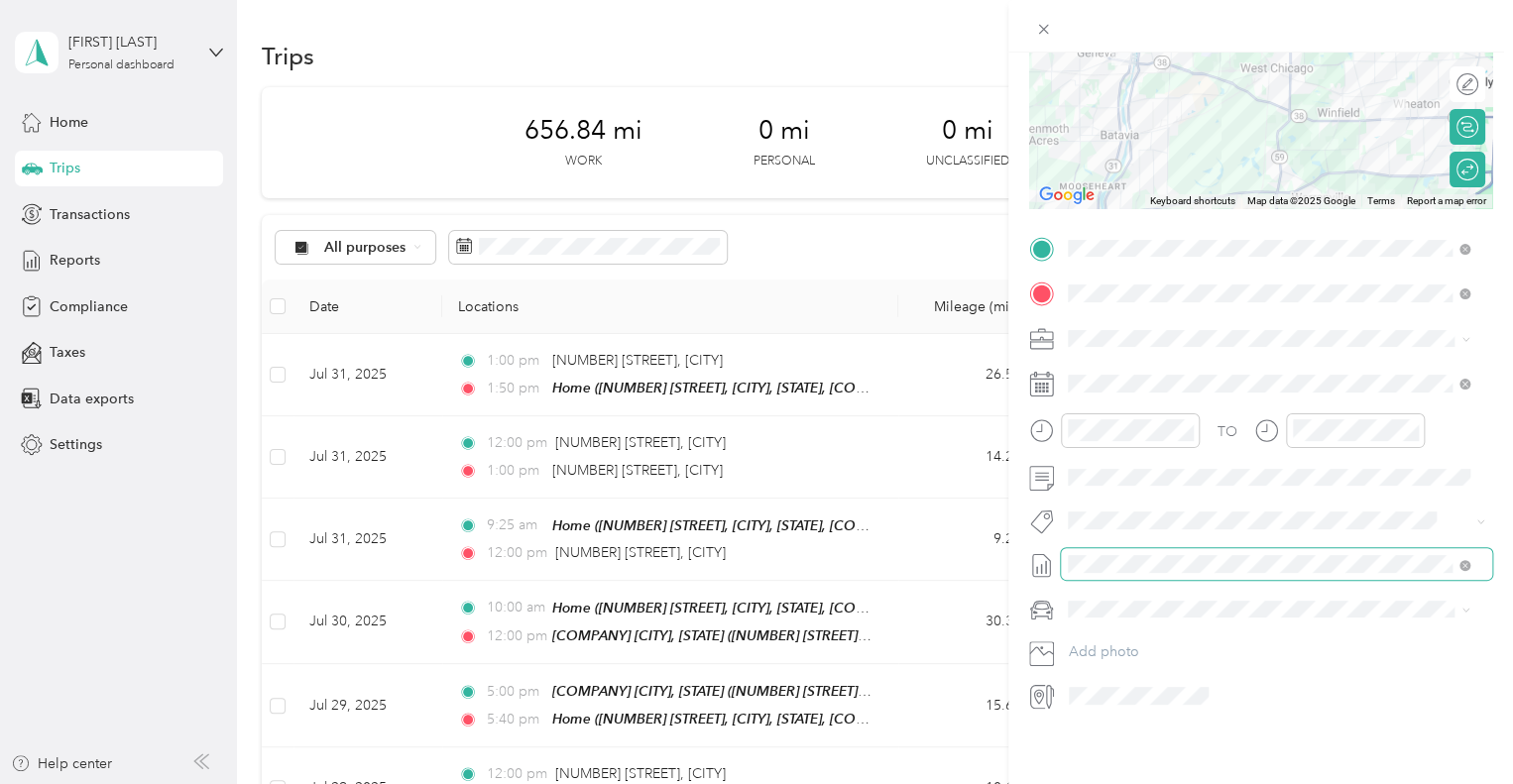 scroll, scrollTop: 0, scrollLeft: 0, axis: both 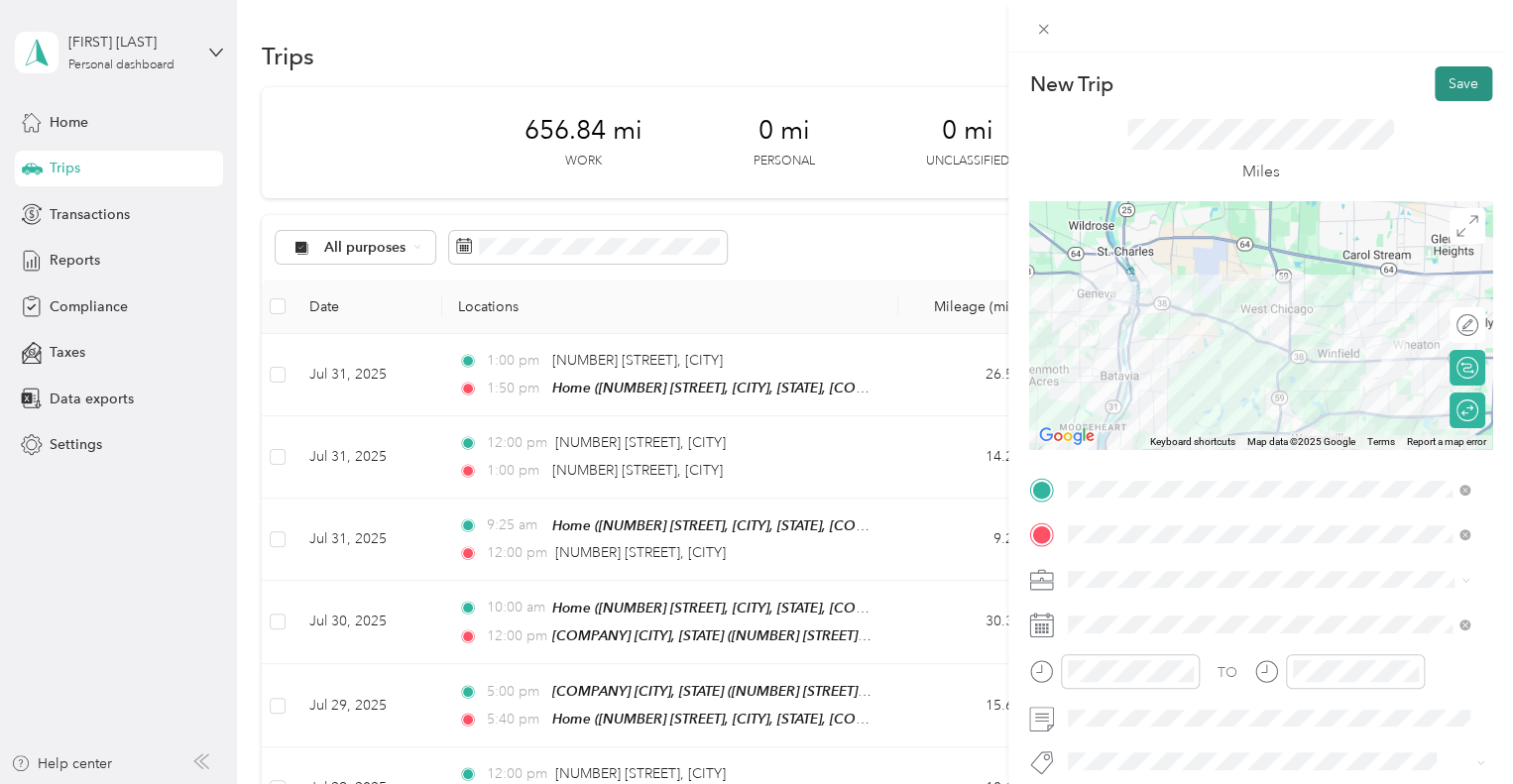 click on "Save" at bounding box center (1463, 83) 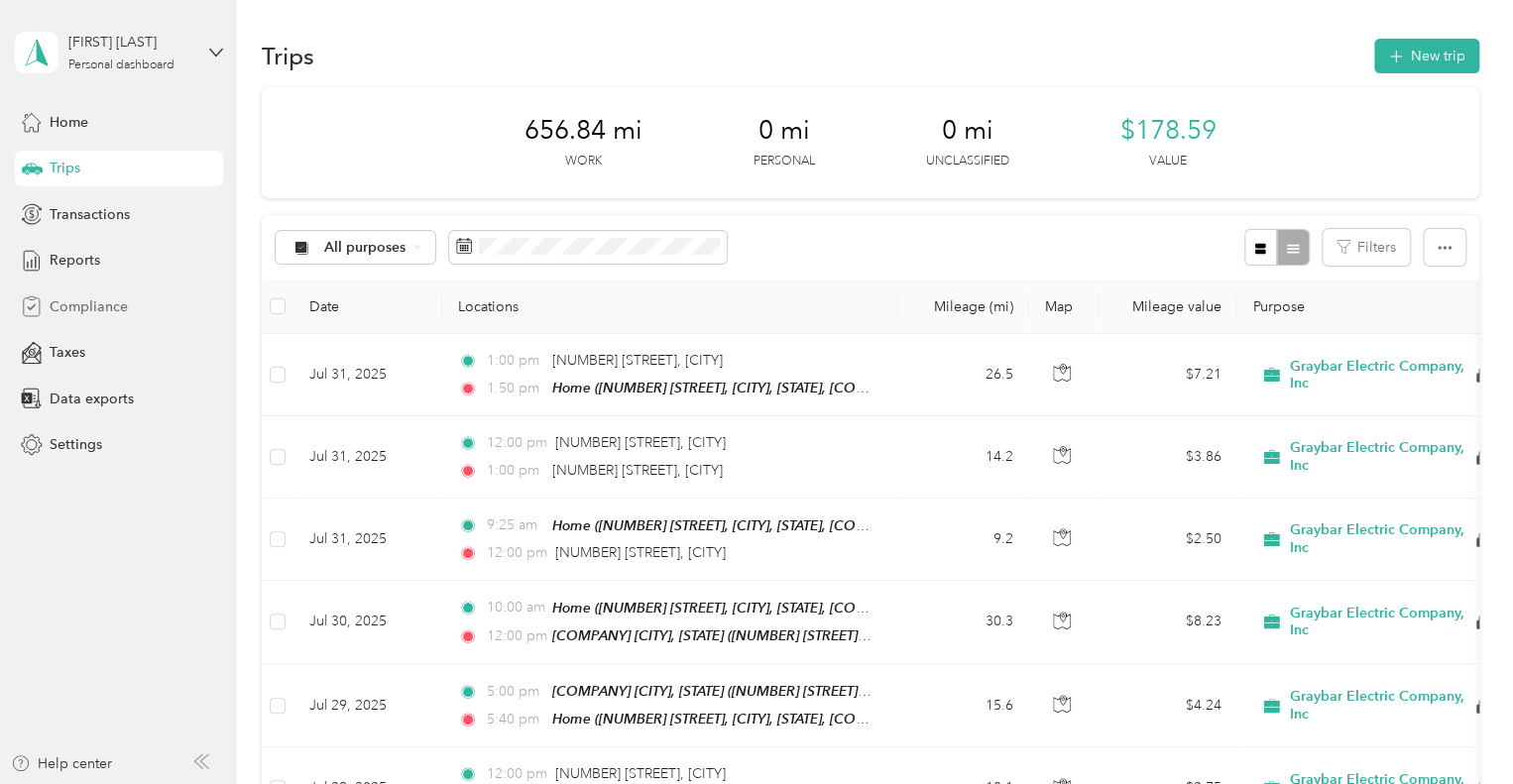 click on "Compliance" at bounding box center (88, 306) 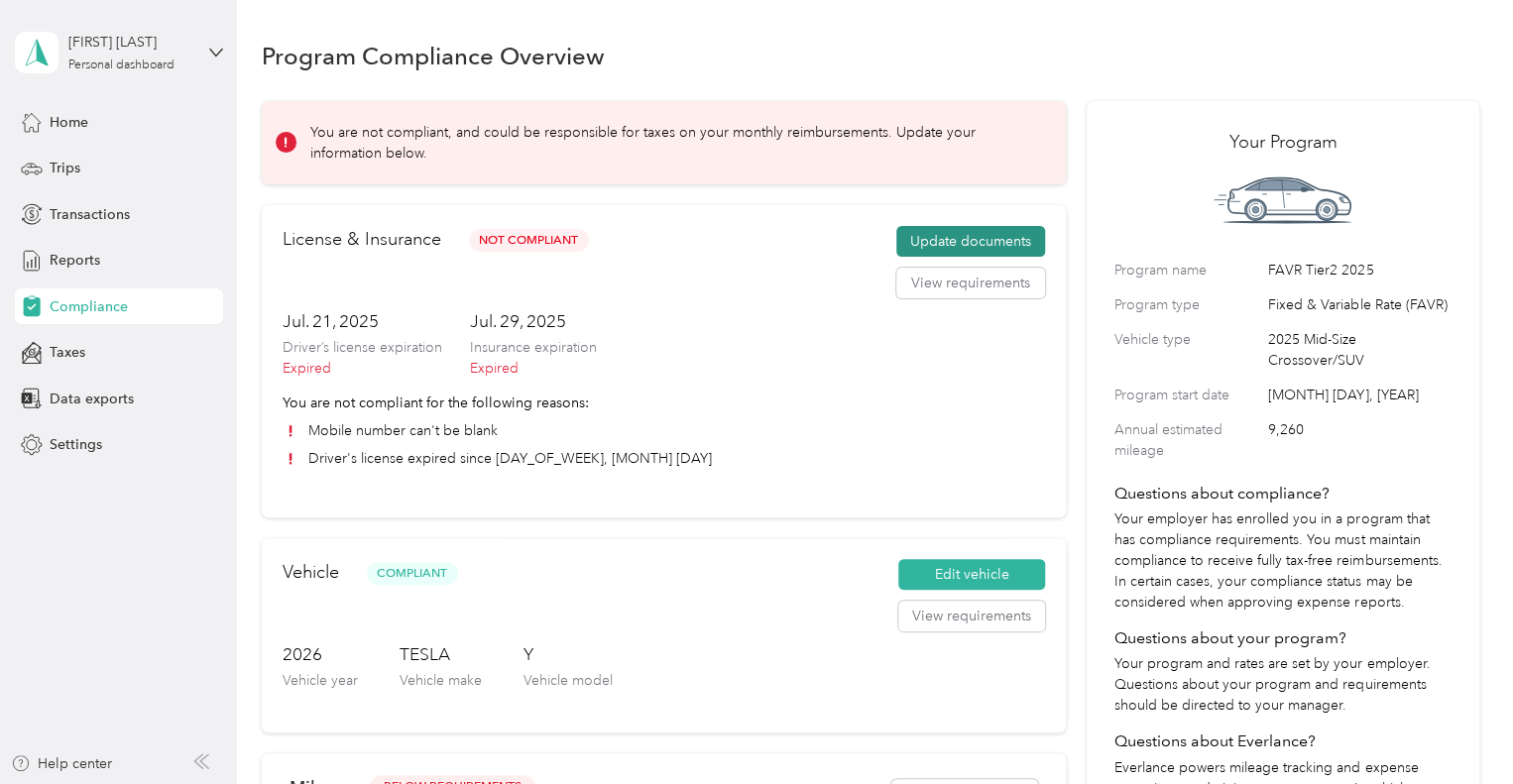 click on "Update documents" at bounding box center [971, 242] 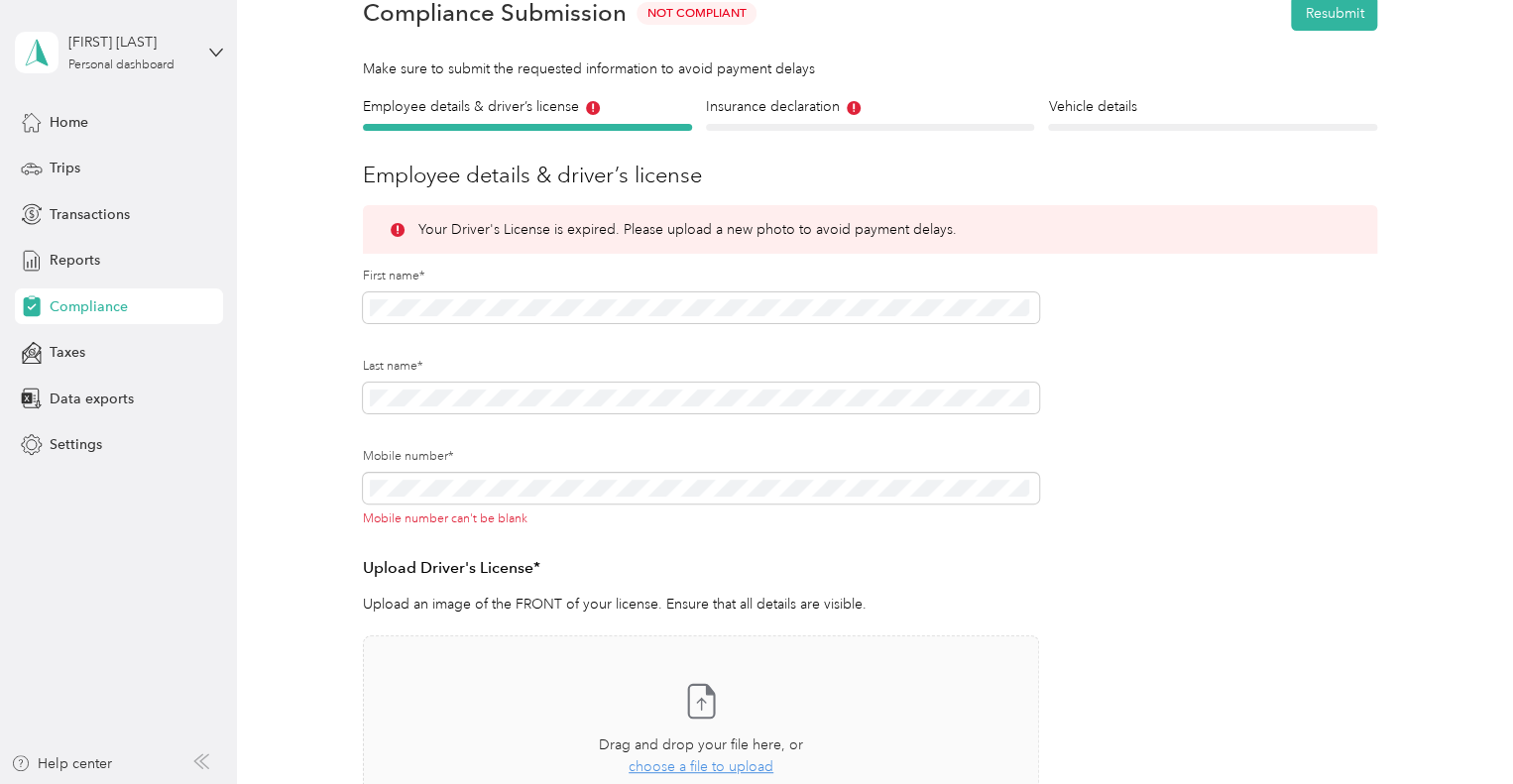 scroll, scrollTop: 99, scrollLeft: 0, axis: vertical 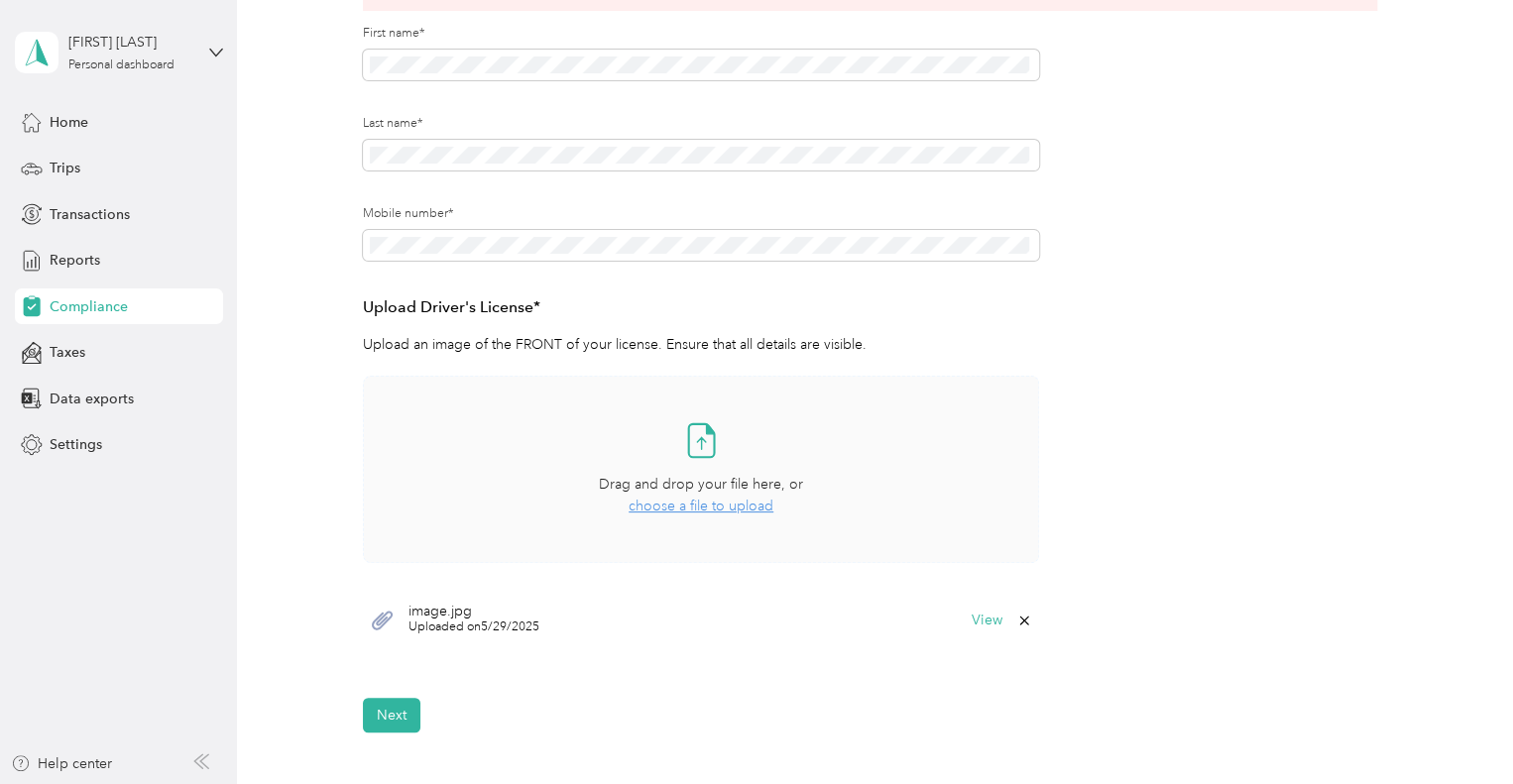 click on "choose a file to upload" at bounding box center [701, 505] 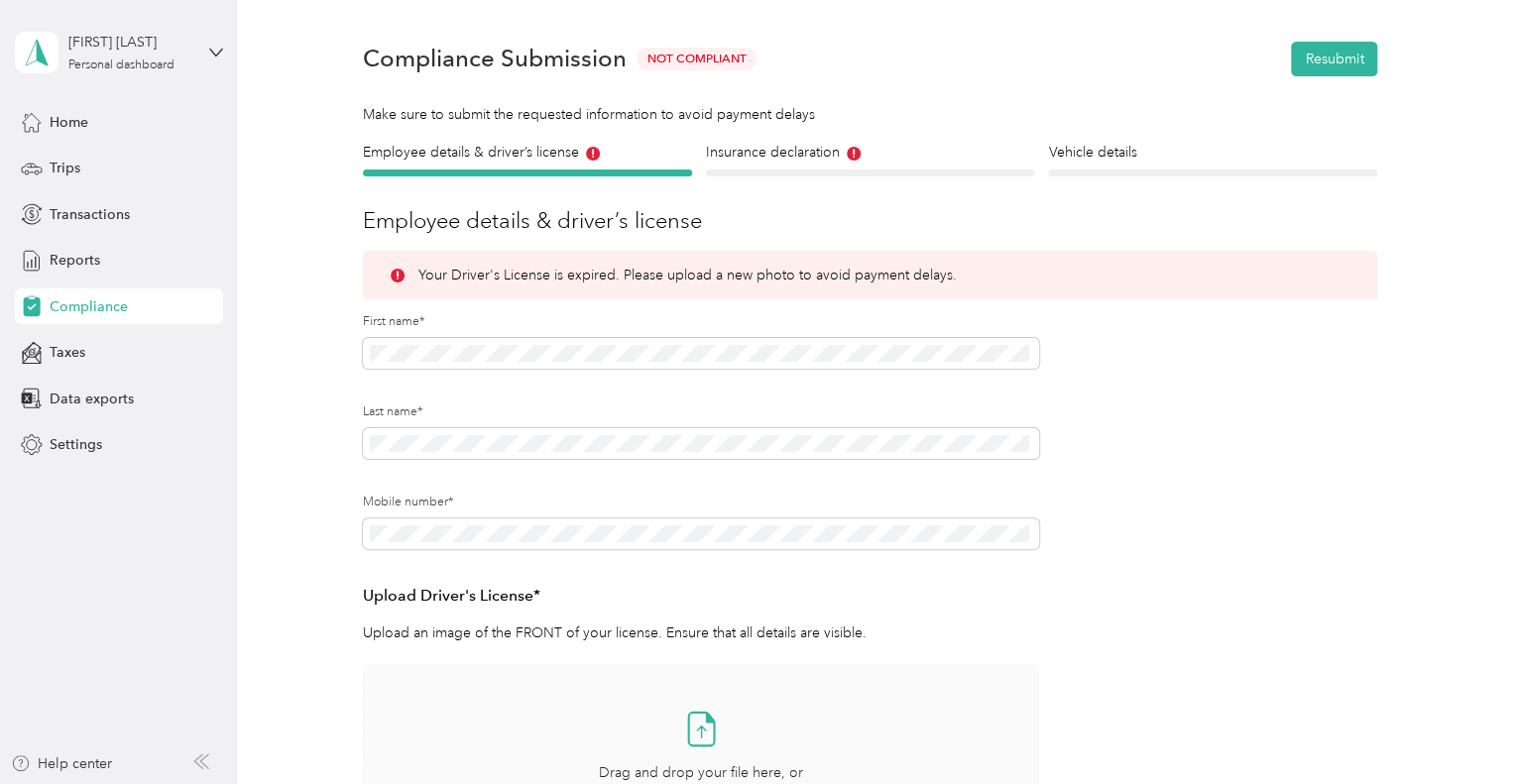 scroll, scrollTop: 52, scrollLeft: 0, axis: vertical 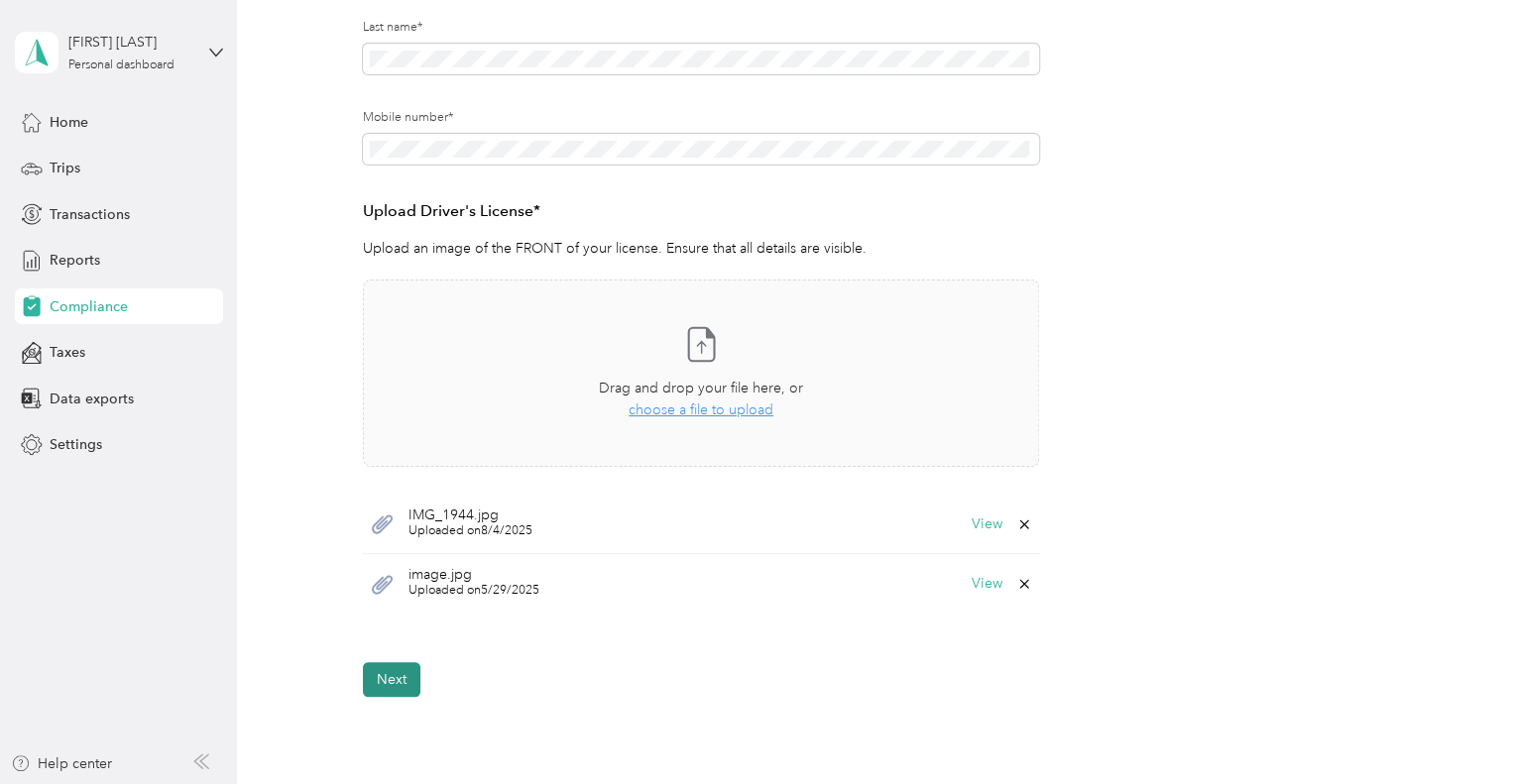 click on "Next" at bounding box center [392, 679] 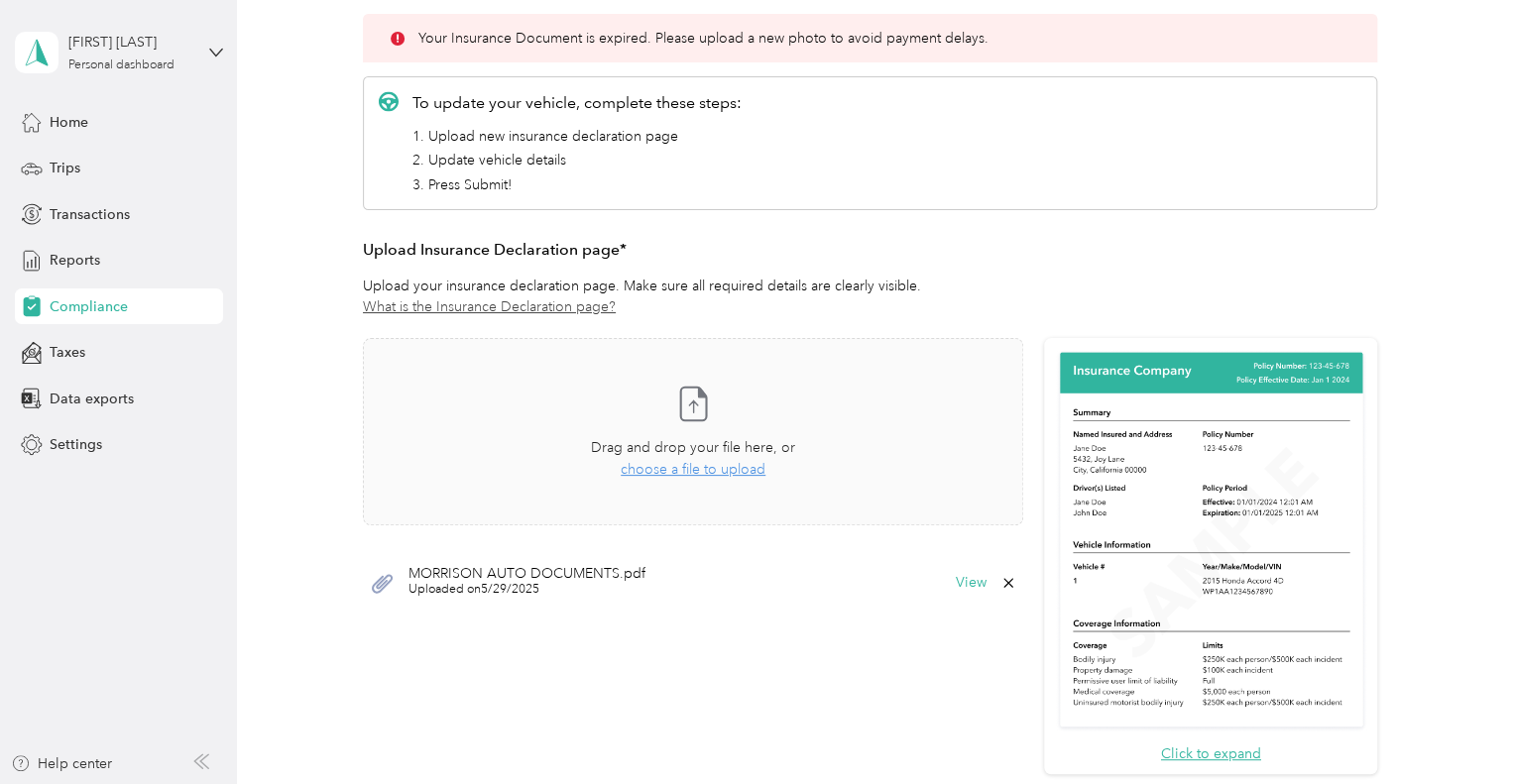 scroll, scrollTop: 242, scrollLeft: 0, axis: vertical 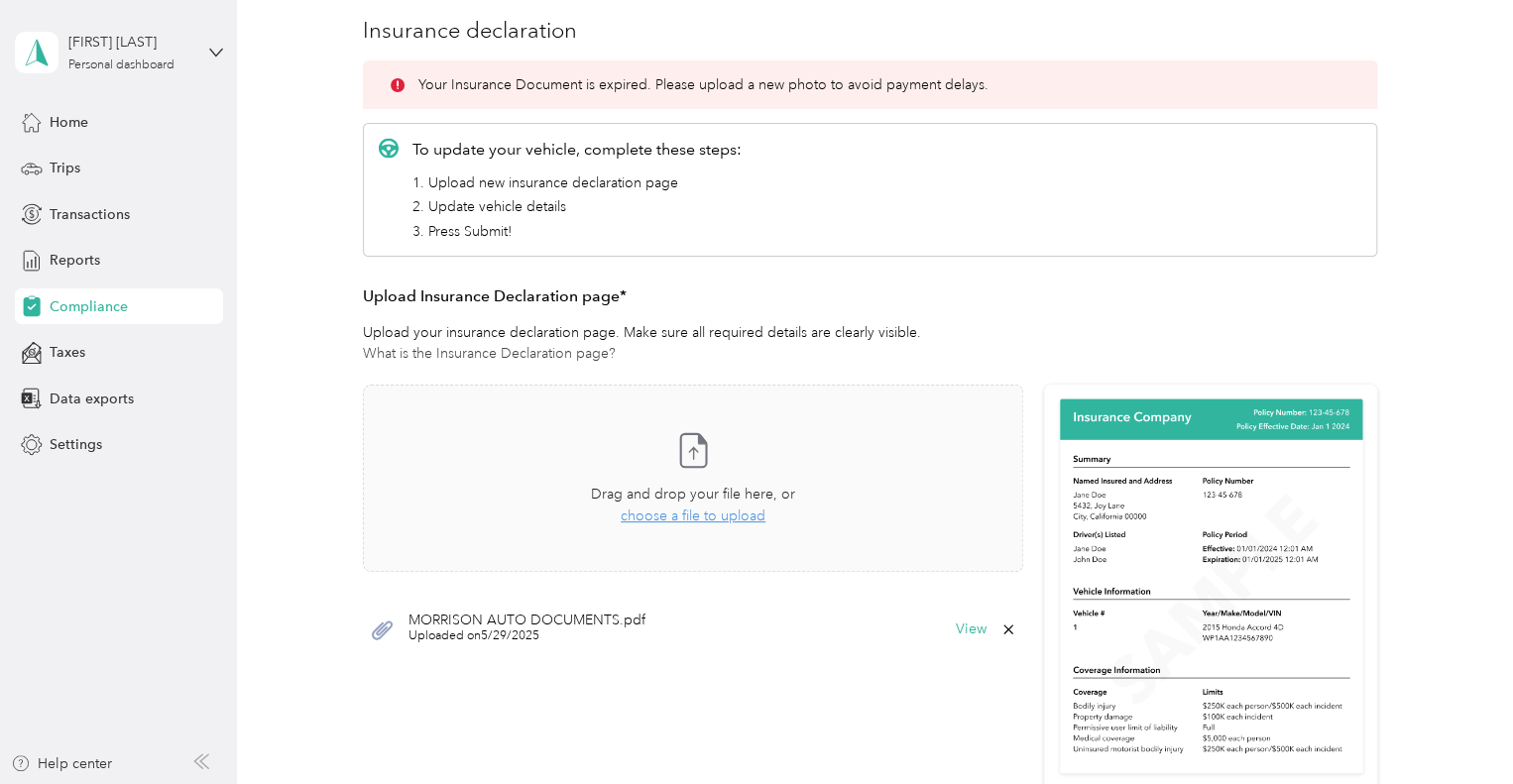 click on "What is the Insurance Declaration page?" at bounding box center [870, 353] 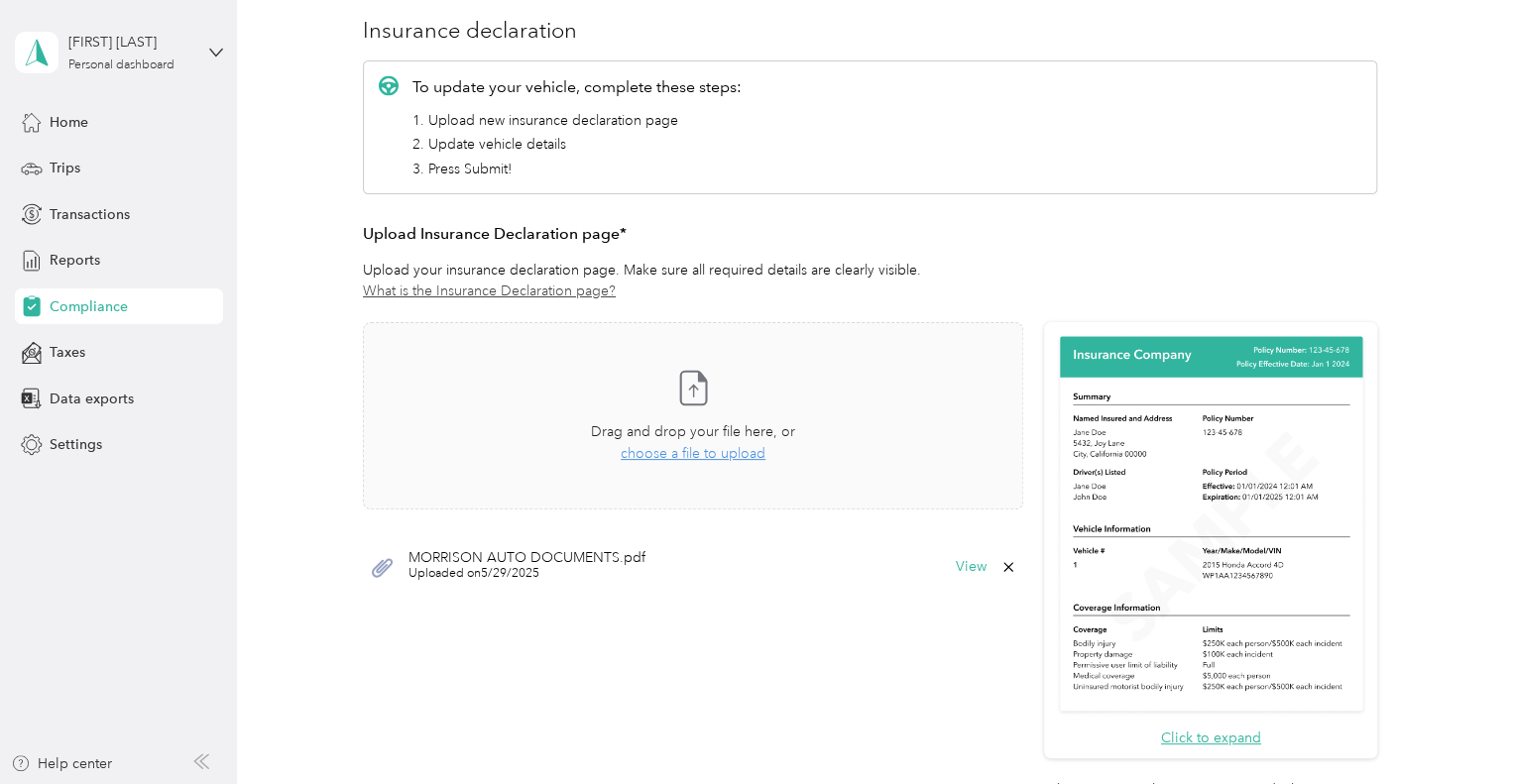 click 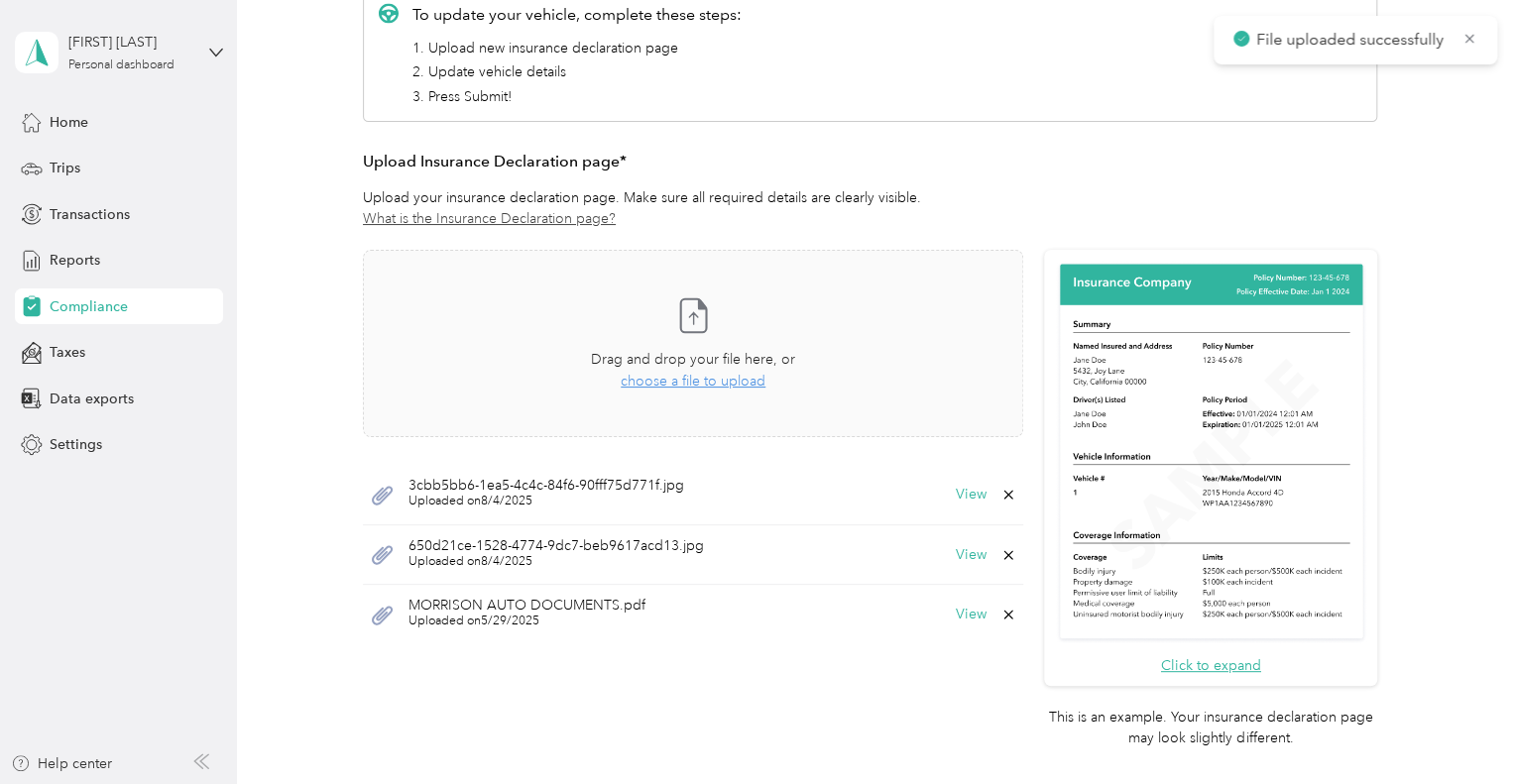 scroll, scrollTop: 441, scrollLeft: 0, axis: vertical 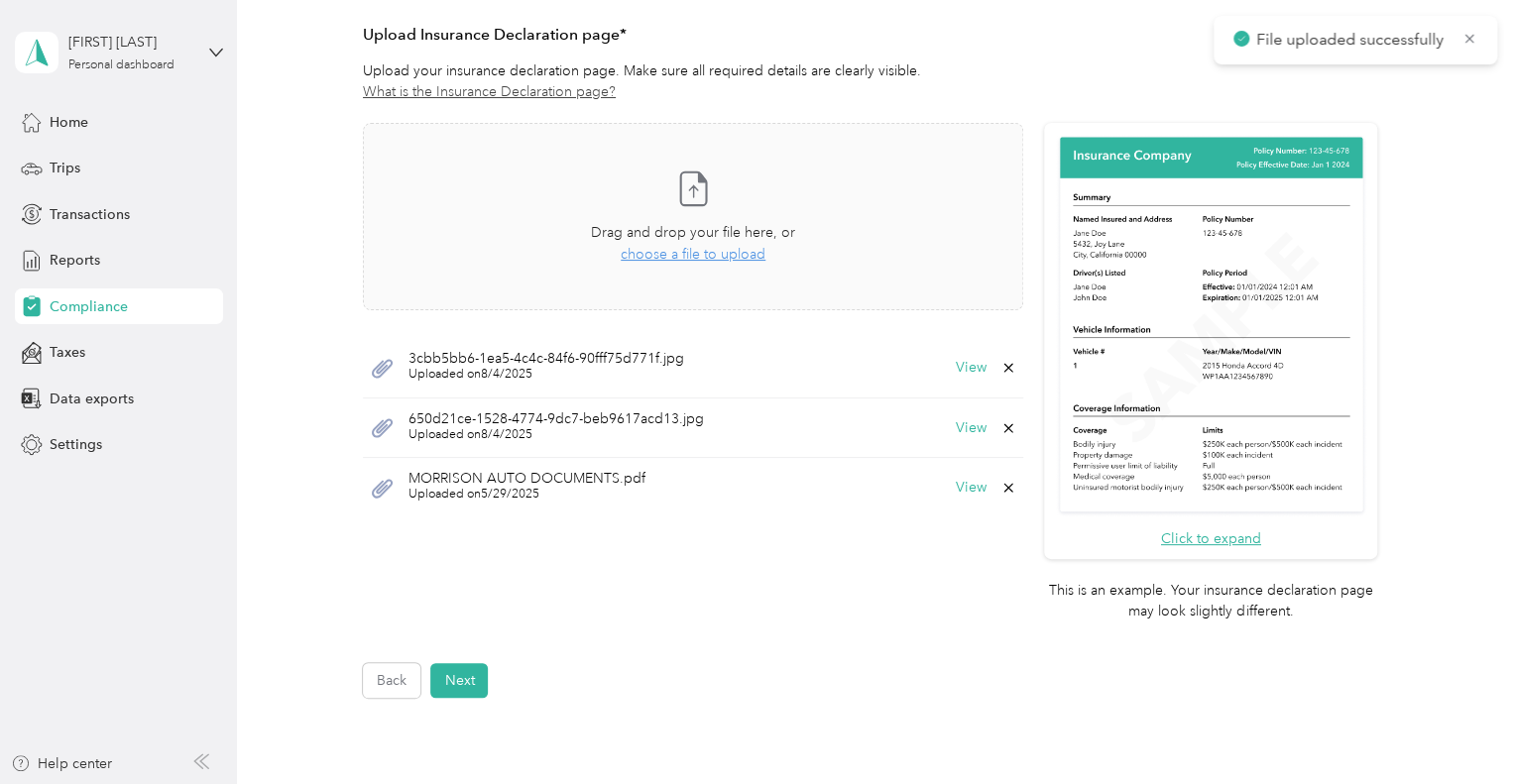click on "Employee details & driver’s license License Insurance declaration Insurance Vehicle details Vehicle Insurance declaration First name*   Last name*   Mobile number*   Mobile number can't be blank Upload Driver's License* Upload an image of the FRONT of your license. Ensure that all details are visible. Take a photo or choose a photo from your library Drag and drop your file here, or choose a file to upload IMG_1944.jpg Uploaded on  [MONTH]/[DAY]/[YEAR] View image.jpg Uploaded on  [MONTH]/[DAY]/[YEAR] View To update your vehicle, complete these steps: 1. Upload new insurance declaration page 2. Update vehicle details 3. Press Submit! Upload Insurance Declaration page* Upload your insurance declaration page. Make sure all required details are clearly visible.   What is the Insurance Declaration page? Click to expand This is an example. Your insurance declaration page may look slightly different. Take a photo or choose a photo from your library Drag and drop your file here, or choose a file to upload Uploaded on  [MONTH]/[DAY]/[YEAR] View View" at bounding box center [870, 225] 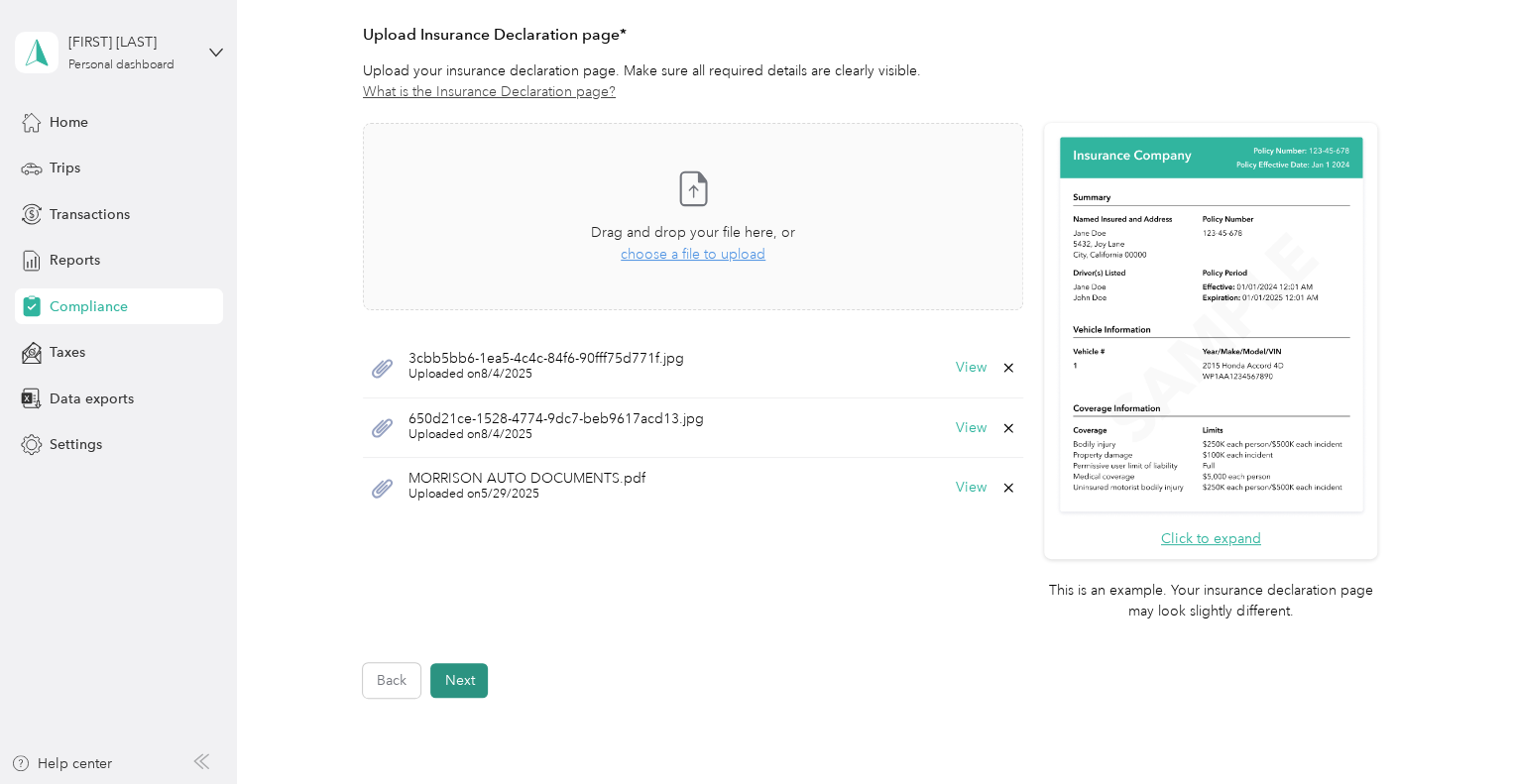 click on "Next" at bounding box center (459, 680) 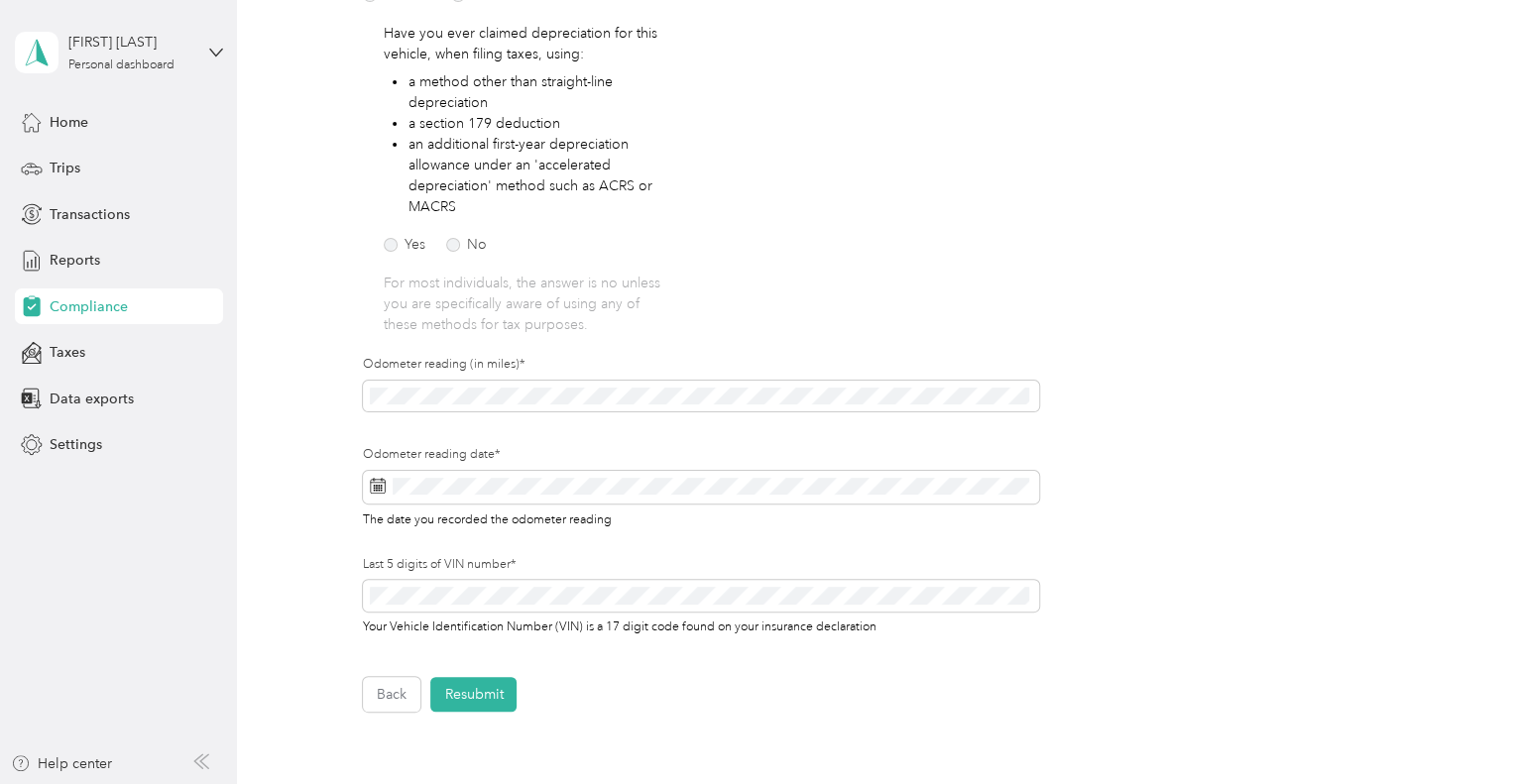scroll, scrollTop: 417, scrollLeft: 0, axis: vertical 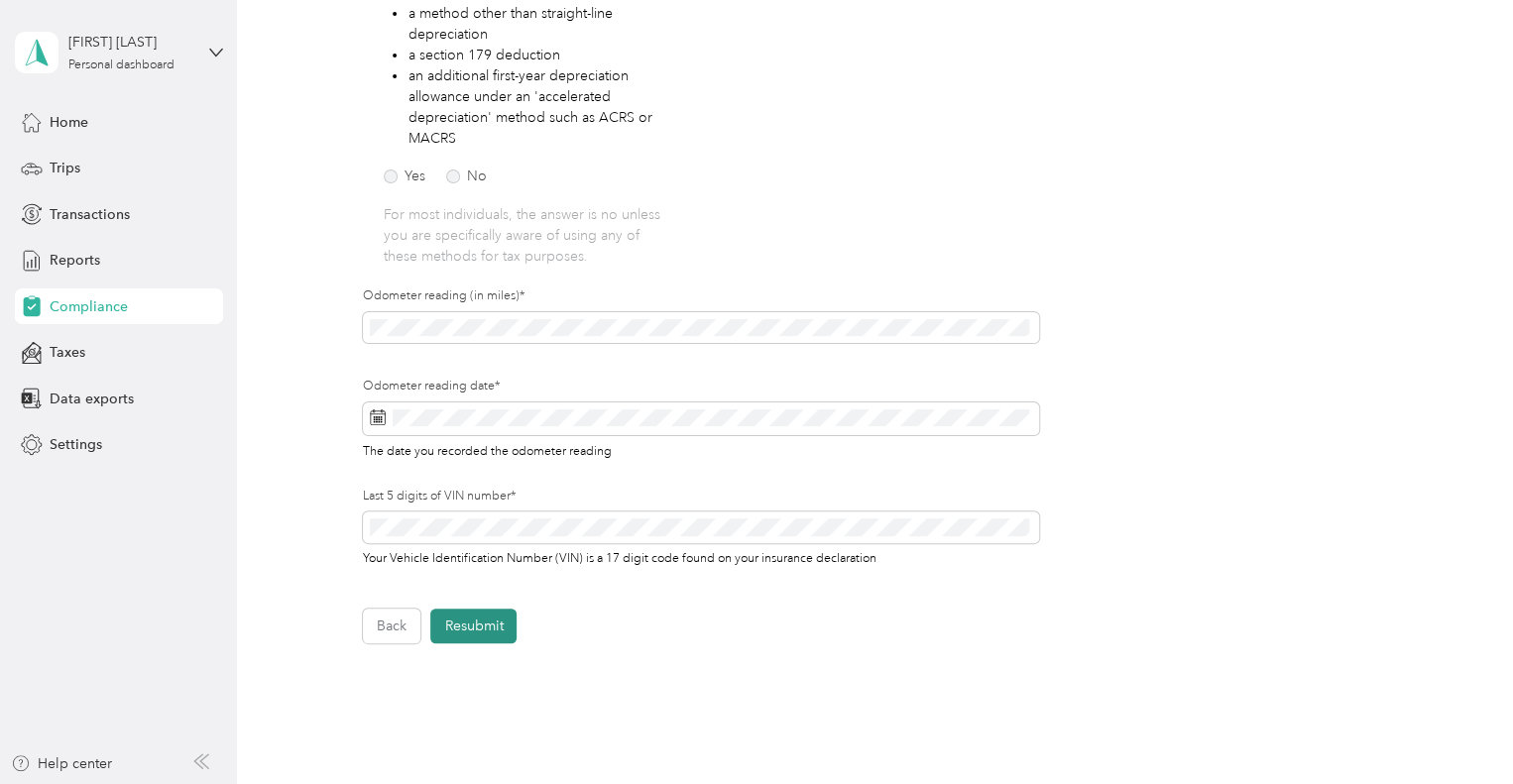click on "Resubmit" at bounding box center [473, 625] 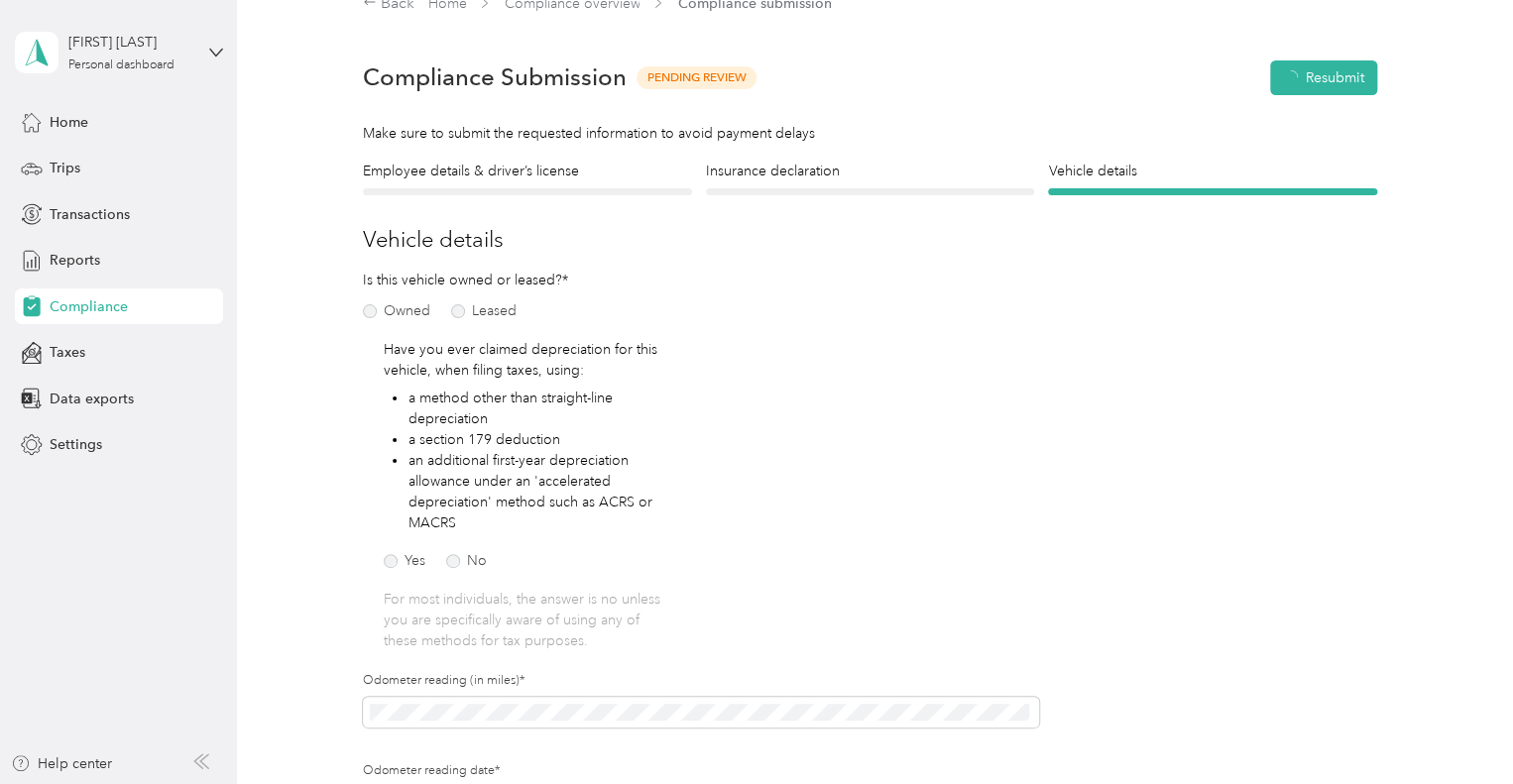 scroll, scrollTop: 24, scrollLeft: 0, axis: vertical 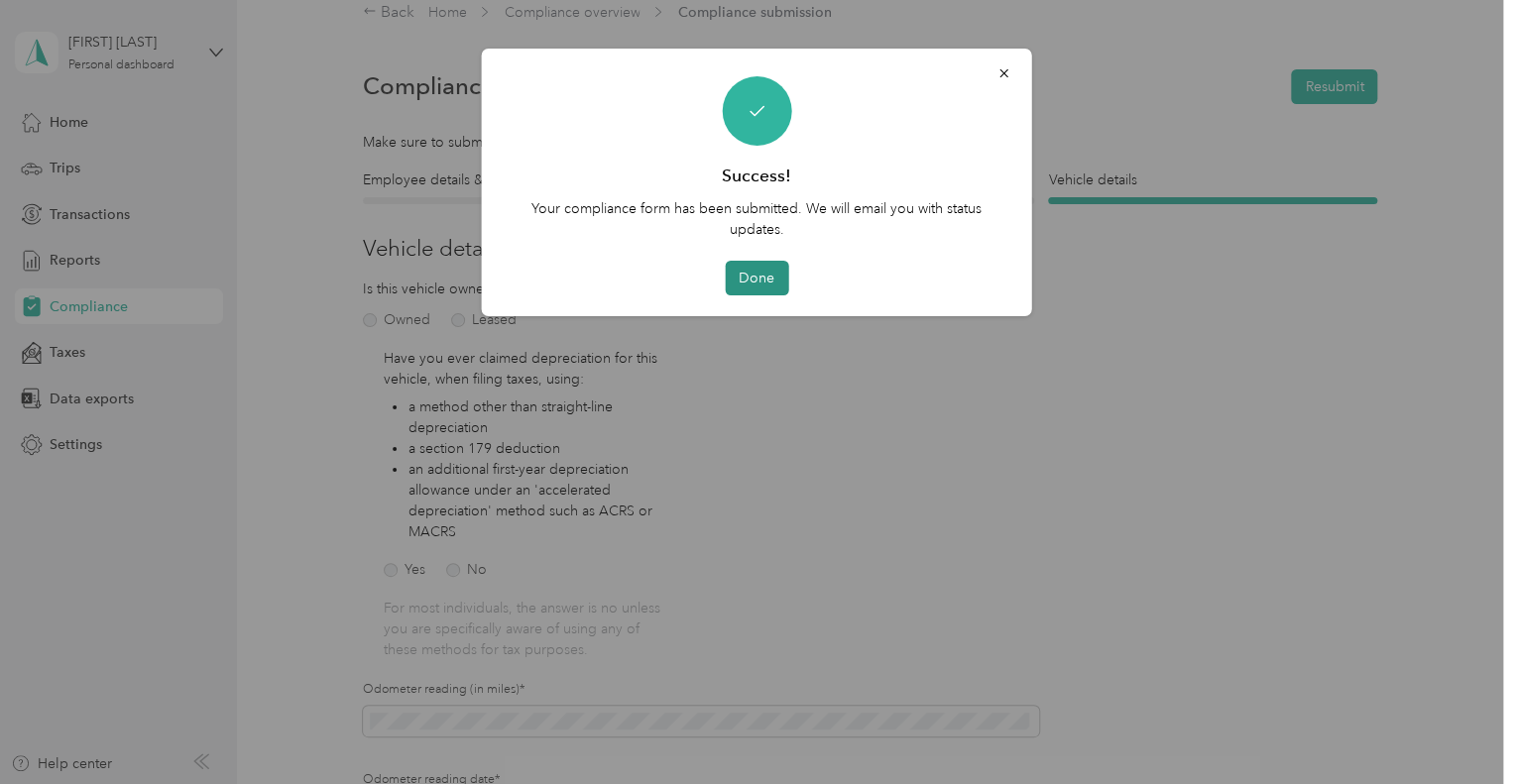 click on "Done" at bounding box center (756, 278) 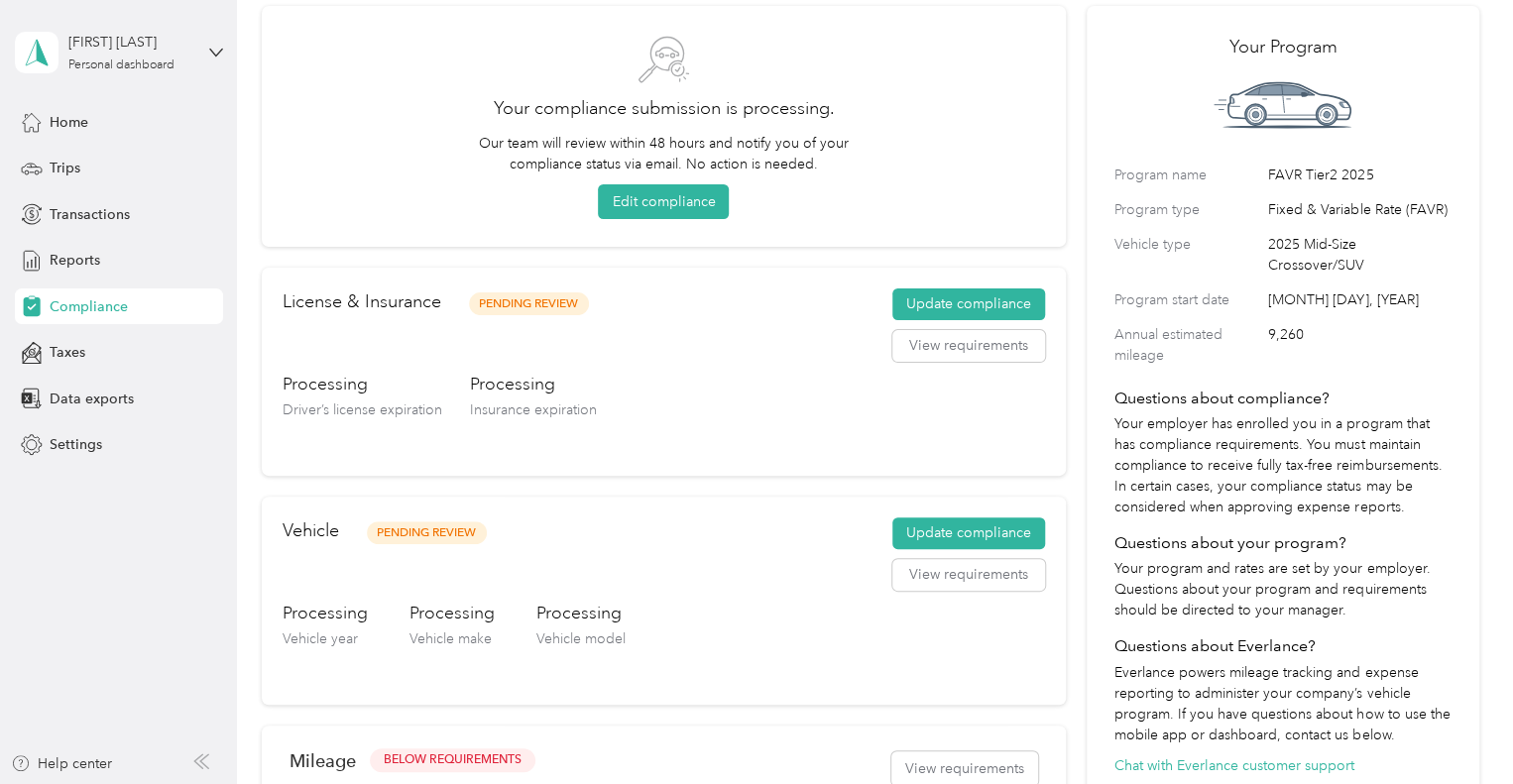 scroll, scrollTop: 0, scrollLeft: 0, axis: both 